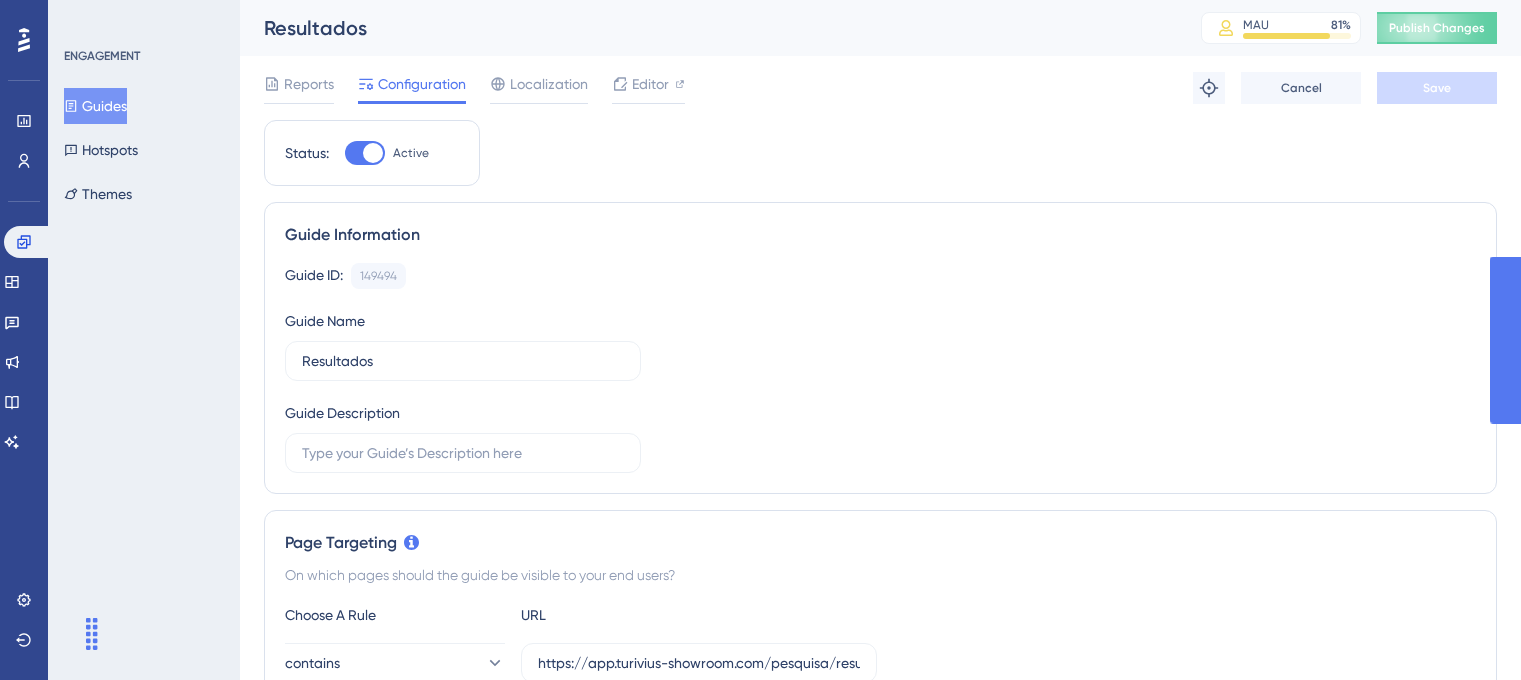 scroll, scrollTop: 0, scrollLeft: 0, axis: both 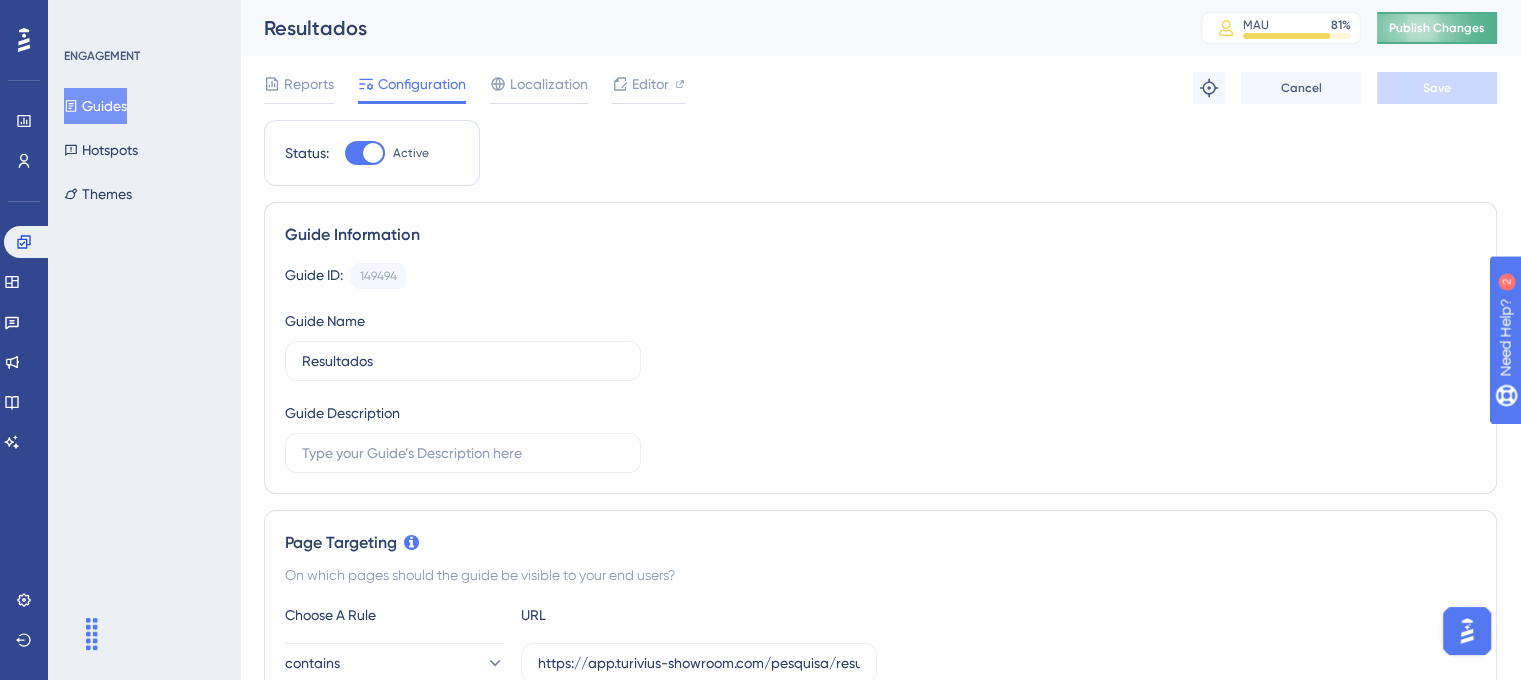 click on "Publish Changes" at bounding box center (1437, 28) 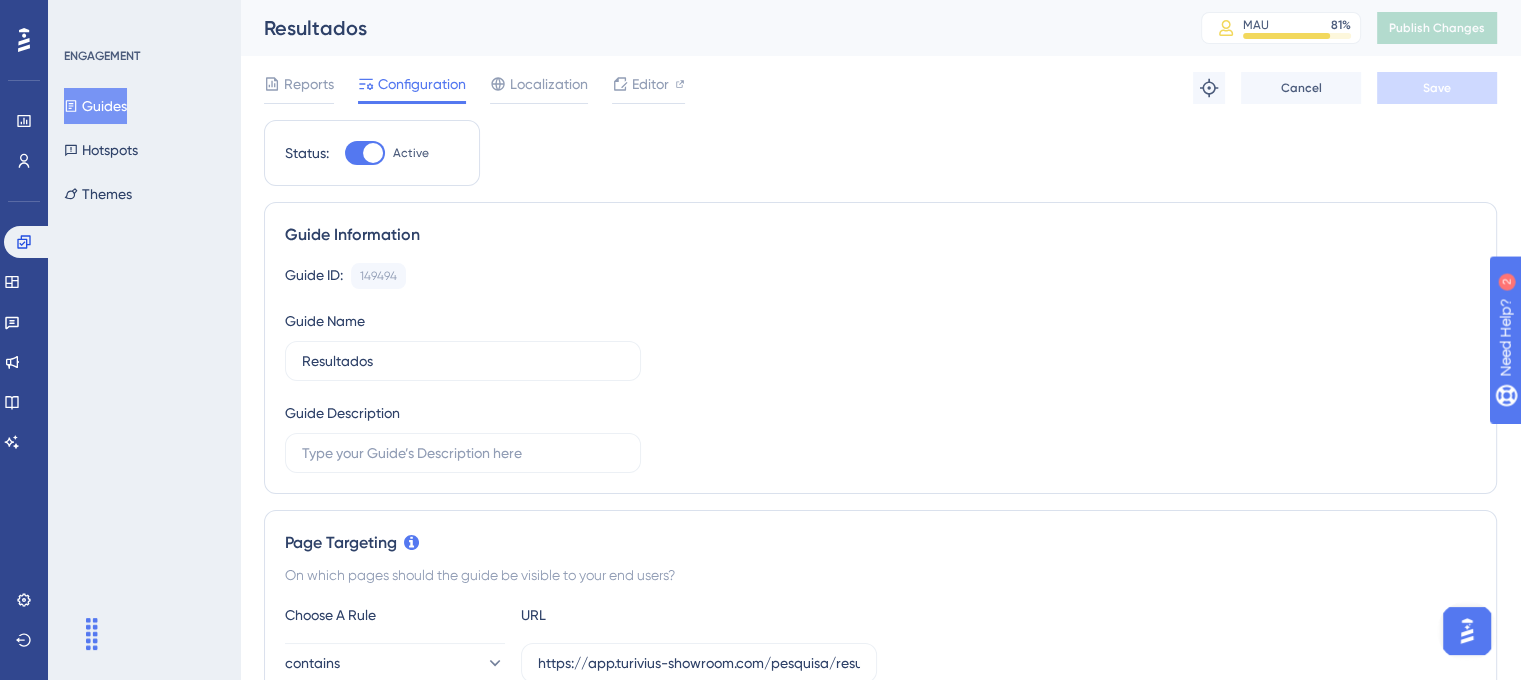 click on "Guides" at bounding box center [95, 106] 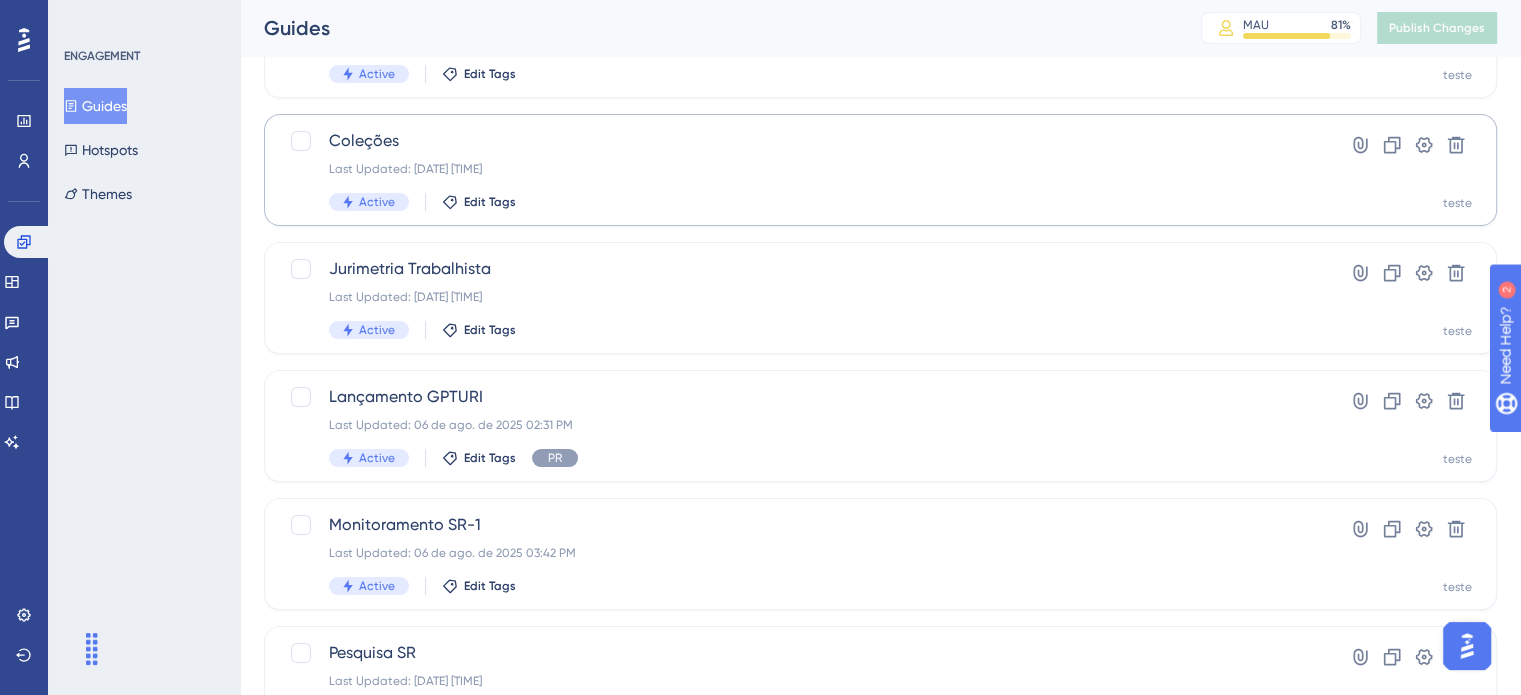 scroll, scrollTop: 200, scrollLeft: 0, axis: vertical 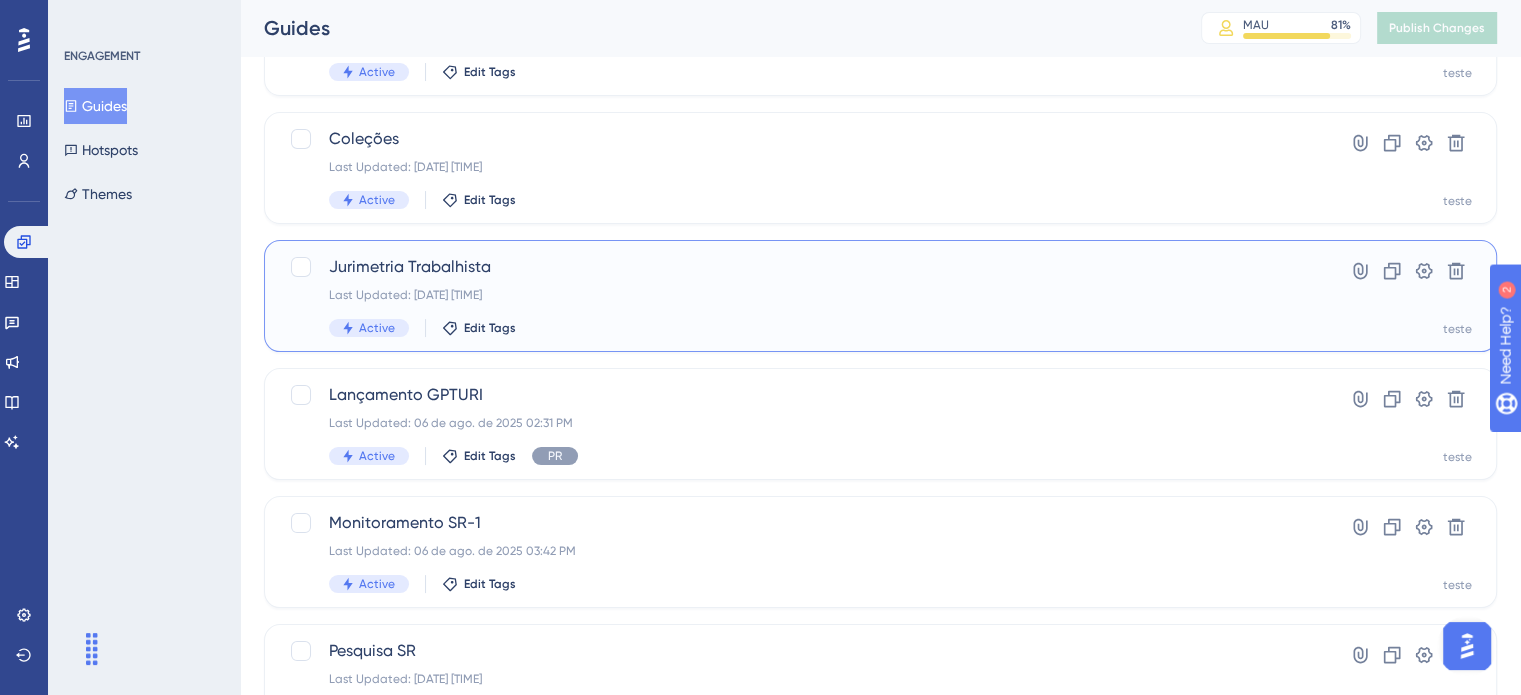 click on "Jurimetria Trabalhista" at bounding box center (800, 267) 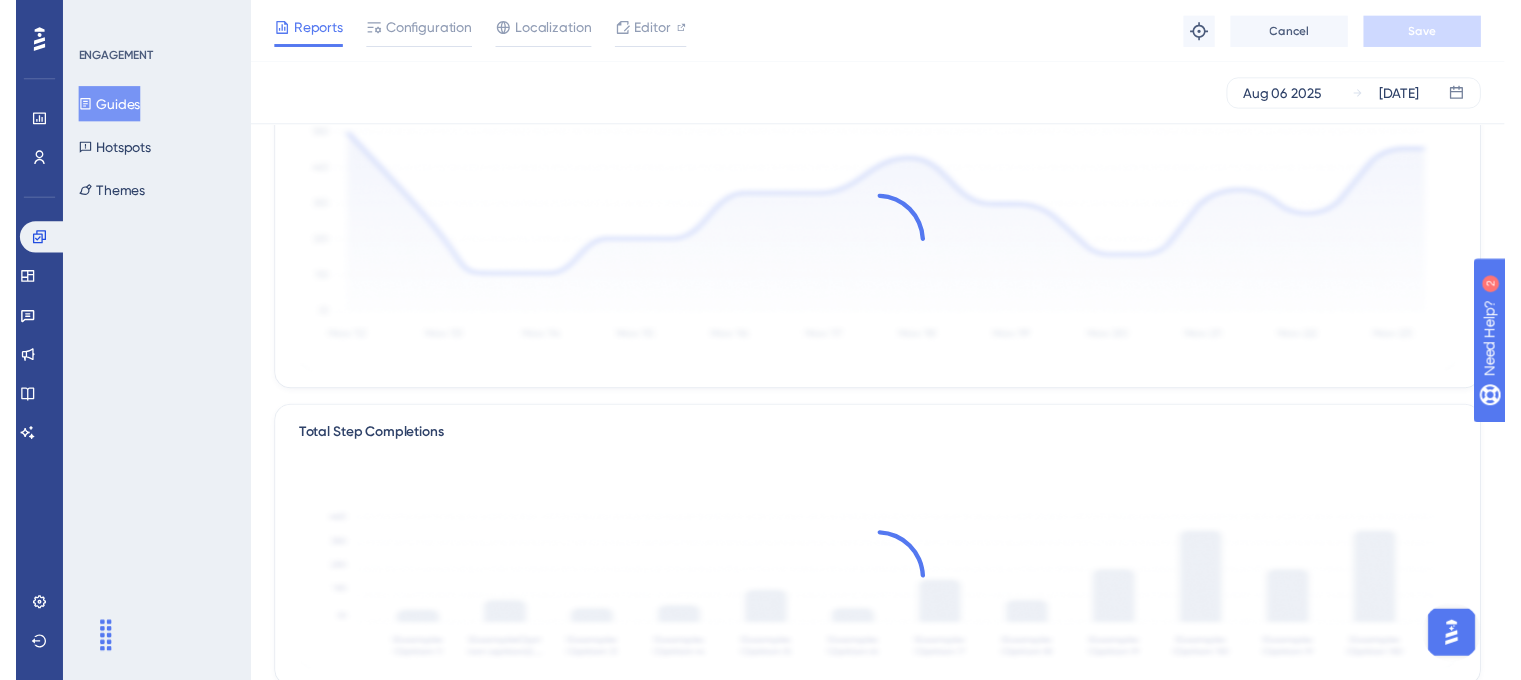 scroll, scrollTop: 0, scrollLeft: 0, axis: both 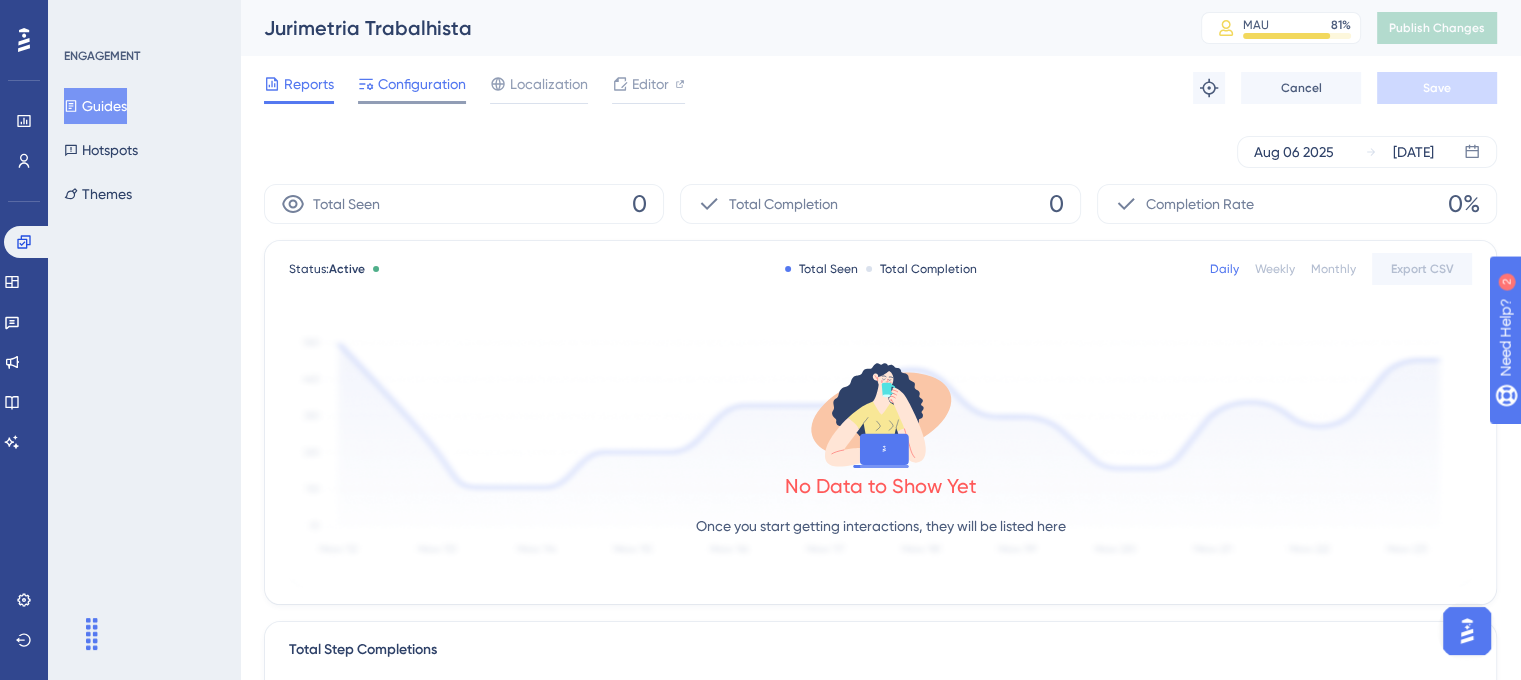 click on "Configuration" at bounding box center [422, 84] 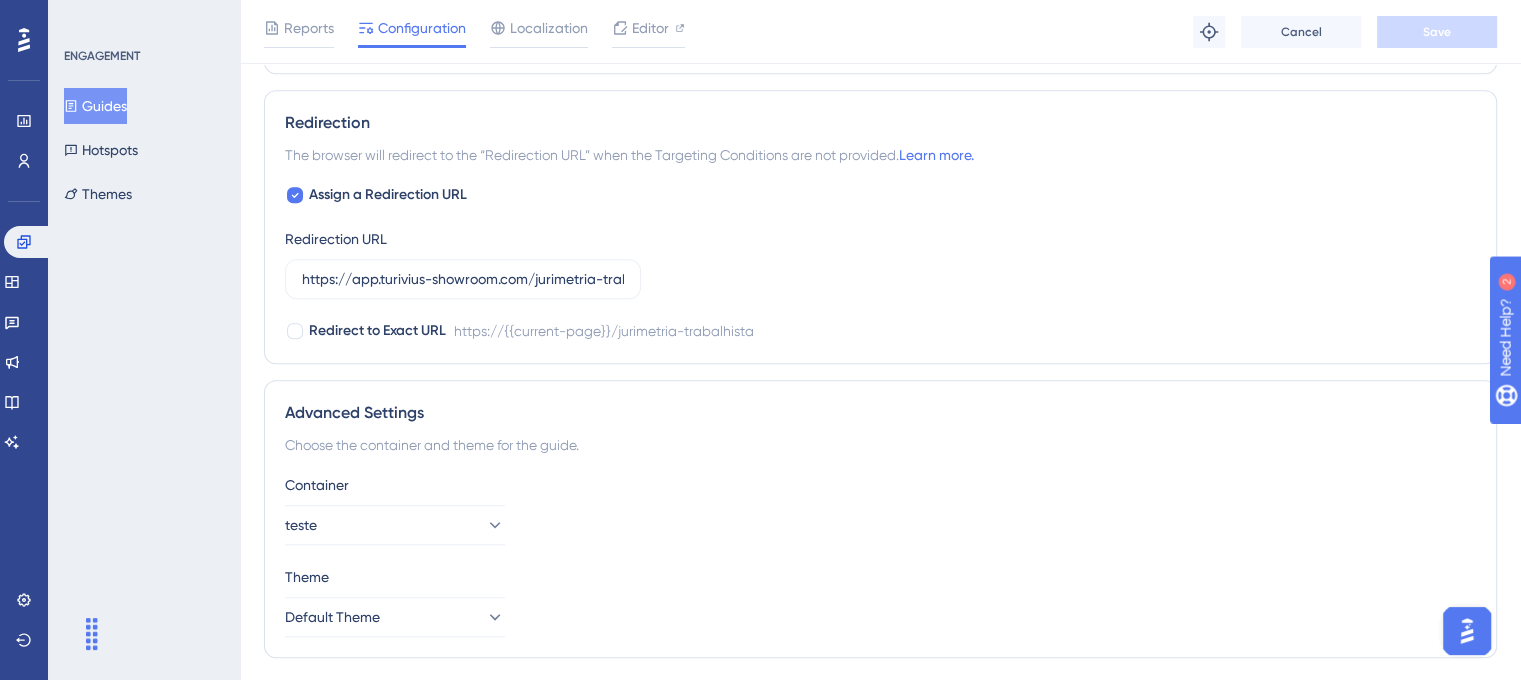 scroll, scrollTop: 1654, scrollLeft: 0, axis: vertical 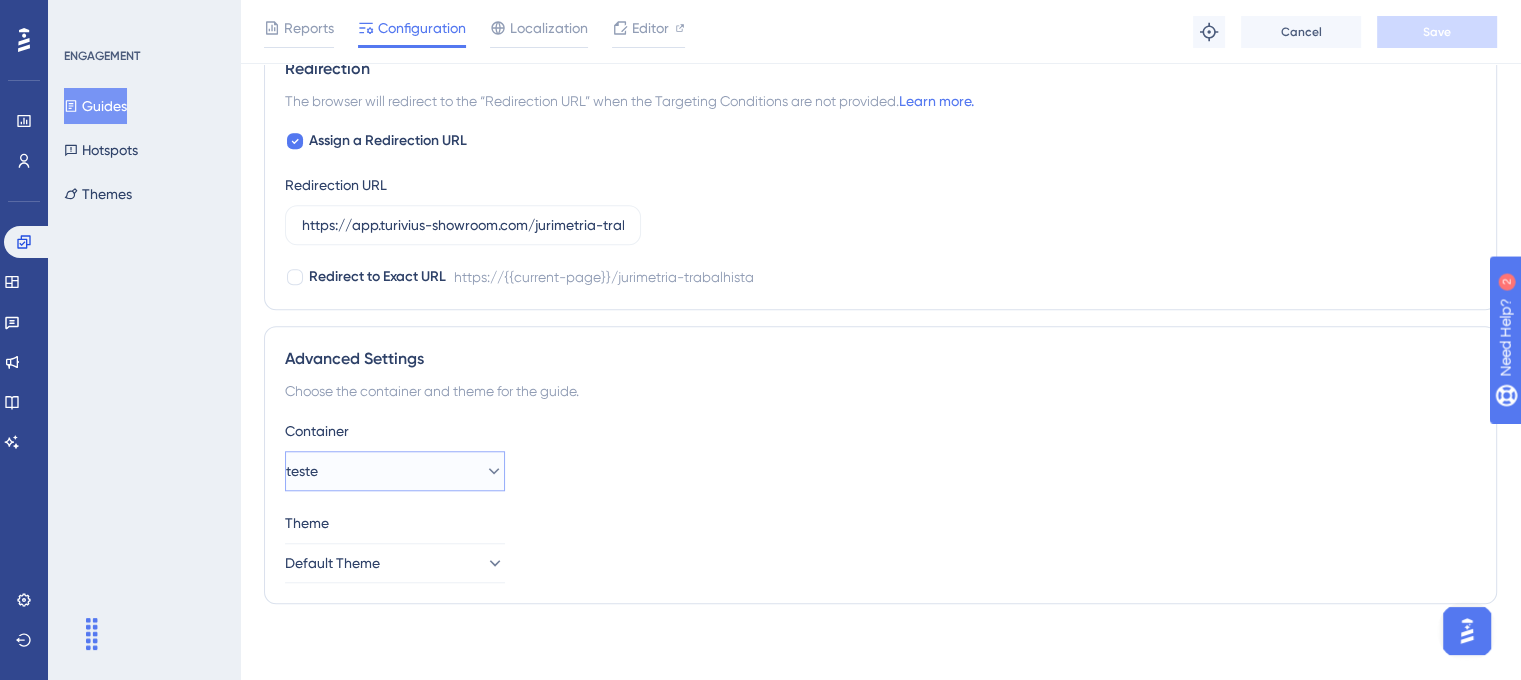 click on "teste" at bounding box center [395, 471] 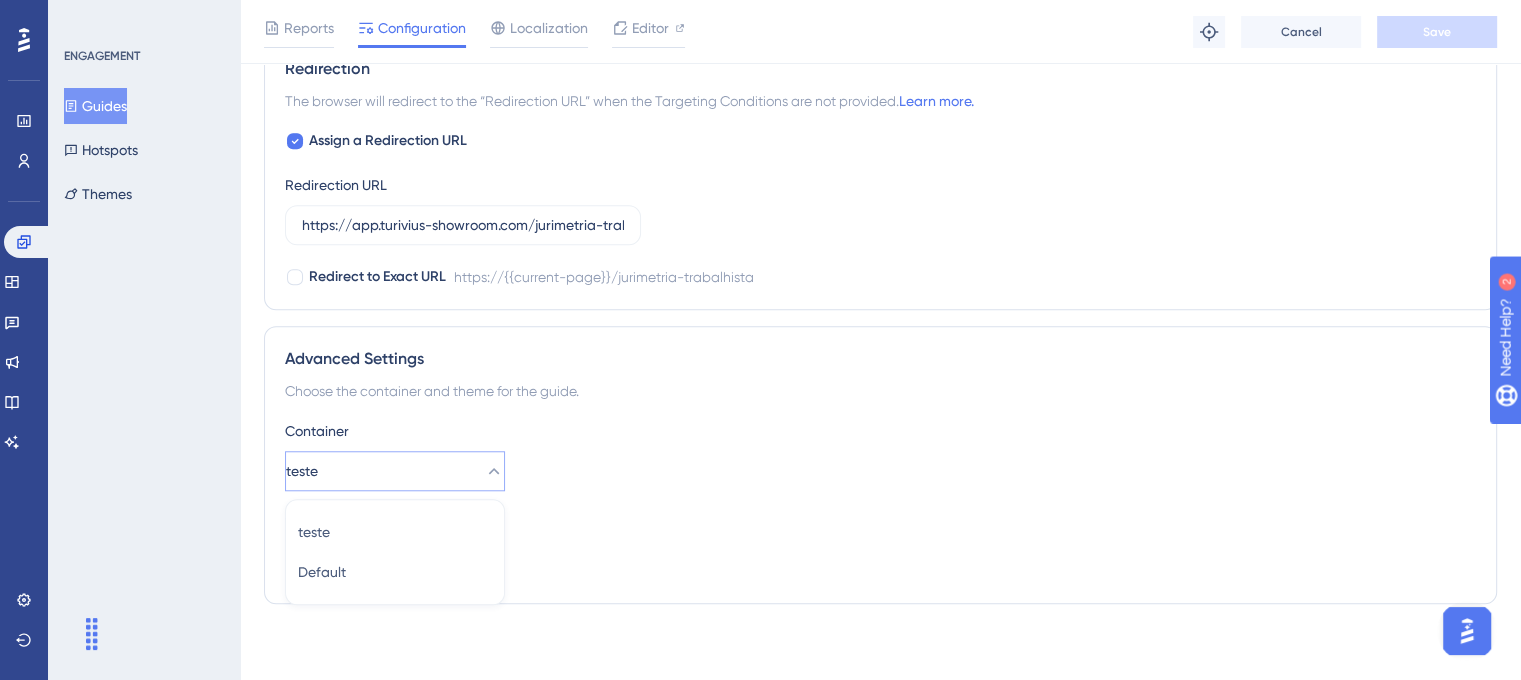 click on "teste" at bounding box center [395, 471] 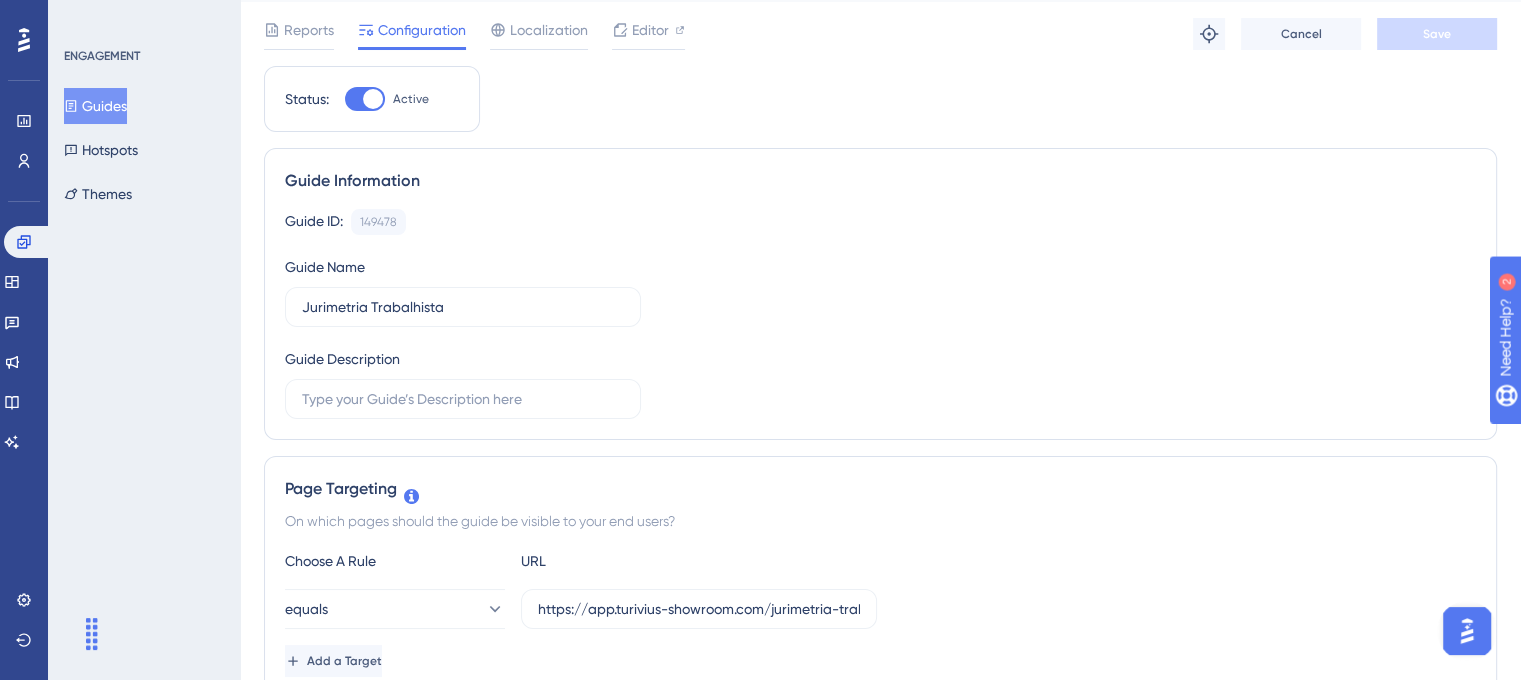 scroll, scrollTop: 0, scrollLeft: 0, axis: both 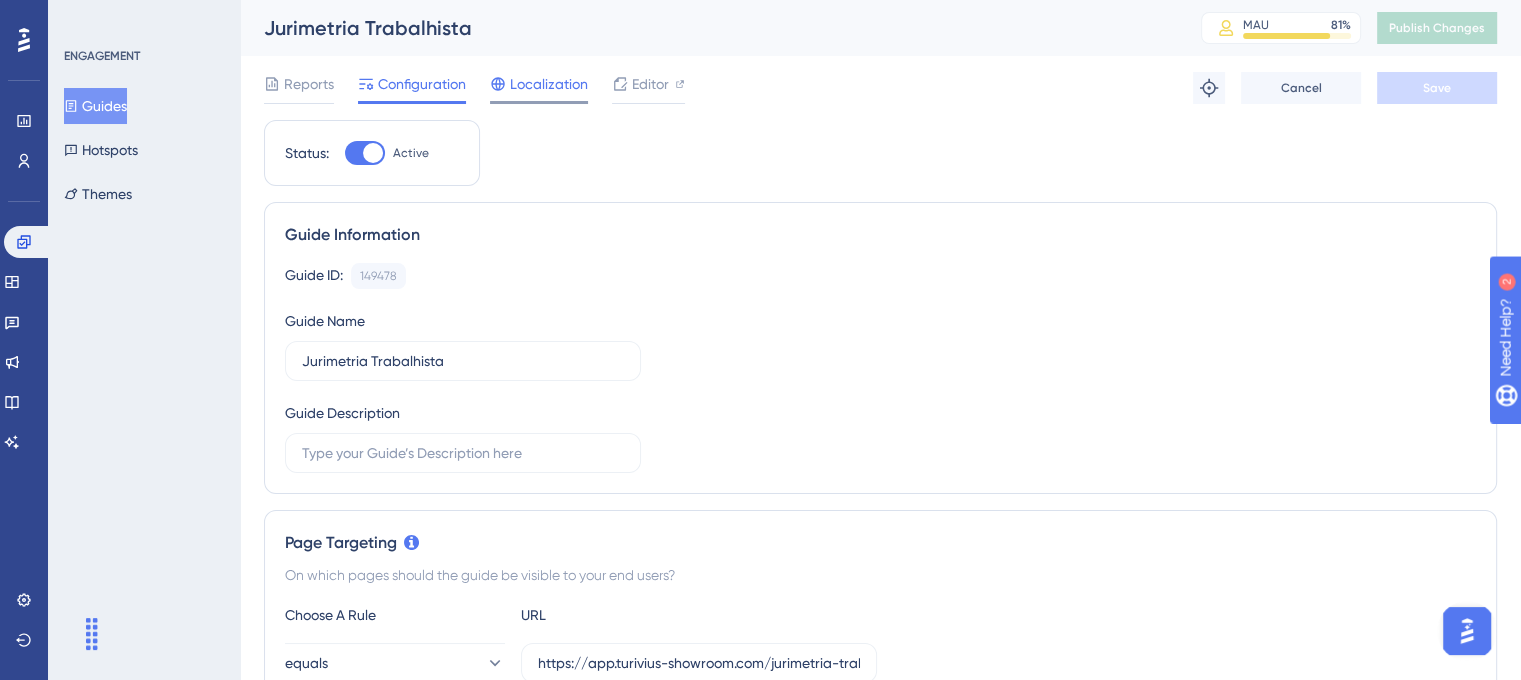 click on "Localization" at bounding box center (549, 84) 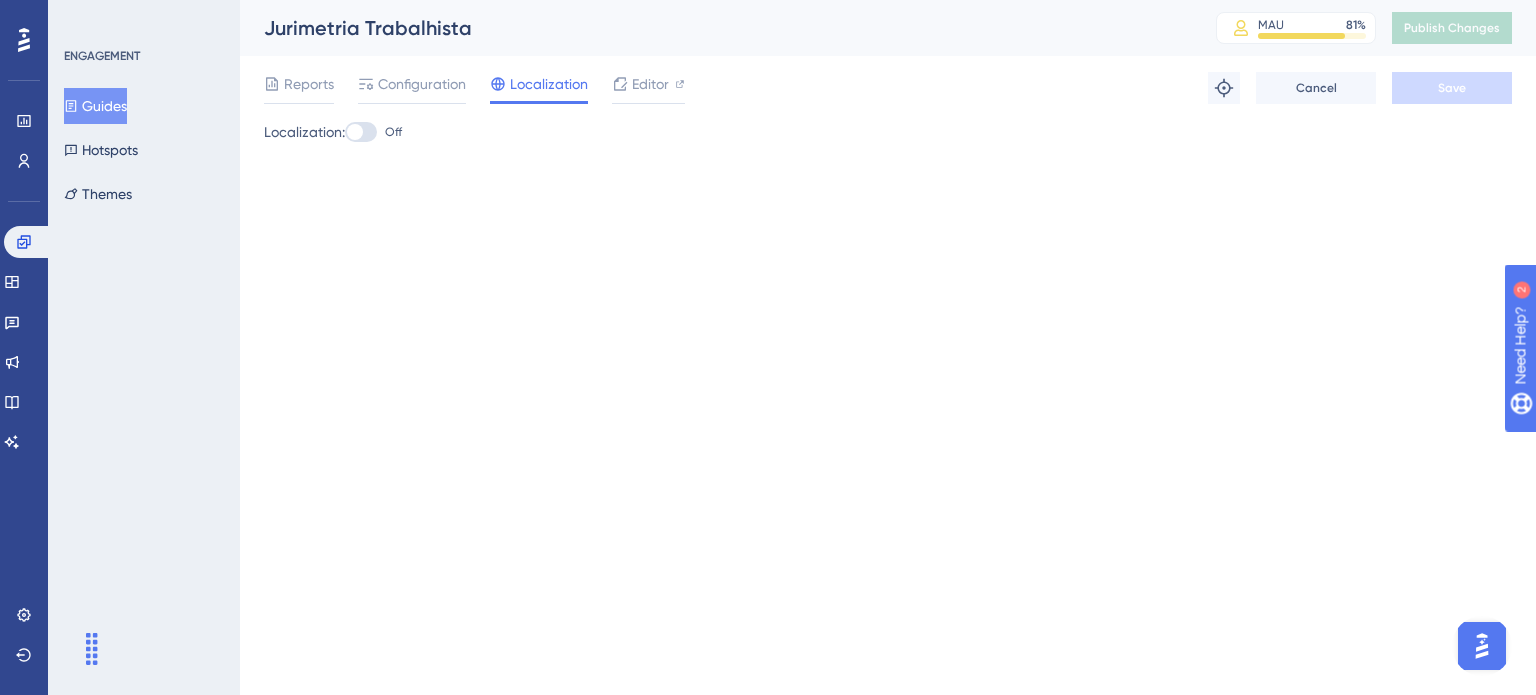 click on "Reports Configuration Localization Editor Troubleshoot Cancel Save" at bounding box center [888, 88] 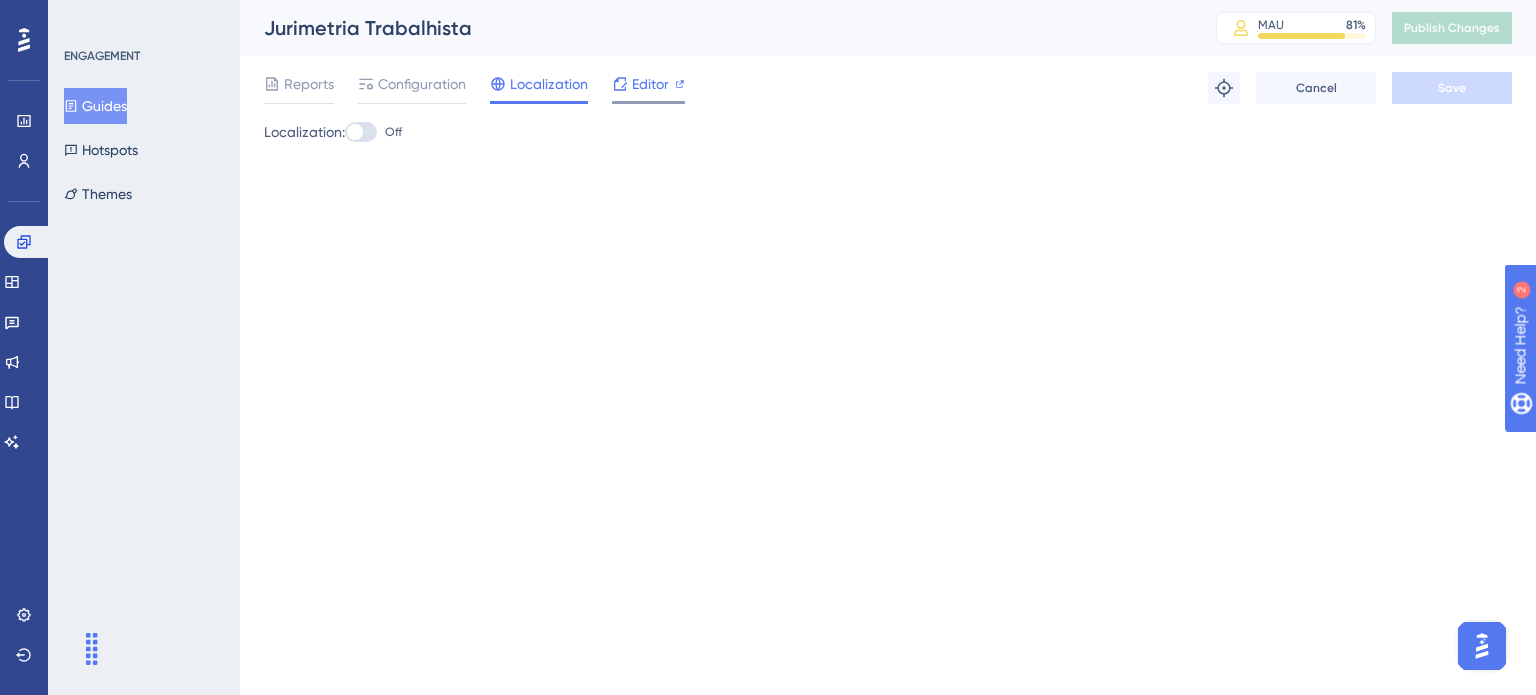 click on "Editor" at bounding box center [650, 84] 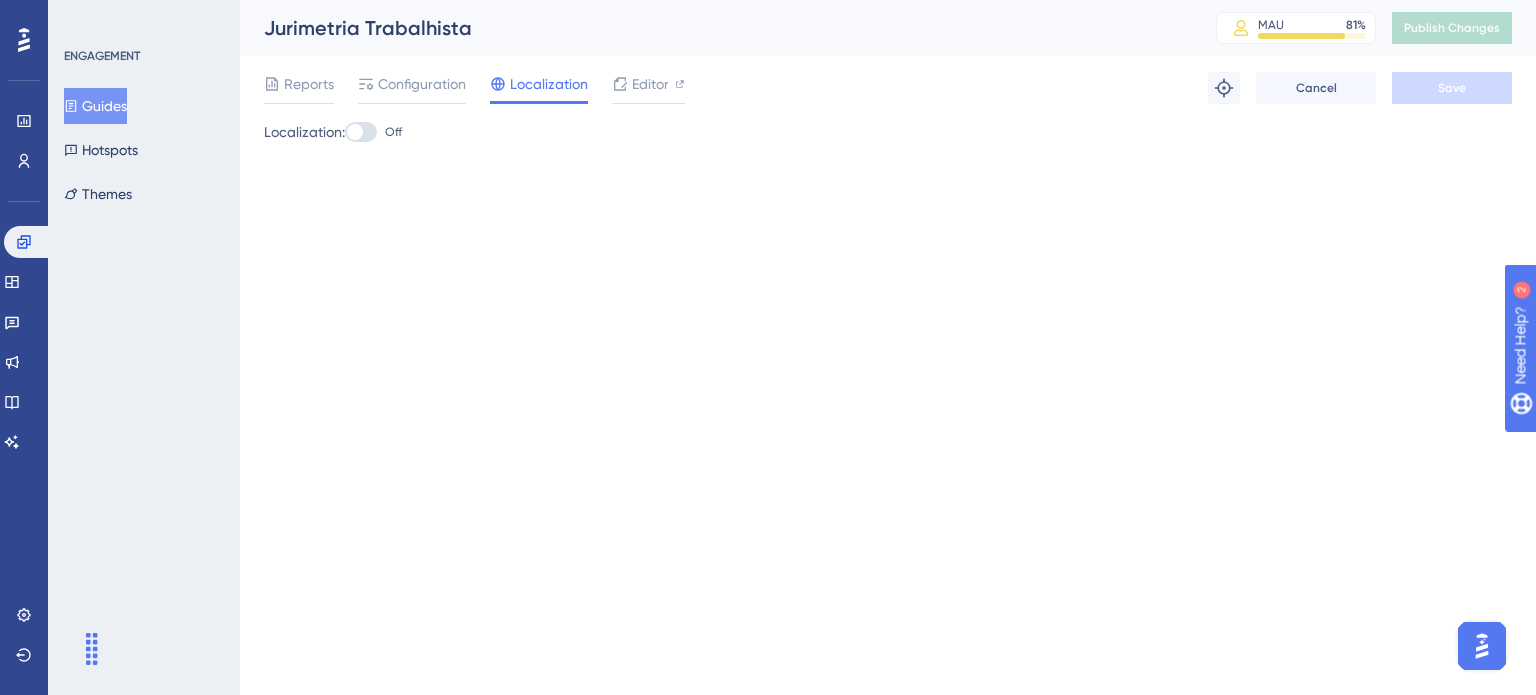 click on "Guides" at bounding box center [95, 106] 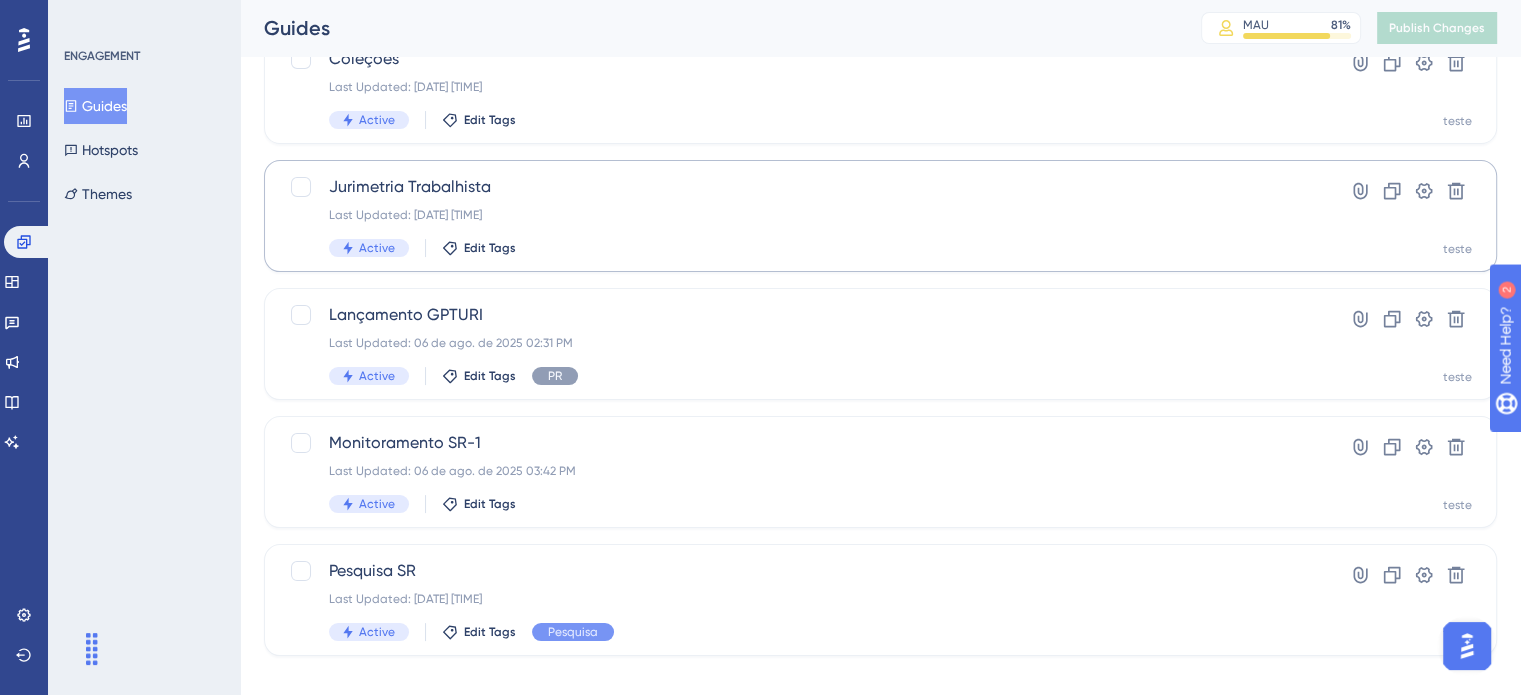scroll, scrollTop: 300, scrollLeft: 0, axis: vertical 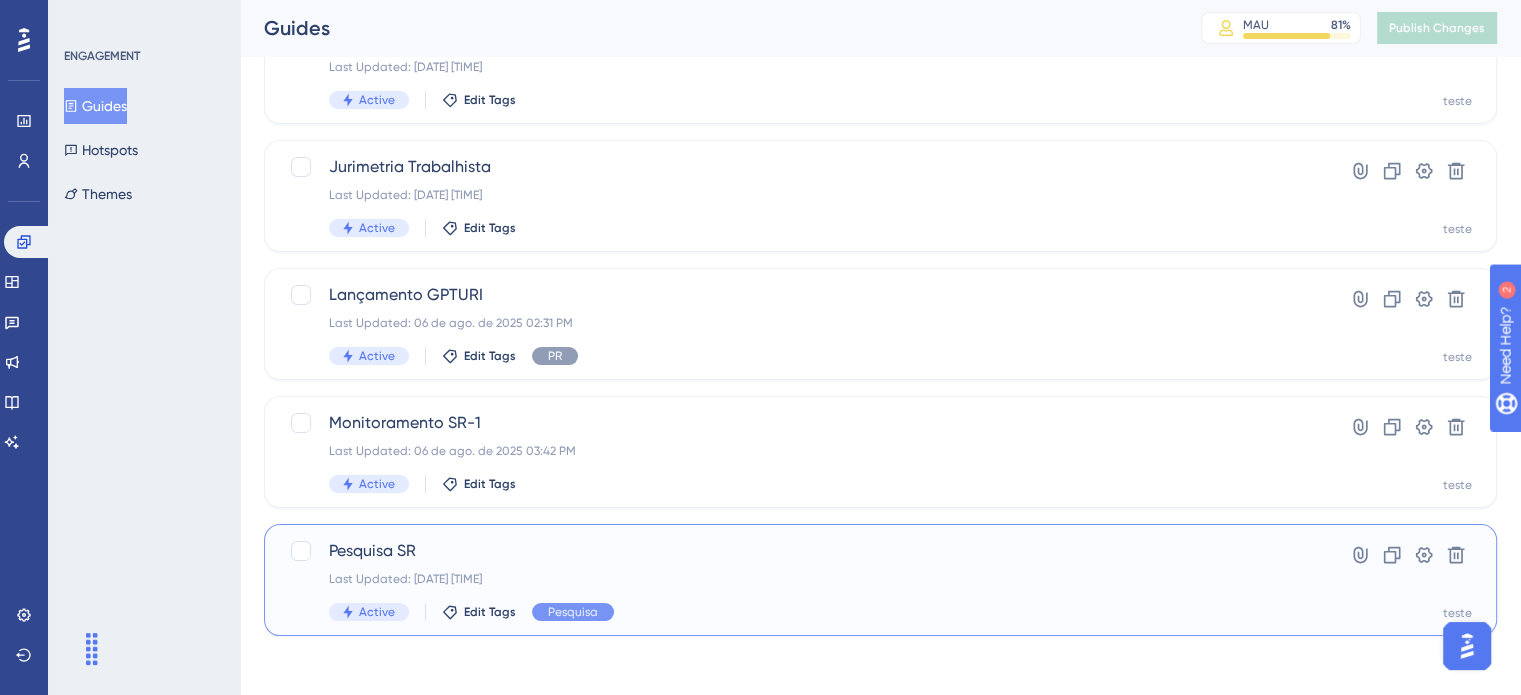 click on "Pesquisa SR" at bounding box center (800, 551) 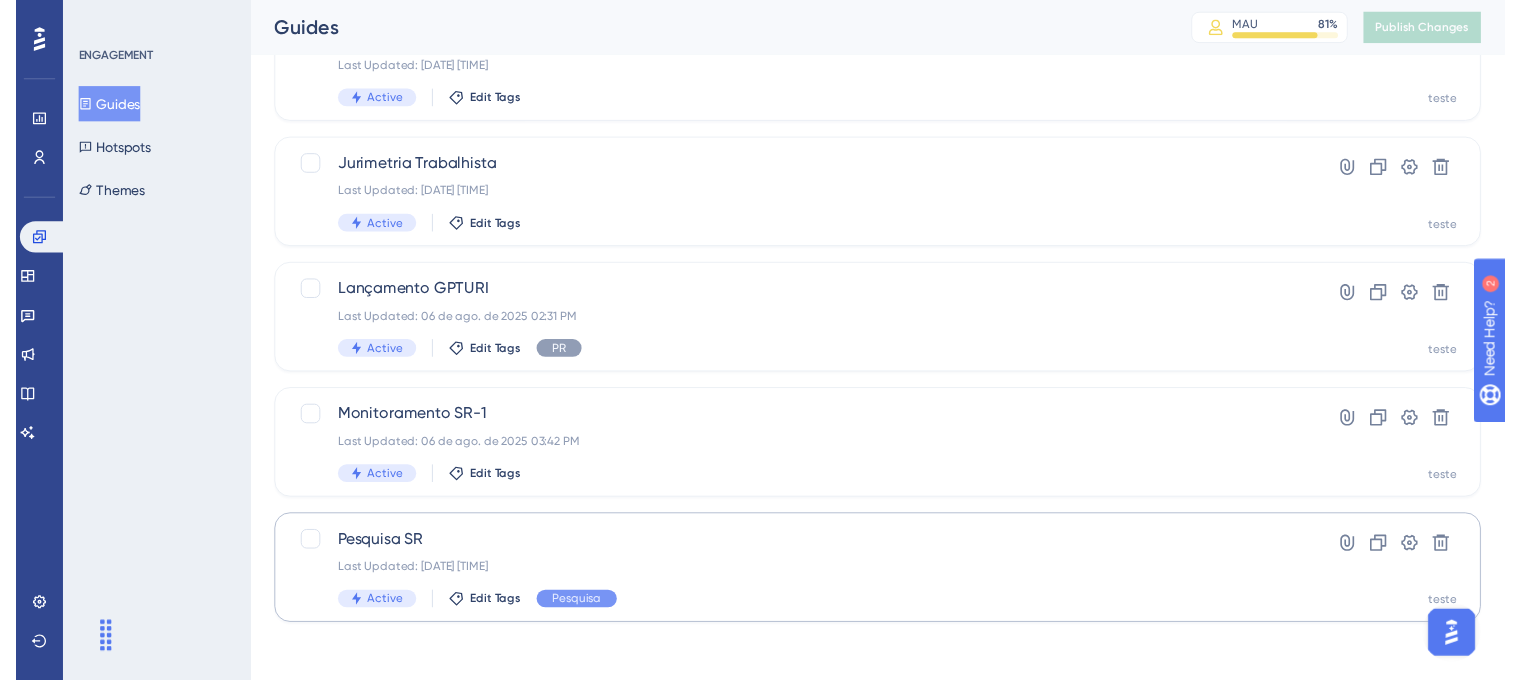 scroll, scrollTop: 0, scrollLeft: 0, axis: both 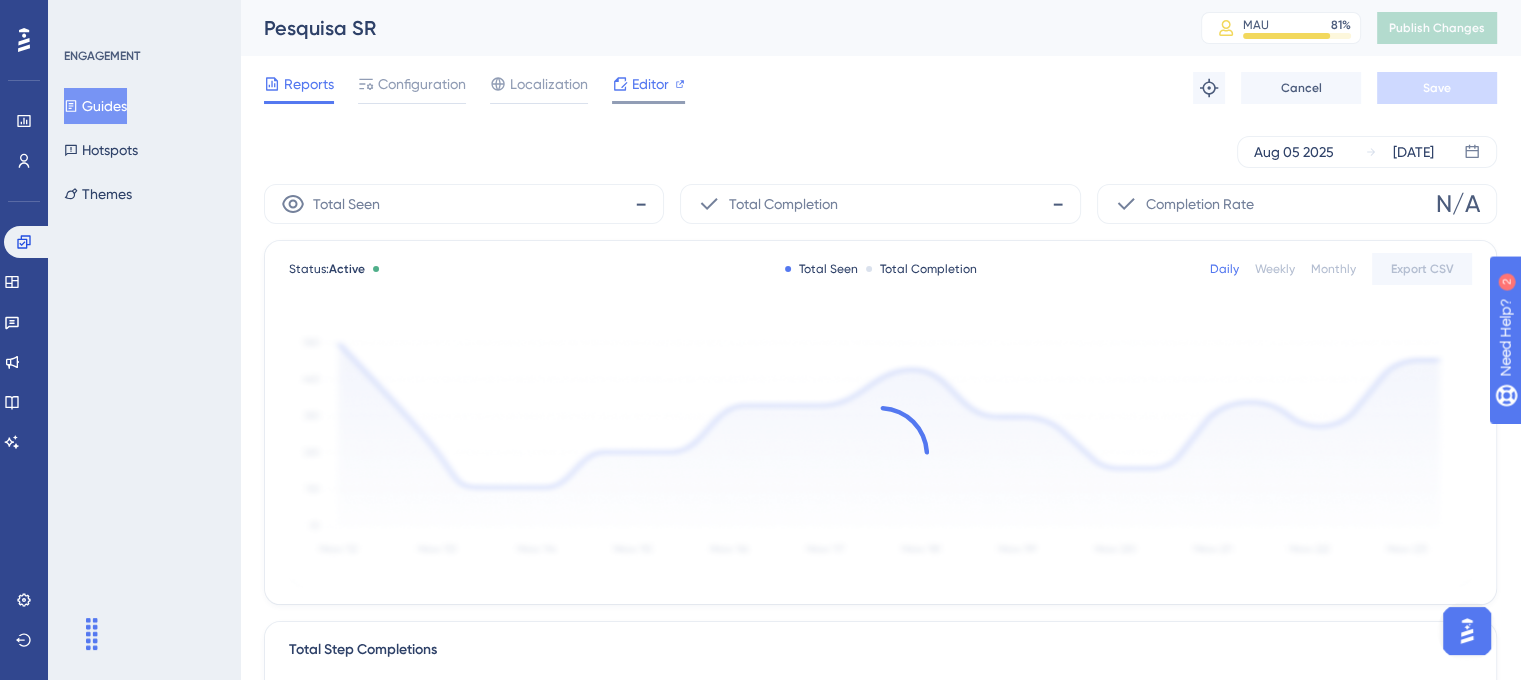 click on "Editor" at bounding box center (650, 84) 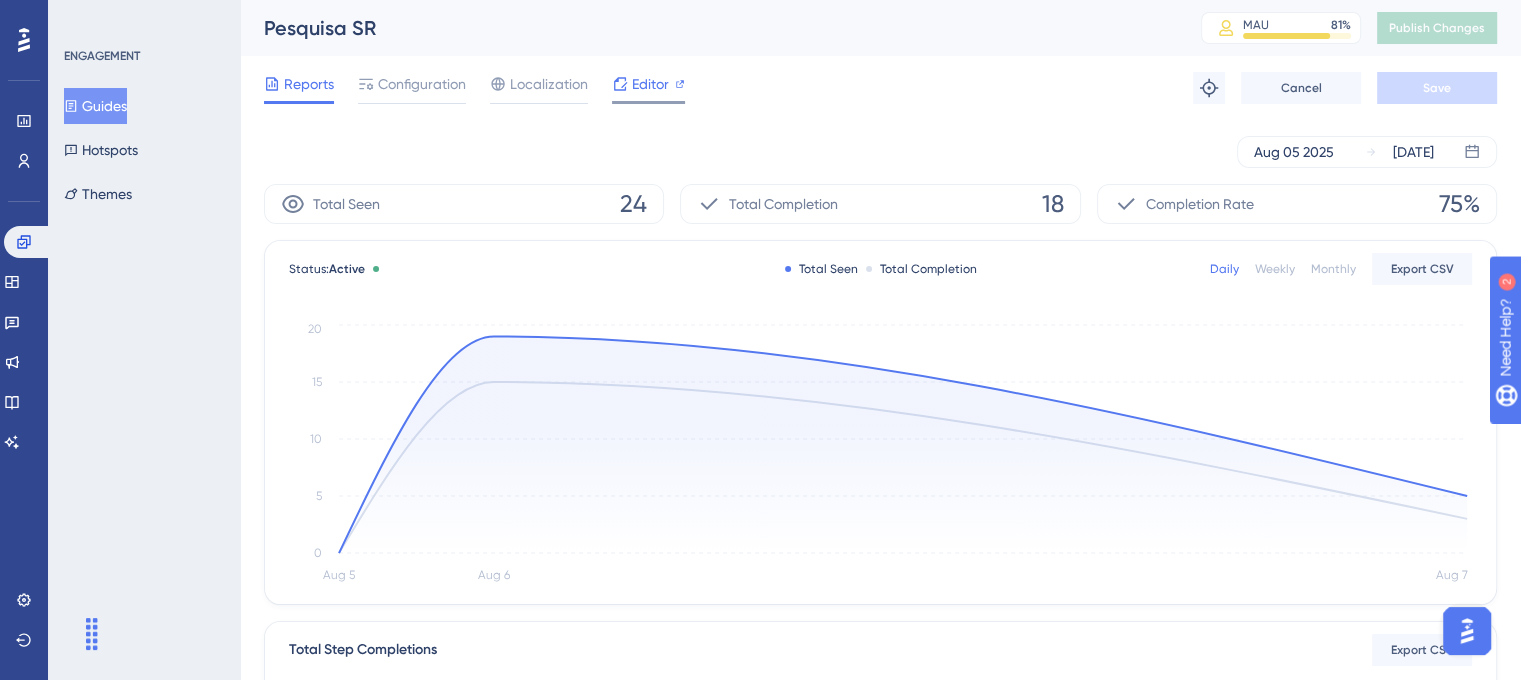 click at bounding box center [620, 84] 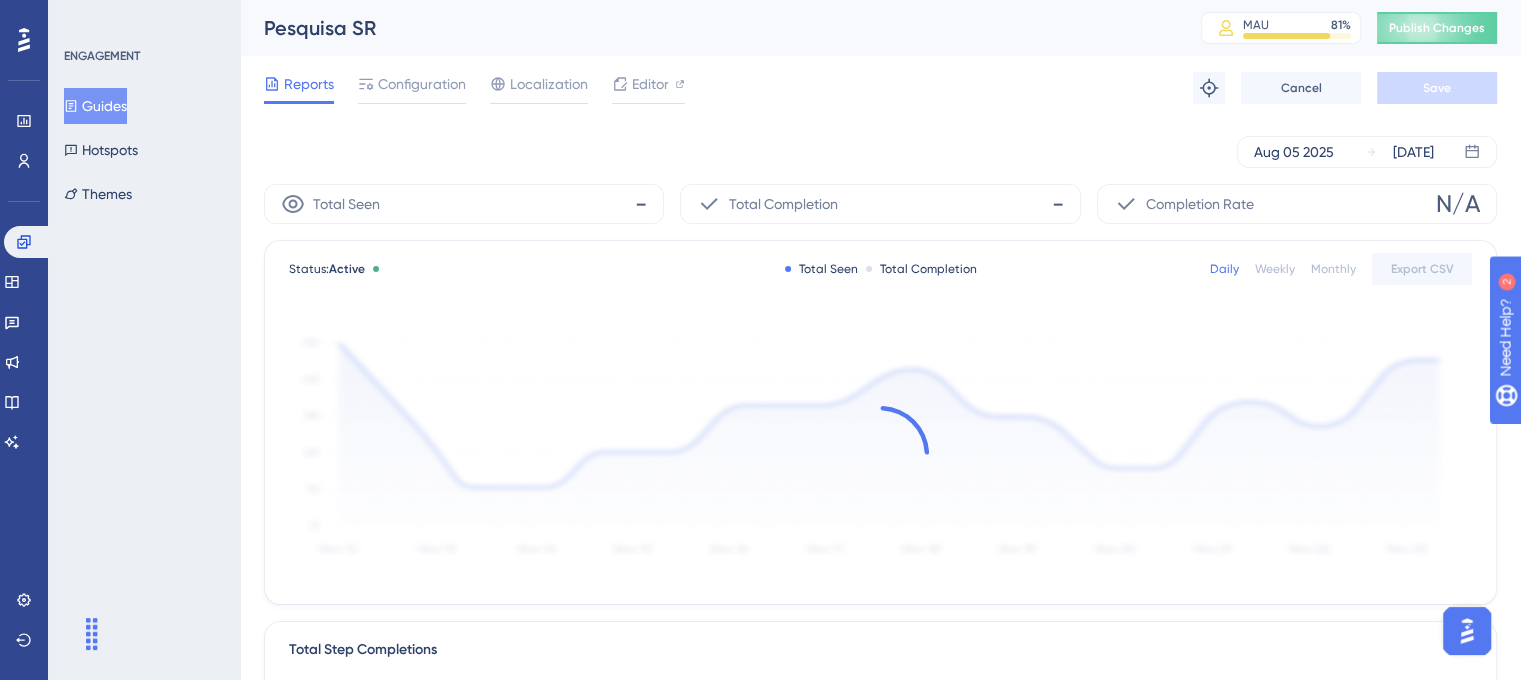 click on "Guides" at bounding box center (95, 106) 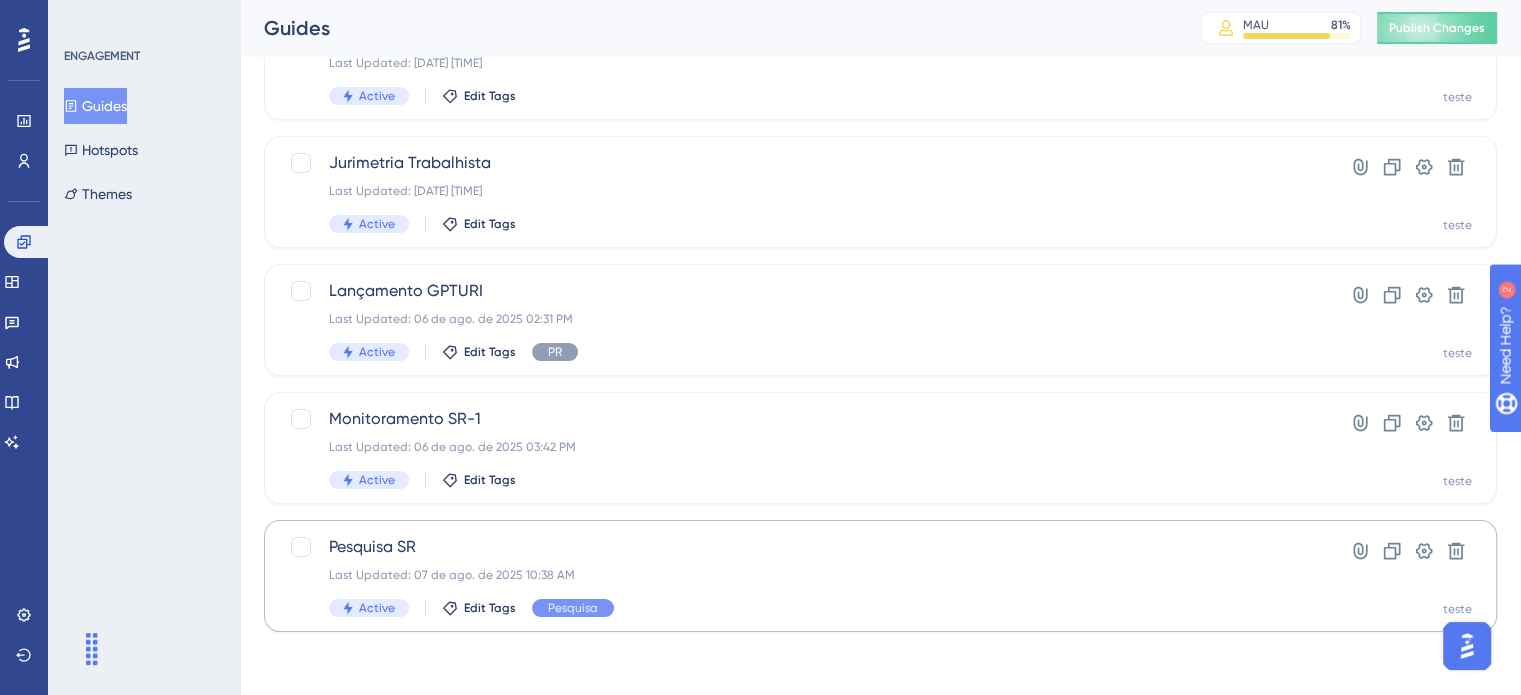 scroll, scrollTop: 304, scrollLeft: 0, axis: vertical 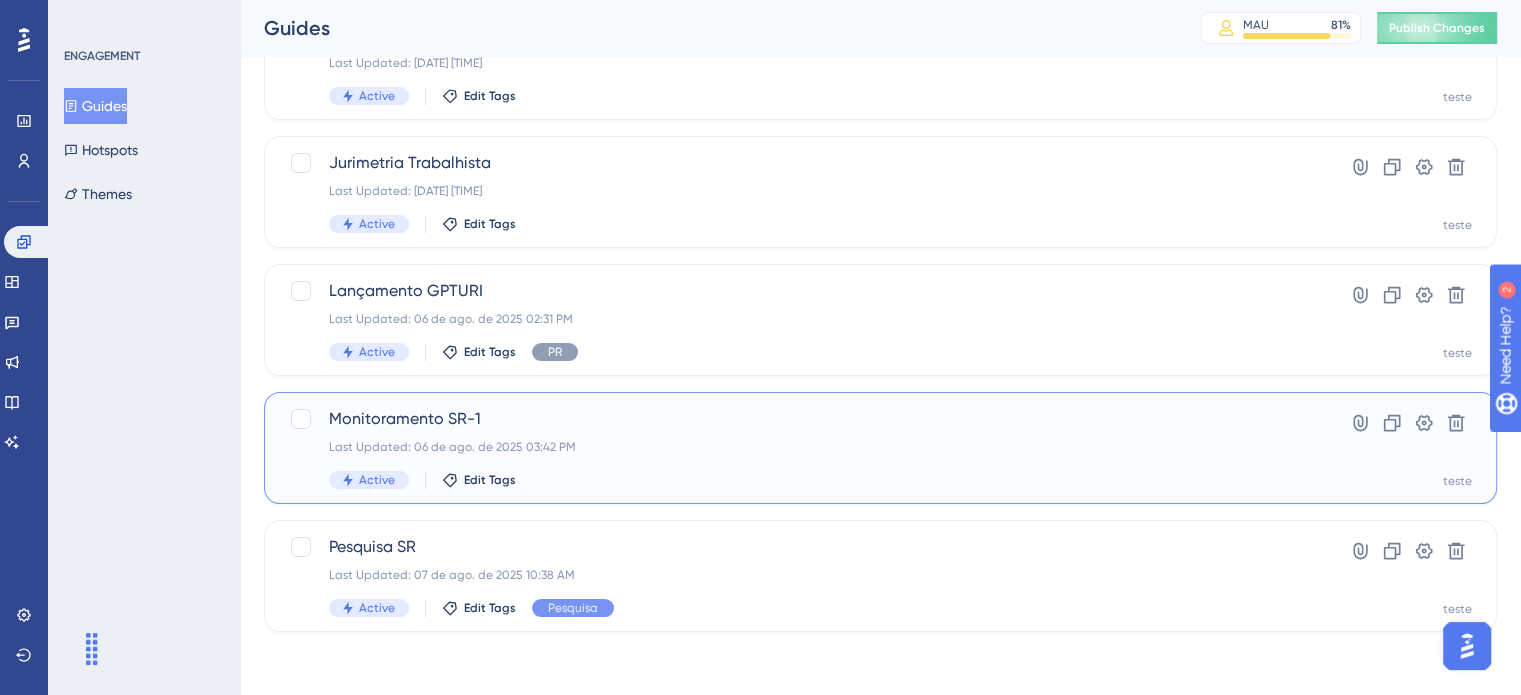 click on "Monitoramento SR-1 Last Updated: 06 de ago. de 2025 03:42 PM Active Edit Tags" at bounding box center [800, 448] 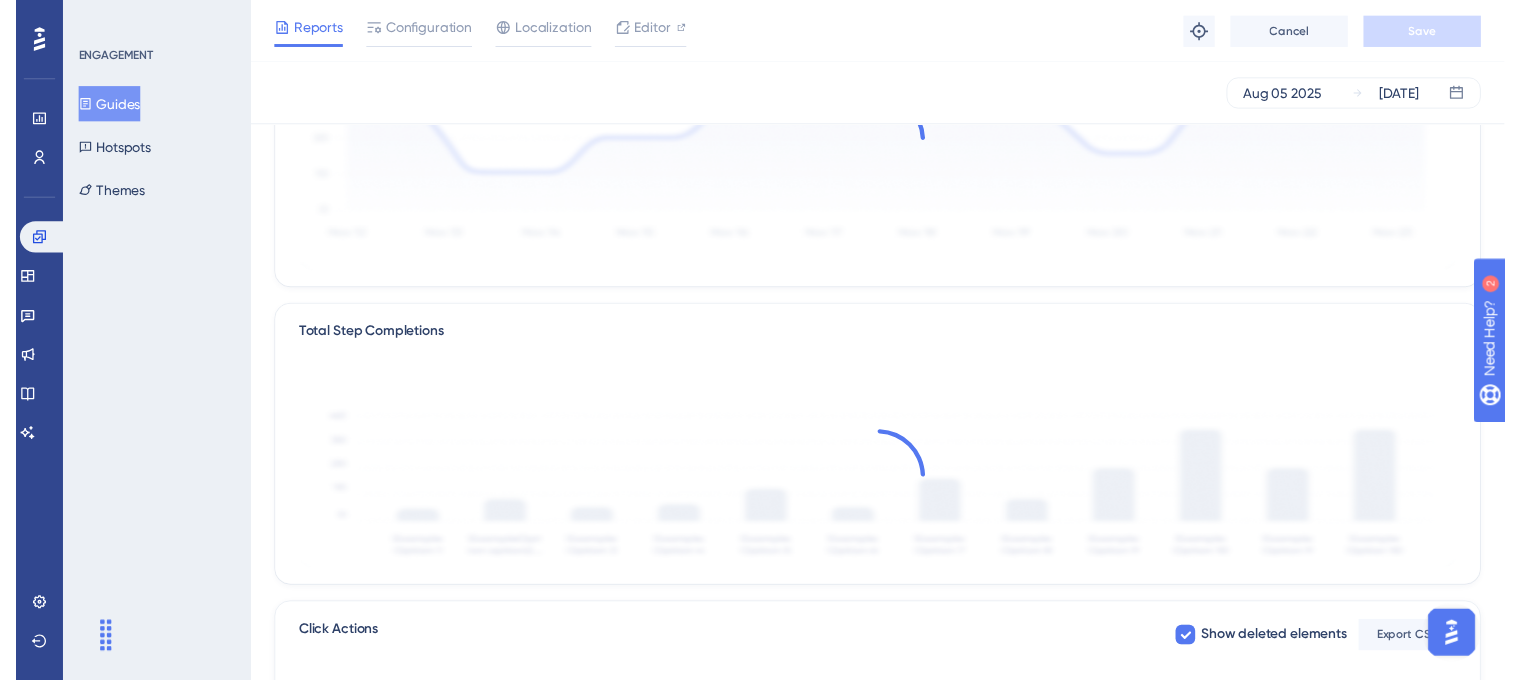 scroll, scrollTop: 0, scrollLeft: 0, axis: both 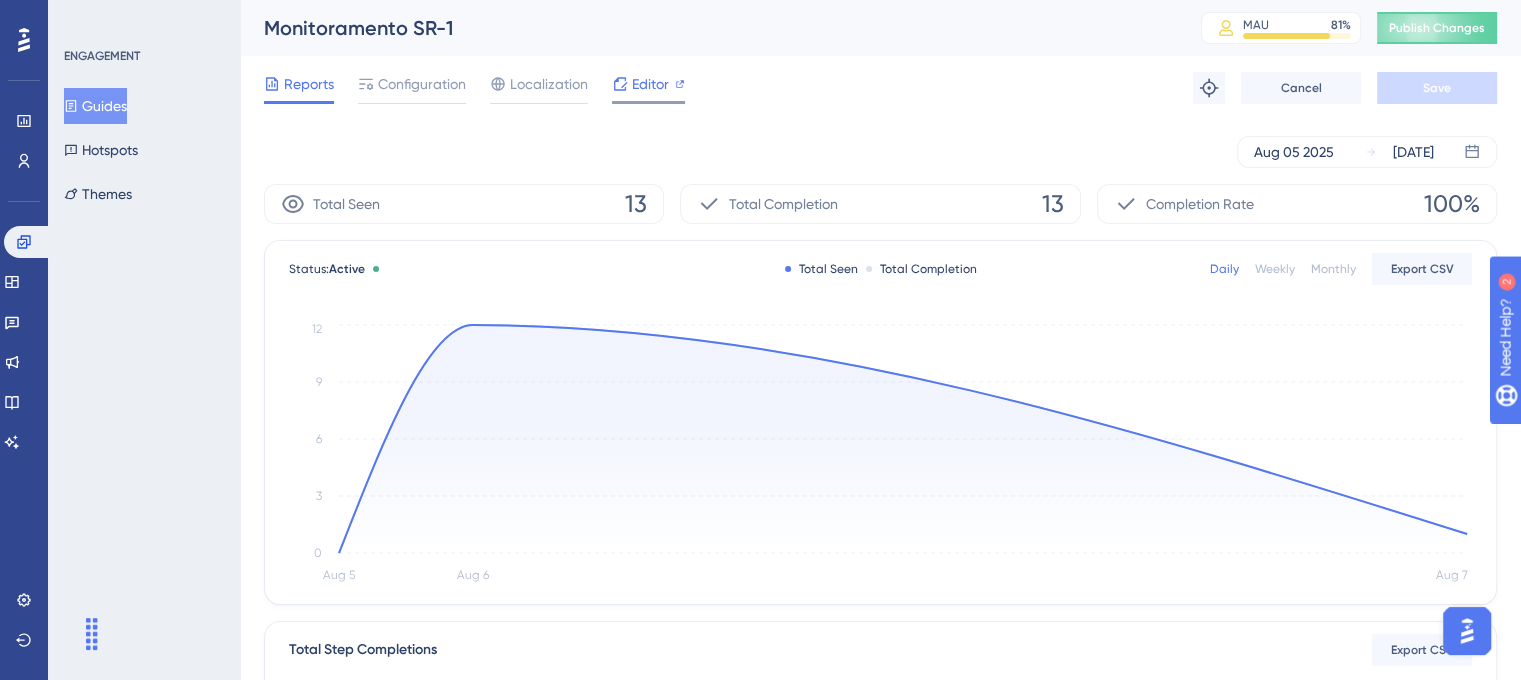 click on "Editor" at bounding box center (648, 84) 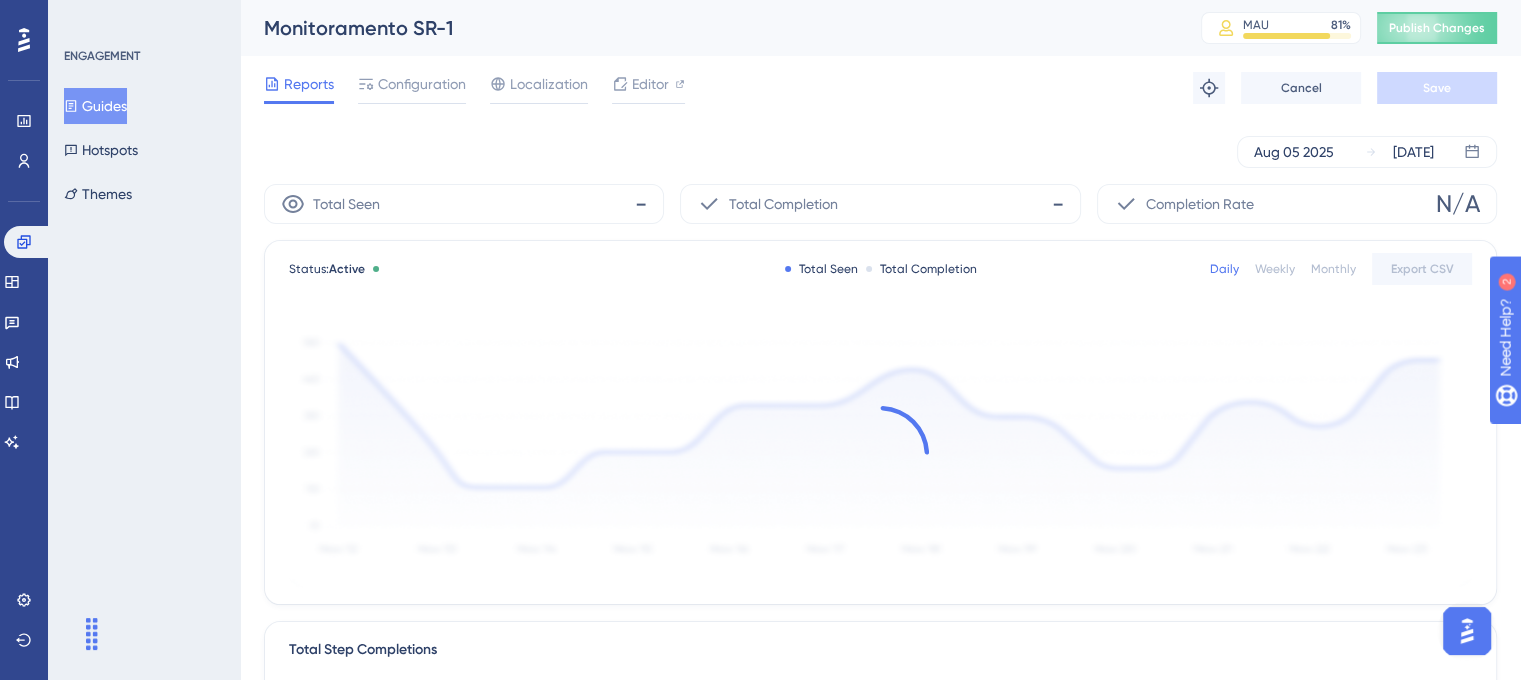 click on "Guides" at bounding box center [95, 106] 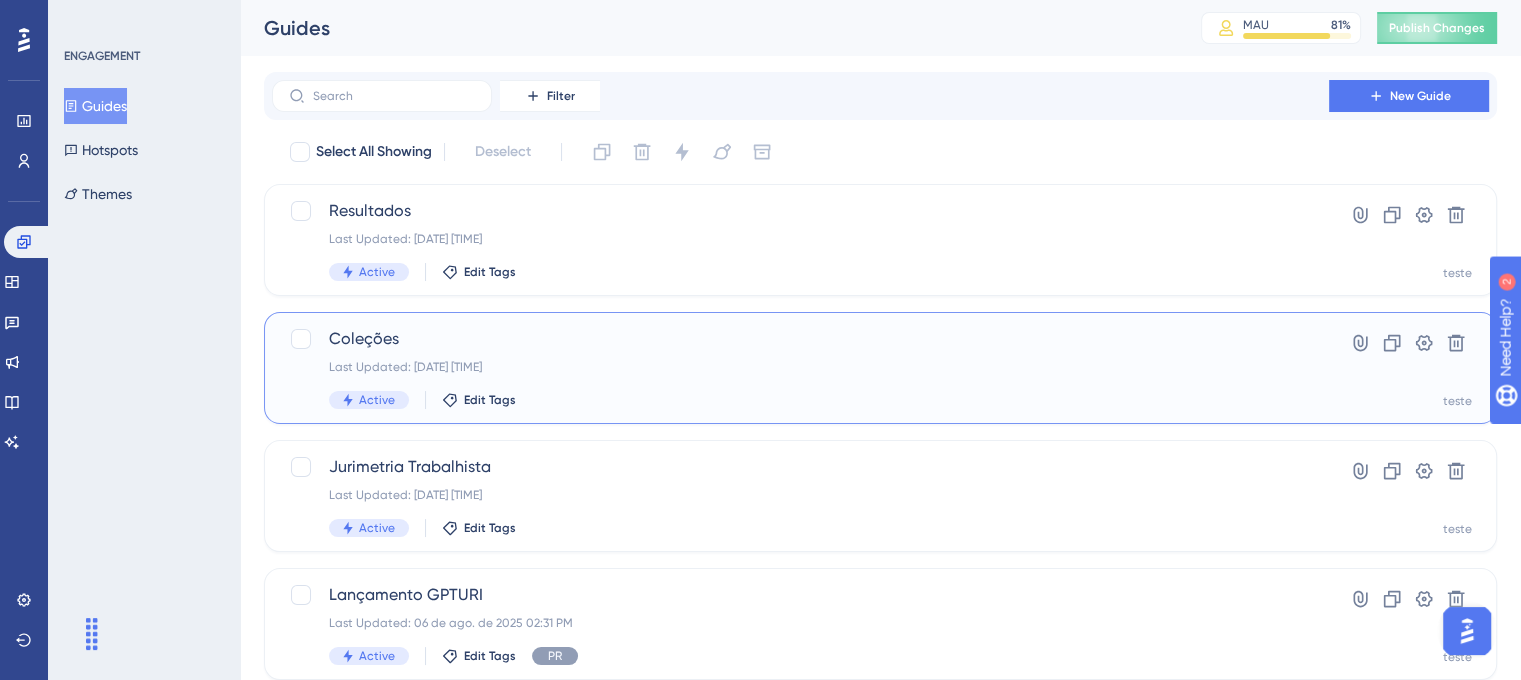 click on "Coleções Last Updated: 06 de ago. de 2025 06:13 PM Active Edit Tags" at bounding box center (800, 368) 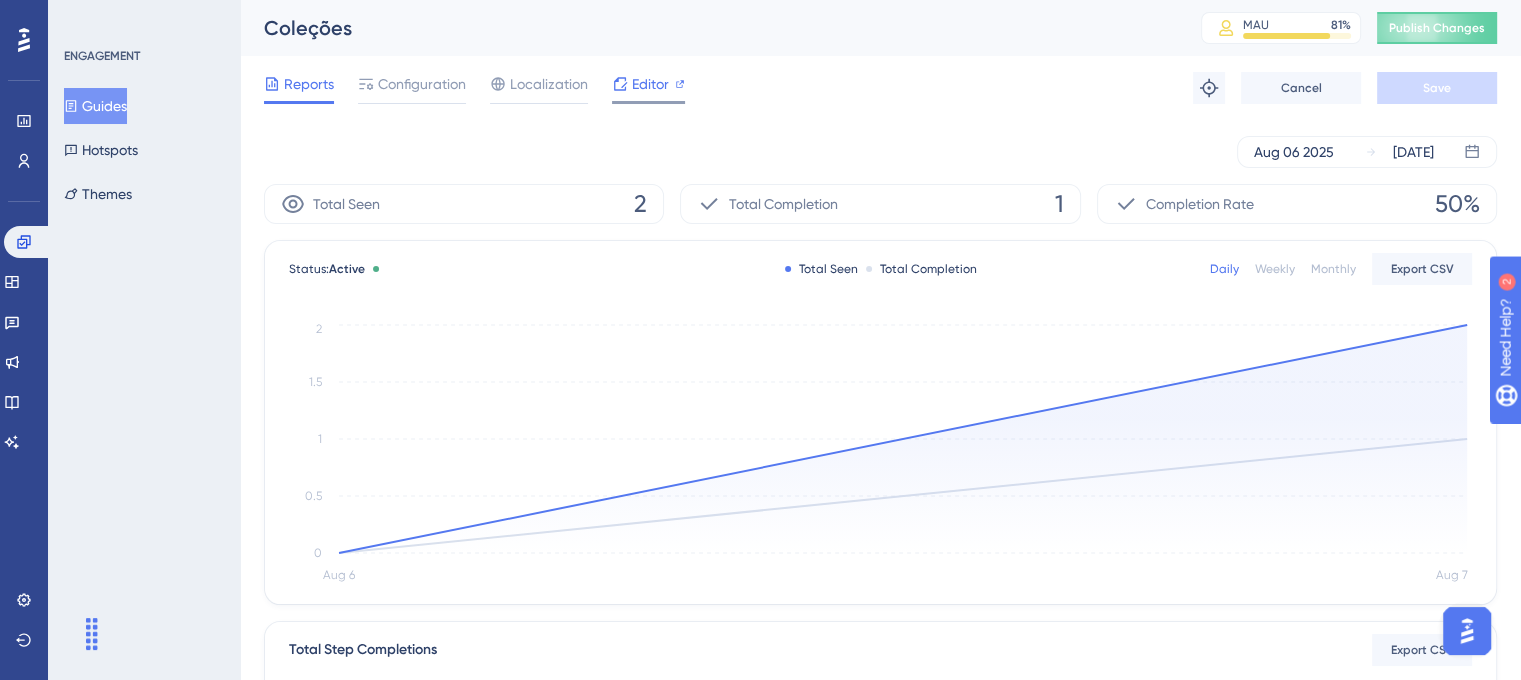 click on "Editor" at bounding box center [650, 84] 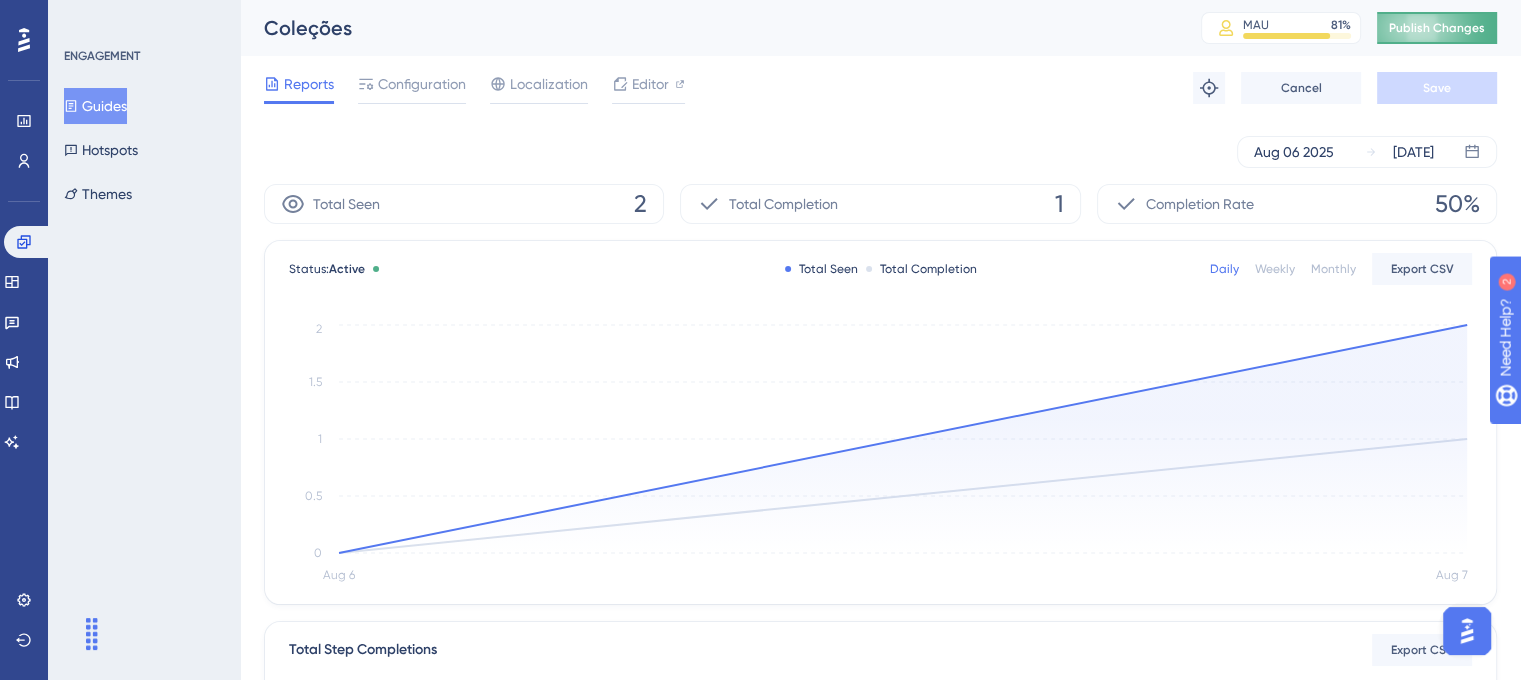 click on "Publish Changes" at bounding box center (1437, 28) 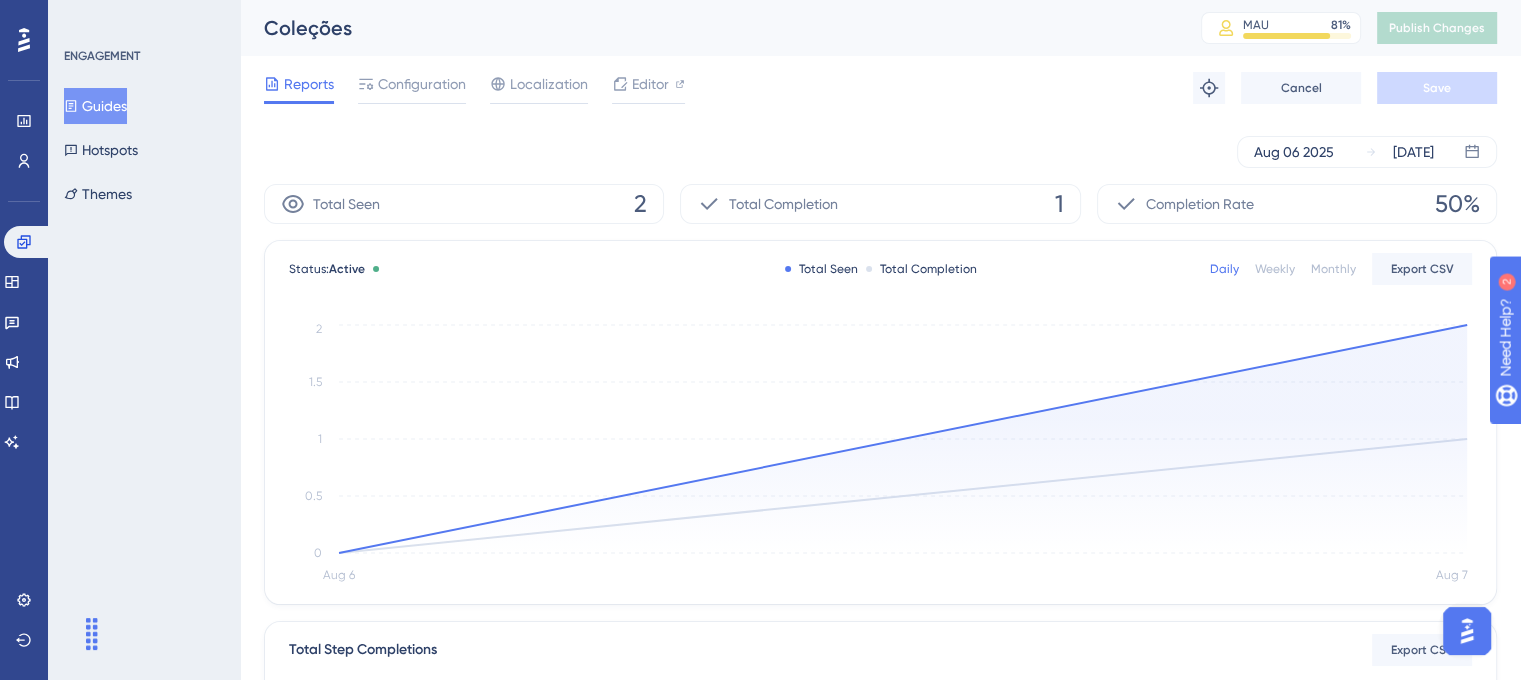click on "Guides" at bounding box center [95, 106] 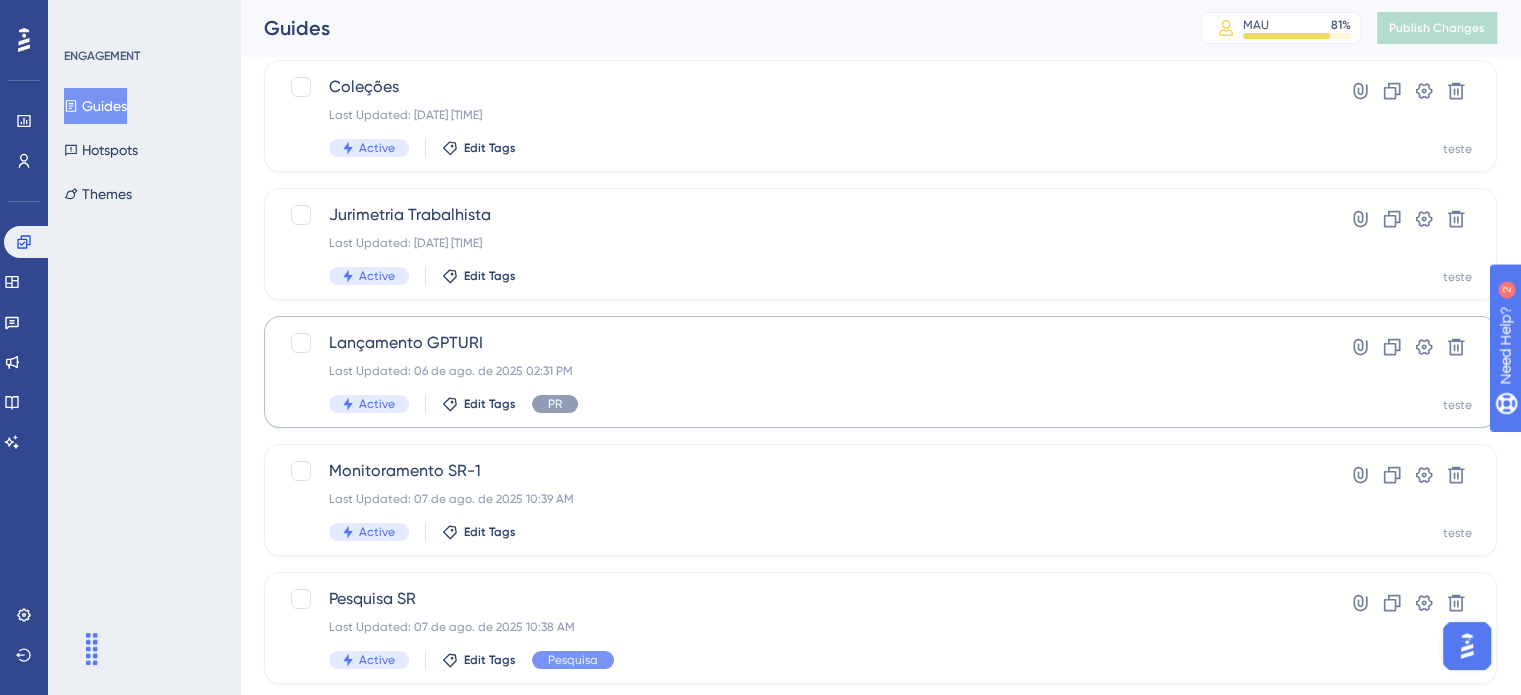 scroll, scrollTop: 300, scrollLeft: 0, axis: vertical 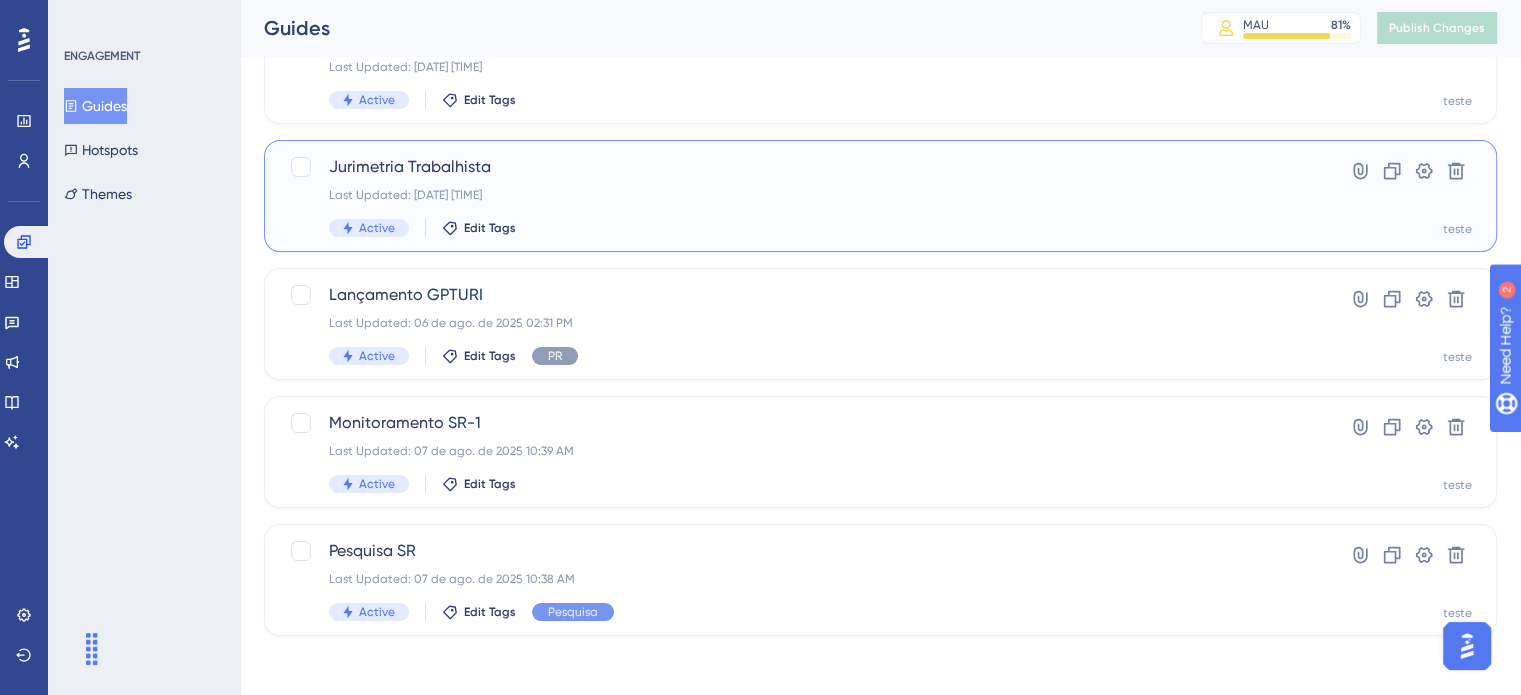 click on "Jurimetria Trabalhista Last Updated: 06 de ago. de 2025 03:17 PM Active Edit Tags" at bounding box center (800, 196) 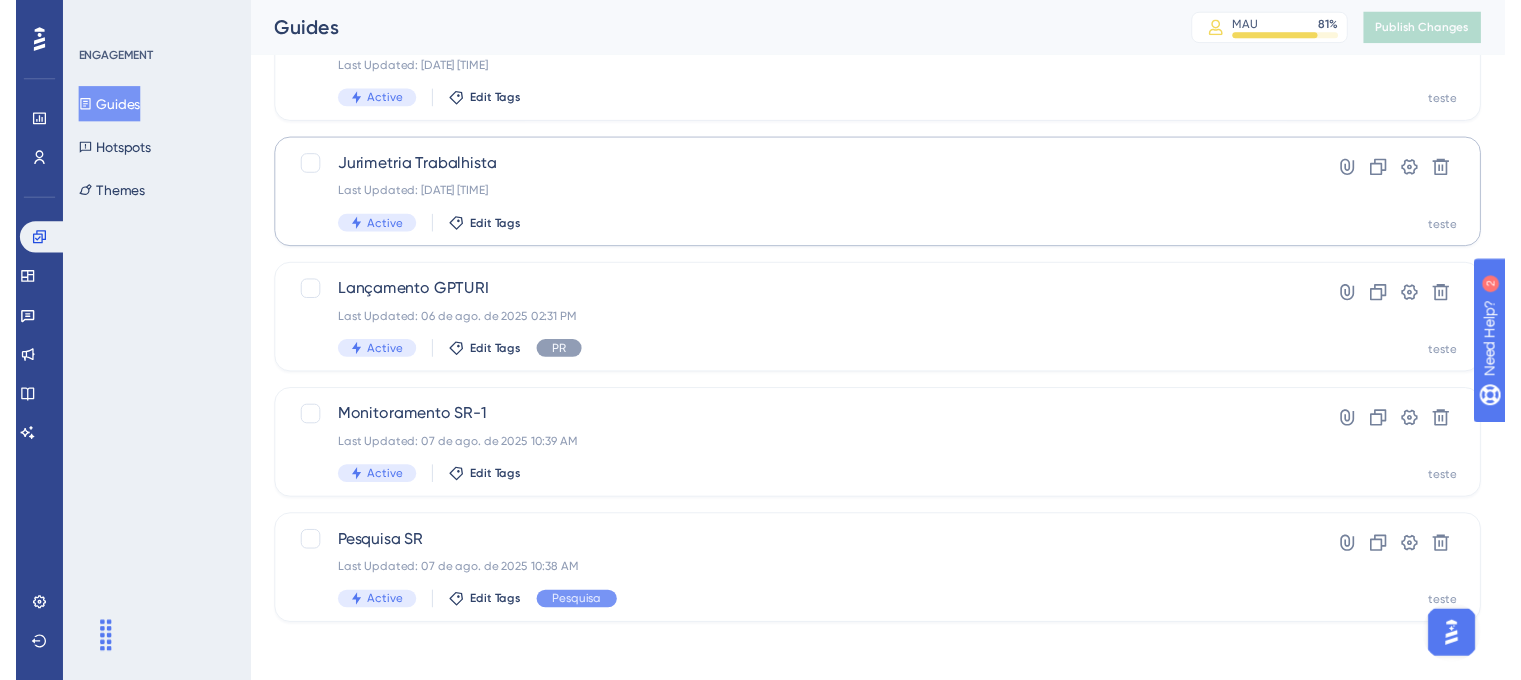 scroll, scrollTop: 0, scrollLeft: 0, axis: both 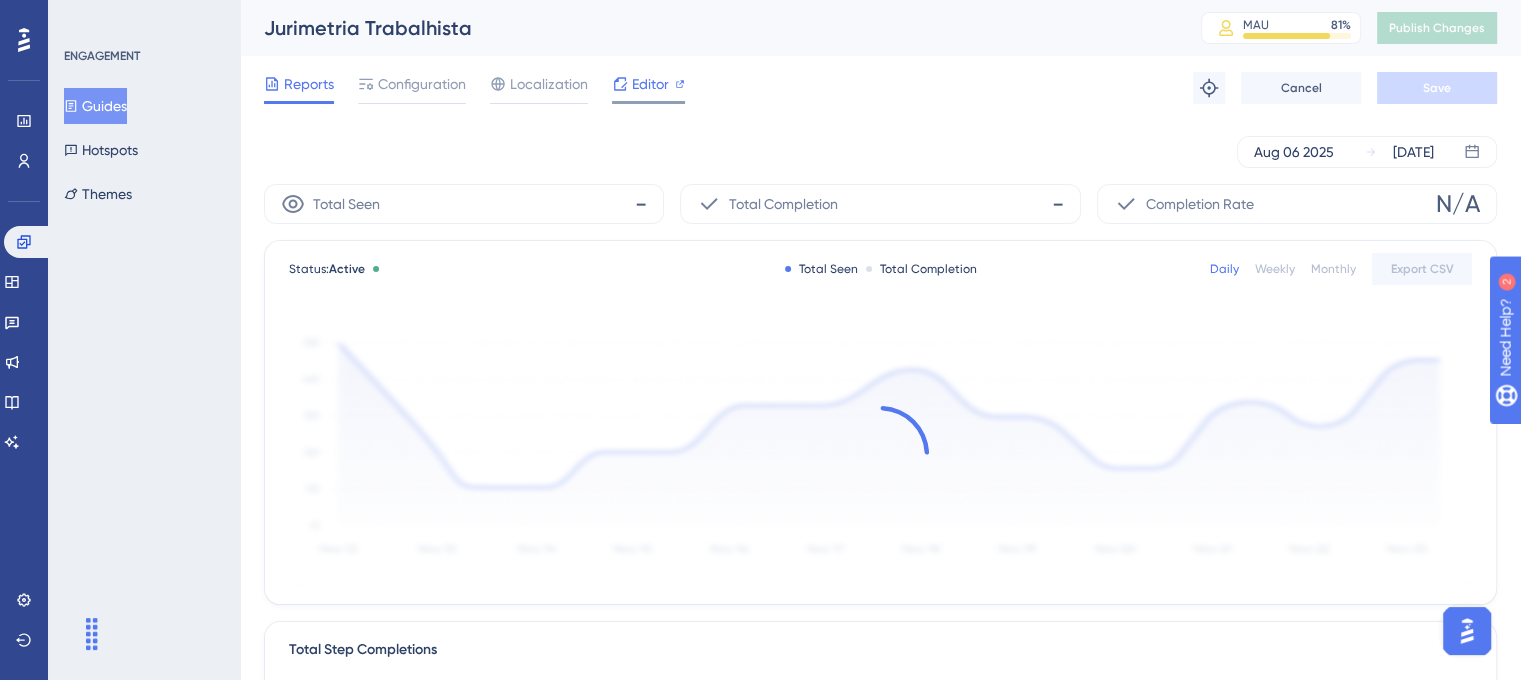 click on "Editor" at bounding box center [650, 84] 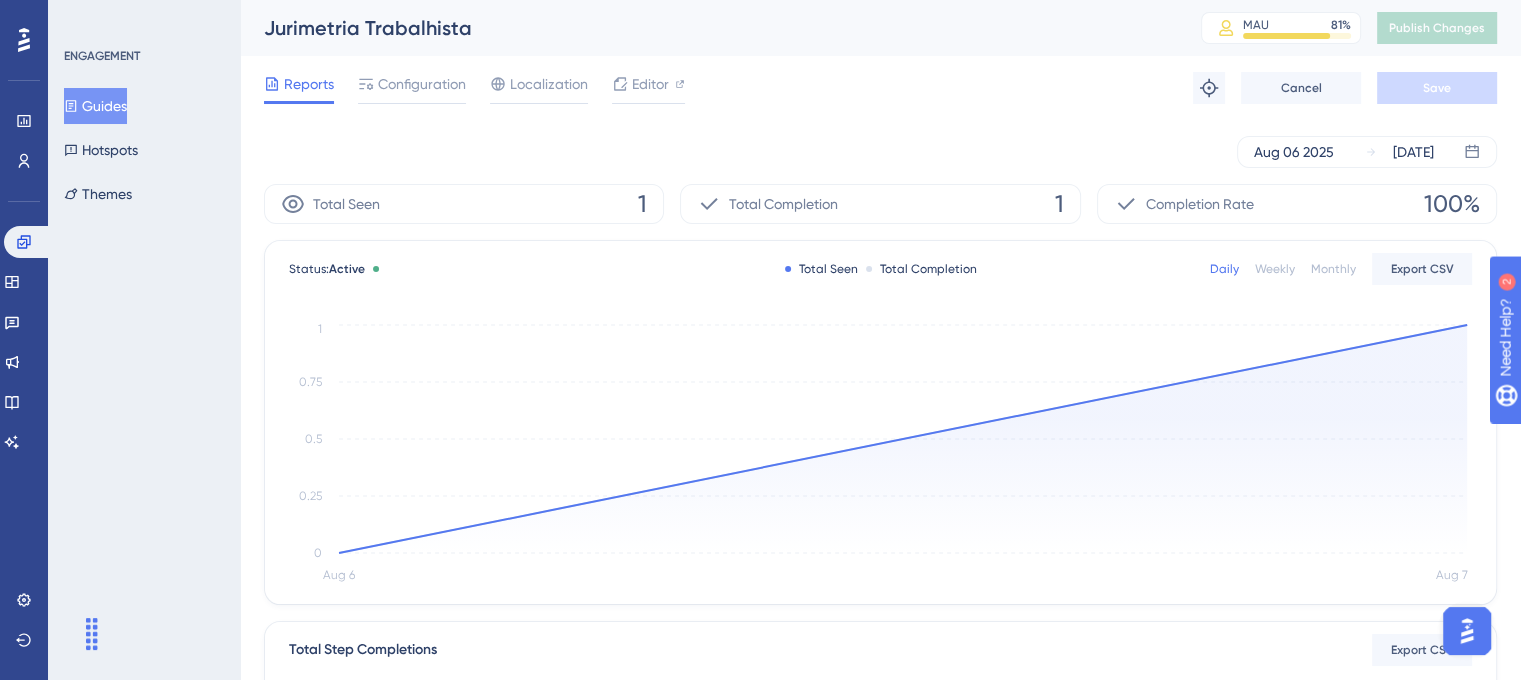 click on "Guides" at bounding box center [95, 106] 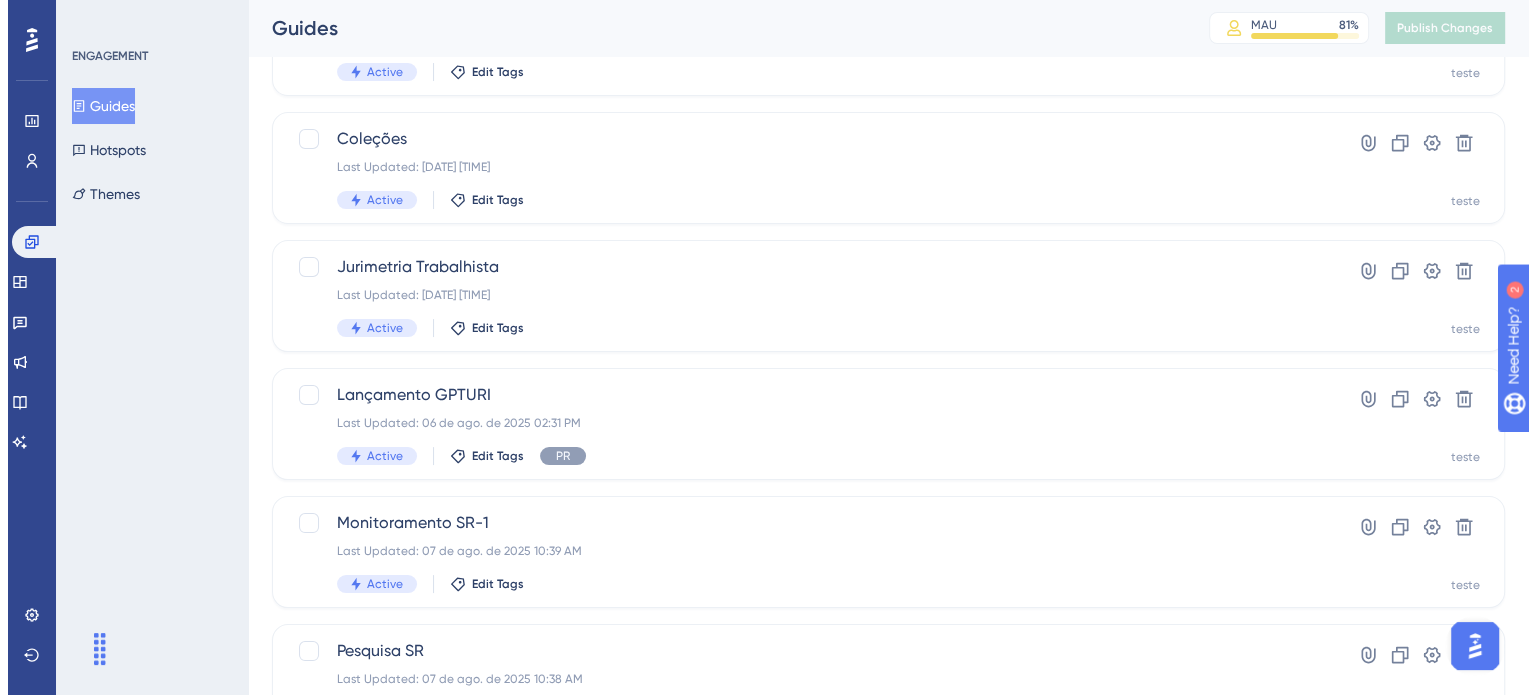 scroll, scrollTop: 0, scrollLeft: 0, axis: both 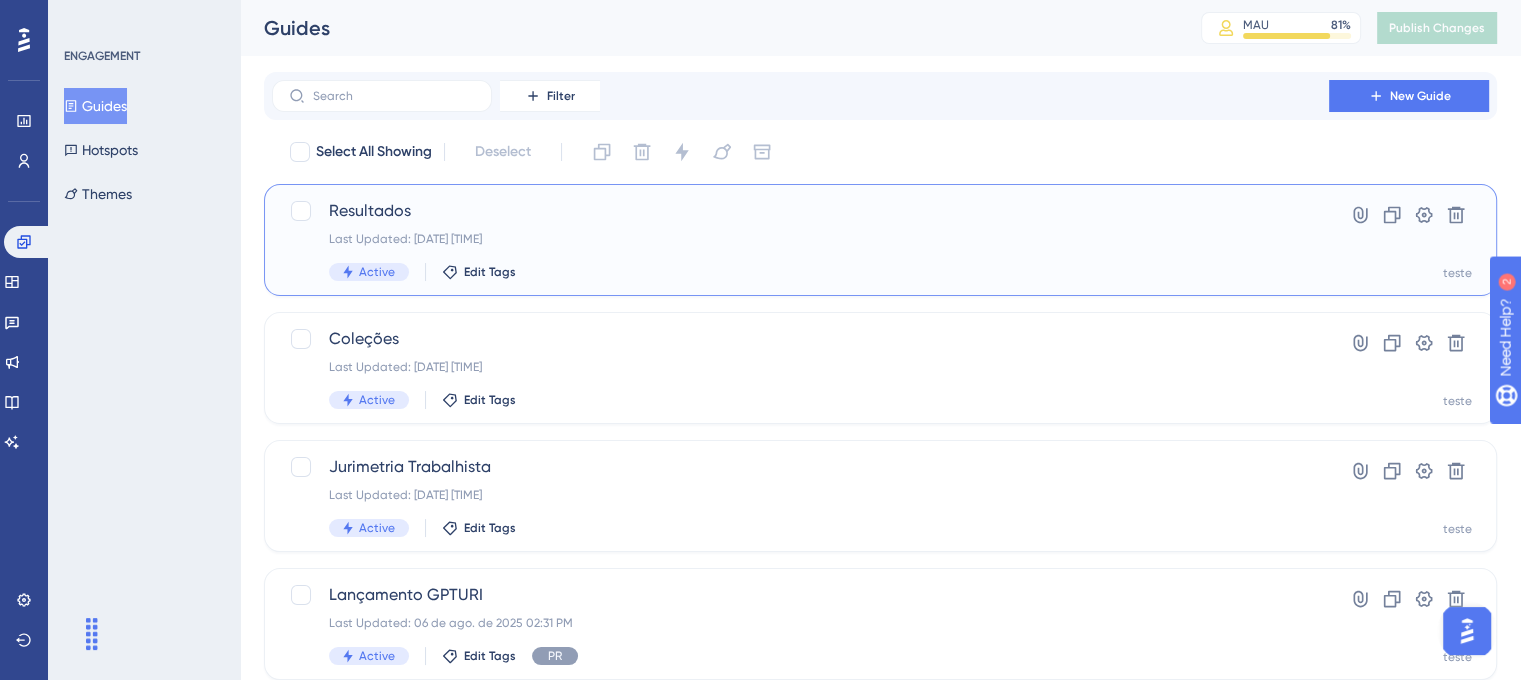 click on "Last Updated: [DATE] [TIME]" at bounding box center [800, 239] 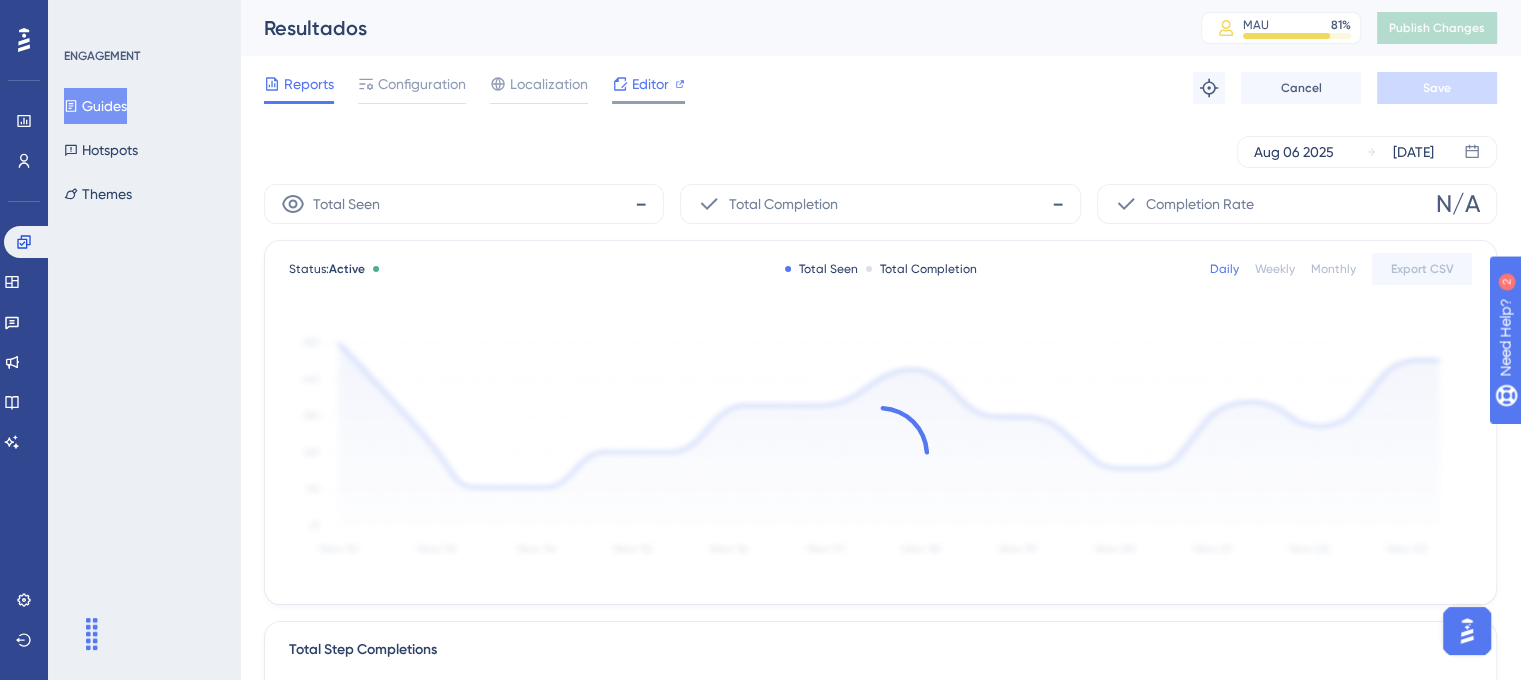 click on "Editor" at bounding box center [650, 84] 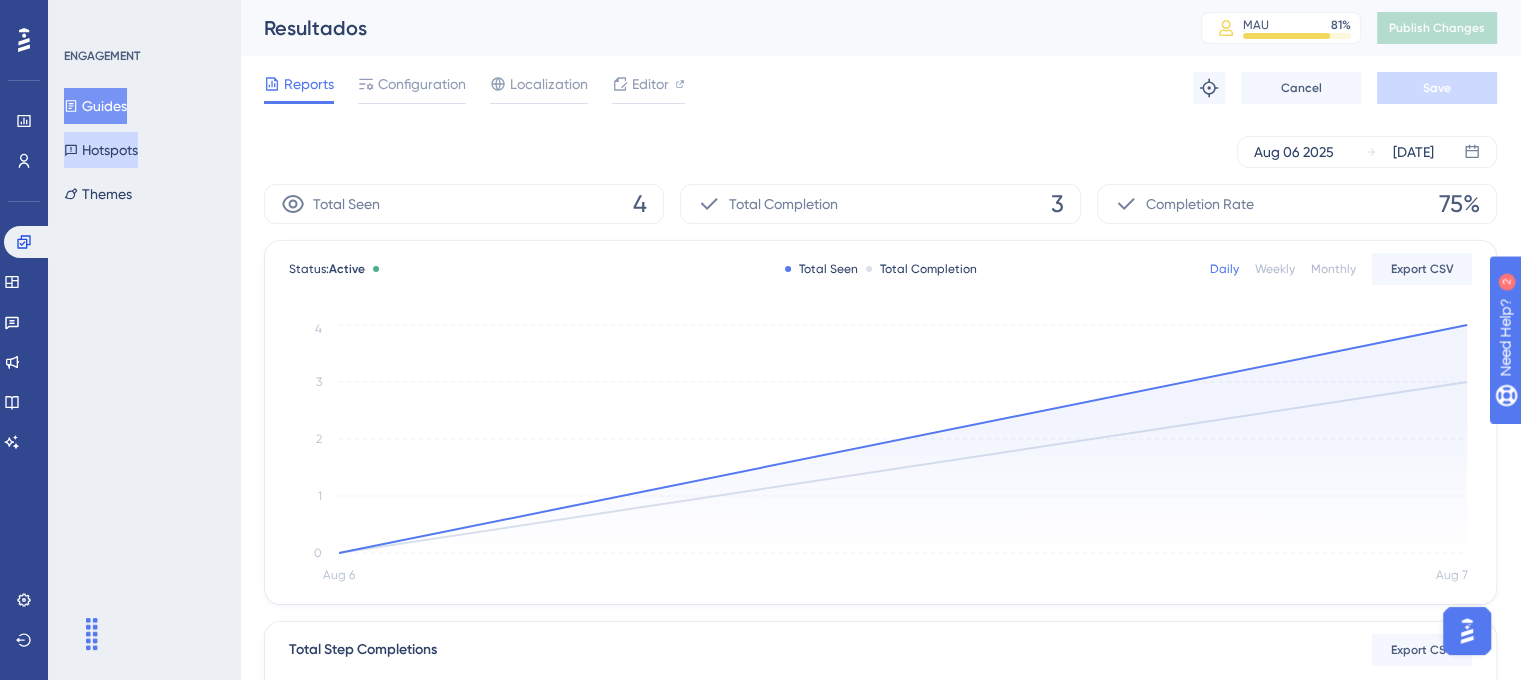 click on "Hotspots" at bounding box center [101, 150] 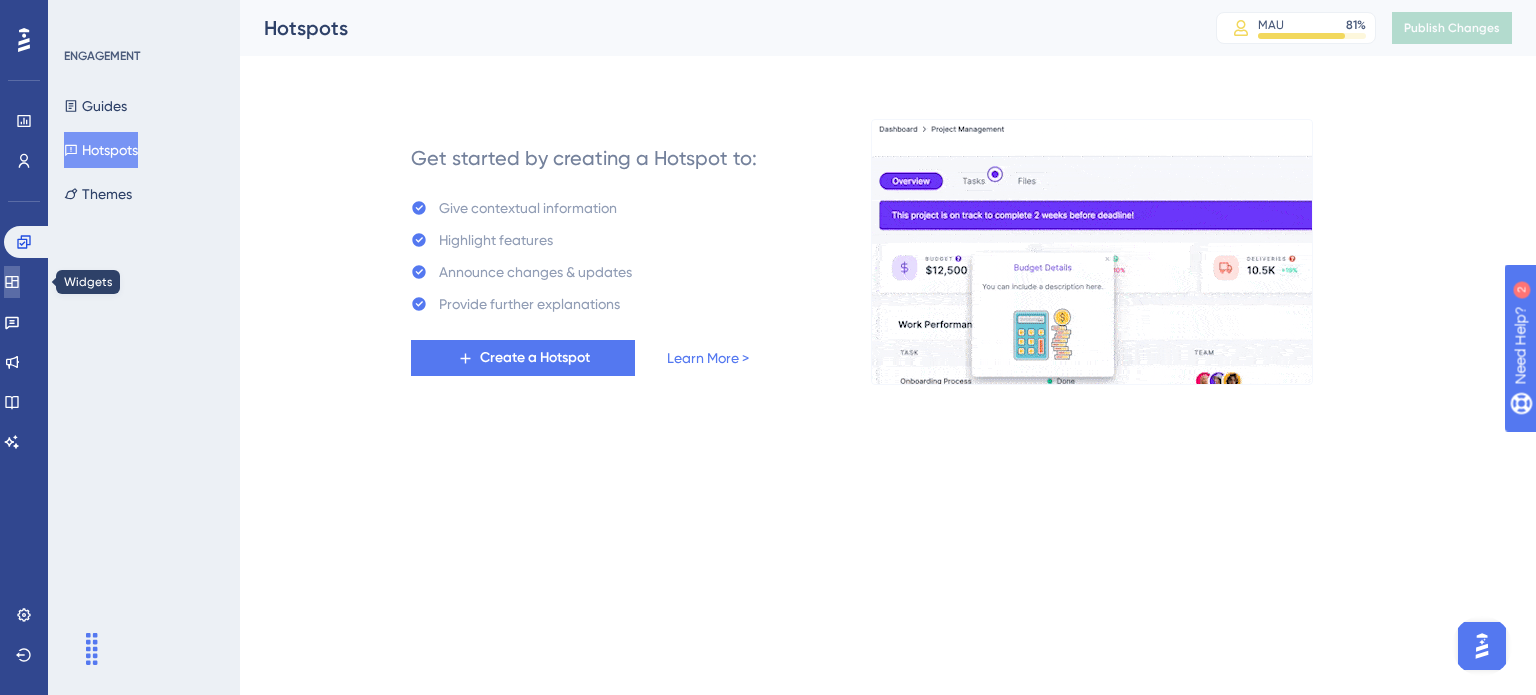 click 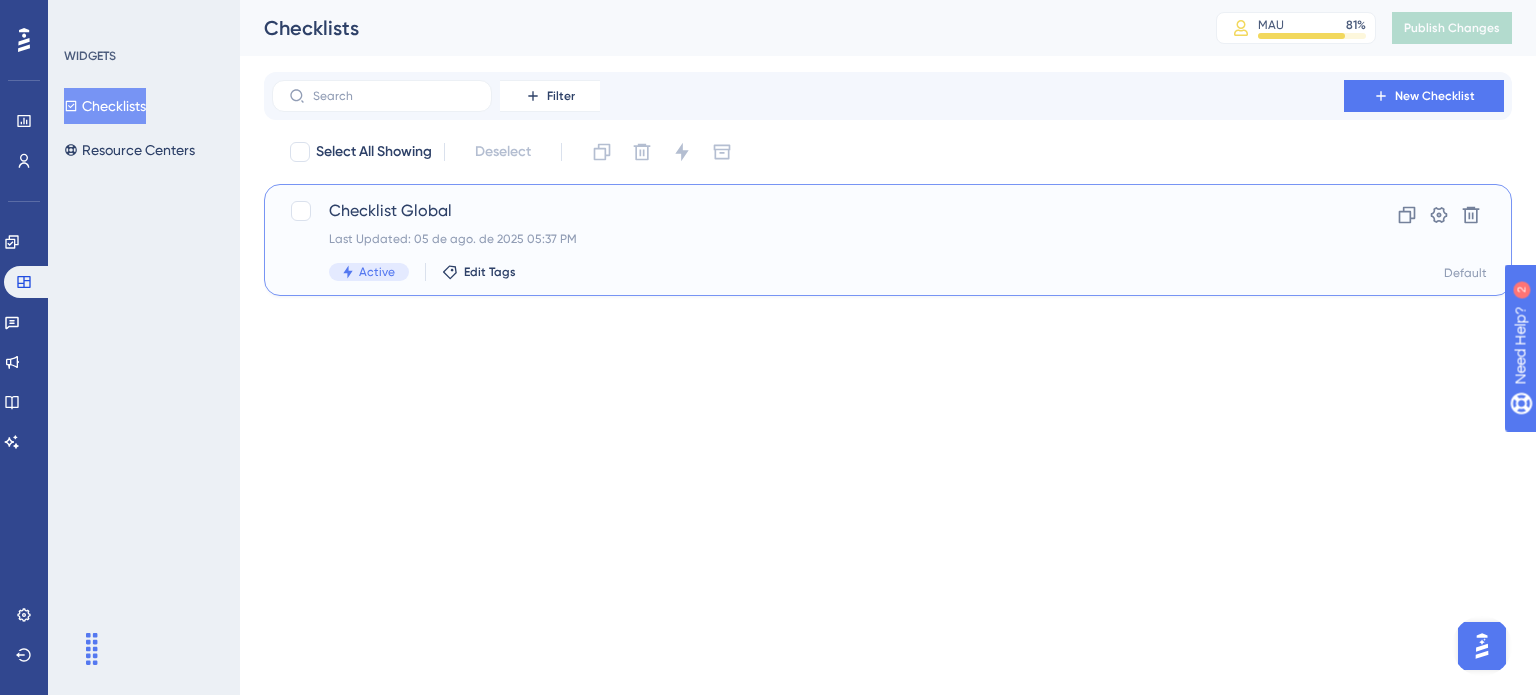 click on "Checklist Global" at bounding box center [808, 211] 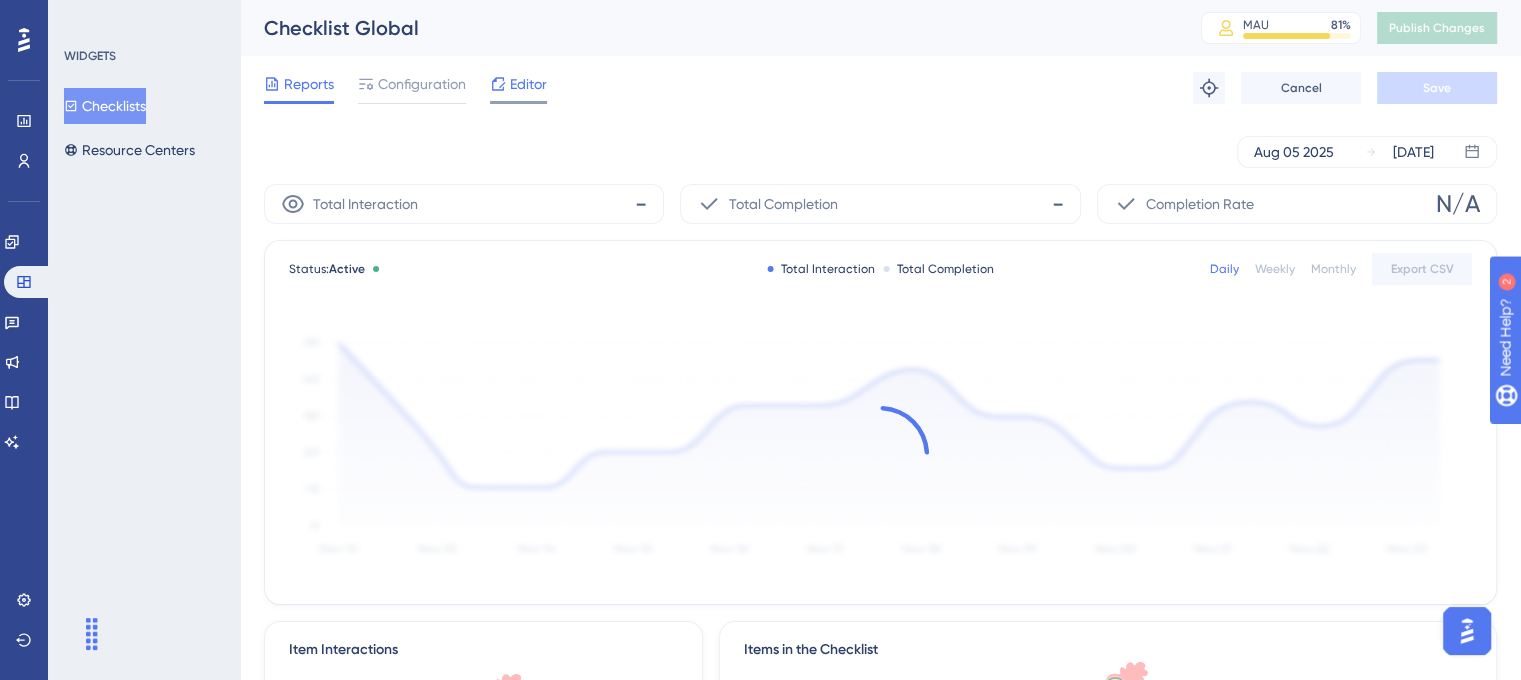 click on "Editor" at bounding box center [528, 84] 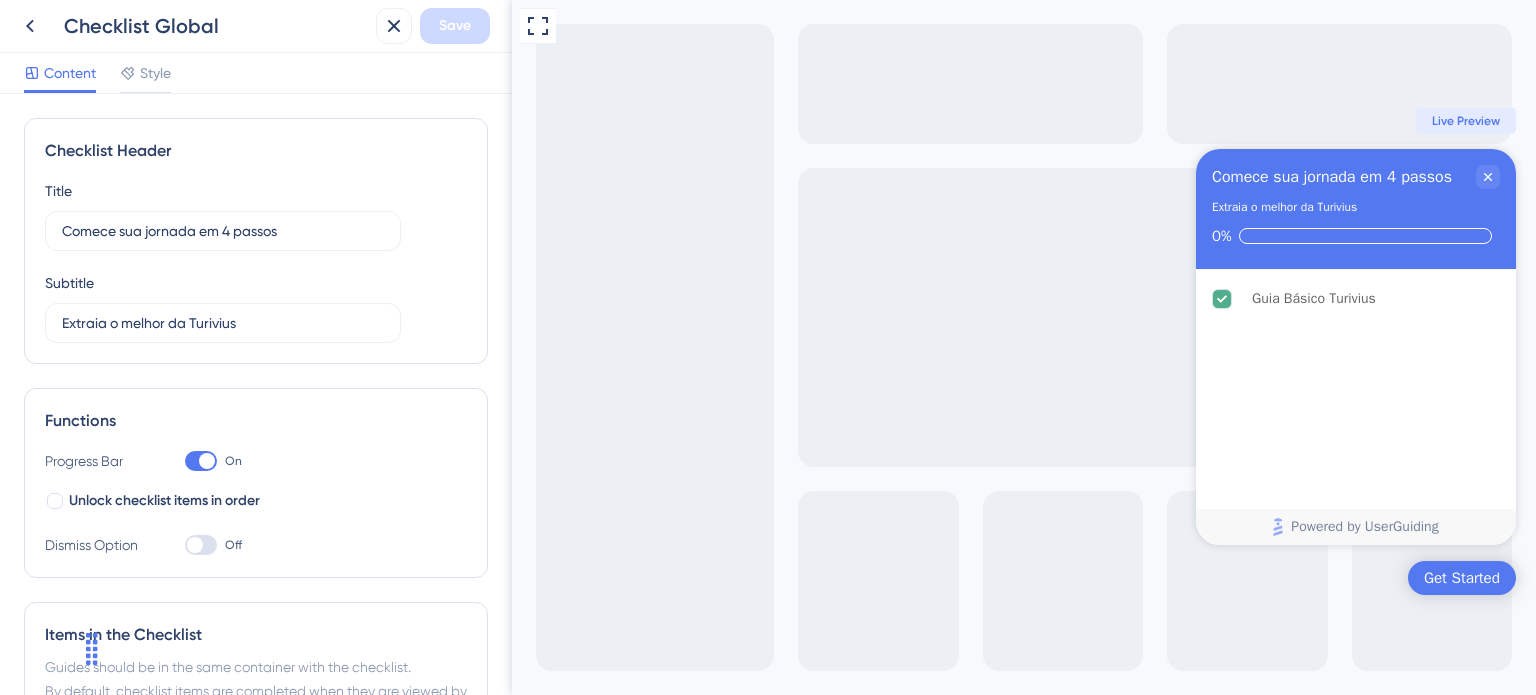 scroll, scrollTop: 0, scrollLeft: 0, axis: both 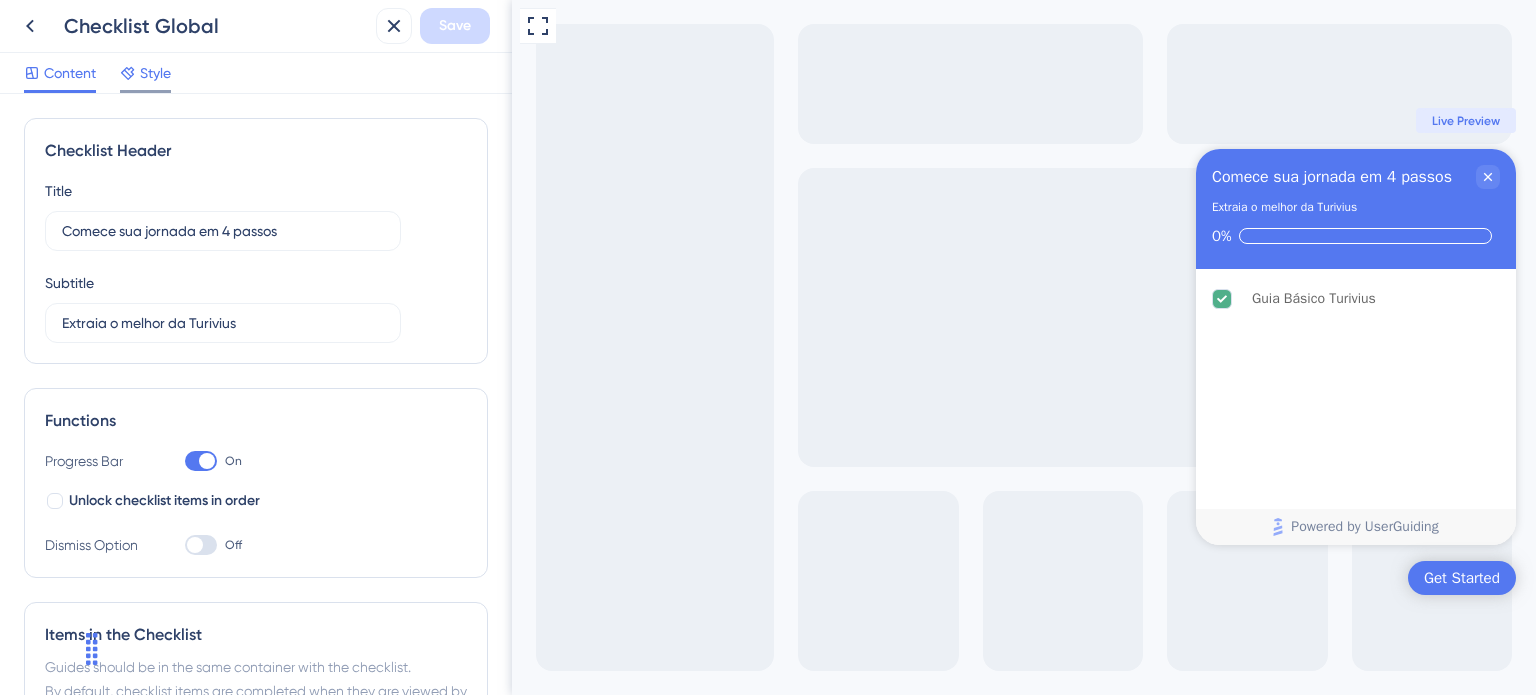 click on "Style" at bounding box center [145, 73] 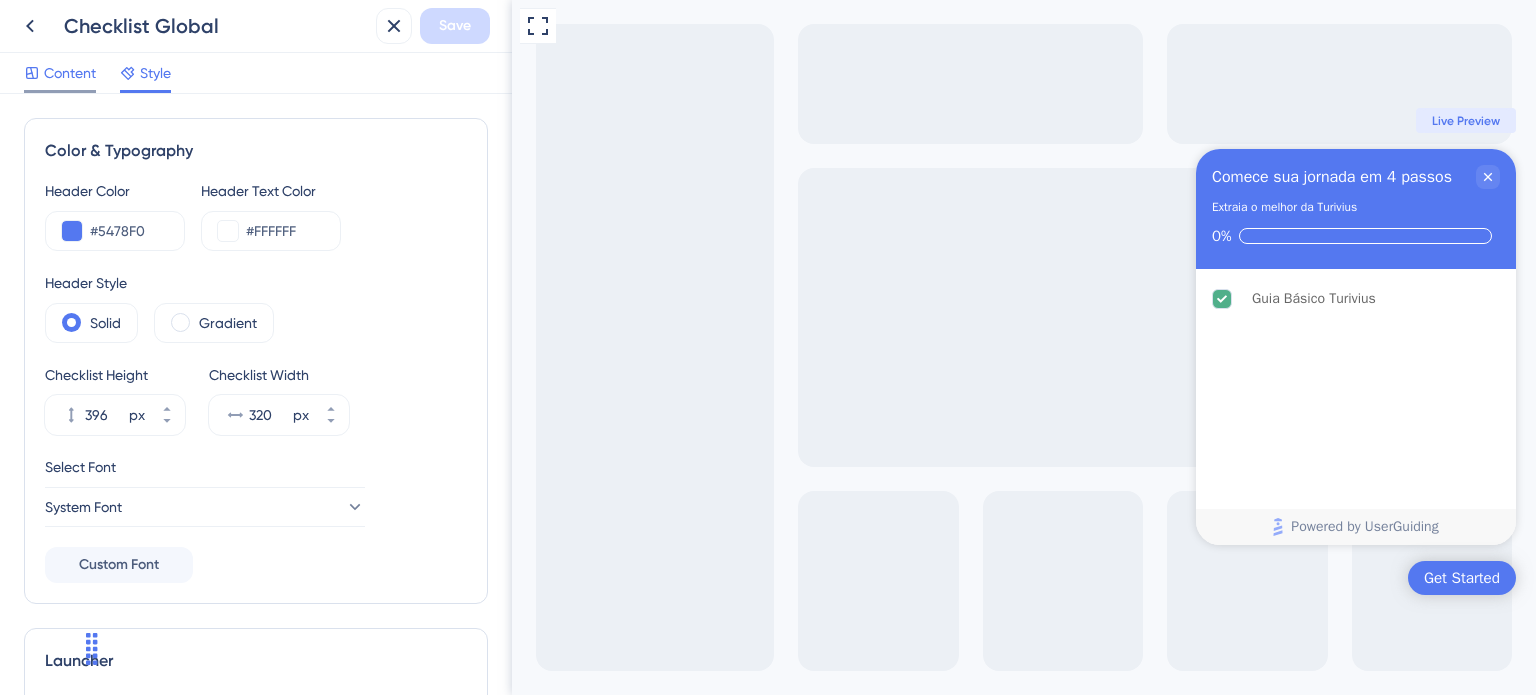 scroll, scrollTop: 0, scrollLeft: 0, axis: both 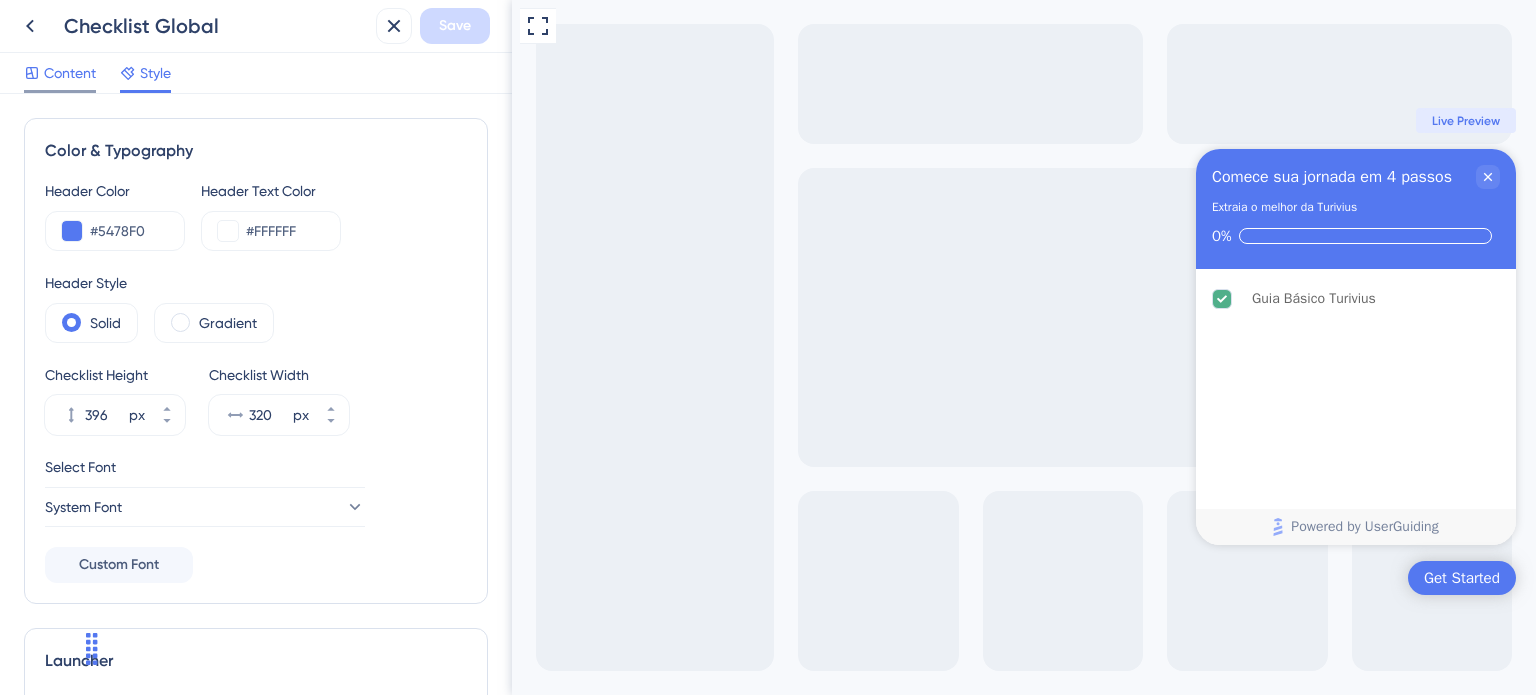 click on "Content" at bounding box center (60, 77) 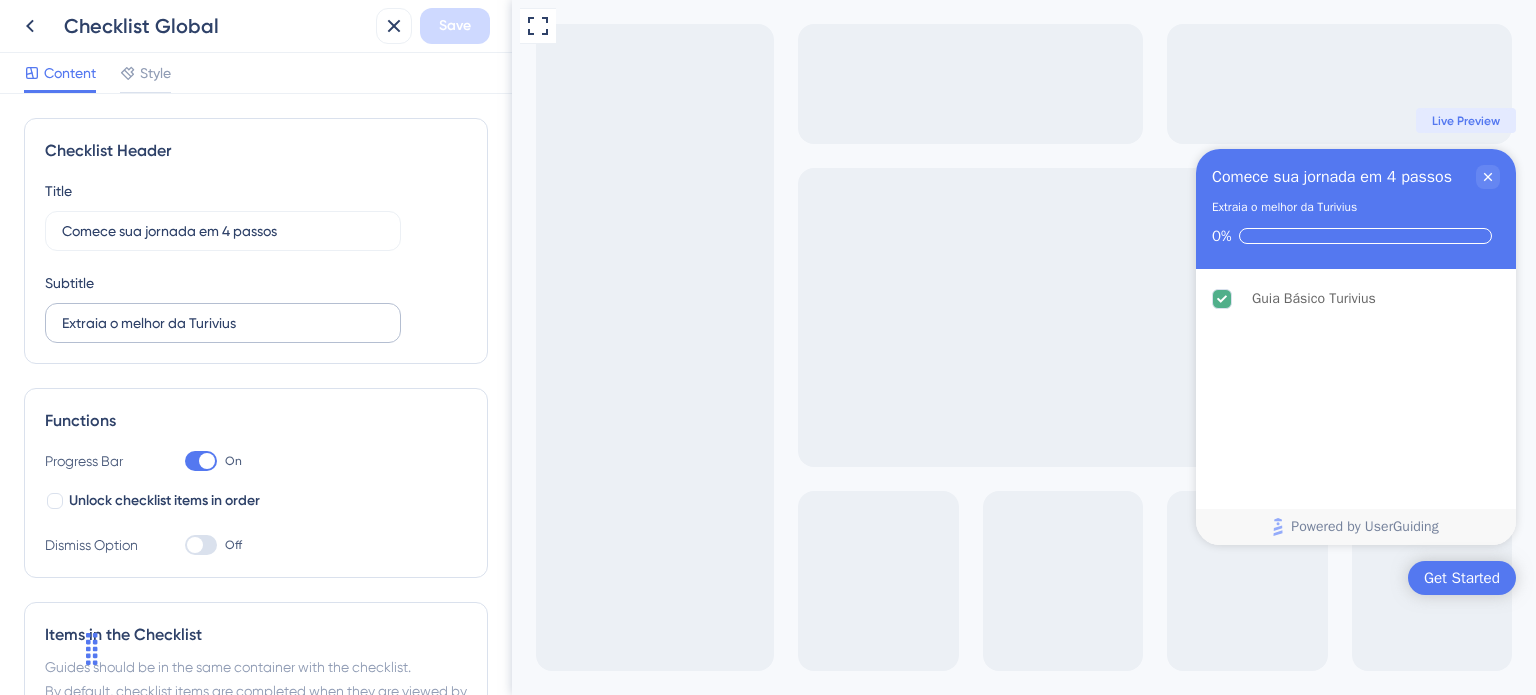 scroll, scrollTop: 0, scrollLeft: 0, axis: both 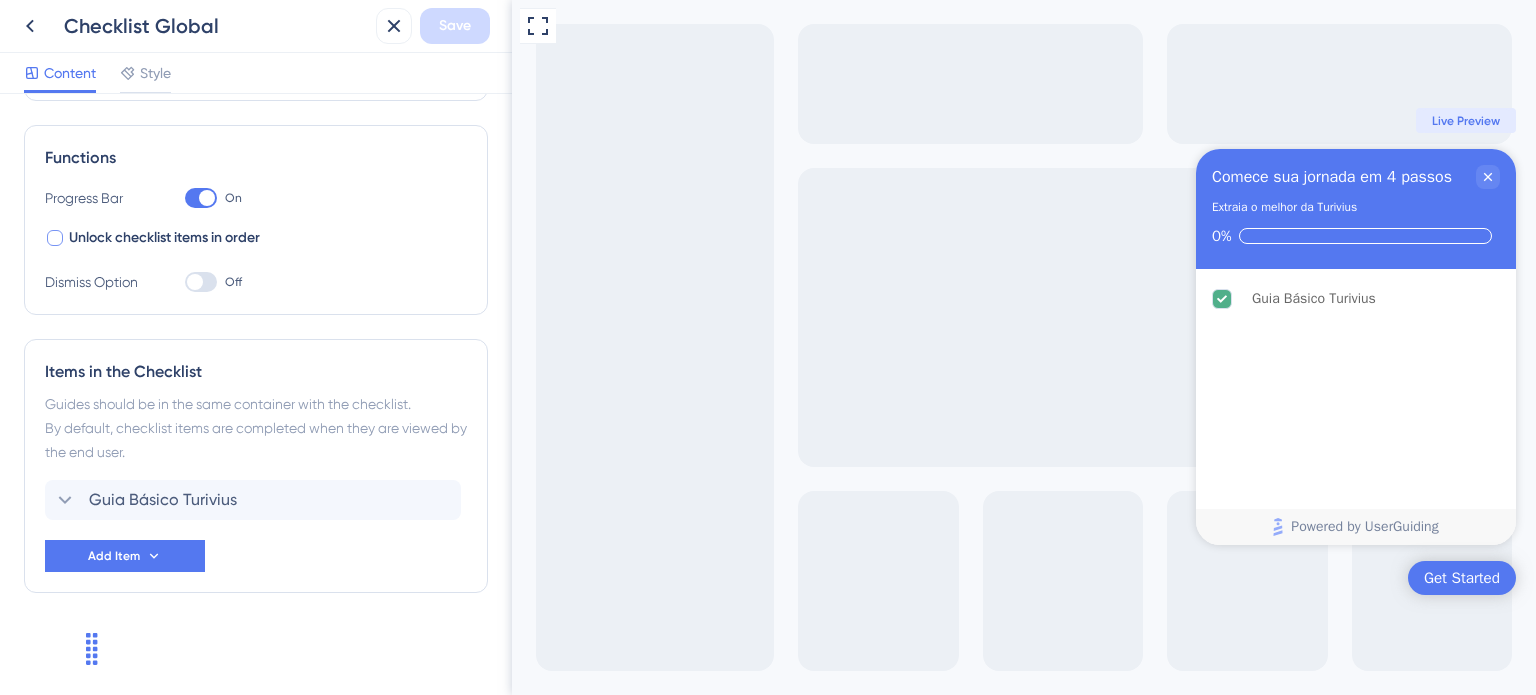 click on "Unlock checklist items in order" at bounding box center [164, 238] 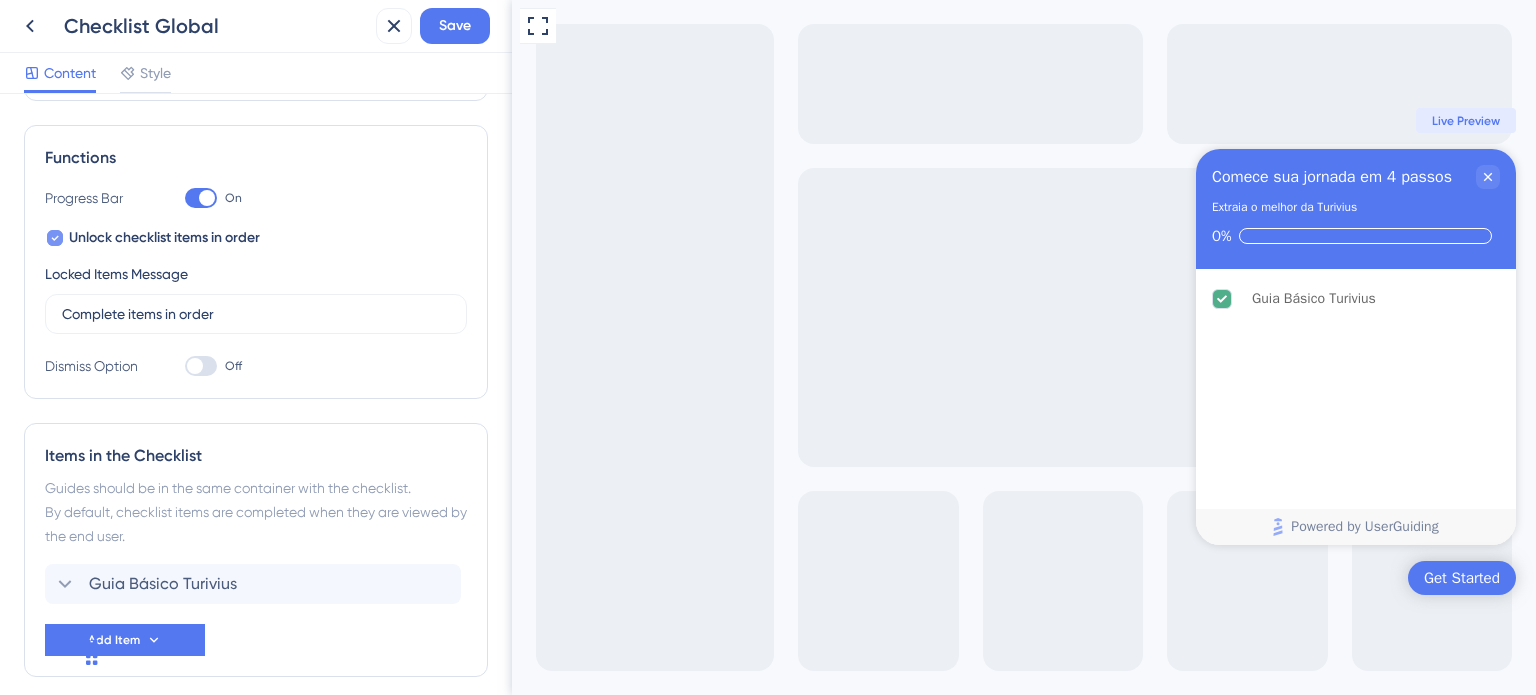 click on "Unlock checklist items in order" at bounding box center (164, 238) 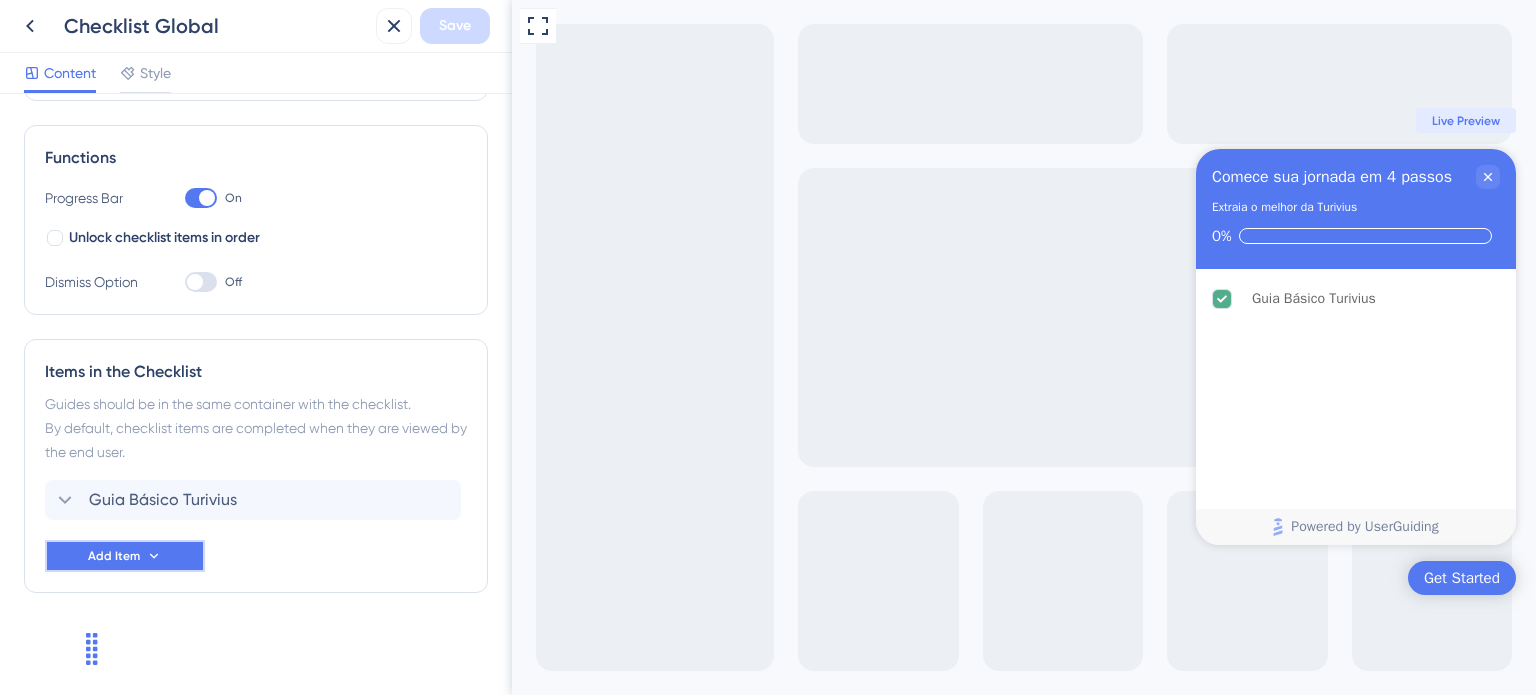 click on "Add Item" at bounding box center [125, 556] 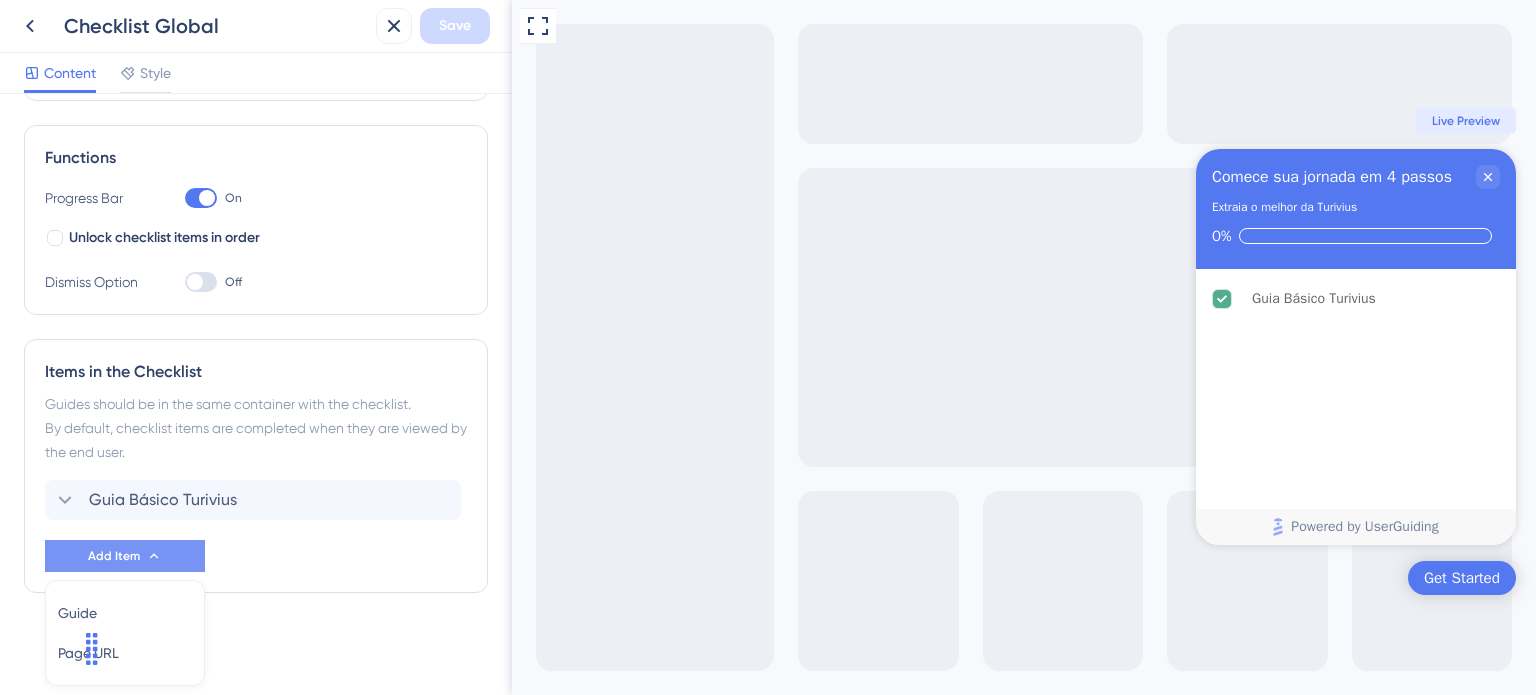 scroll, scrollTop: 332, scrollLeft: 0, axis: vertical 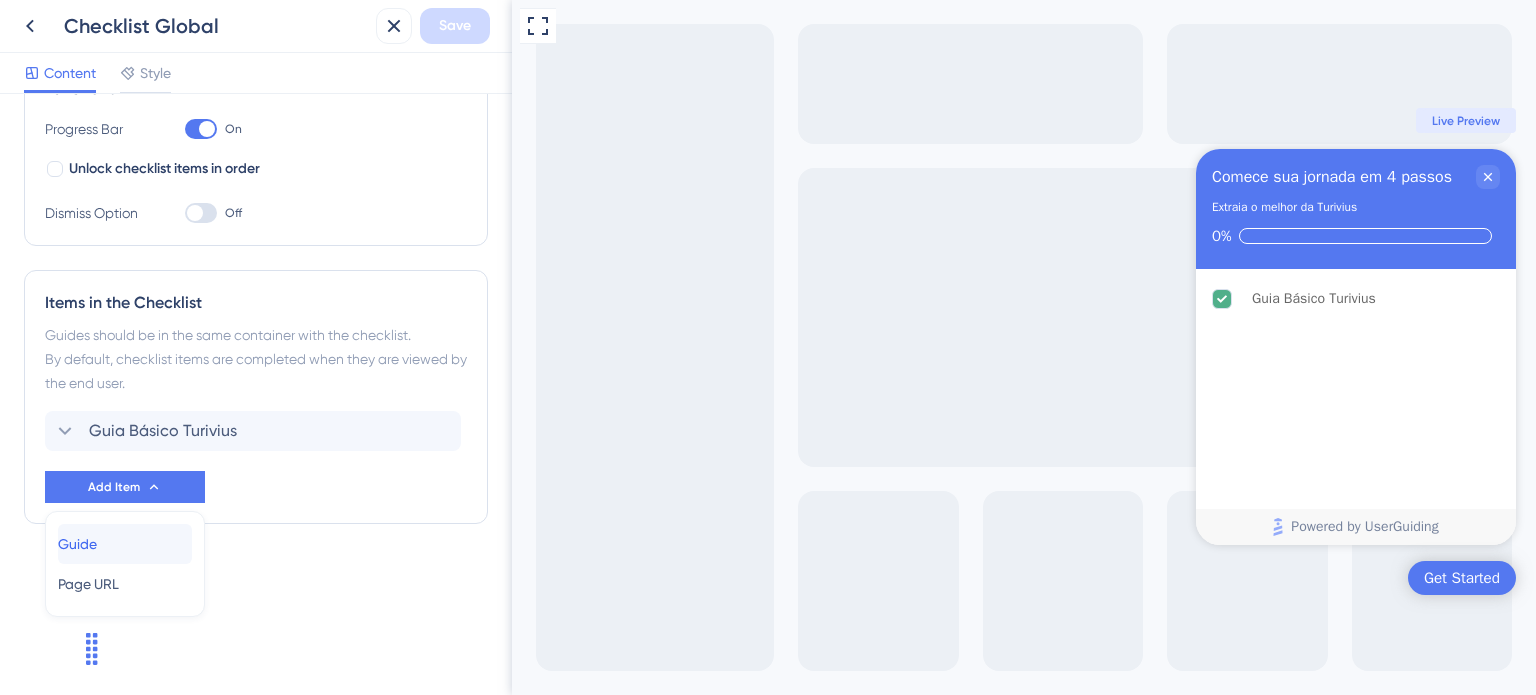 click on "Guide Guide" at bounding box center [125, 544] 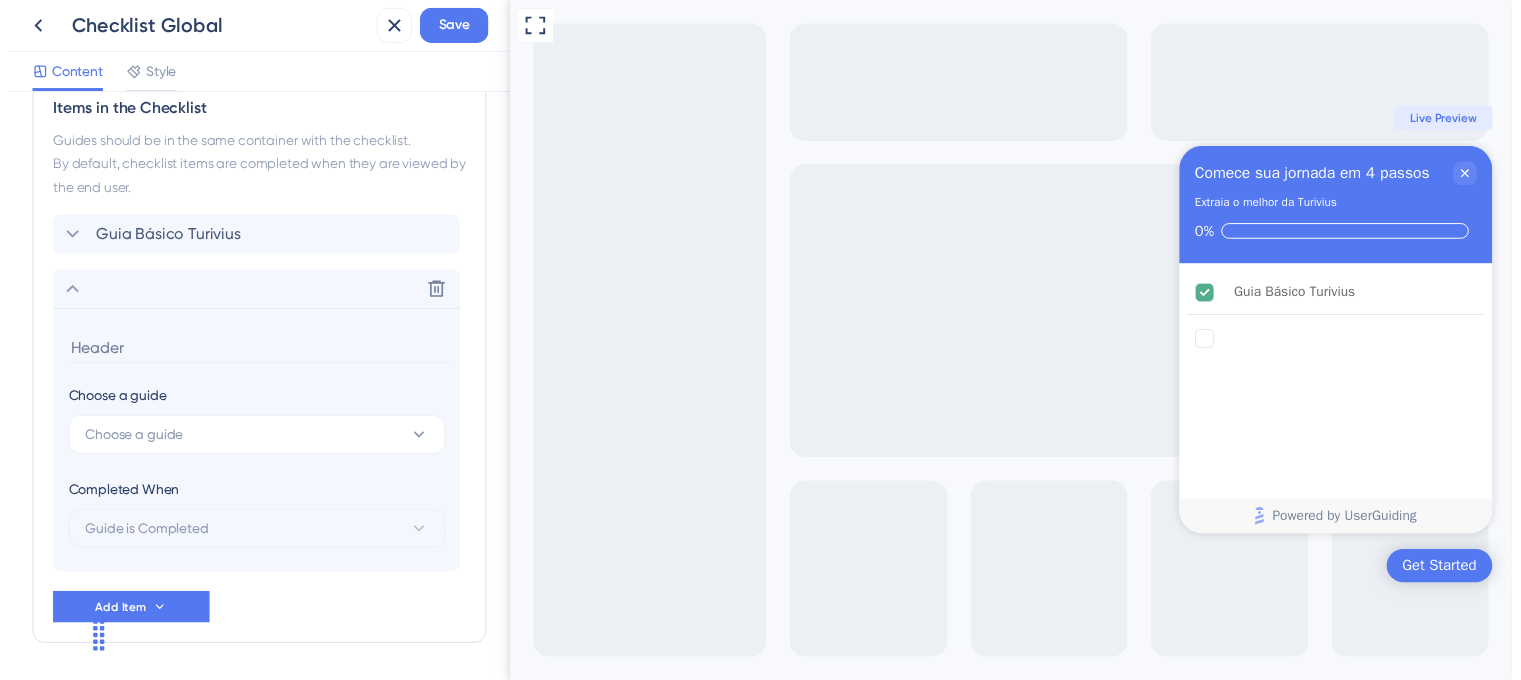 scroll, scrollTop: 588, scrollLeft: 0, axis: vertical 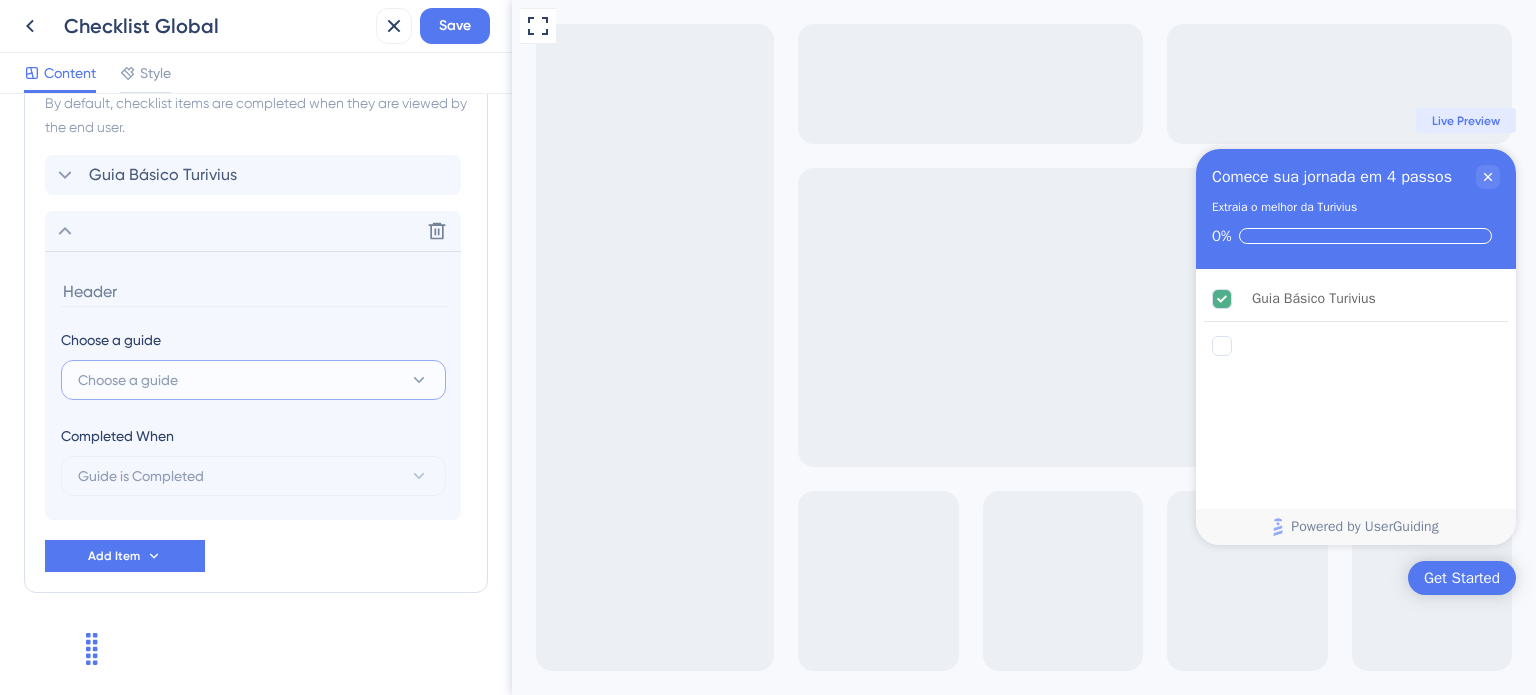 click on "Choose a guide" at bounding box center [128, 380] 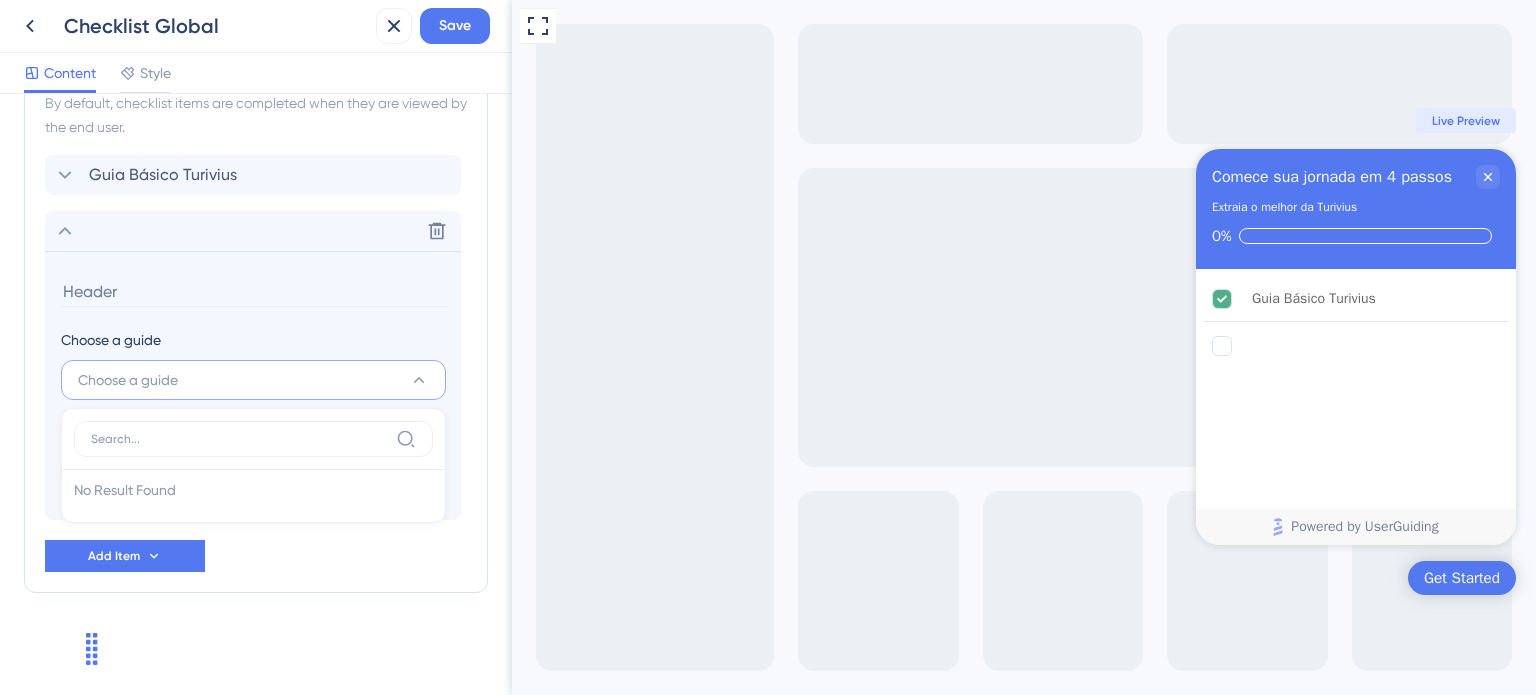 click on "Checklist Header Title Comece sua jornada em 4 passos Subtitle Extraia o melhor da Turivius Functions Progress Bar On Unlock checklist items in order Dismiss Option Off Items in the Checklist Guides should be in the same container with the checklist. By default, checklist items are completed when they are viewed by the end user. Guia Básico Turivius Delete Choose a guide Choose a guide No Result Found No Result Found Completed When Guide is Completed Add Item" at bounding box center (256, 394) 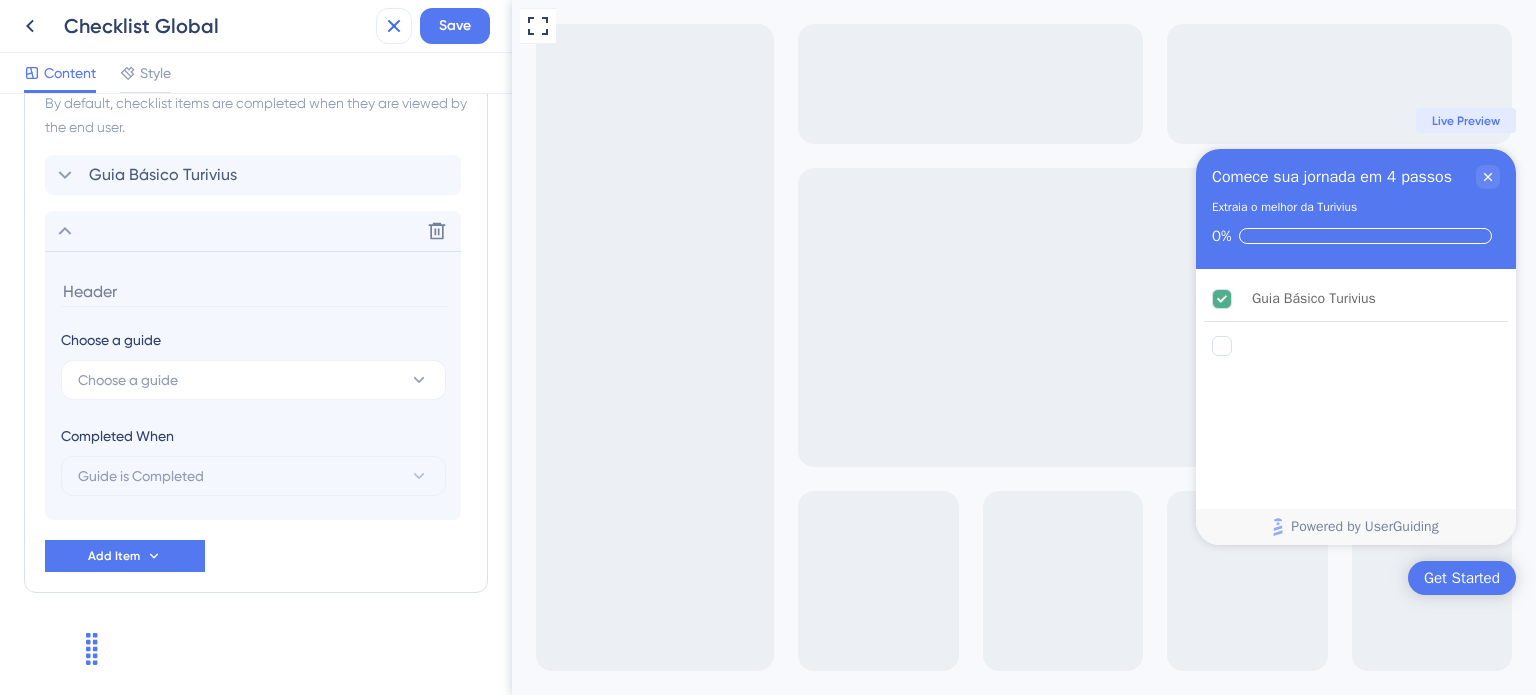 click 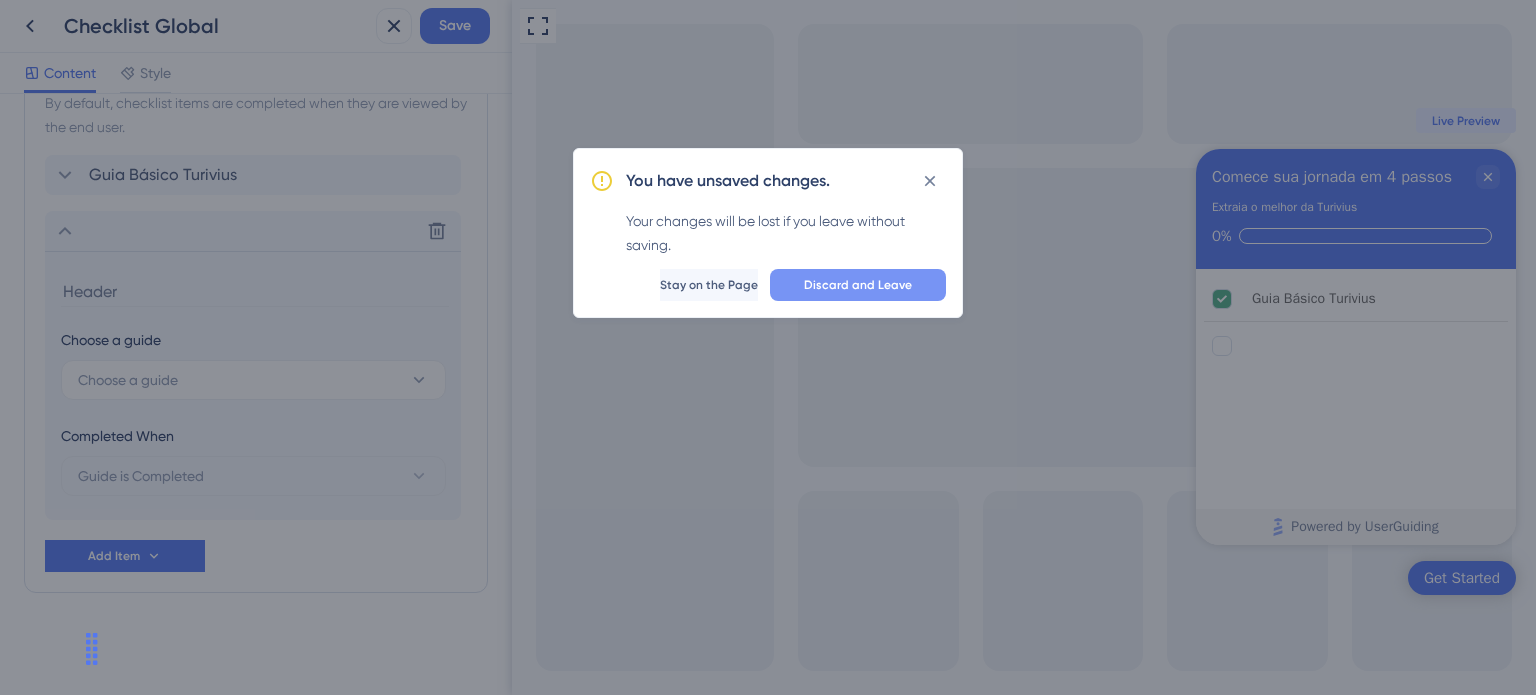 click on "Discard and Leave" at bounding box center (858, 285) 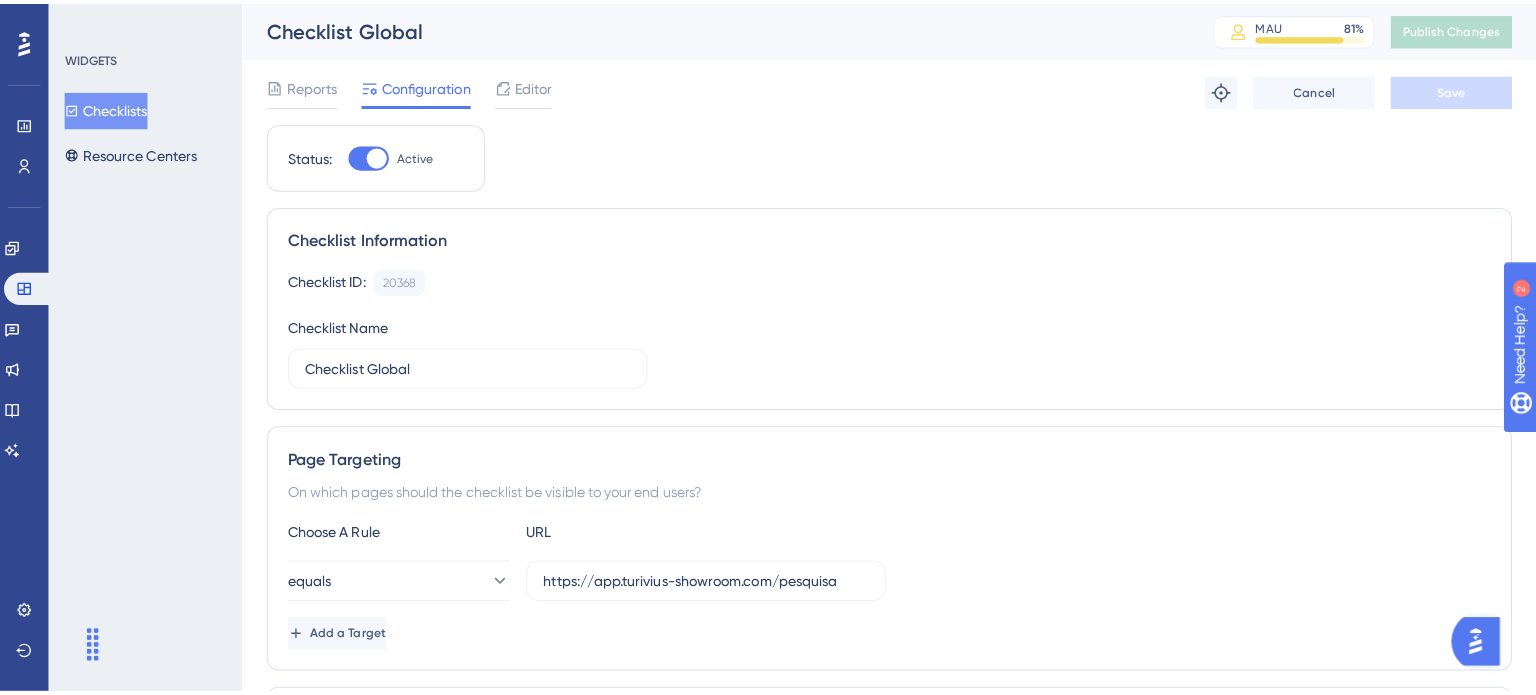 scroll, scrollTop: 0, scrollLeft: 0, axis: both 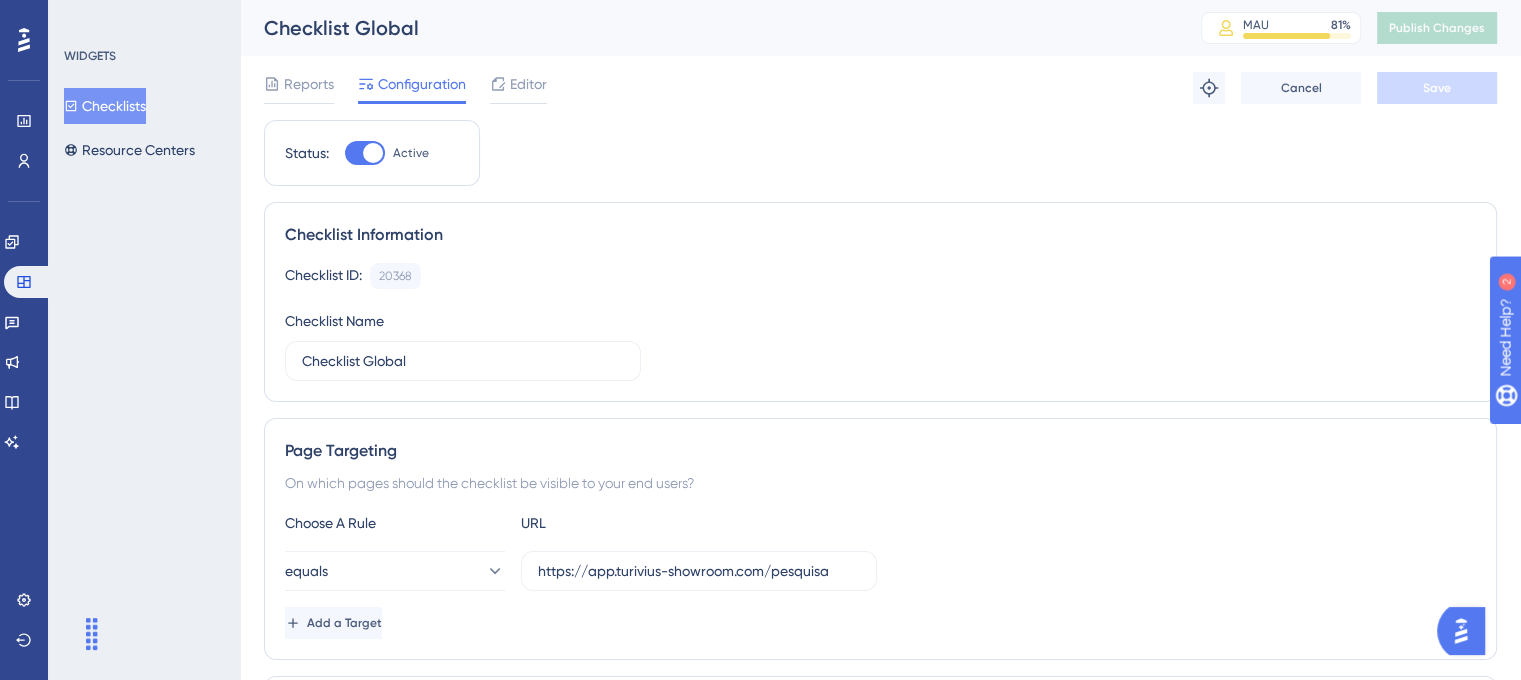 click on "Editor" at bounding box center (528, 84) 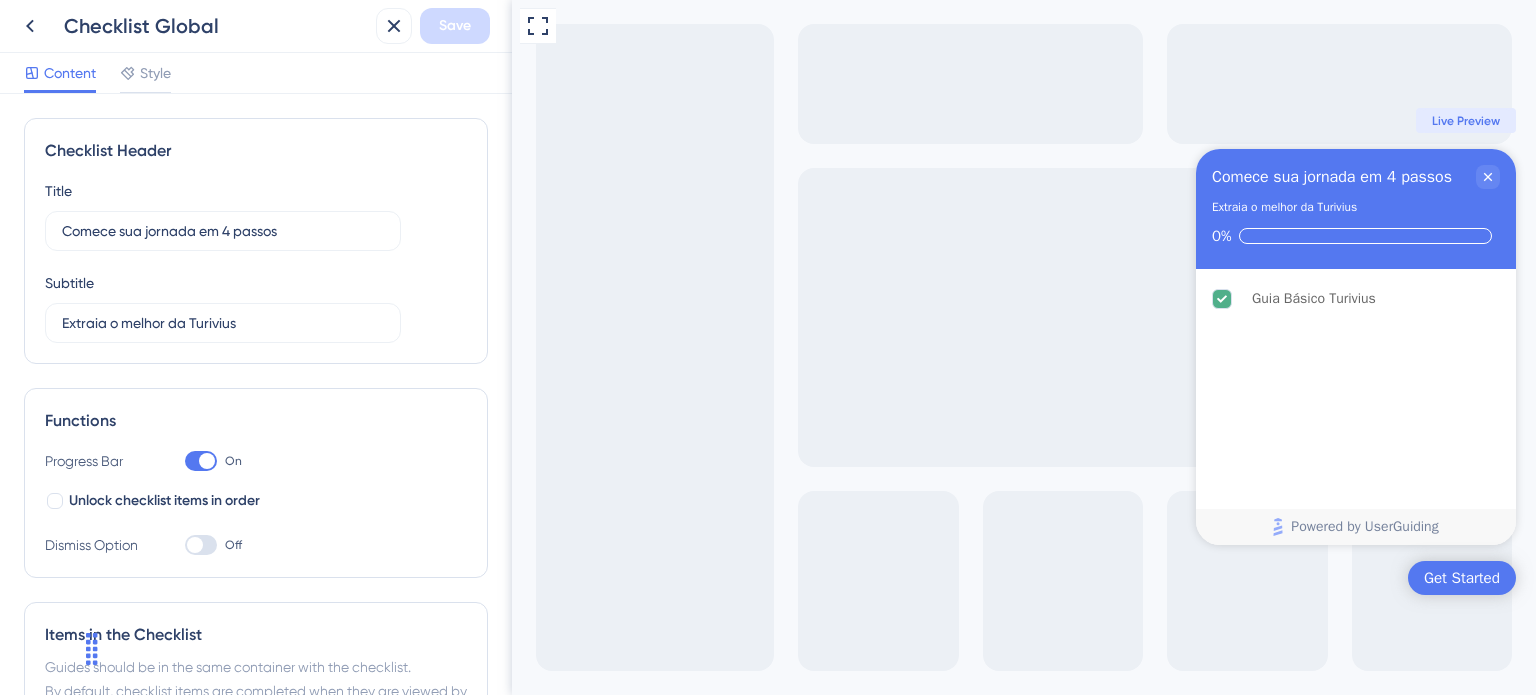 scroll, scrollTop: 0, scrollLeft: 0, axis: both 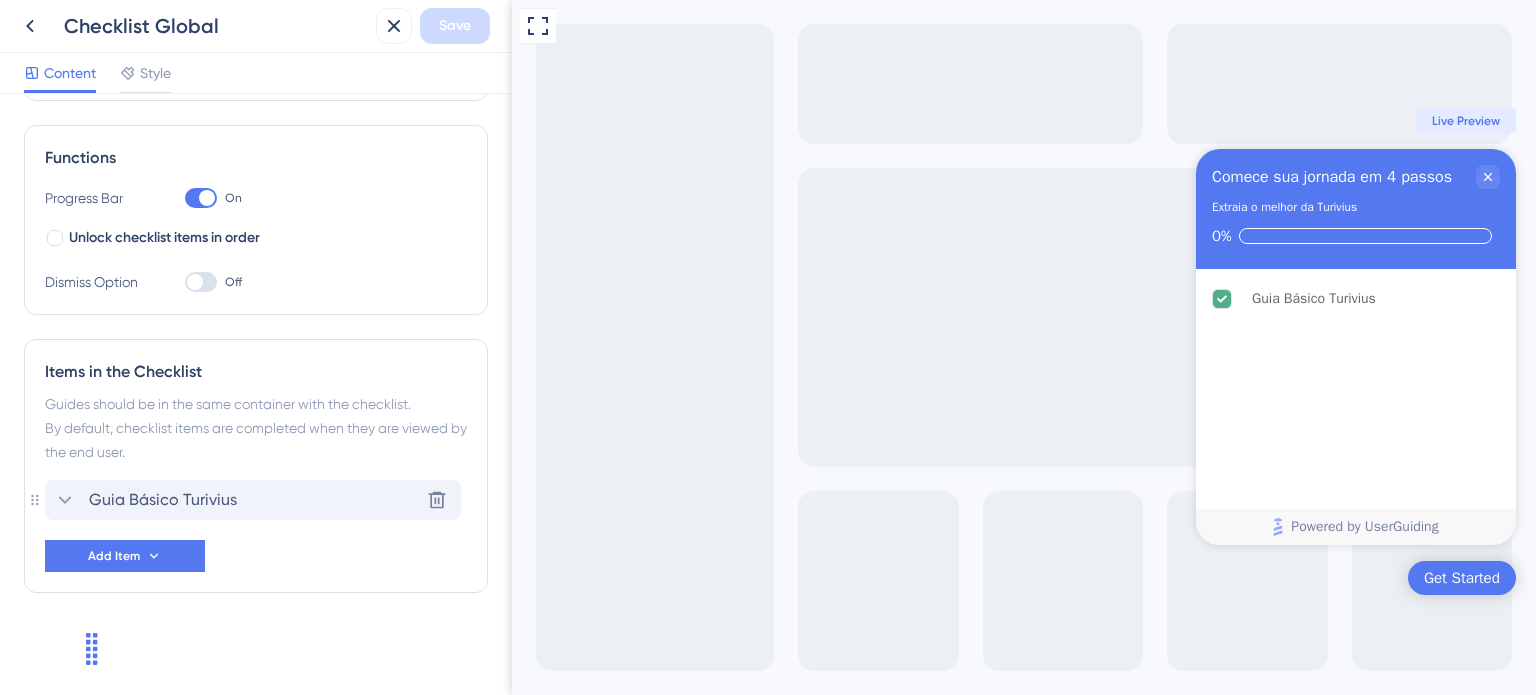 click on "Guia Básico Turivius" at bounding box center [163, 500] 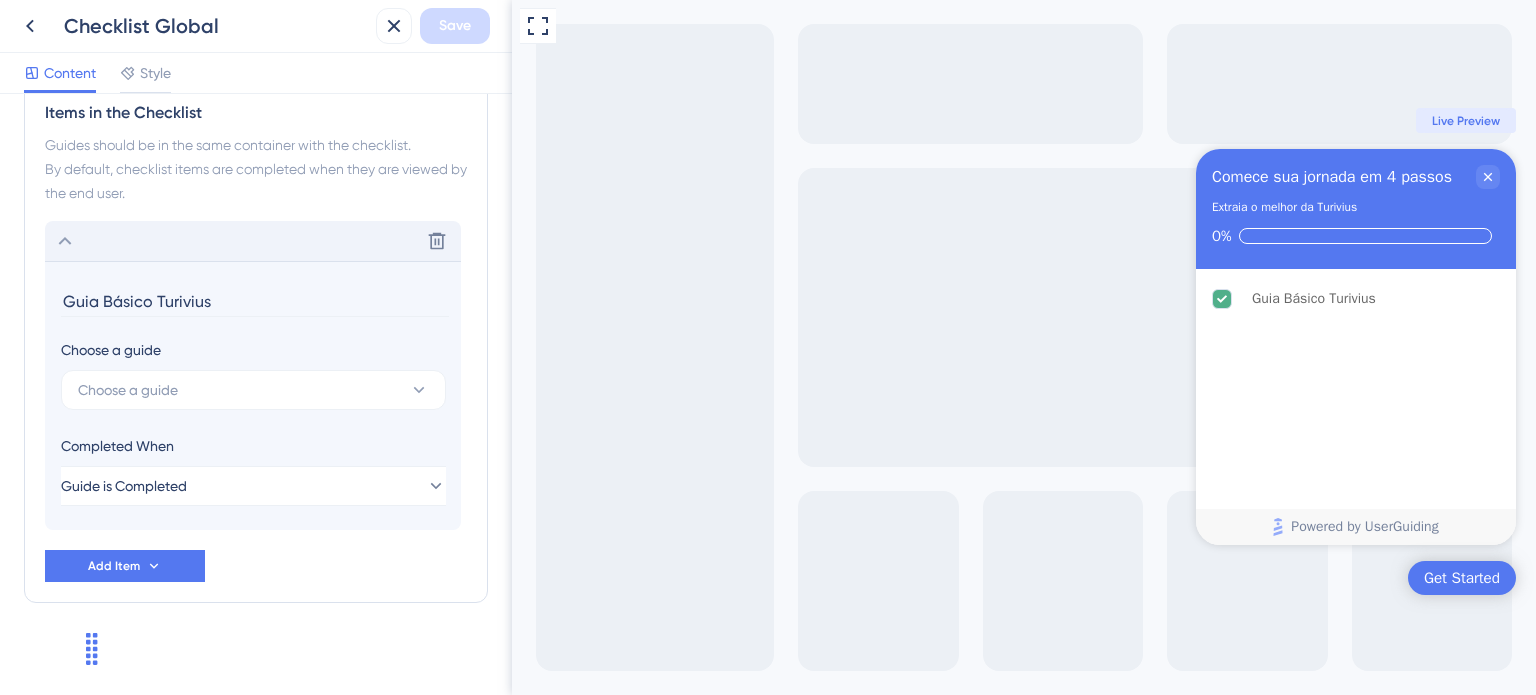 scroll, scrollTop: 532, scrollLeft: 0, axis: vertical 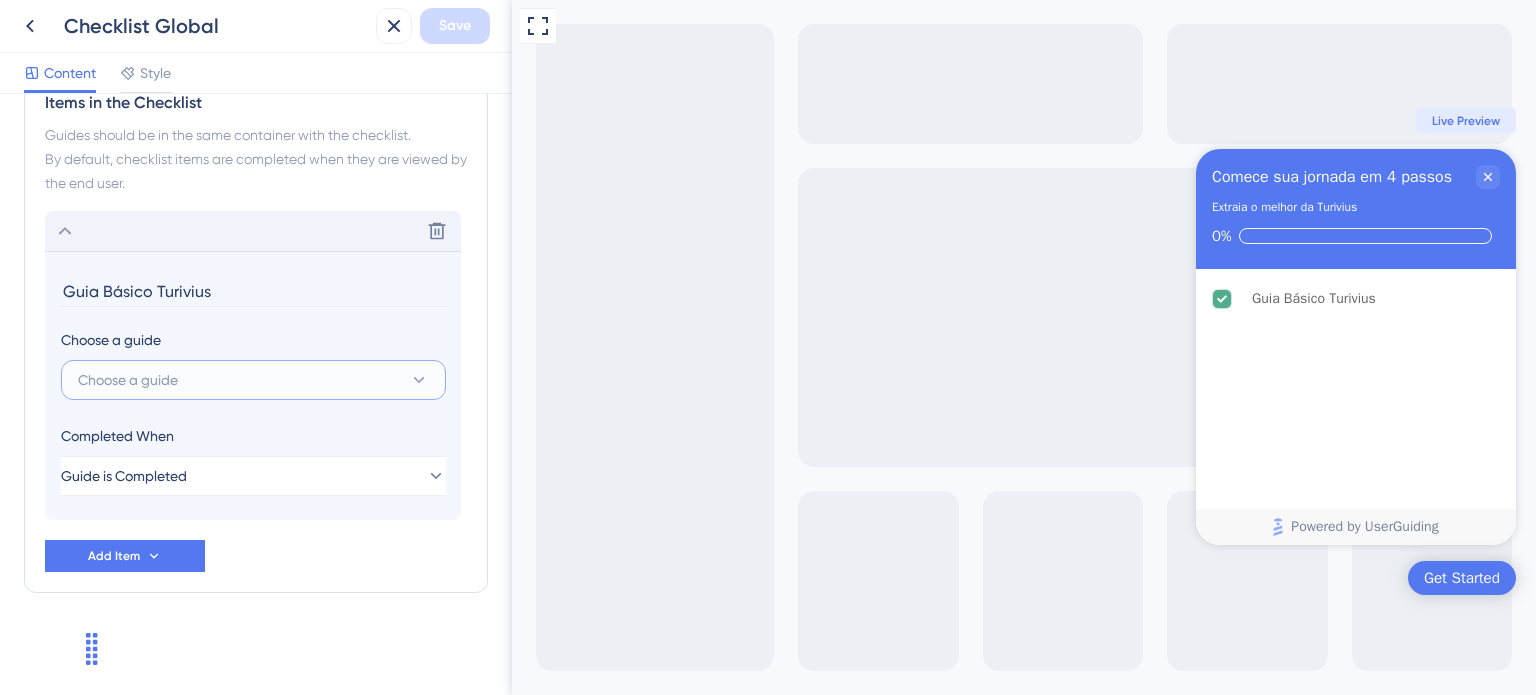click on "Choose a guide" at bounding box center [253, 380] 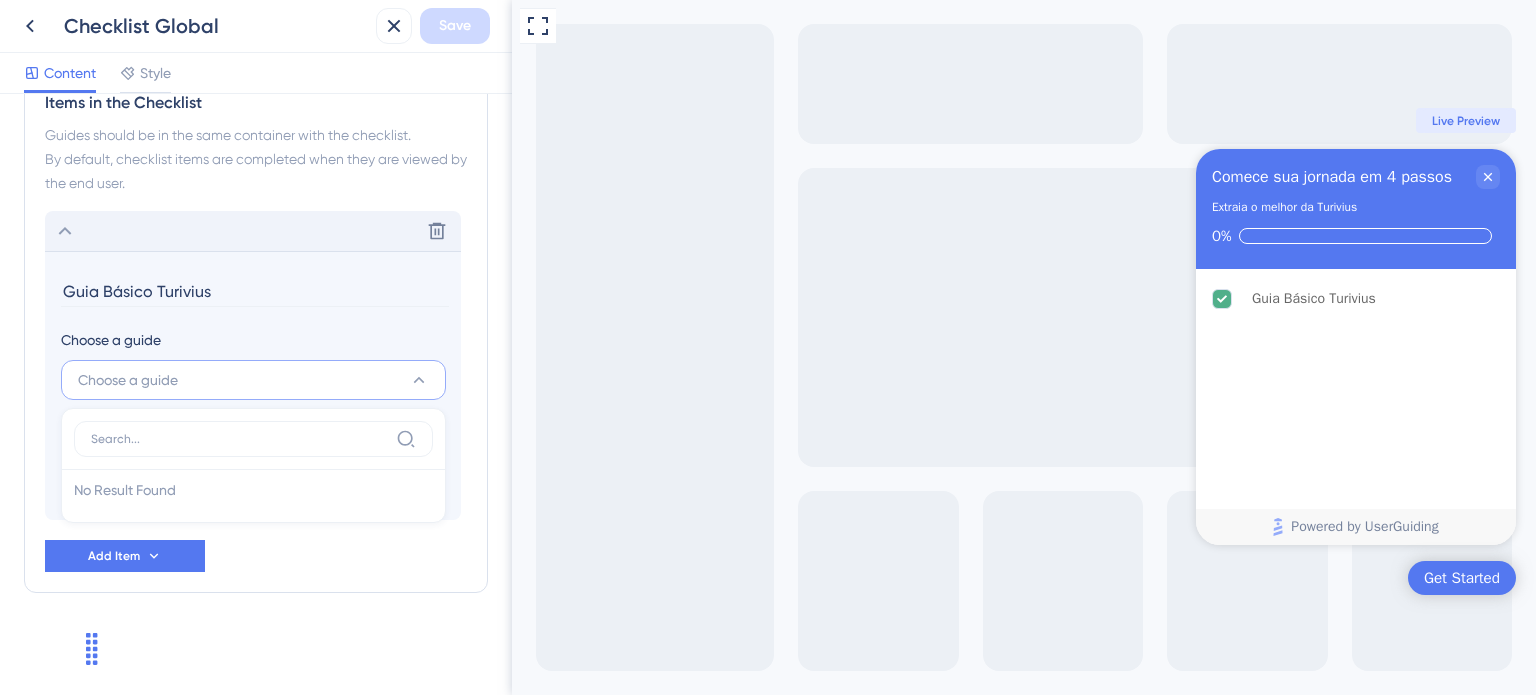 click on "Items in the Checklist Guides should be in the same container with the checklist. By default, checklist items are completed when they are viewed by the end user. Delete Guia Básico Turivius Choose a guide Choose a guide No Result Found No Result Found Completed When Guide is Completed Add Item" at bounding box center (256, 331) 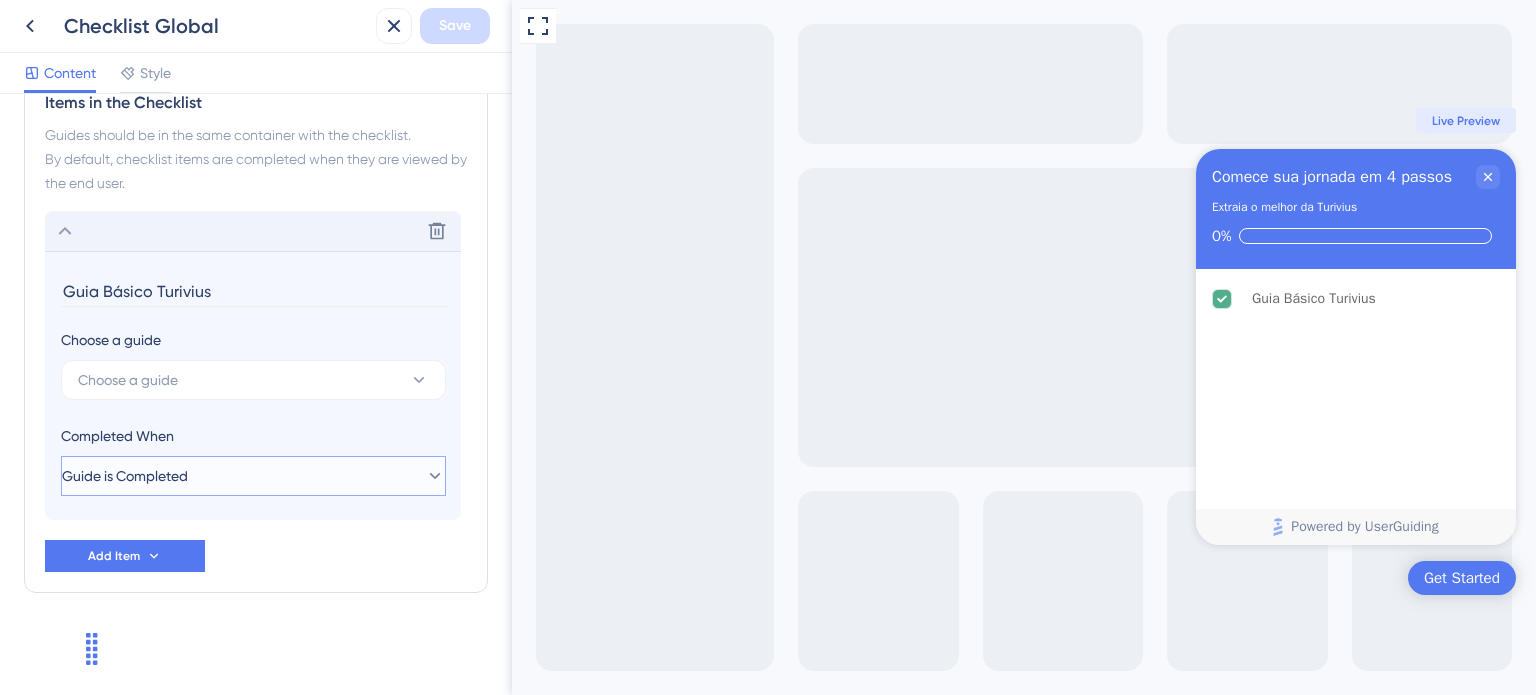 click on "Guide is Completed" at bounding box center [125, 476] 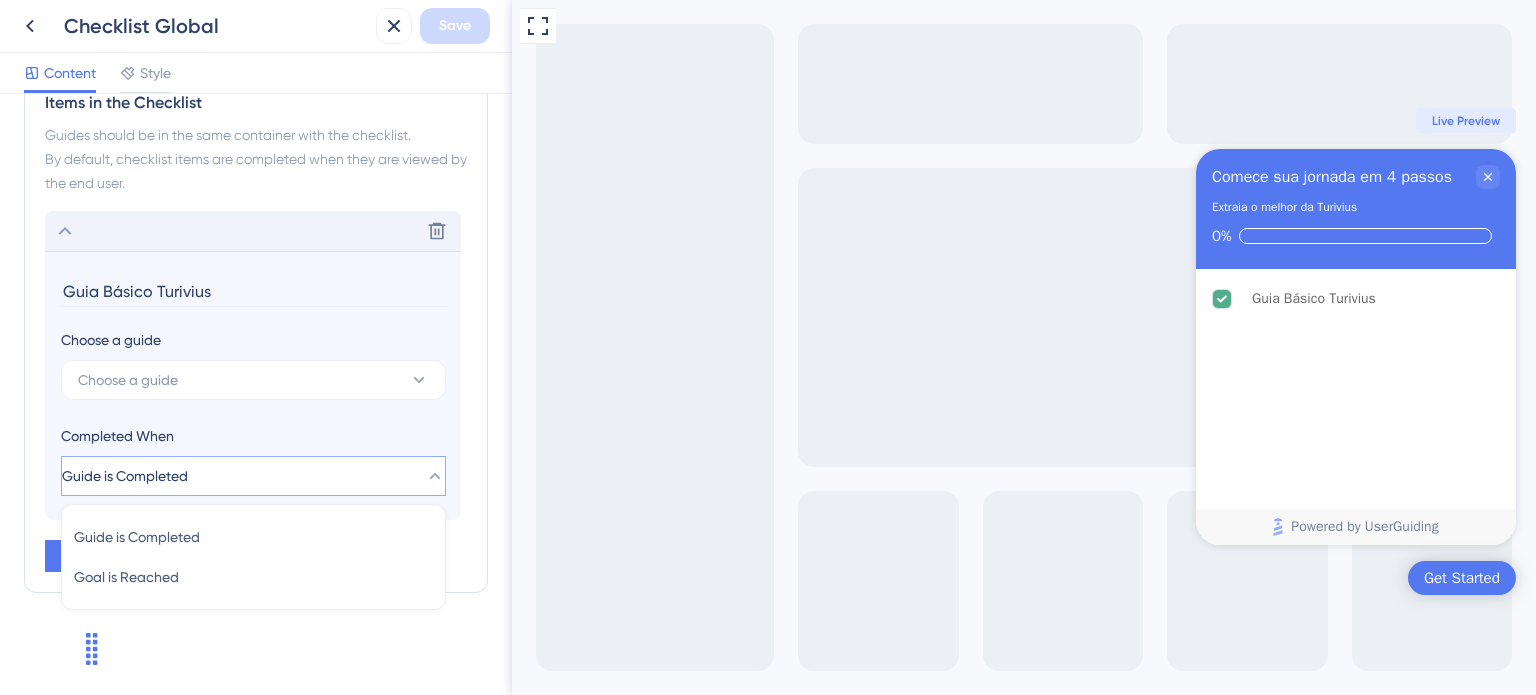 click on "Guide is Completed" at bounding box center [125, 476] 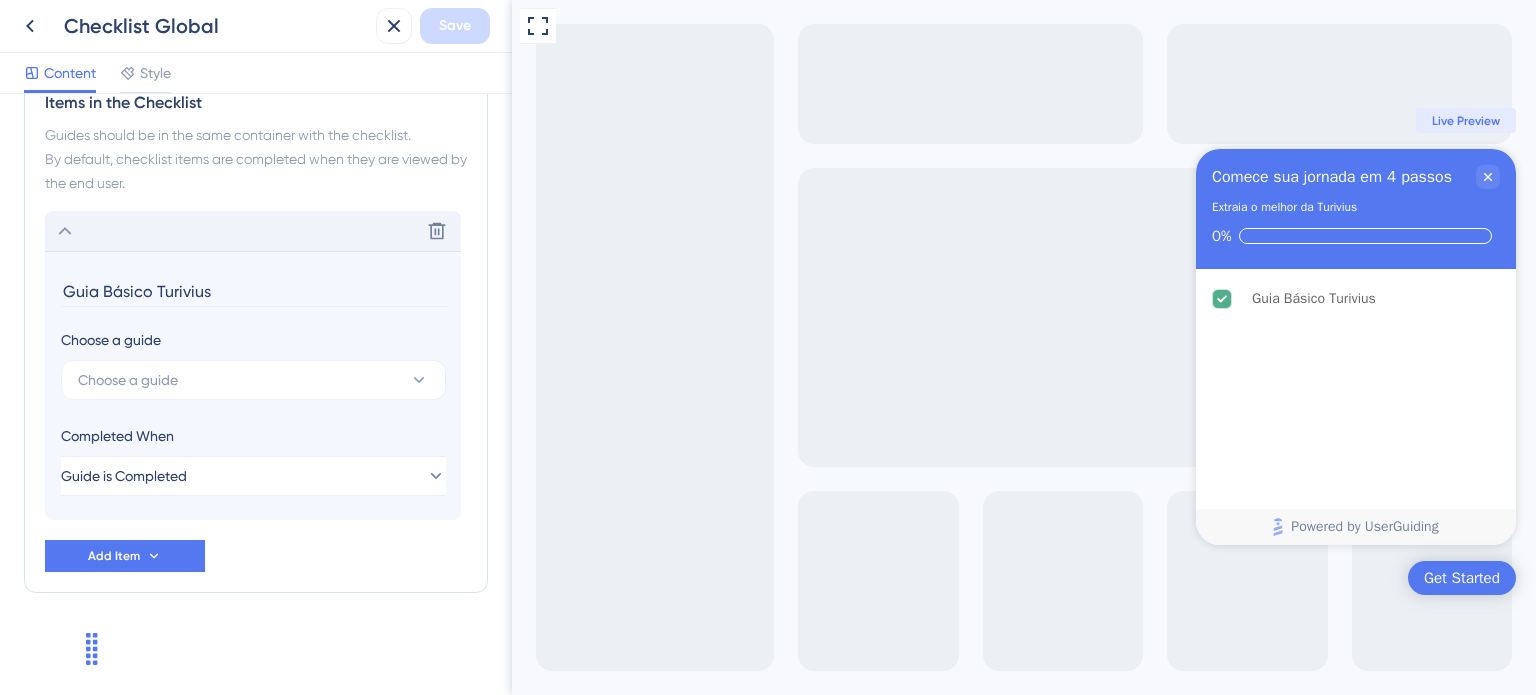 click on "Guides should be in the same container with the checklist. By default, checklist items are completed when they are viewed by the end user." at bounding box center [256, 159] 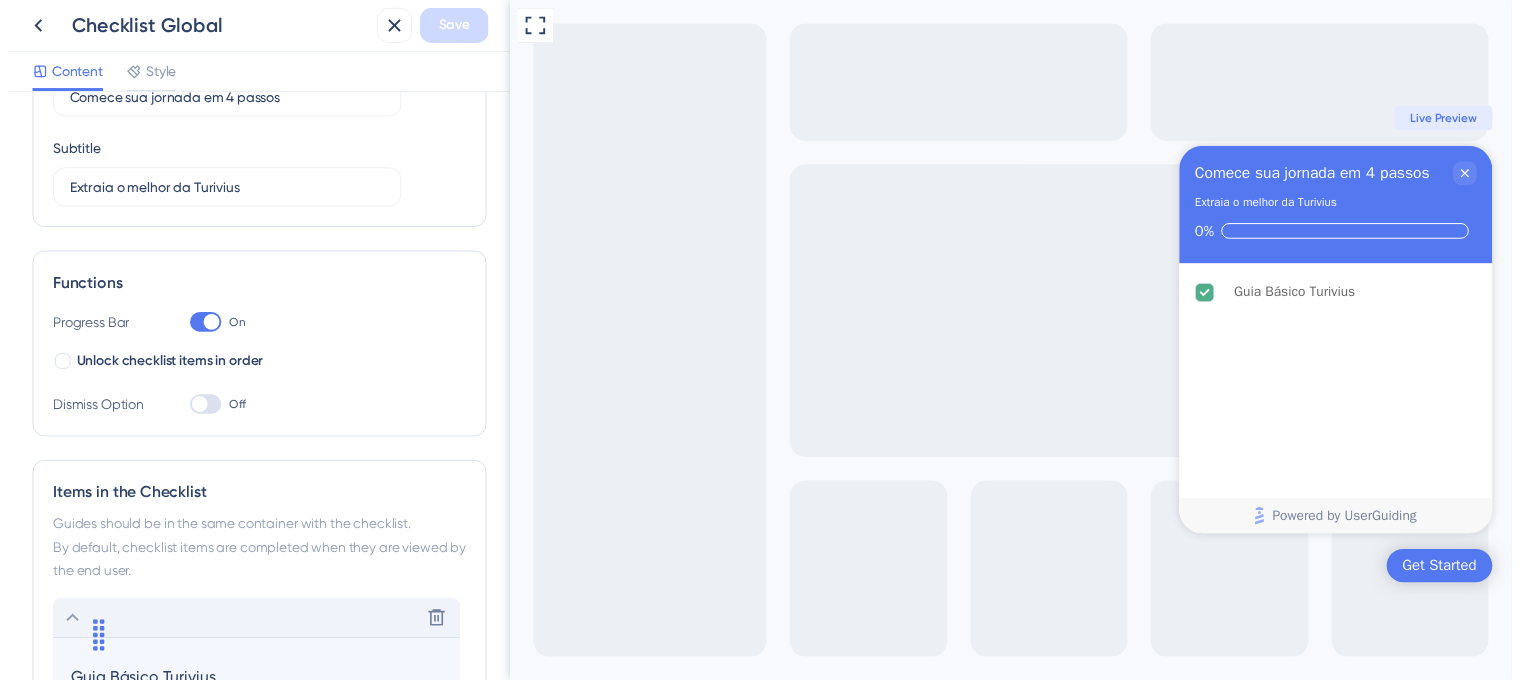 scroll, scrollTop: 0, scrollLeft: 0, axis: both 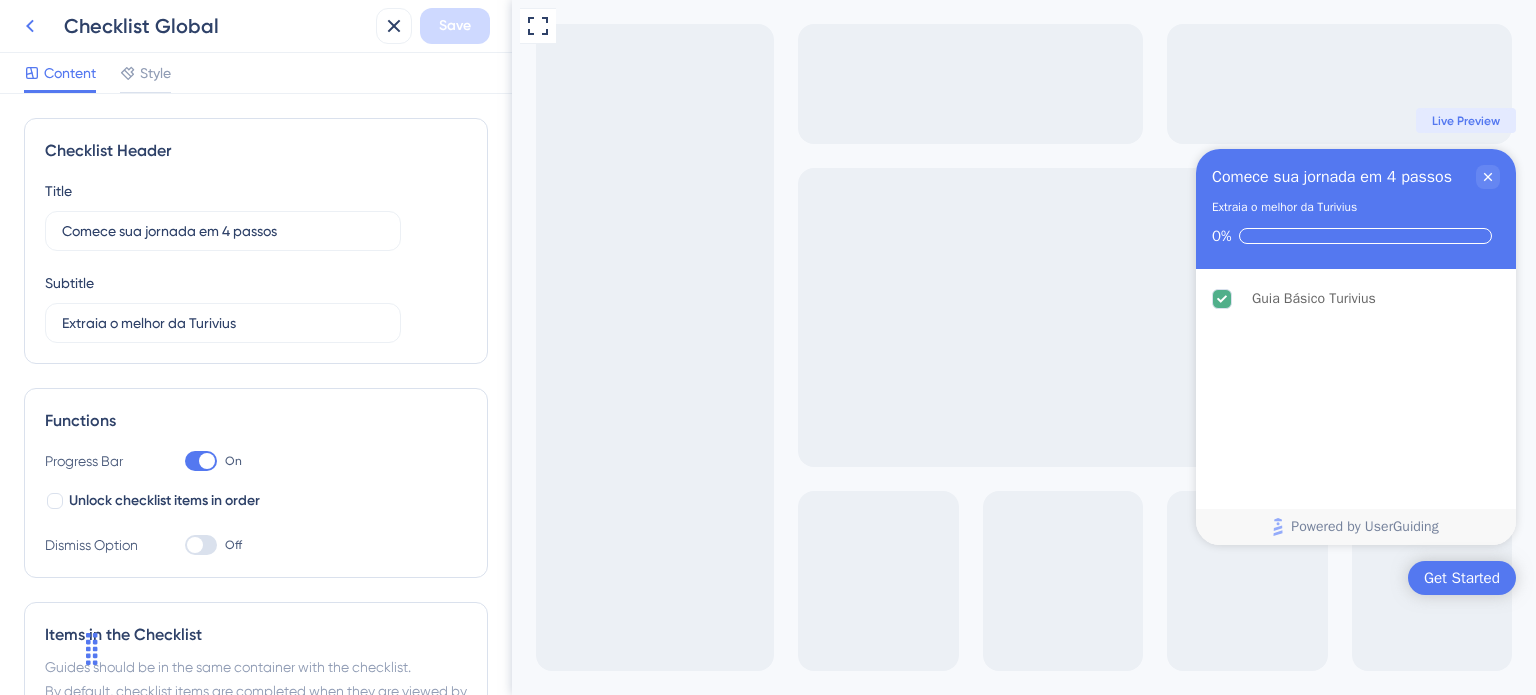 click at bounding box center (30, 26) 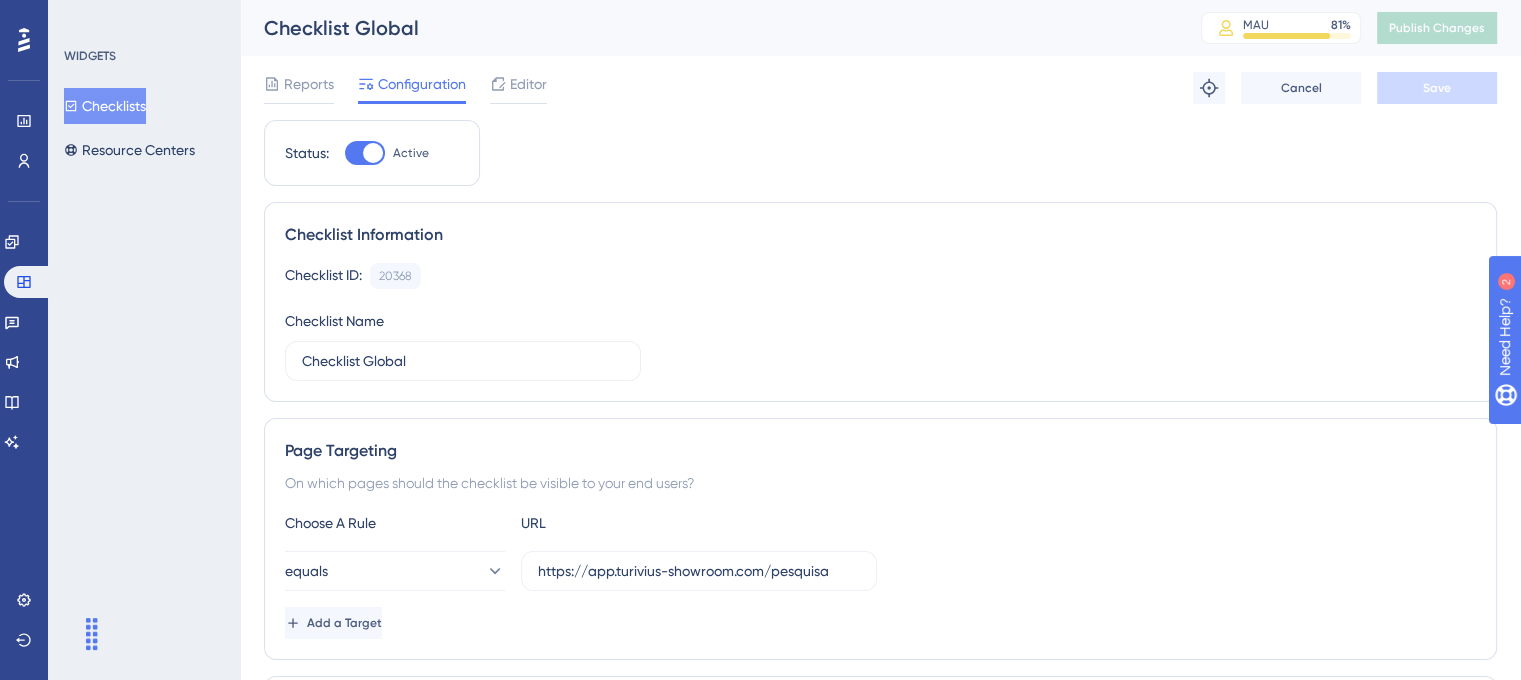 scroll, scrollTop: 0, scrollLeft: 0, axis: both 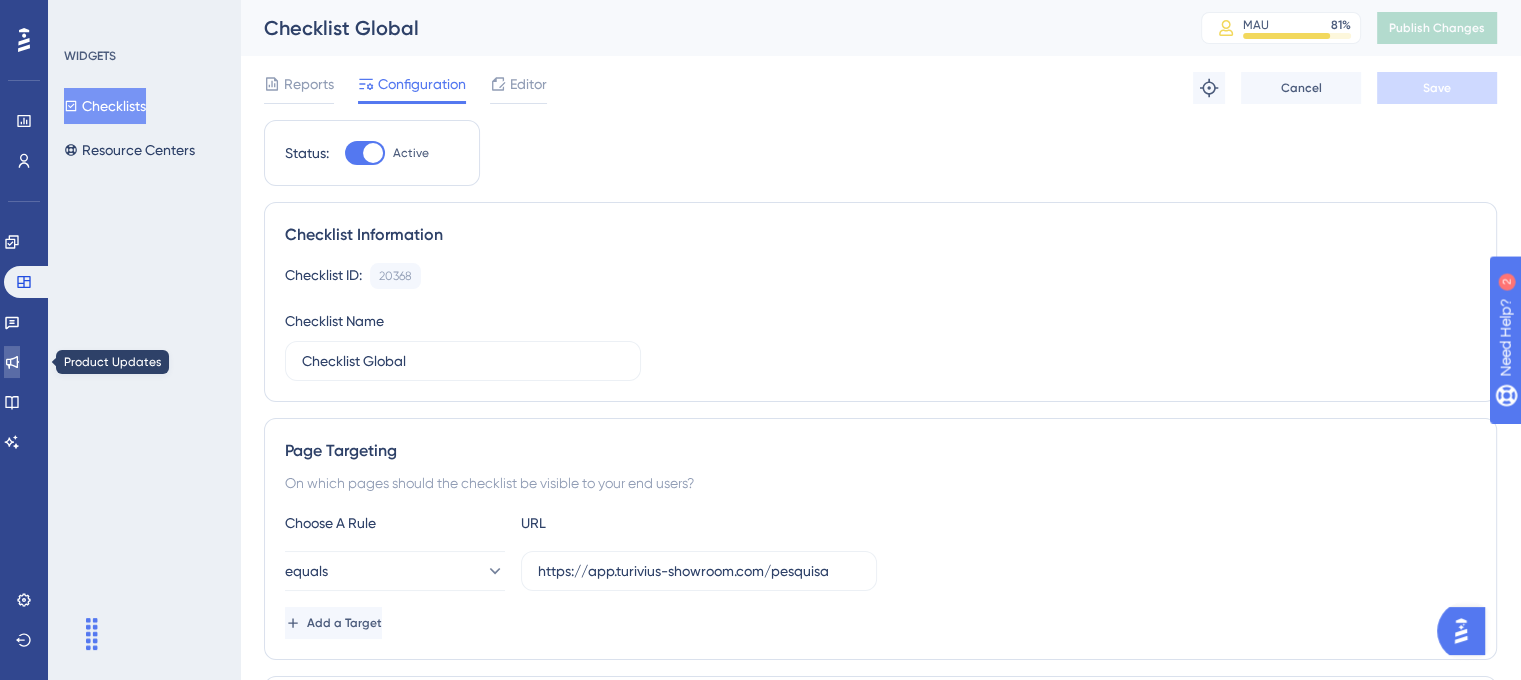 click at bounding box center [12, 362] 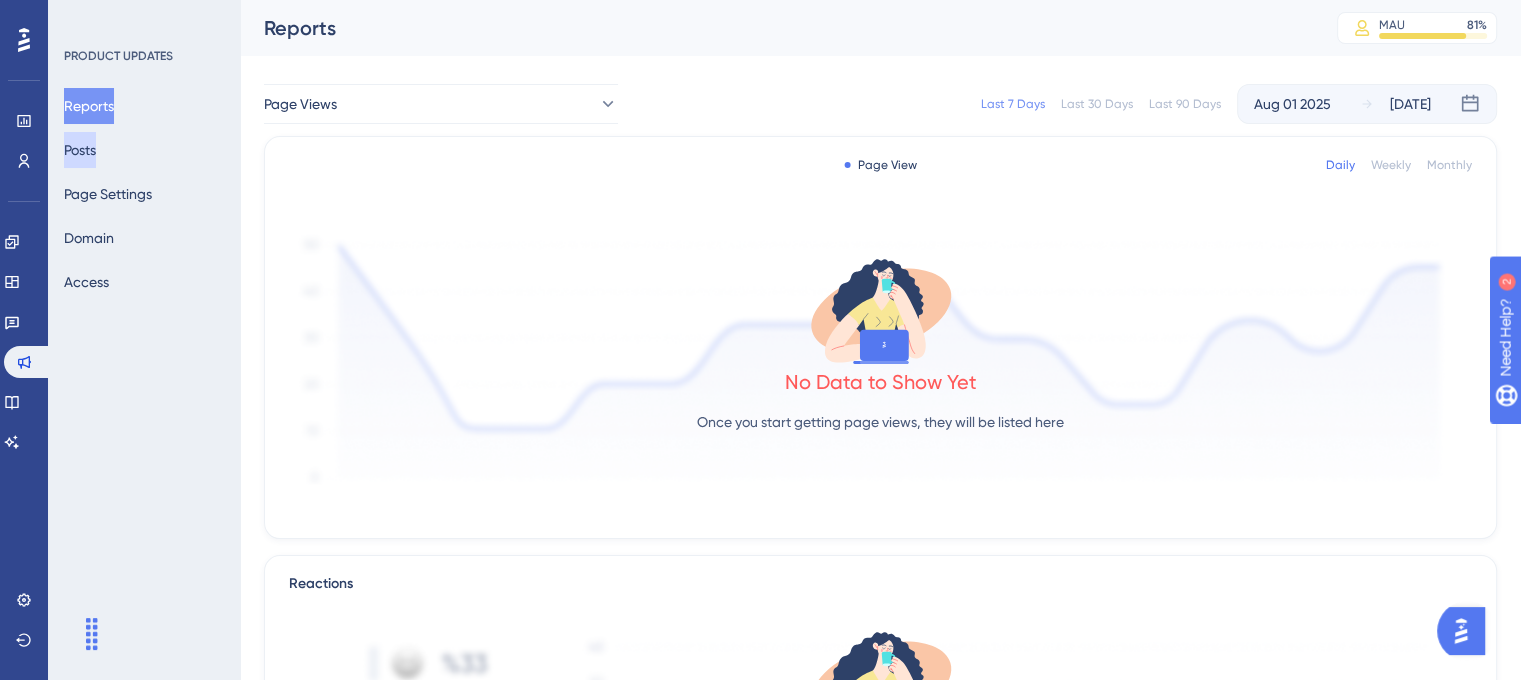 click on "Posts" at bounding box center [80, 150] 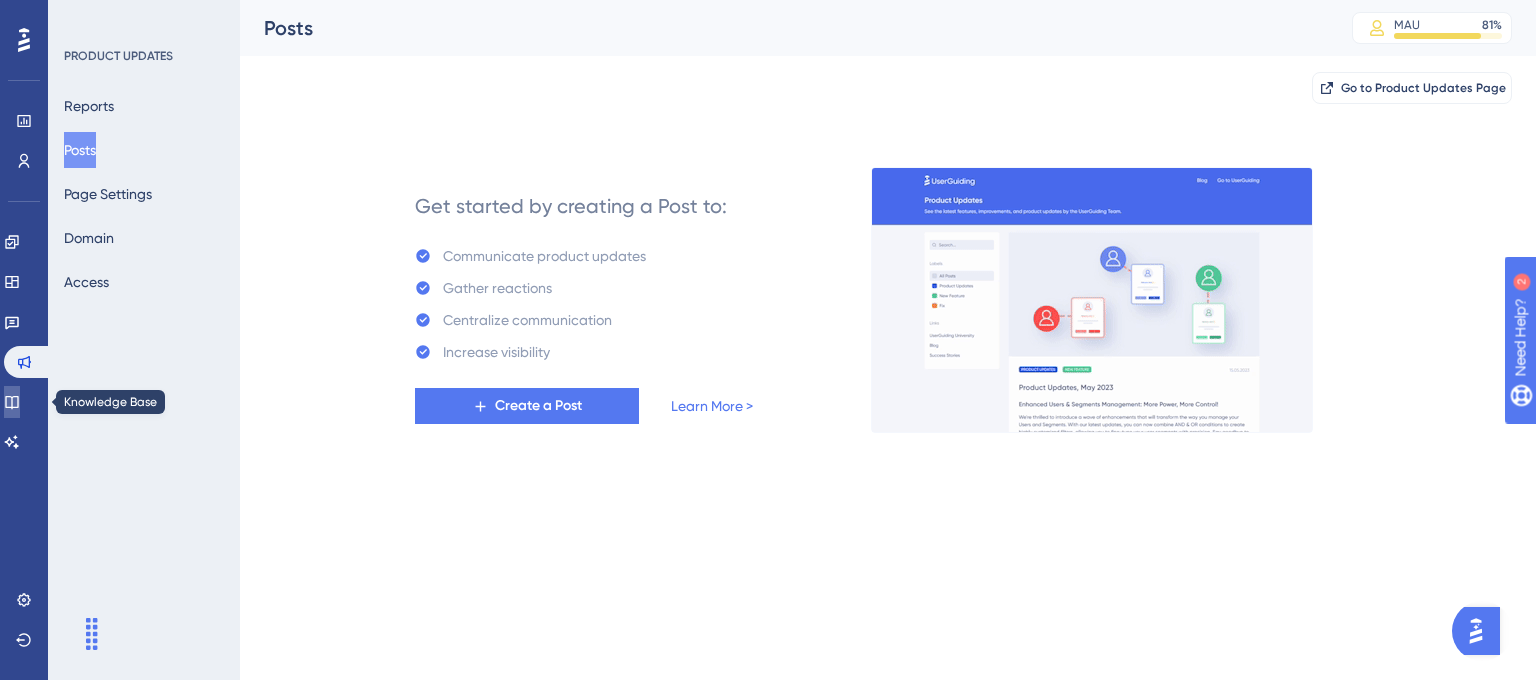 click at bounding box center (12, 402) 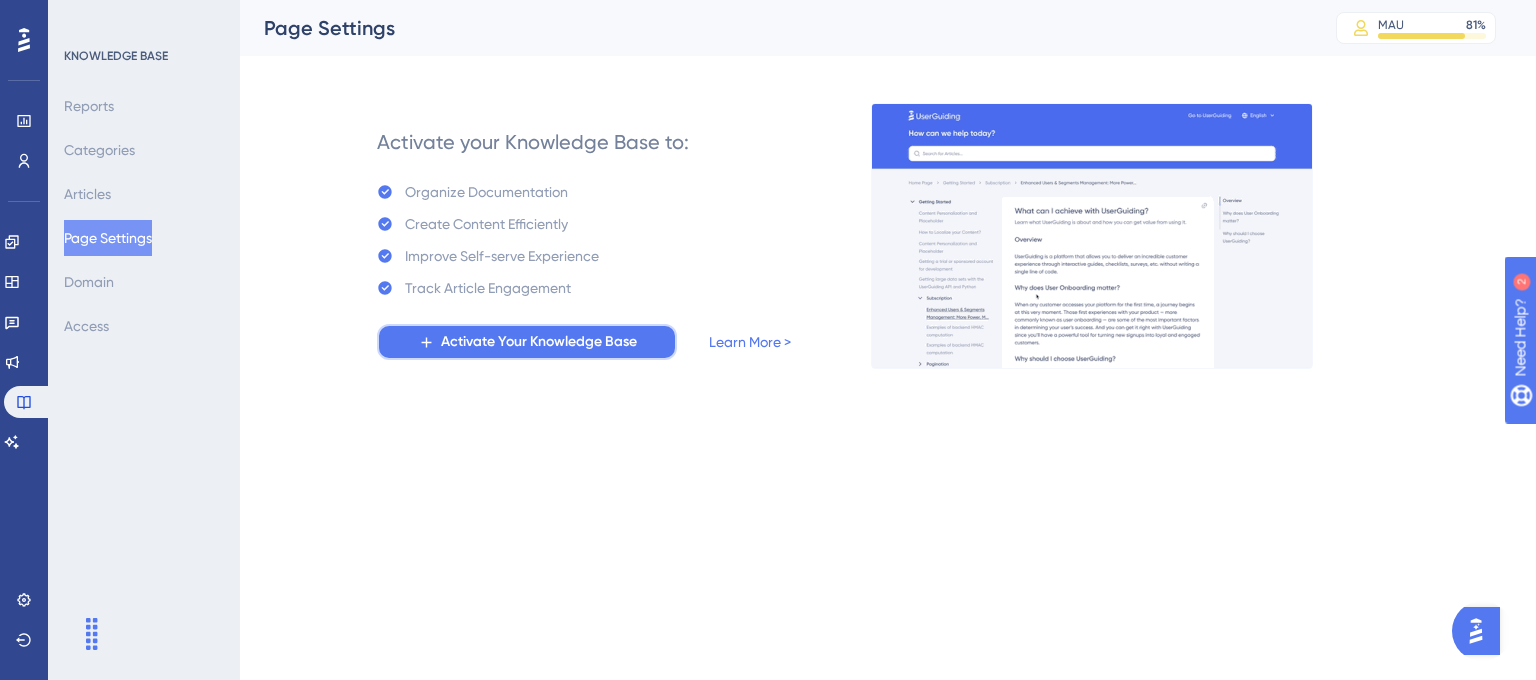 click on "Activate Your Knowledge Base" at bounding box center [539, 342] 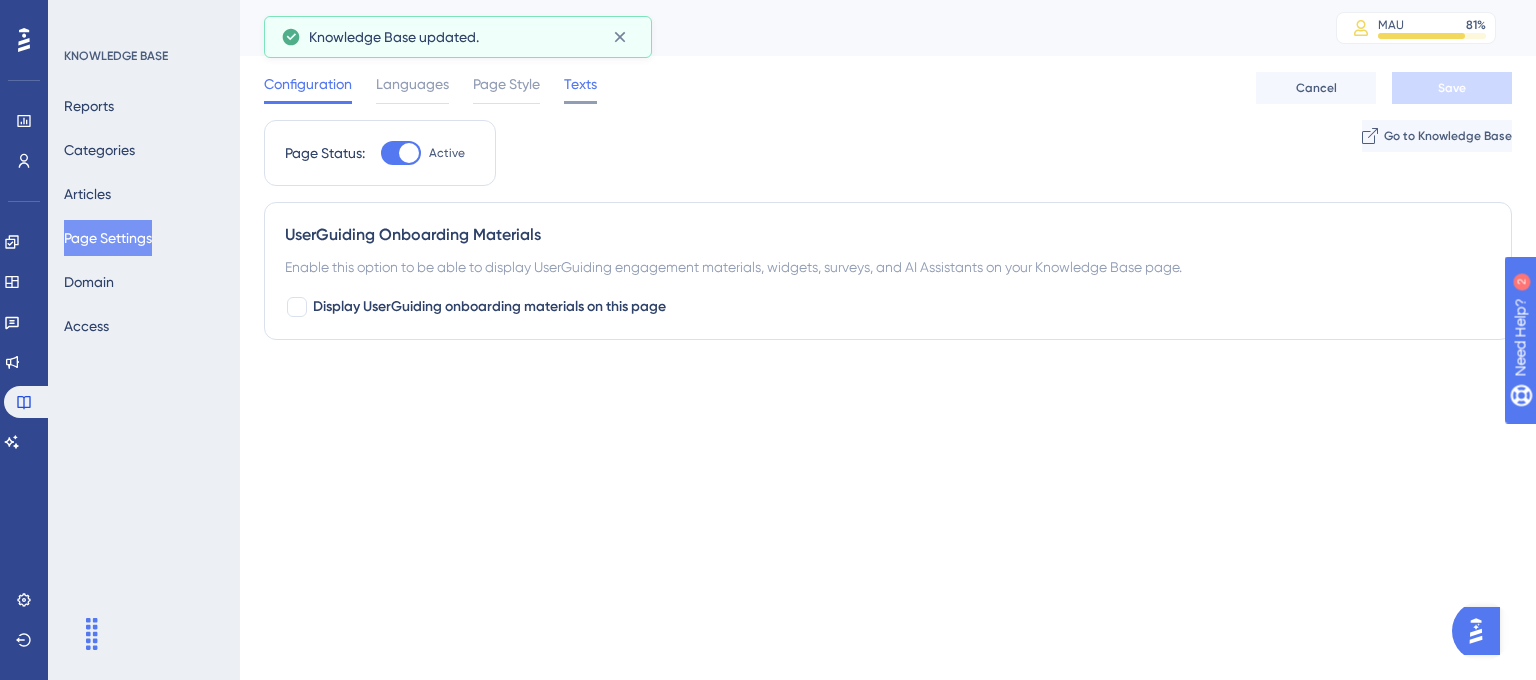 click on "Texts" at bounding box center (580, 84) 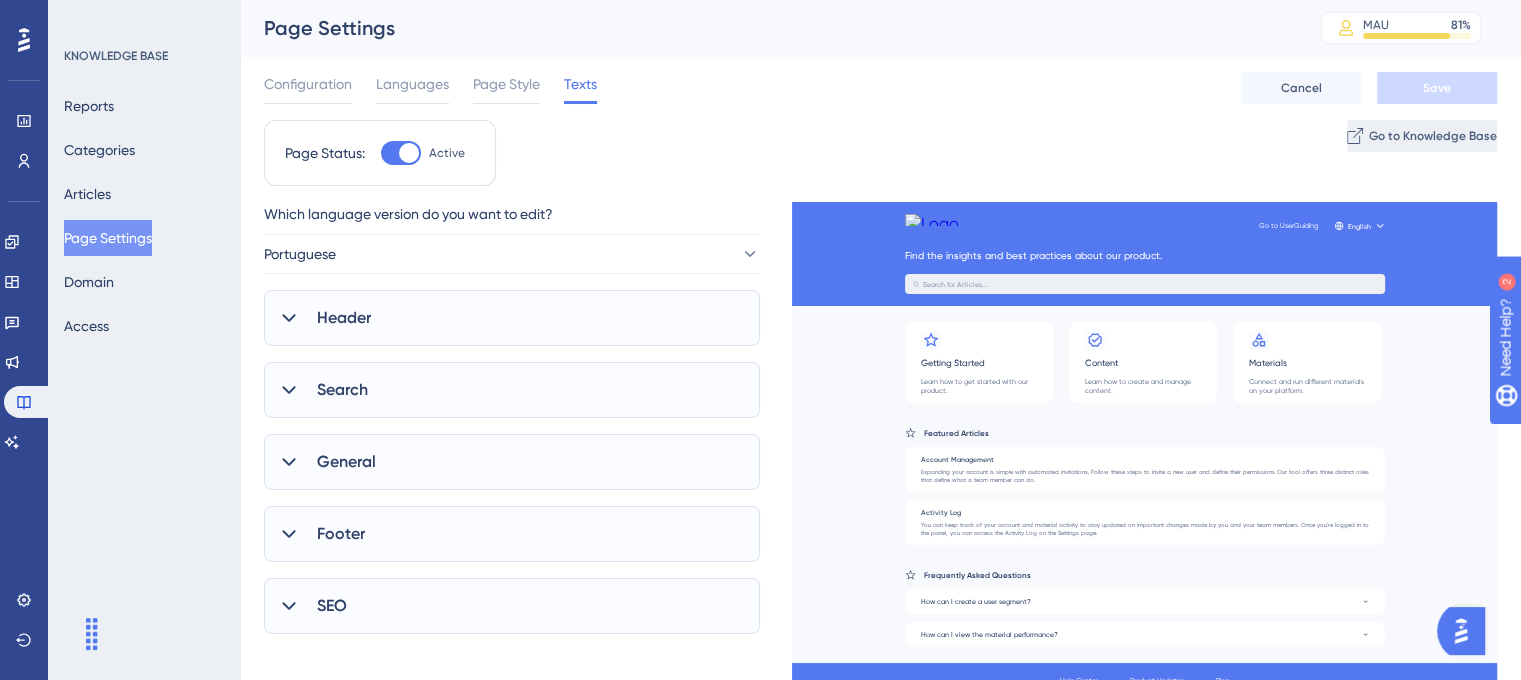click 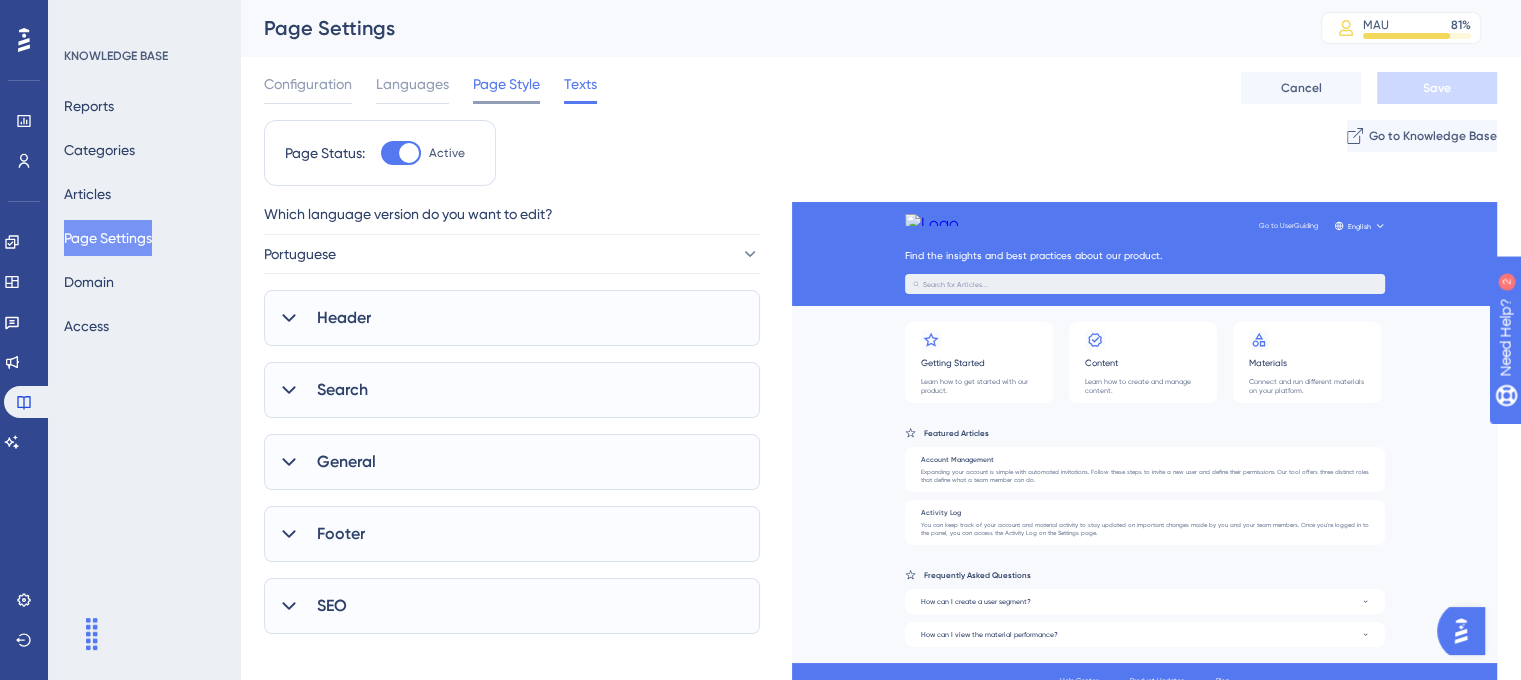 click on "Page Style" at bounding box center [506, 84] 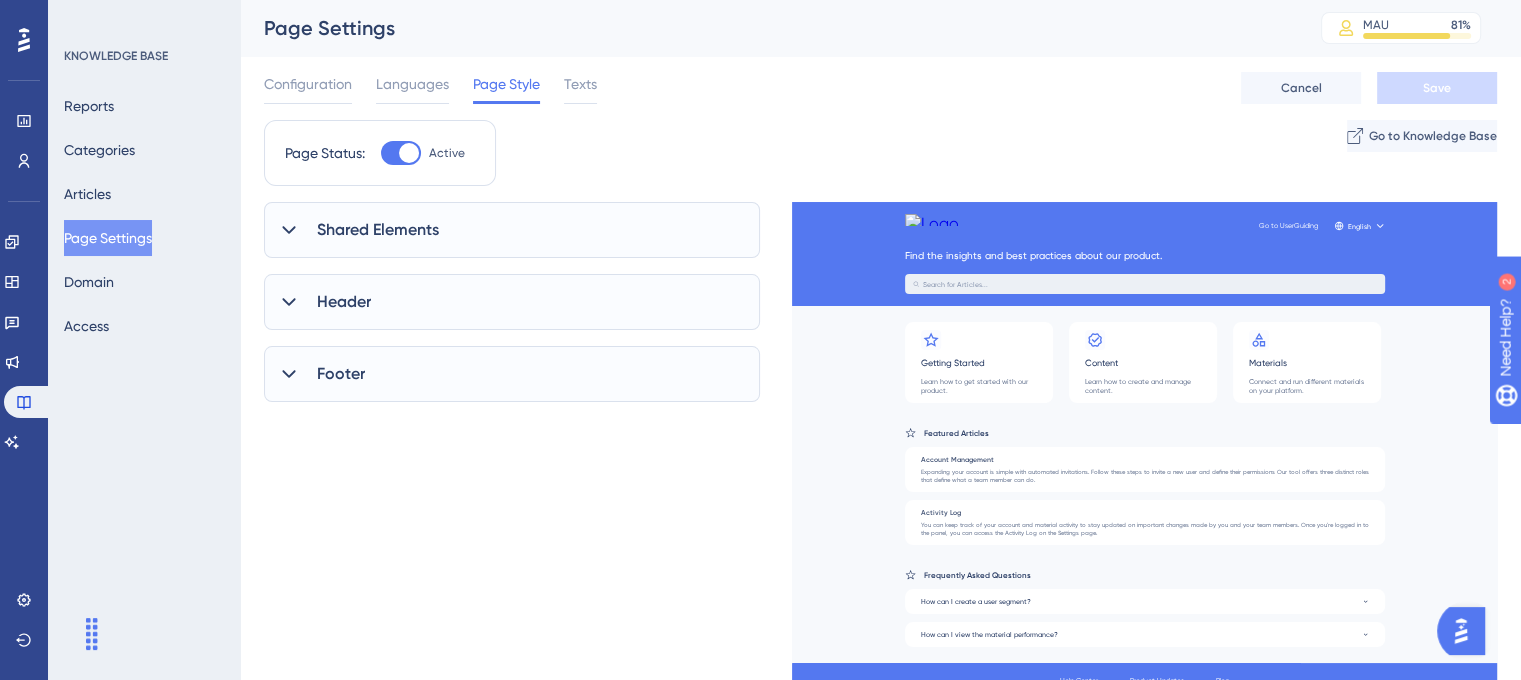 click 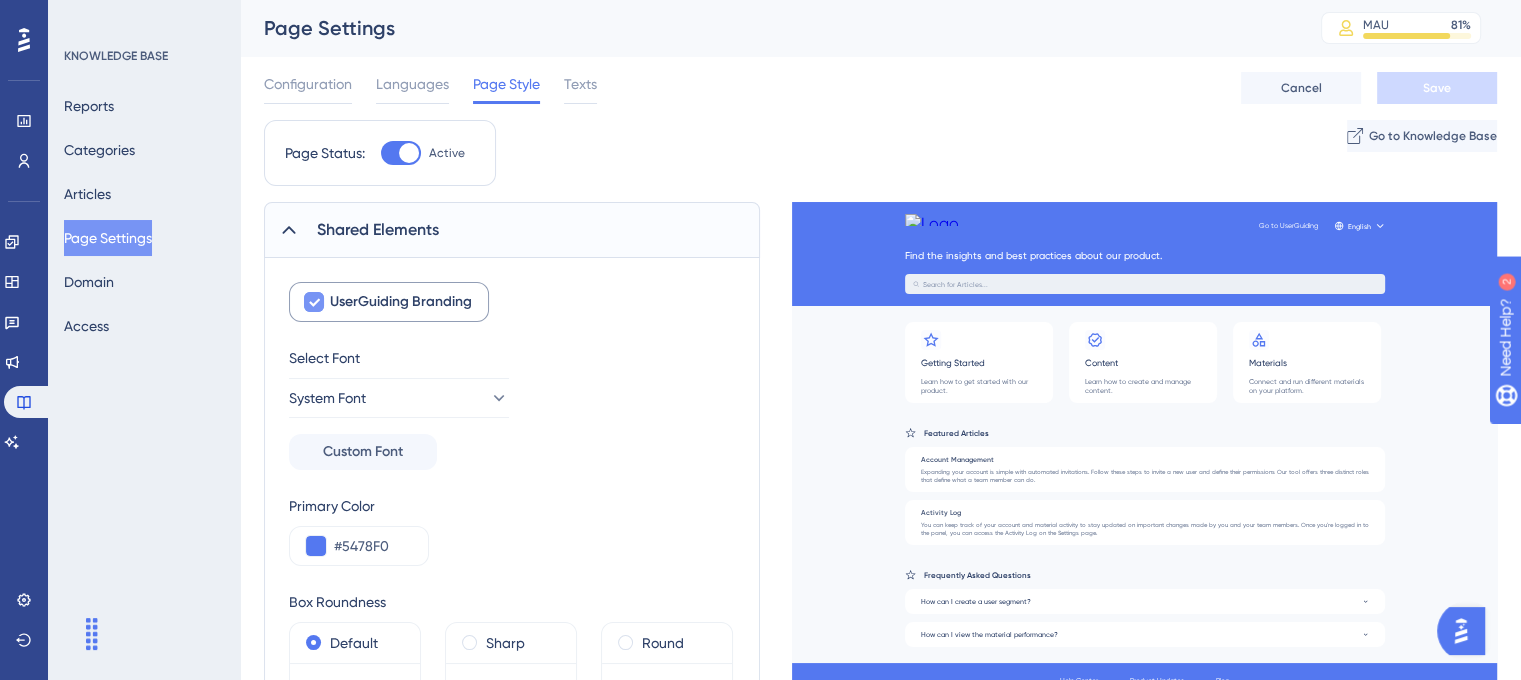 click 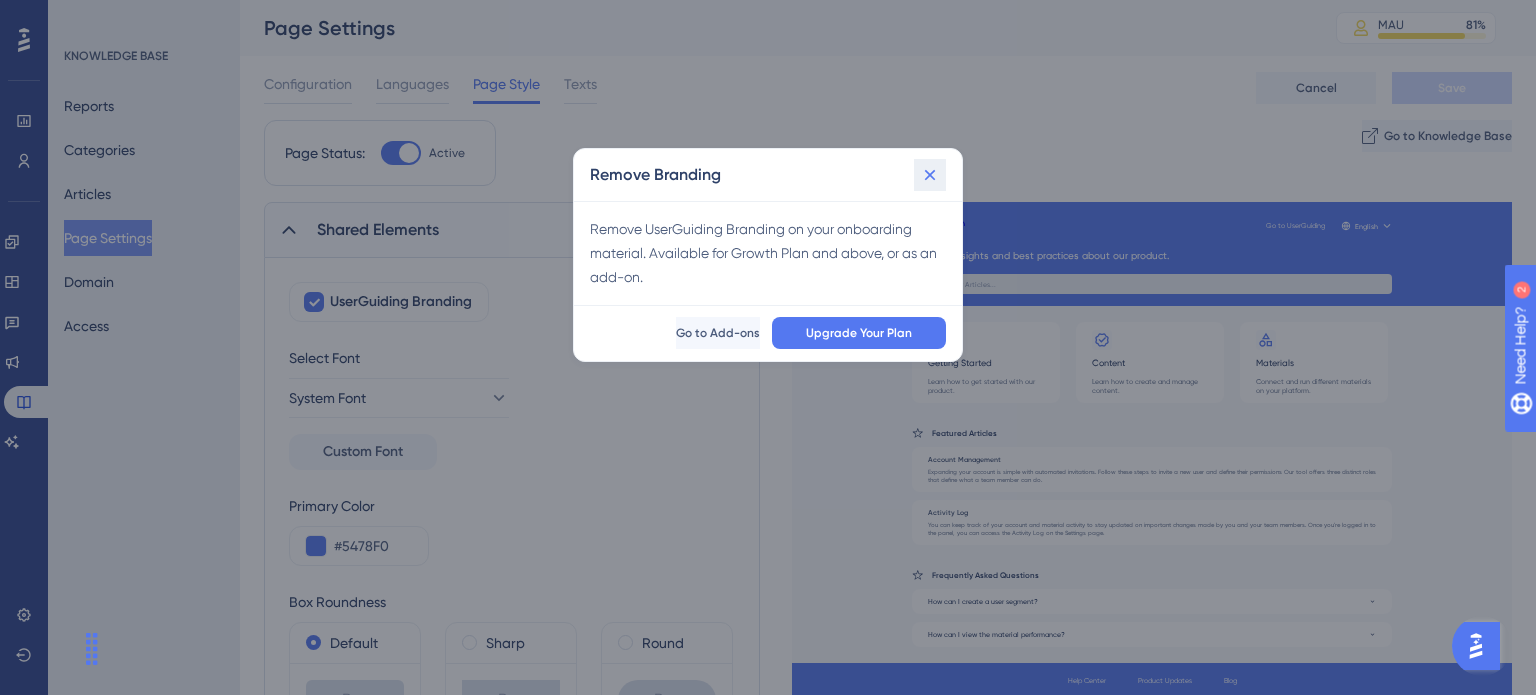 click at bounding box center (930, 175) 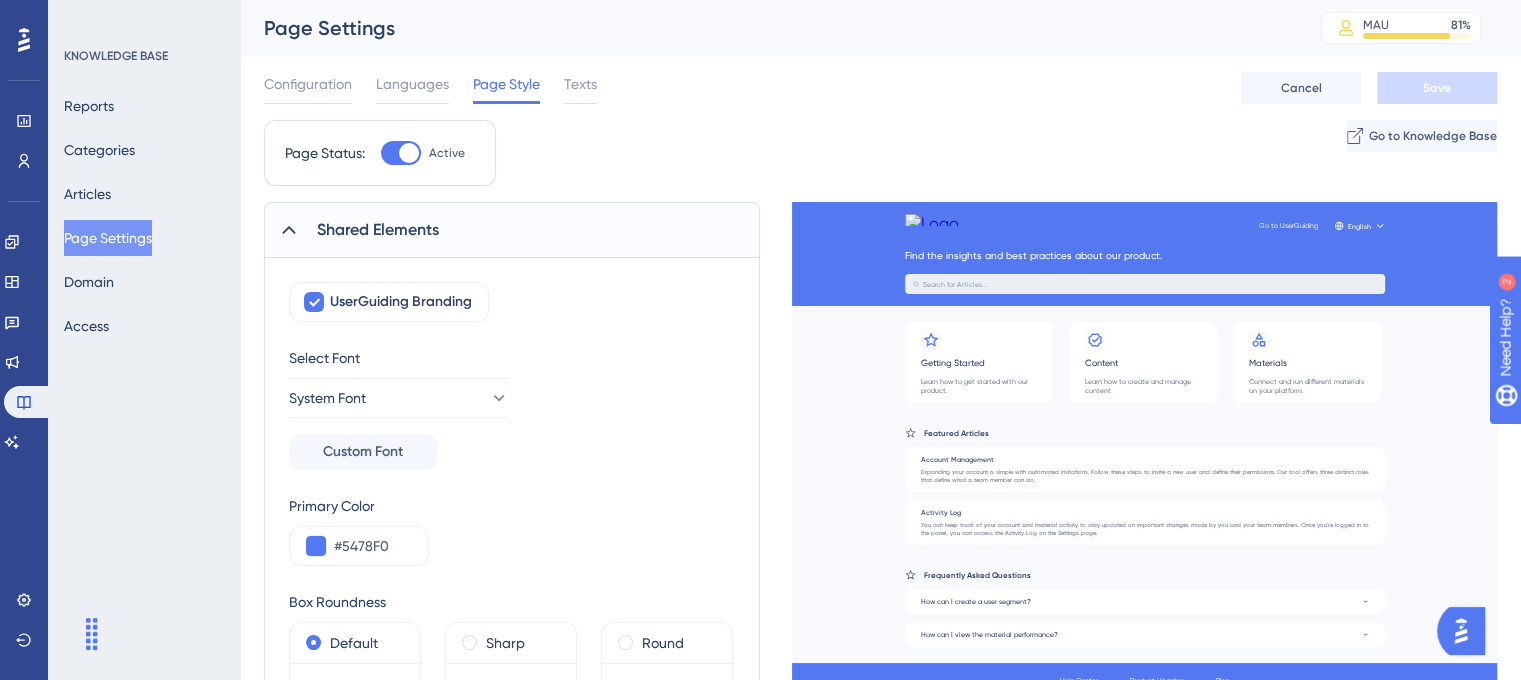 click 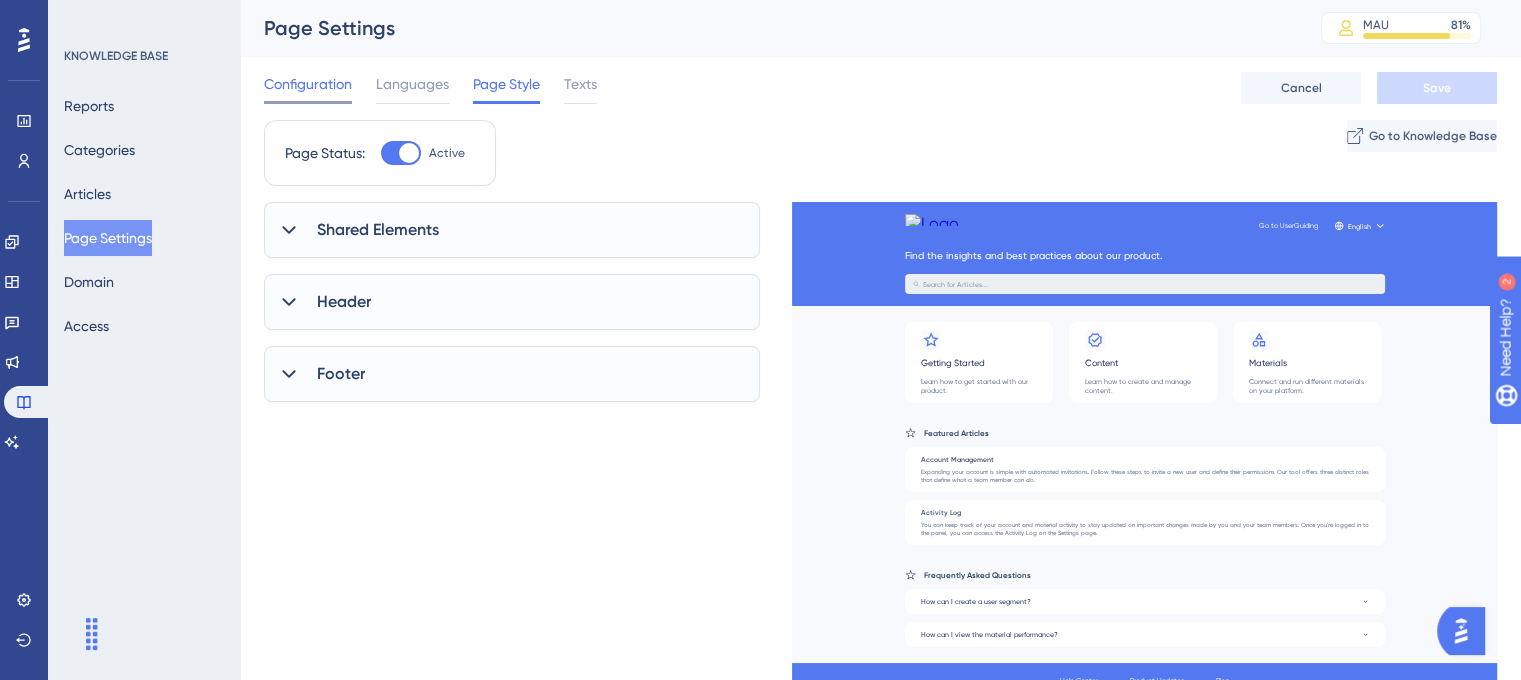 click on "Configuration" at bounding box center (308, 84) 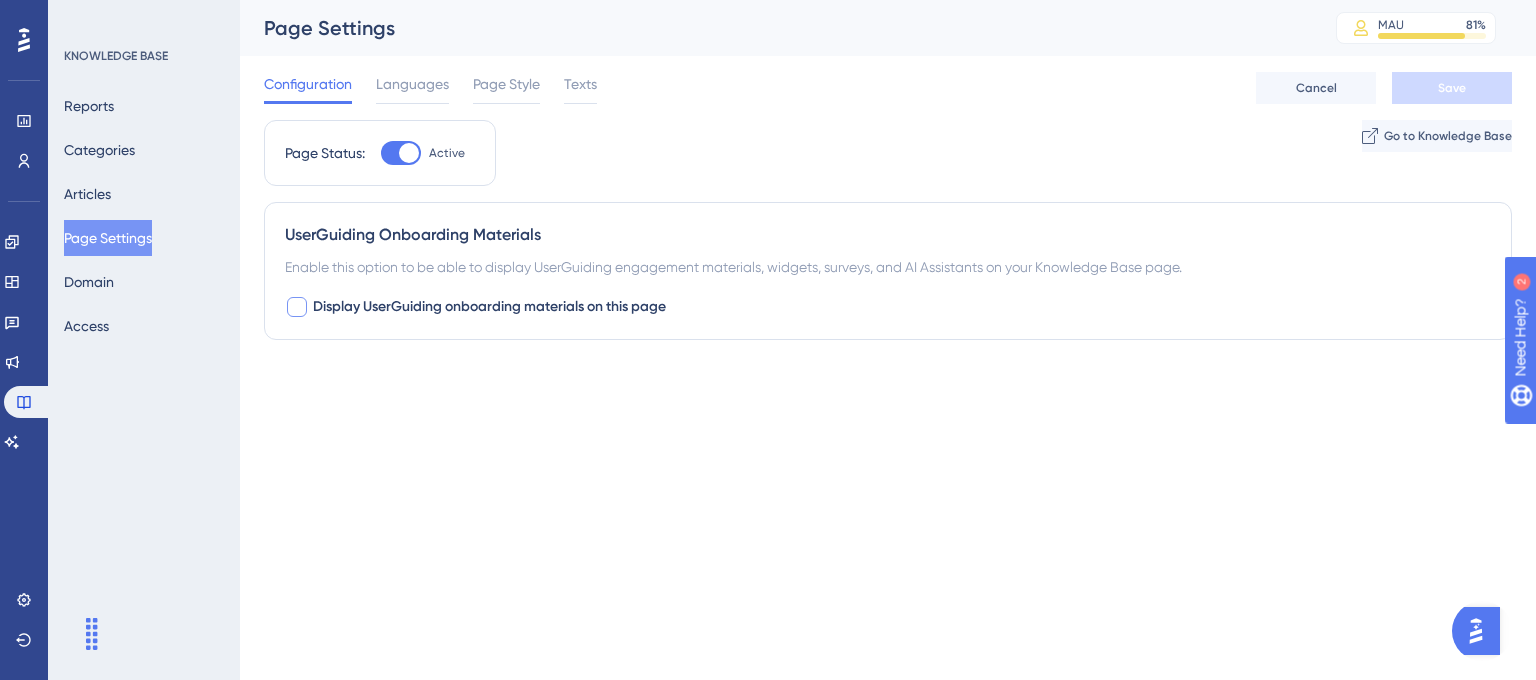 click on "Display UserGuiding onboarding materials on this page" at bounding box center (489, 307) 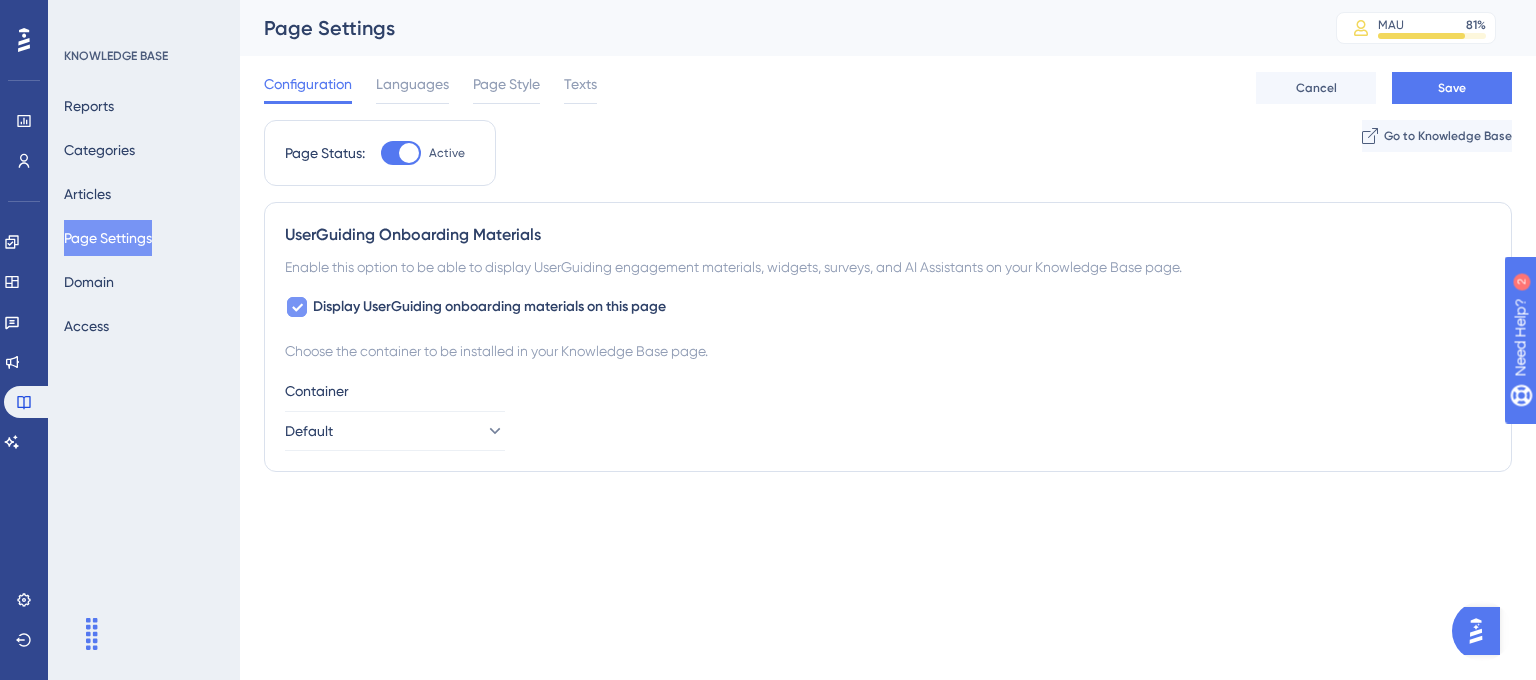 click on "Display UserGuiding onboarding materials on this page" at bounding box center [489, 307] 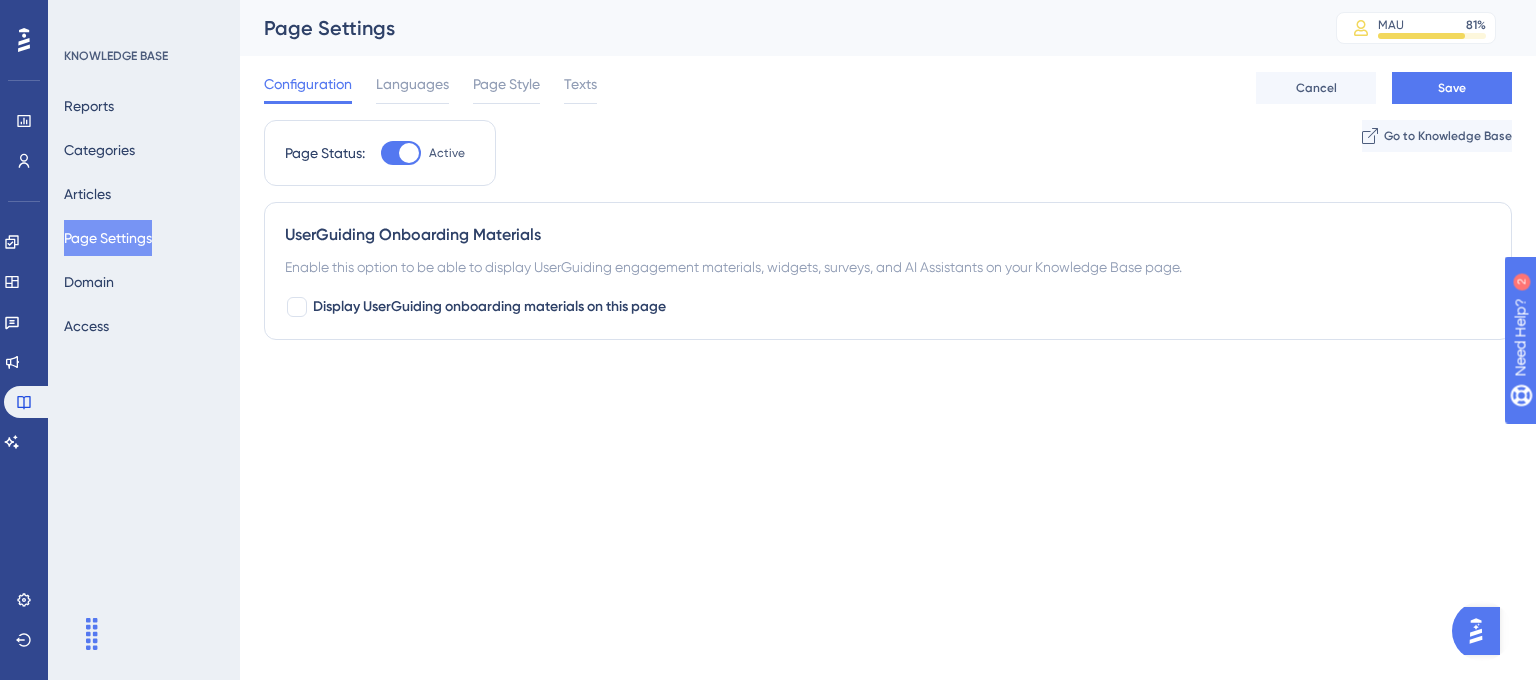 click at bounding box center (401, 153) 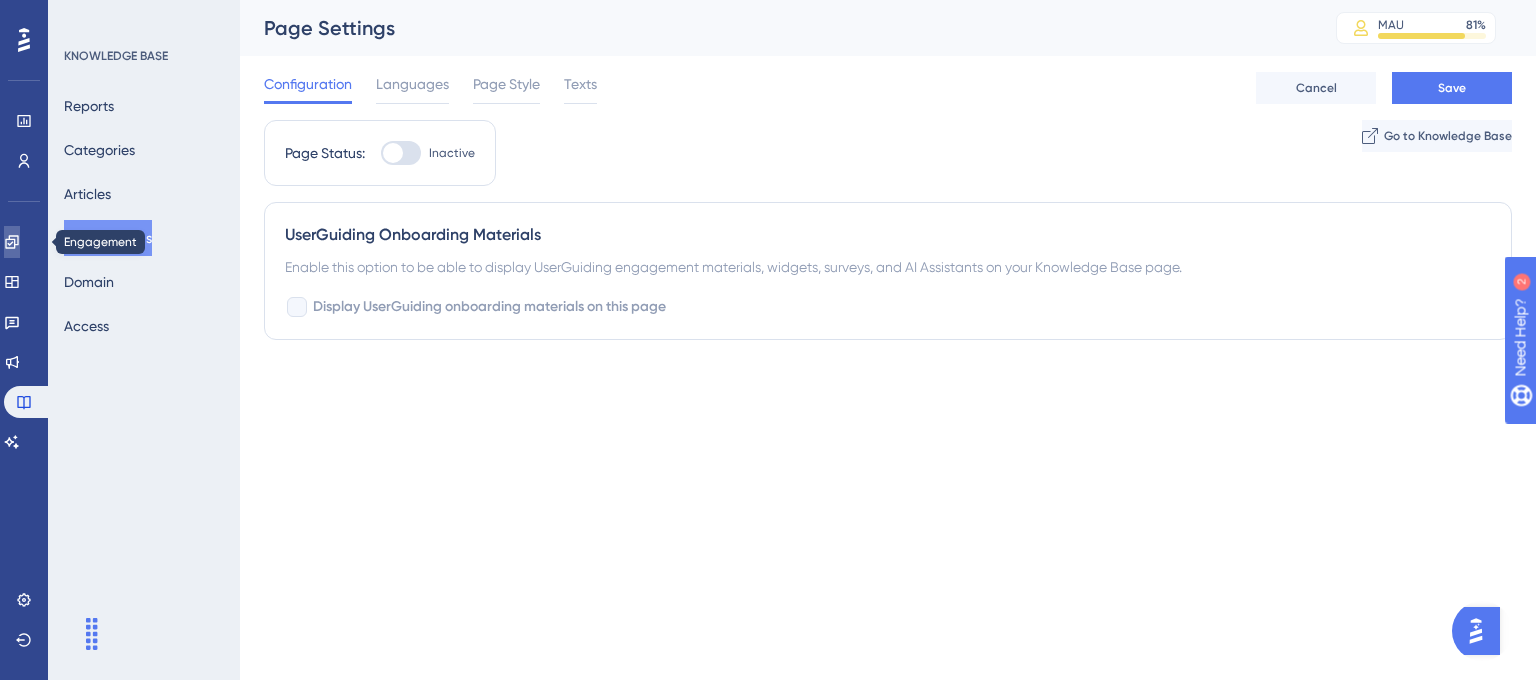 click at bounding box center [12, 242] 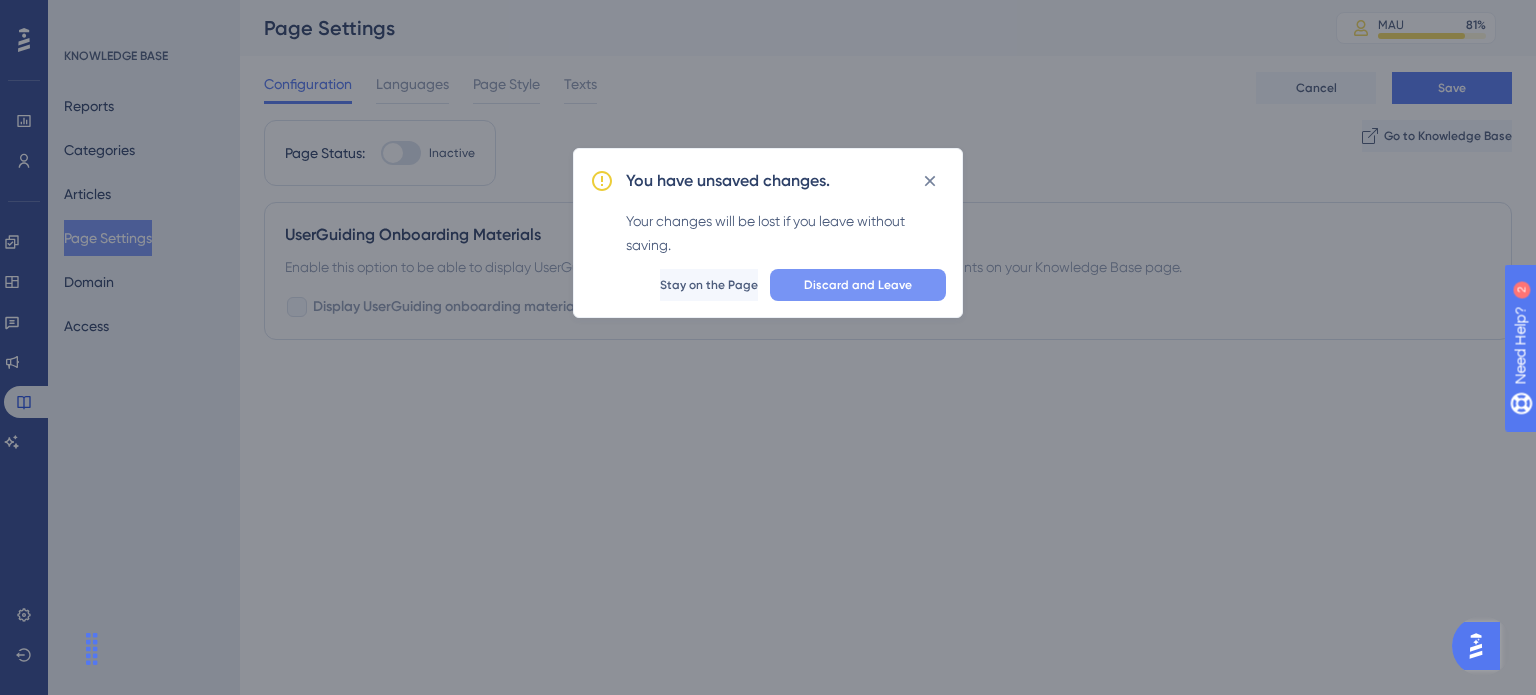 click on "Discard and Leave" at bounding box center [858, 285] 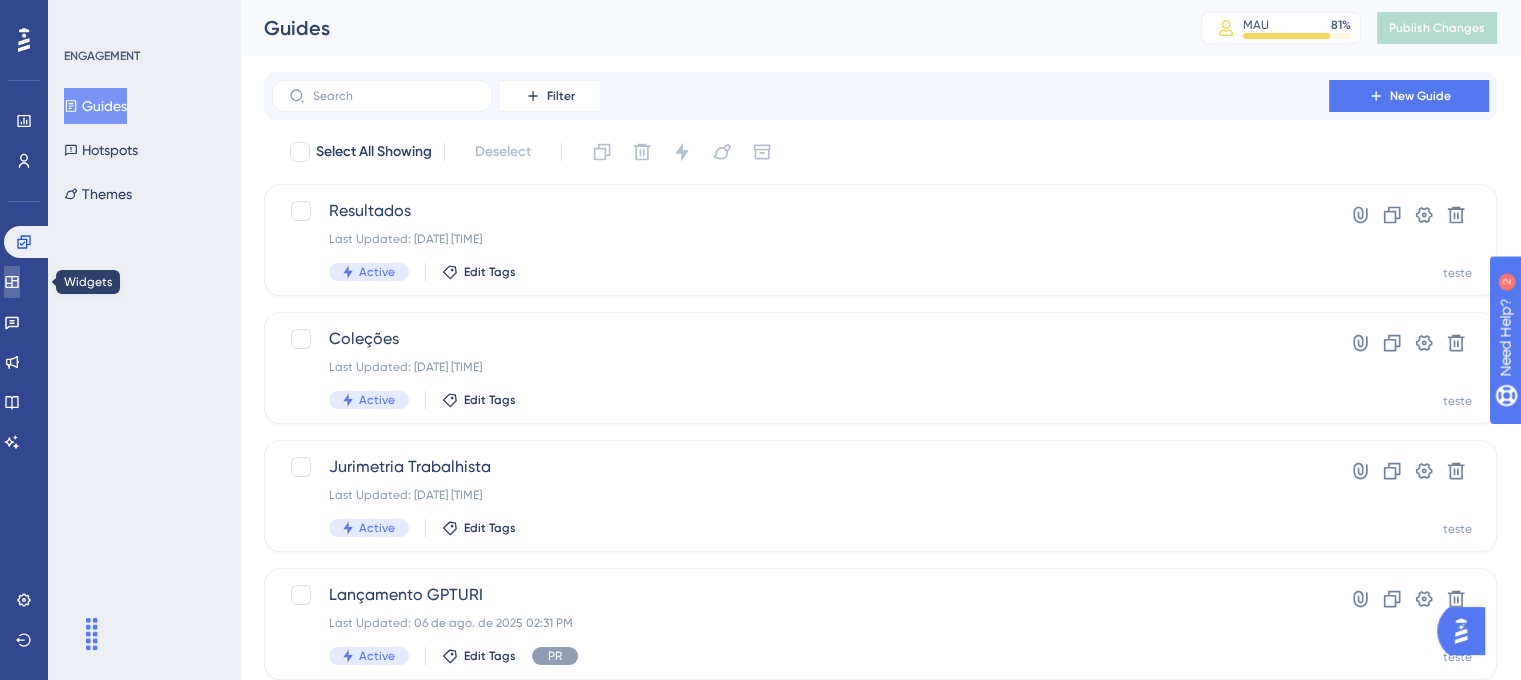 click 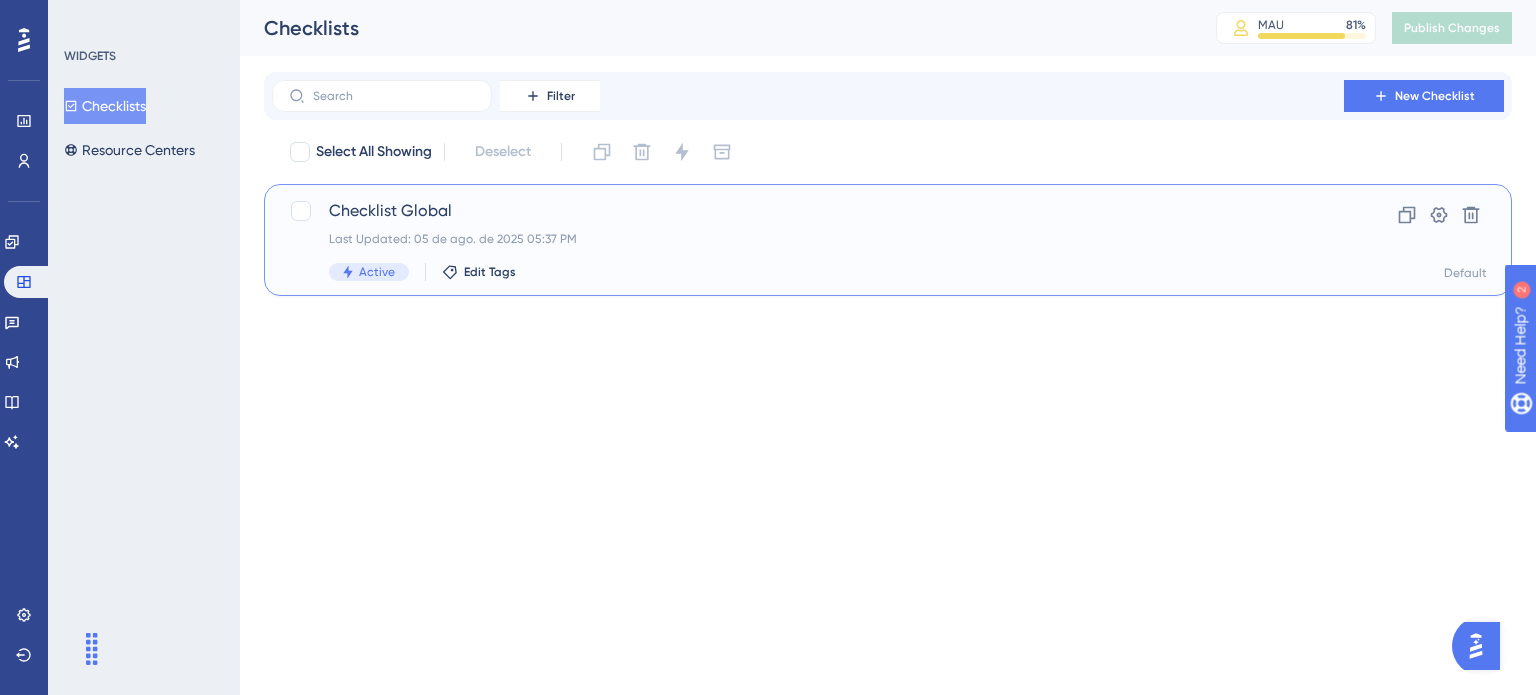 click on "Checklist Global" at bounding box center (808, 211) 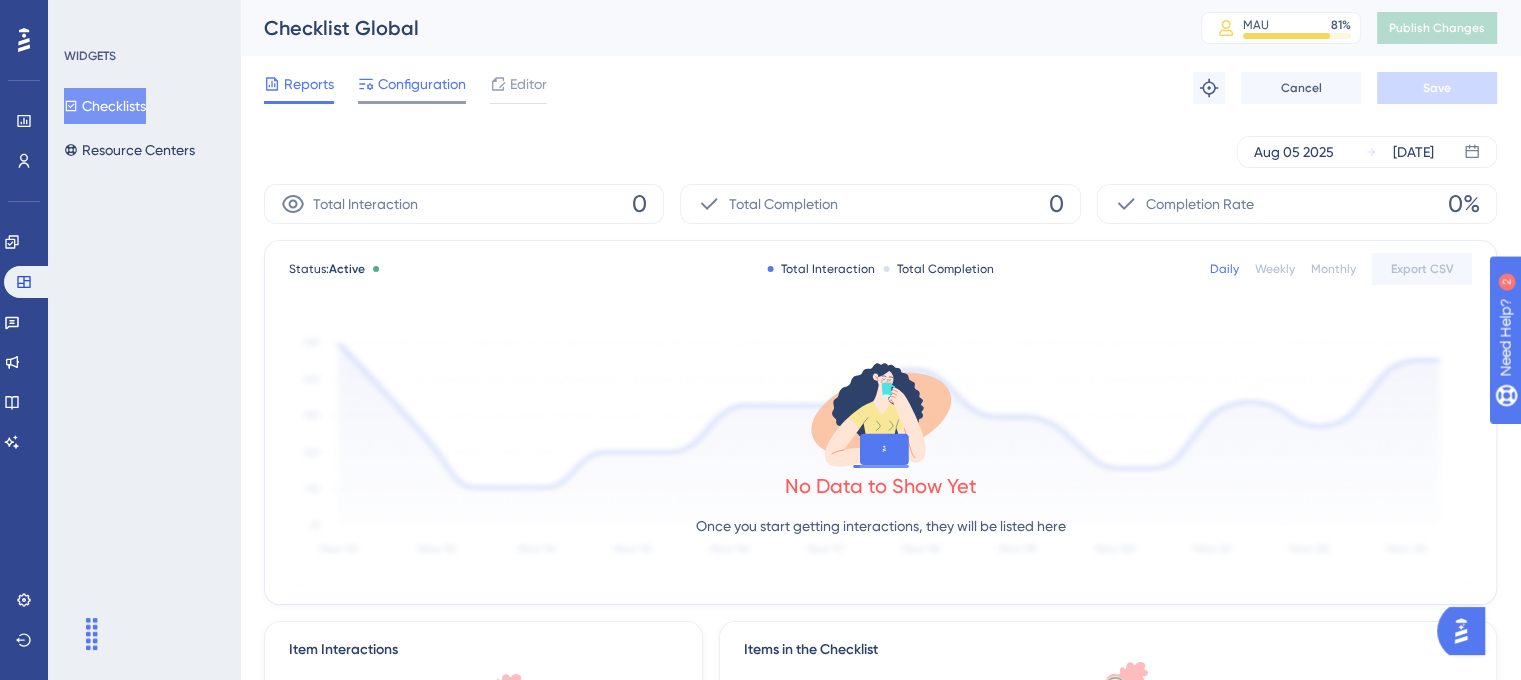 click on "Configuration" at bounding box center (422, 84) 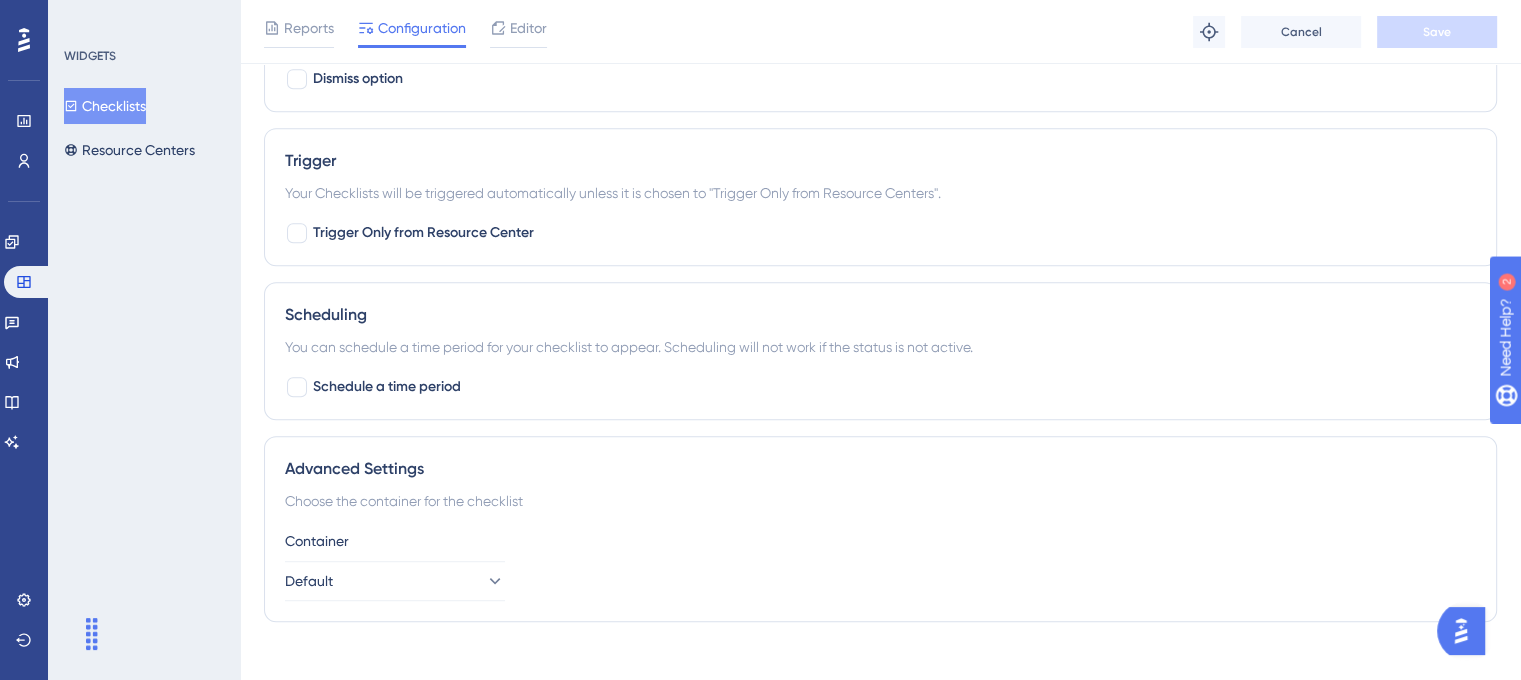 scroll, scrollTop: 1050, scrollLeft: 0, axis: vertical 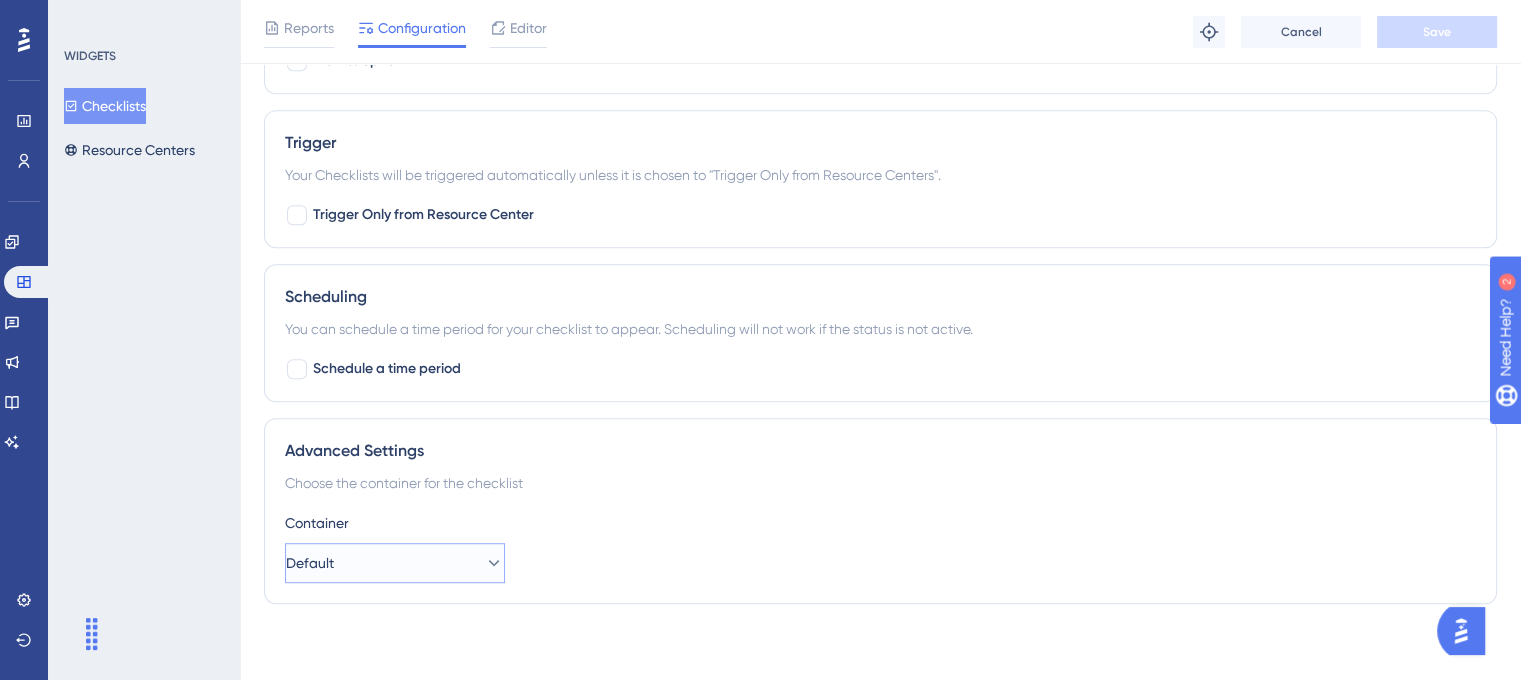 click on "Default" at bounding box center (395, 563) 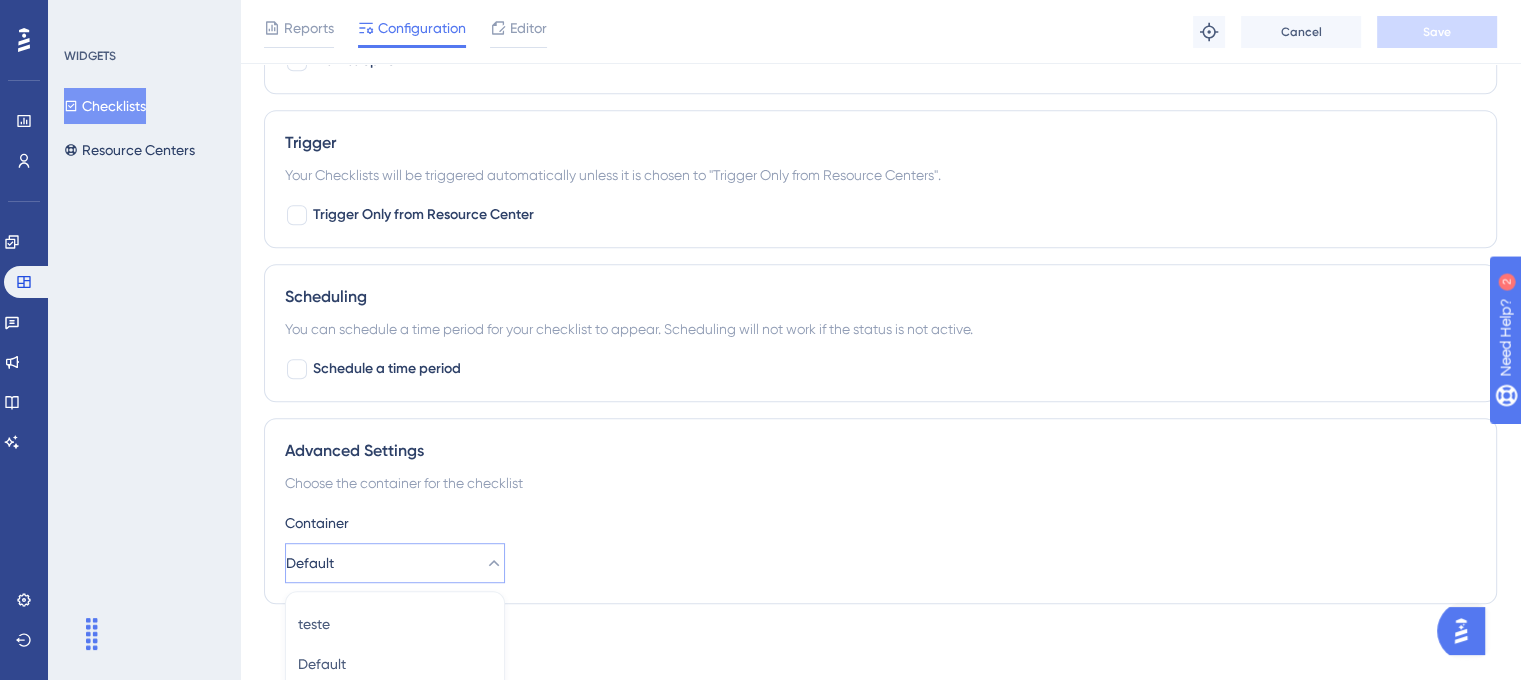 scroll, scrollTop: 1063, scrollLeft: 0, axis: vertical 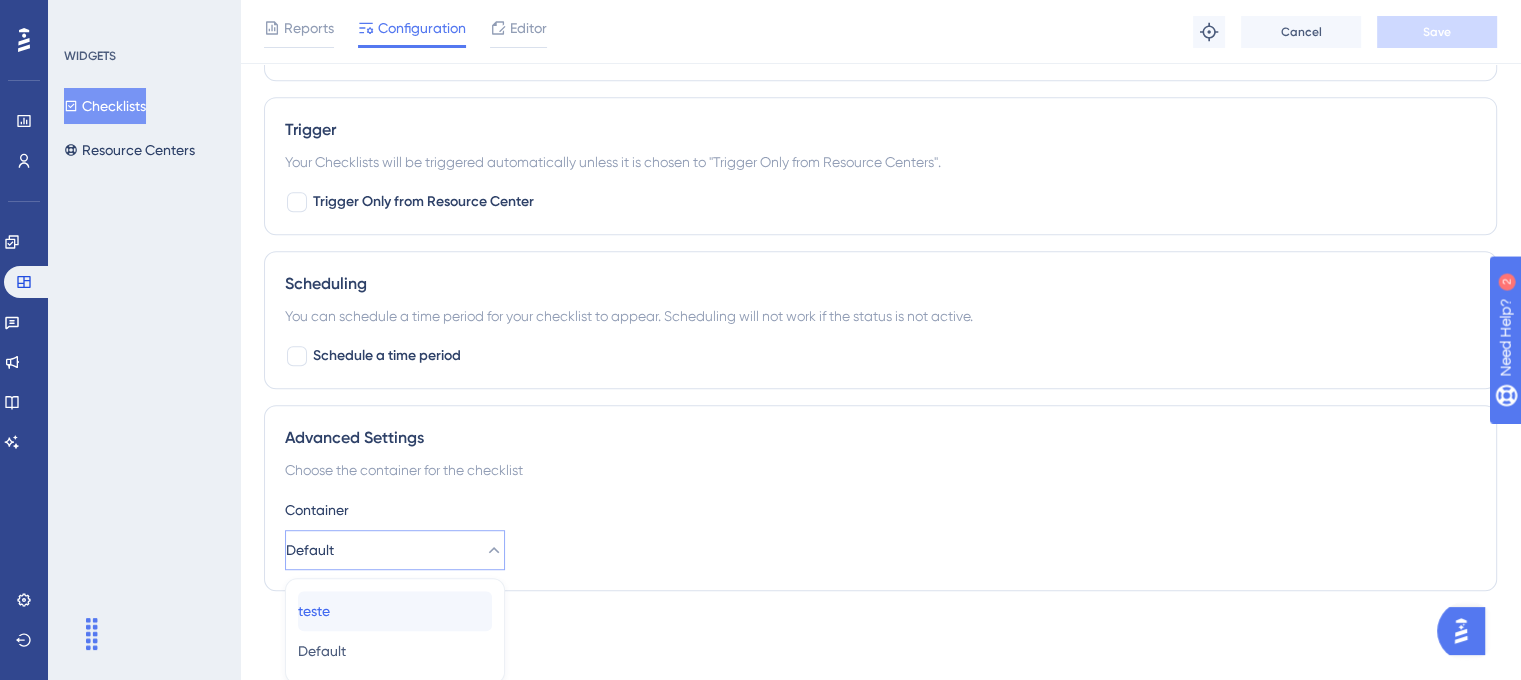 click on "teste teste" at bounding box center [395, 611] 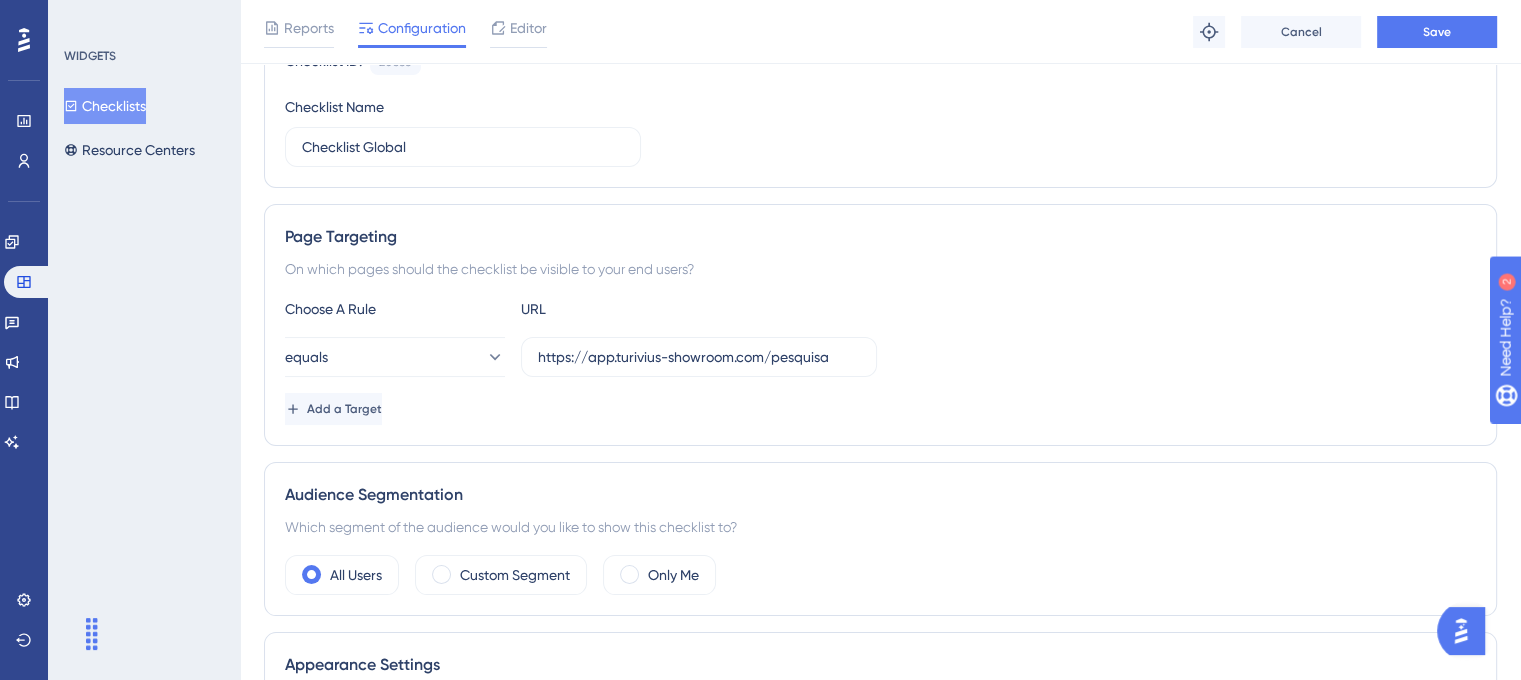 scroll, scrollTop: 0, scrollLeft: 0, axis: both 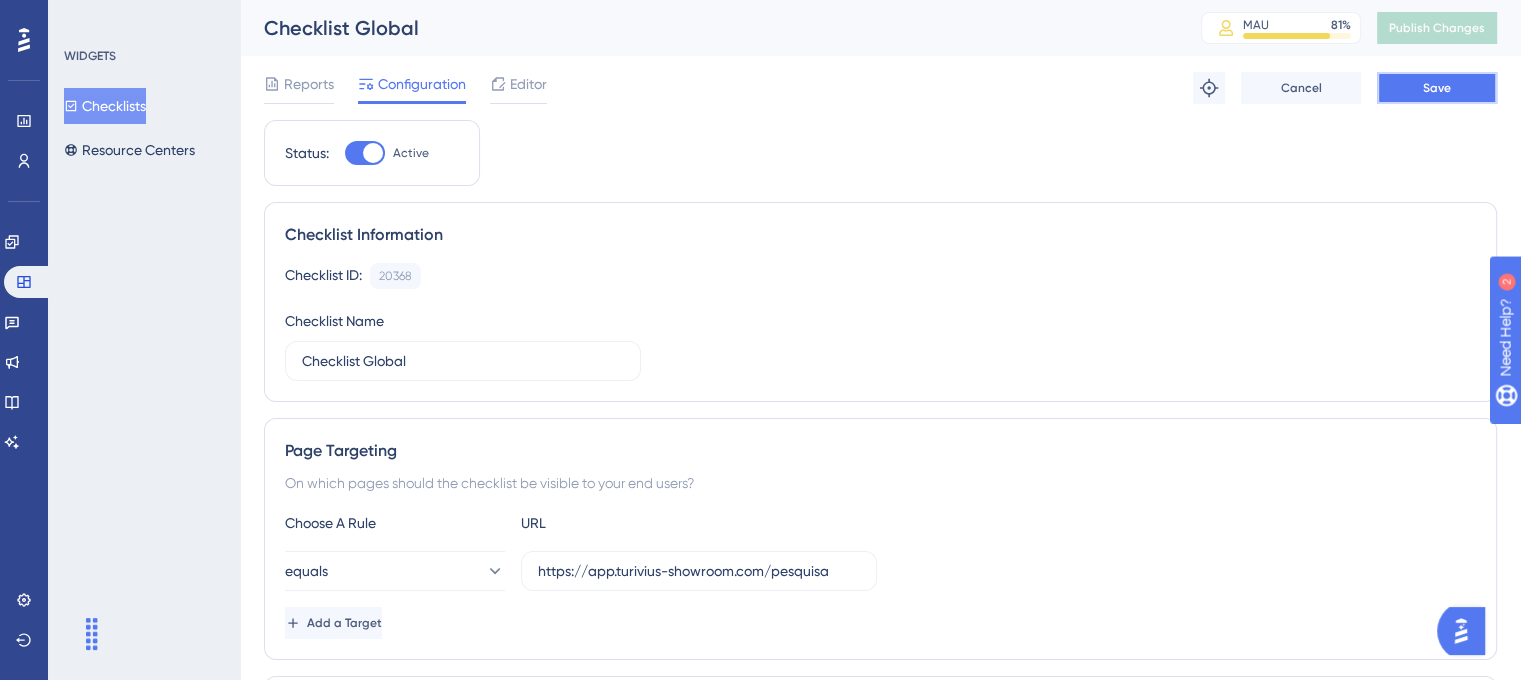 click on "Save" at bounding box center [1437, 88] 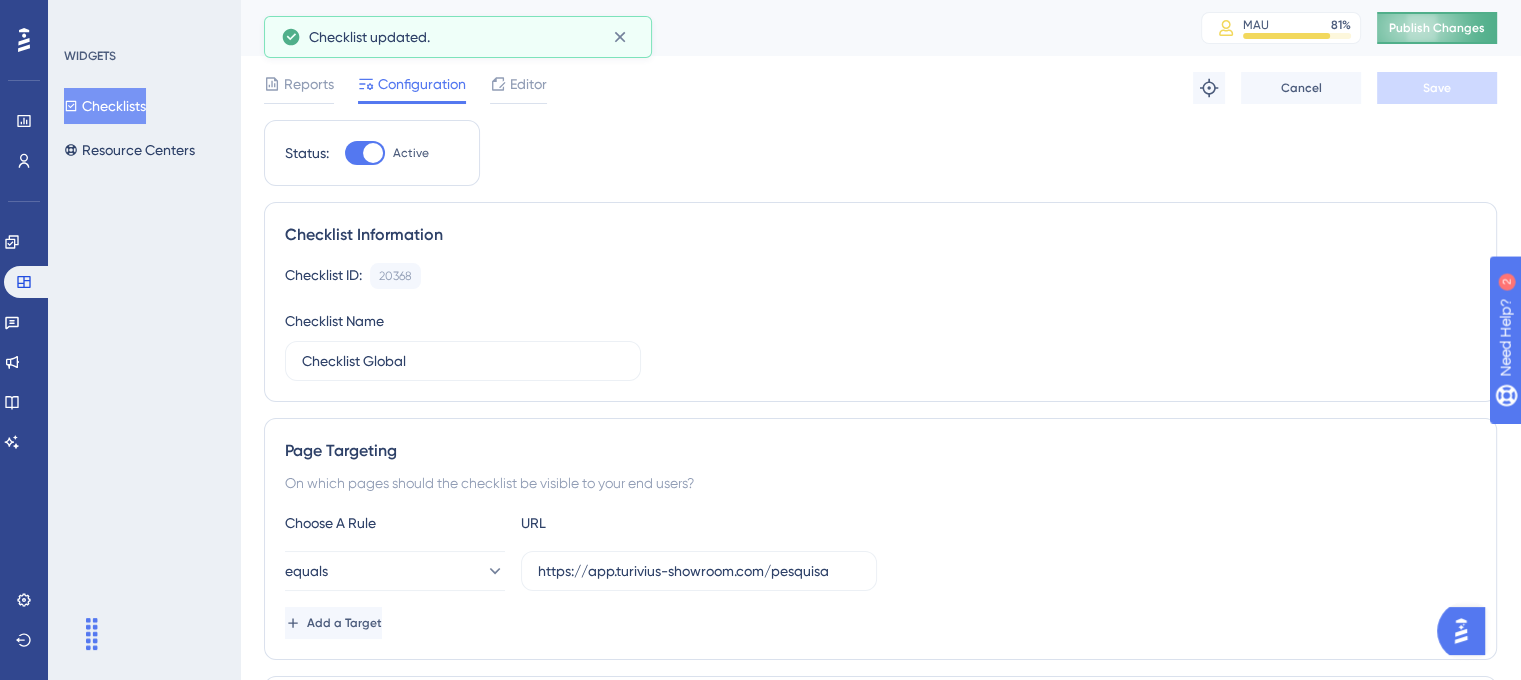click on "Publish Changes" at bounding box center (1437, 28) 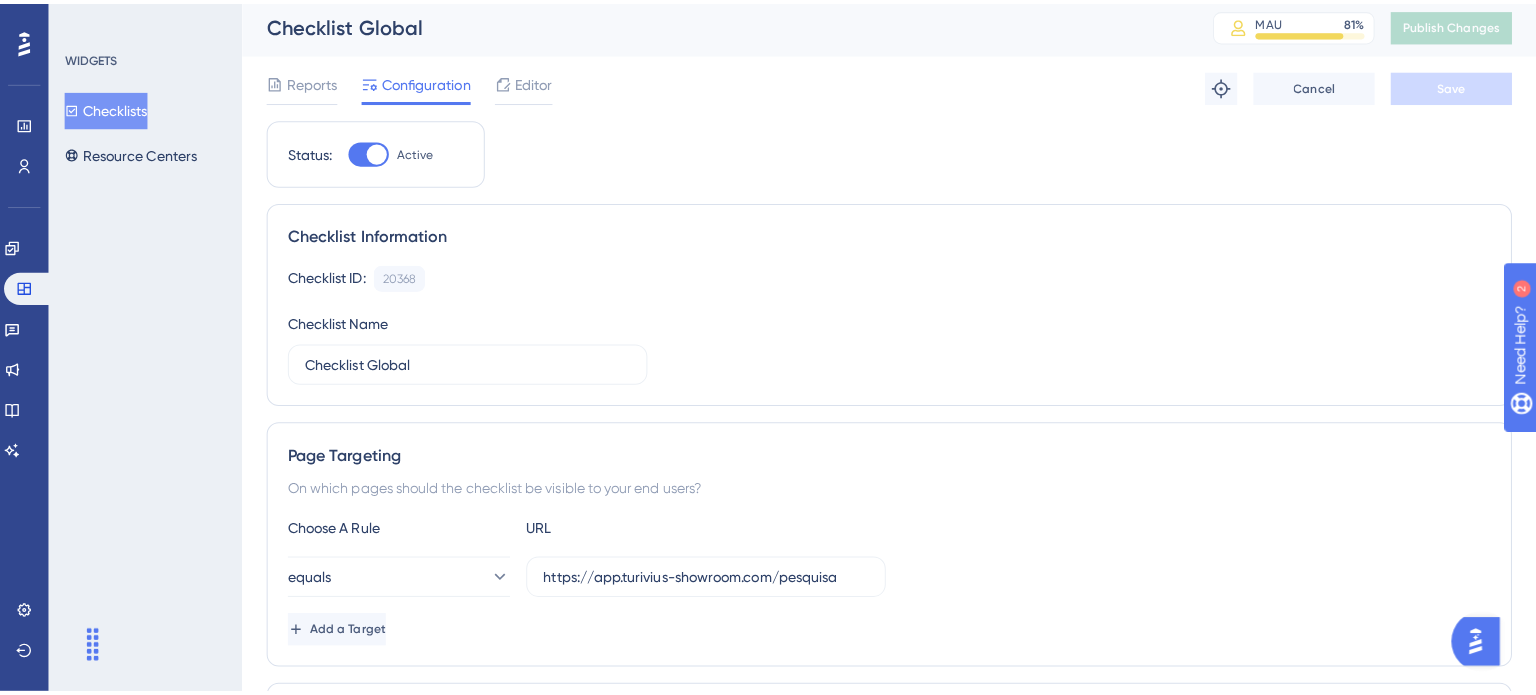 scroll, scrollTop: 0, scrollLeft: 0, axis: both 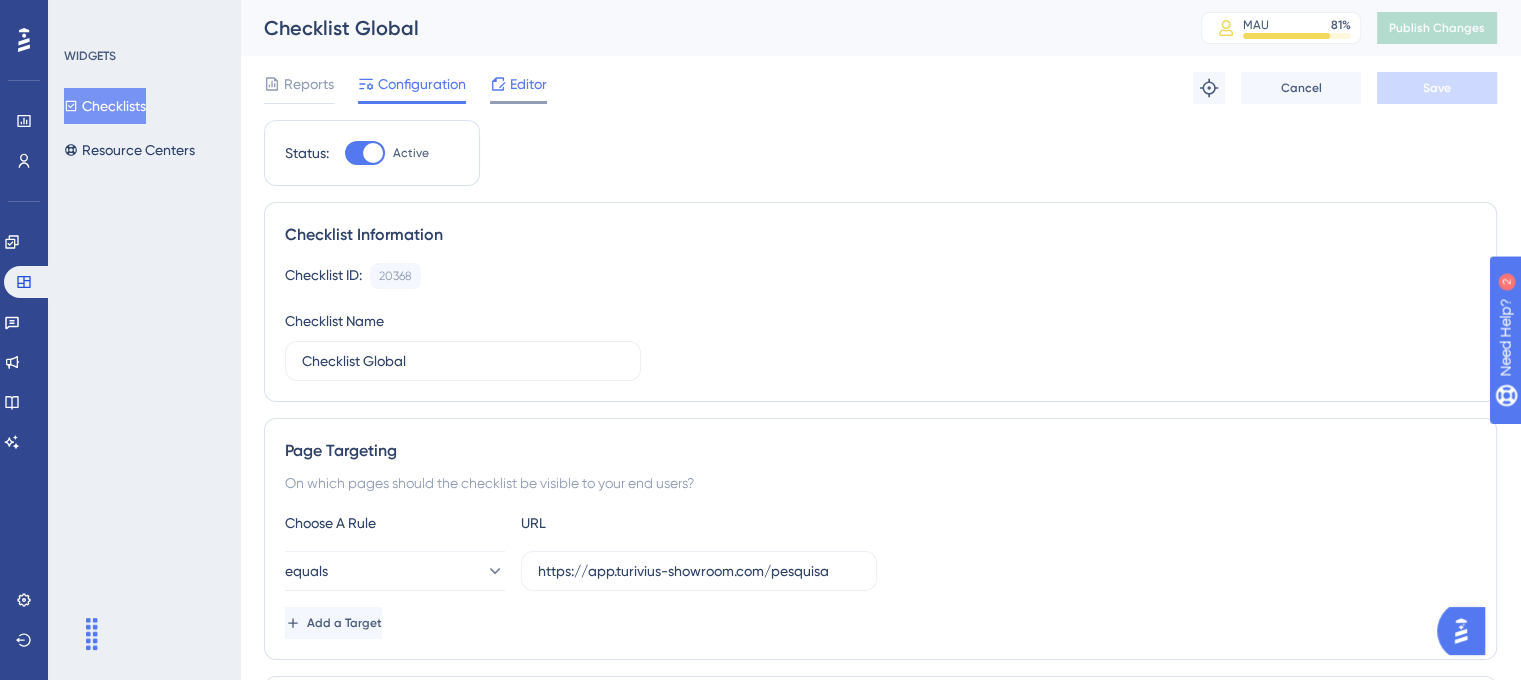 click on "Editor" at bounding box center (518, 84) 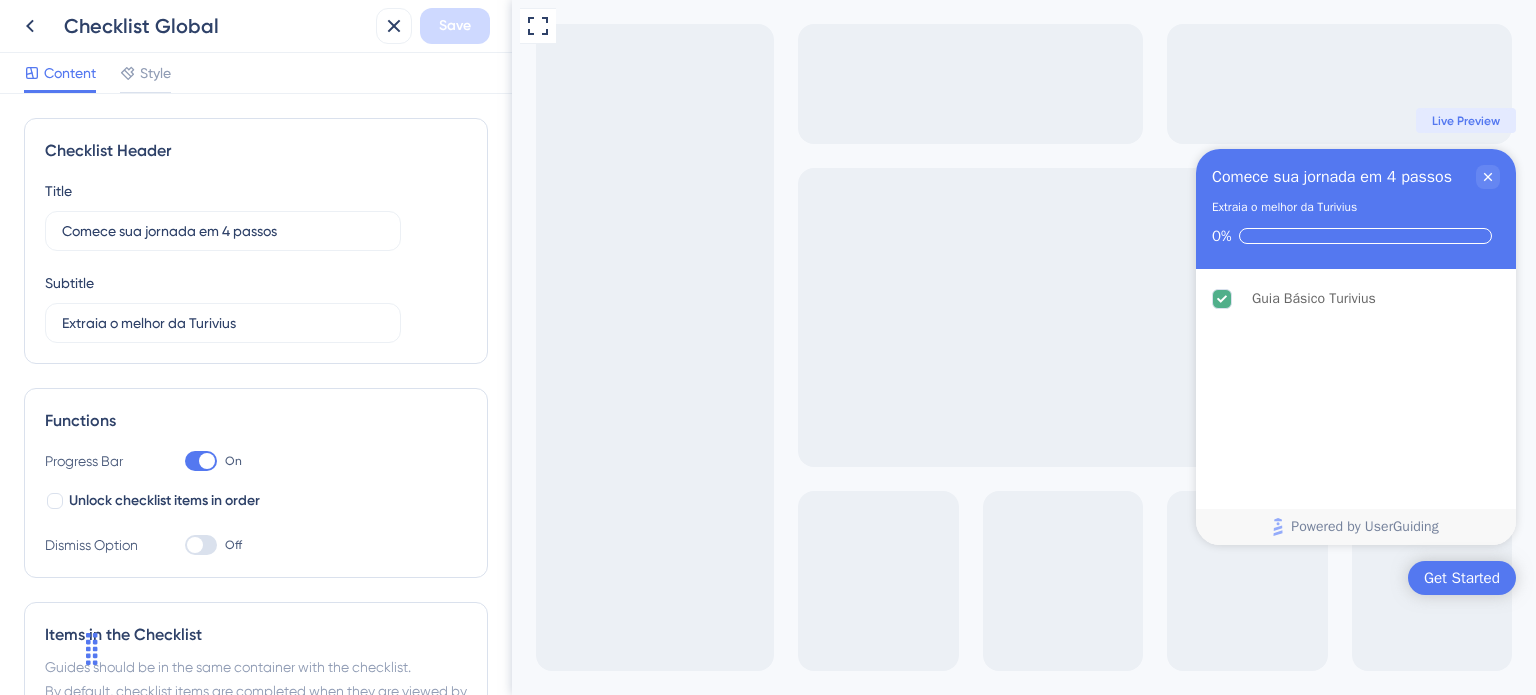 scroll, scrollTop: 0, scrollLeft: 0, axis: both 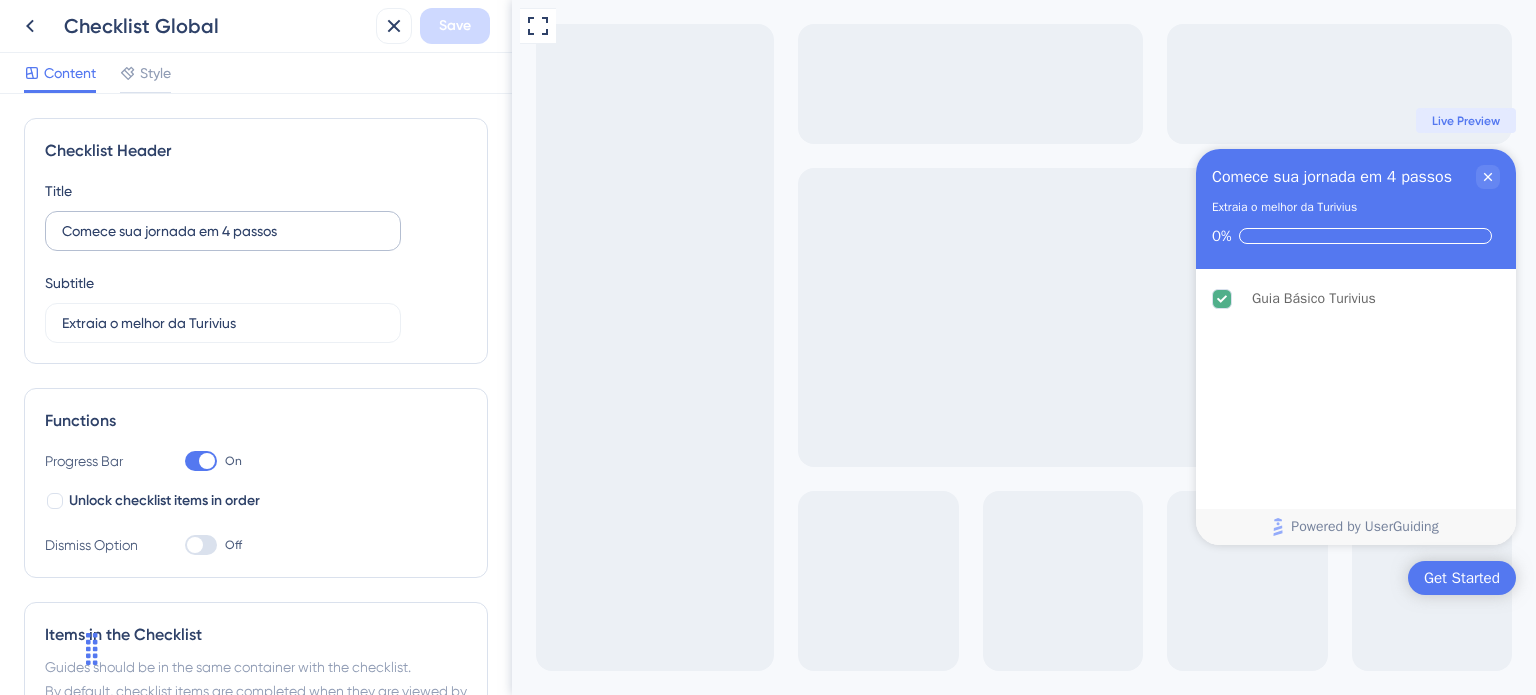 click on "Comece sua jornada em 4 passos" at bounding box center [223, 231] 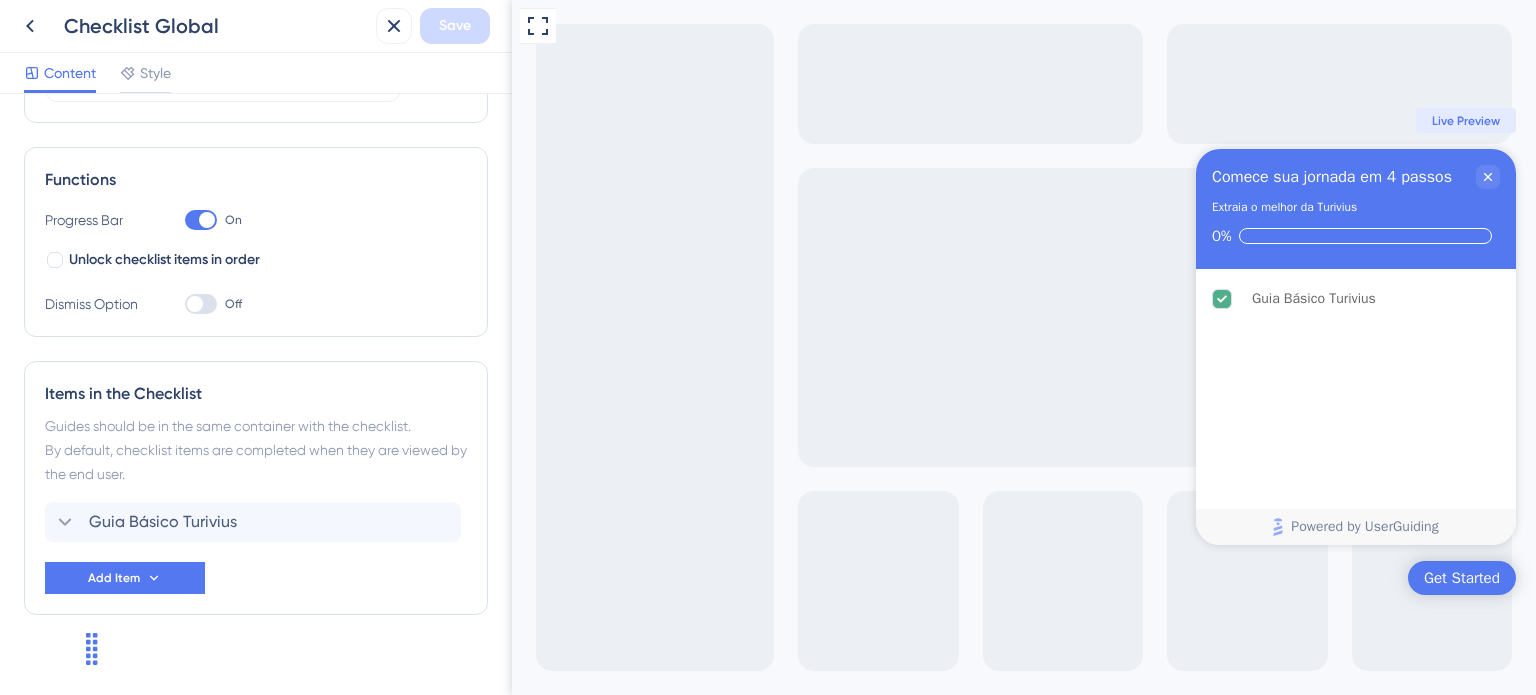 scroll, scrollTop: 263, scrollLeft: 0, axis: vertical 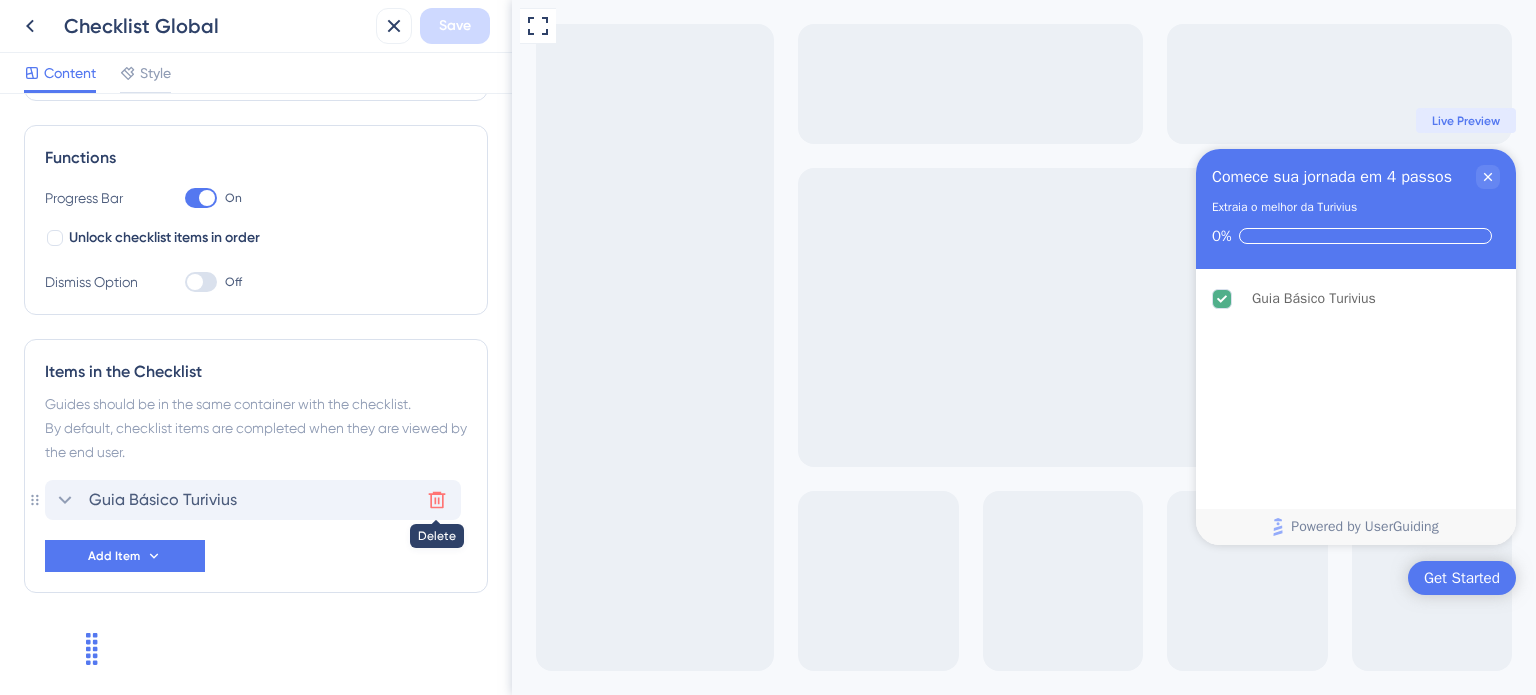 click 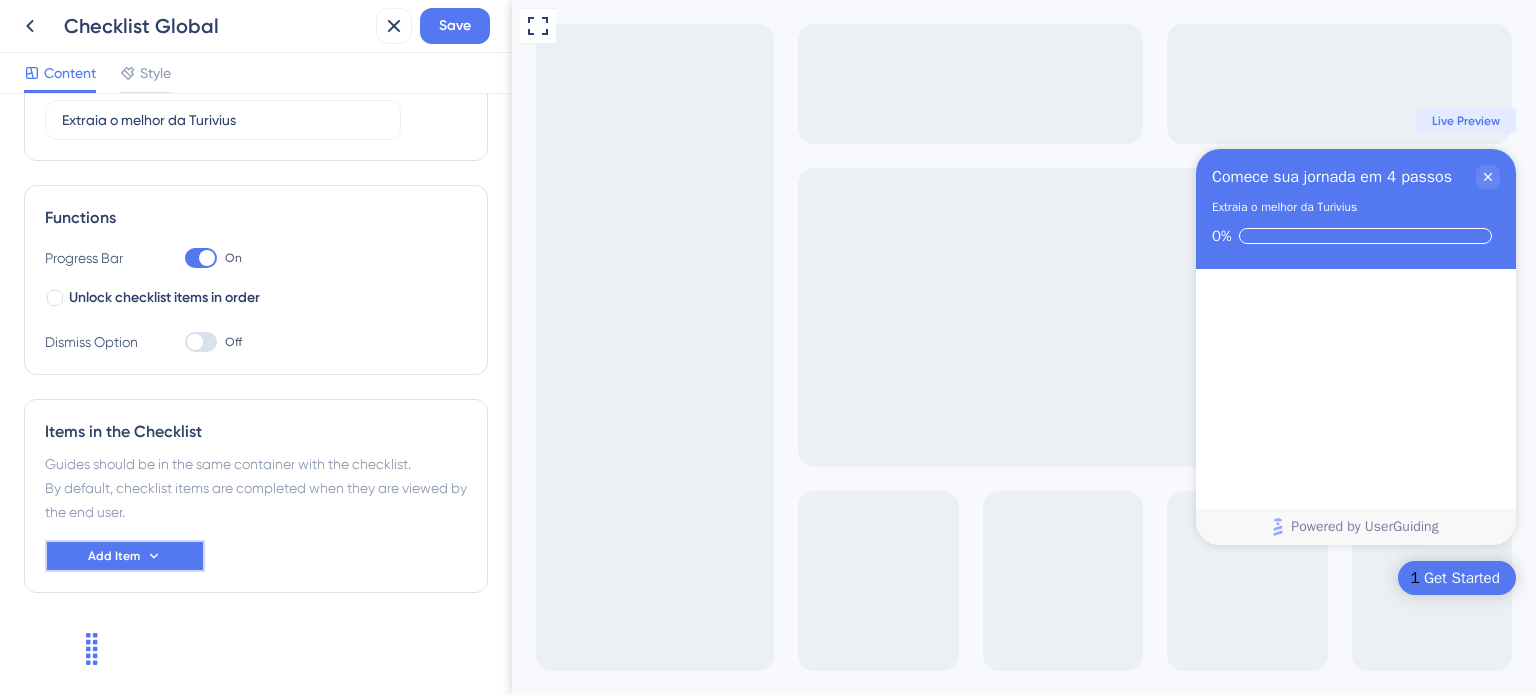 click on "Add Item" at bounding box center [125, 556] 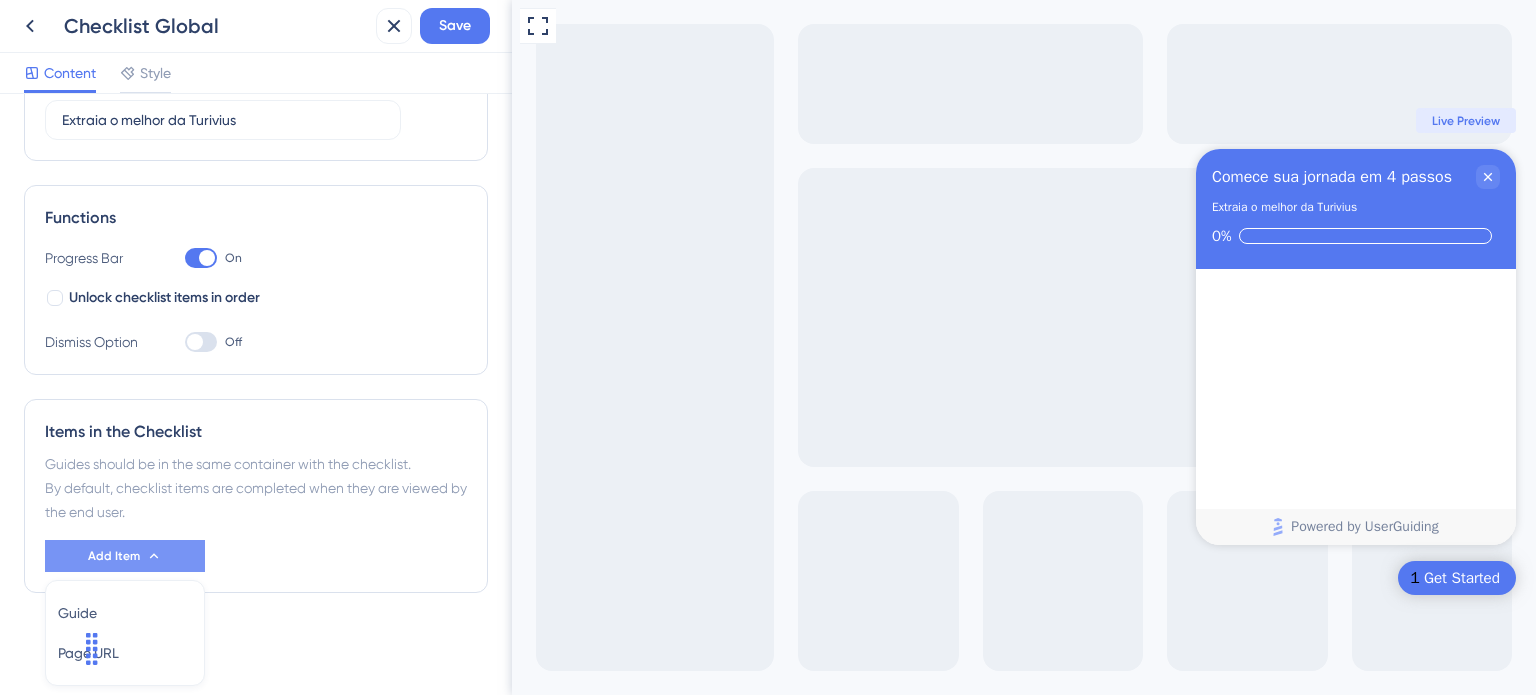 scroll, scrollTop: 272, scrollLeft: 0, axis: vertical 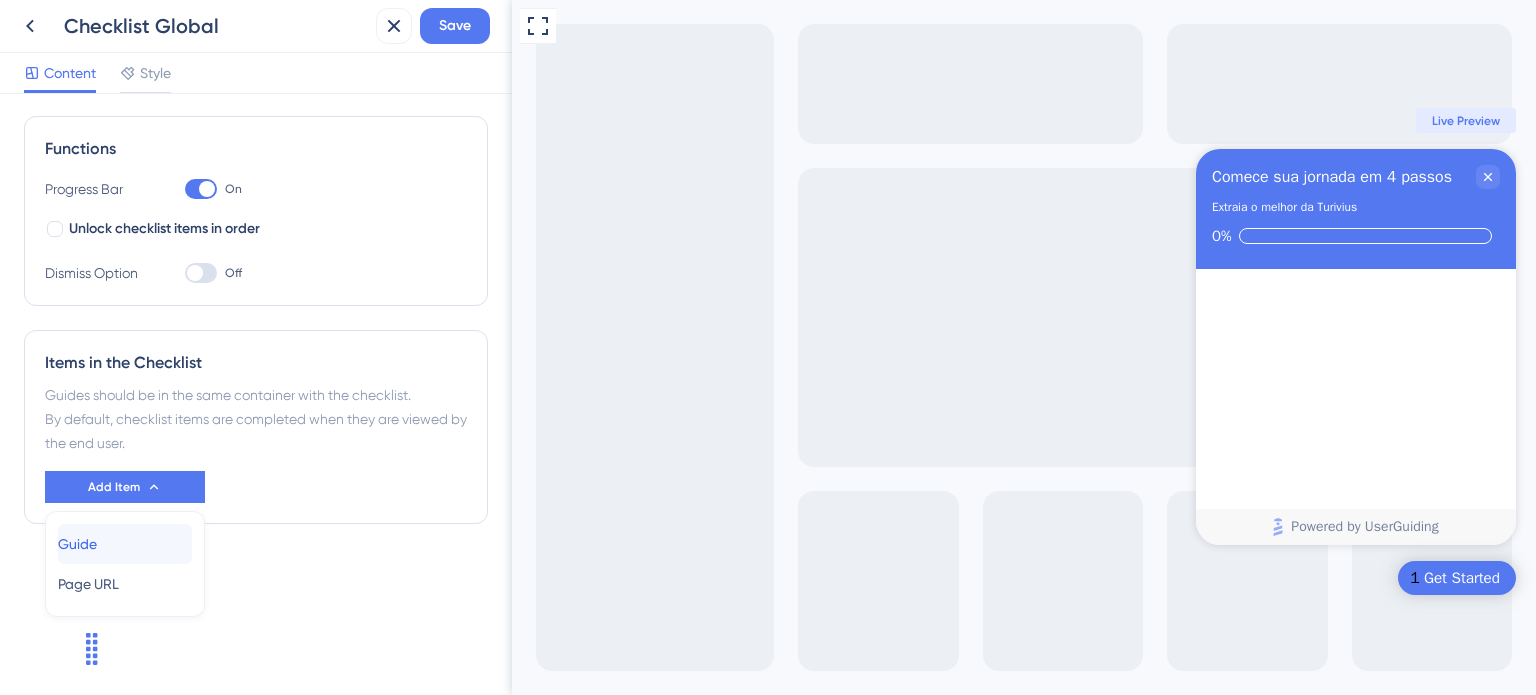 click on "Guide Guide" at bounding box center (125, 544) 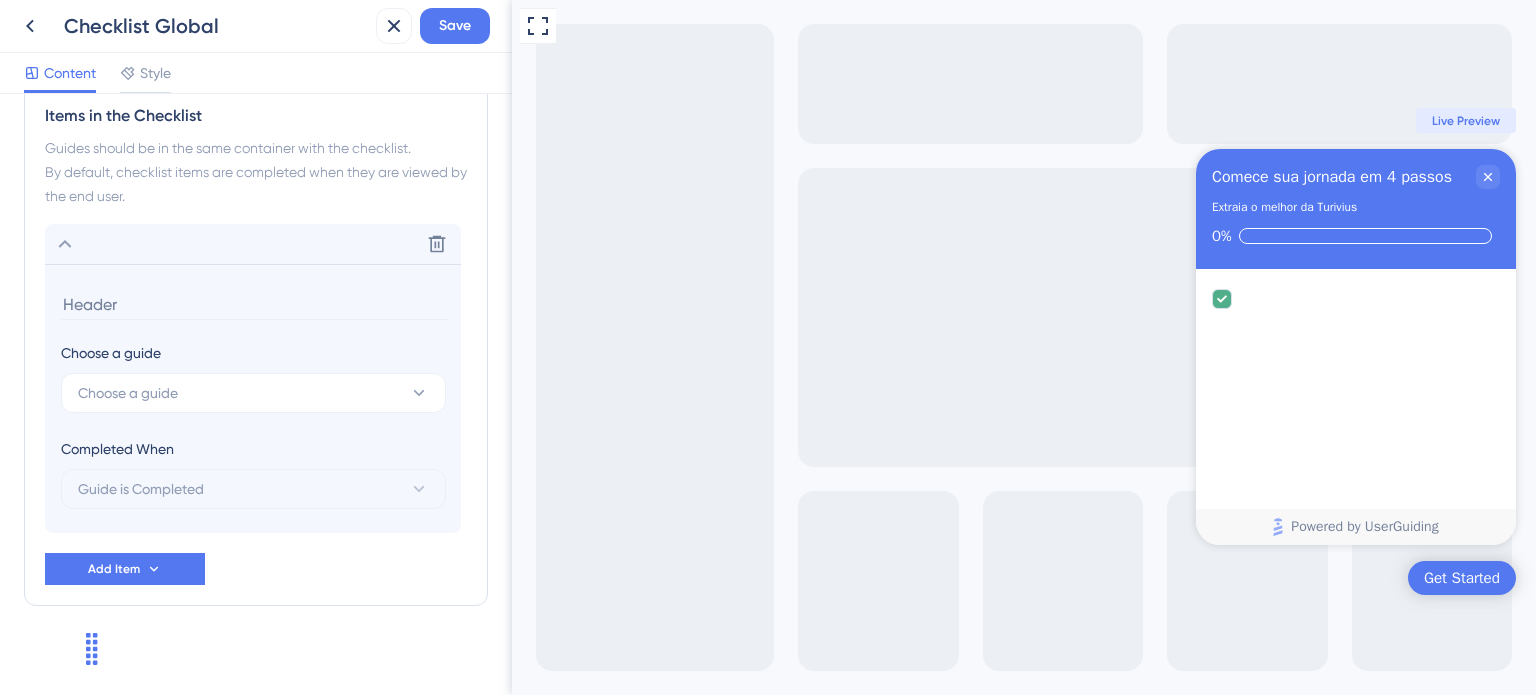 scroll, scrollTop: 532, scrollLeft: 0, axis: vertical 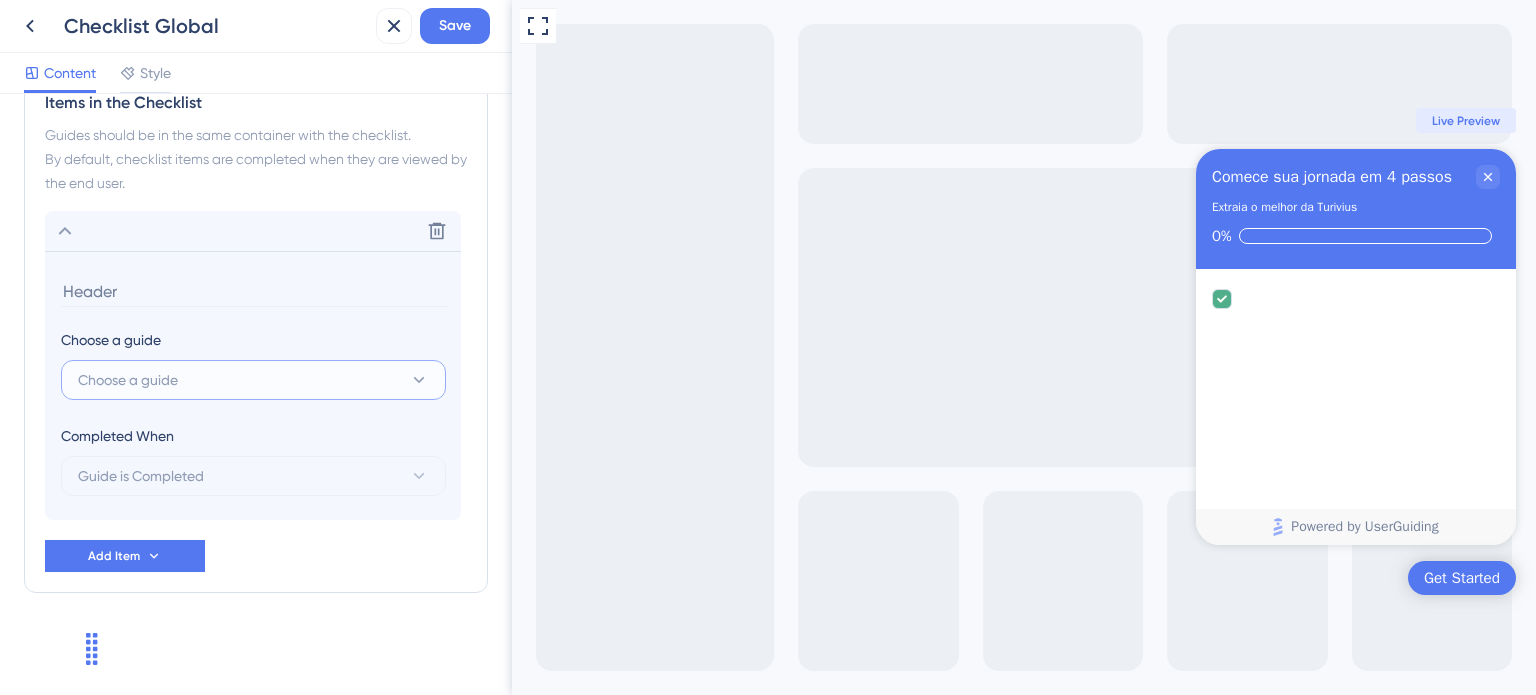 click on "Choose a guide" at bounding box center (128, 380) 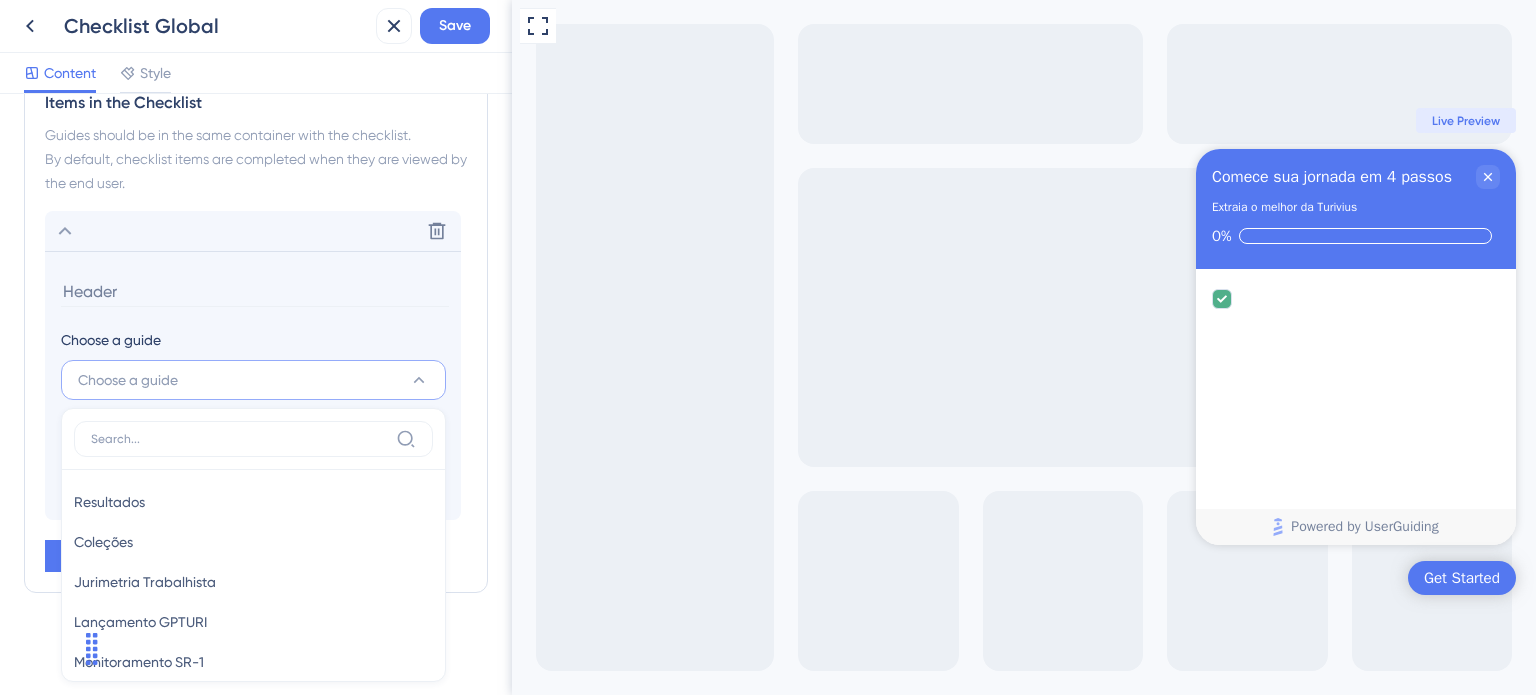 scroll, scrollTop: 537, scrollLeft: 0, axis: vertical 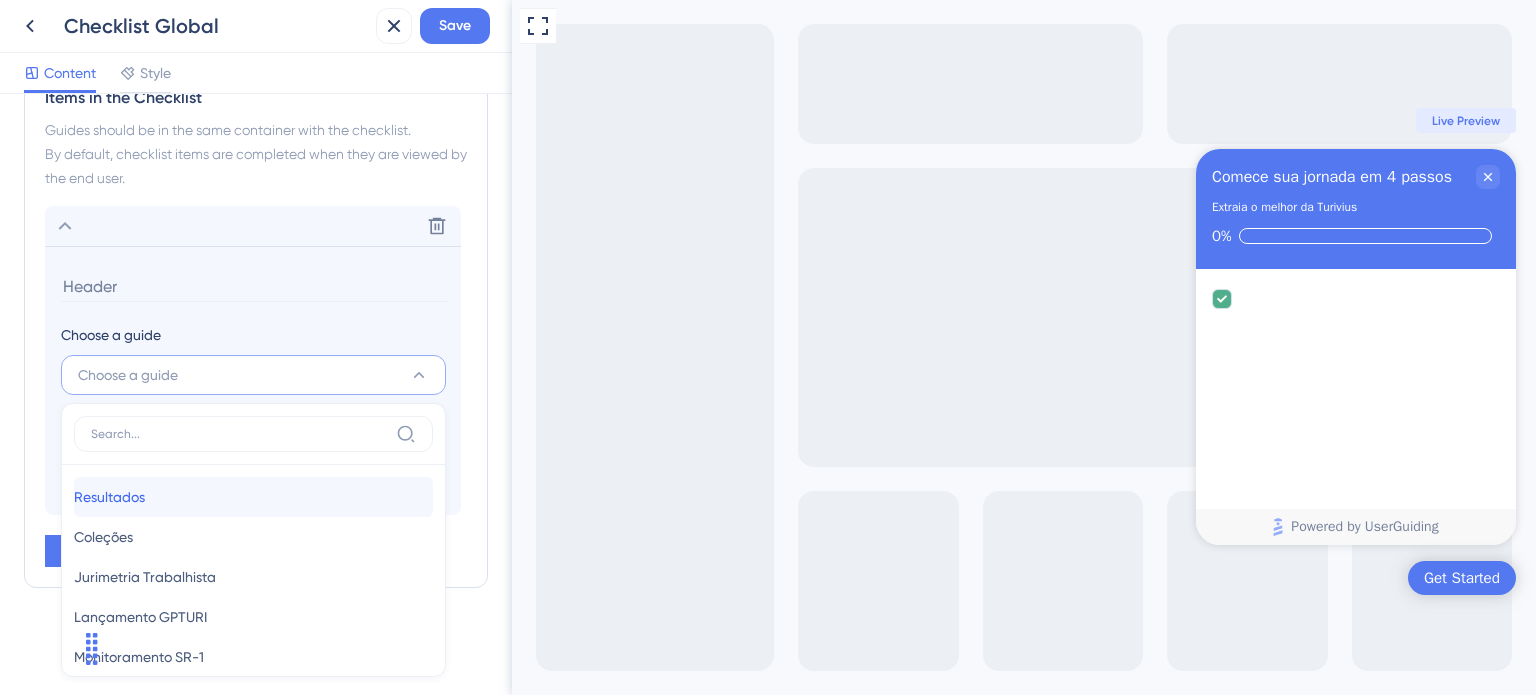 click on "Resultados" at bounding box center (109, 497) 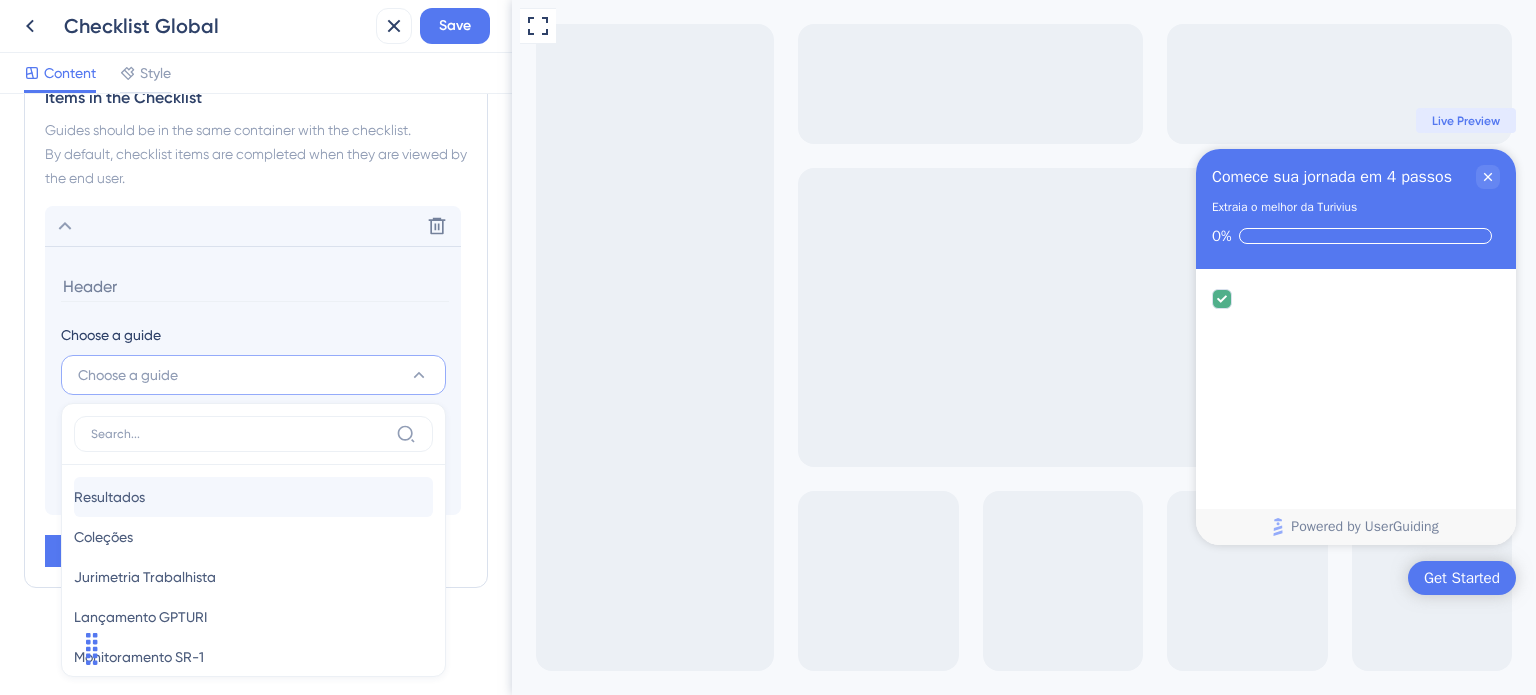 type on "Resultados" 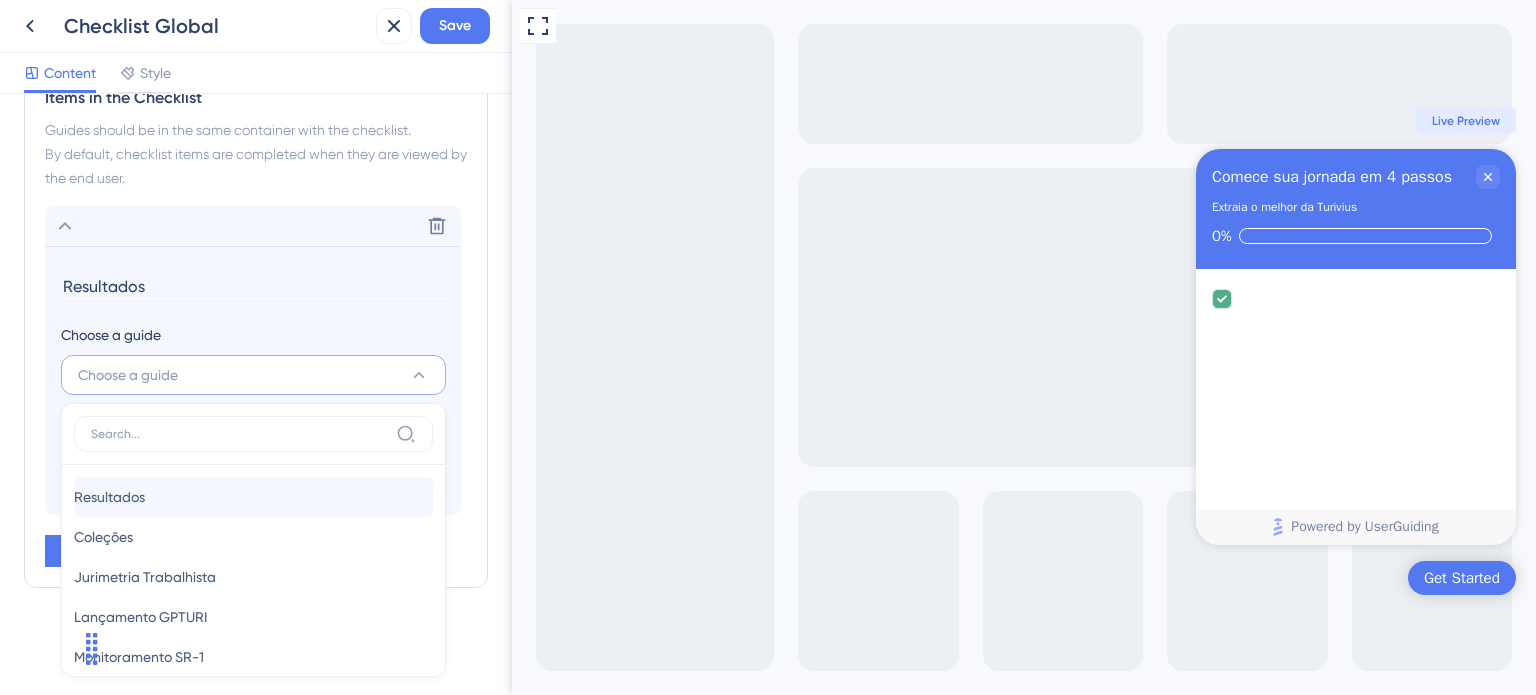 scroll, scrollTop: 532, scrollLeft: 0, axis: vertical 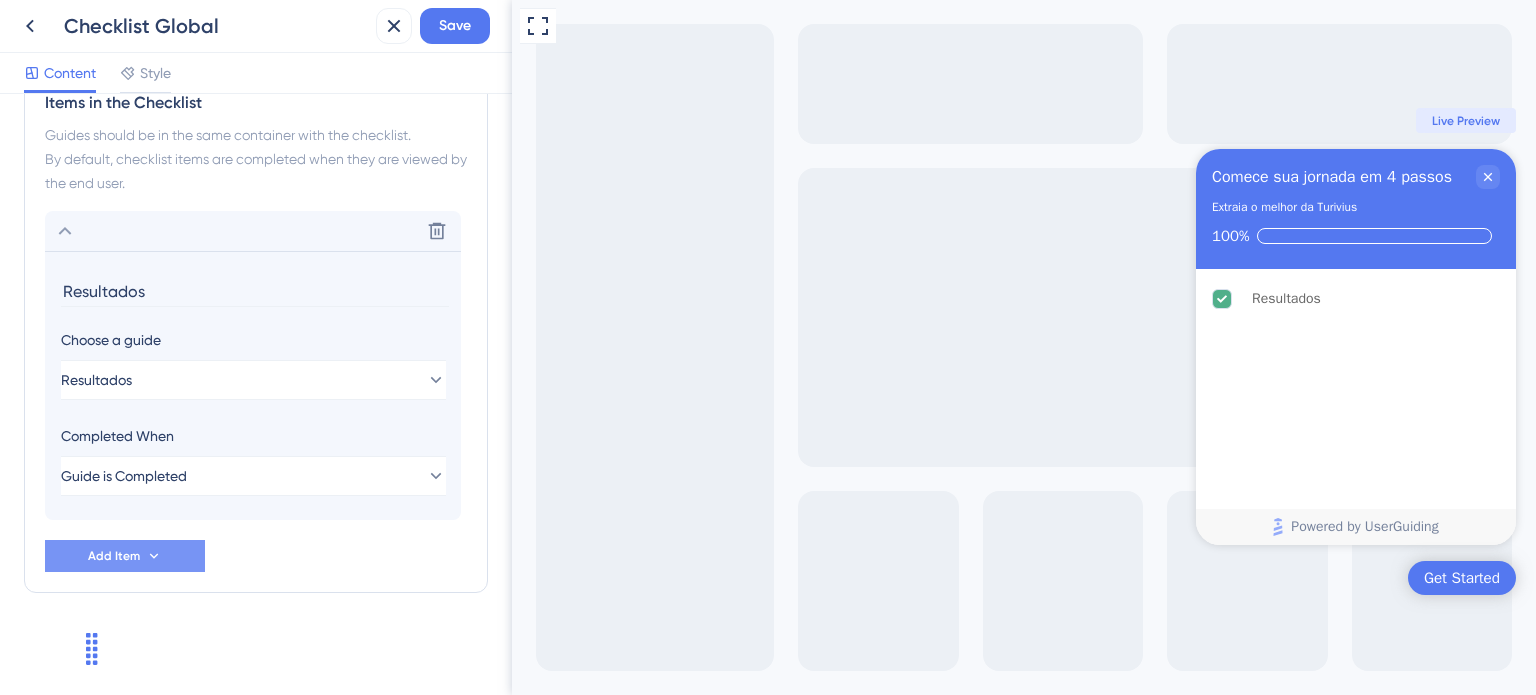 click on "Add Item" at bounding box center [125, 556] 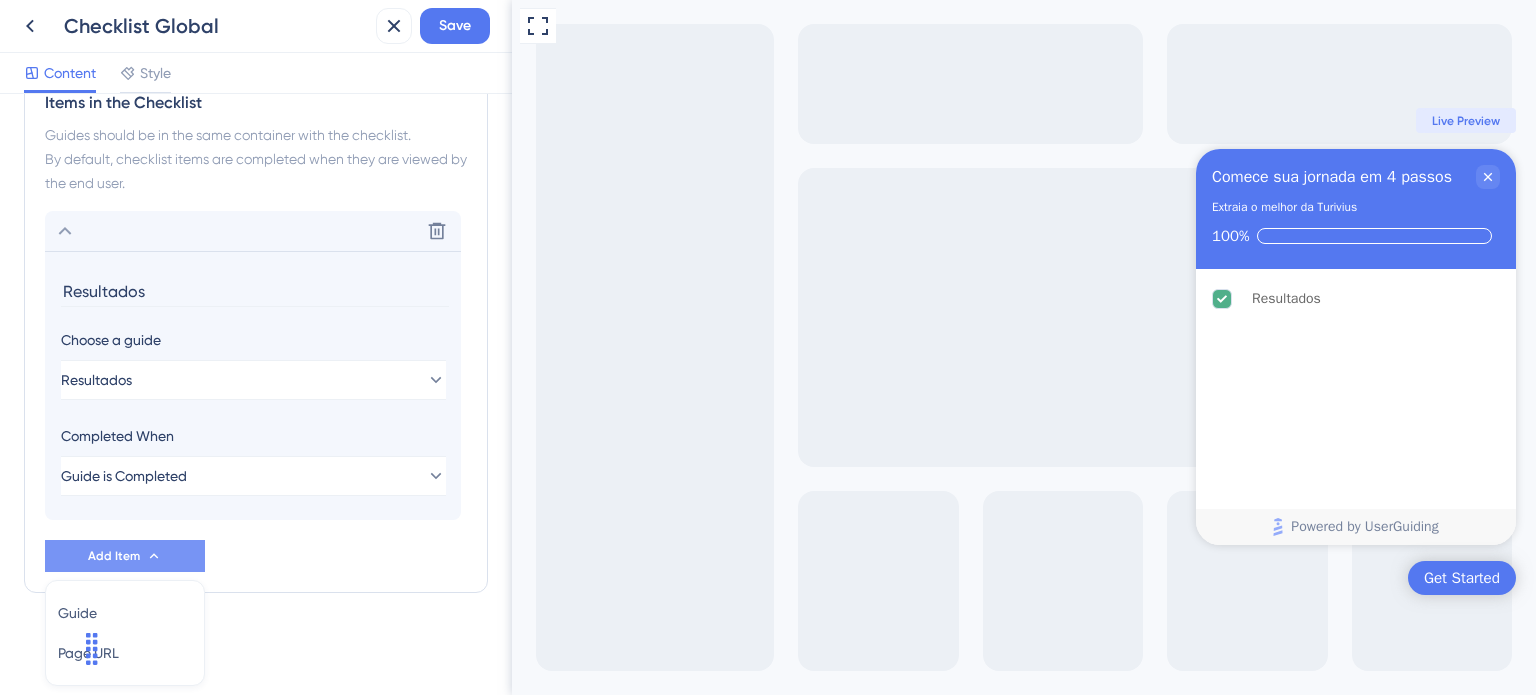 scroll, scrollTop: 600, scrollLeft: 0, axis: vertical 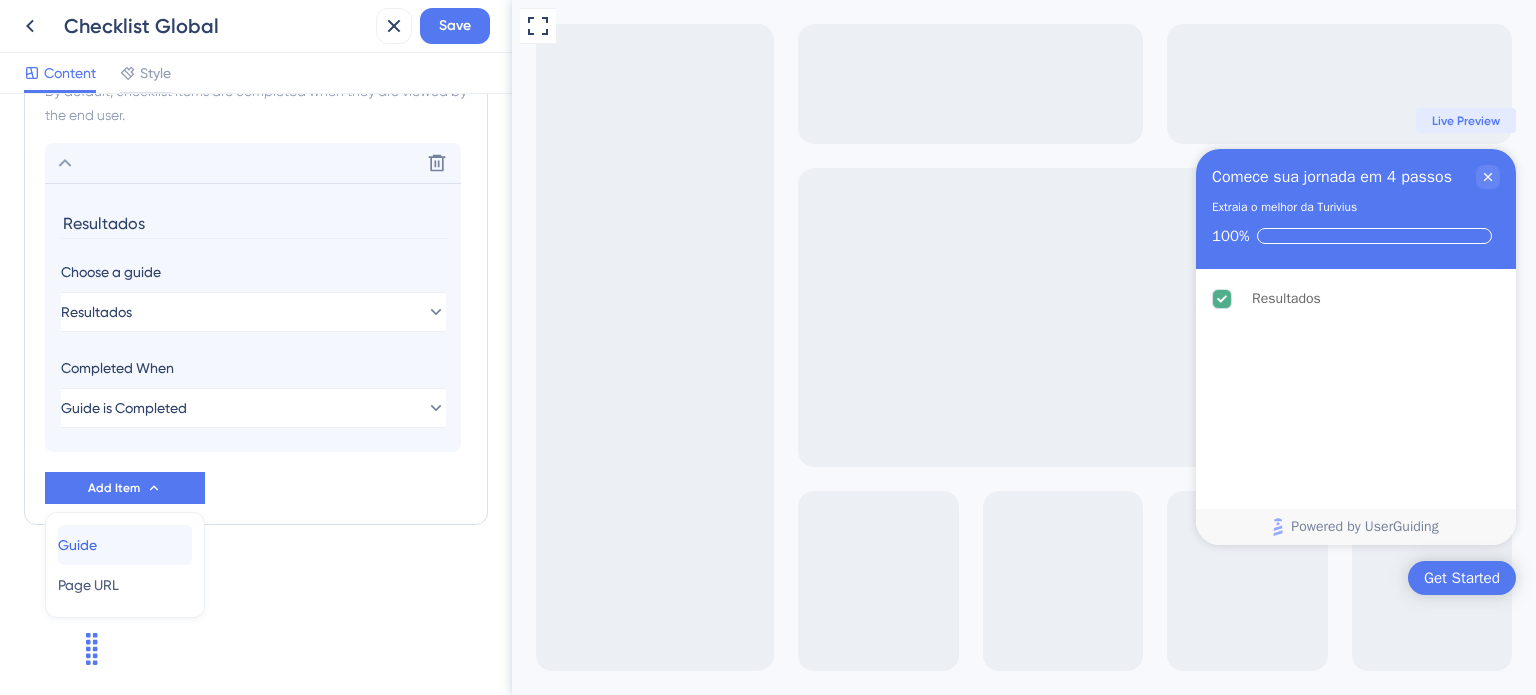 click on "Guide Guide" at bounding box center (125, 545) 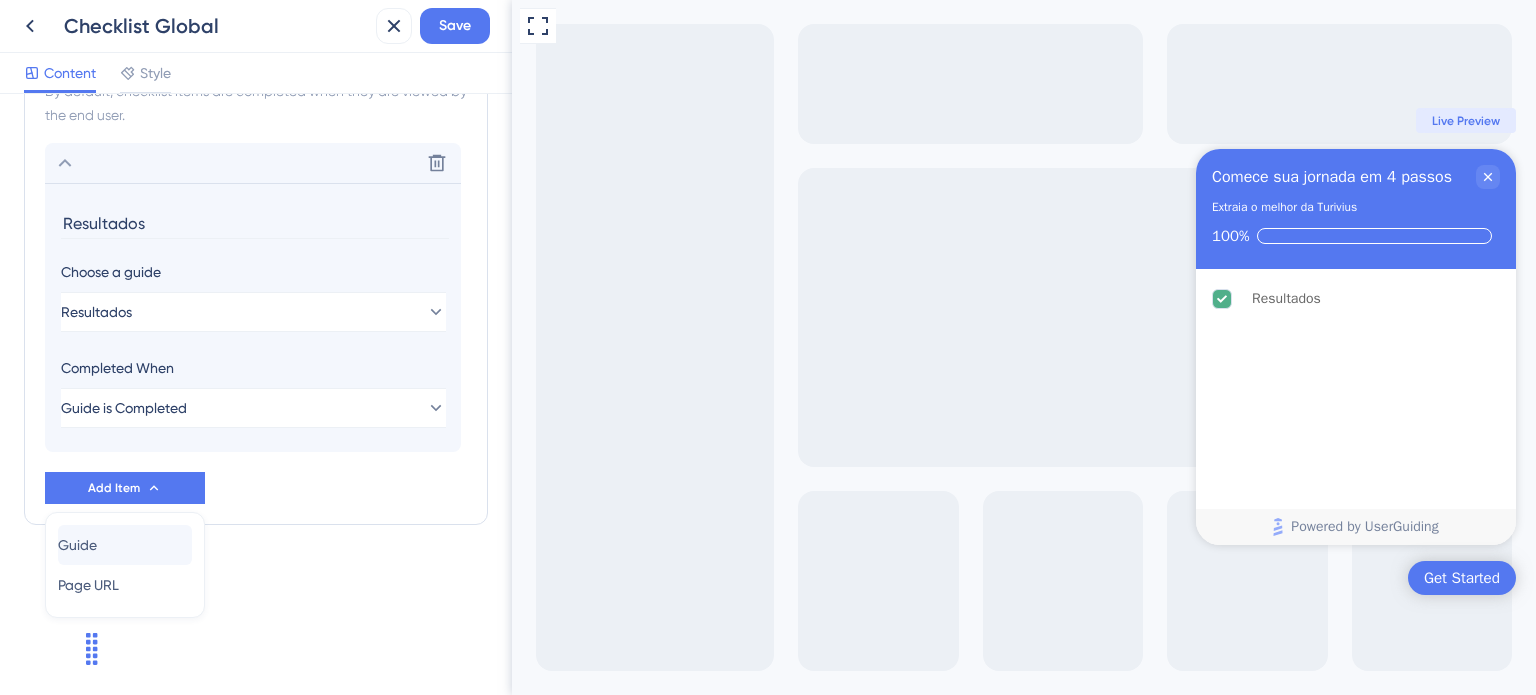 scroll, scrollTop: 588, scrollLeft: 0, axis: vertical 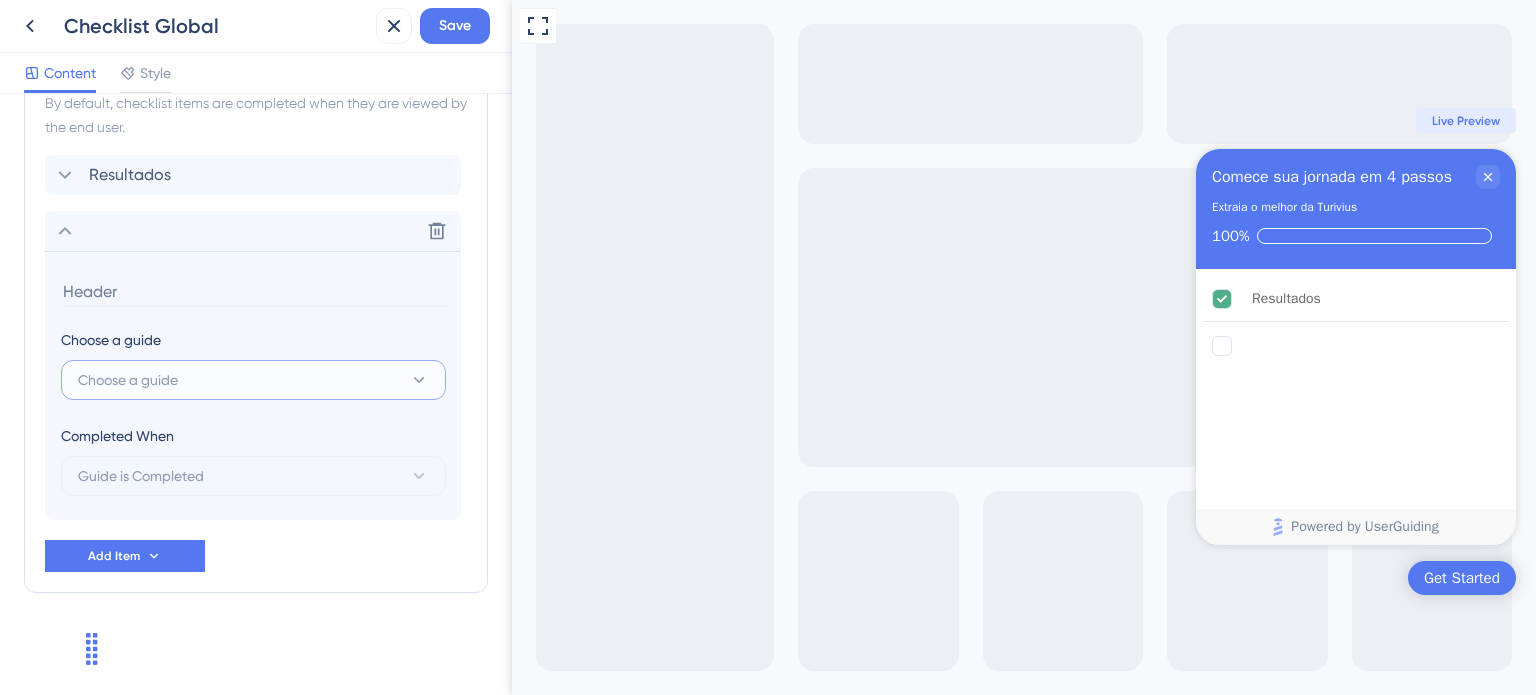 click on "Choose a guide" at bounding box center [253, 380] 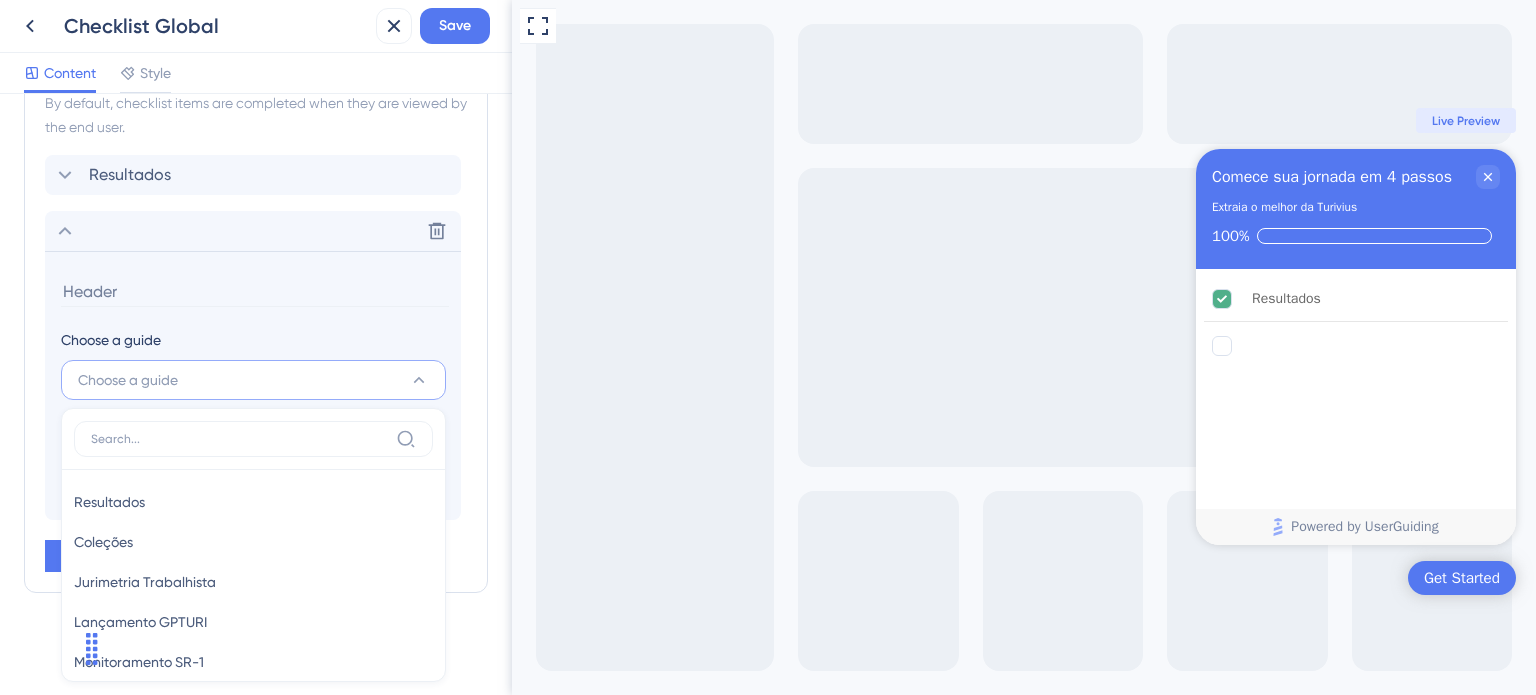 scroll, scrollTop: 593, scrollLeft: 0, axis: vertical 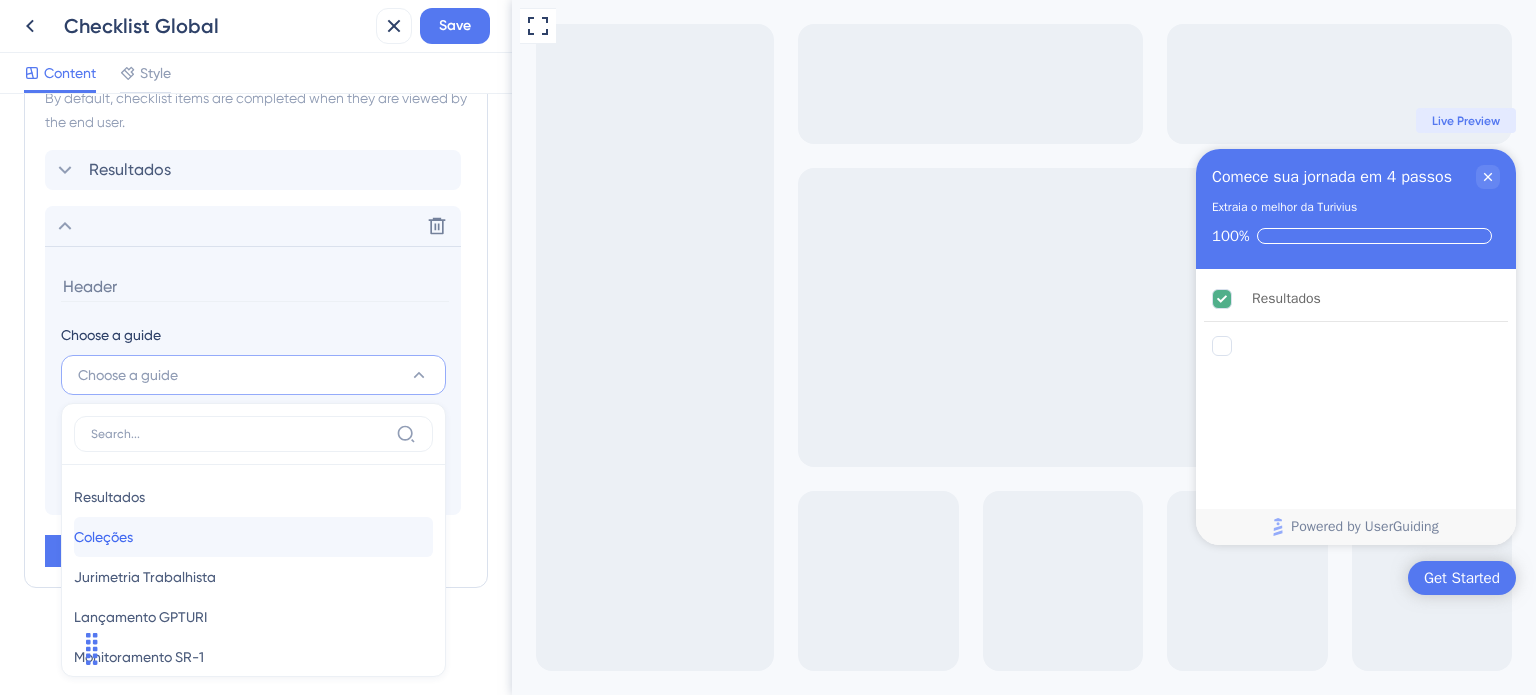click on "Coleções Coleções" at bounding box center (253, 537) 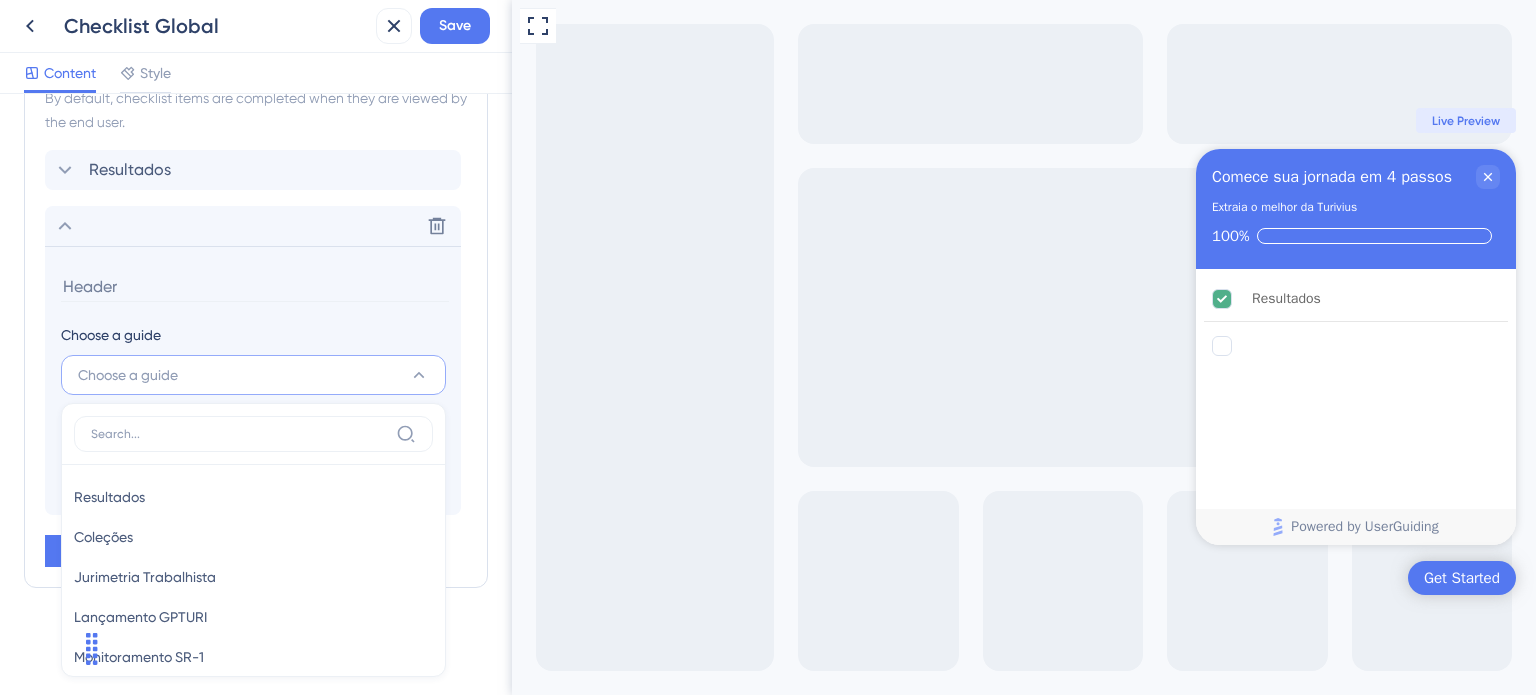 type on "Coleções" 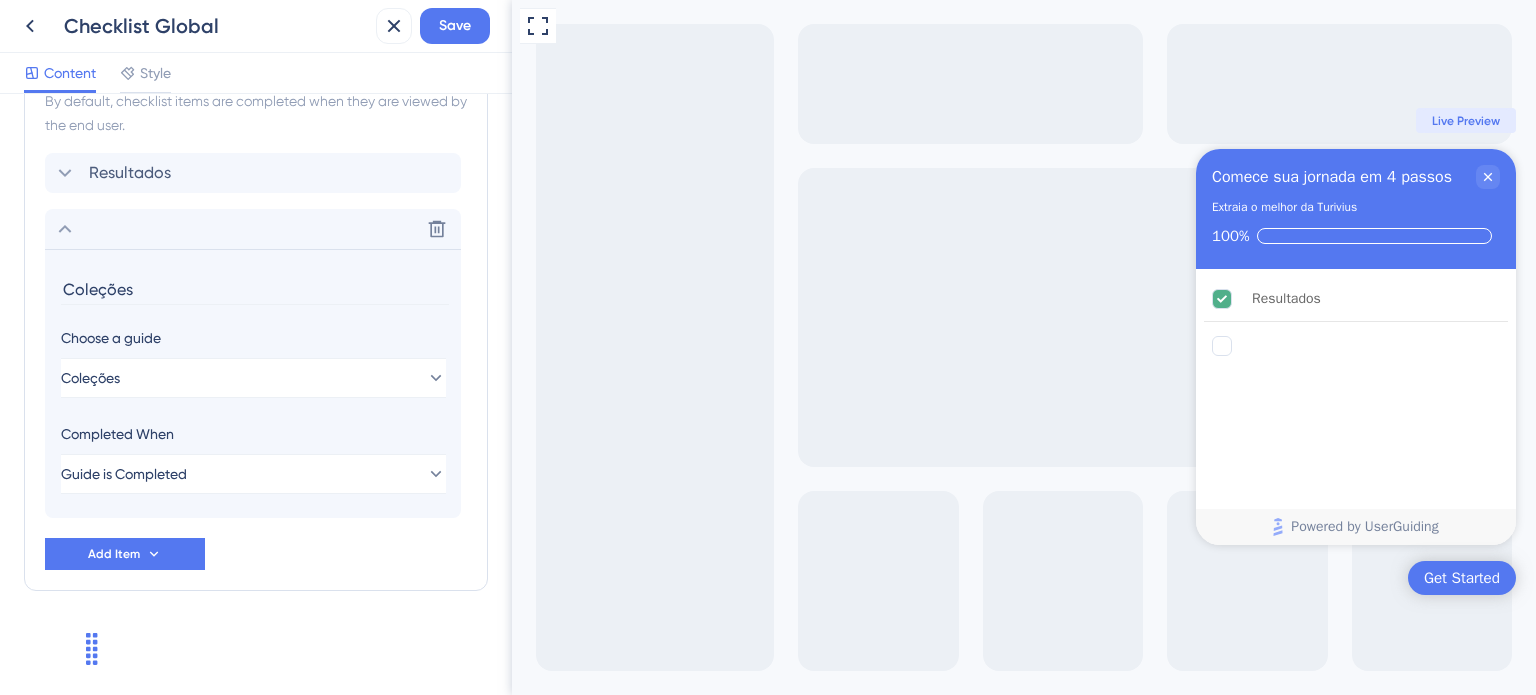 scroll, scrollTop: 588, scrollLeft: 0, axis: vertical 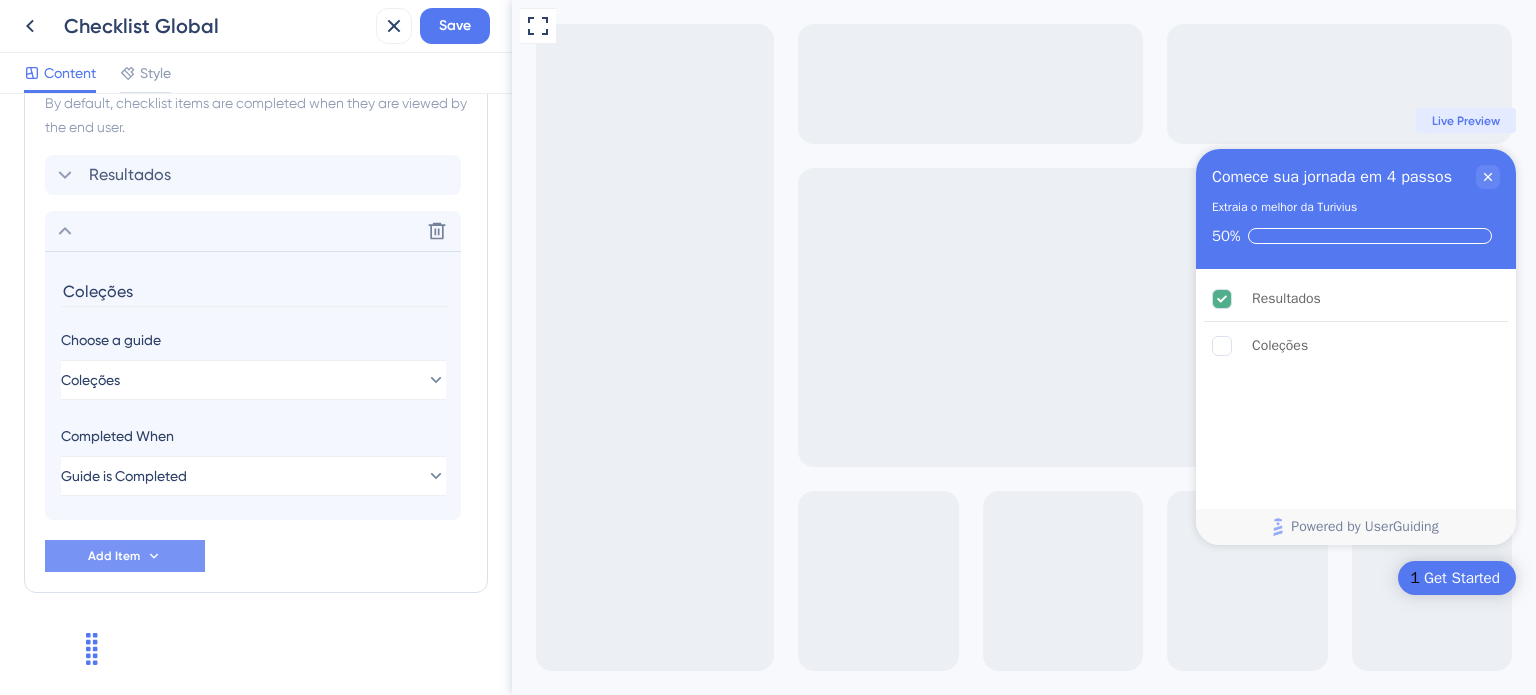 click 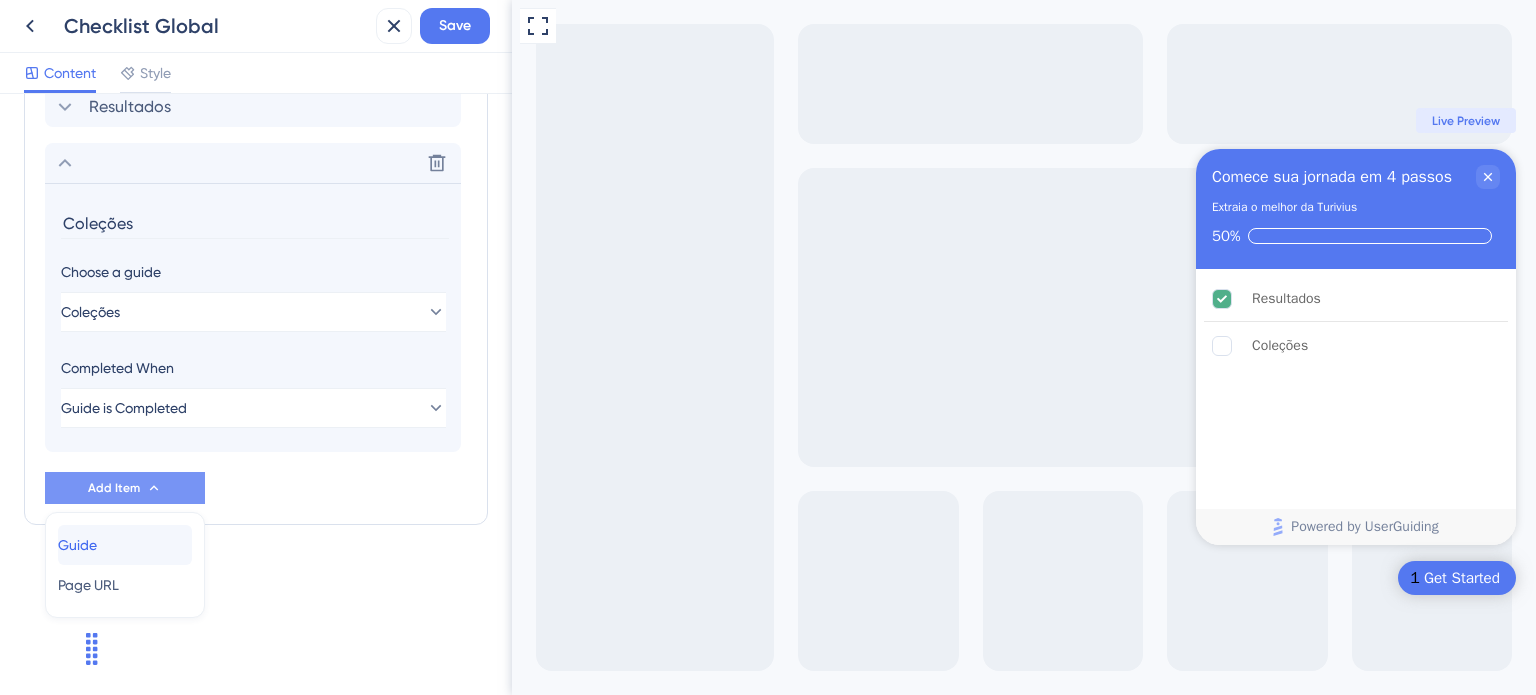 click on "Guide Guide" at bounding box center [125, 545] 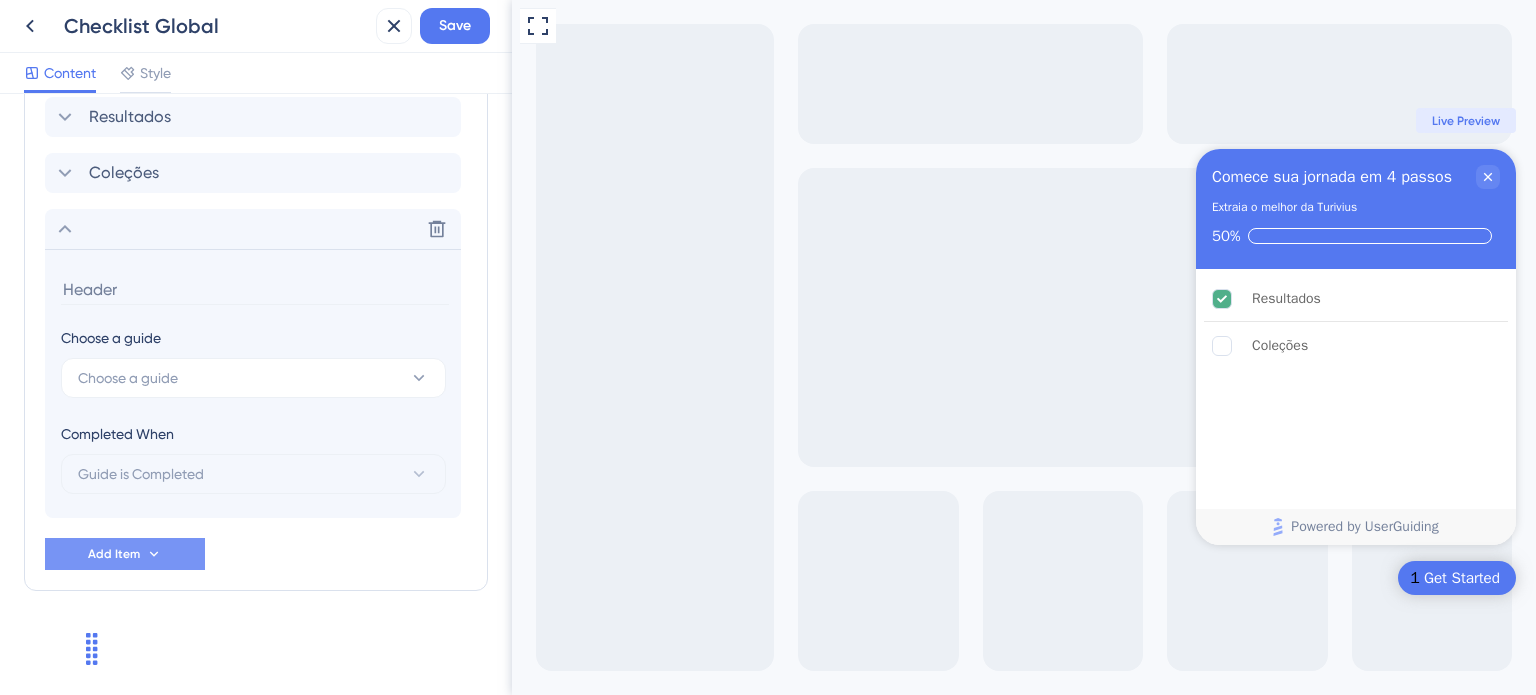 scroll, scrollTop: 644, scrollLeft: 0, axis: vertical 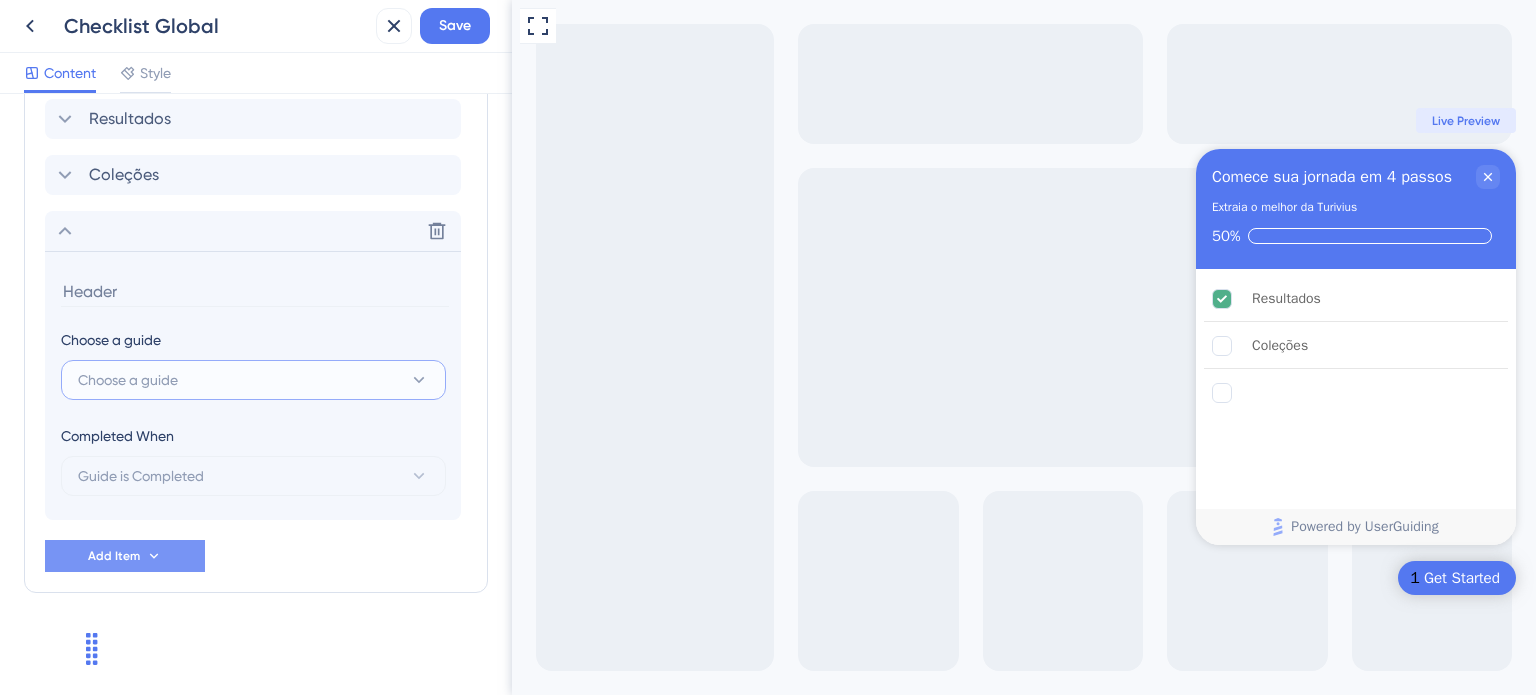 click on "Choose a guide" at bounding box center (253, 380) 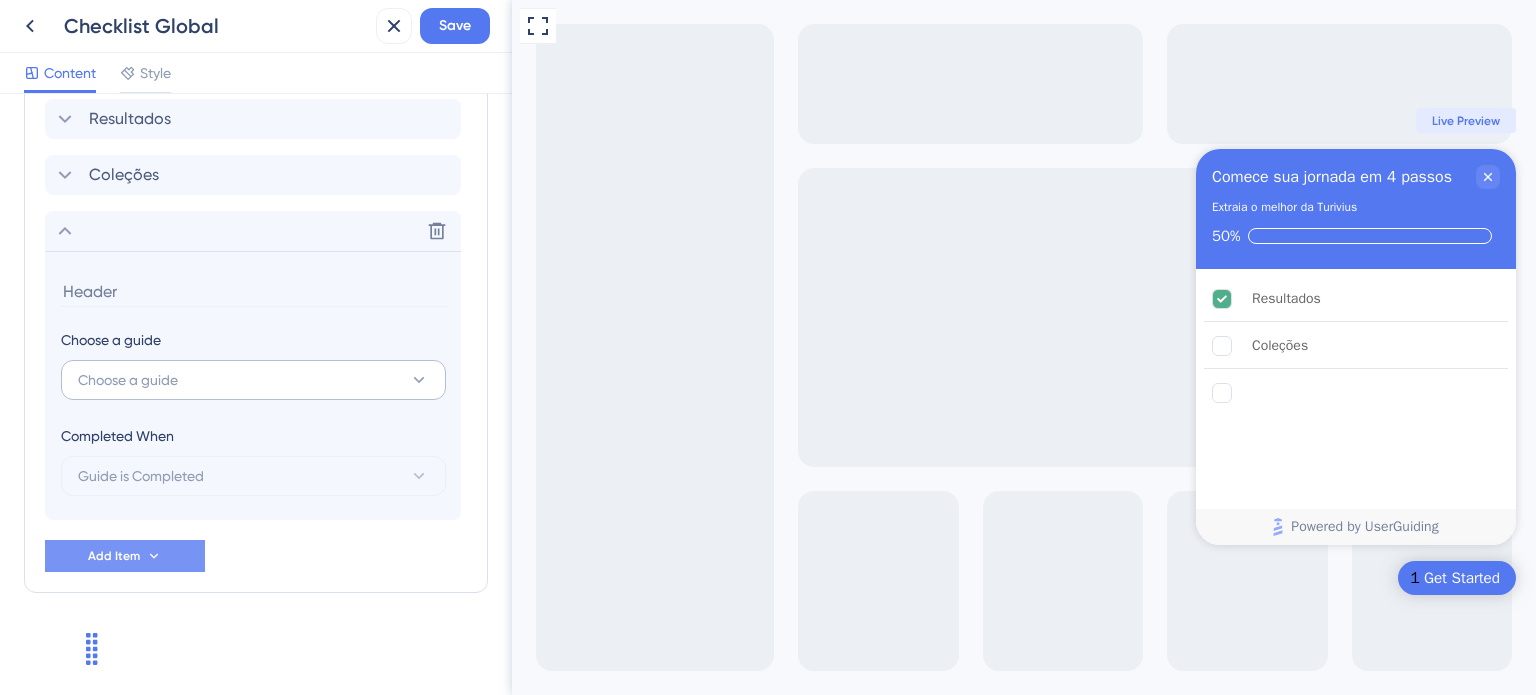 scroll, scrollTop: 649, scrollLeft: 0, axis: vertical 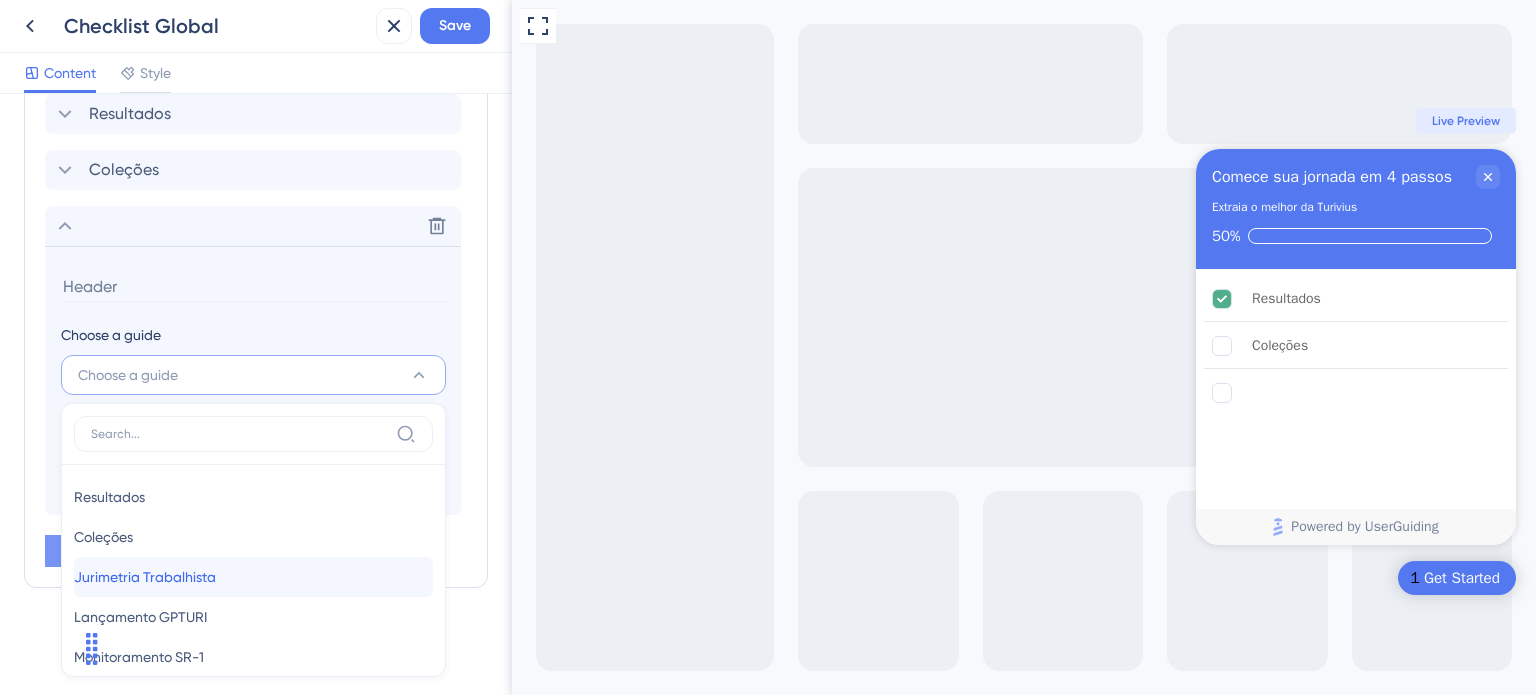 click on "Jurimetria Trabalhista" at bounding box center [145, 577] 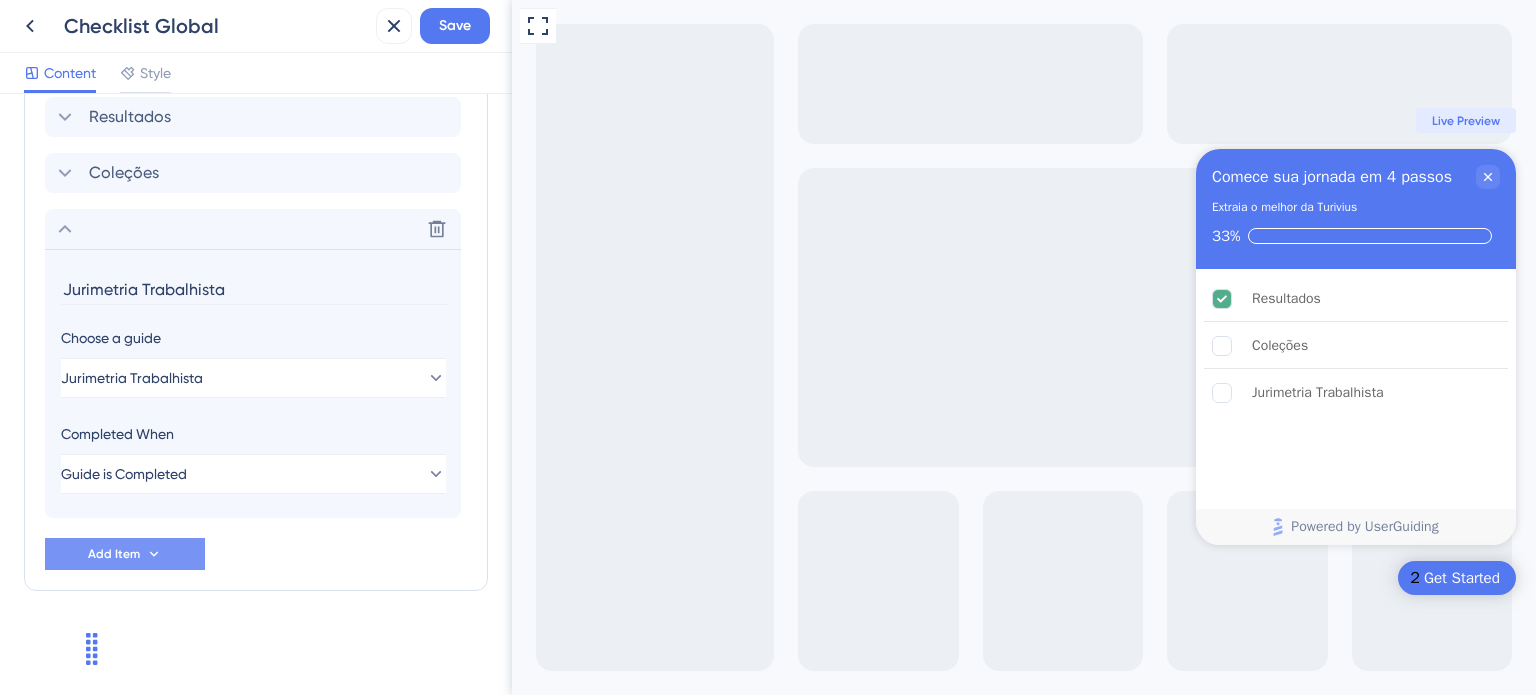 scroll, scrollTop: 644, scrollLeft: 0, axis: vertical 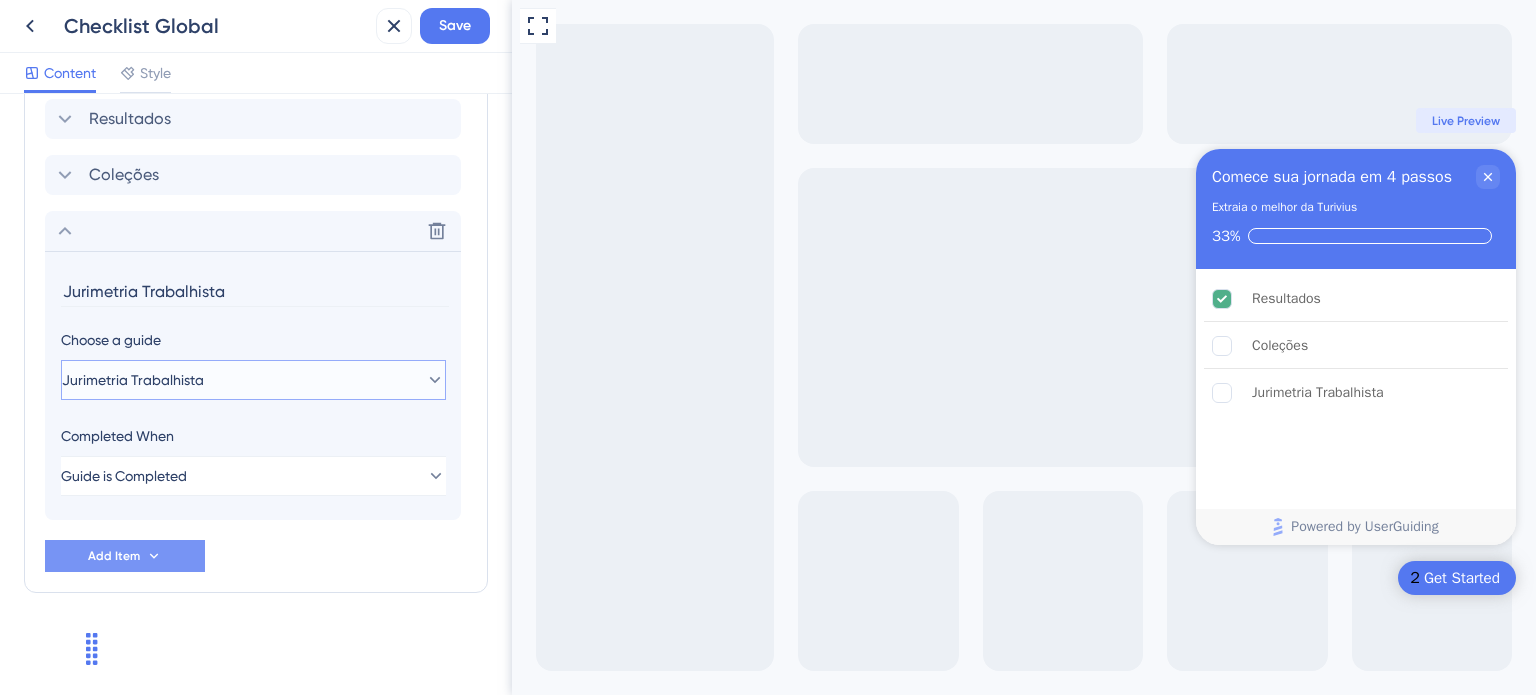 click on "Jurimetria Trabalhista" at bounding box center [253, 380] 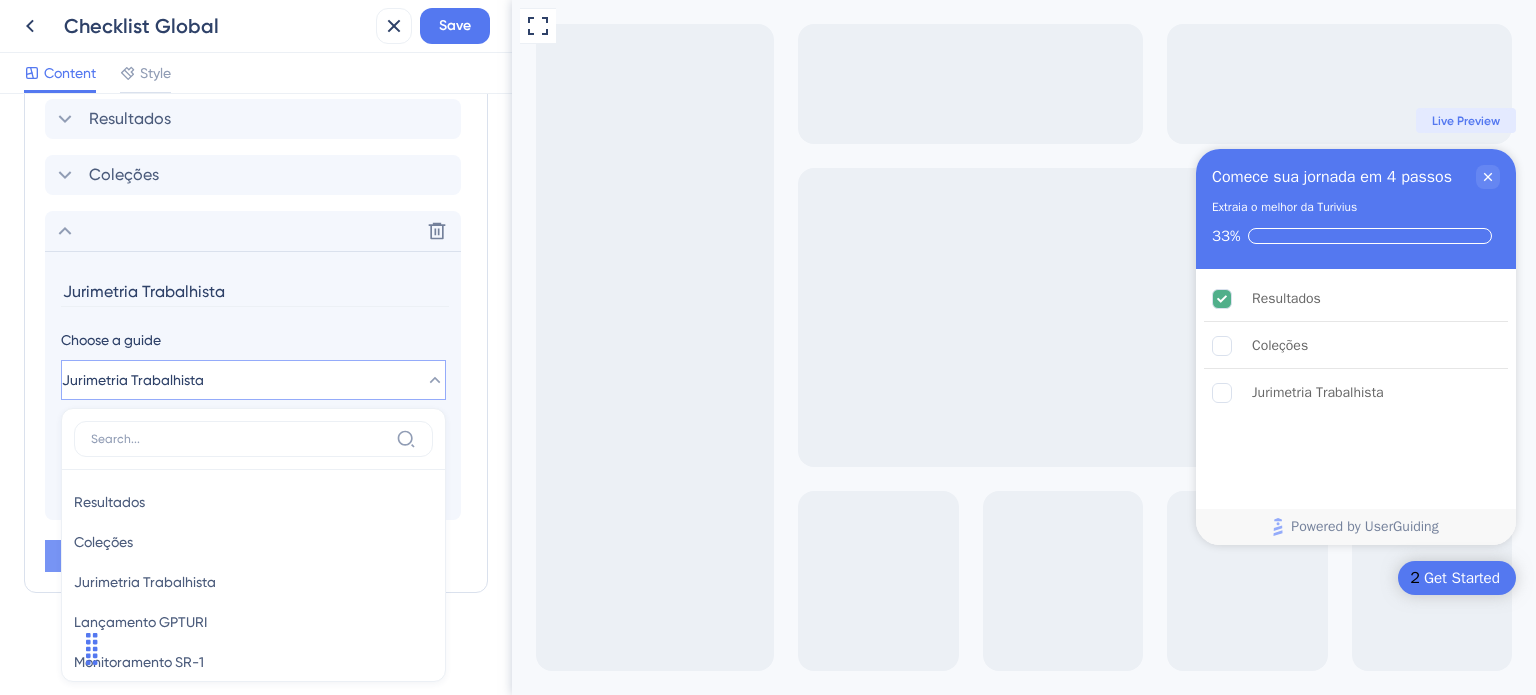 scroll, scrollTop: 649, scrollLeft: 0, axis: vertical 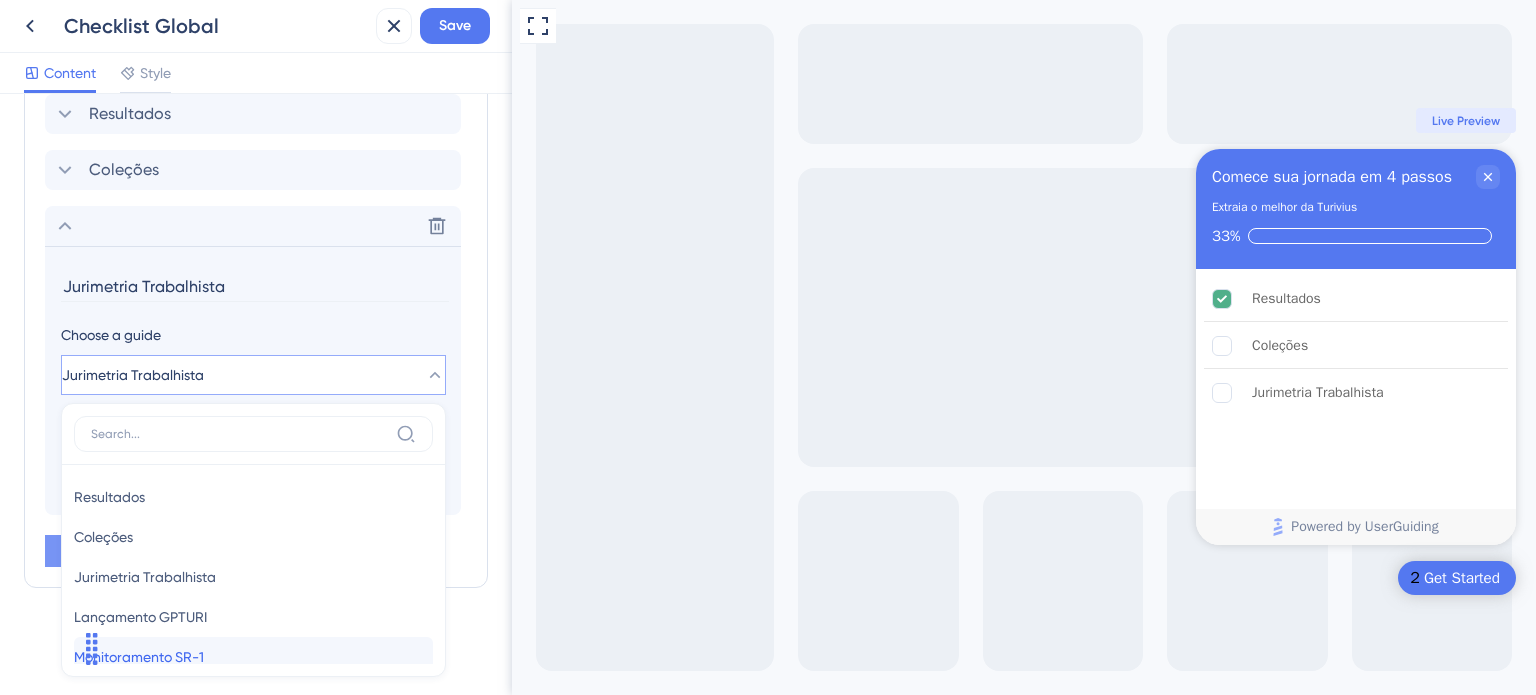 click on "Monitoramento SR-1 Monitoramento SR-1" at bounding box center (253, 657) 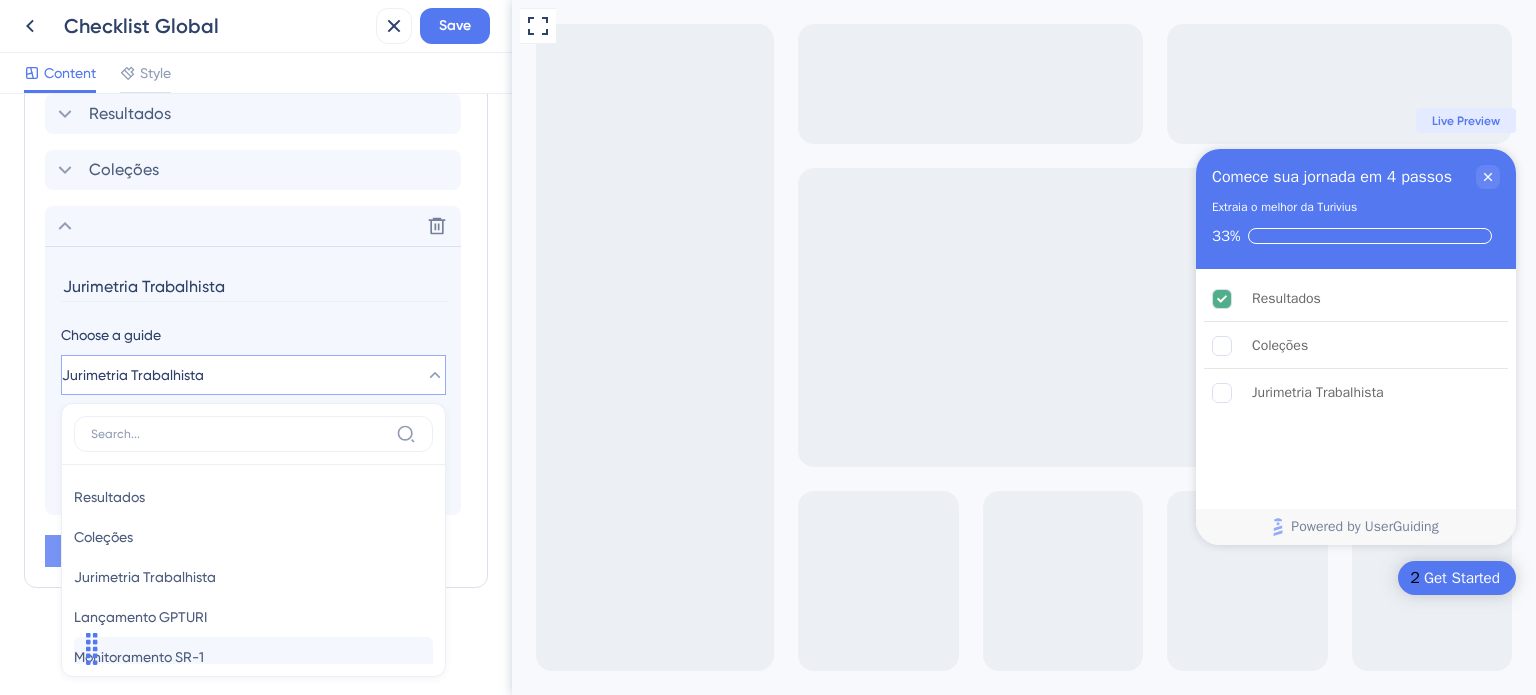 type on "Monitoramento SR-1" 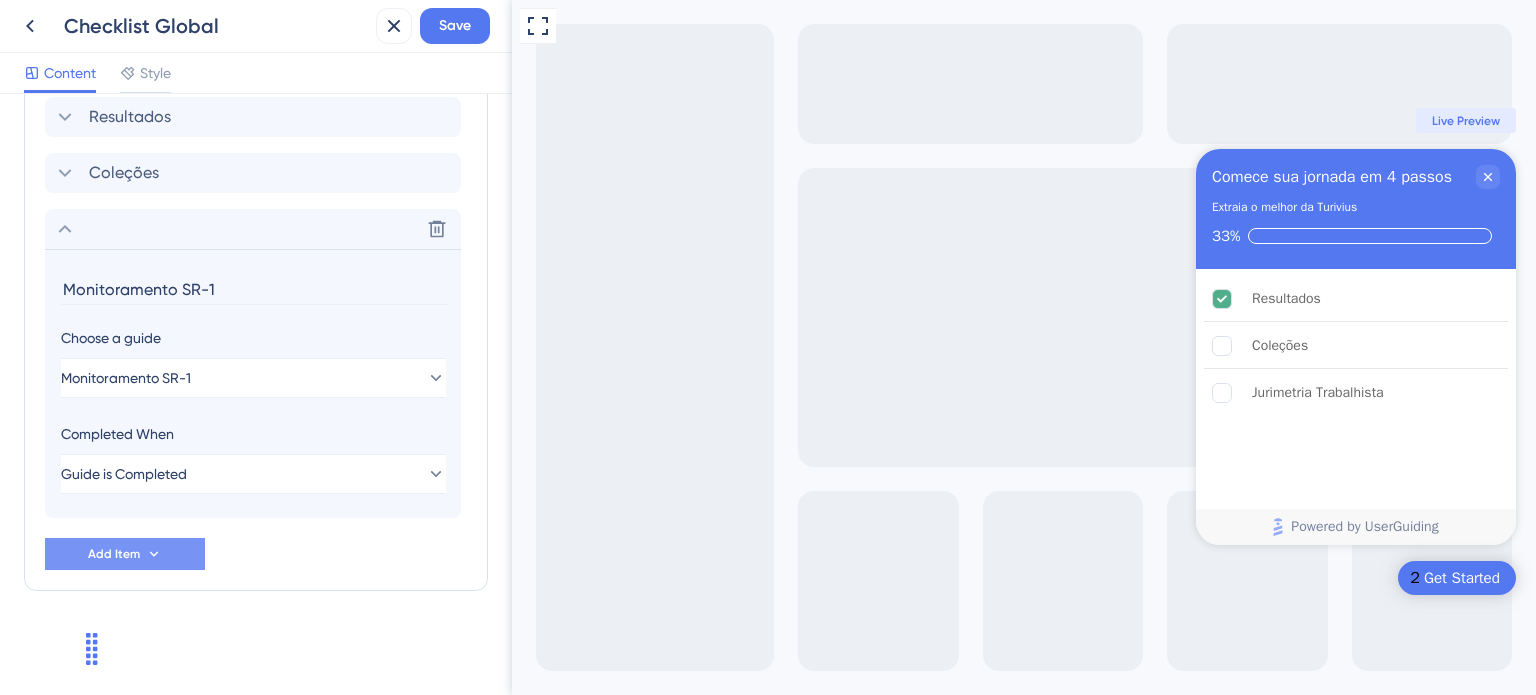 scroll, scrollTop: 644, scrollLeft: 0, axis: vertical 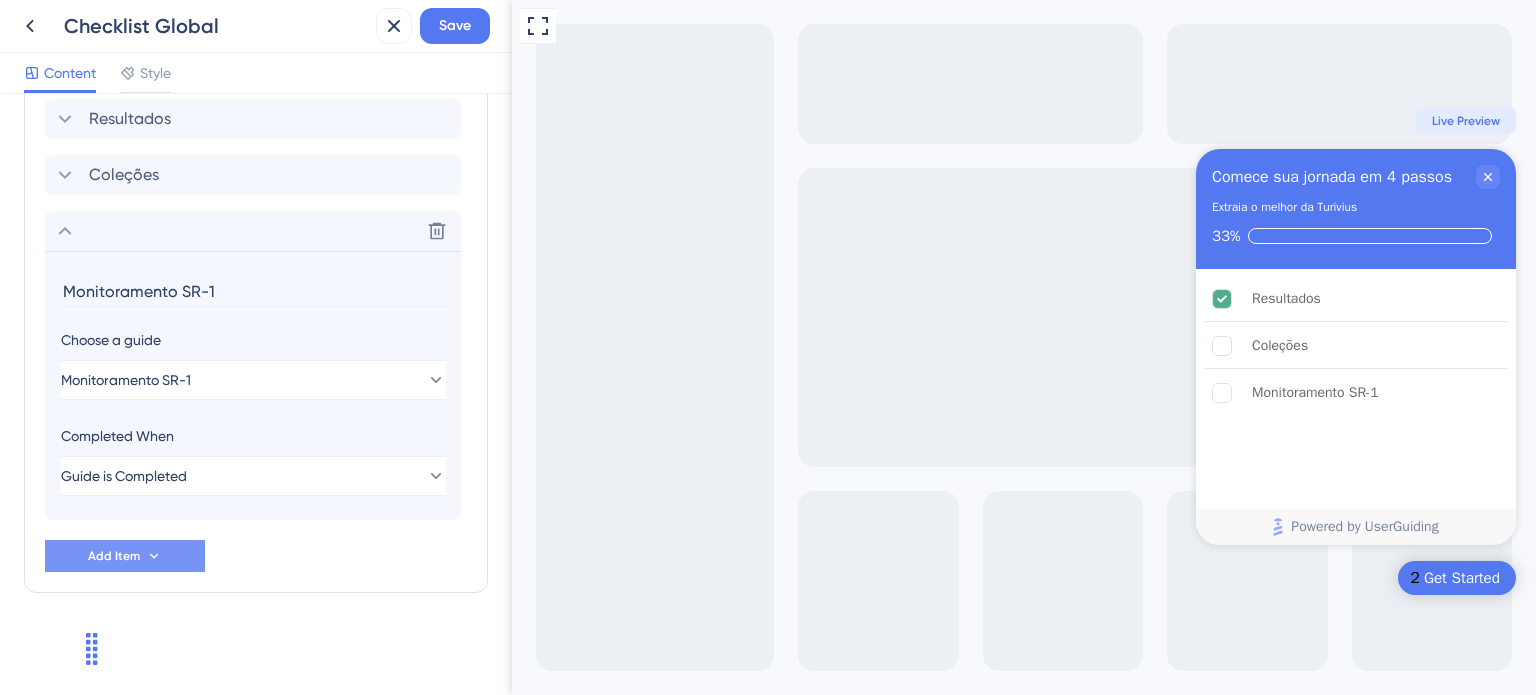 click on "Add Item" at bounding box center (125, 556) 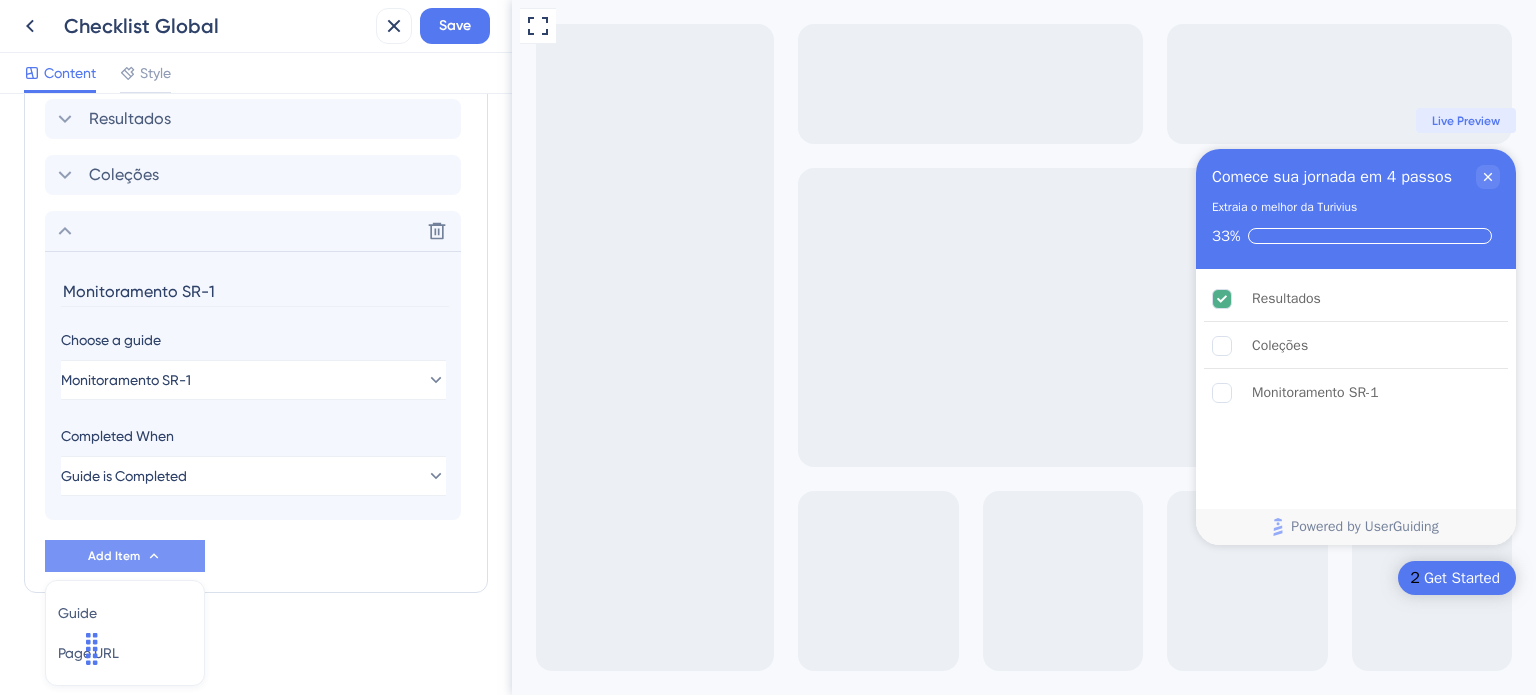 scroll, scrollTop: 712, scrollLeft: 0, axis: vertical 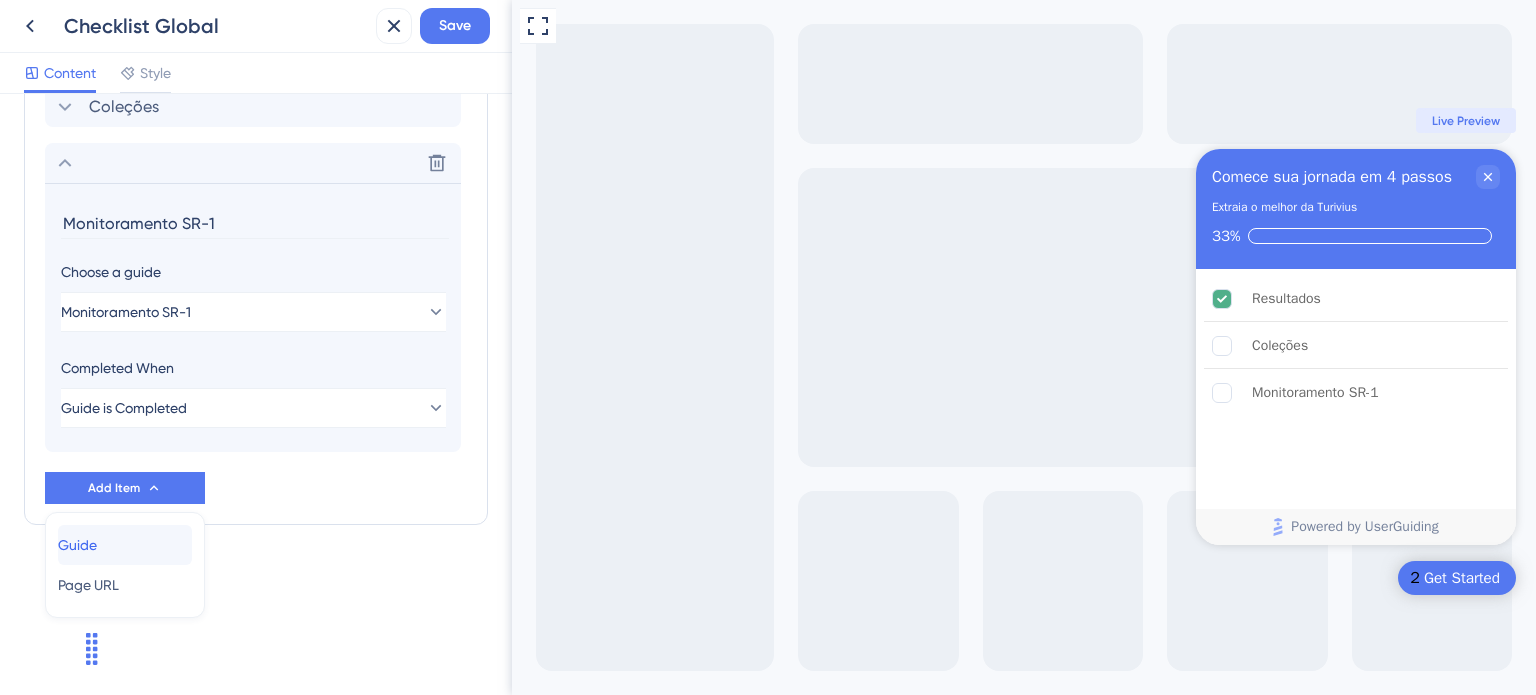 click on "Guide Guide" at bounding box center [125, 545] 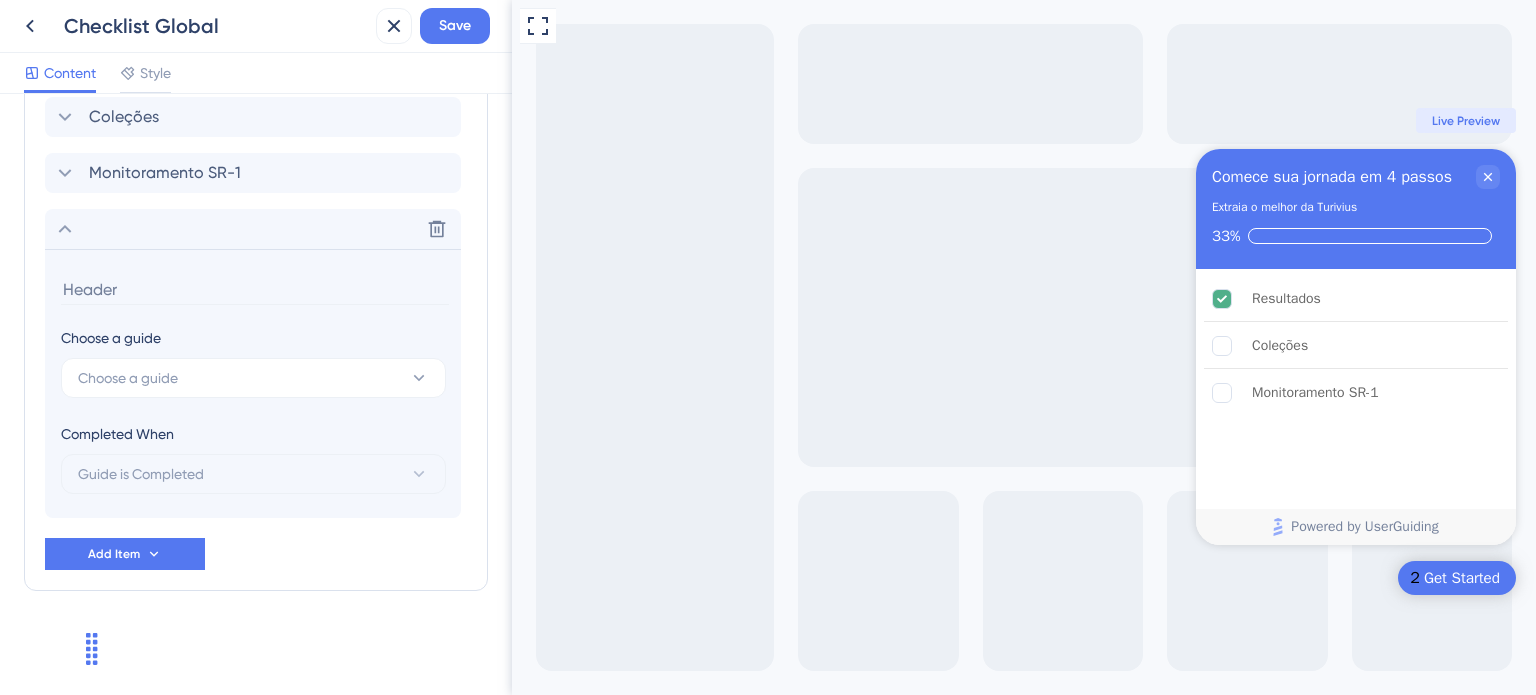 scroll, scrollTop: 700, scrollLeft: 0, axis: vertical 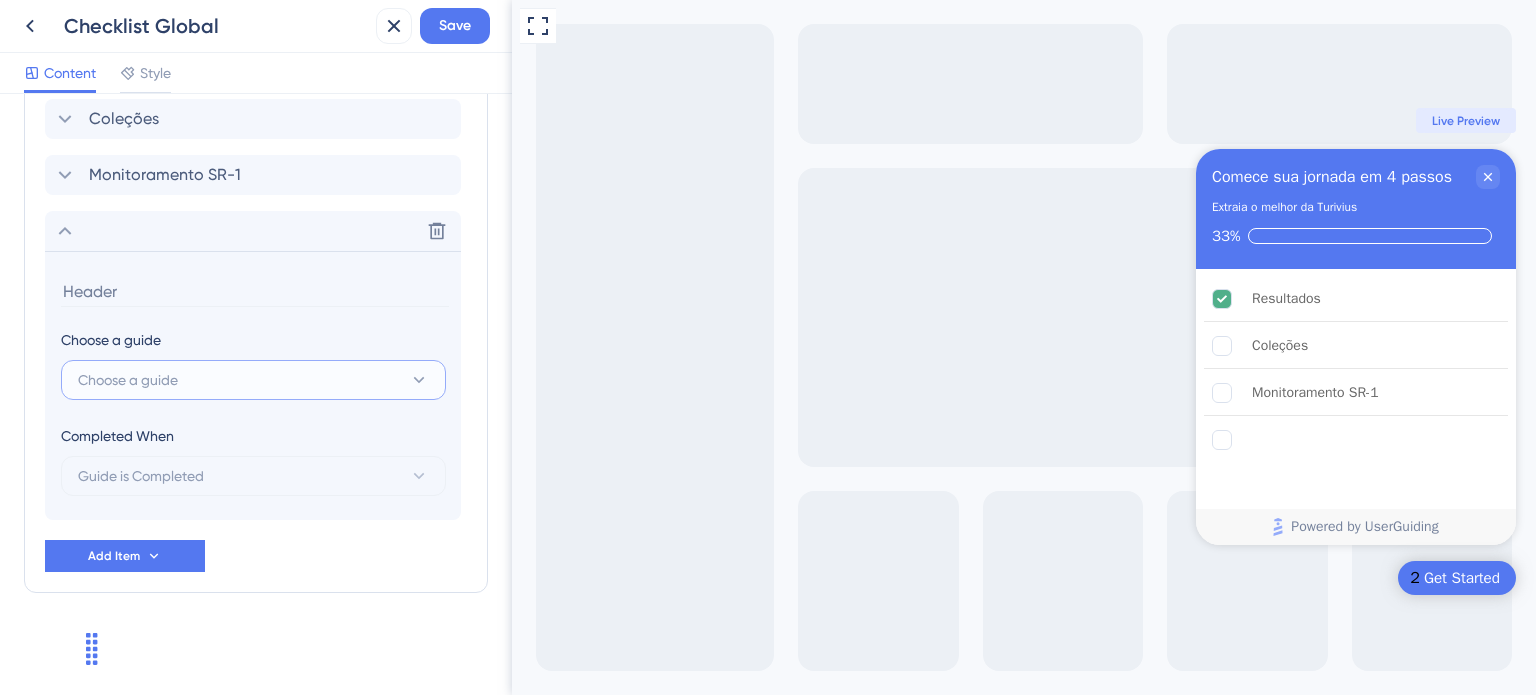 click on "Choose a guide" at bounding box center (253, 380) 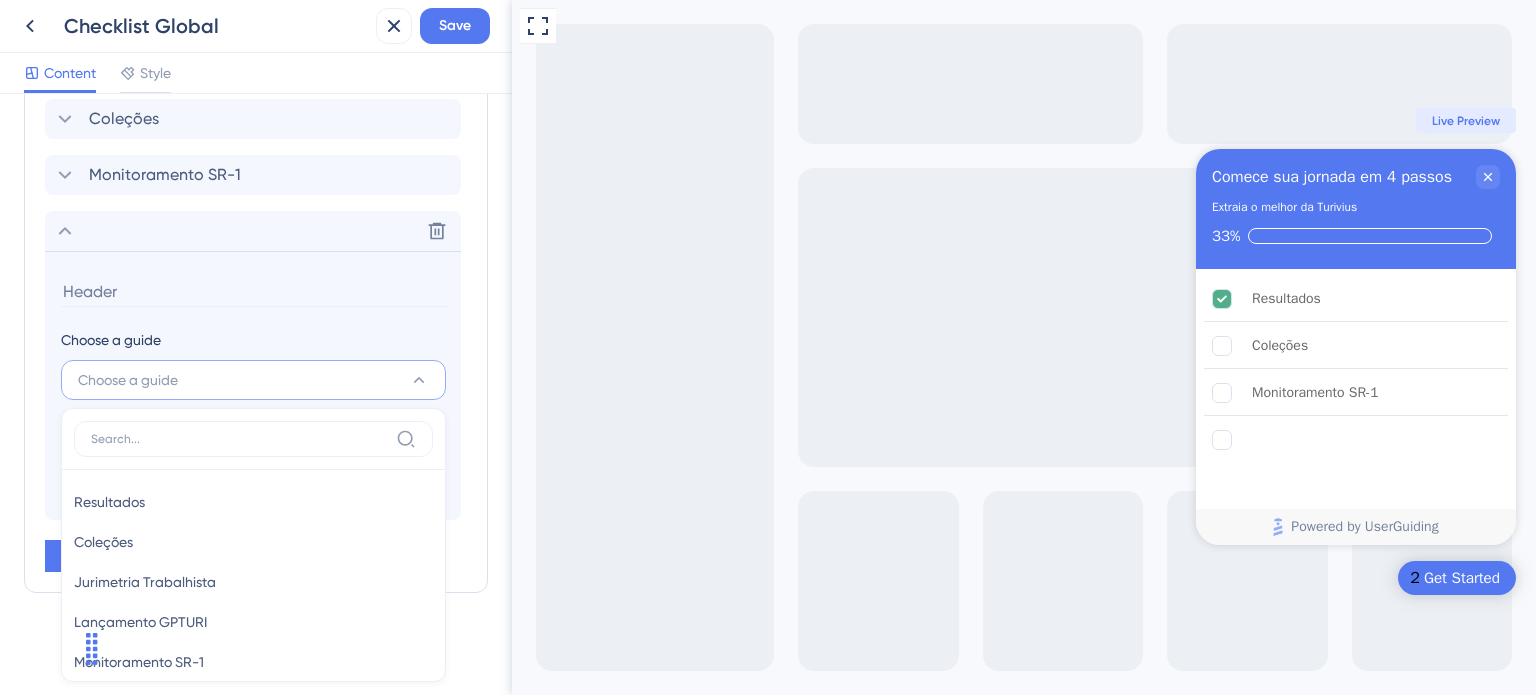 scroll, scrollTop: 705, scrollLeft: 0, axis: vertical 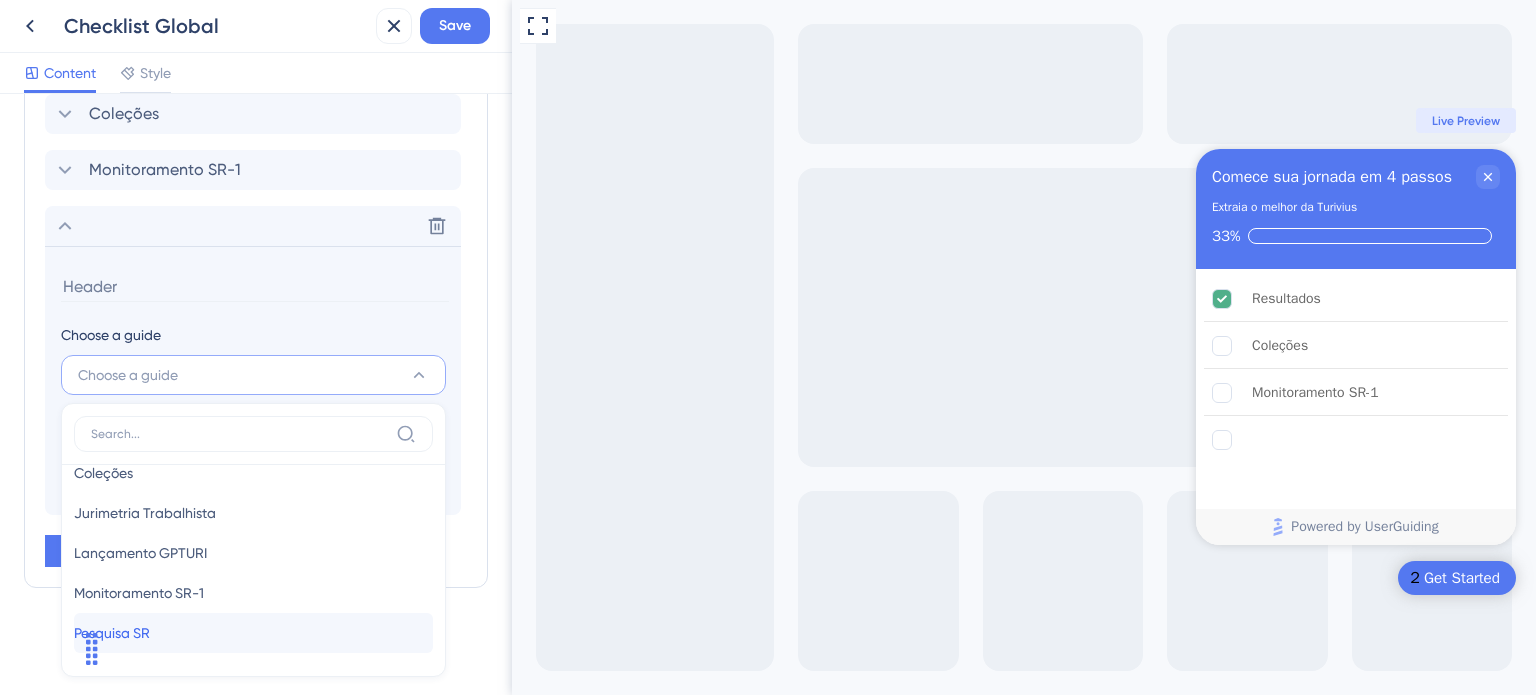 click on "Pesquisa SR Pesquisa SR" at bounding box center [253, 633] 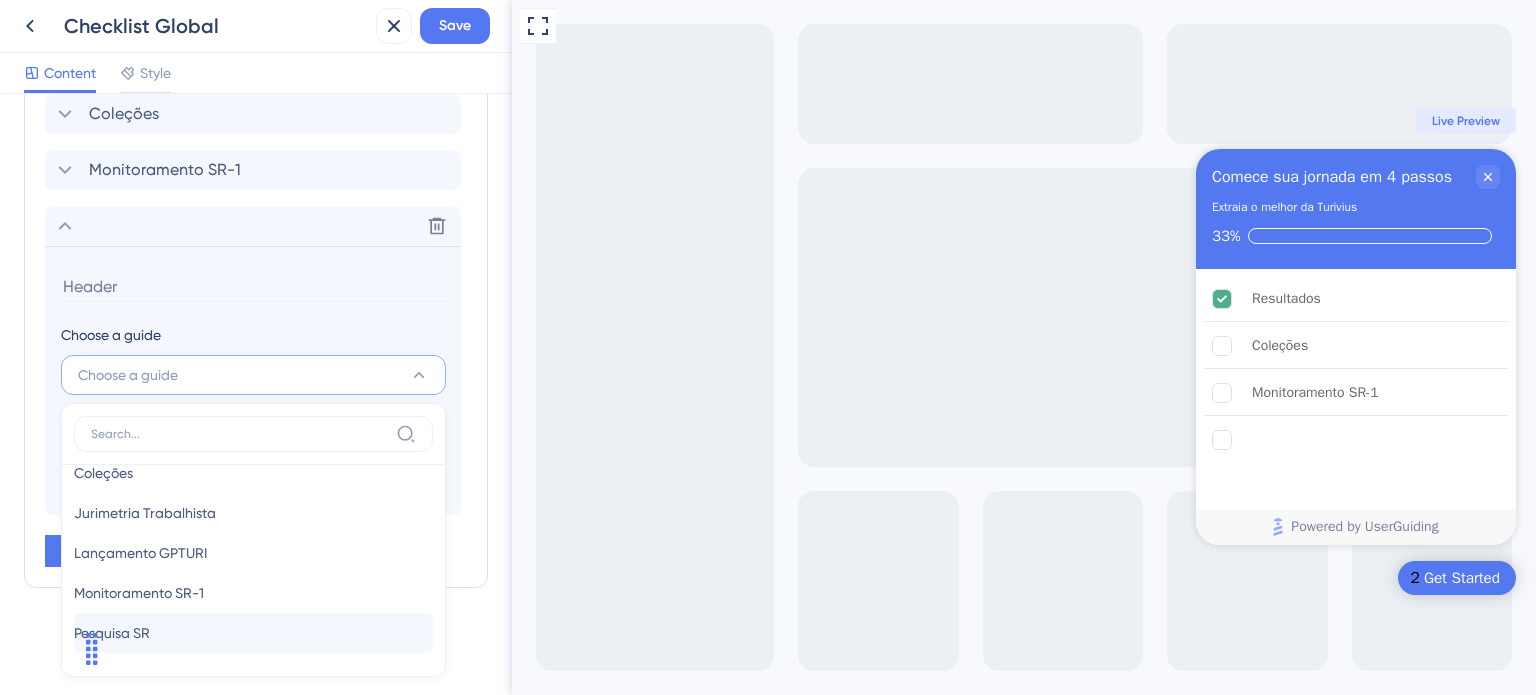 type on "Pesquisa SR" 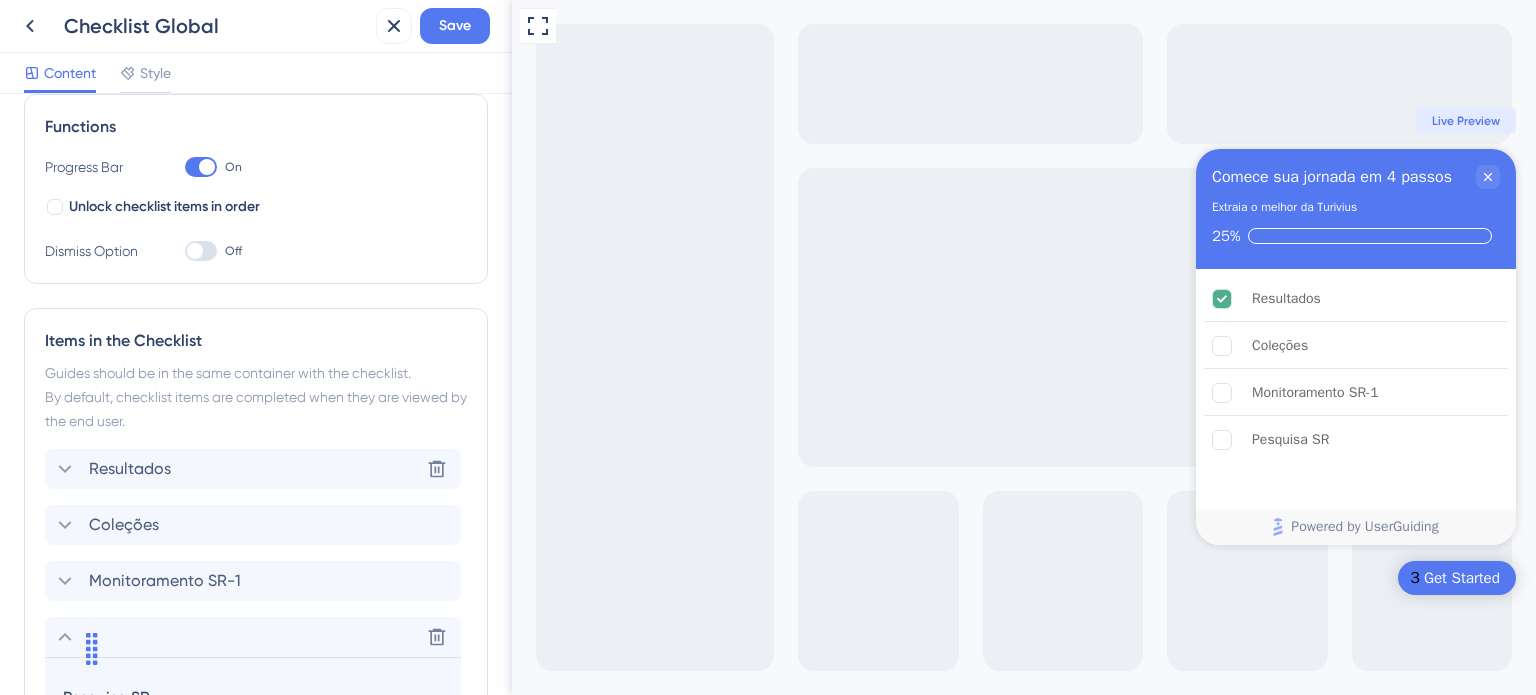 scroll, scrollTop: 200, scrollLeft: 0, axis: vertical 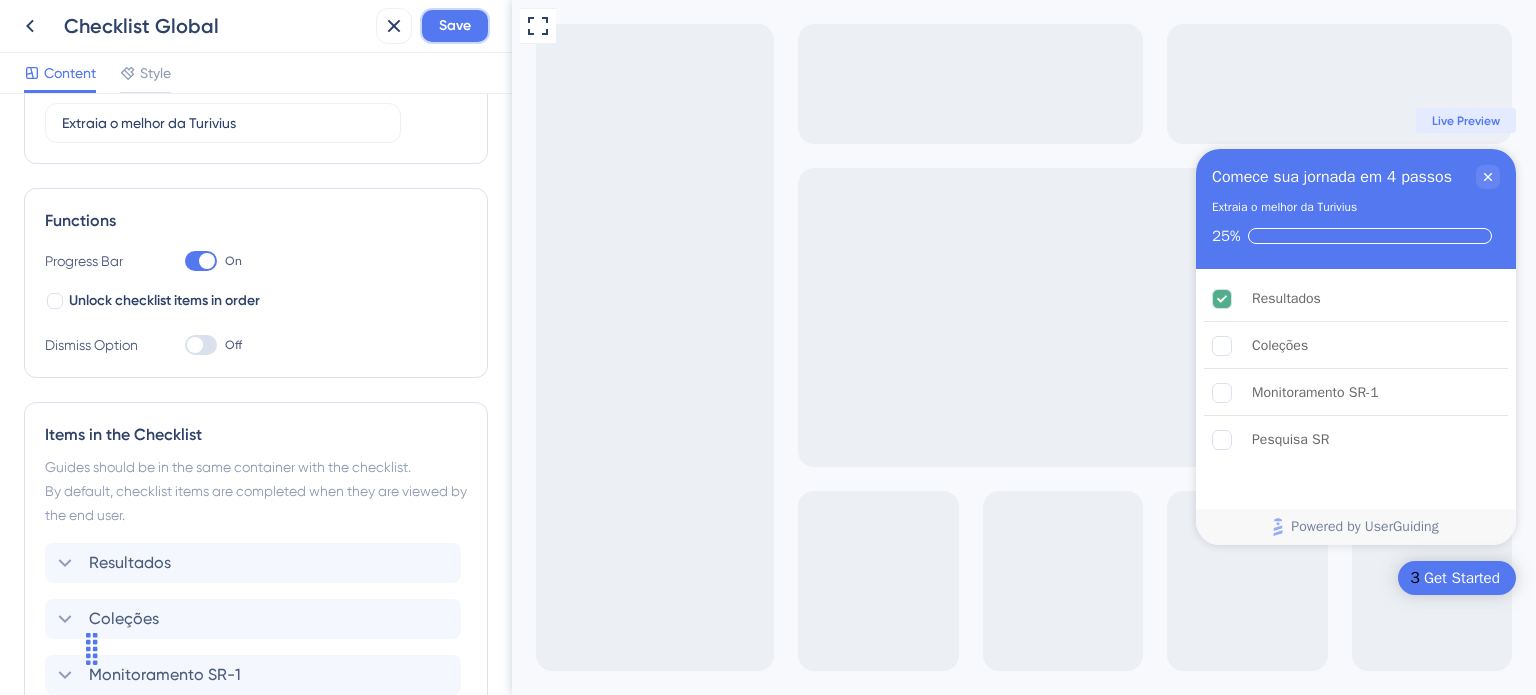 click on "Save" at bounding box center [455, 26] 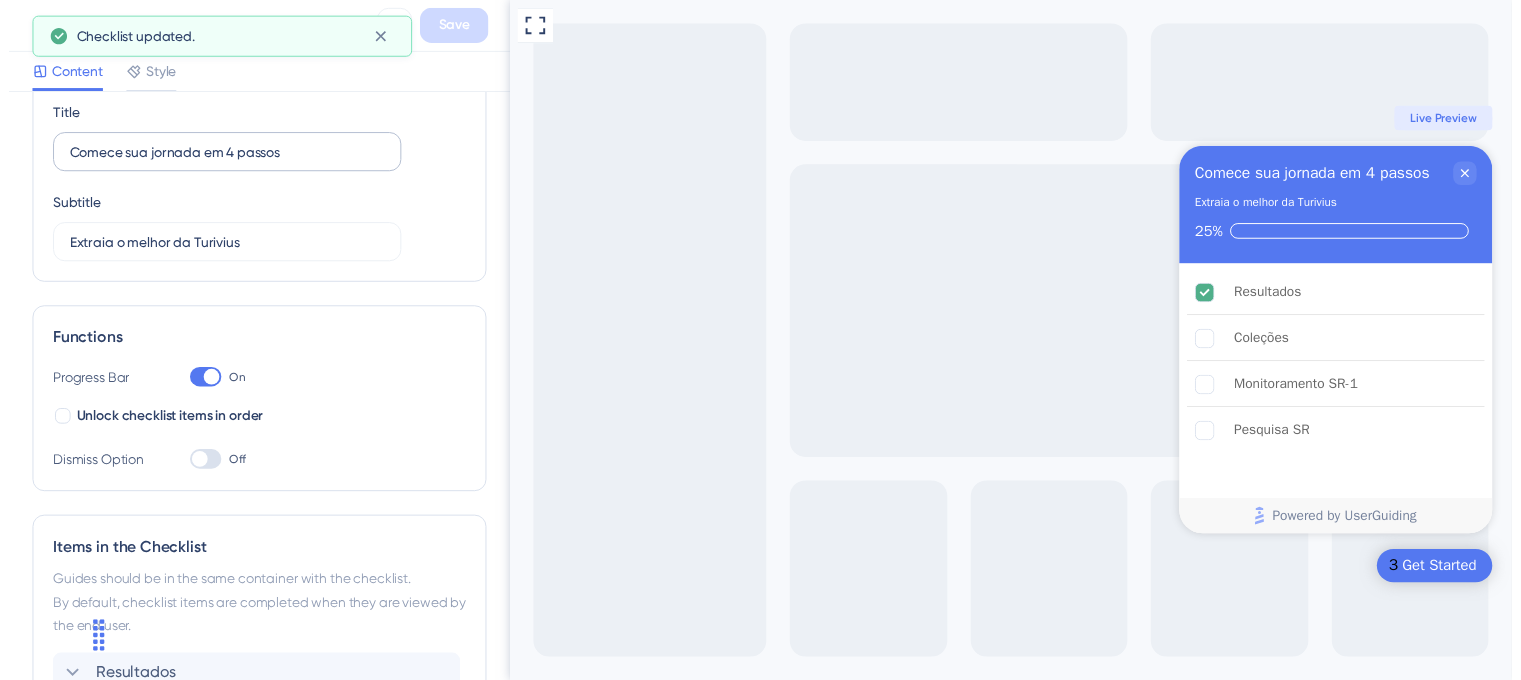 scroll, scrollTop: 0, scrollLeft: 0, axis: both 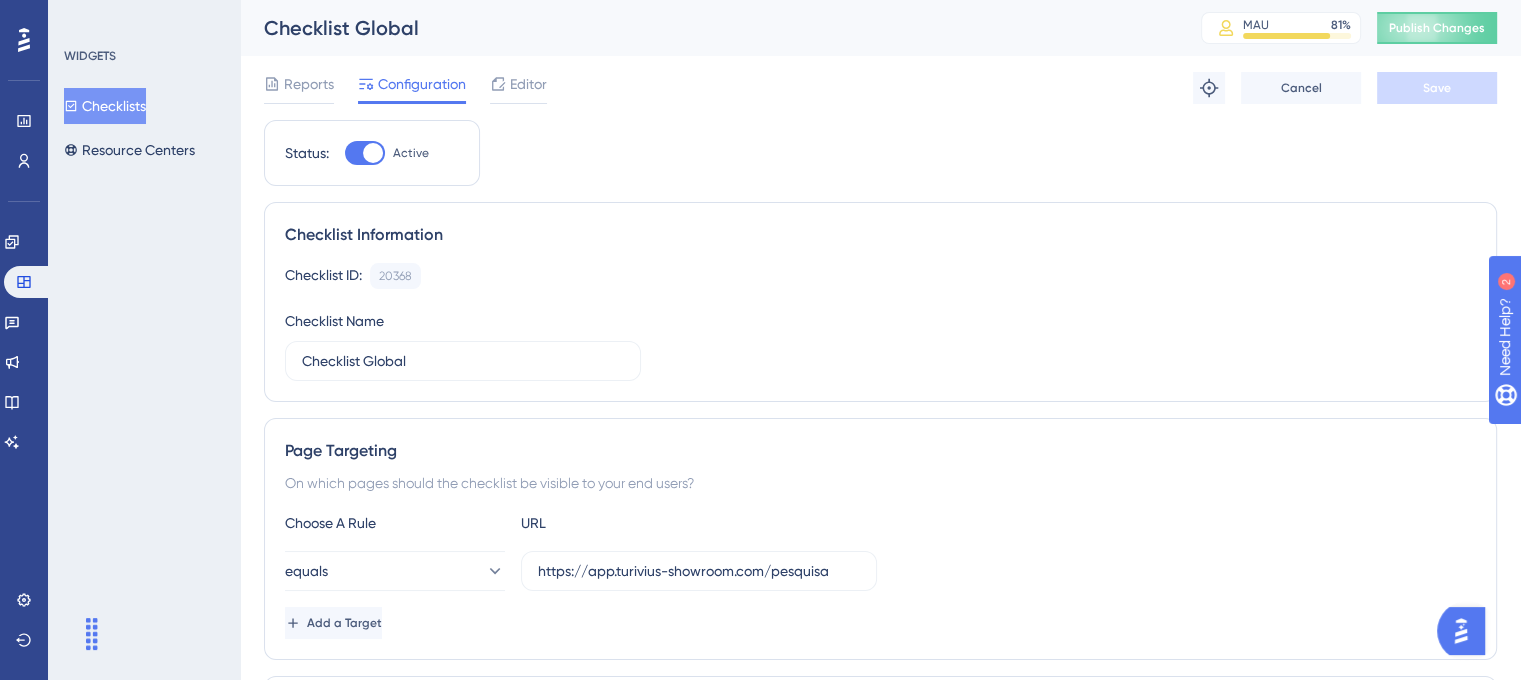 click on "Checklist Global  MAU 81 % Click to see add-on and upgrade options Publish Changes" at bounding box center (880, 28) 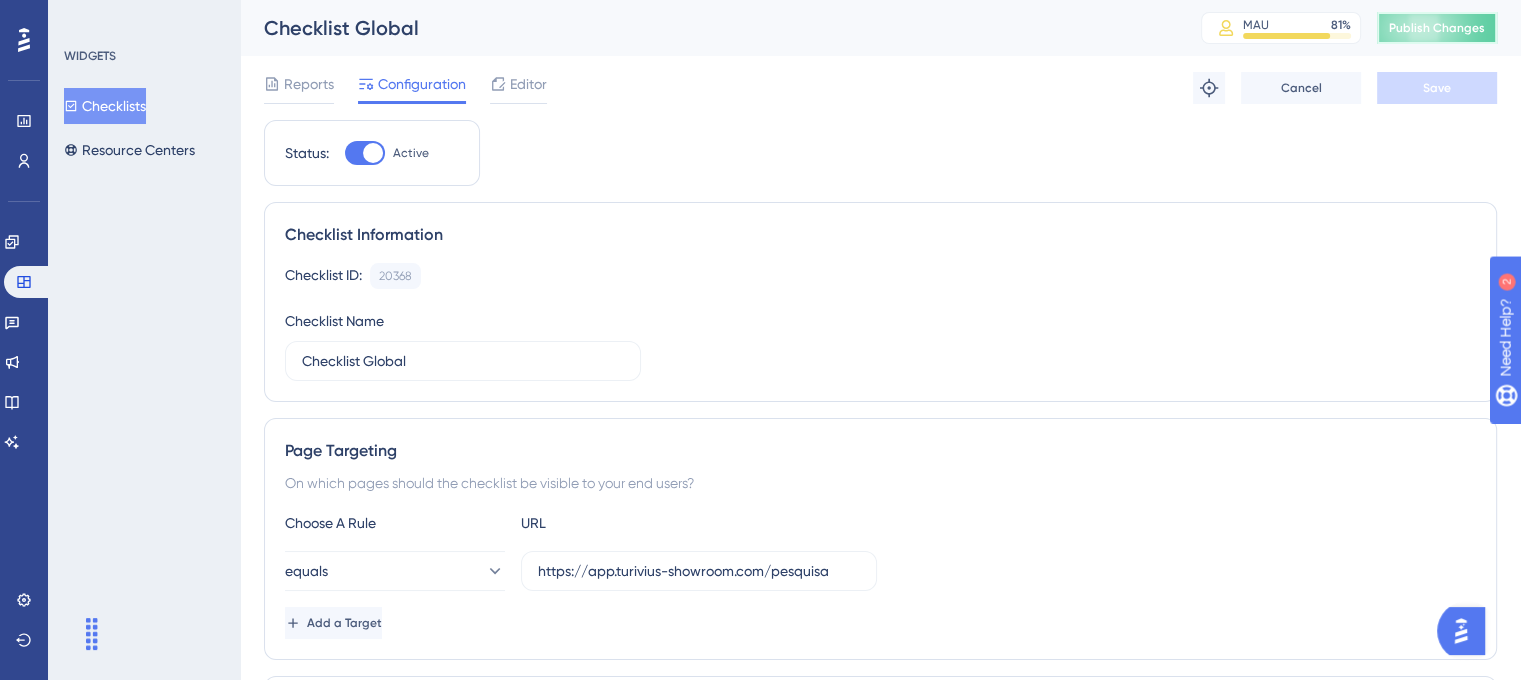 click on "Publish Changes" at bounding box center (1437, 28) 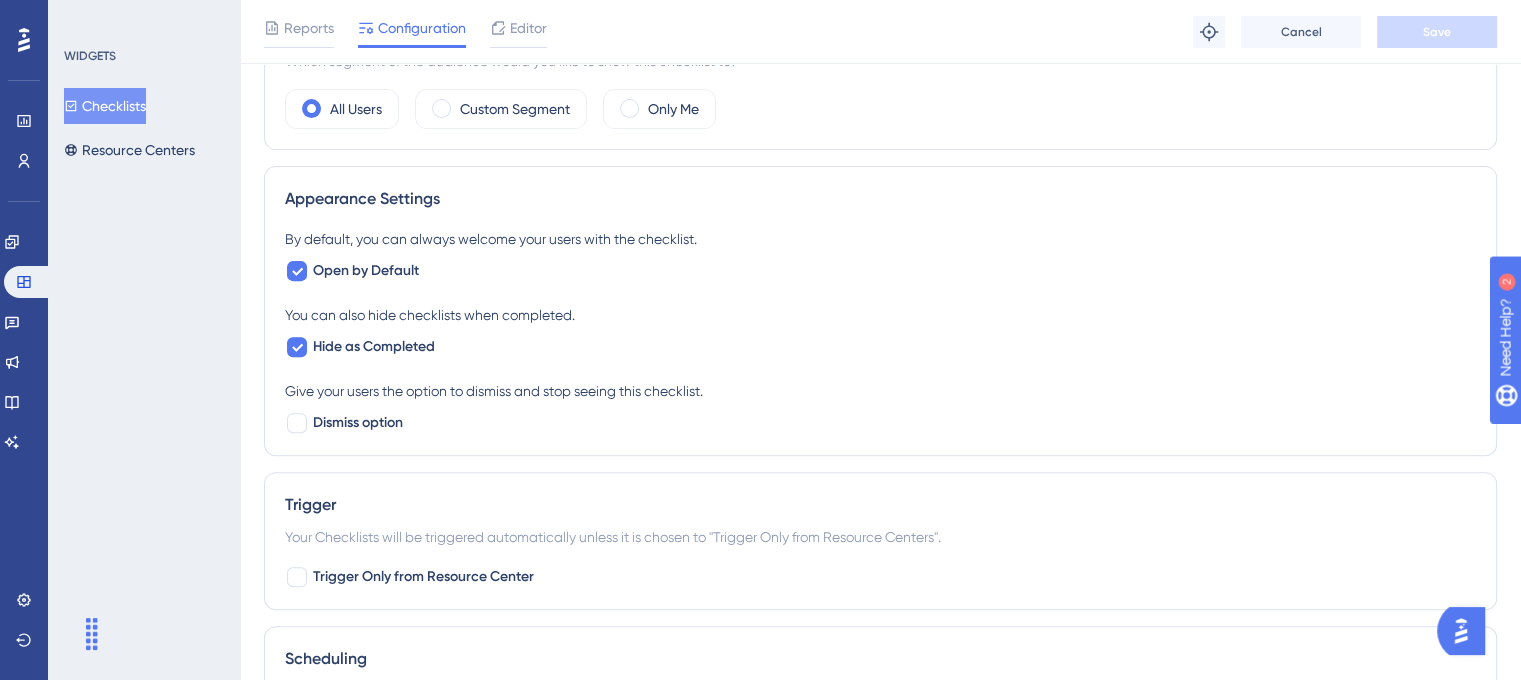 scroll, scrollTop: 800, scrollLeft: 0, axis: vertical 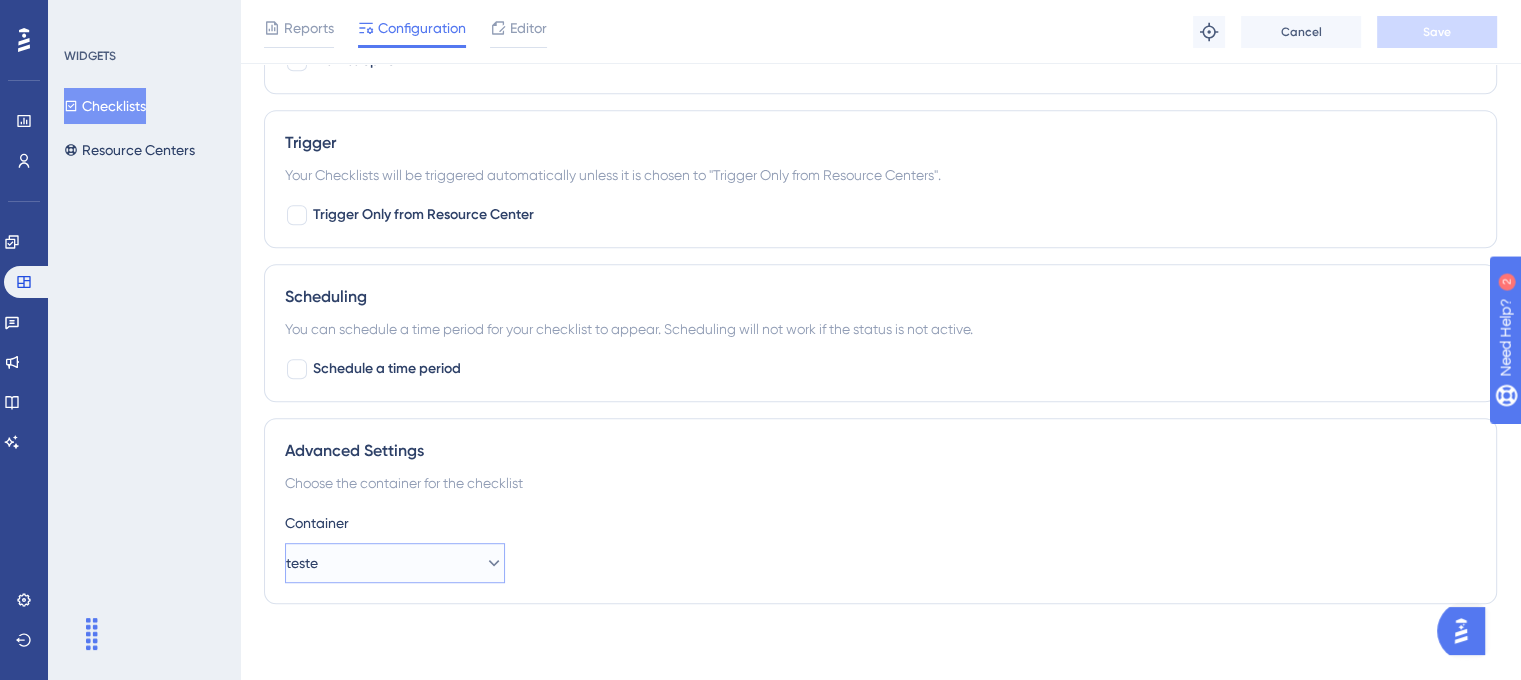click on "teste" at bounding box center (395, 563) 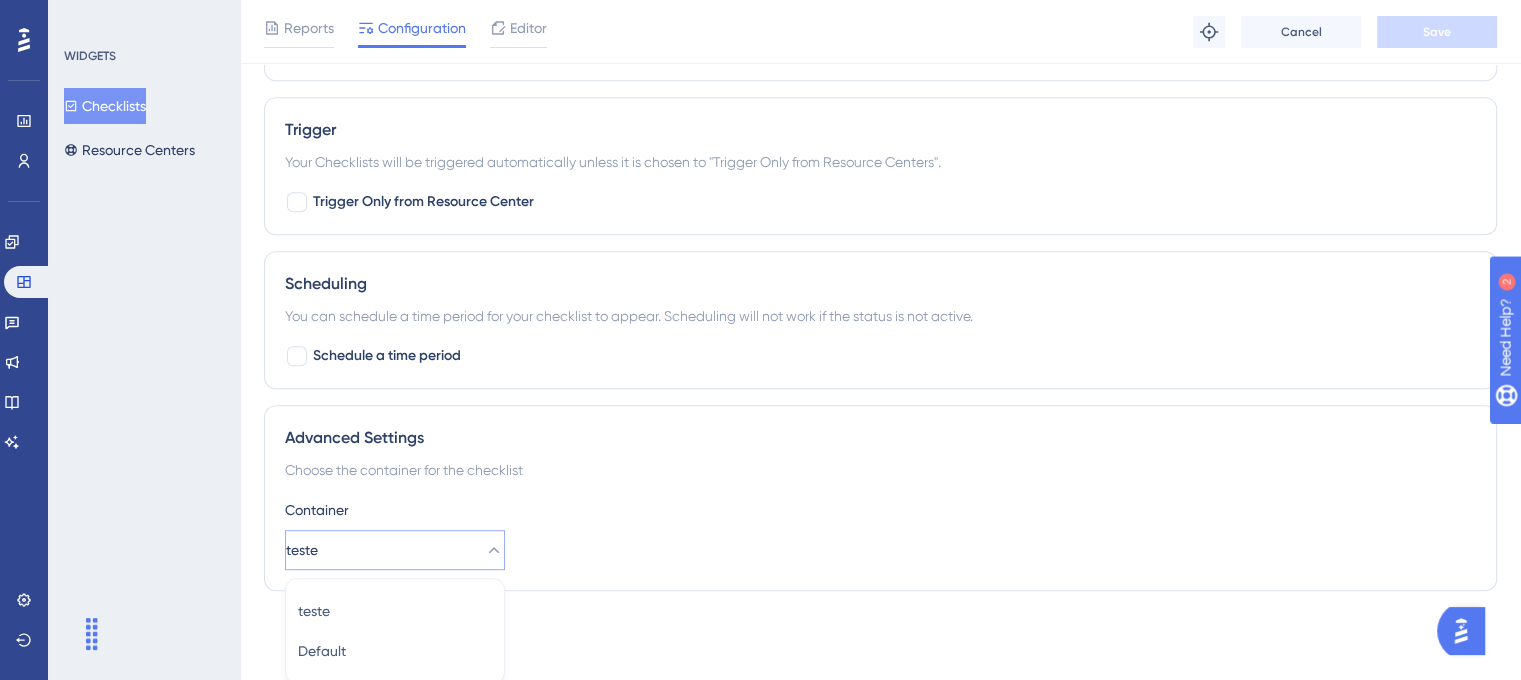 click on "teste" at bounding box center [395, 550] 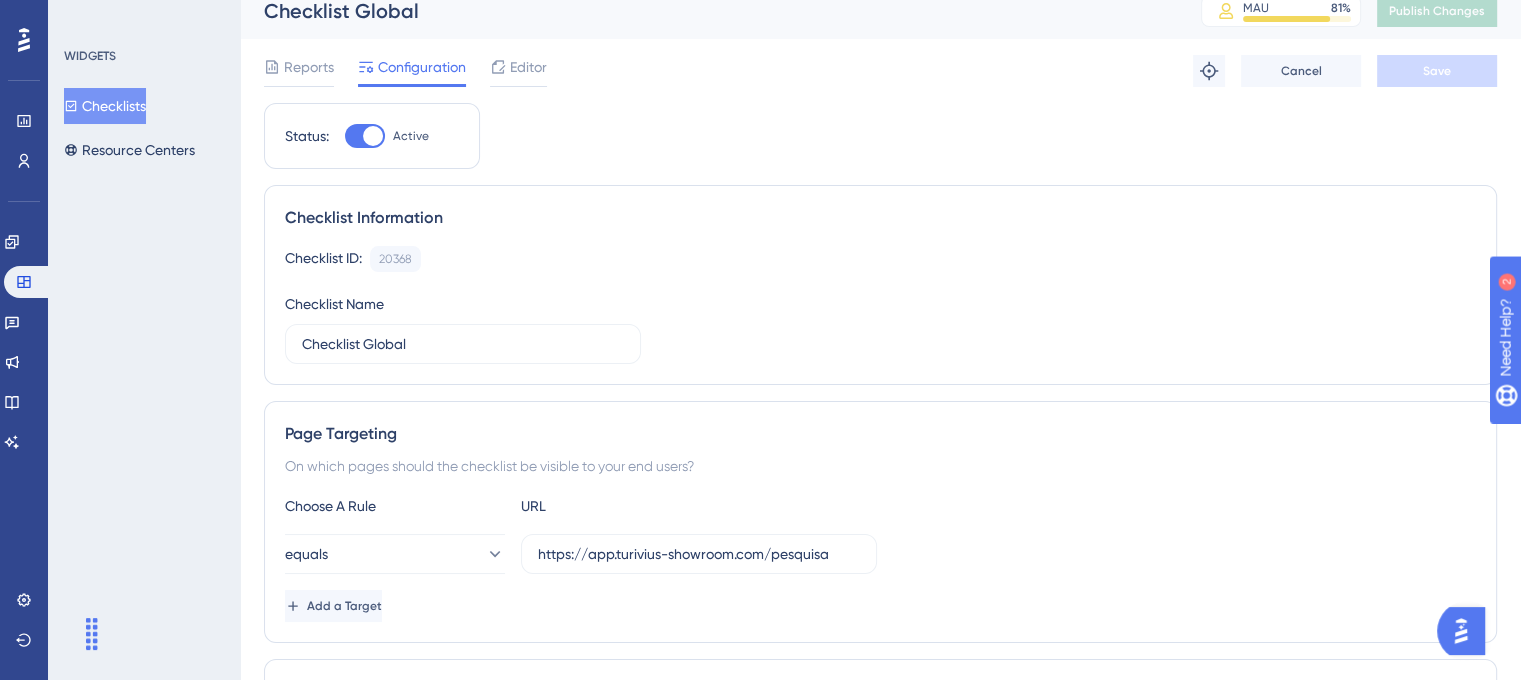 scroll, scrollTop: 0, scrollLeft: 0, axis: both 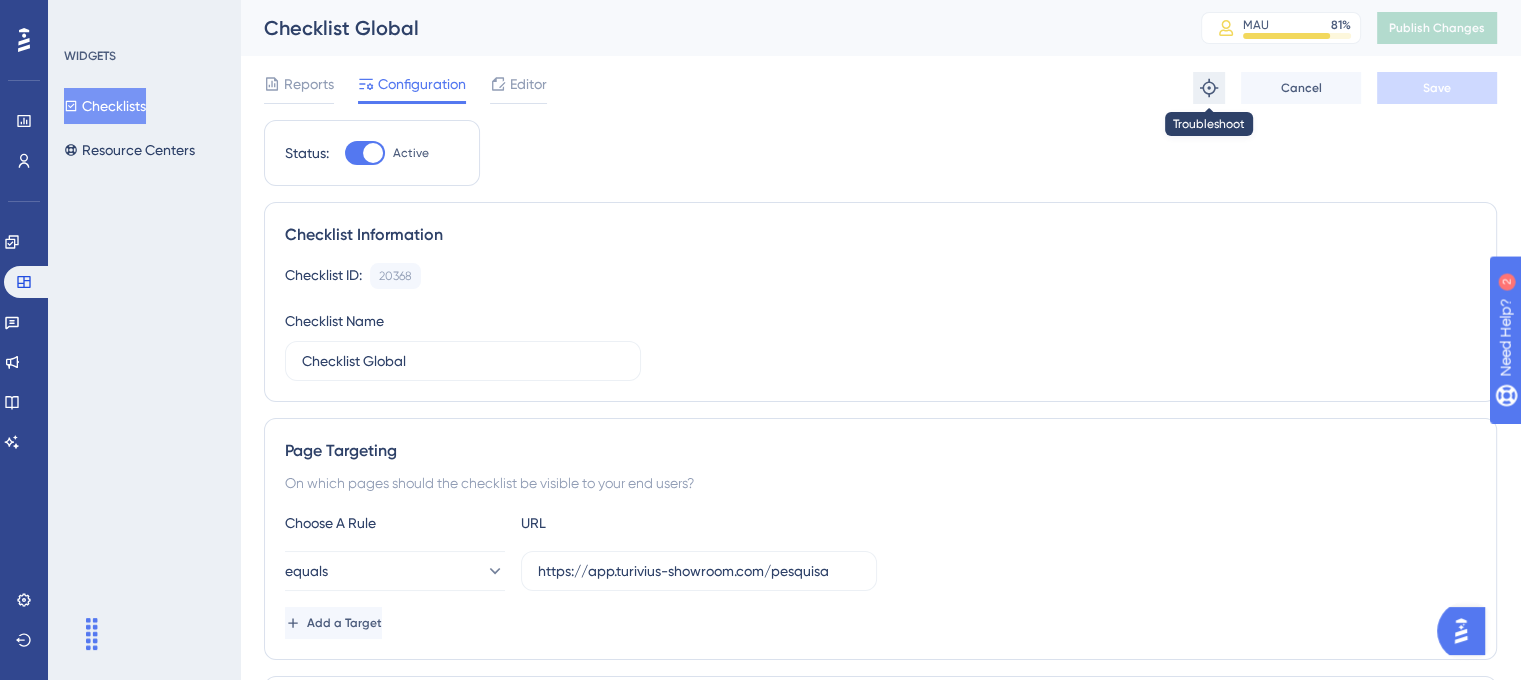 click 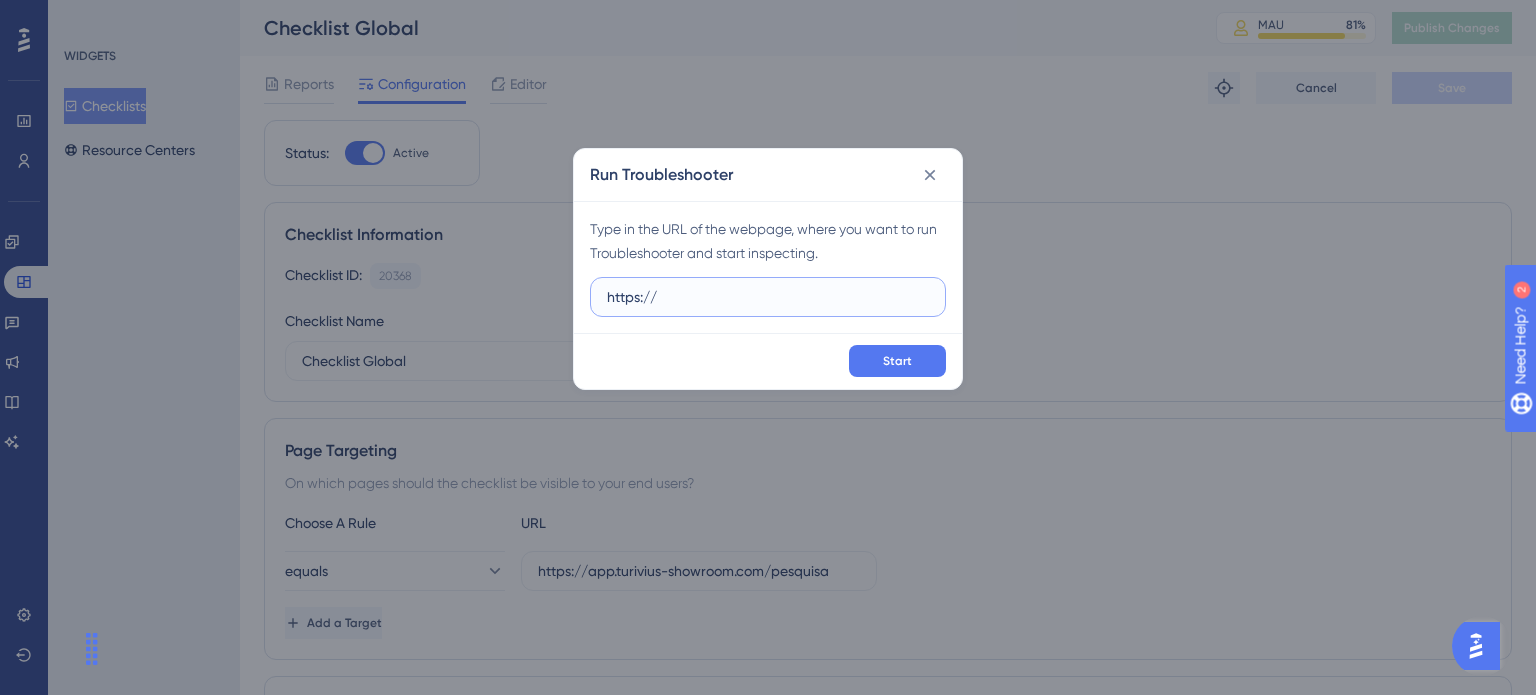 click on "Run Troubleshooter Type in the URL of the webpage, where you want to
run Troubleshooter and start inspecting.  https:// Start" at bounding box center [768, 347] 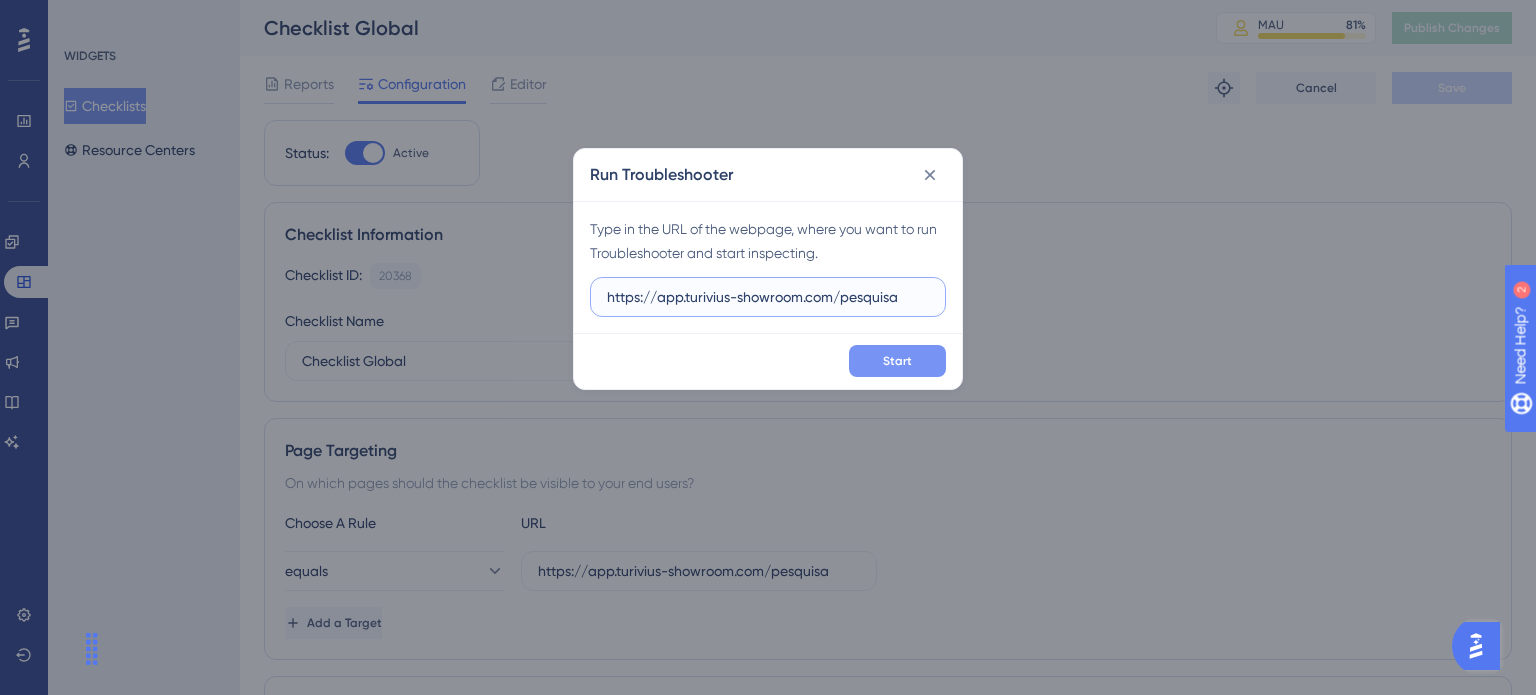 type on "https://app.turivius-showroom.com/pesquisa" 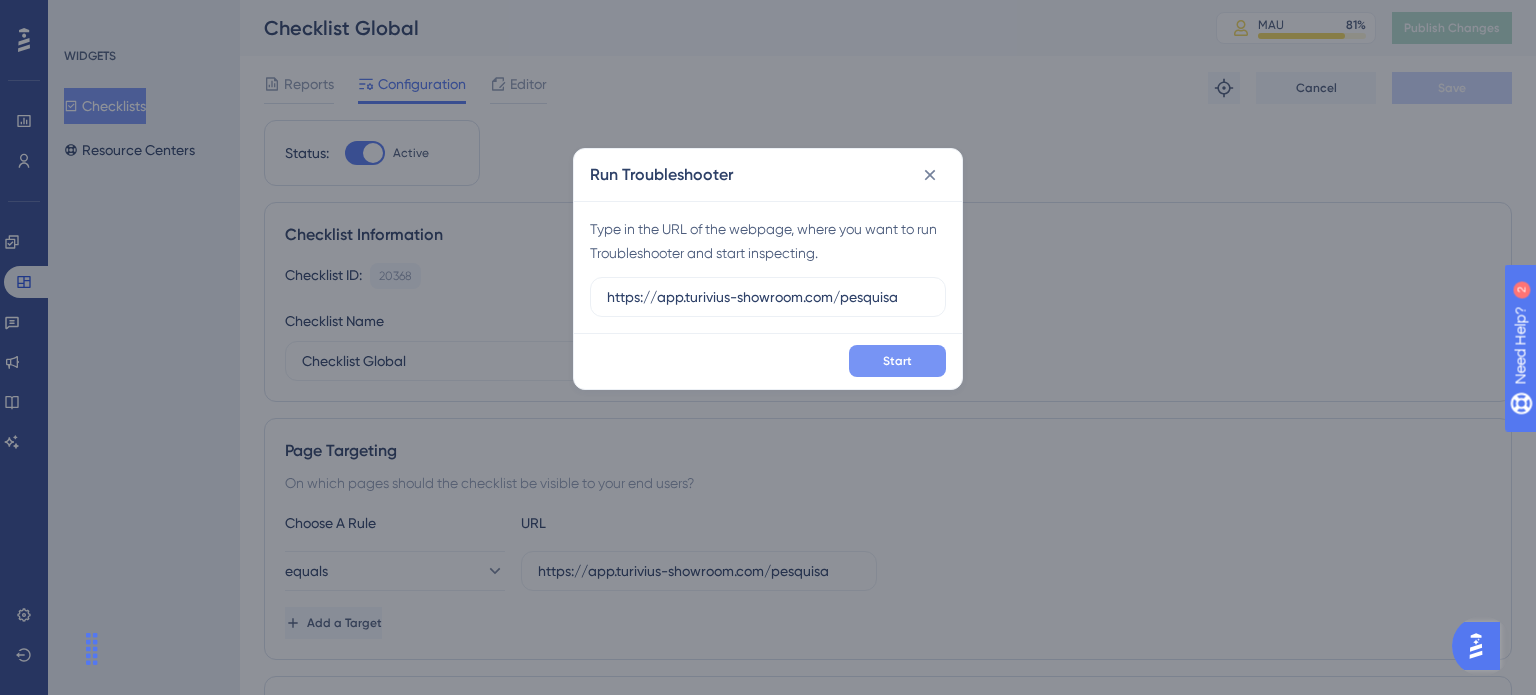 click on "Start" at bounding box center (897, 361) 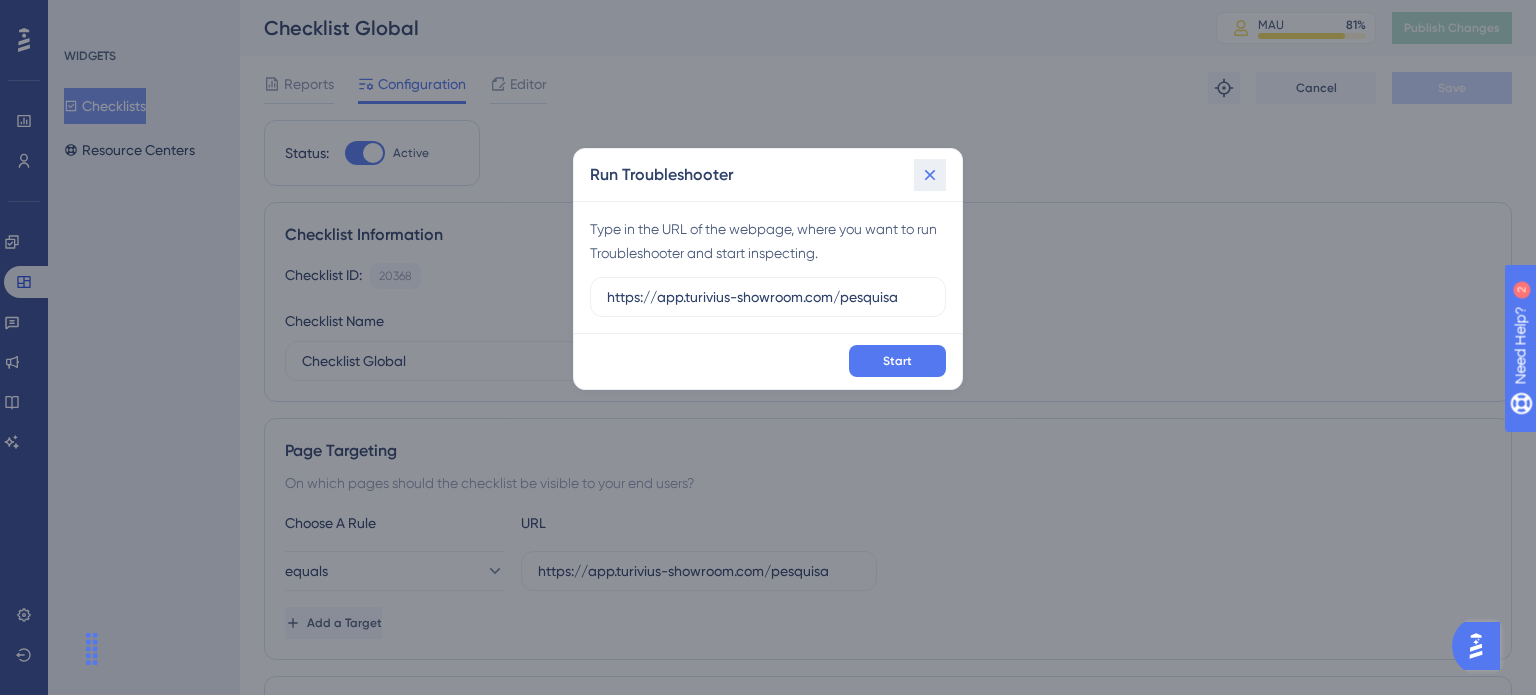 click 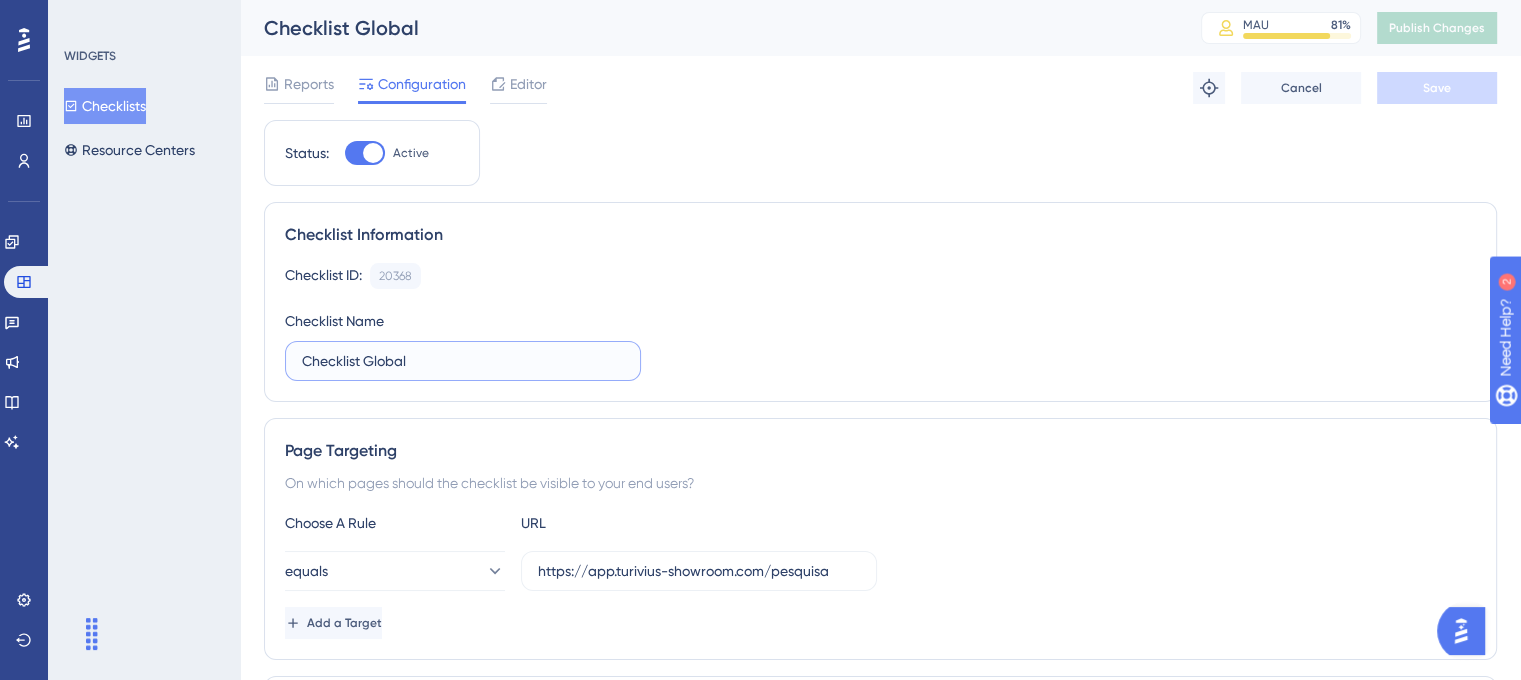 click on "Checklist Global" at bounding box center [463, 361] 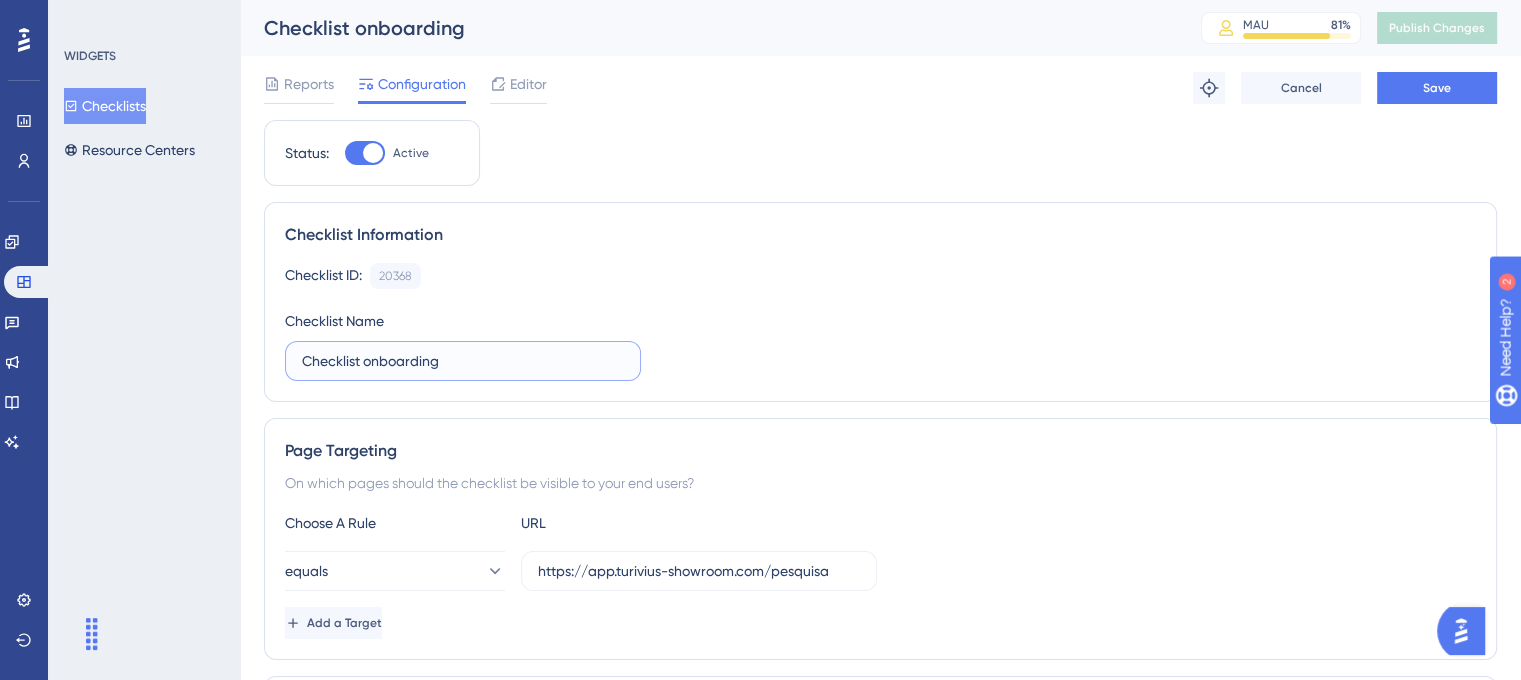 type on "Checklist onboarding" 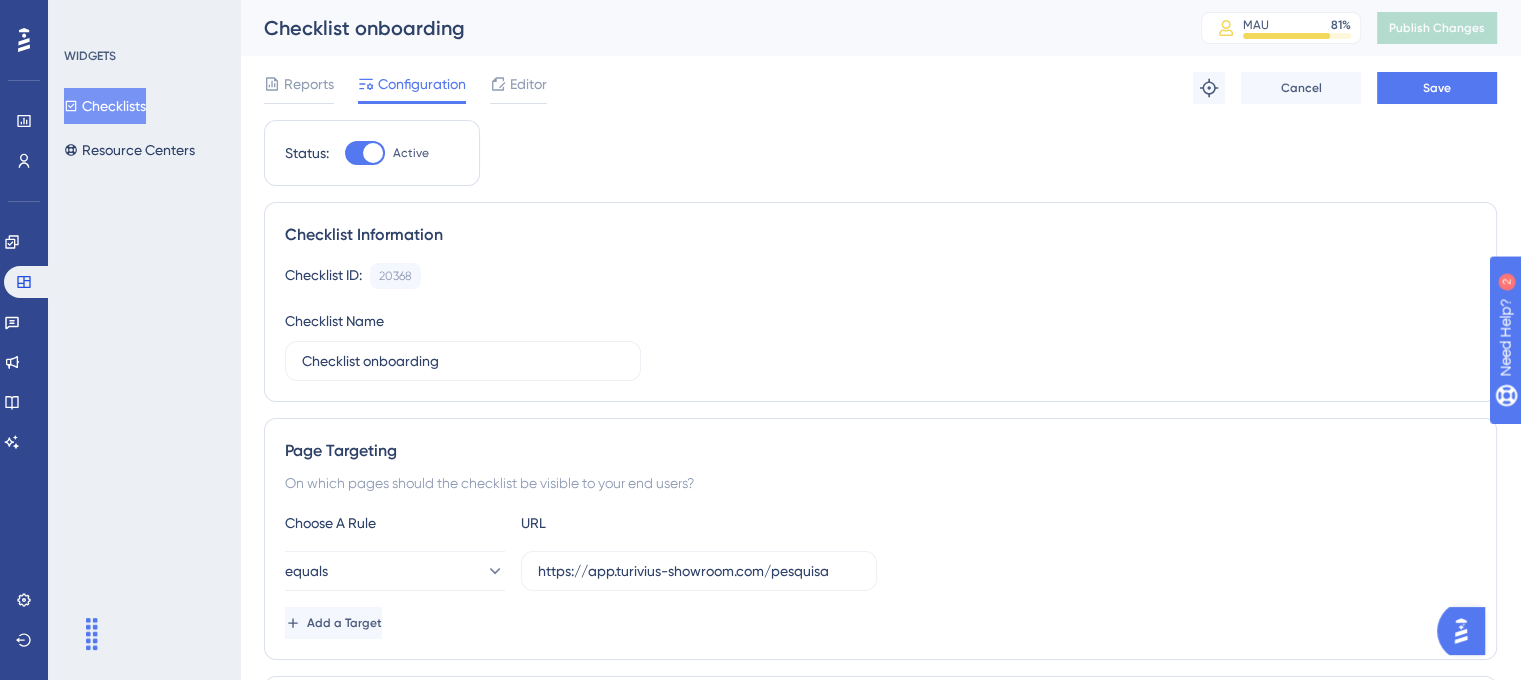click on "Checklist ID: 20368 Copy Checklist Name Checklist onboarding" at bounding box center (880, 322) 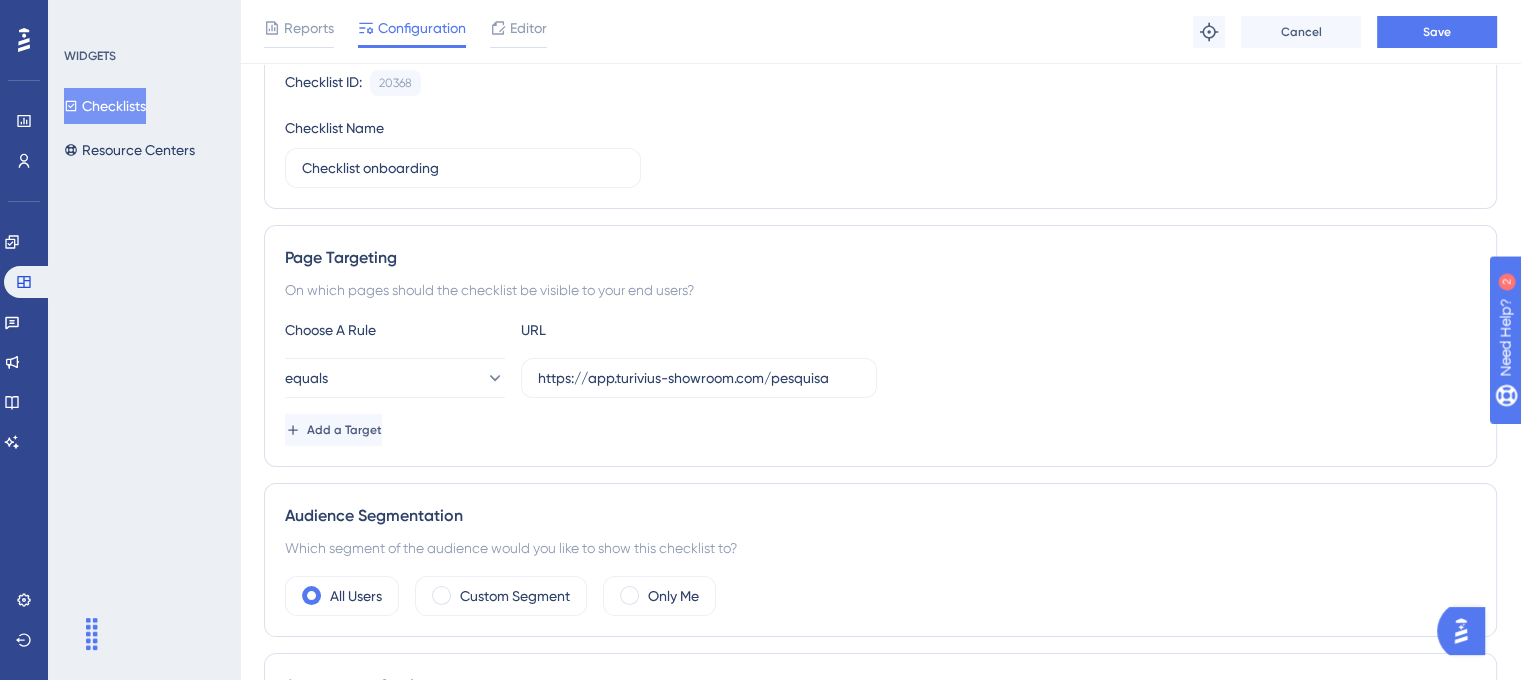 scroll, scrollTop: 400, scrollLeft: 0, axis: vertical 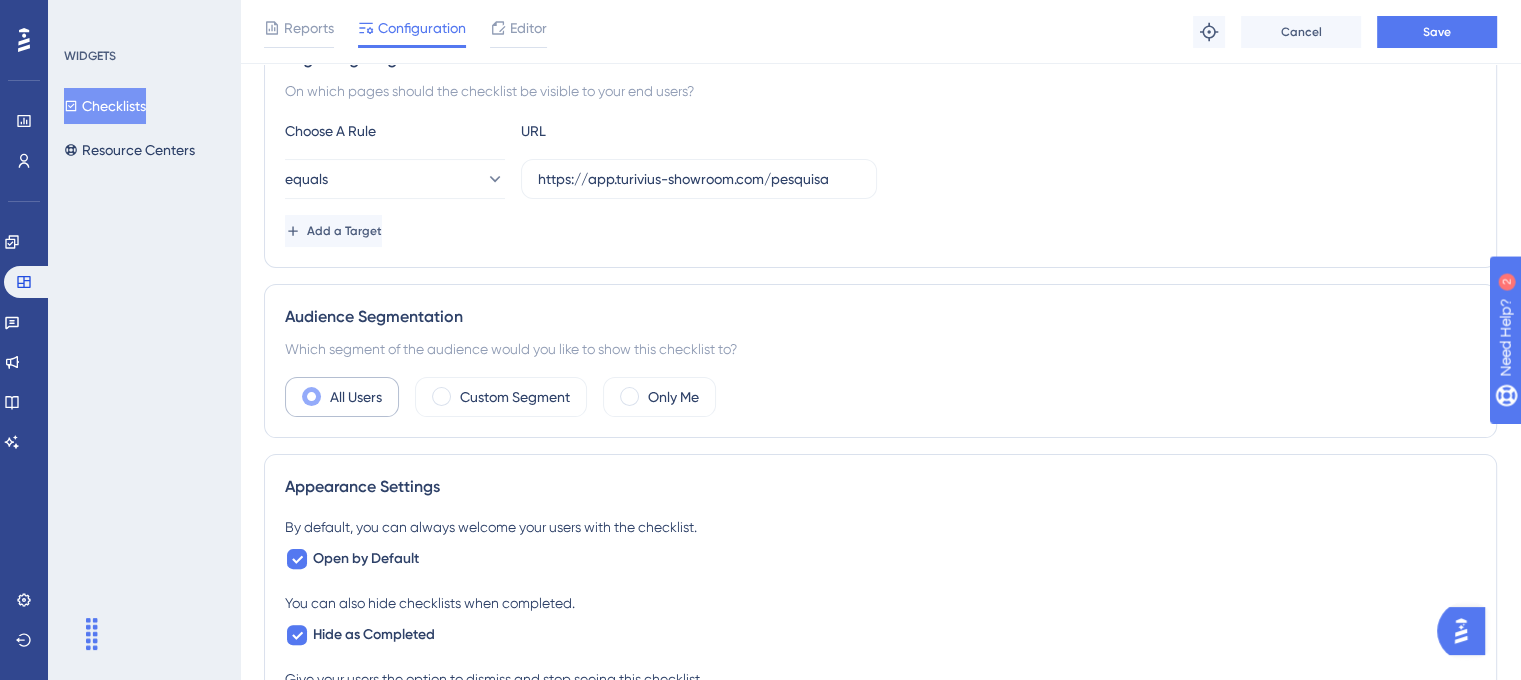 click on "All Users" at bounding box center (356, 397) 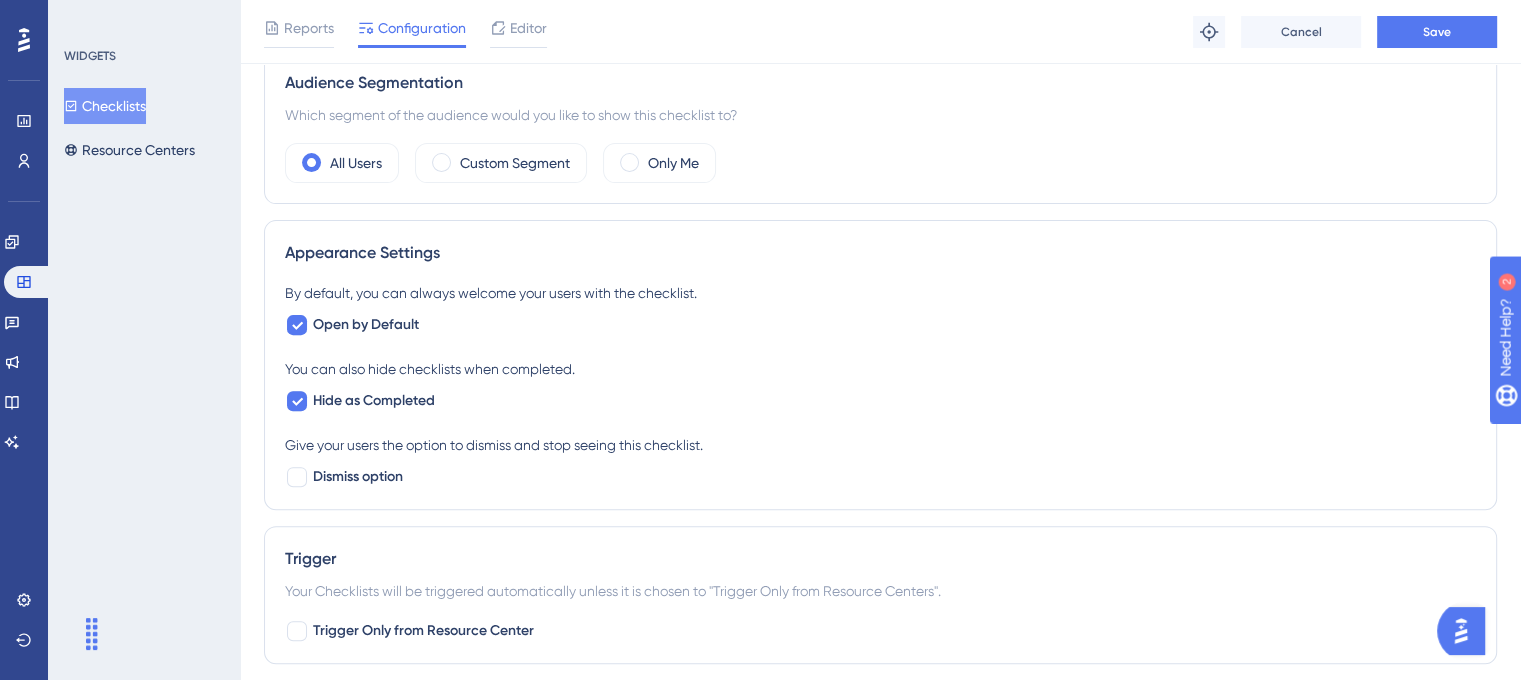 scroll, scrollTop: 800, scrollLeft: 0, axis: vertical 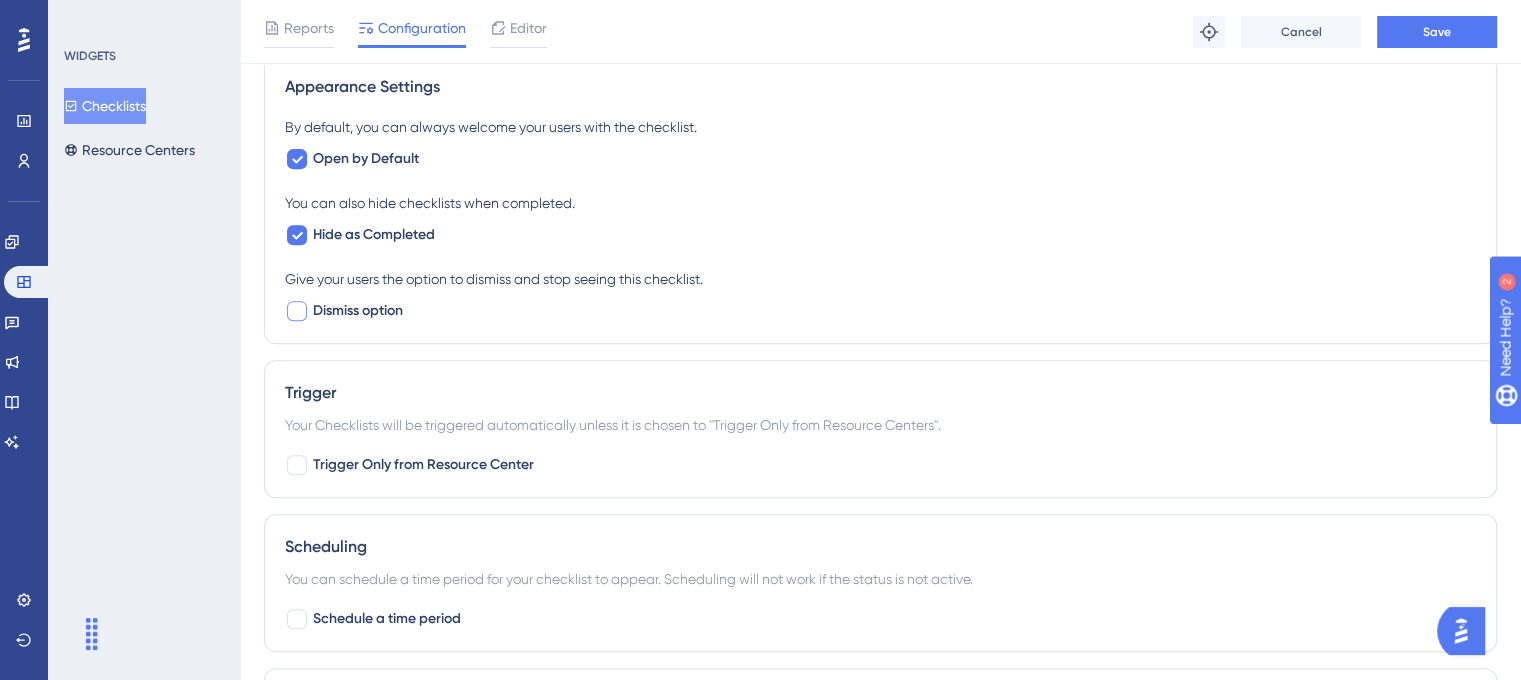 click at bounding box center [297, 311] 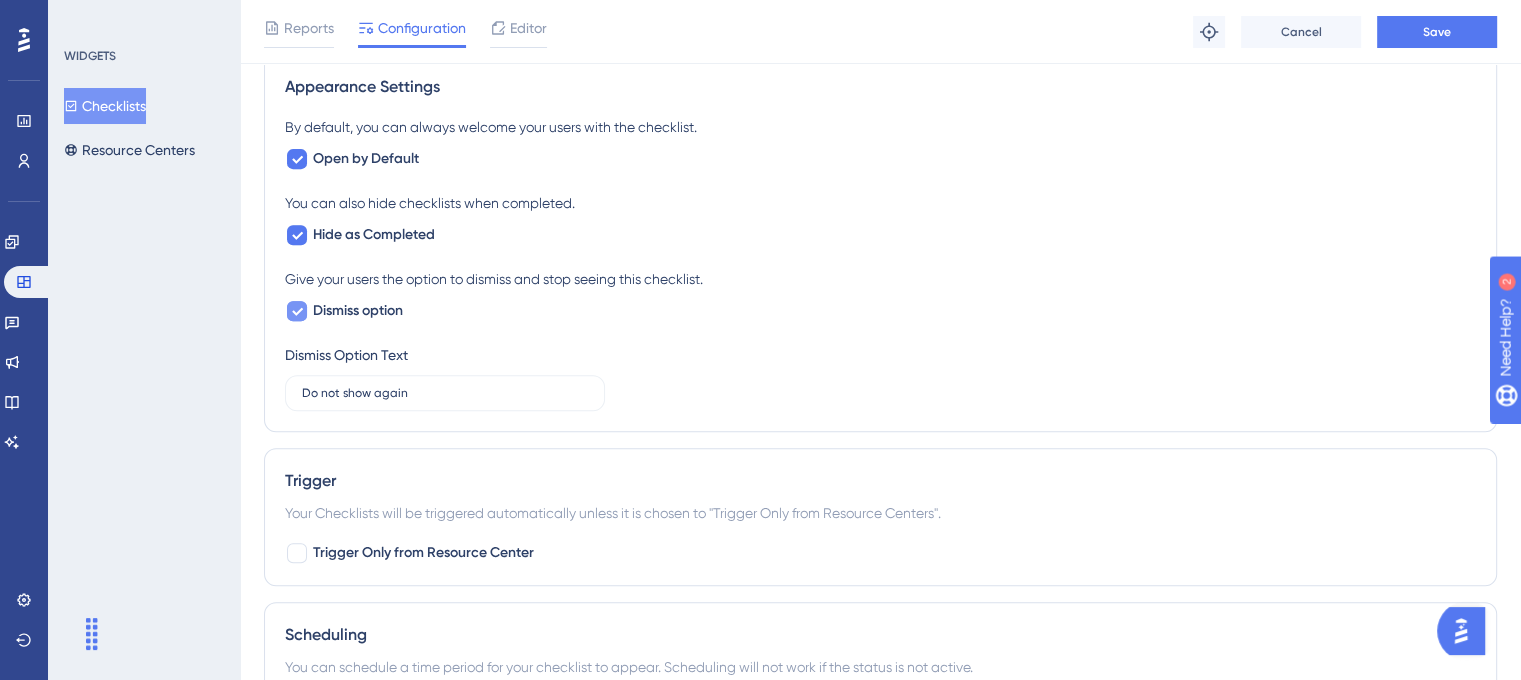 click at bounding box center (297, 311) 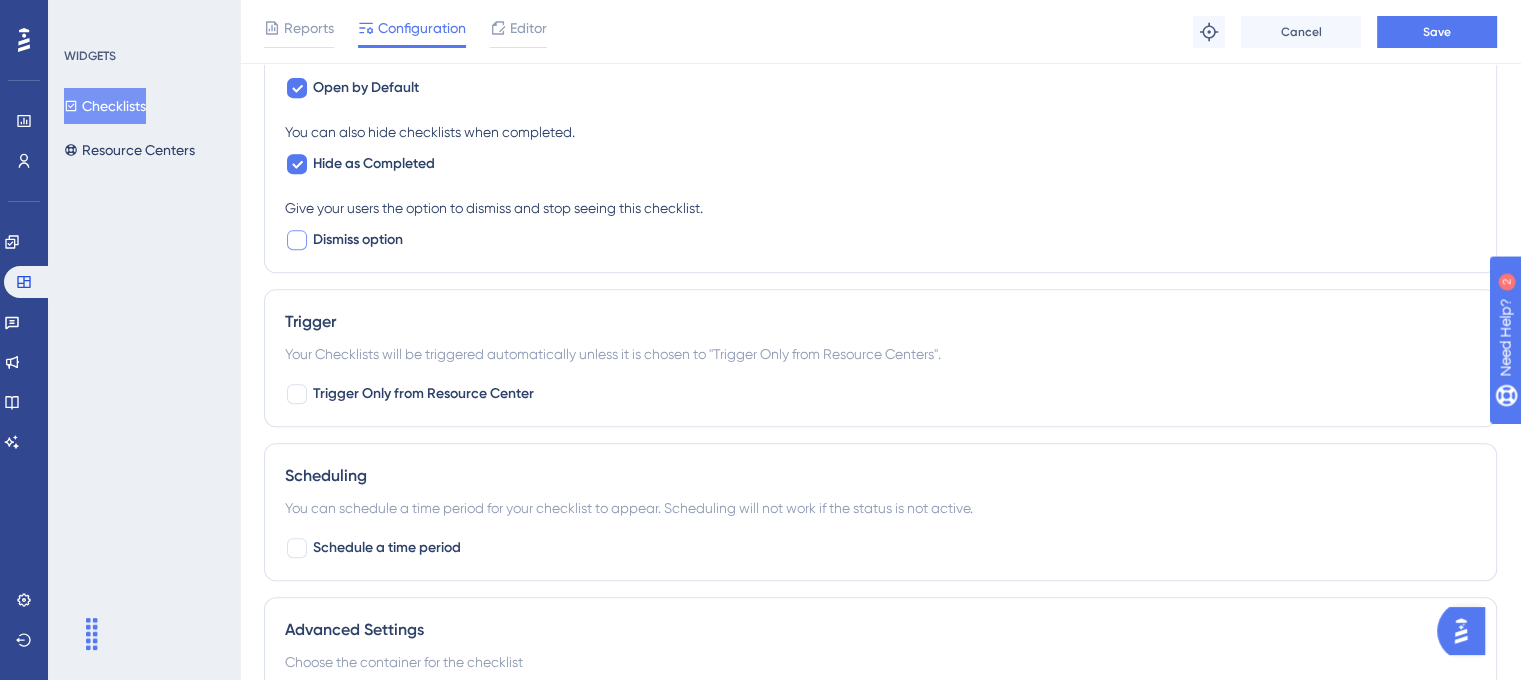 scroll, scrollTop: 1000, scrollLeft: 0, axis: vertical 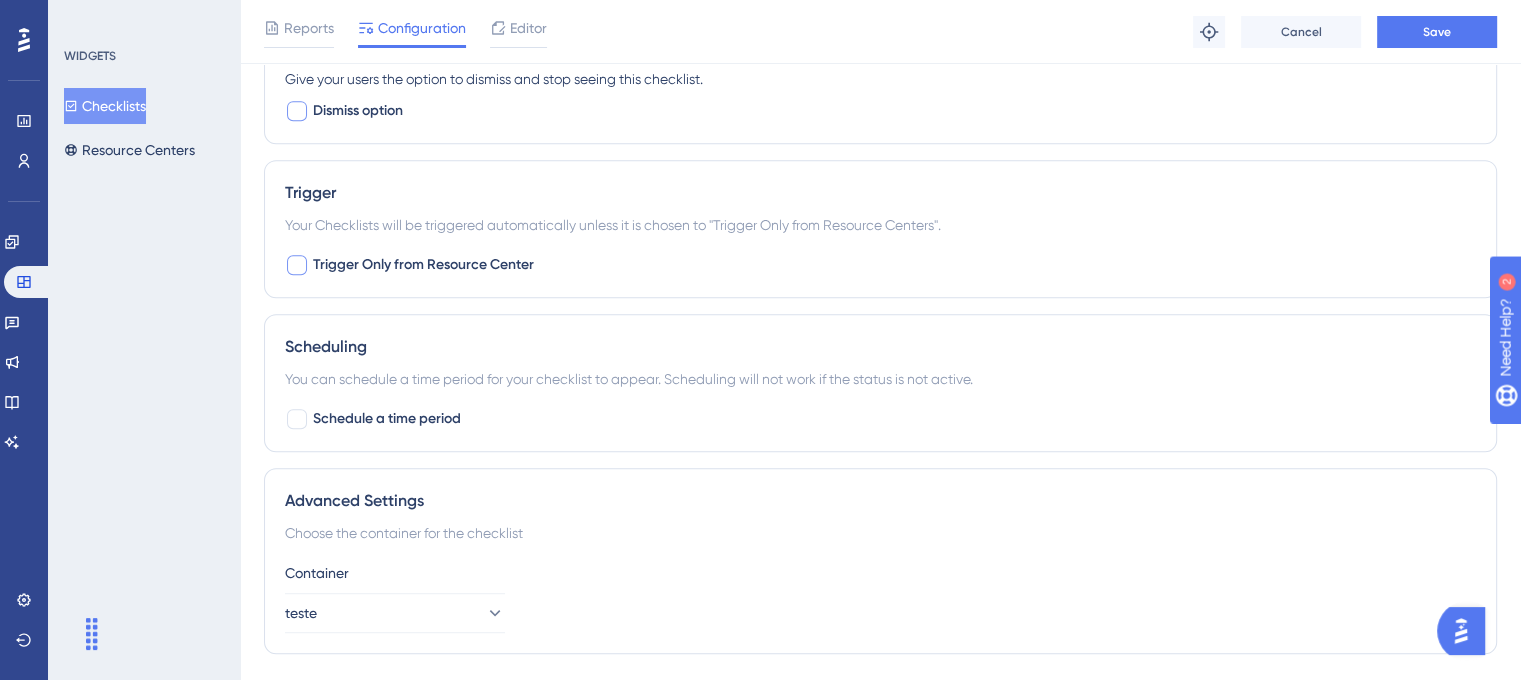 click on "Trigger Your Checklists will be triggered automatically unless it
is chosen to "Trigger Only from Resource Centers". Trigger Only from Resource Center" at bounding box center (880, 229) 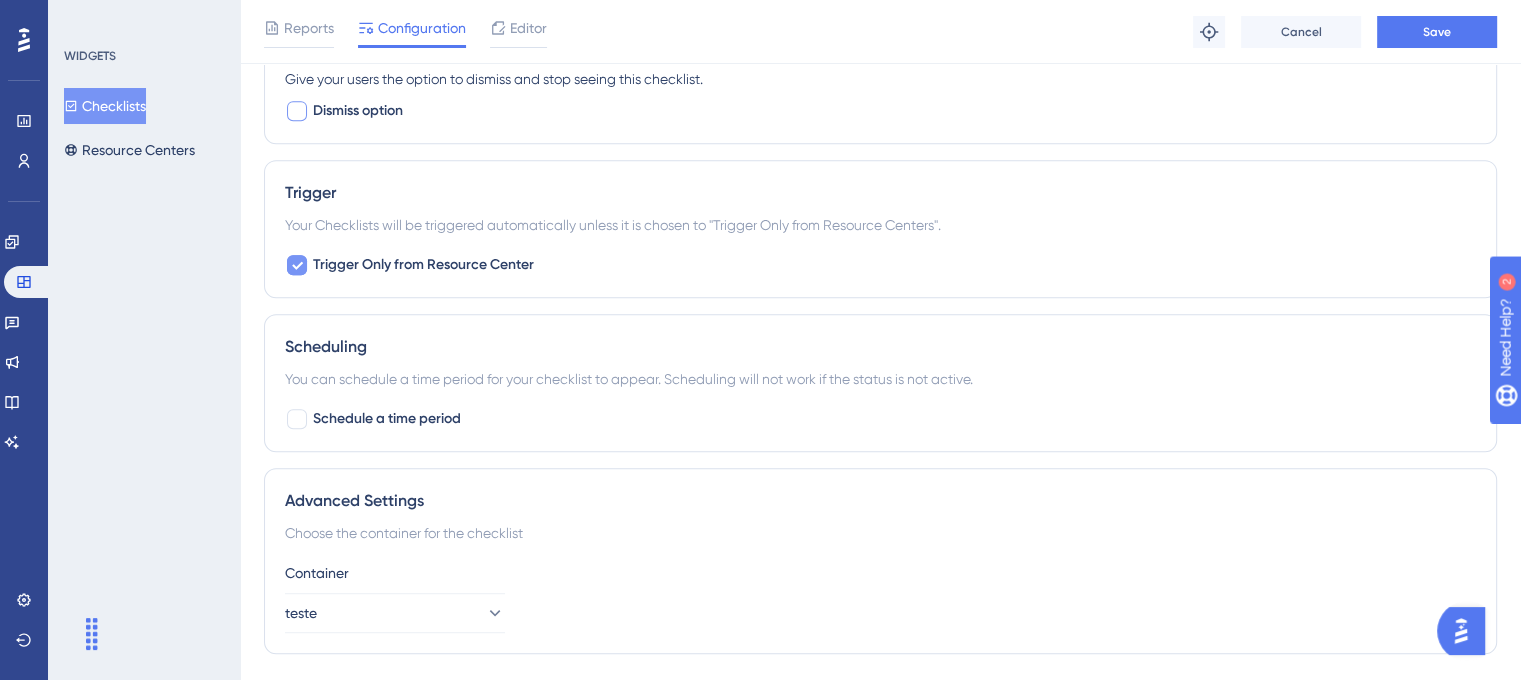 click 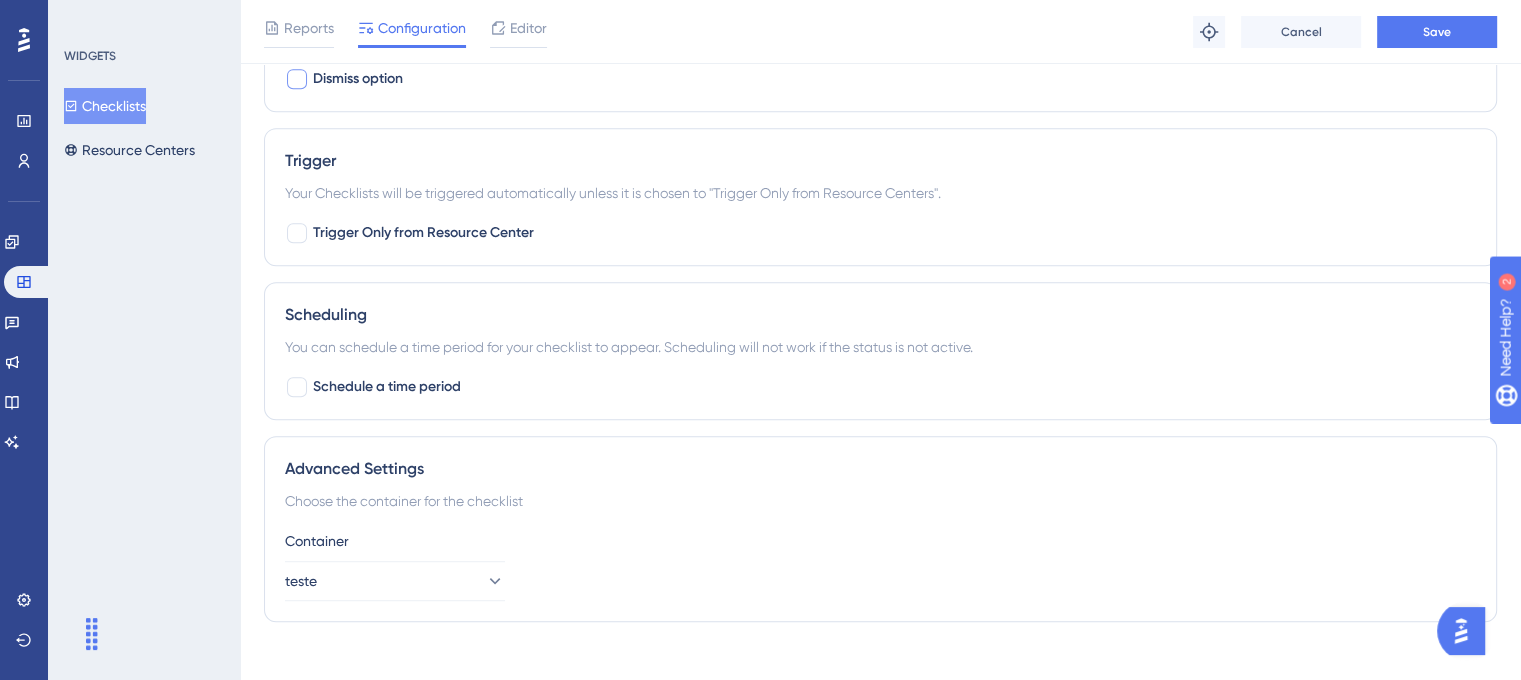 scroll, scrollTop: 1050, scrollLeft: 0, axis: vertical 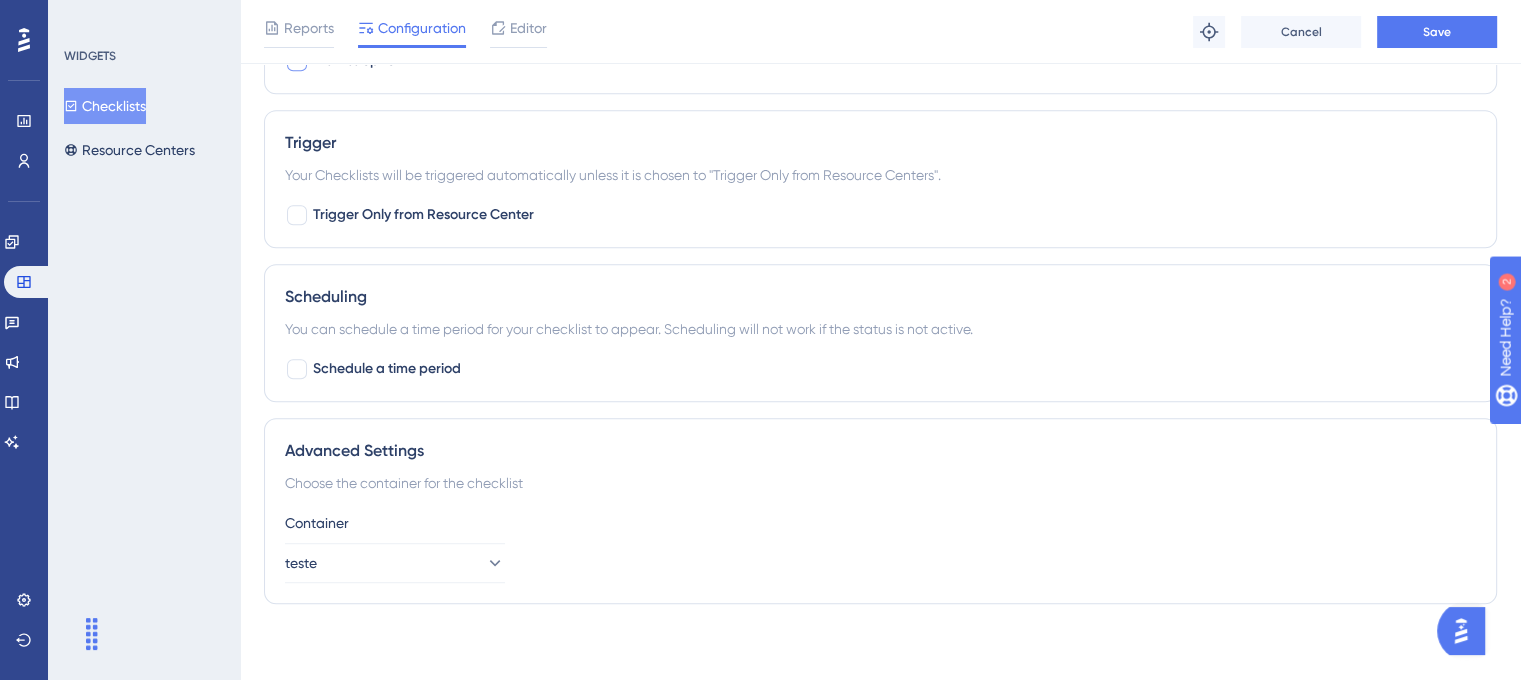 click on "Reports Configuration Editor Troubleshoot Cancel Save" at bounding box center (880, 32) 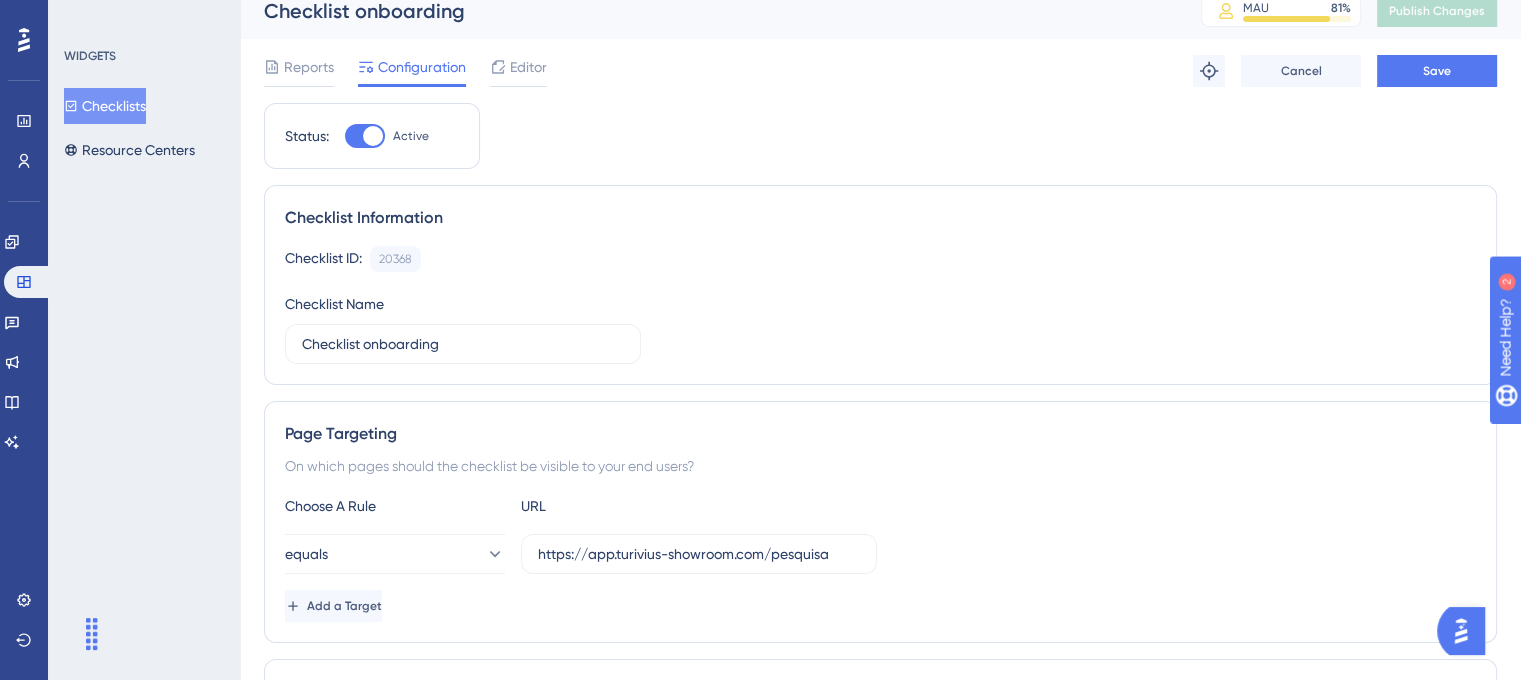 scroll, scrollTop: 0, scrollLeft: 0, axis: both 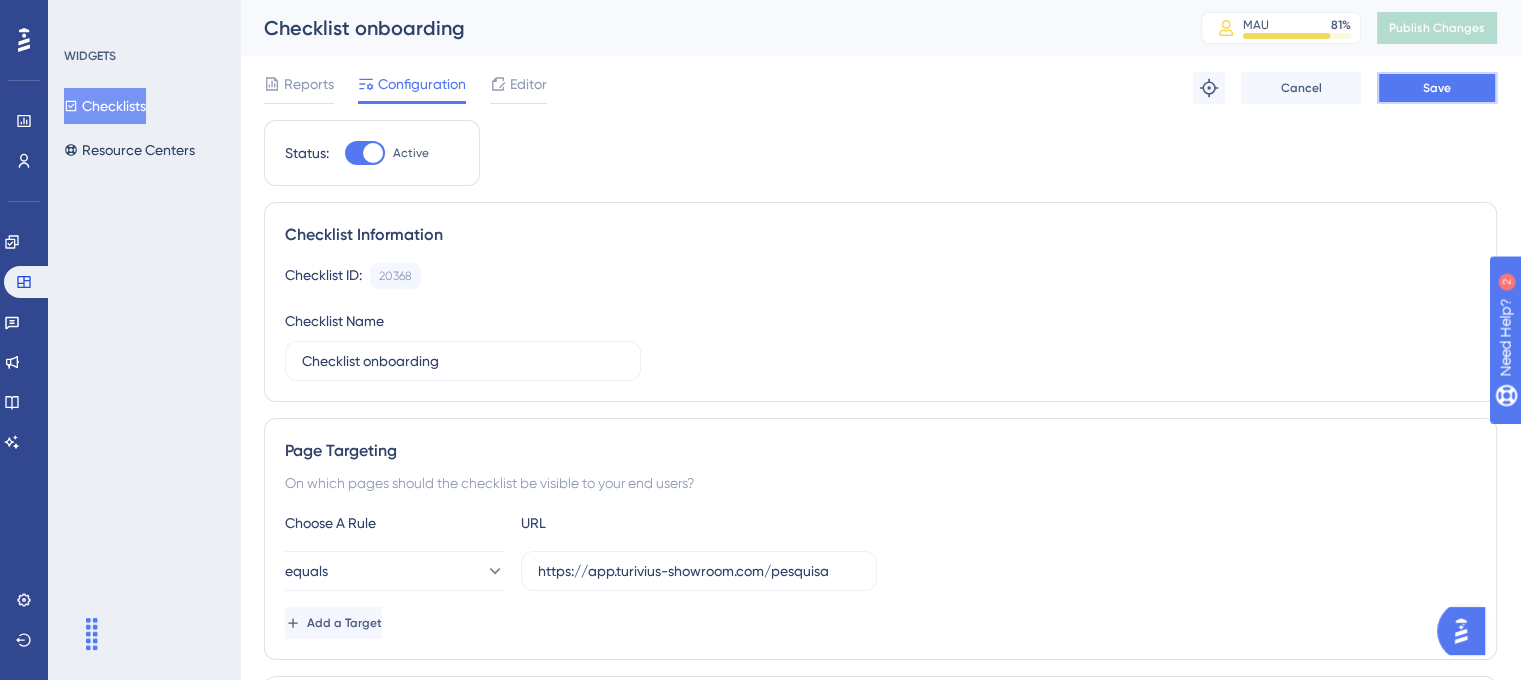 click on "Save" at bounding box center (1437, 88) 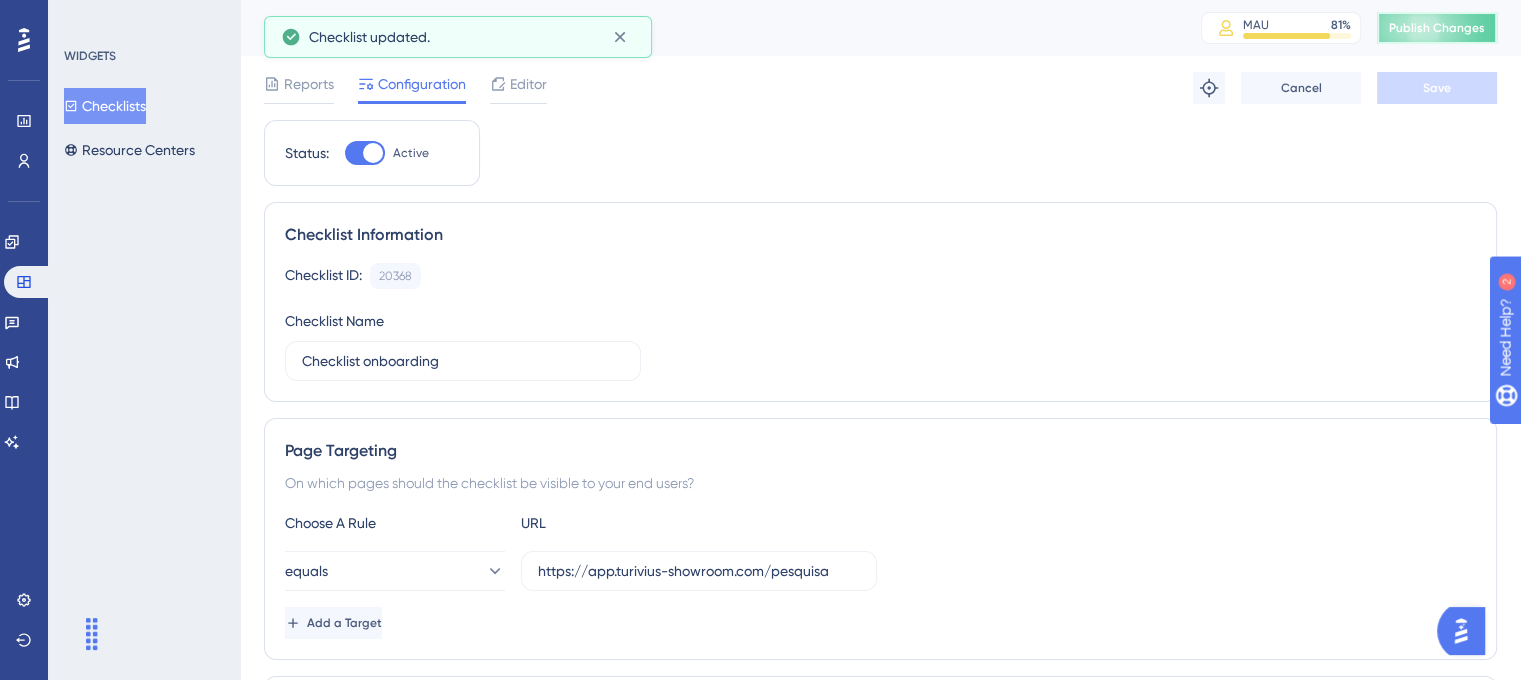 click on "Publish Changes" at bounding box center (1437, 28) 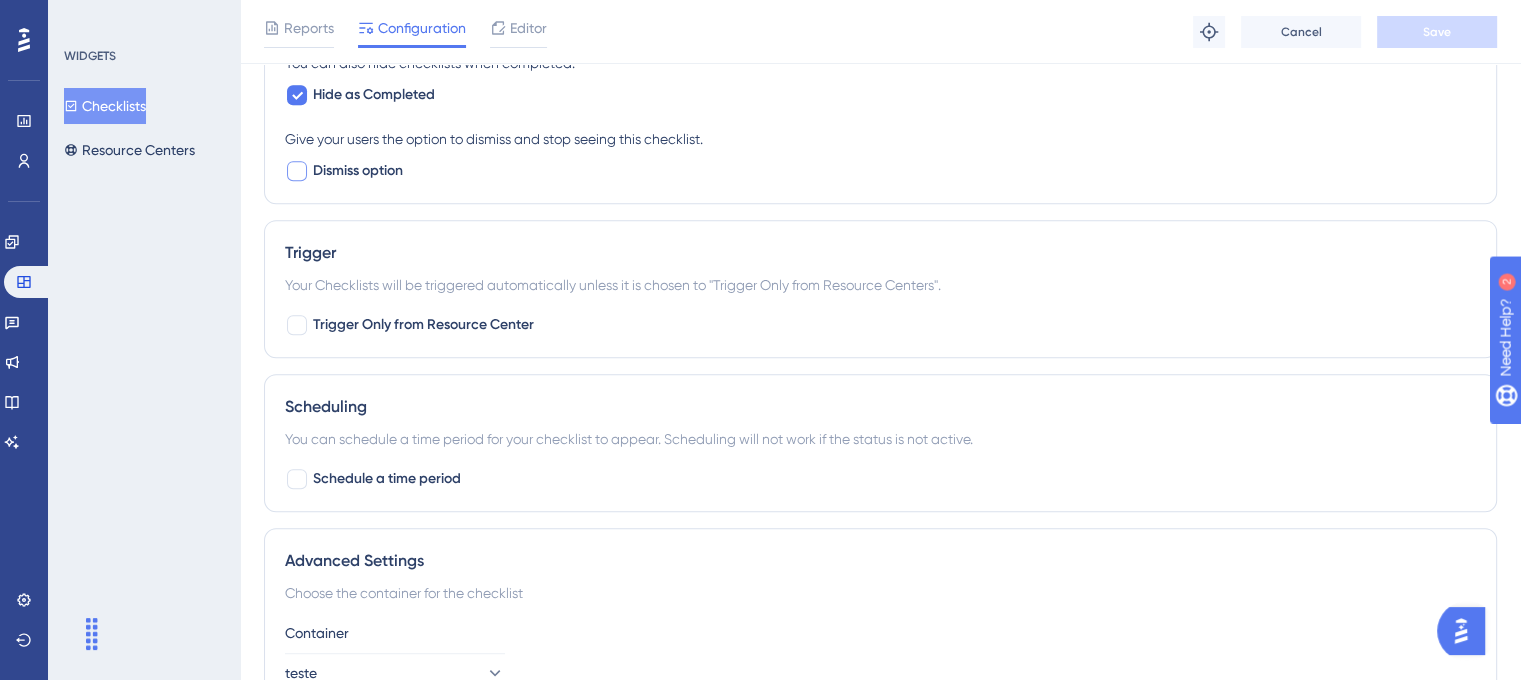scroll, scrollTop: 1050, scrollLeft: 0, axis: vertical 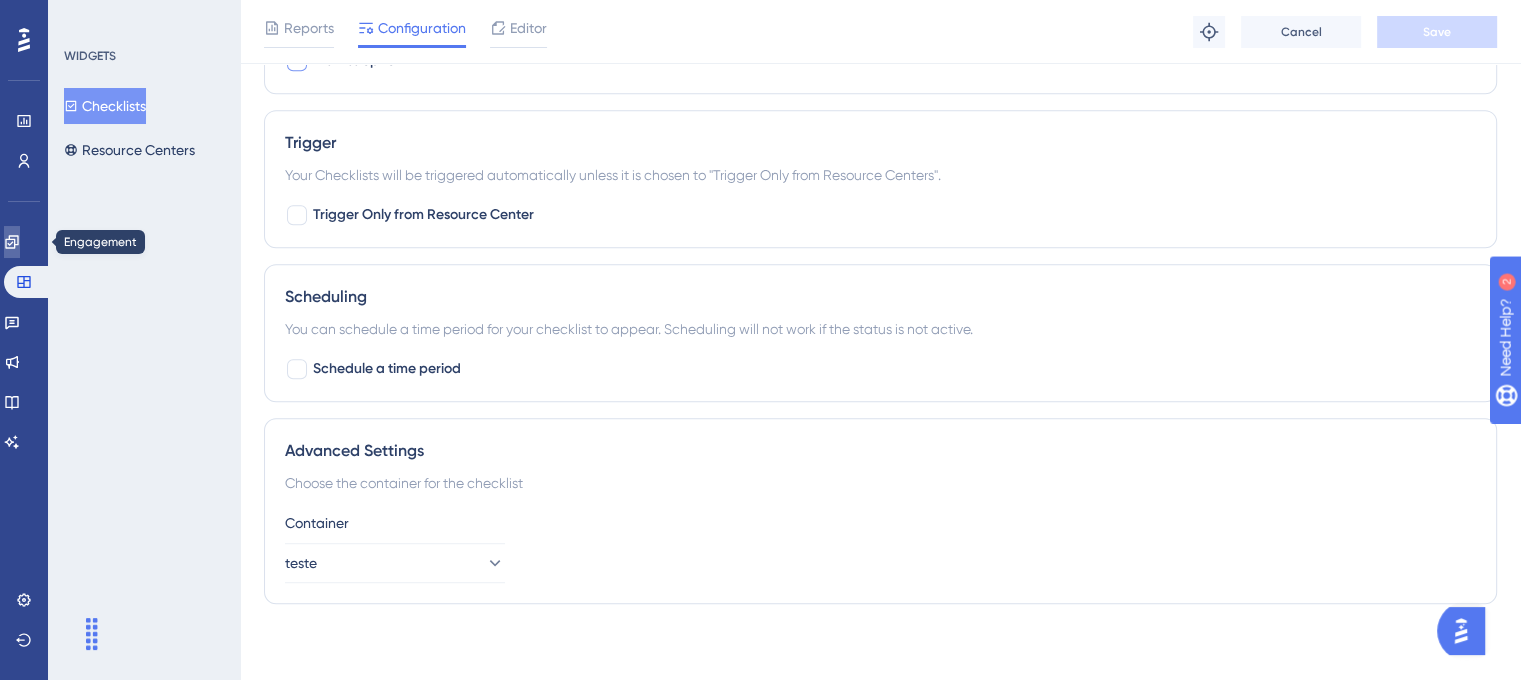 click 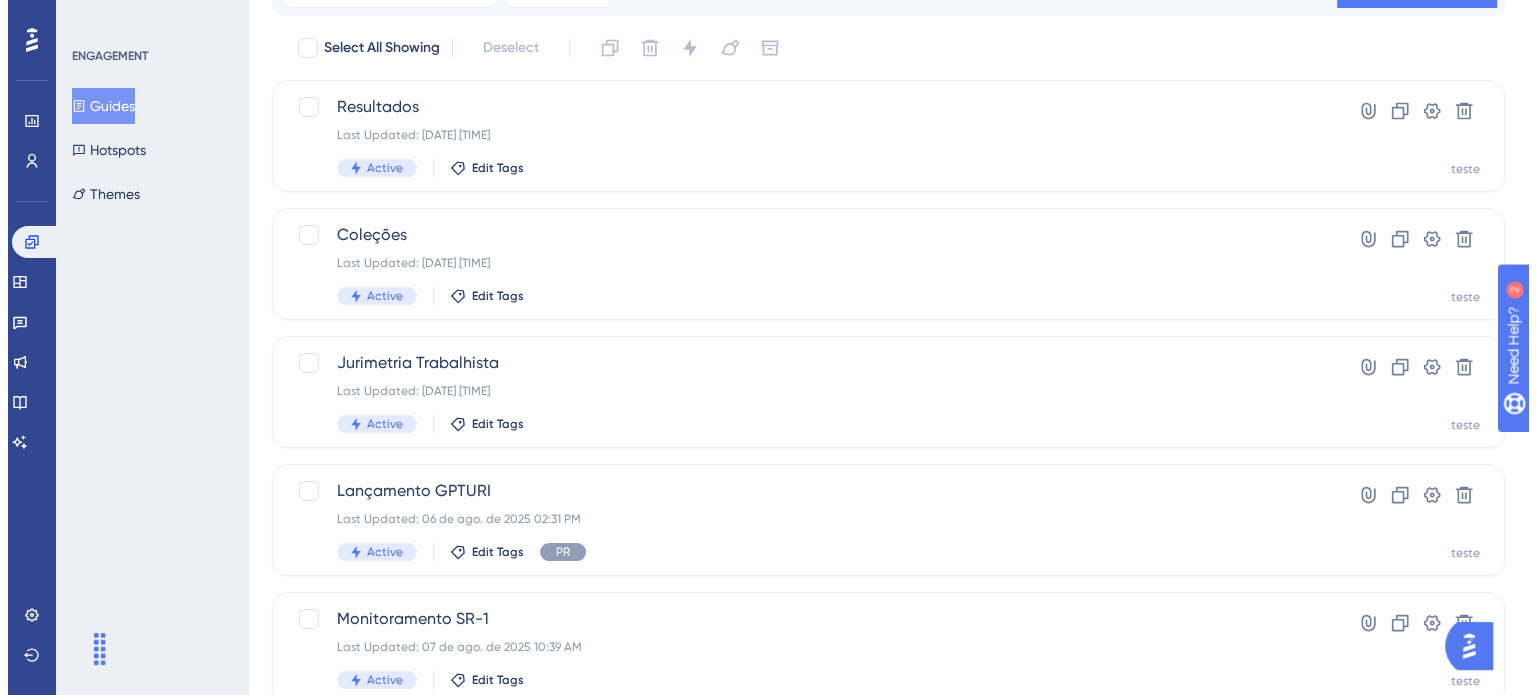 scroll, scrollTop: 0, scrollLeft: 0, axis: both 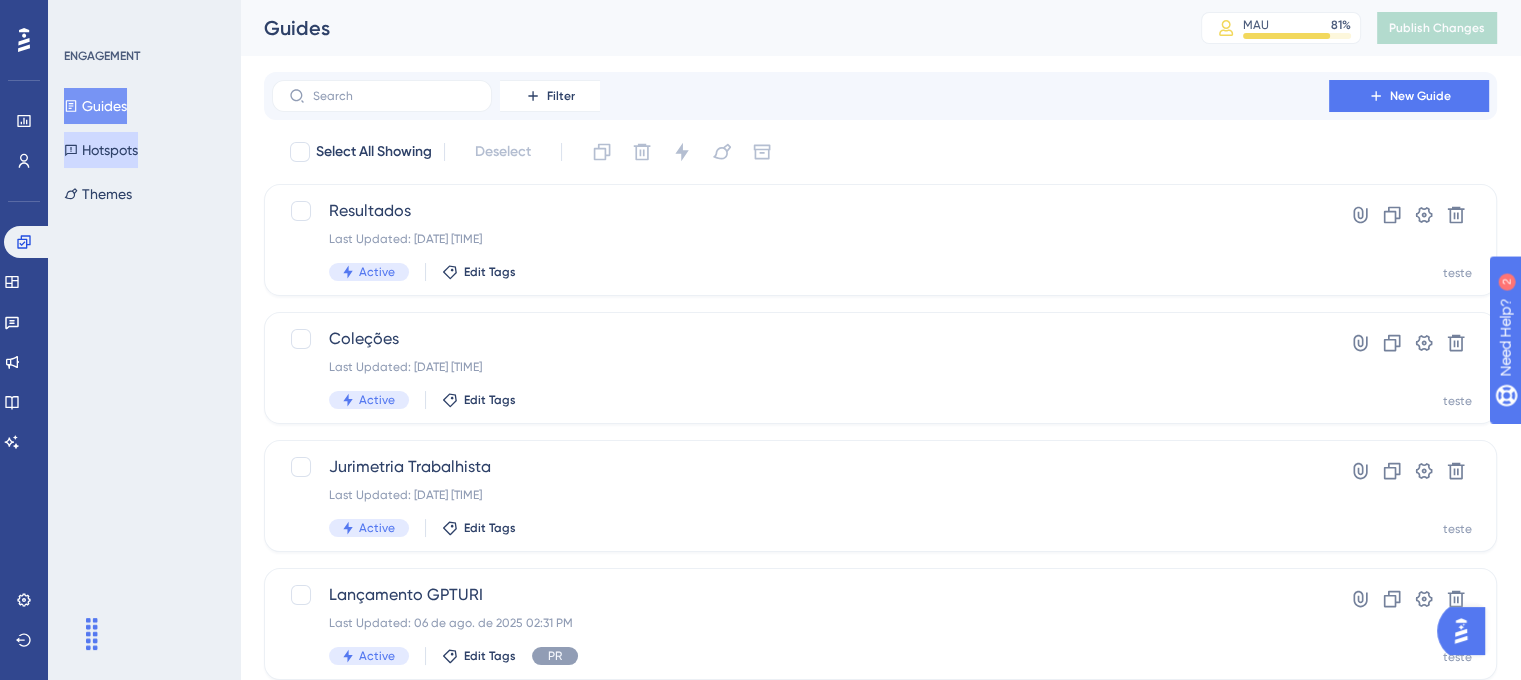 click on "Hotspots" at bounding box center [101, 150] 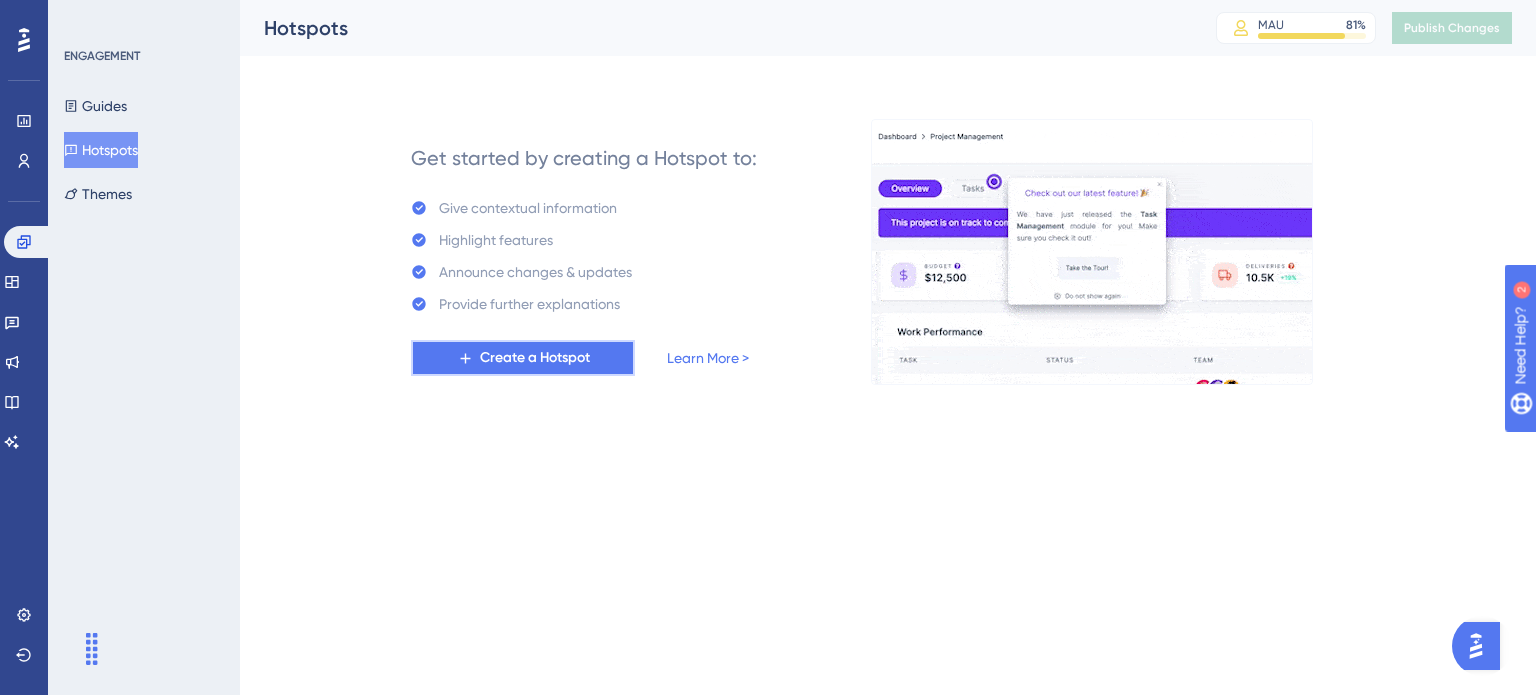 click on "Create a Hotspot" at bounding box center [523, 358] 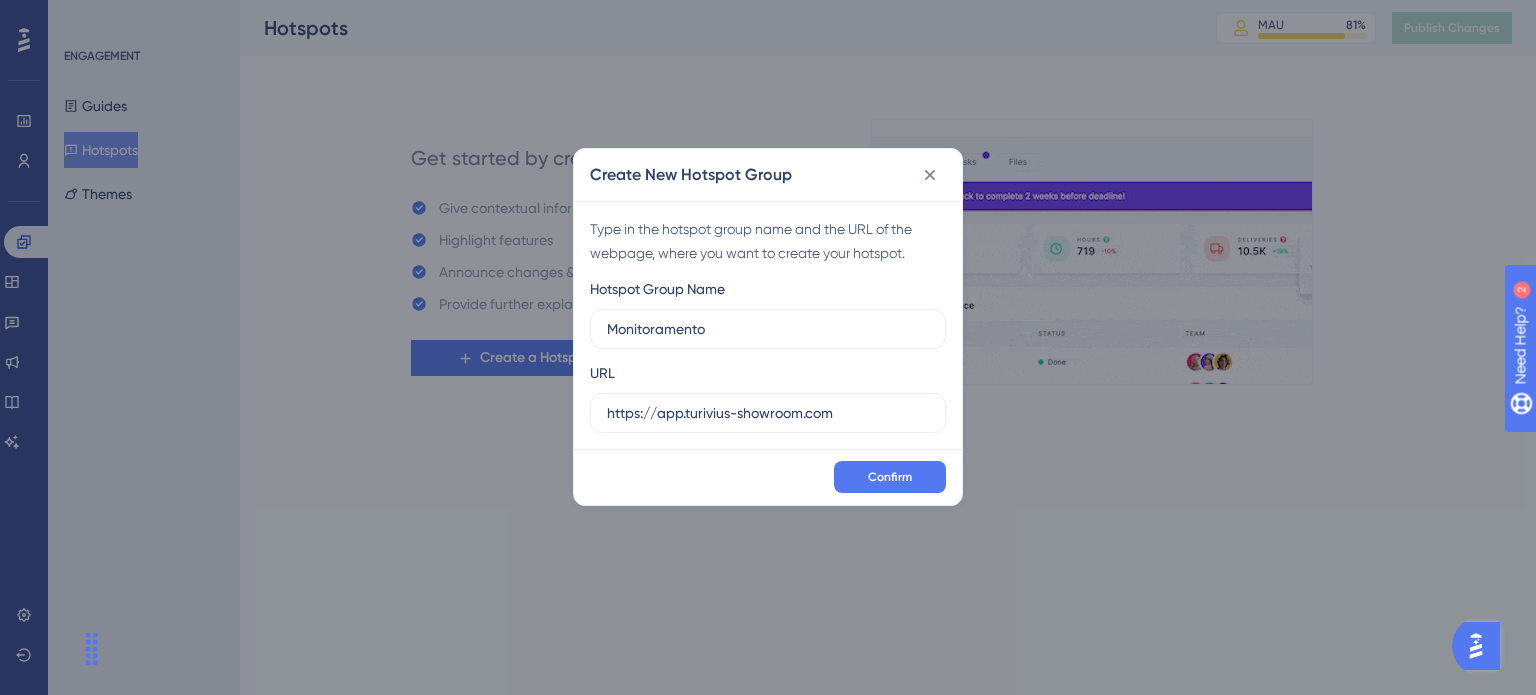 type on "Monitoramento" 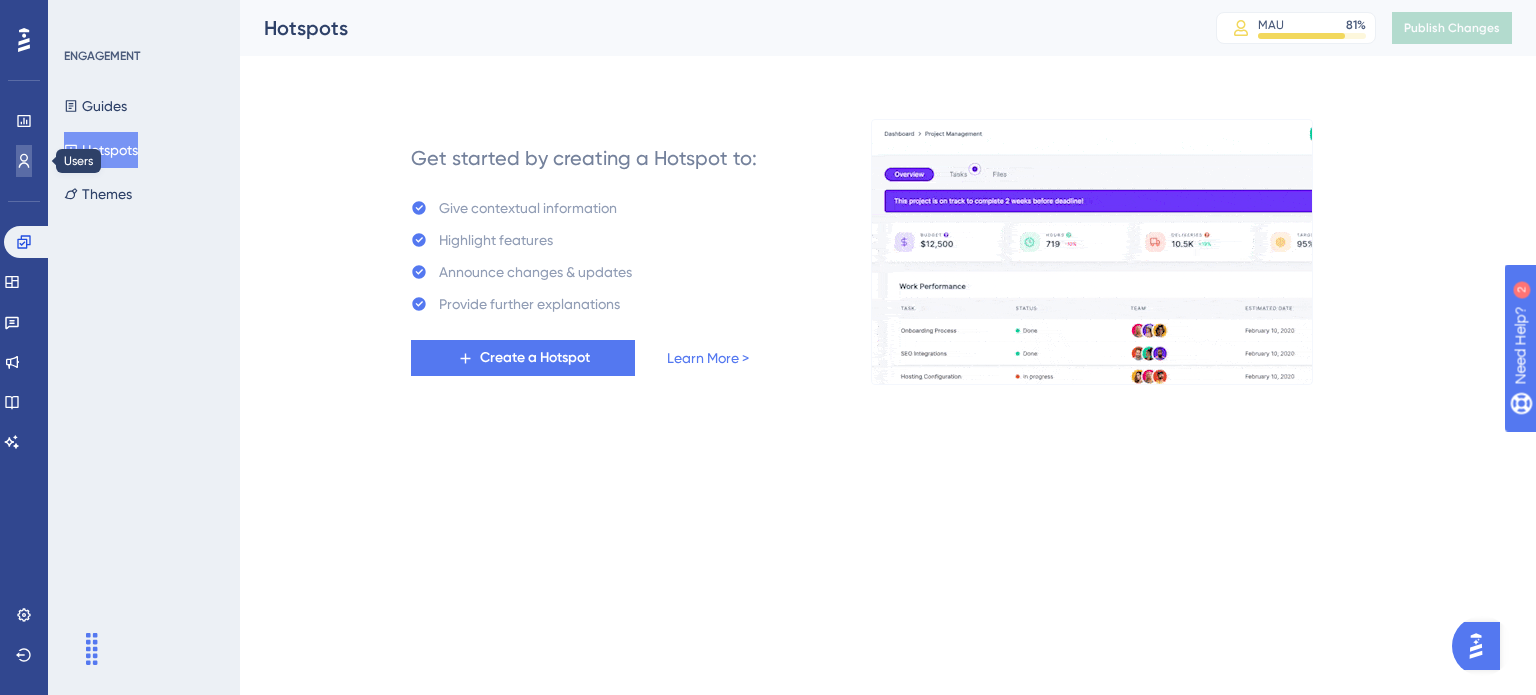 click 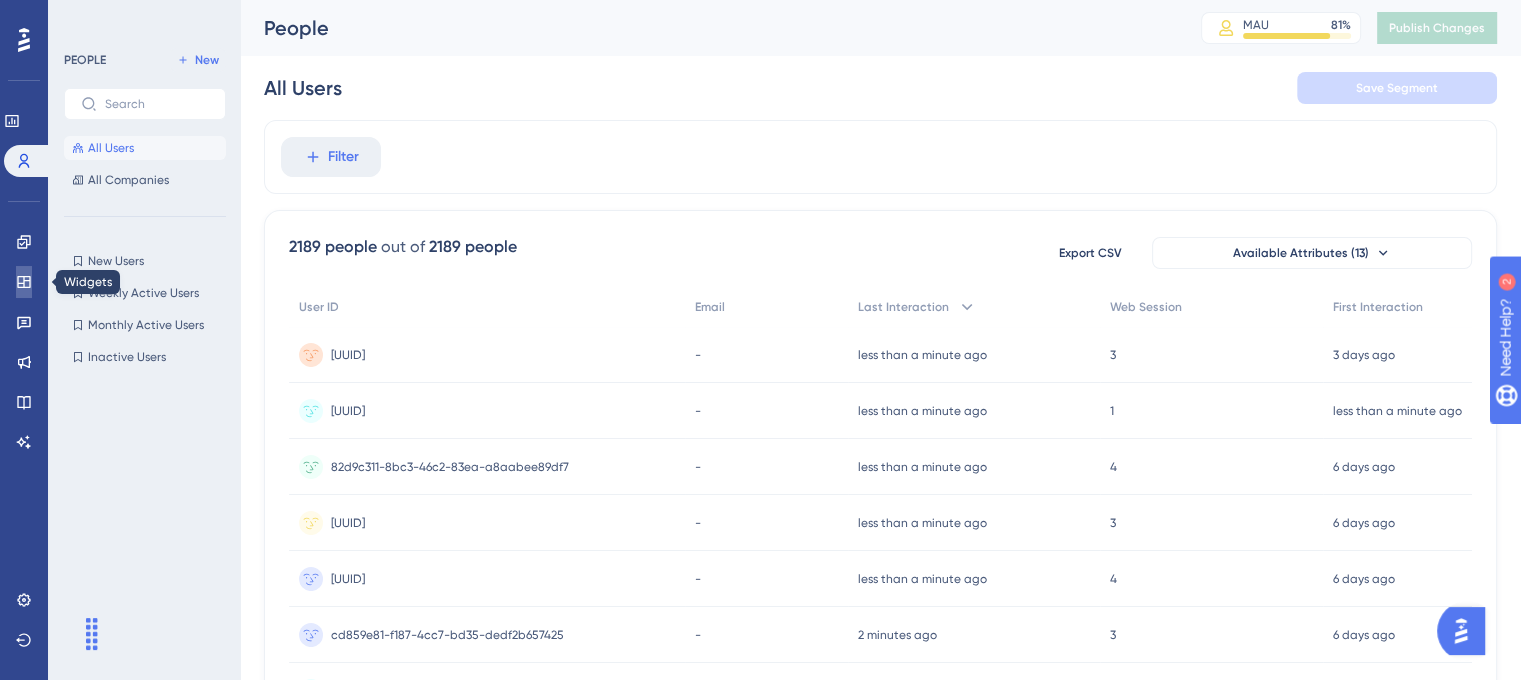 click at bounding box center (24, 282) 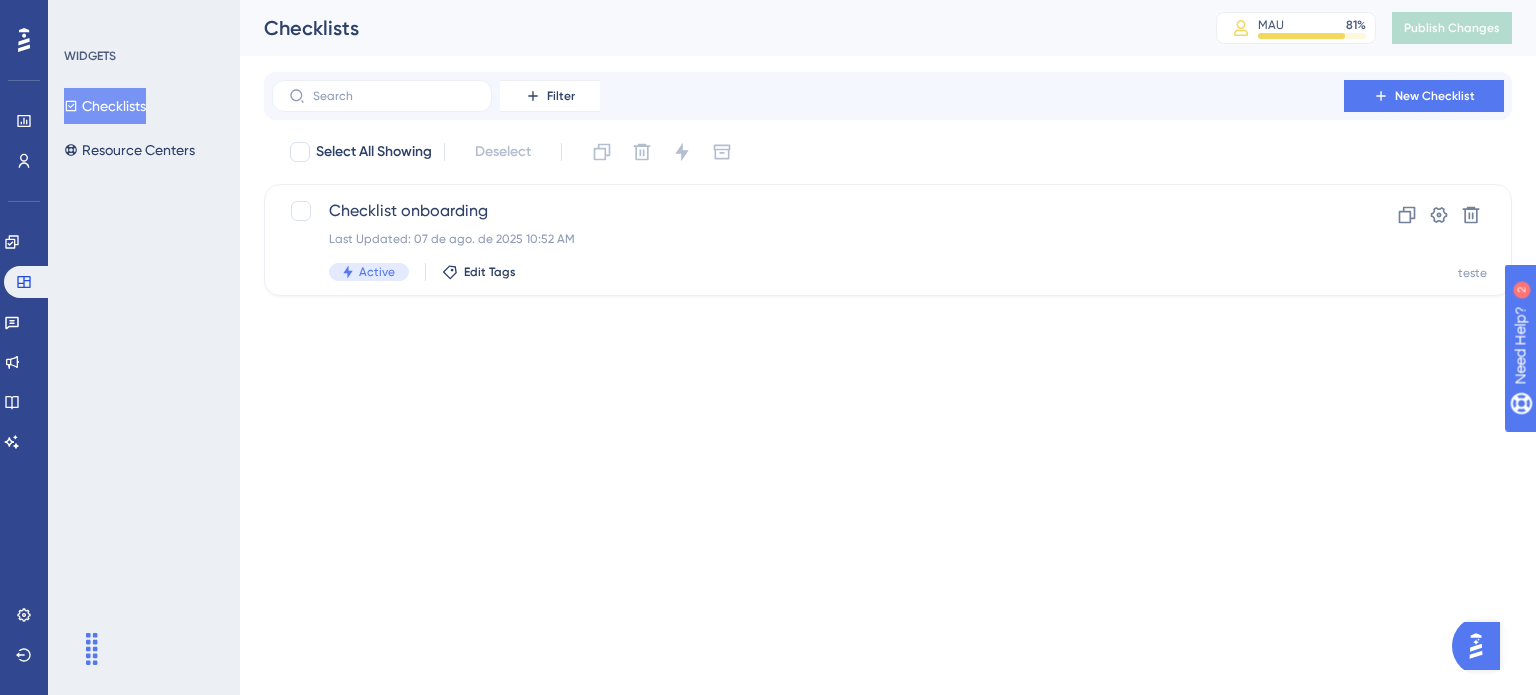 click on "Checklists" at bounding box center (105, 106) 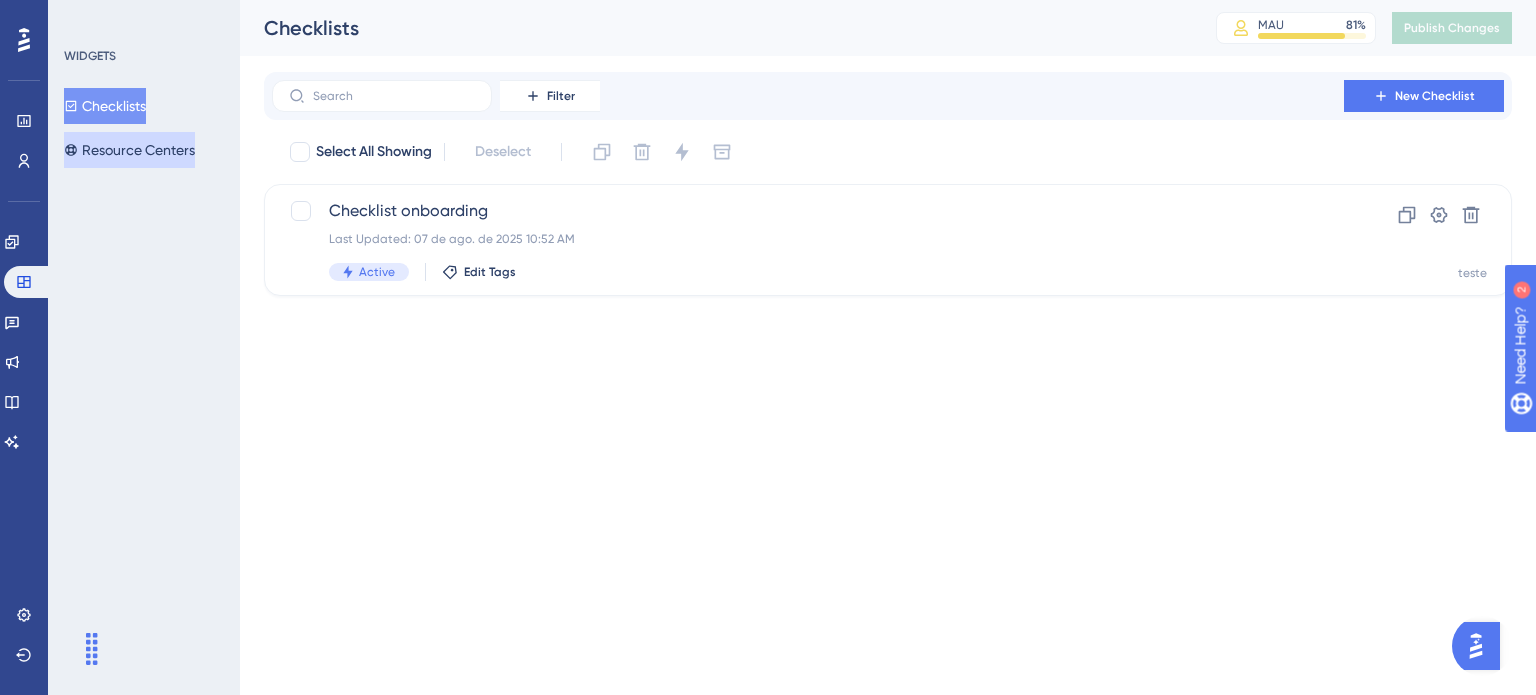 click on "Resource Centers" at bounding box center (129, 150) 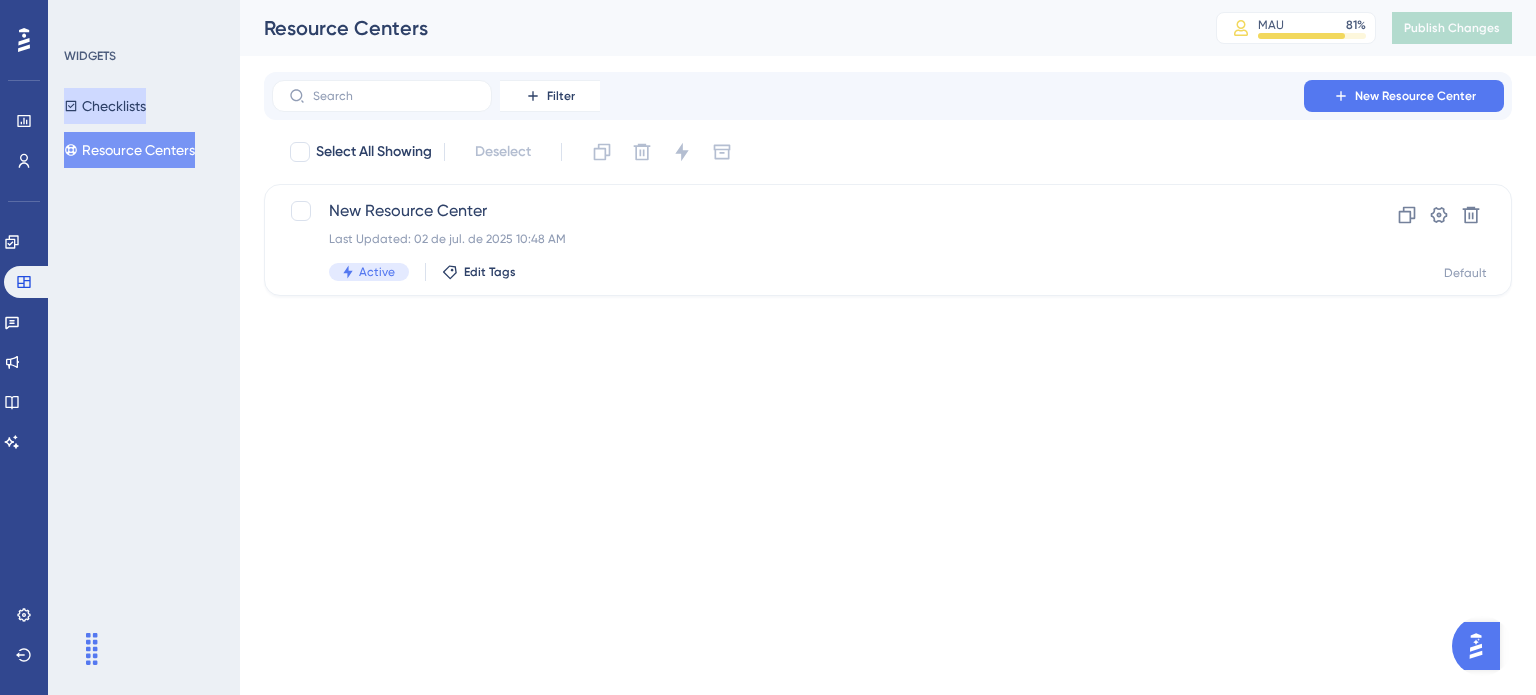 click on "Checklists" at bounding box center [105, 106] 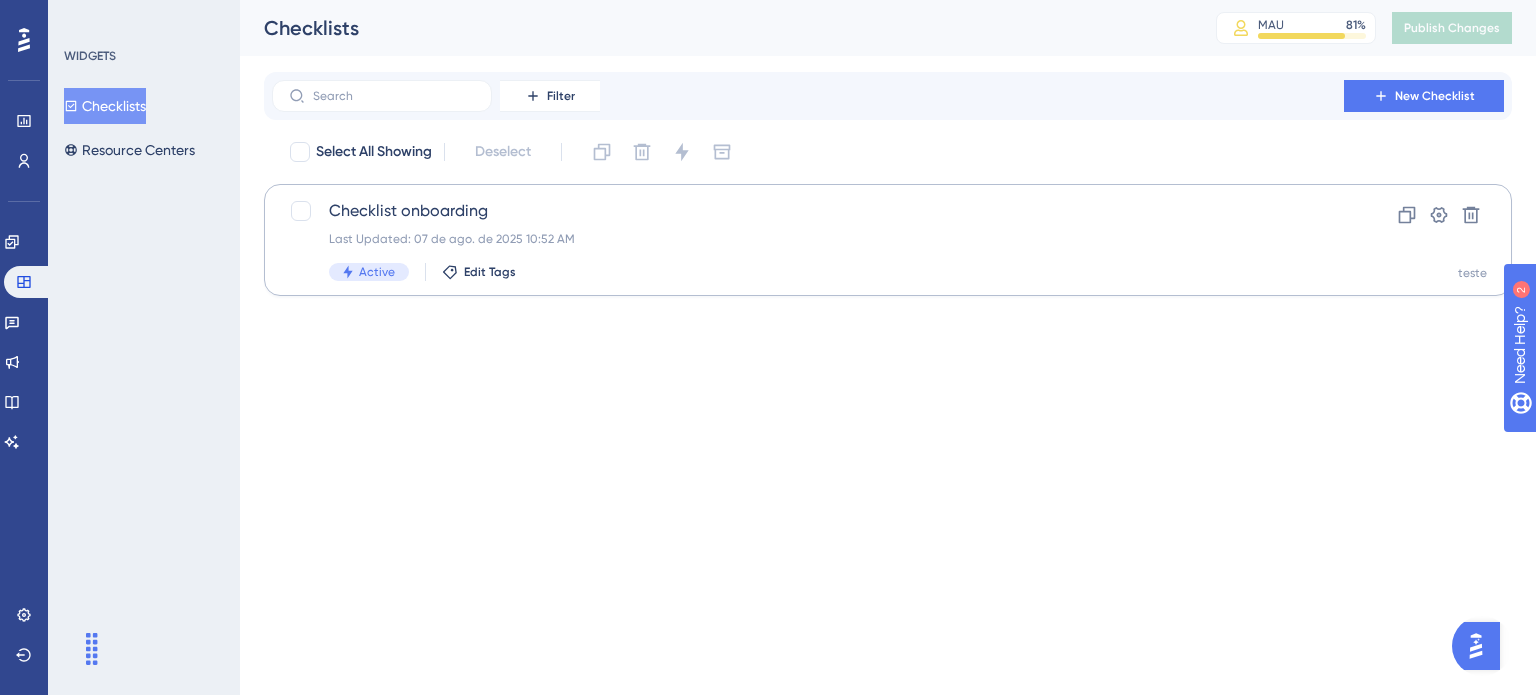 scroll, scrollTop: 0, scrollLeft: 0, axis: both 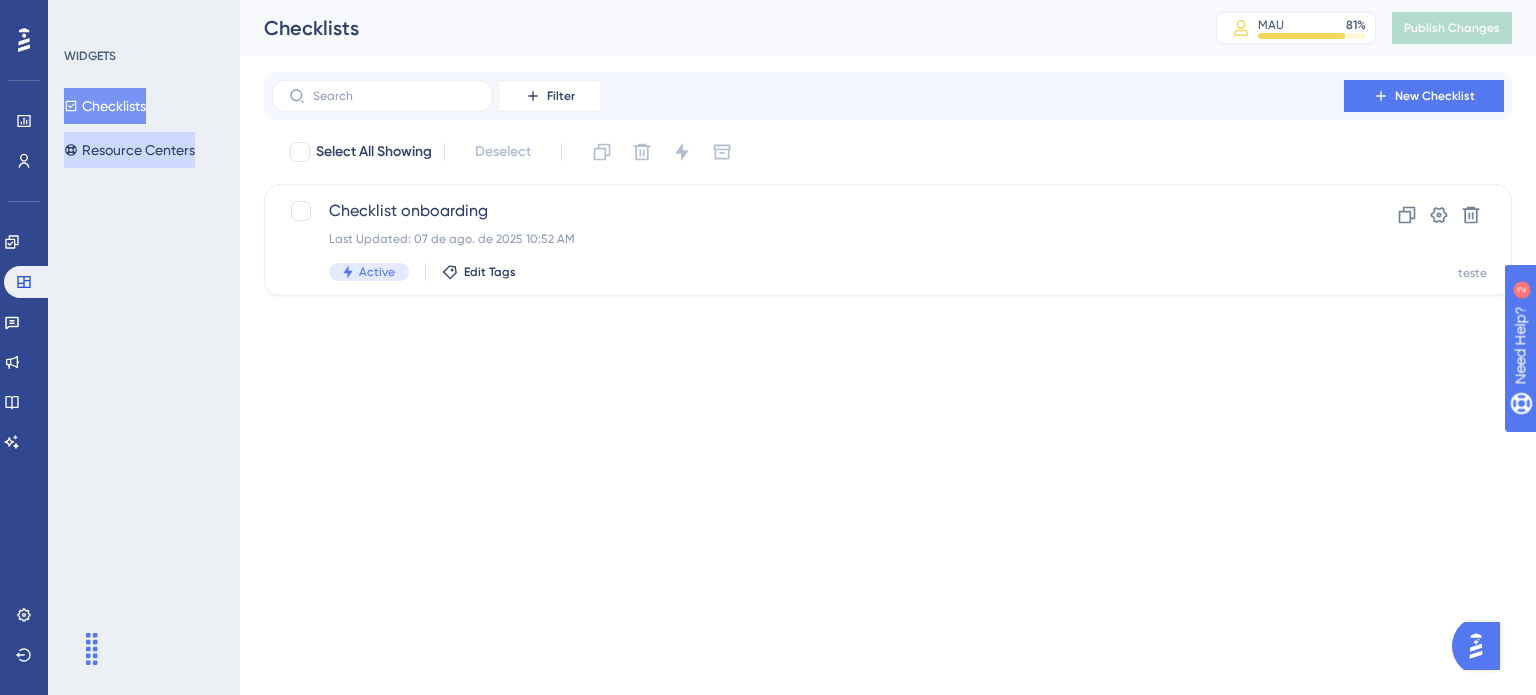 click on "Resource Centers" at bounding box center [129, 150] 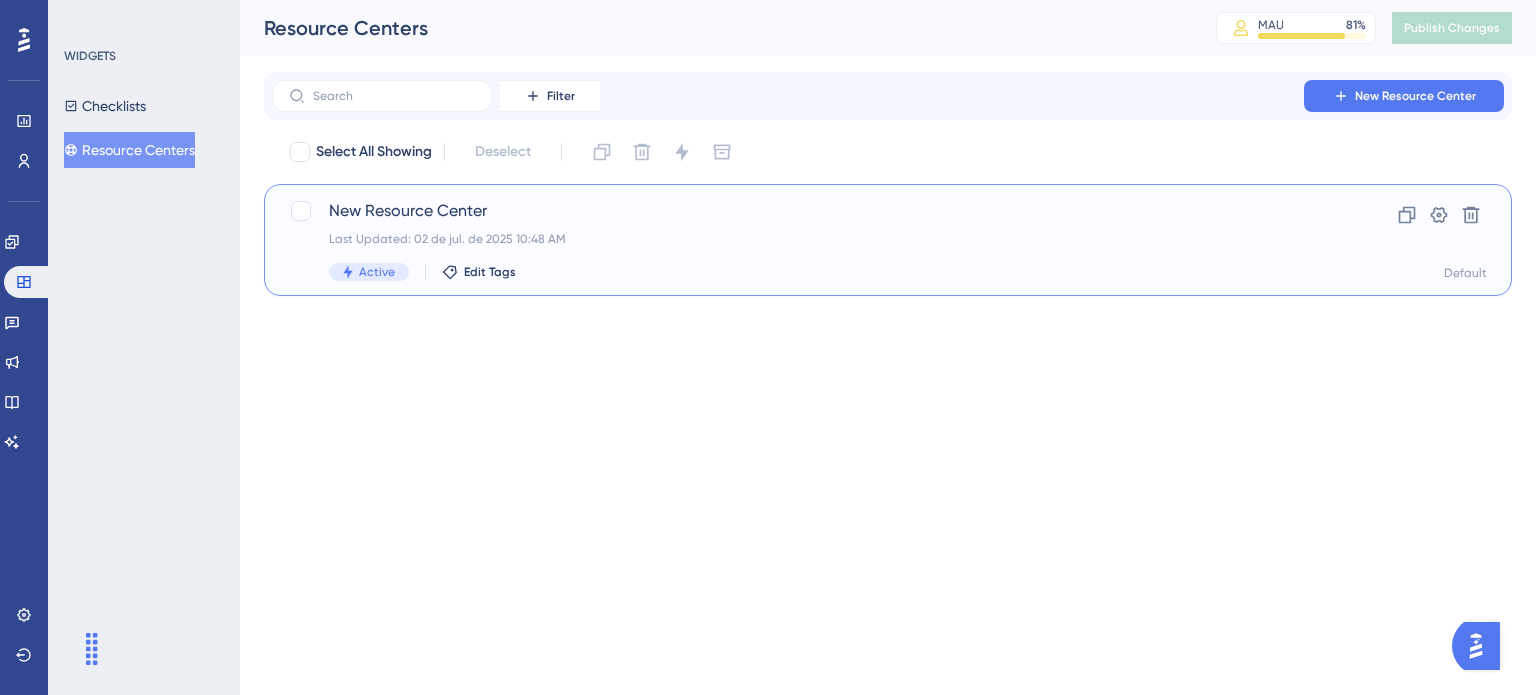 click on "New Resource Center" at bounding box center (808, 211) 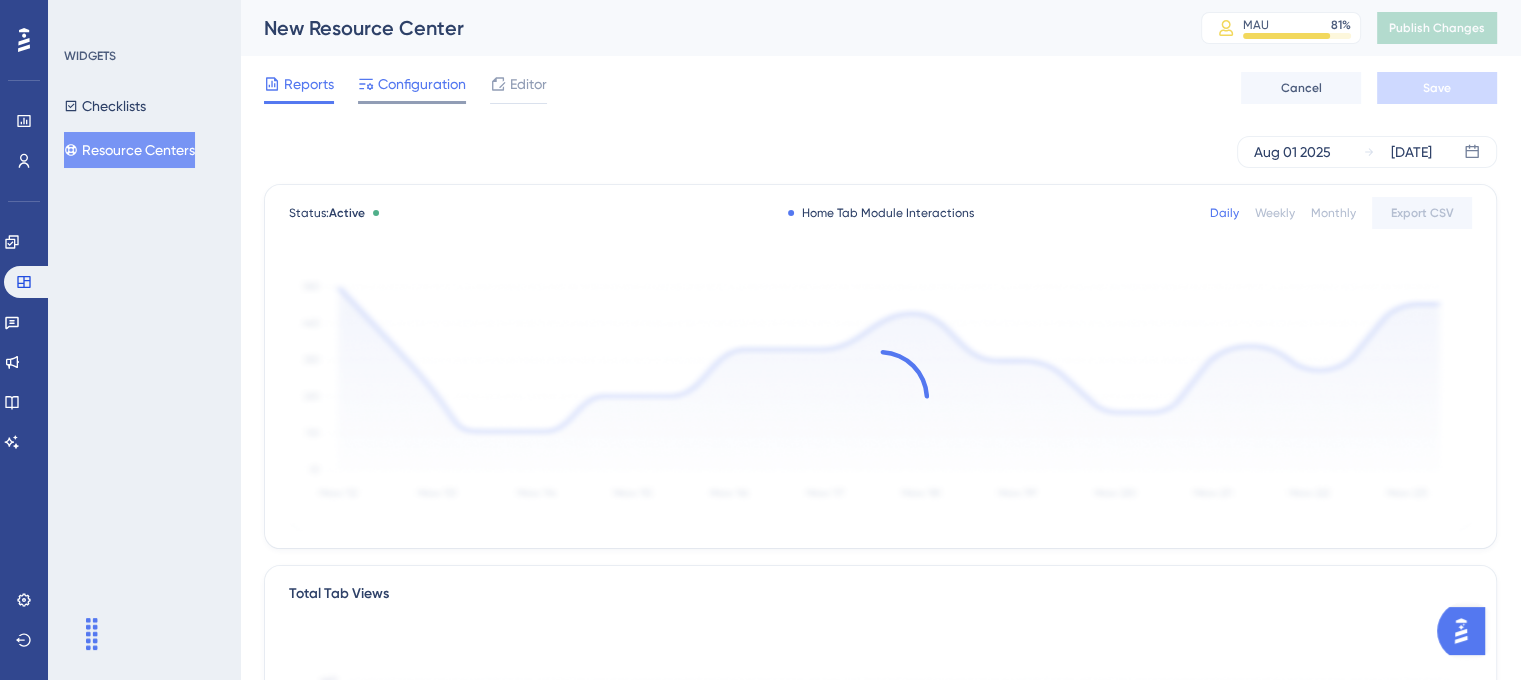 click on "Configuration" at bounding box center (422, 84) 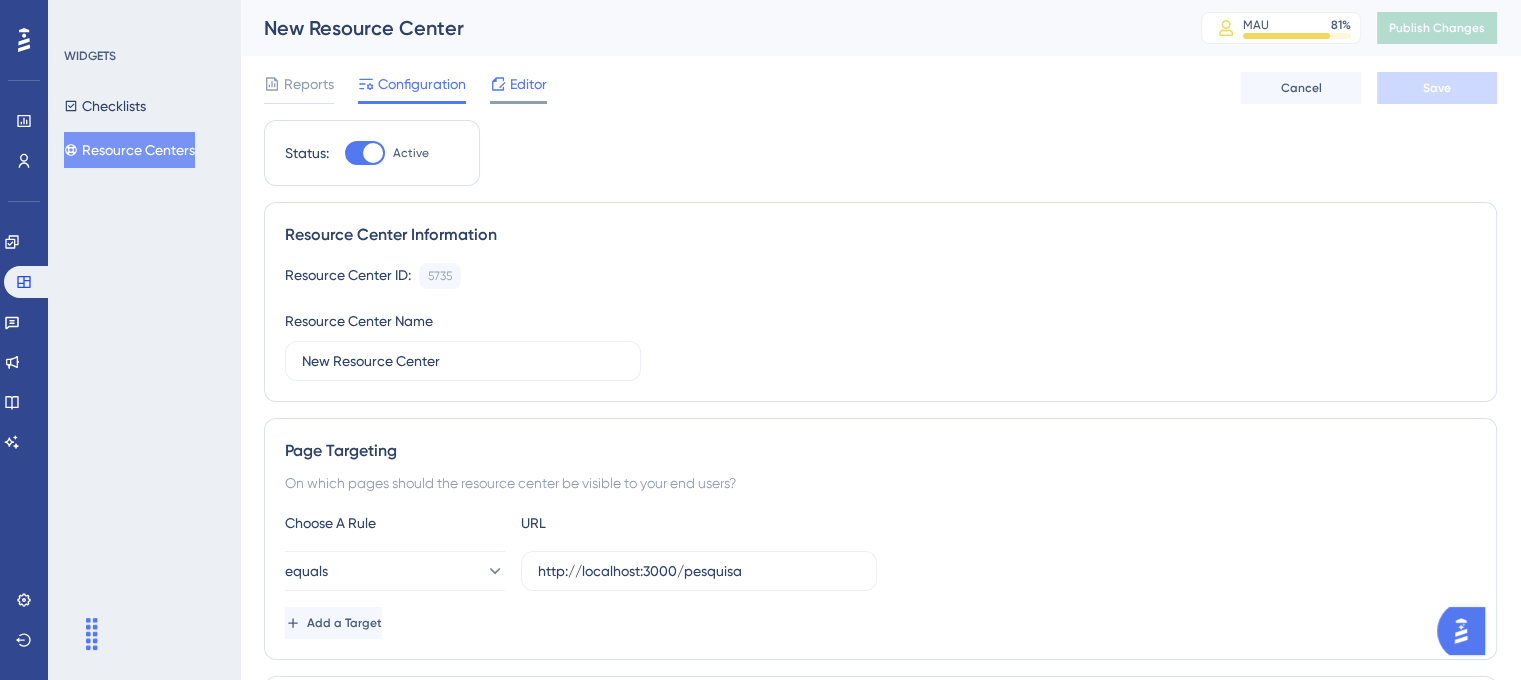 click 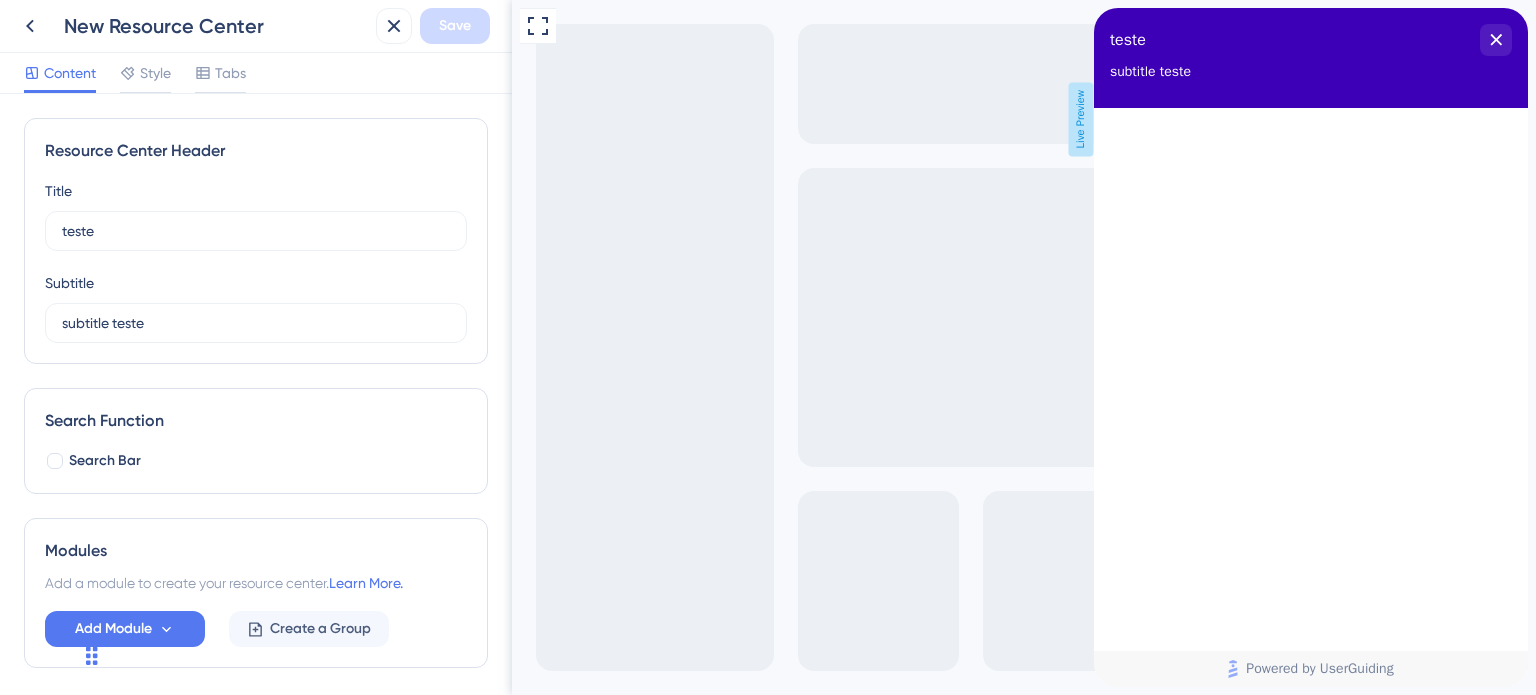 scroll, scrollTop: 0, scrollLeft: 0, axis: both 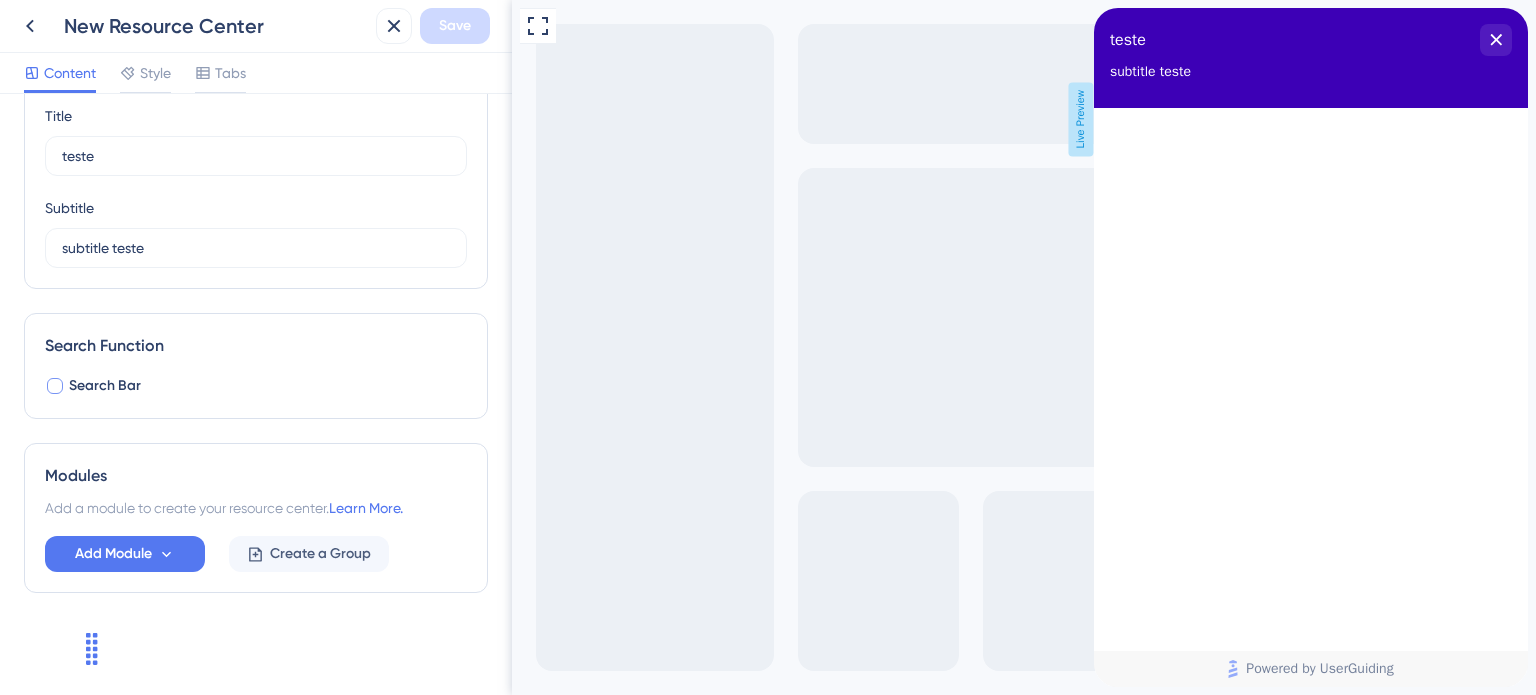 click at bounding box center (55, 386) 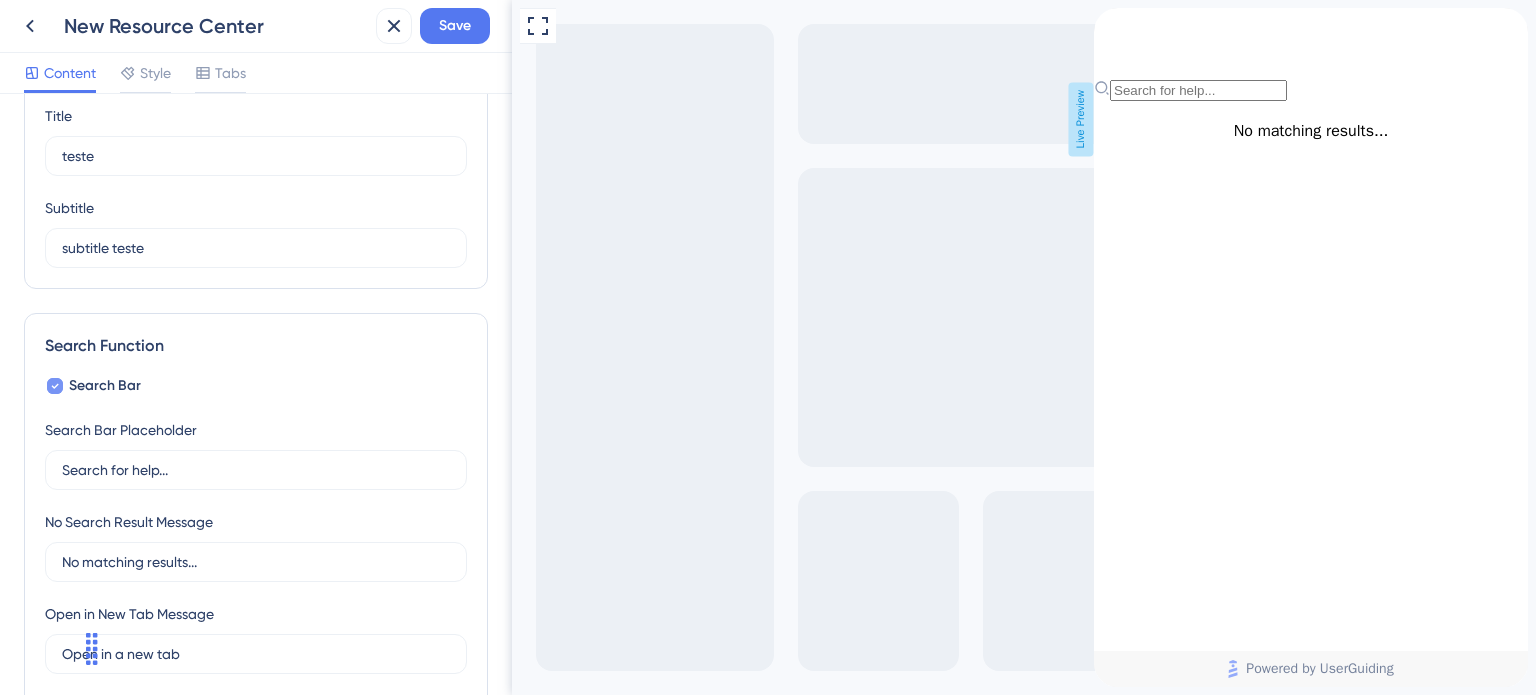 click at bounding box center (55, 386) 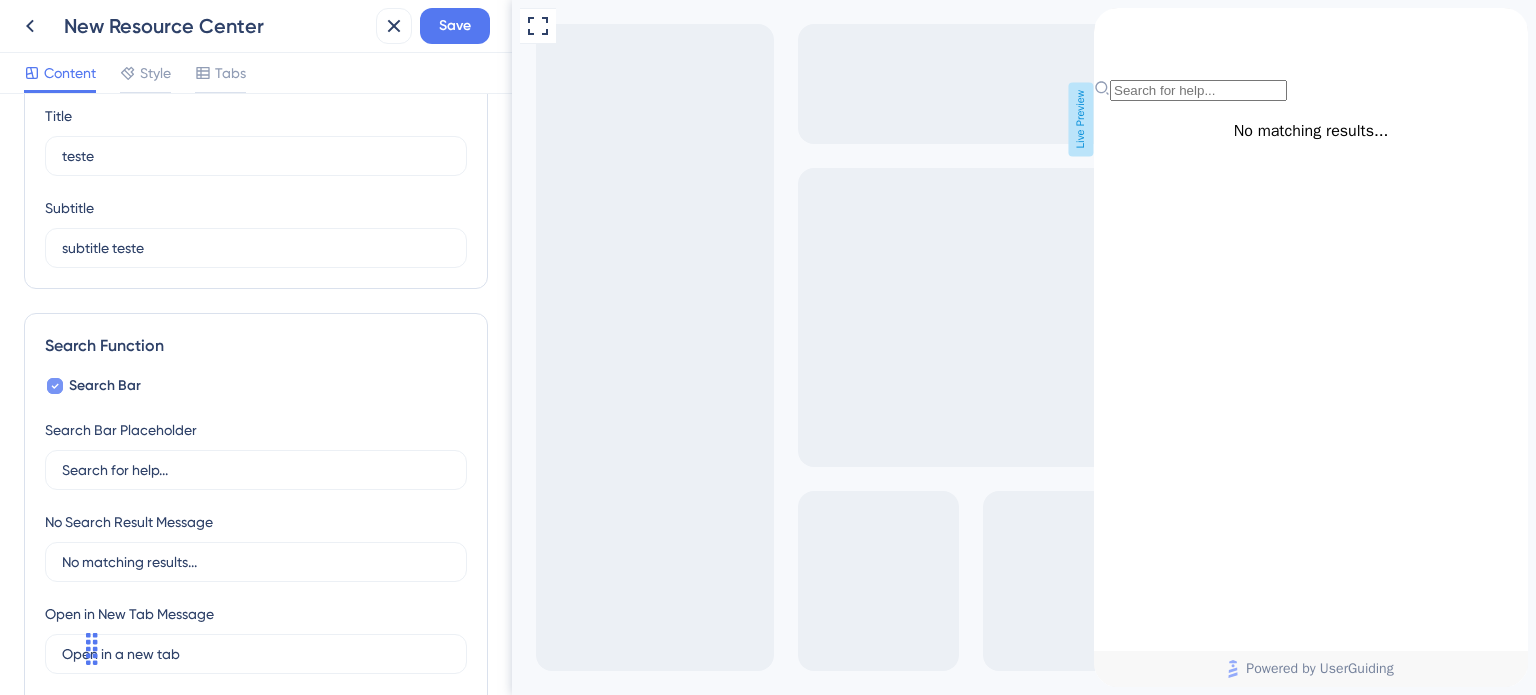 checkbox on "false" 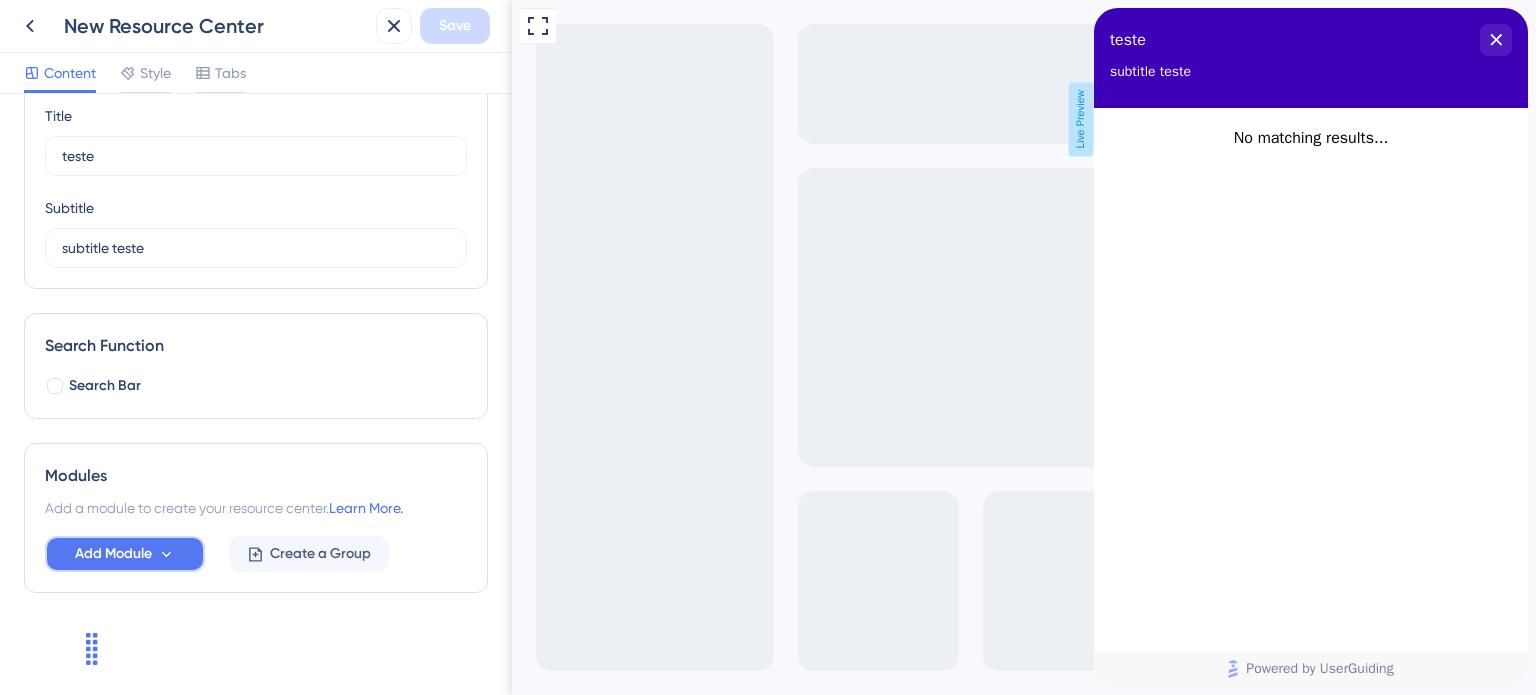 click on "Add Module" at bounding box center [113, 554] 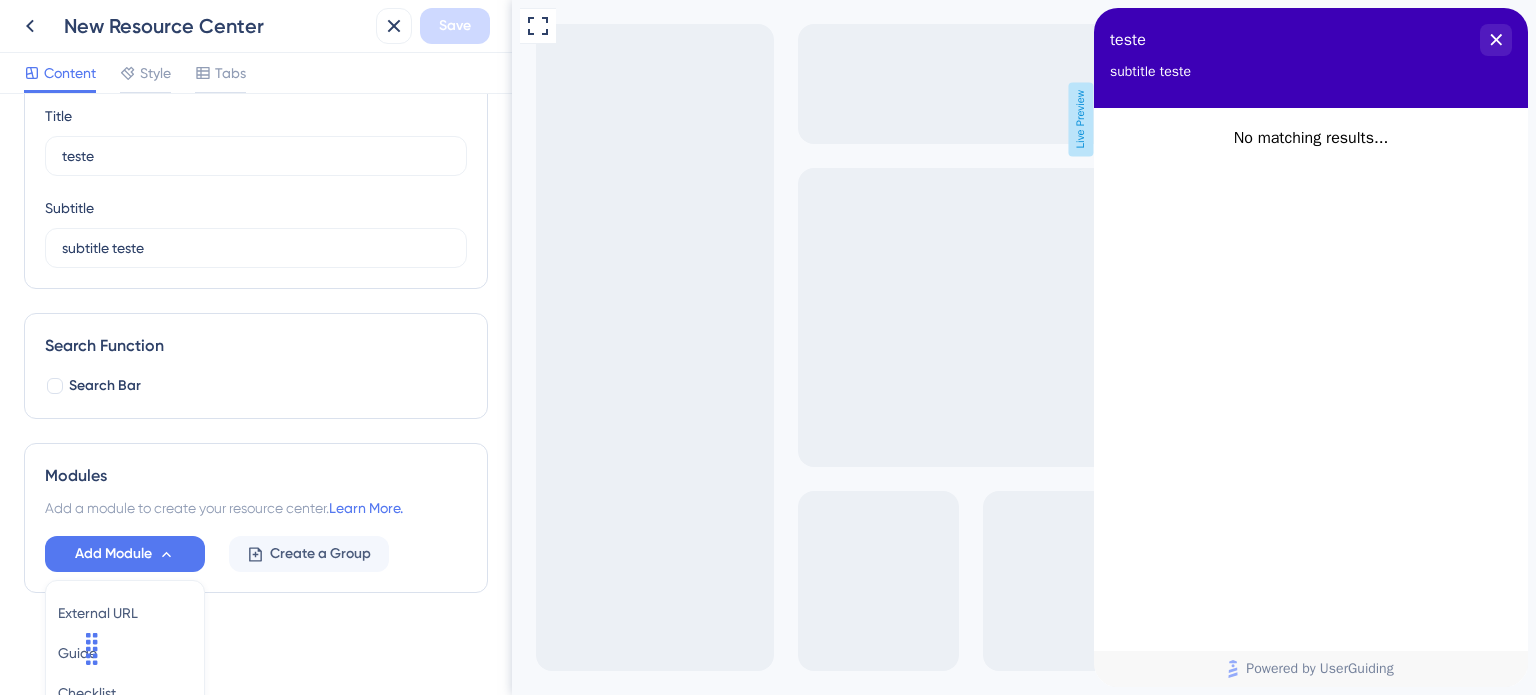 scroll, scrollTop: 264, scrollLeft: 0, axis: vertical 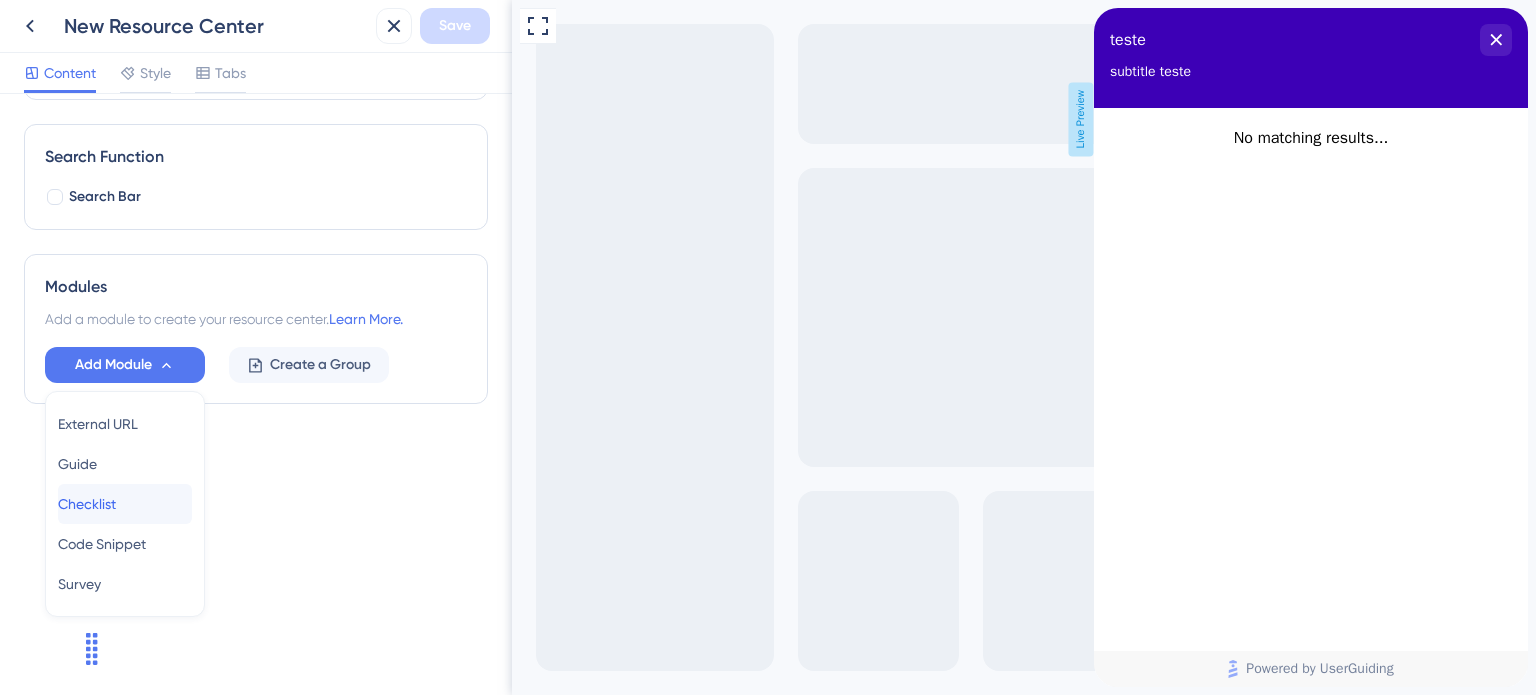 click on "Checklist Checklist" at bounding box center (125, 504) 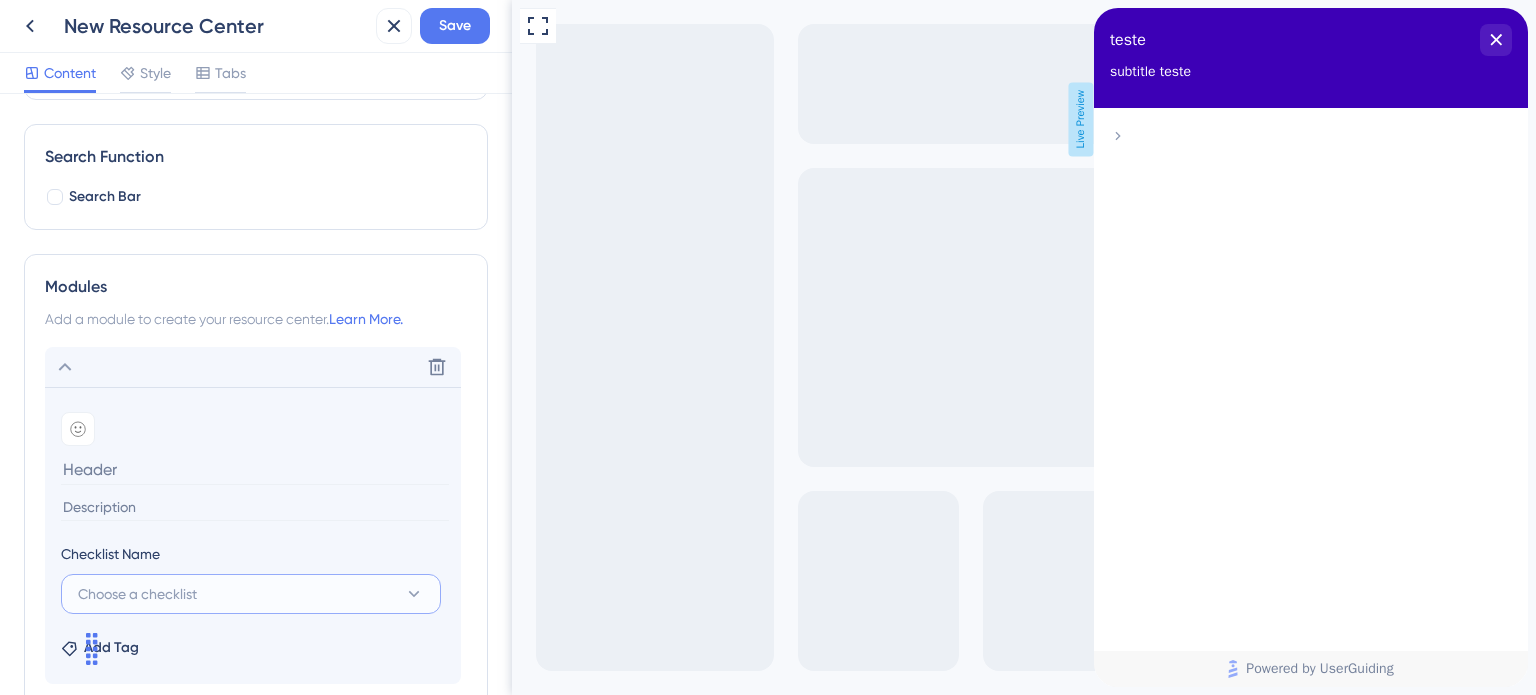 click on "Choose a checklist" at bounding box center [137, 594] 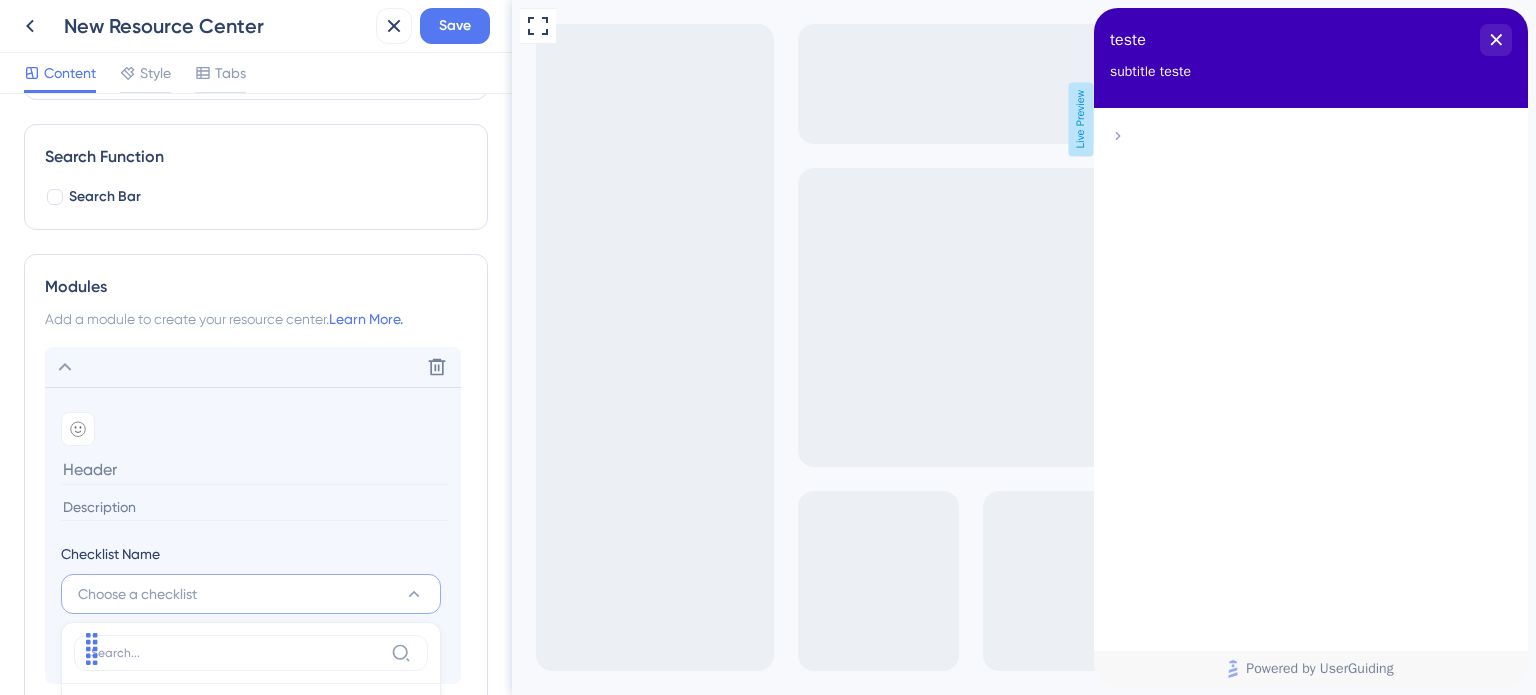 scroll, scrollTop: 432, scrollLeft: 0, axis: vertical 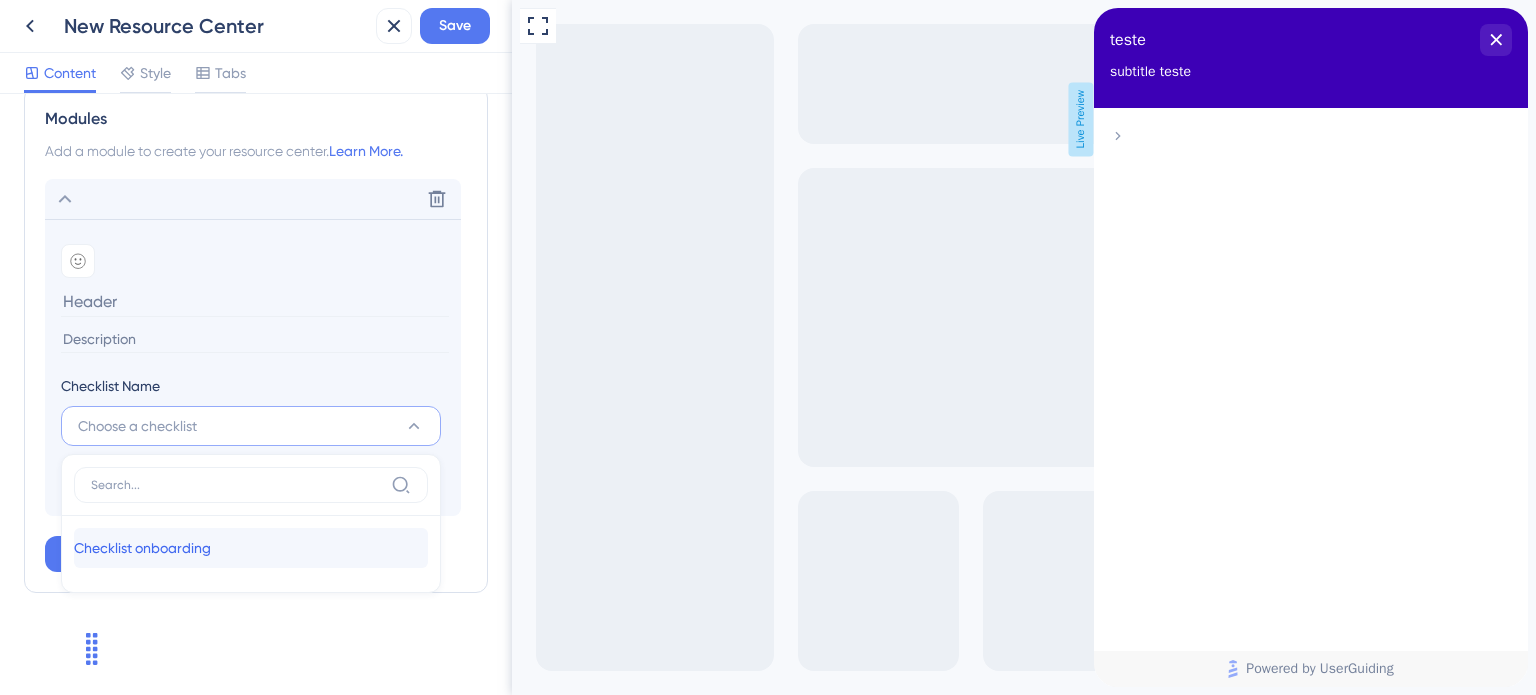 click on "Checklist onboarding" at bounding box center (142, 548) 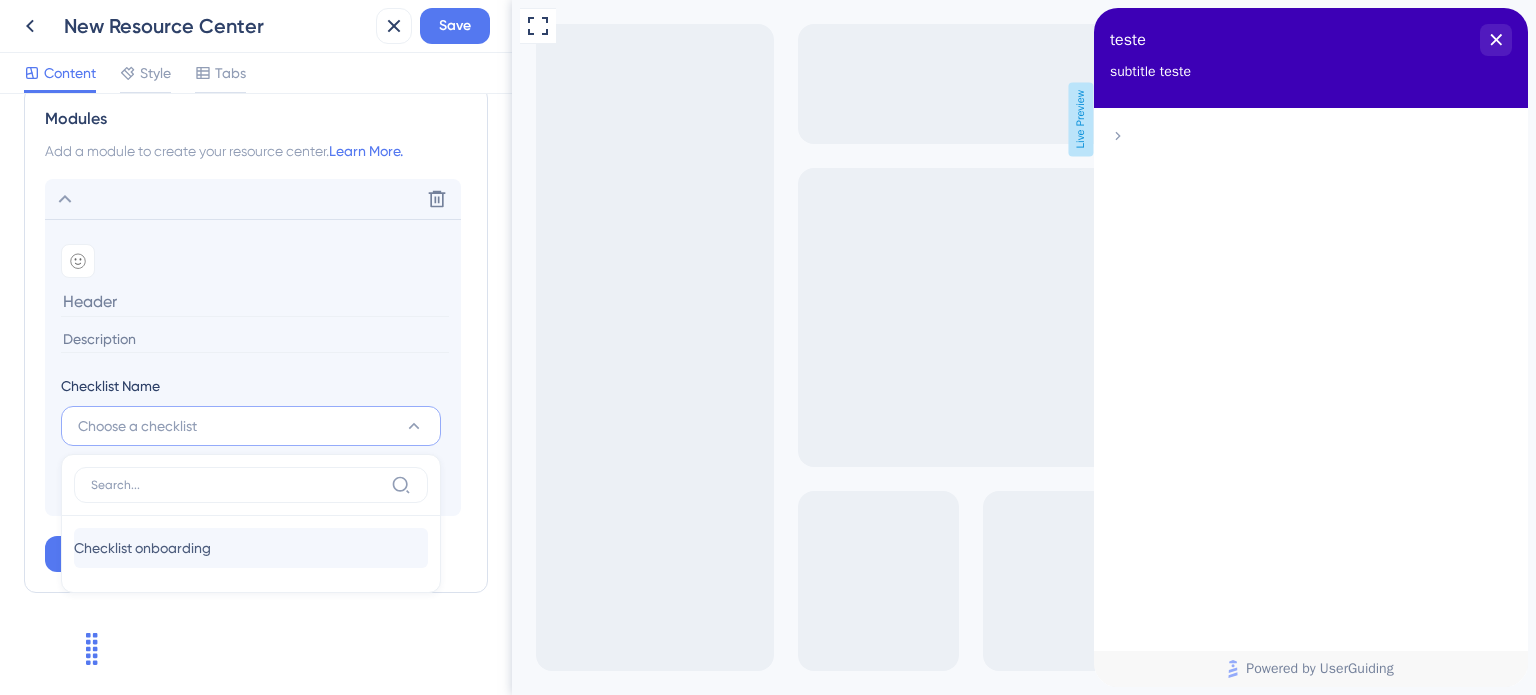 type on "Checklist onboarding" 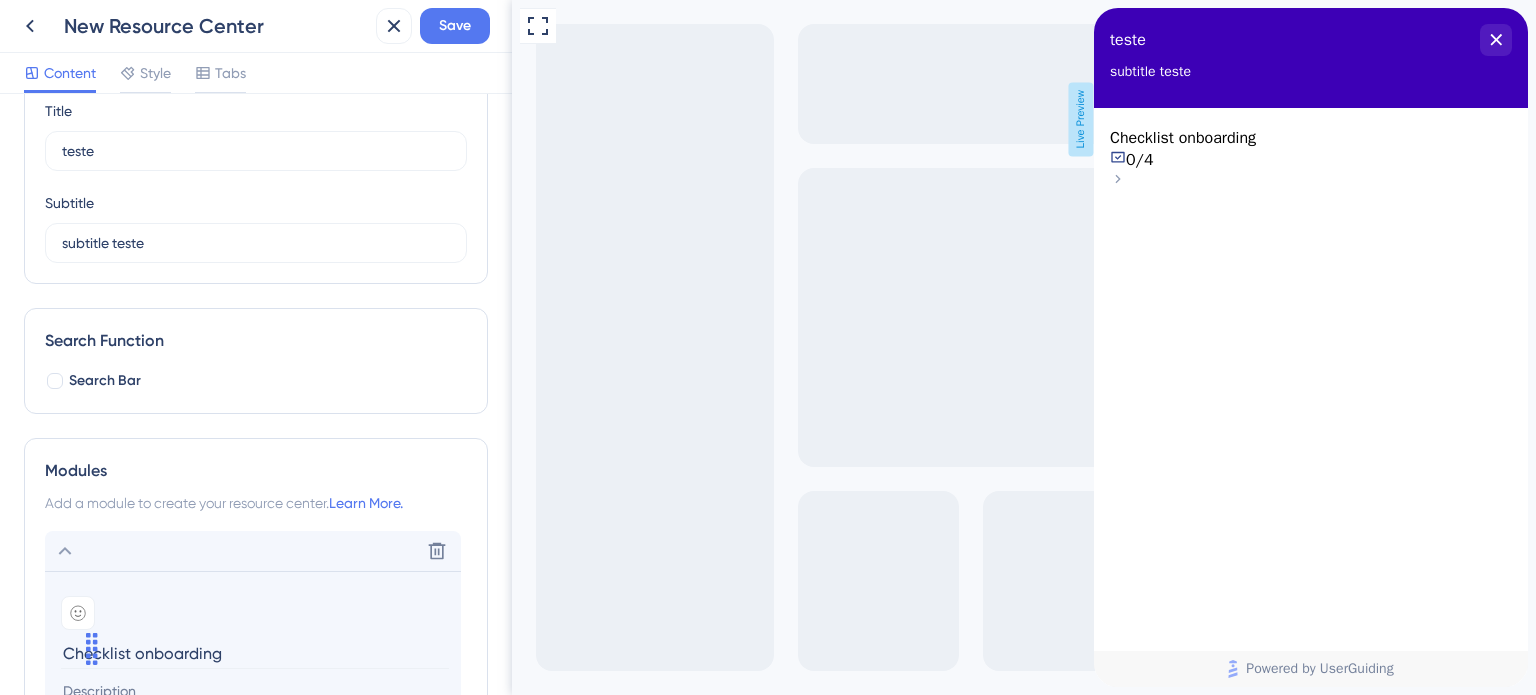scroll, scrollTop: 0, scrollLeft: 0, axis: both 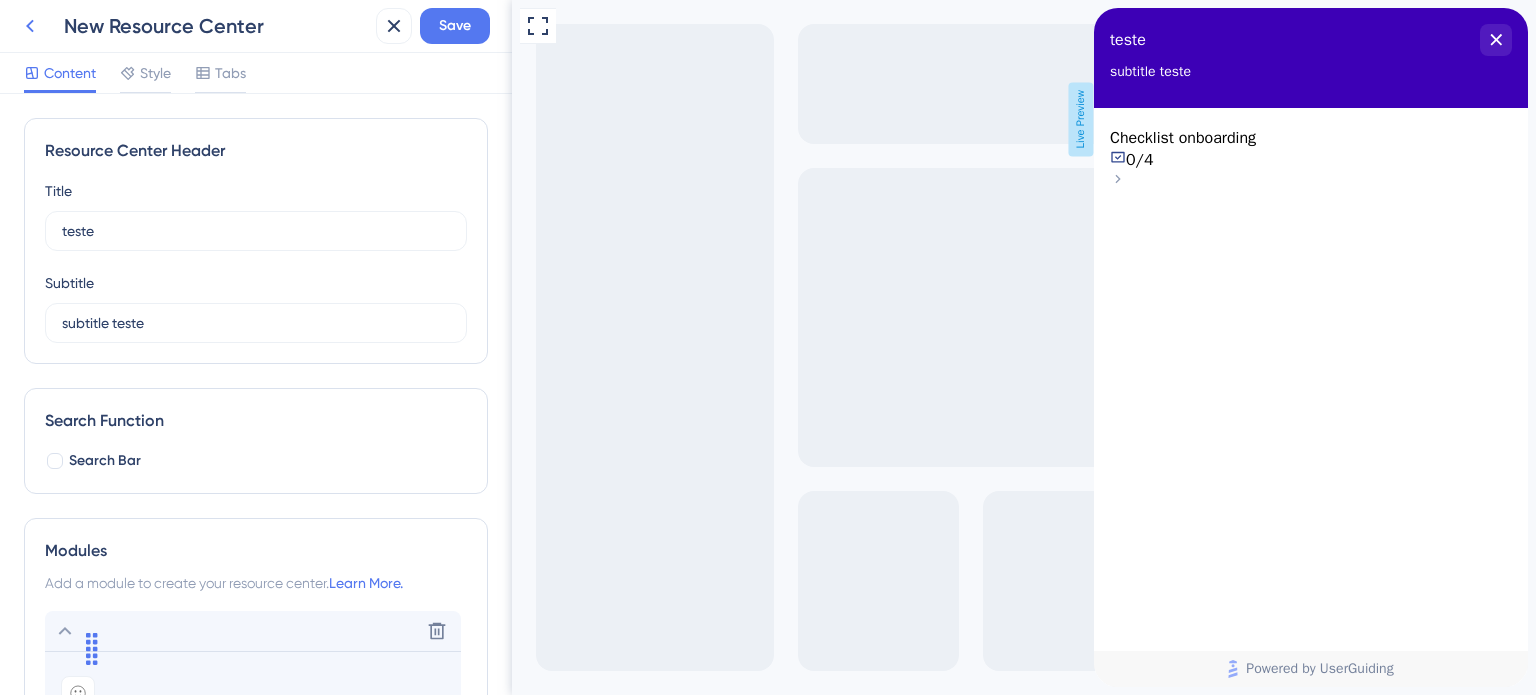click 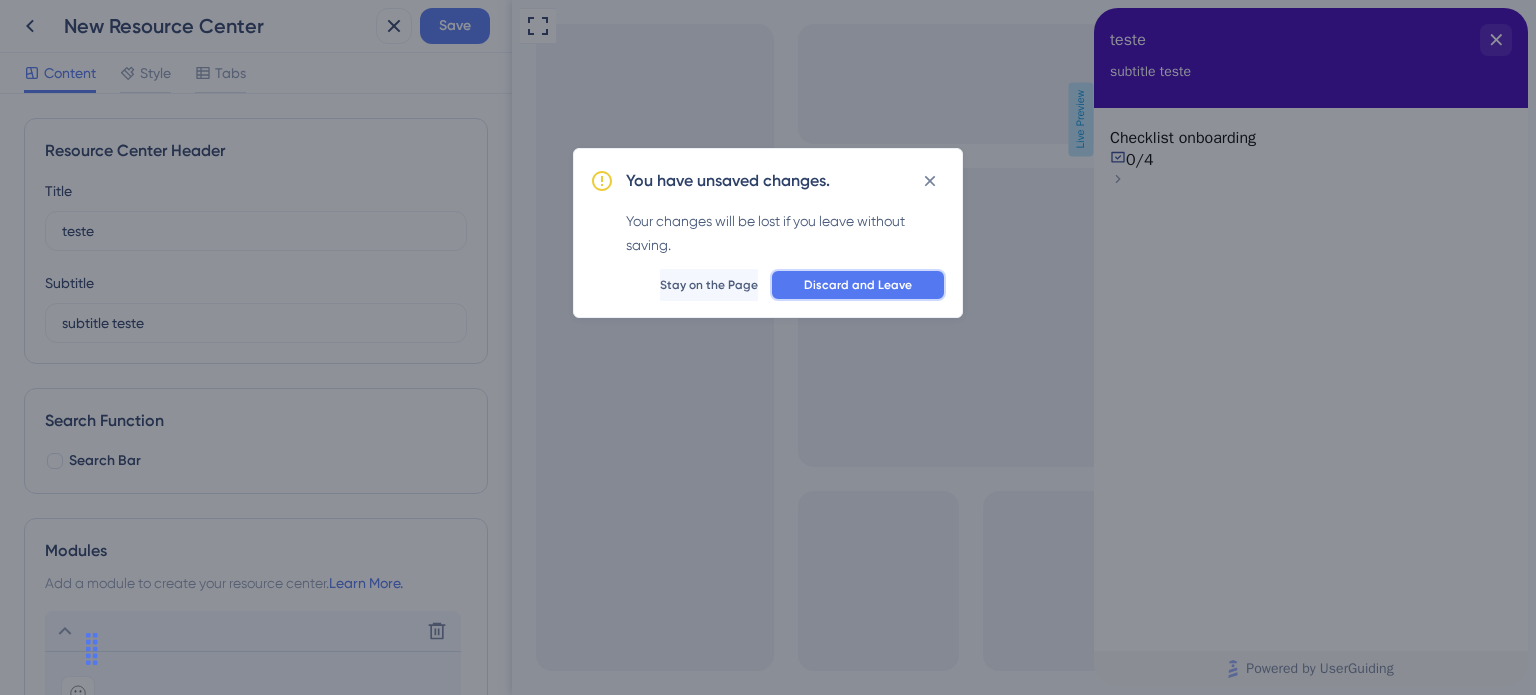 click on "Discard and Leave" at bounding box center (858, 285) 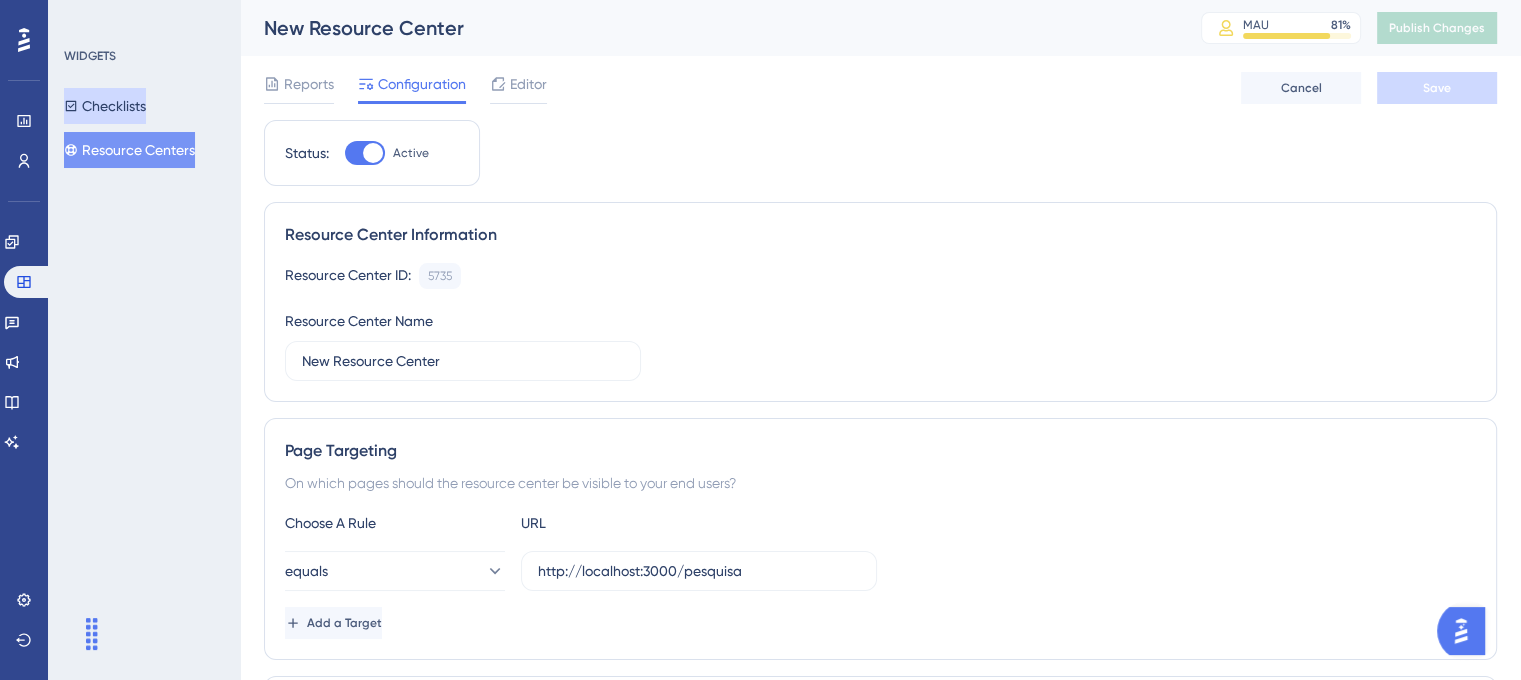 click on "Checklists" at bounding box center [105, 106] 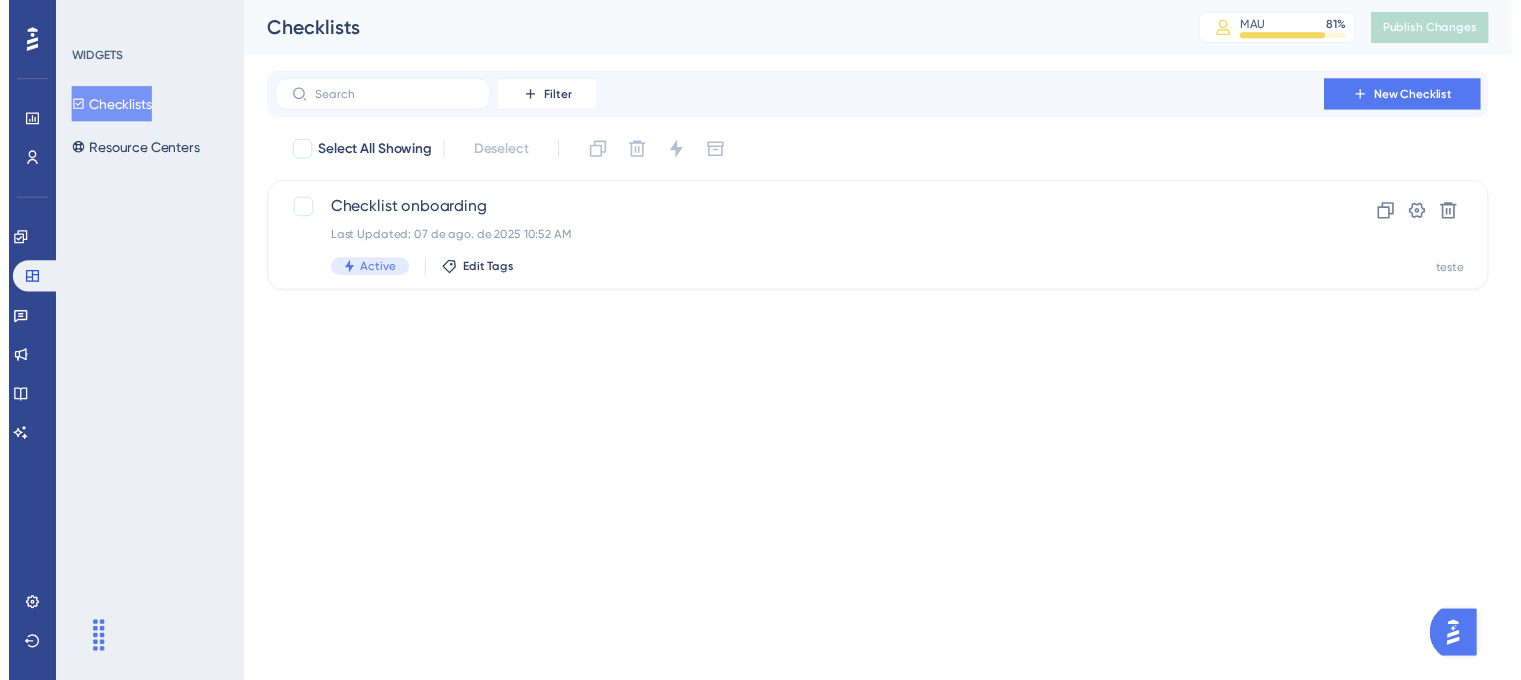 scroll, scrollTop: 0, scrollLeft: 0, axis: both 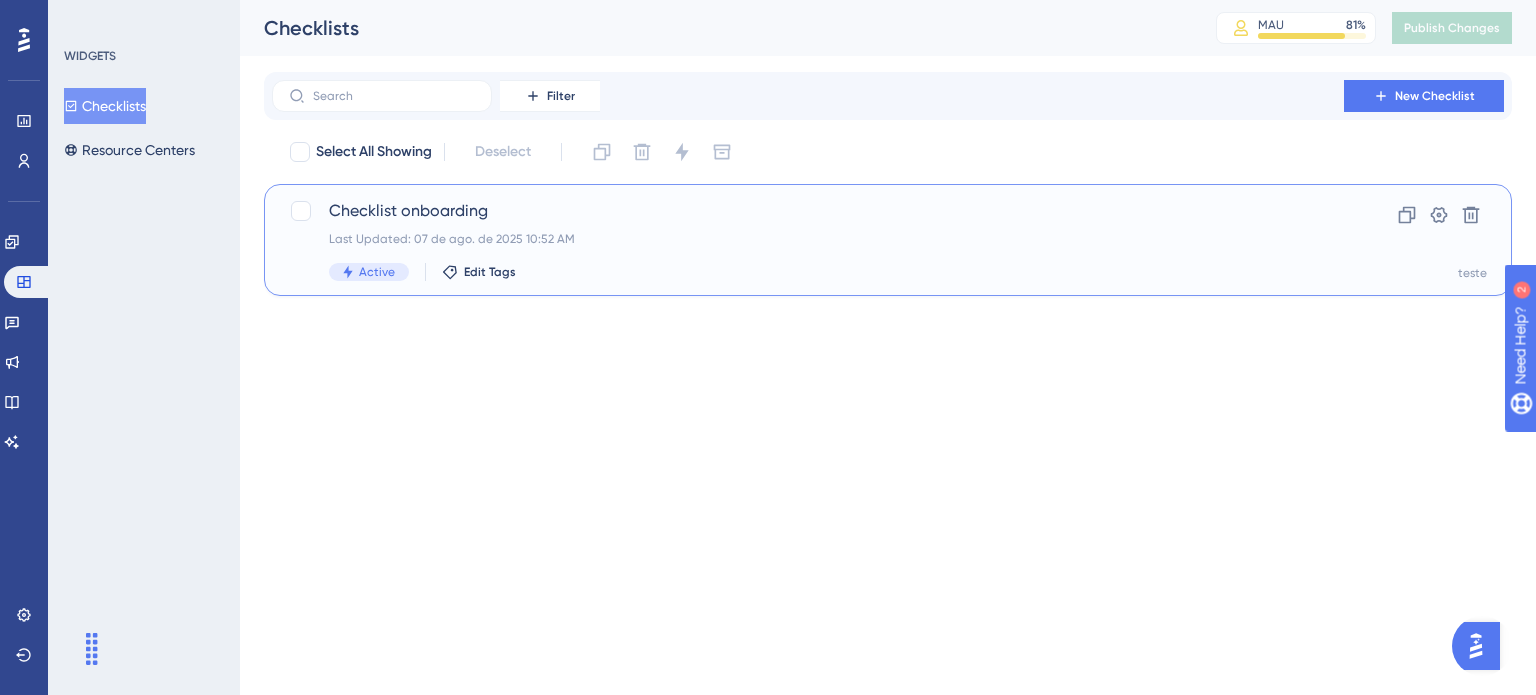 click on "Checklist onboarding" at bounding box center [808, 211] 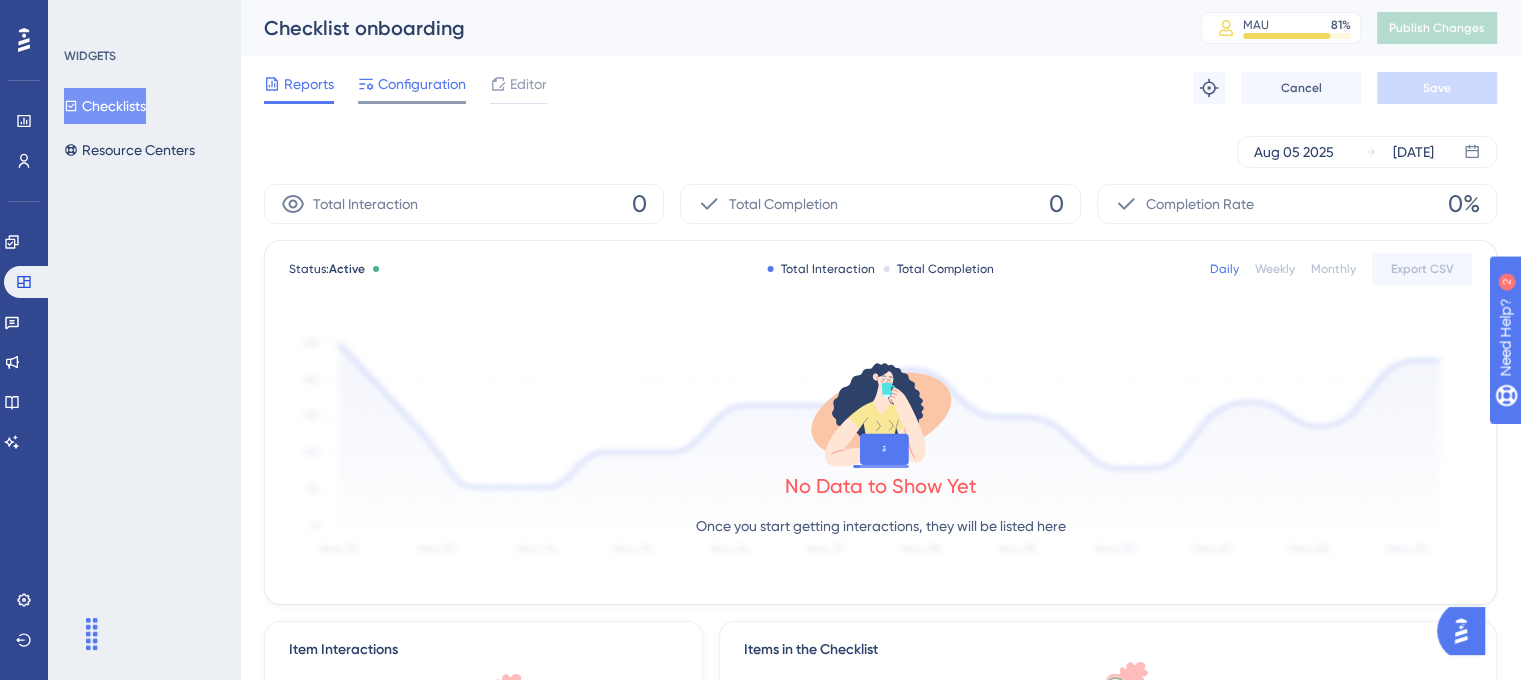 click on "Configuration" at bounding box center [422, 84] 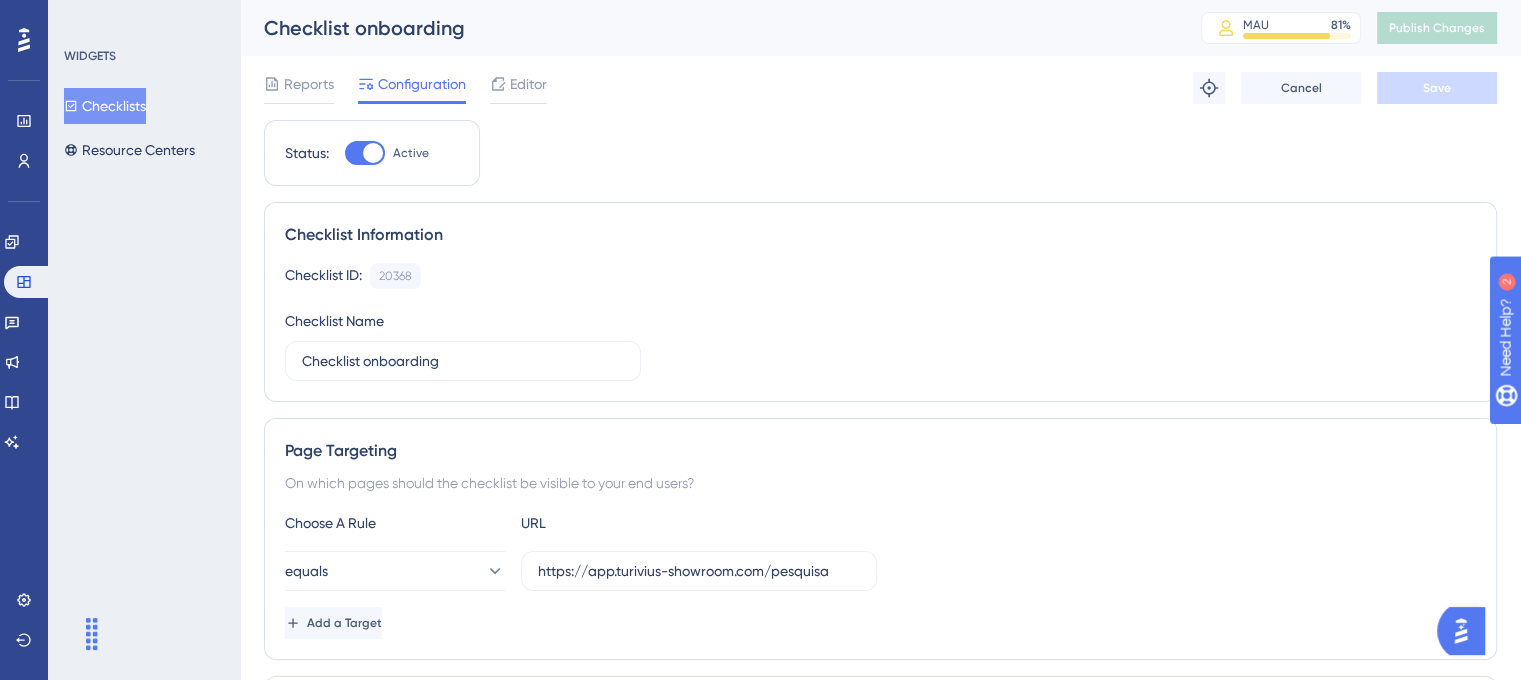 click on "Status: Active" at bounding box center (372, 153) 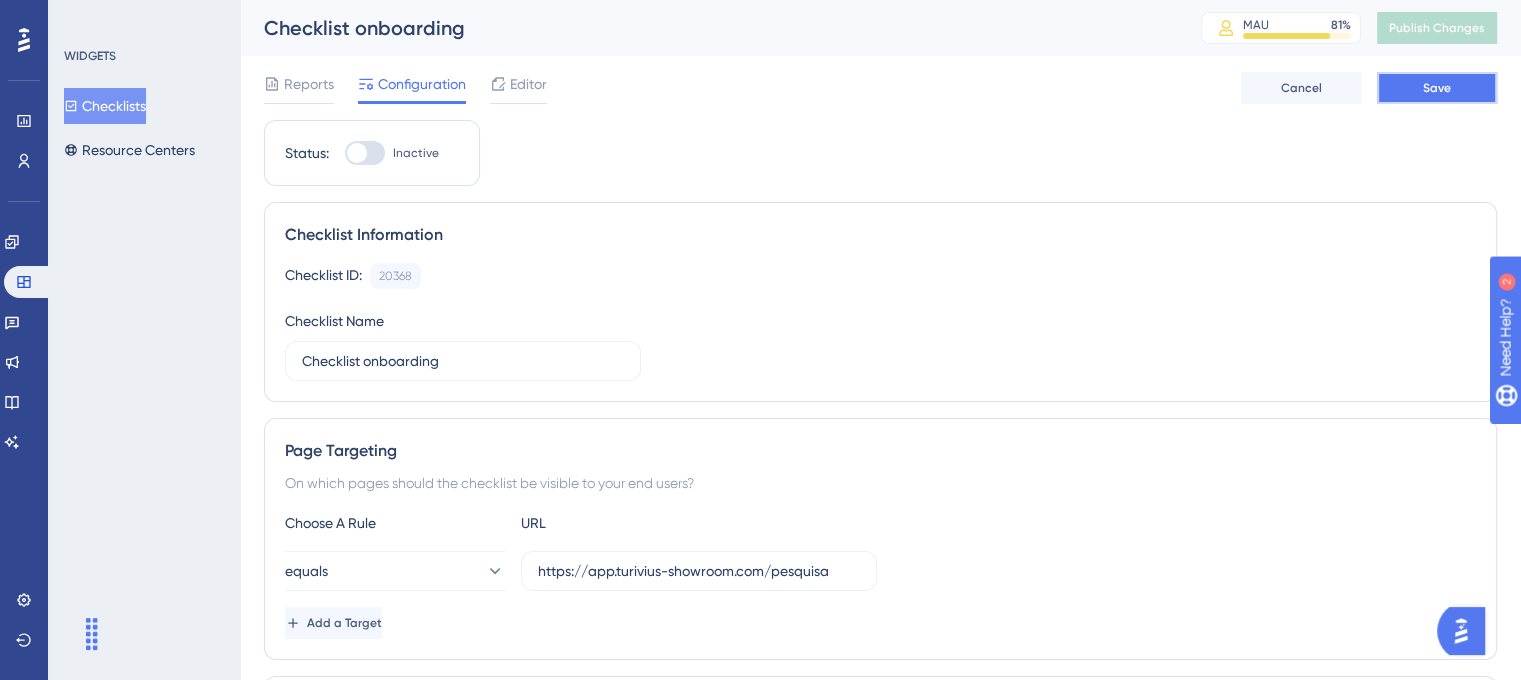 click on "Save" at bounding box center [1437, 88] 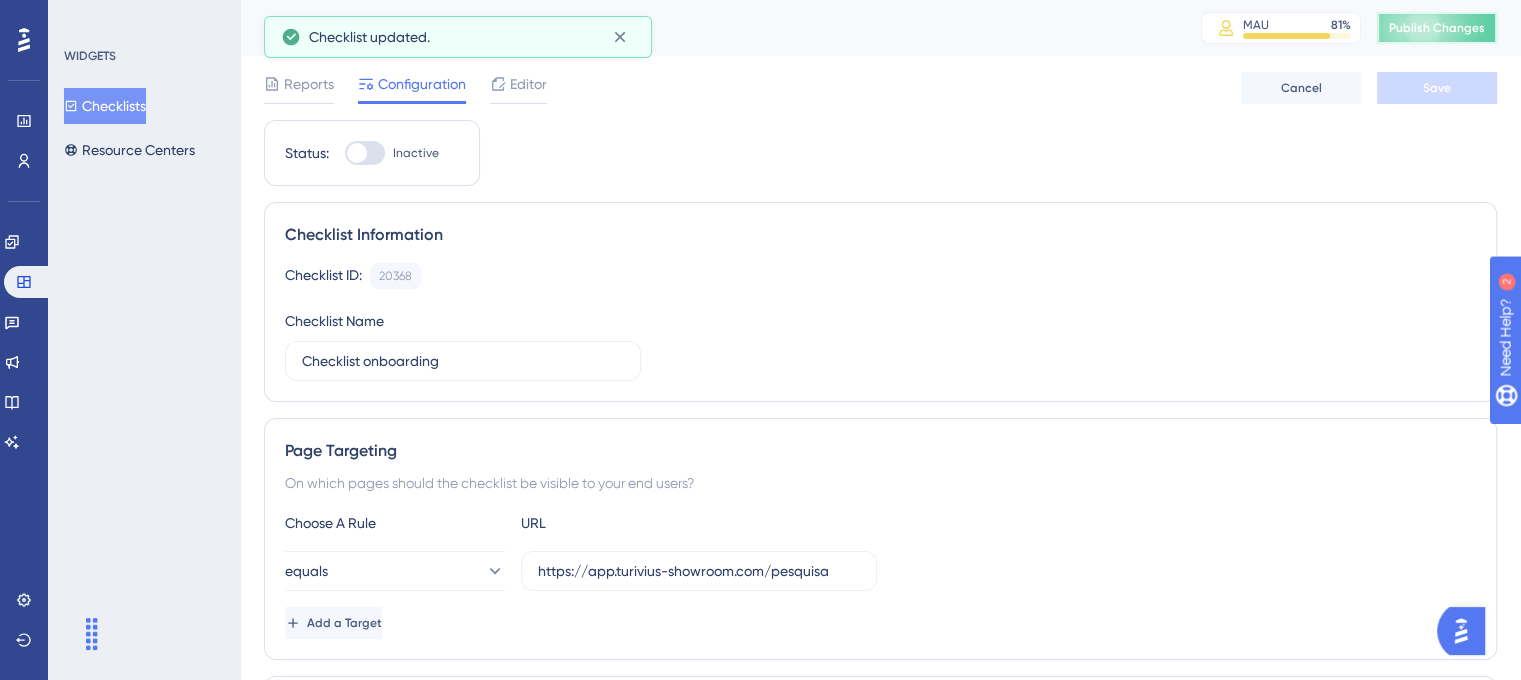 click on "Publish Changes" at bounding box center [1437, 28] 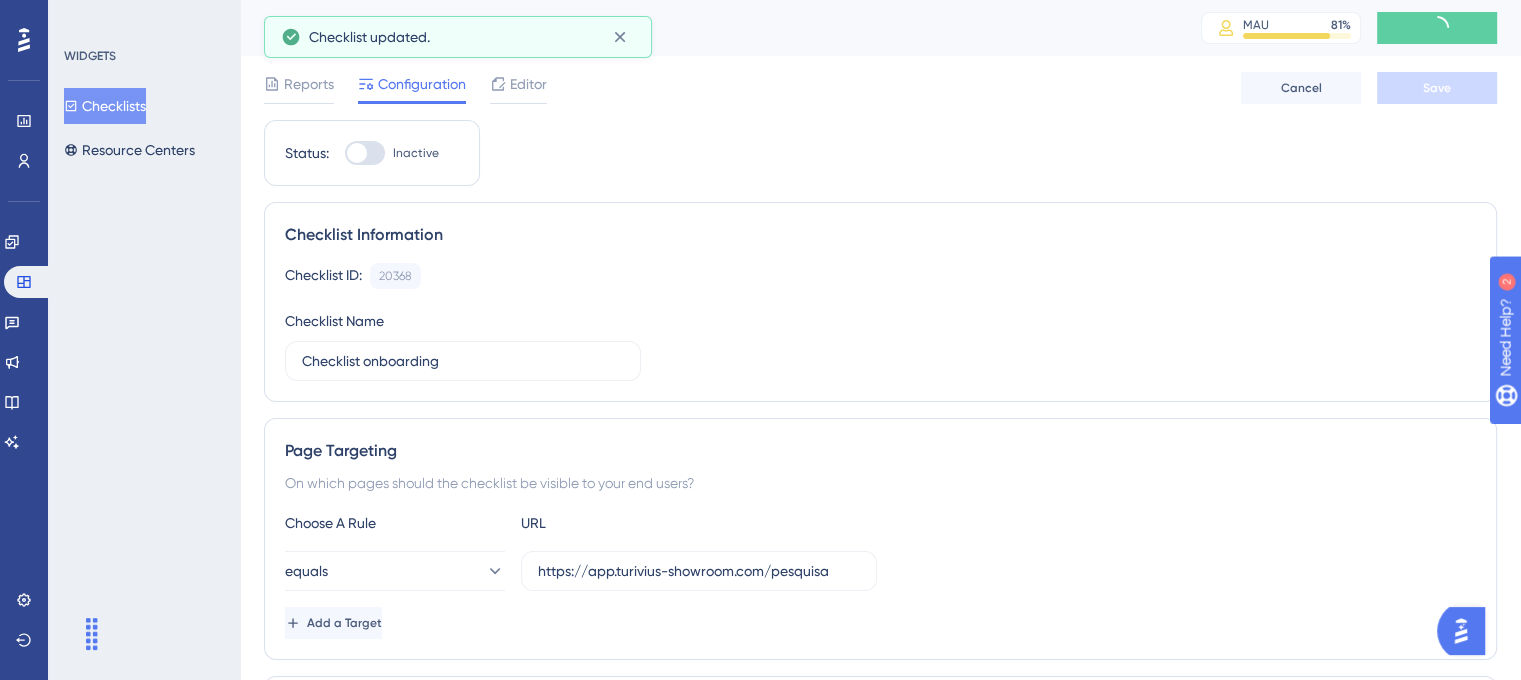 click at bounding box center [365, 153] 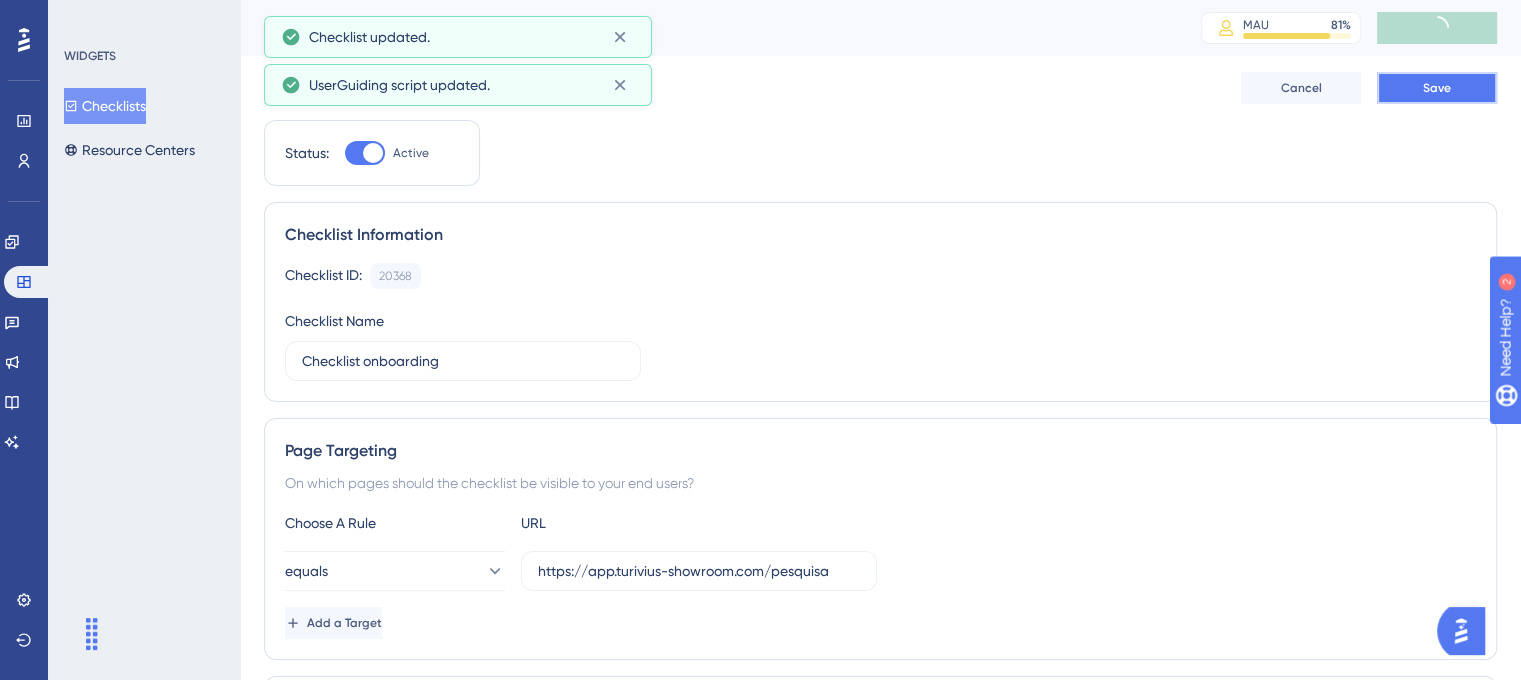 click on "Save" at bounding box center (1437, 88) 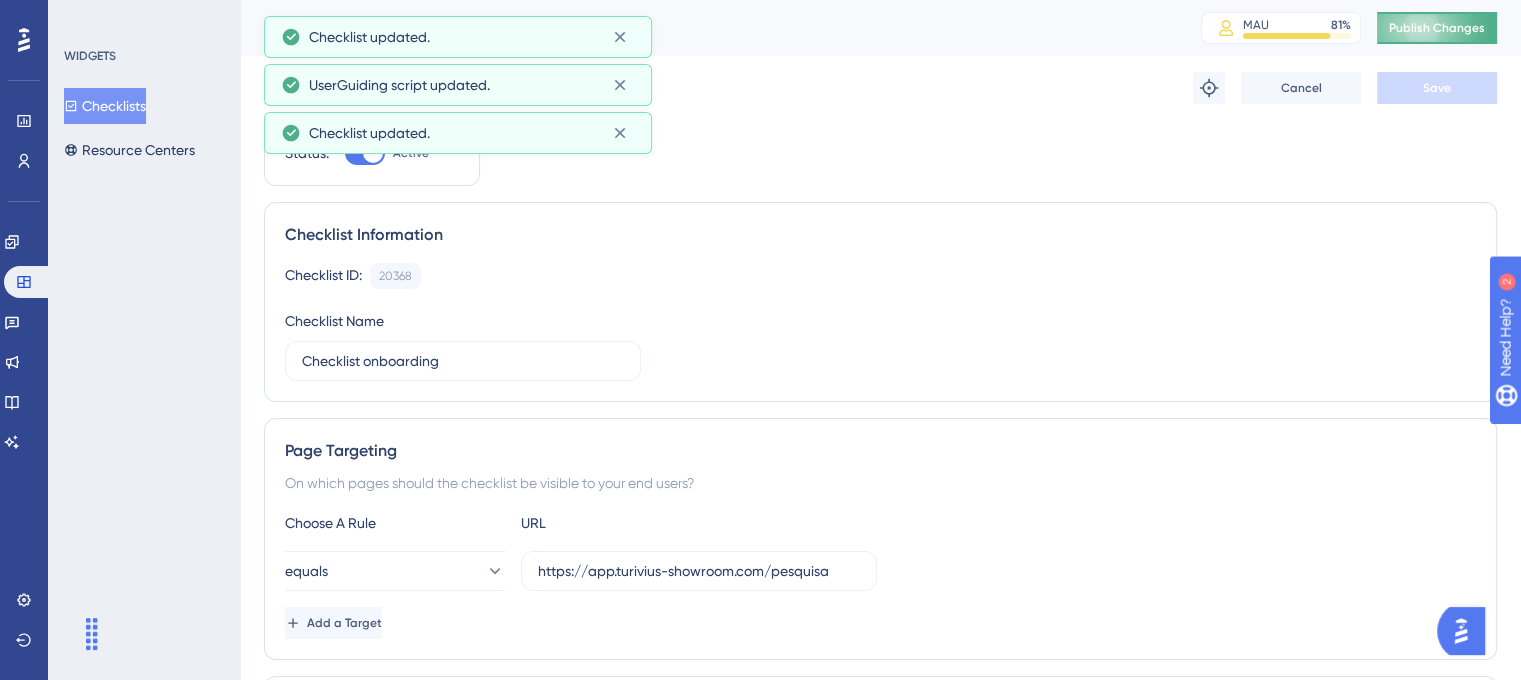 click on "Publish Changes" at bounding box center (1437, 28) 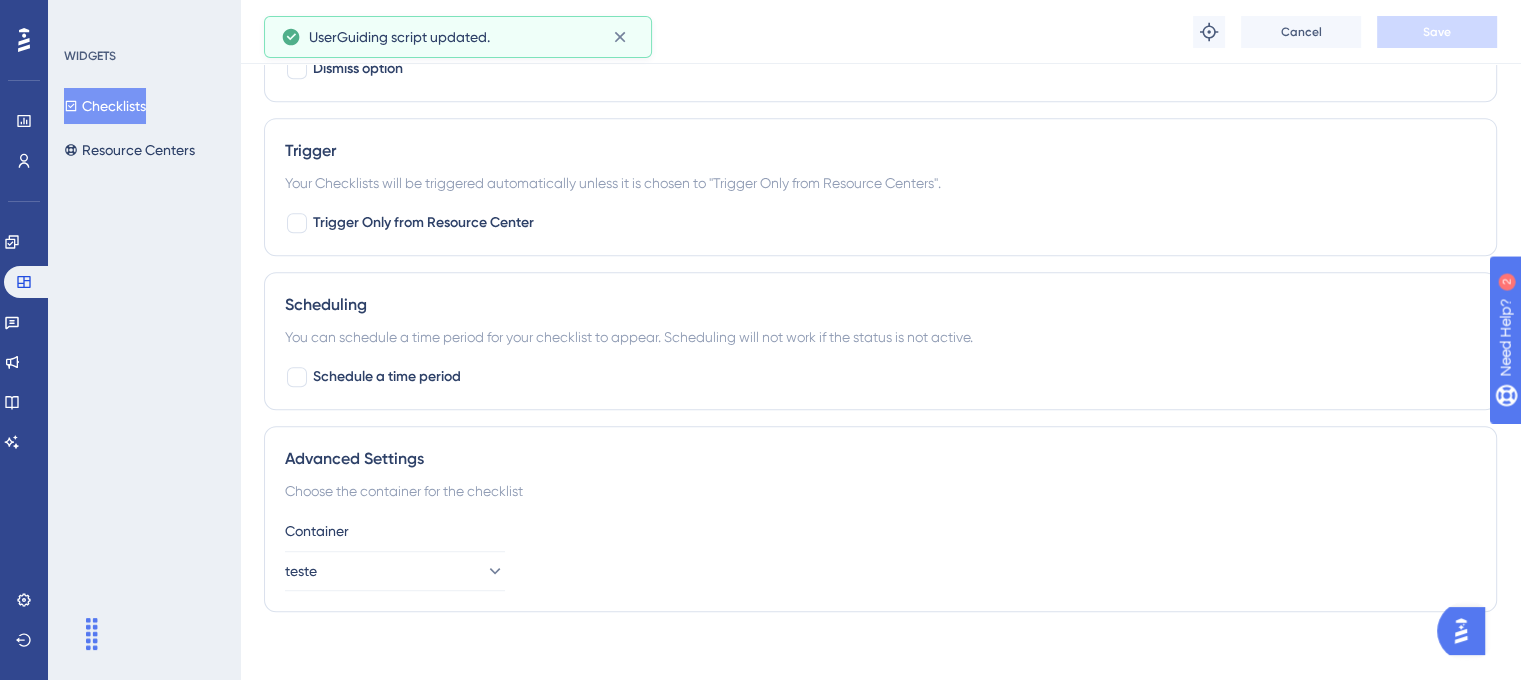 scroll, scrollTop: 1050, scrollLeft: 0, axis: vertical 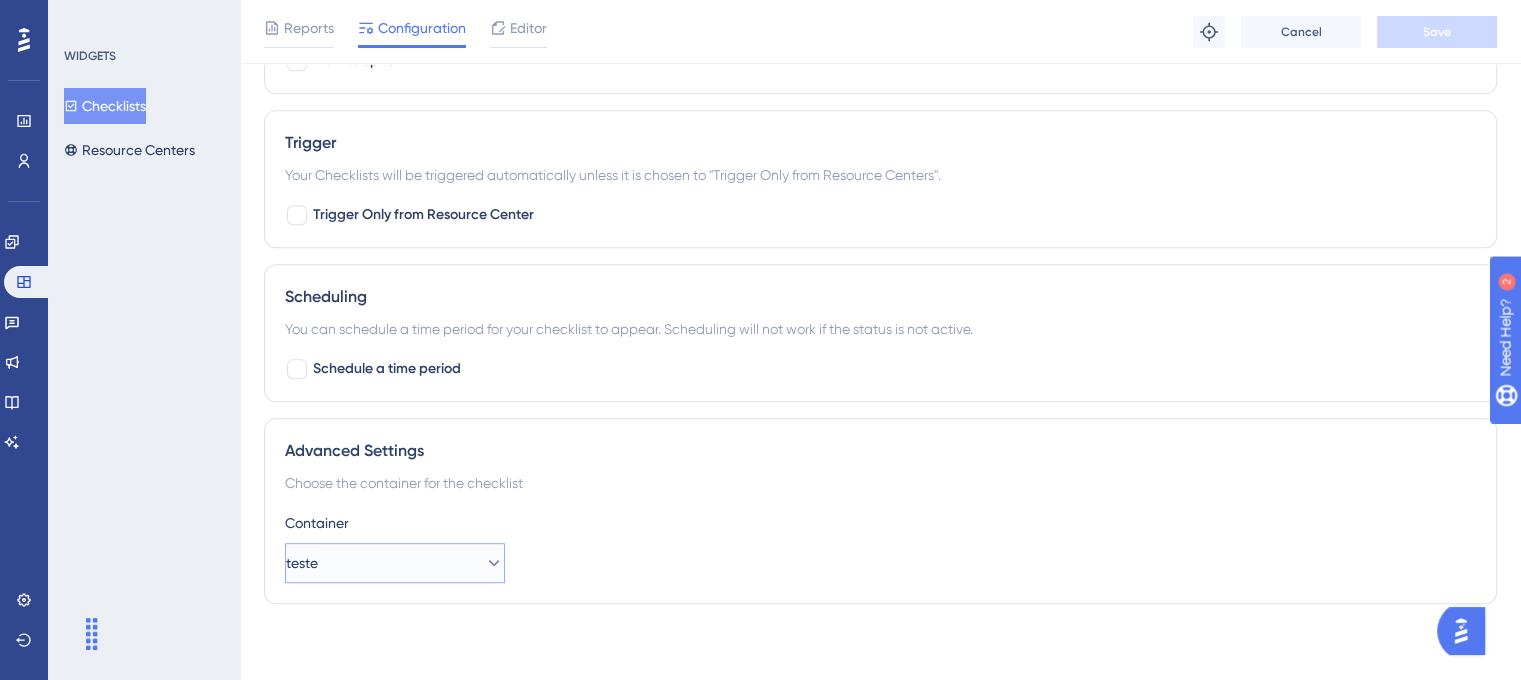 click on "teste" at bounding box center (395, 563) 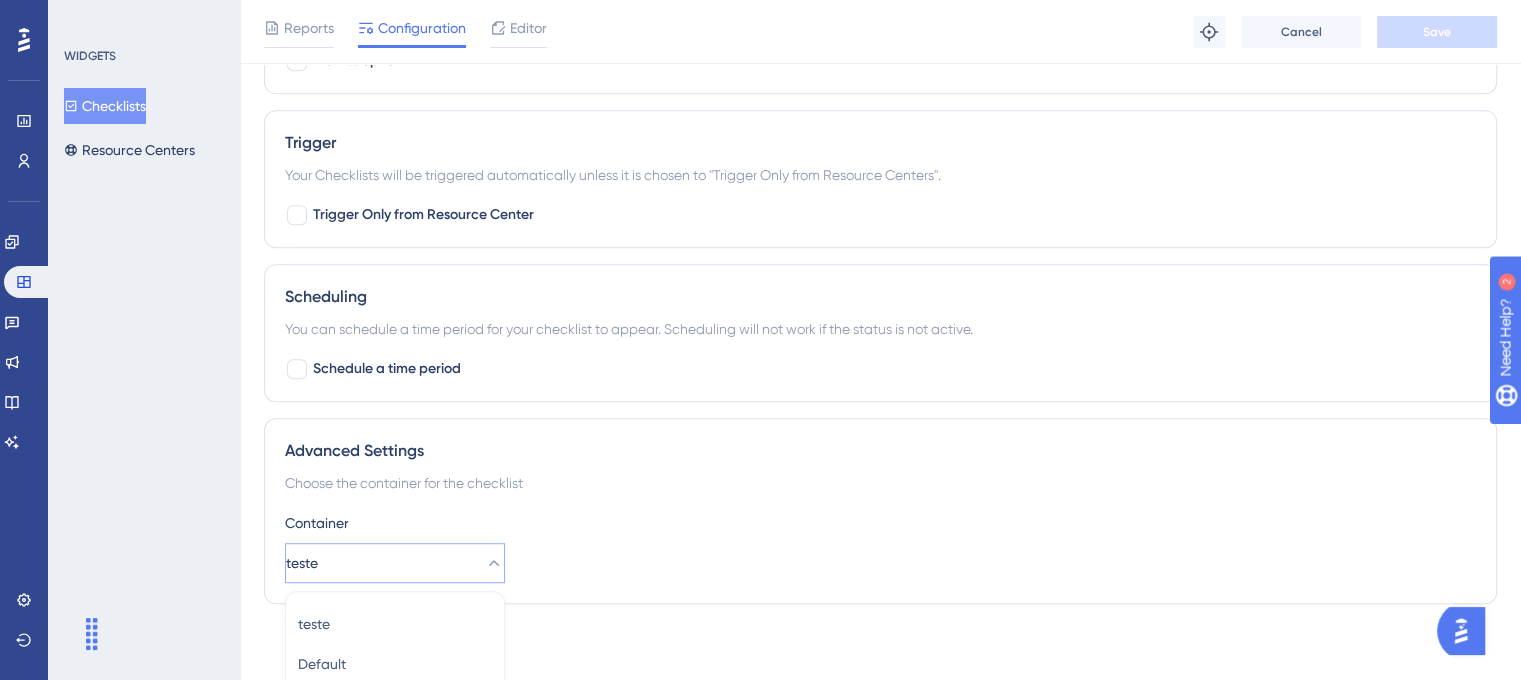 scroll, scrollTop: 1063, scrollLeft: 0, axis: vertical 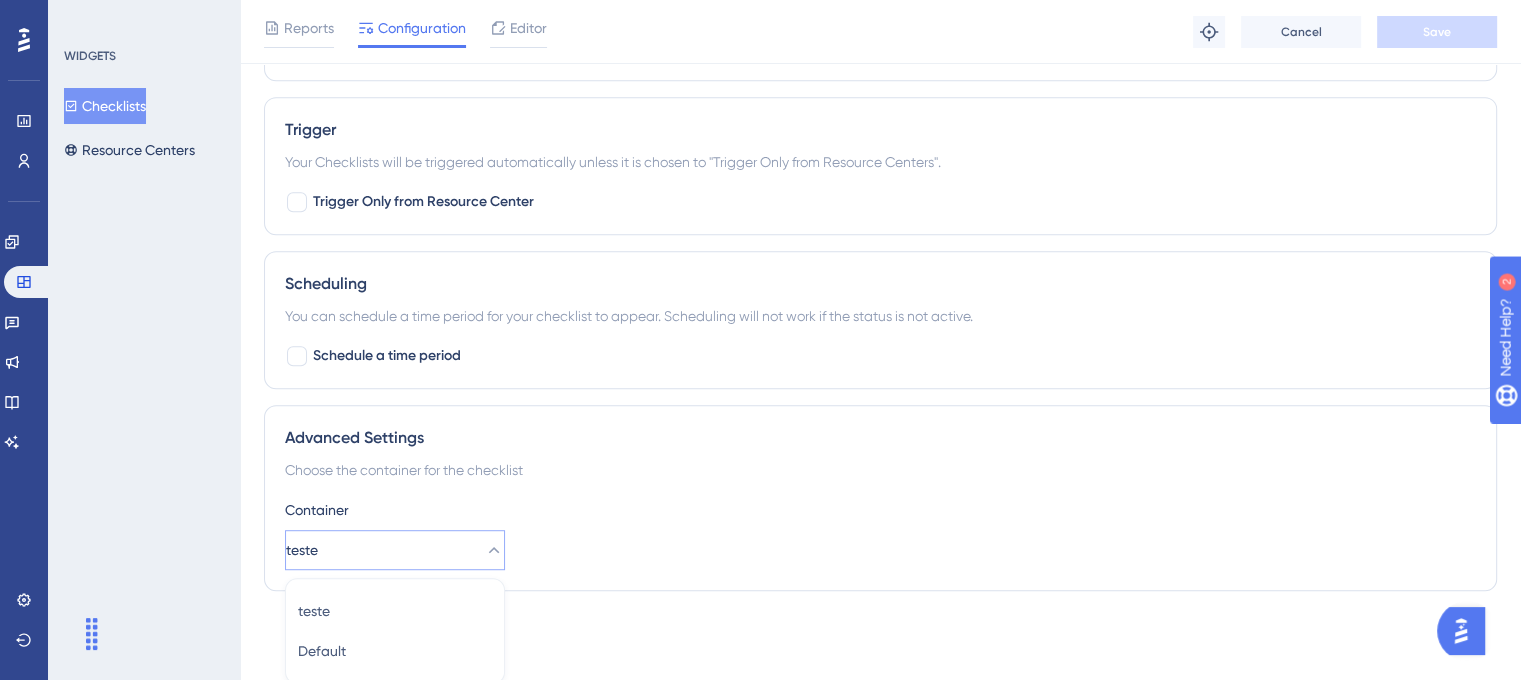 click on "teste" at bounding box center [395, 550] 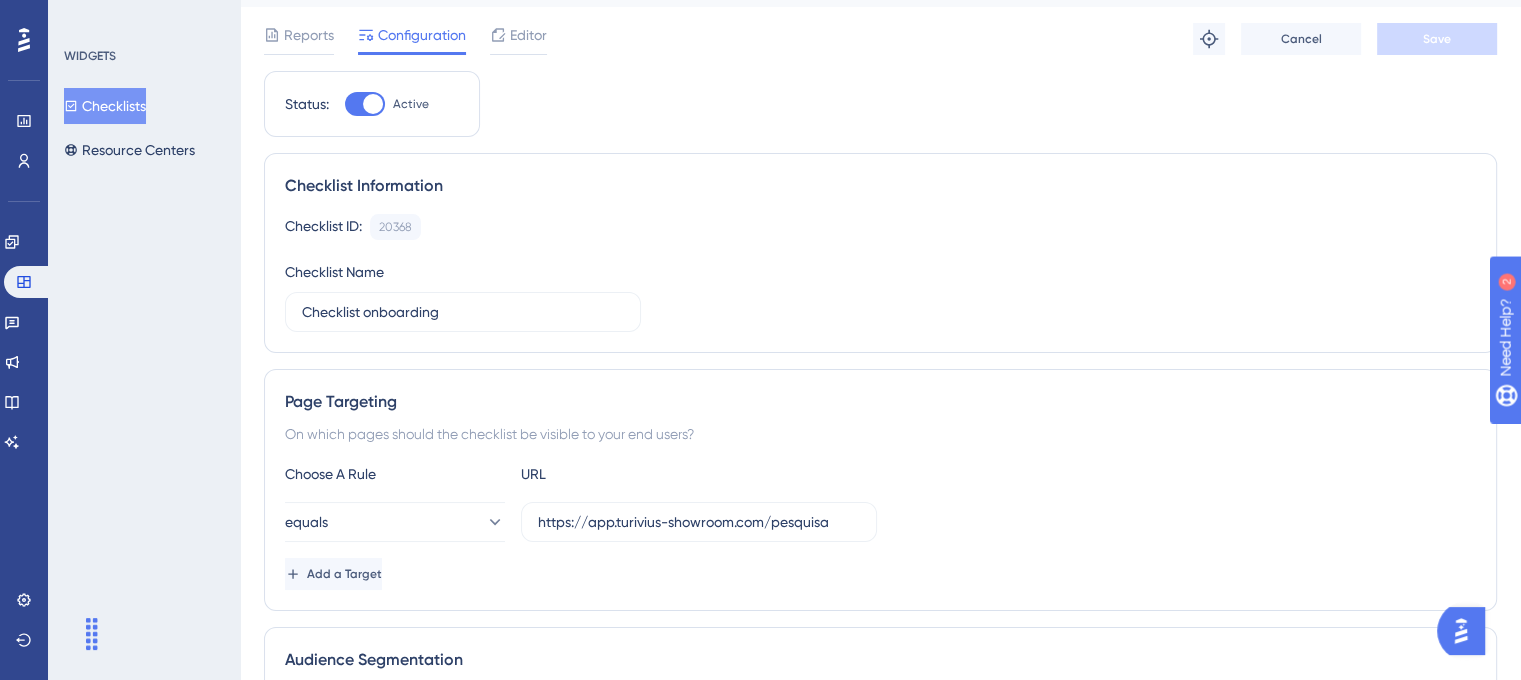 scroll, scrollTop: 0, scrollLeft: 0, axis: both 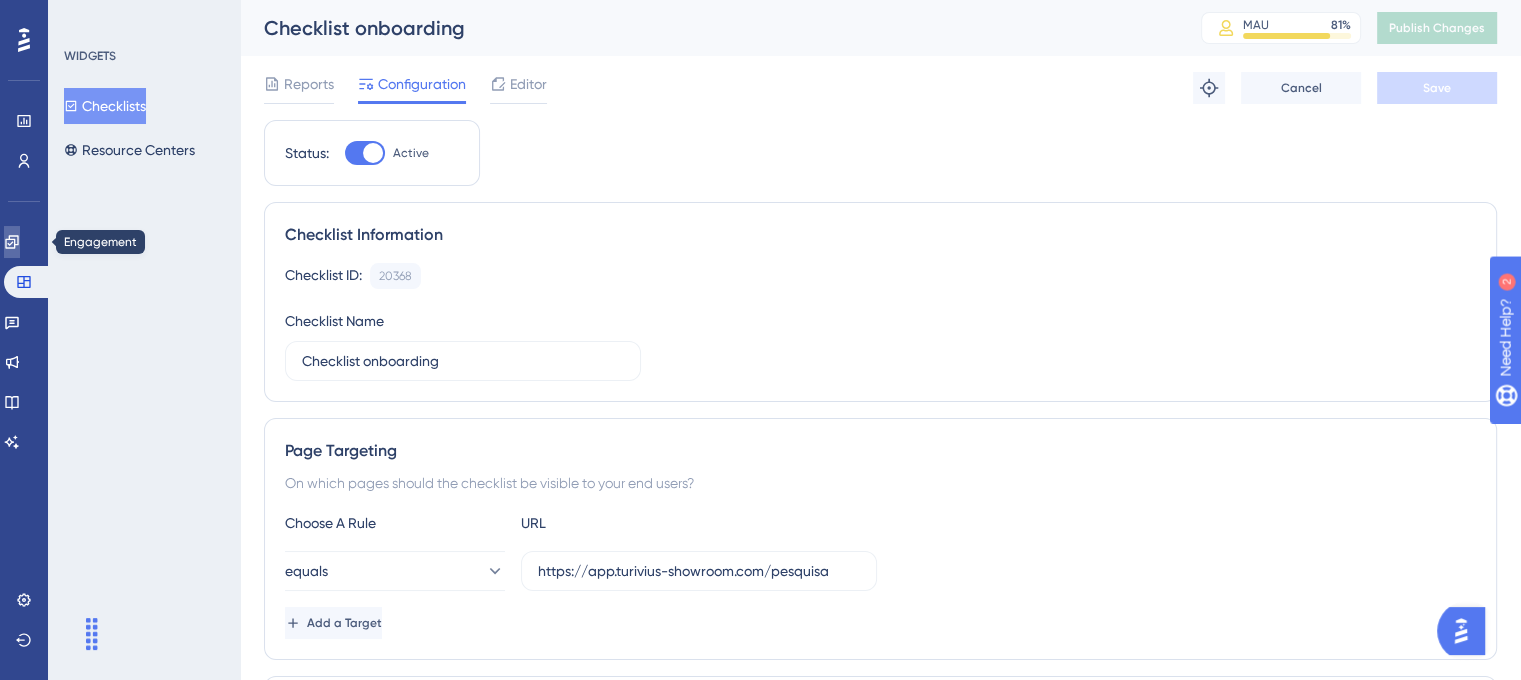 click 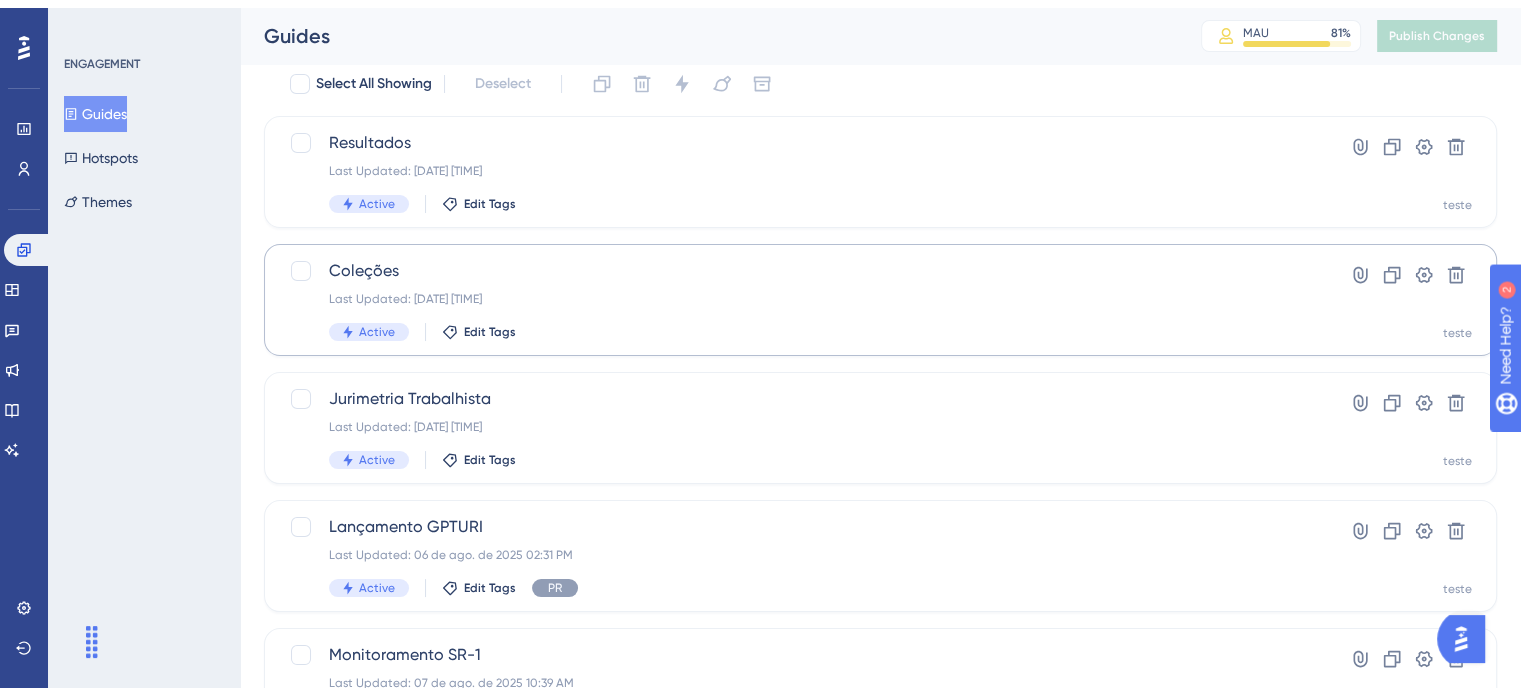 scroll, scrollTop: 200, scrollLeft: 0, axis: vertical 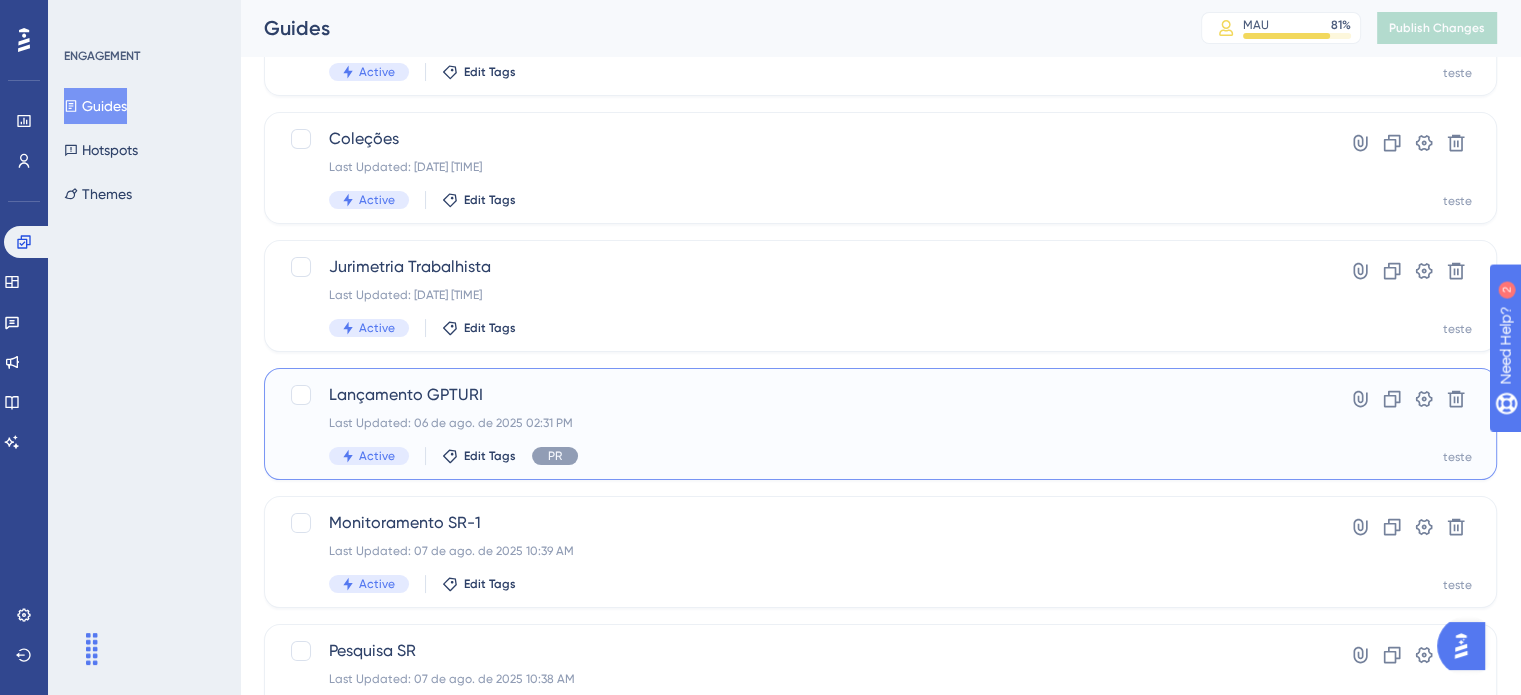 click on "Lançamento GPTURI" at bounding box center [800, 395] 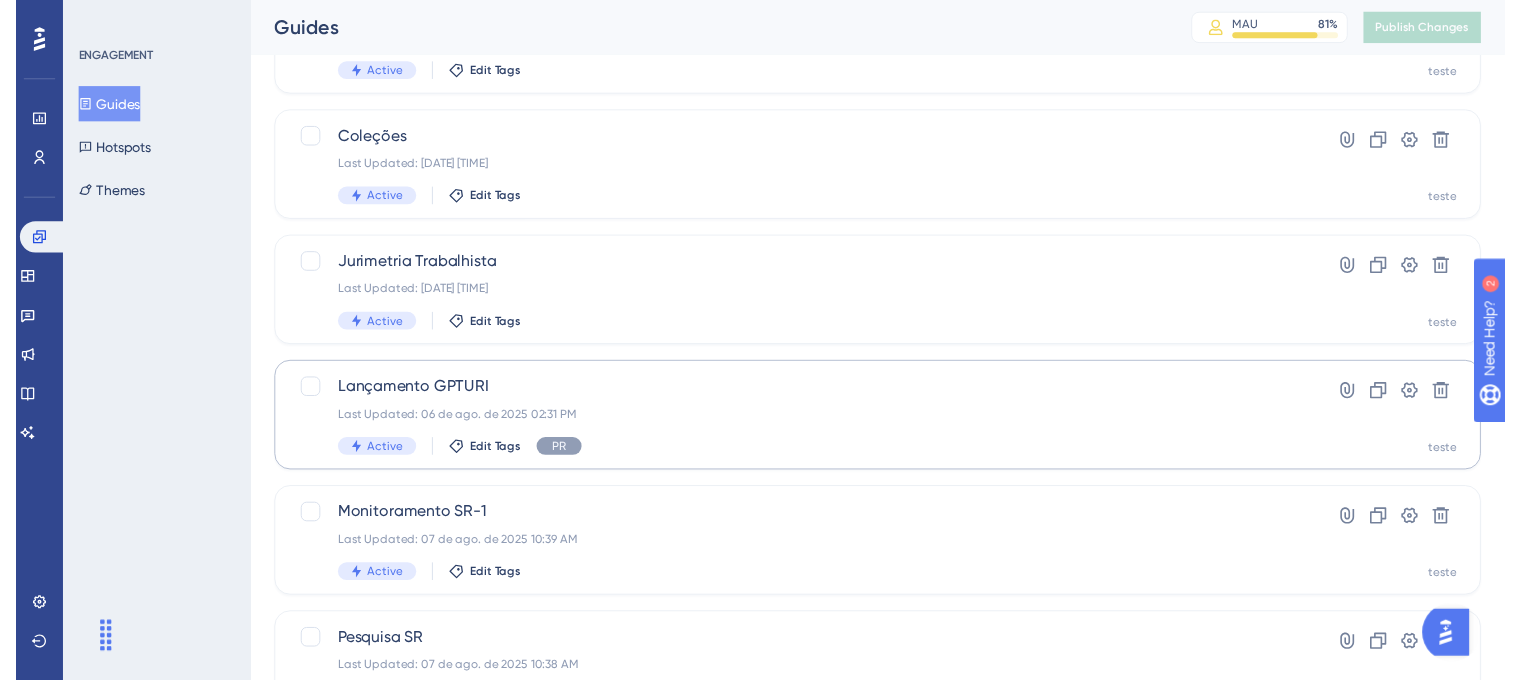 scroll, scrollTop: 0, scrollLeft: 0, axis: both 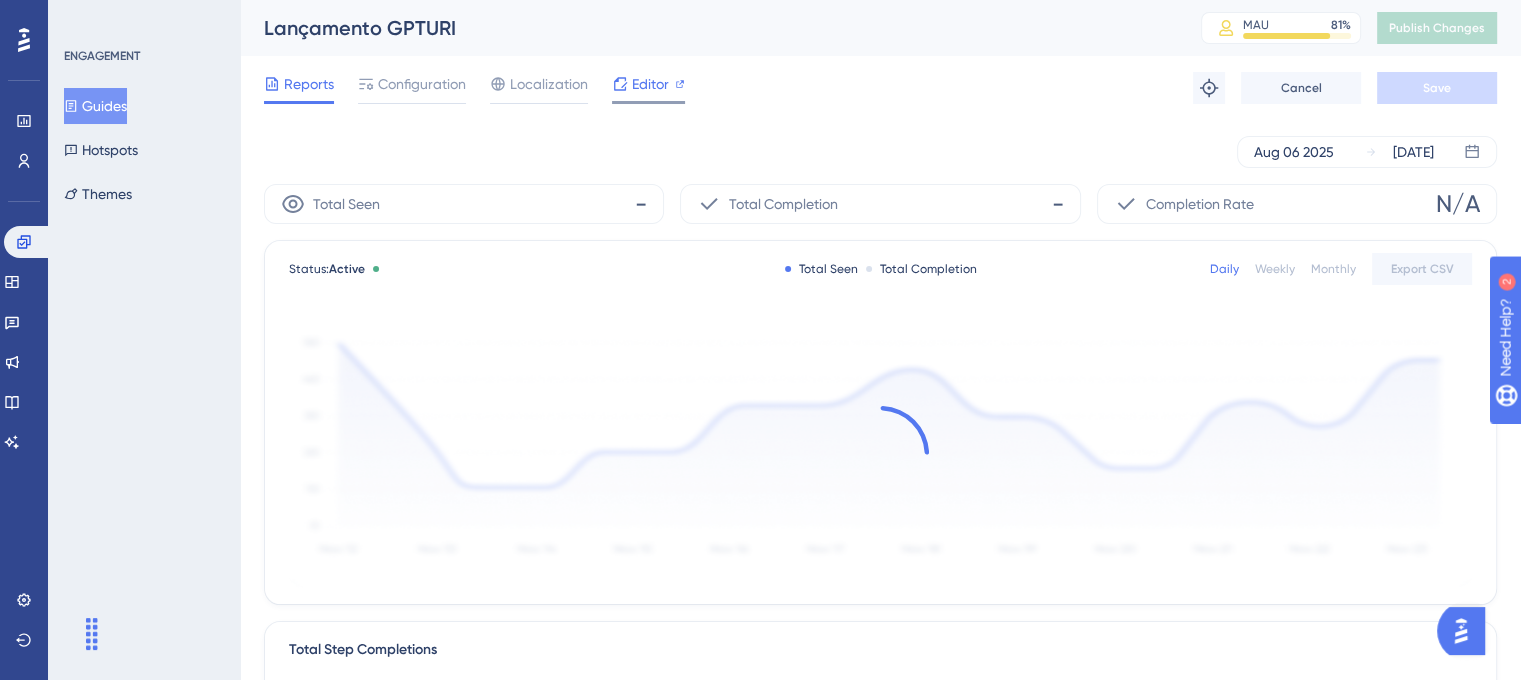 click on "Editor" at bounding box center [650, 84] 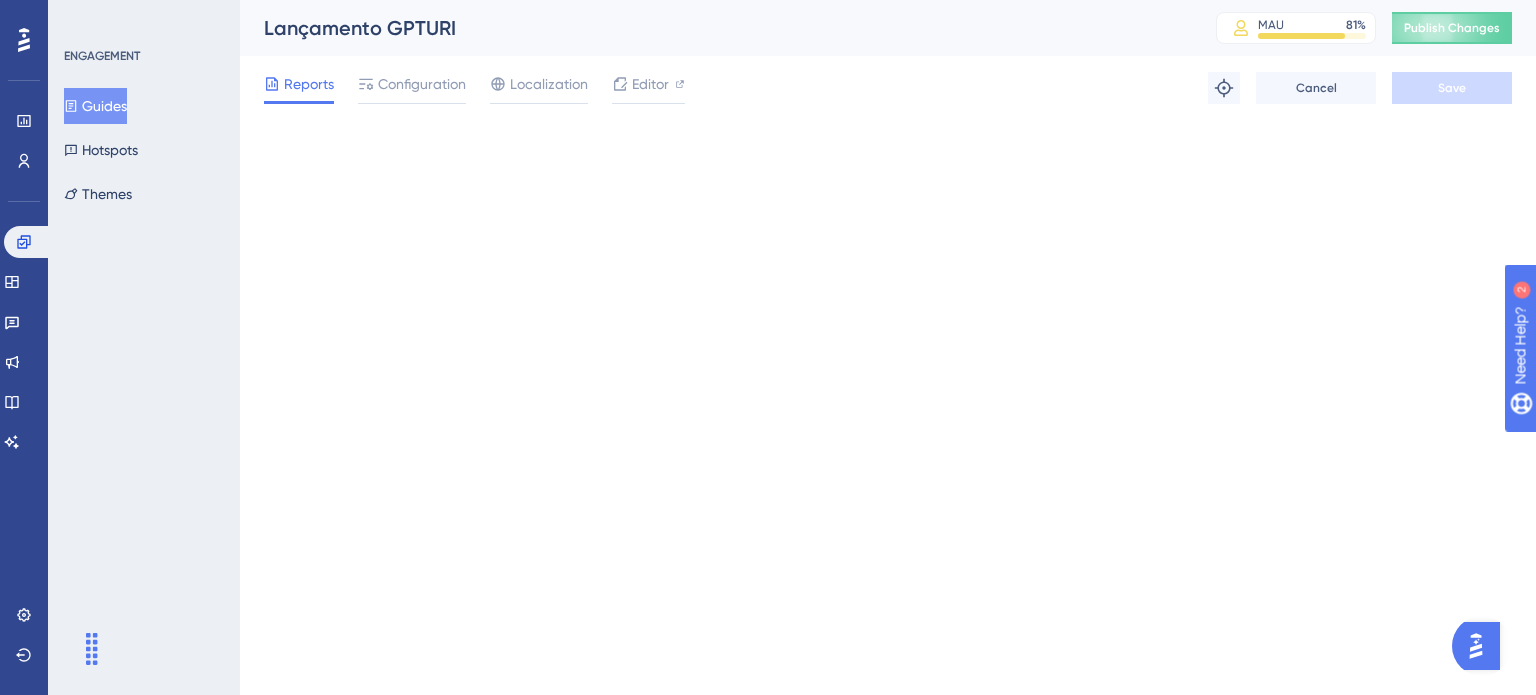 click on "Guides" at bounding box center [95, 106] 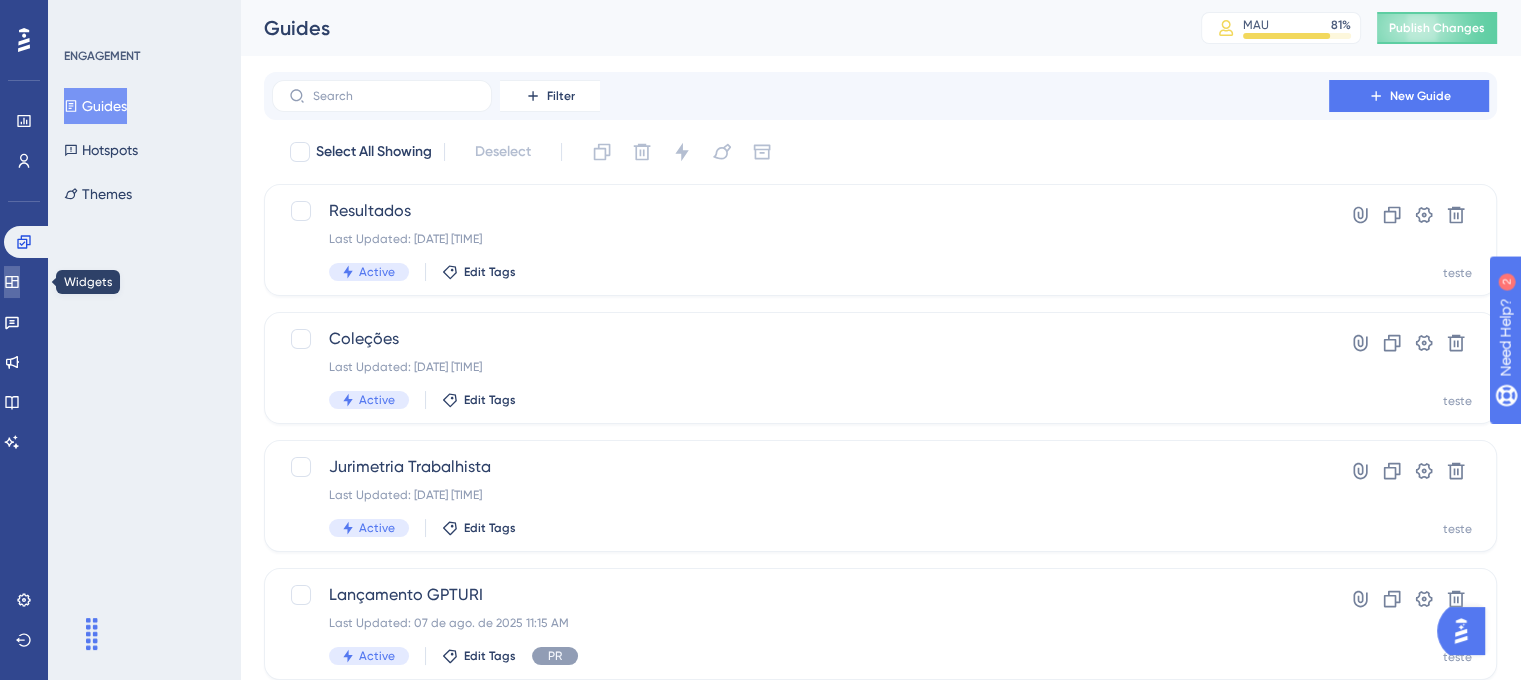 click 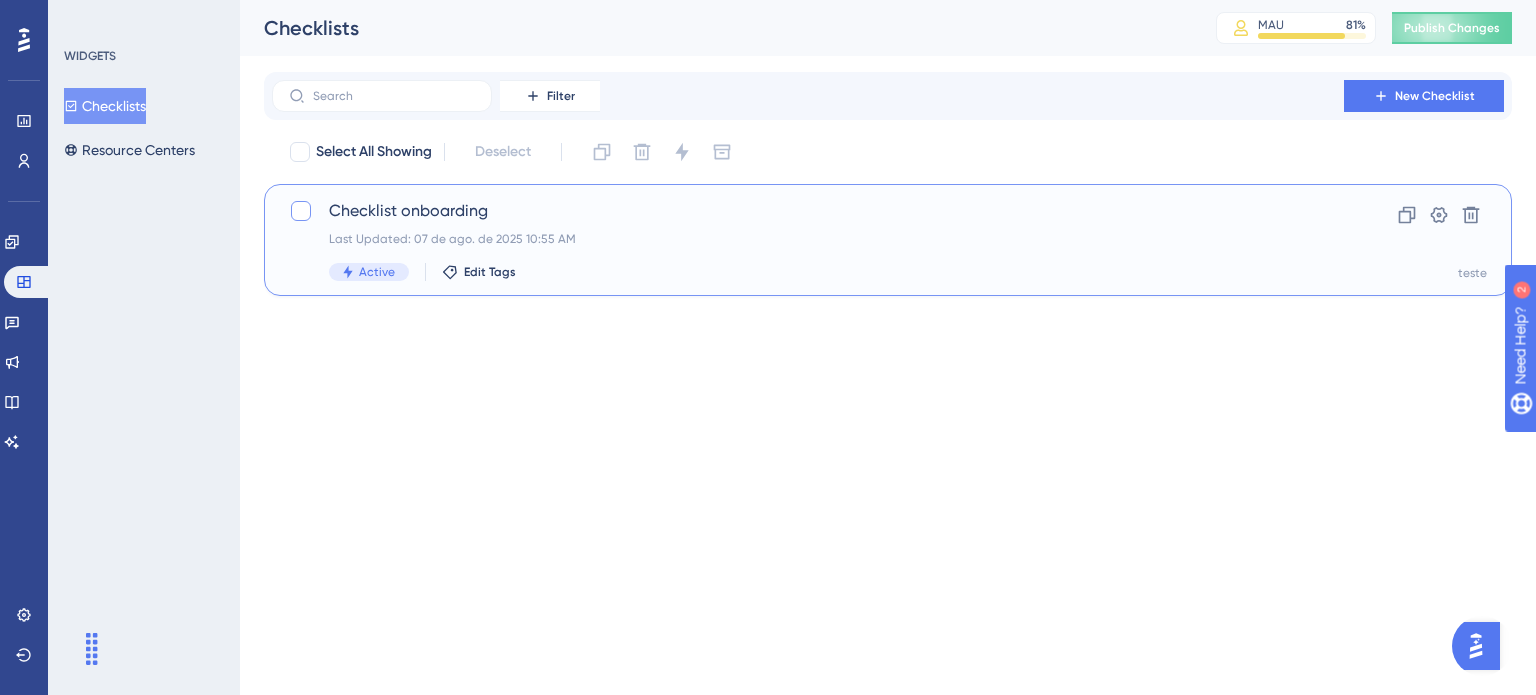 click at bounding box center [303, 211] 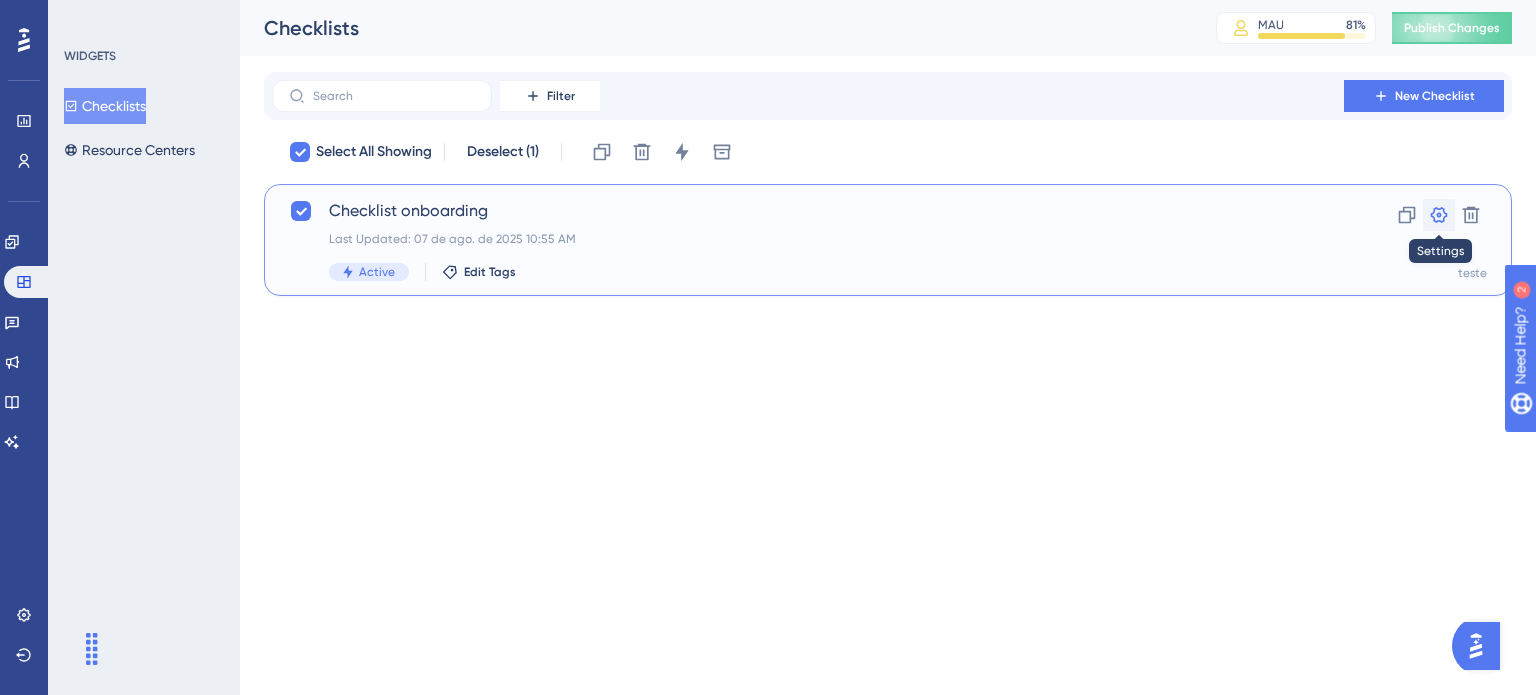 click 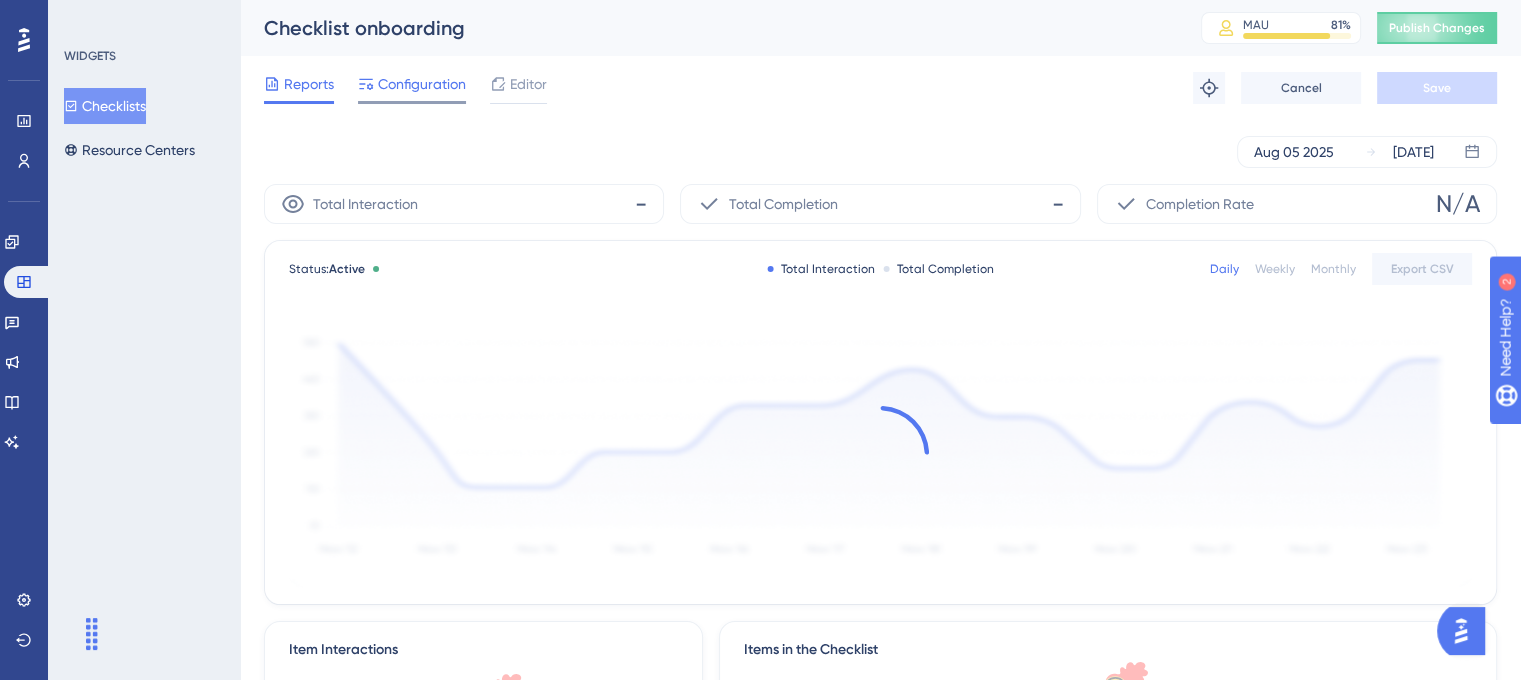 click on "Configuration" at bounding box center (422, 84) 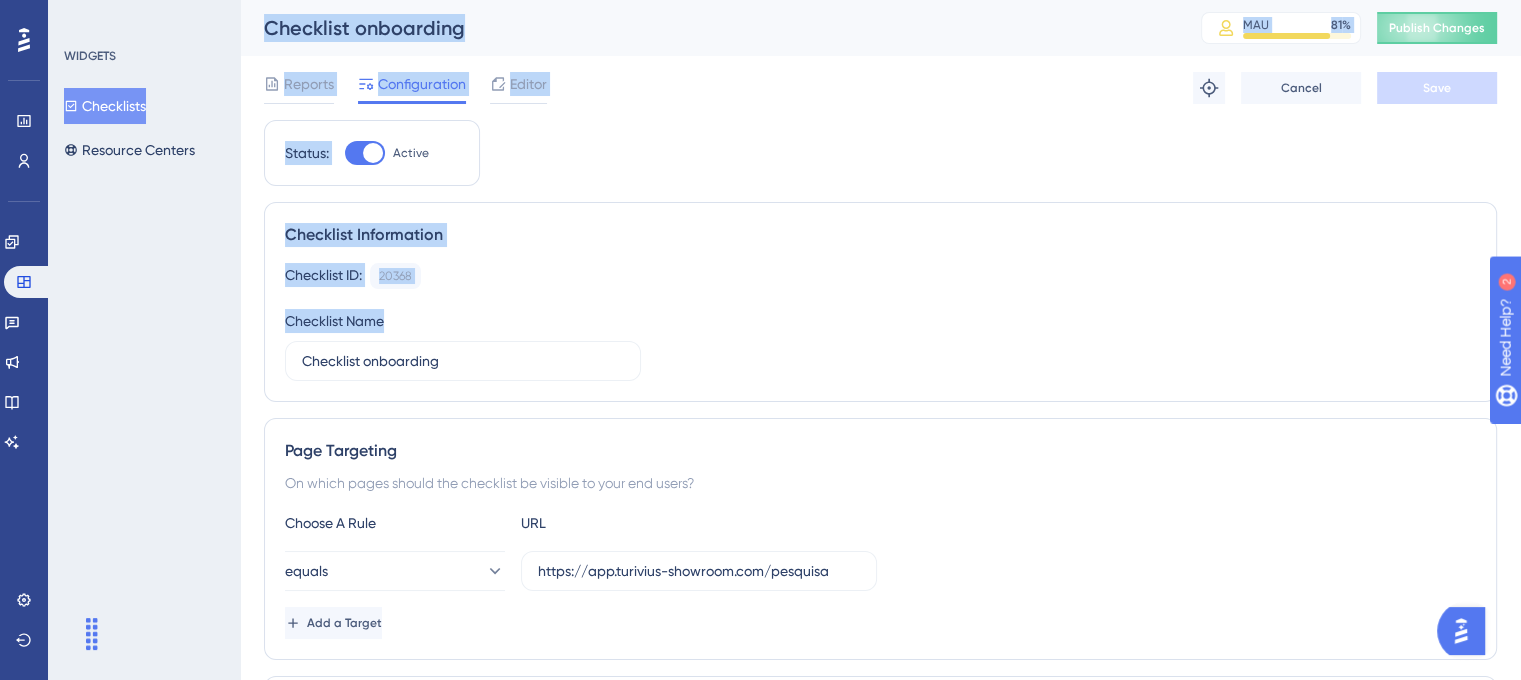 drag, startPoint x: 460, startPoint y: 346, endPoint x: 201, endPoint y: 365, distance: 259.69598 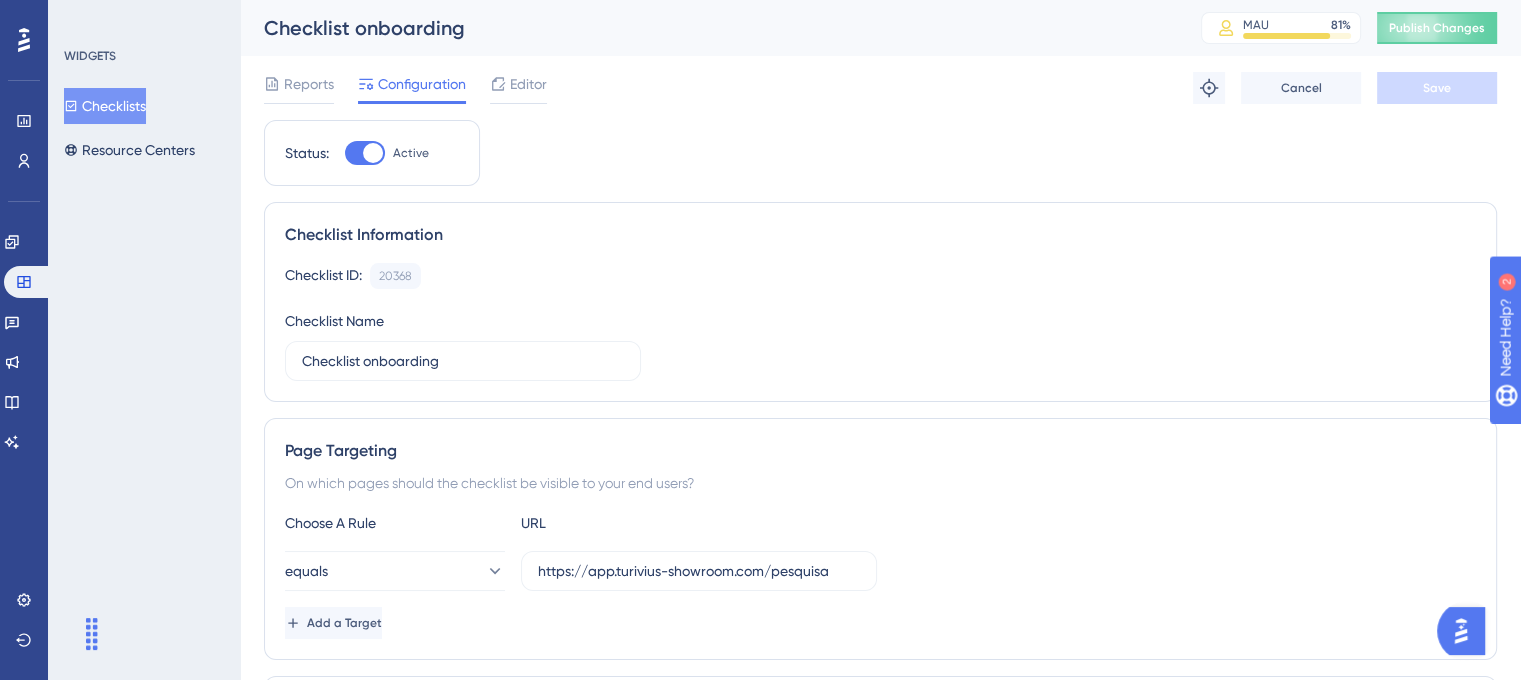 click on "Checklist Information Checklist ID: [NUMBER] Copy Checklist Name Checklist onboarding" at bounding box center [880, 302] 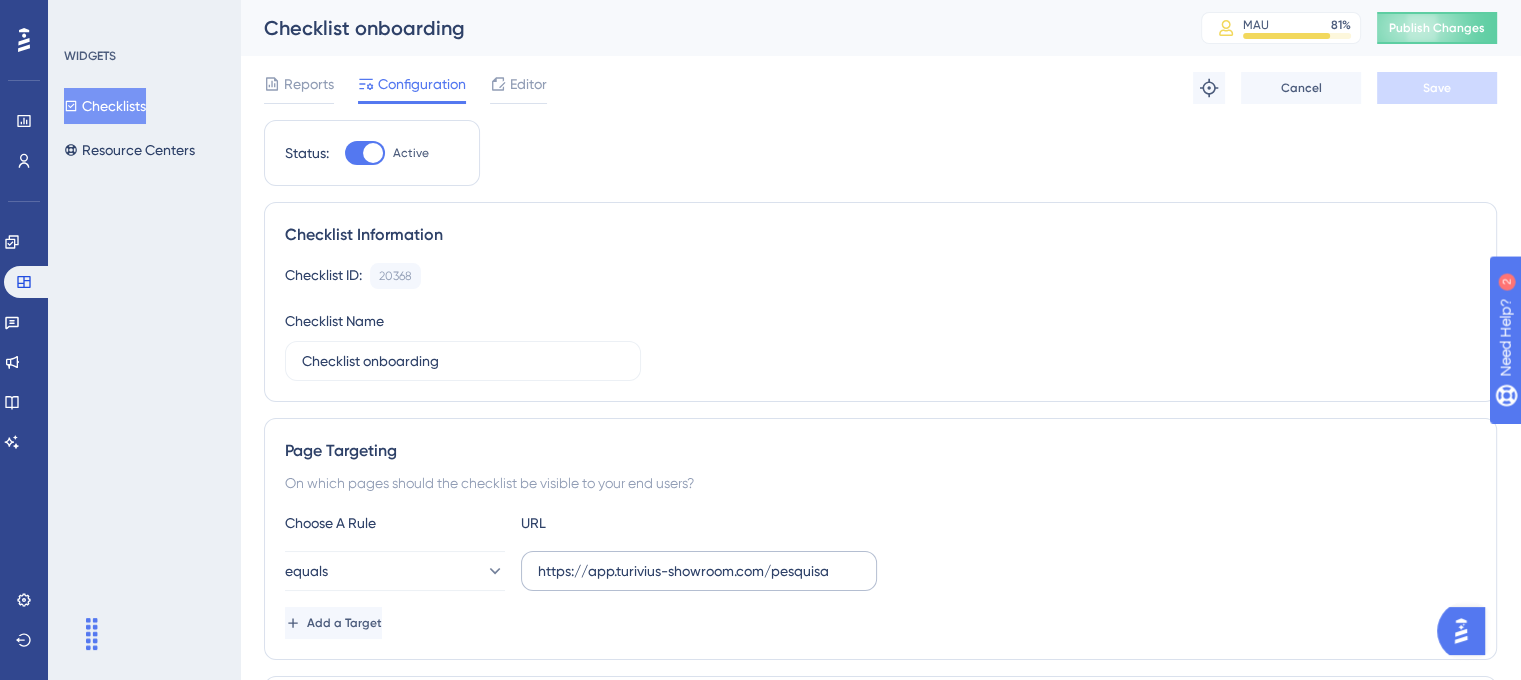click on "https://app.turivius-showroom.com/pesquisa" at bounding box center (699, 571) 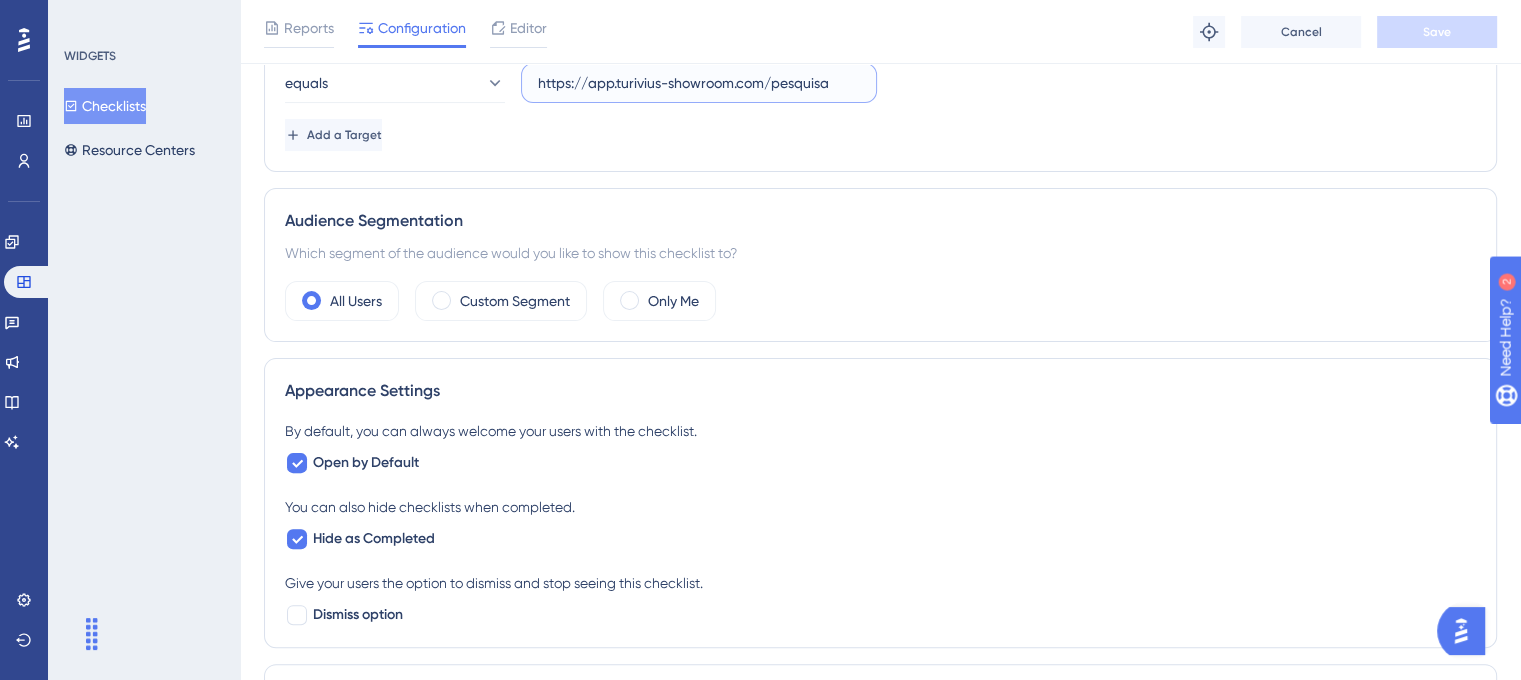 scroll, scrollTop: 500, scrollLeft: 0, axis: vertical 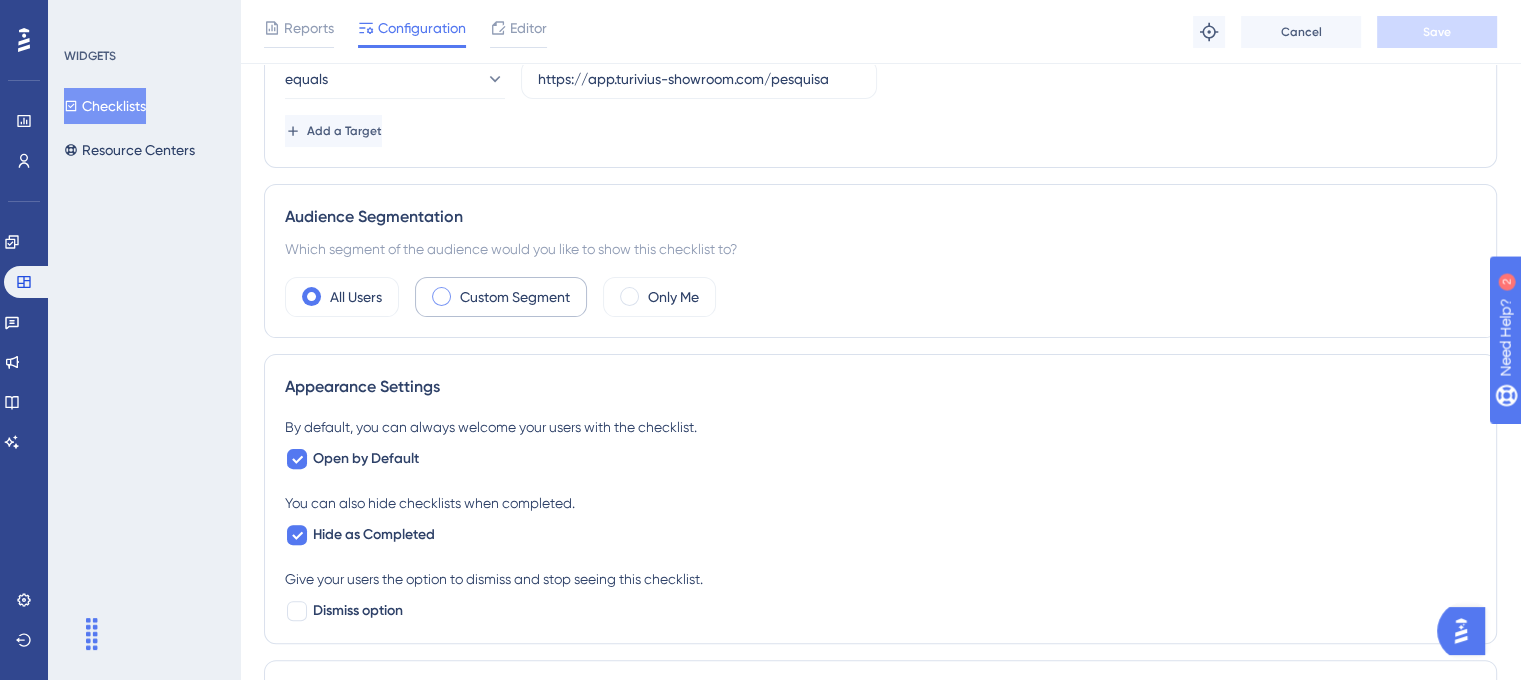 click on "Custom Segment" at bounding box center [501, 297] 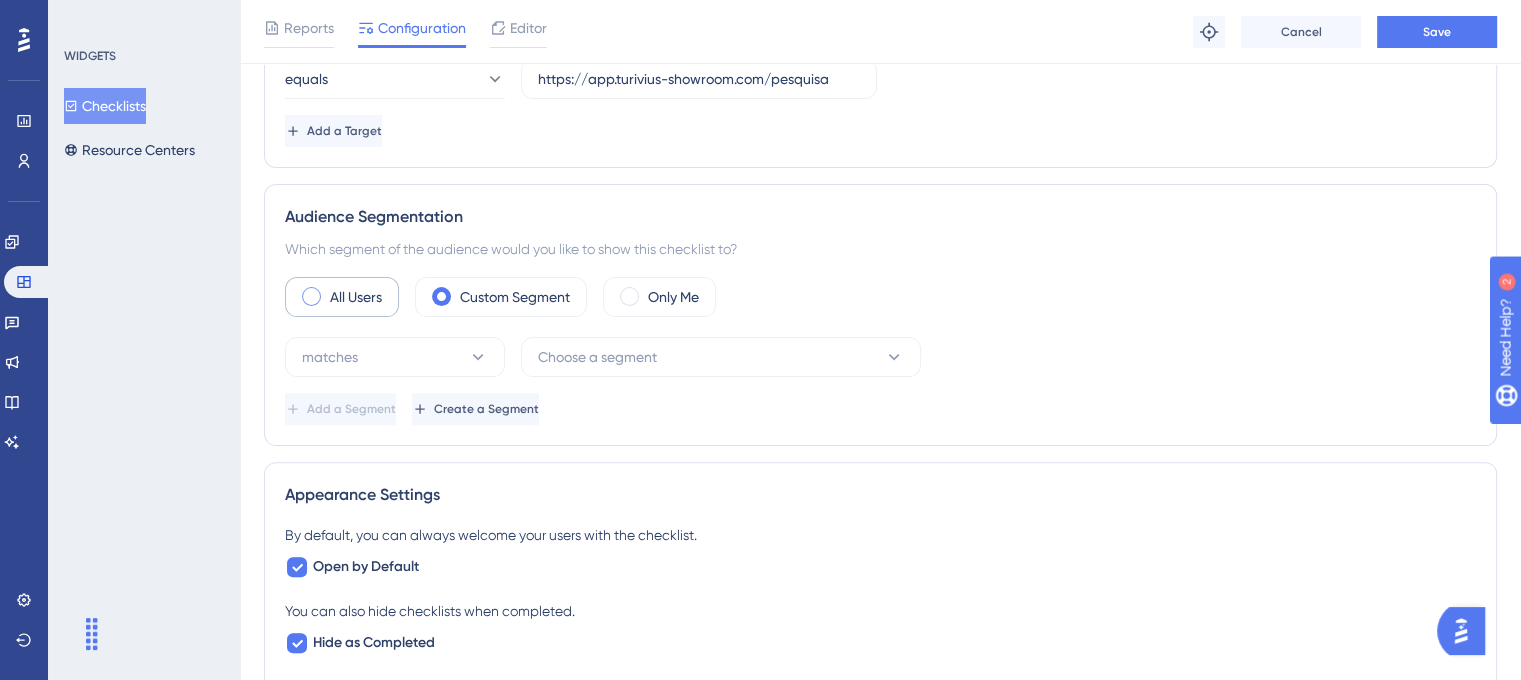 click on "All Users" at bounding box center [356, 297] 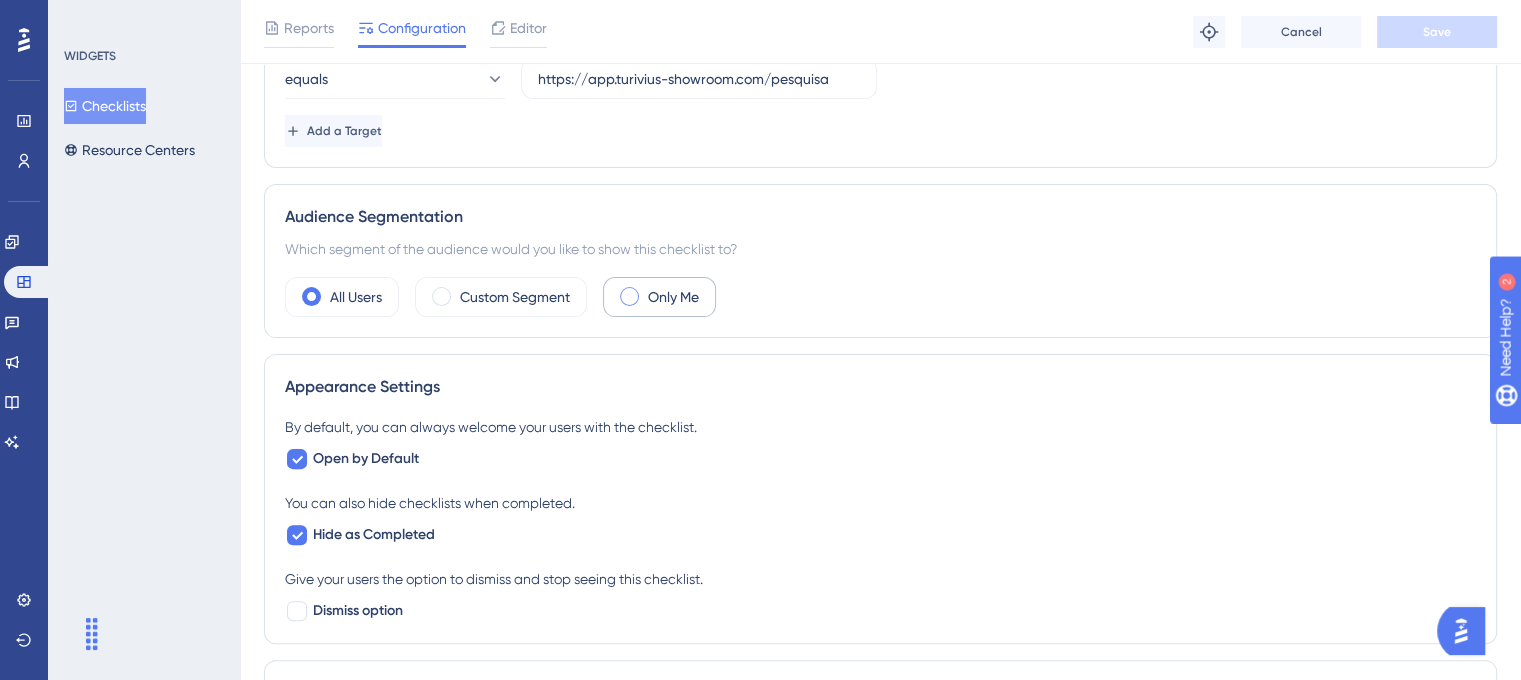 click on "Only Me" at bounding box center [659, 297] 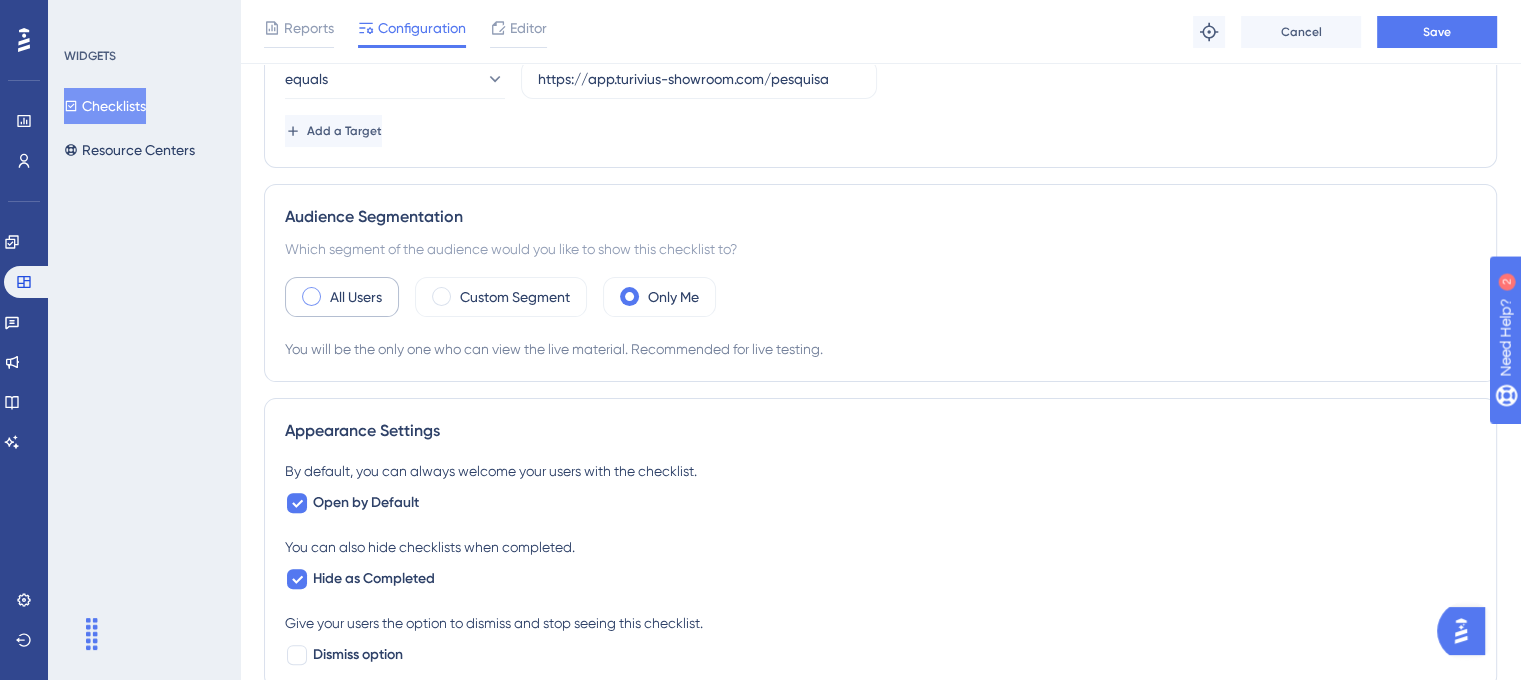 click on "All Users" at bounding box center (356, 297) 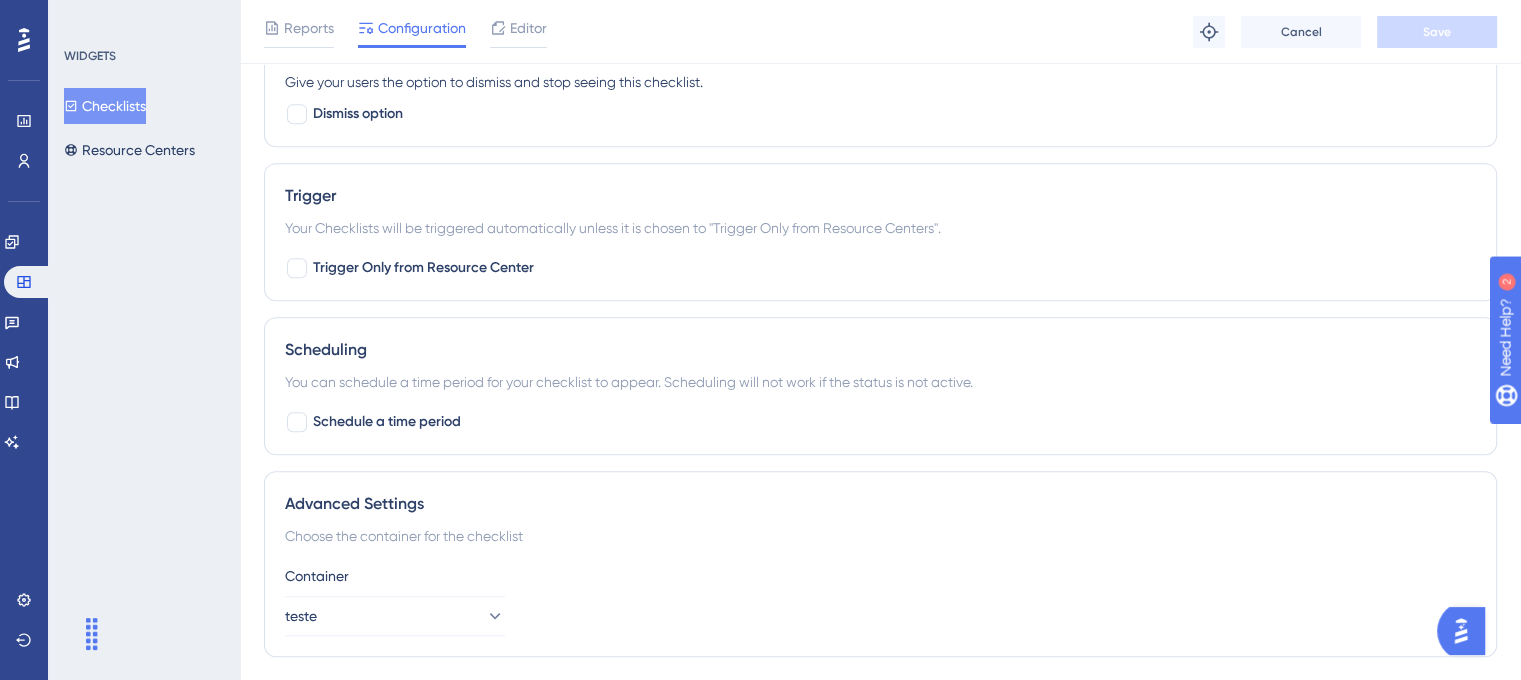 scroll, scrollTop: 1050, scrollLeft: 0, axis: vertical 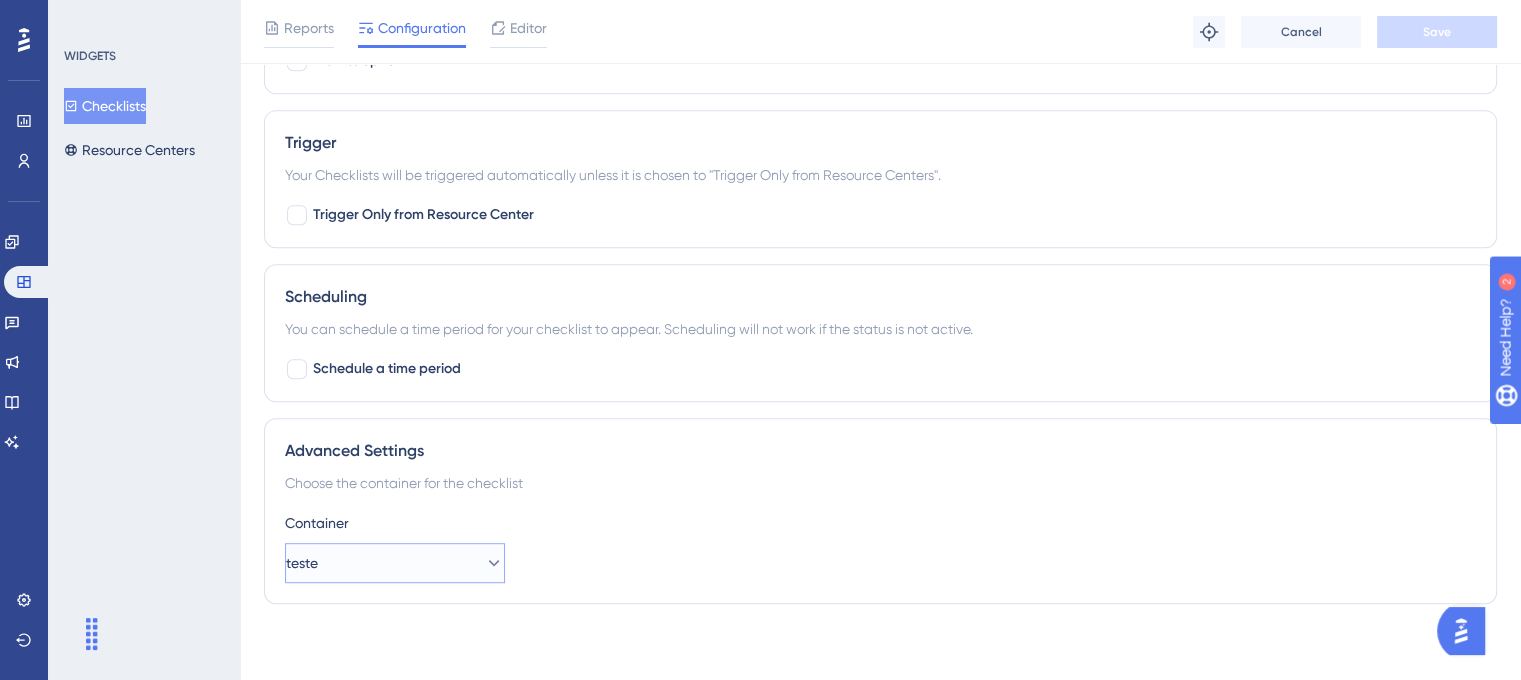 click on "teste" at bounding box center (395, 563) 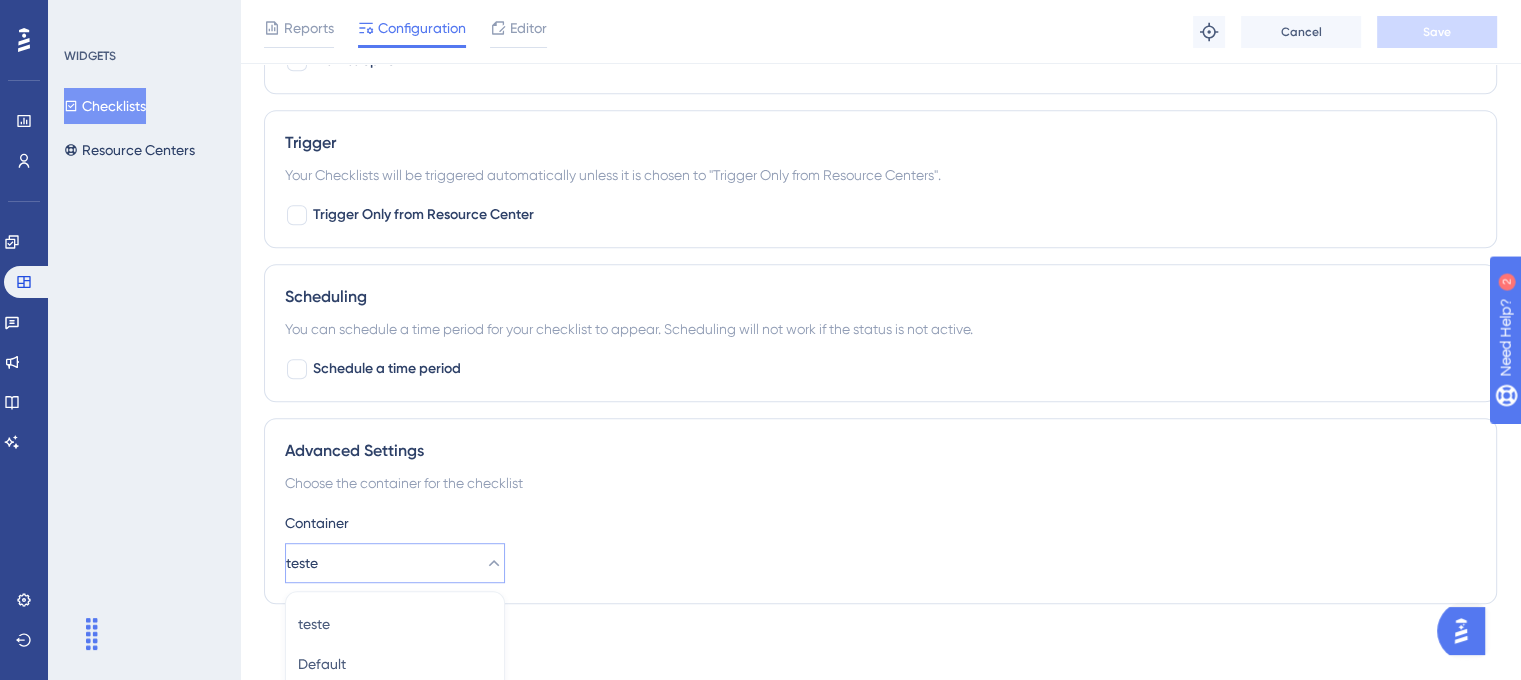 scroll, scrollTop: 1063, scrollLeft: 0, axis: vertical 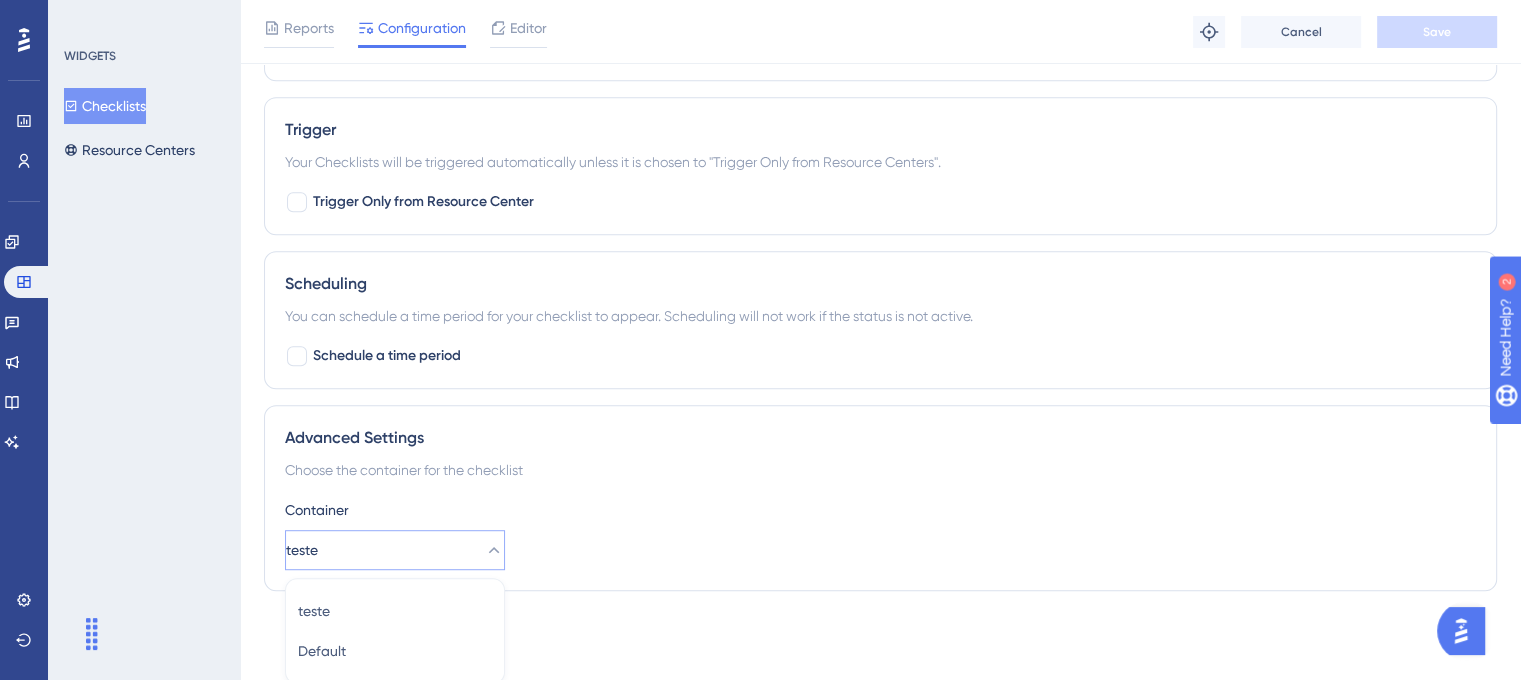 click on "Container teste teste teste Default Default" at bounding box center (880, 534) 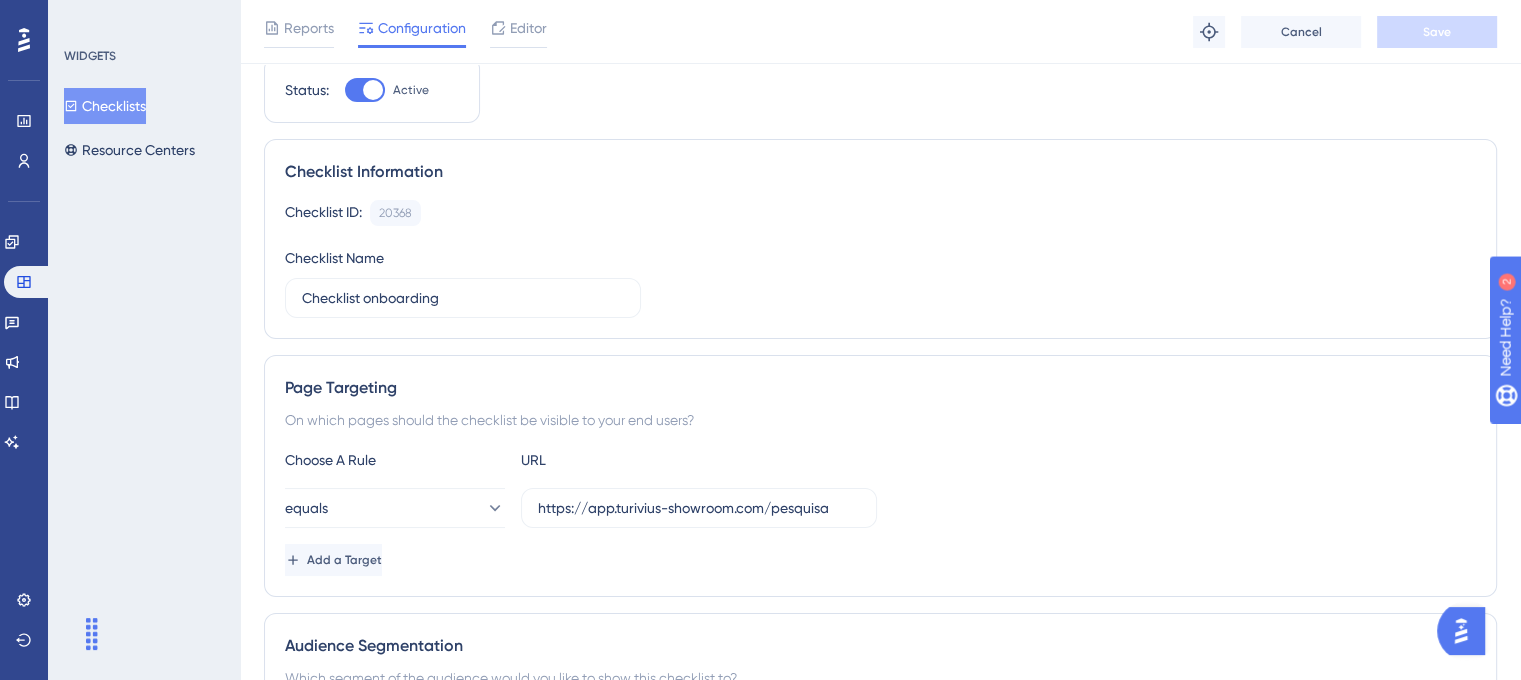 scroll, scrollTop: 0, scrollLeft: 0, axis: both 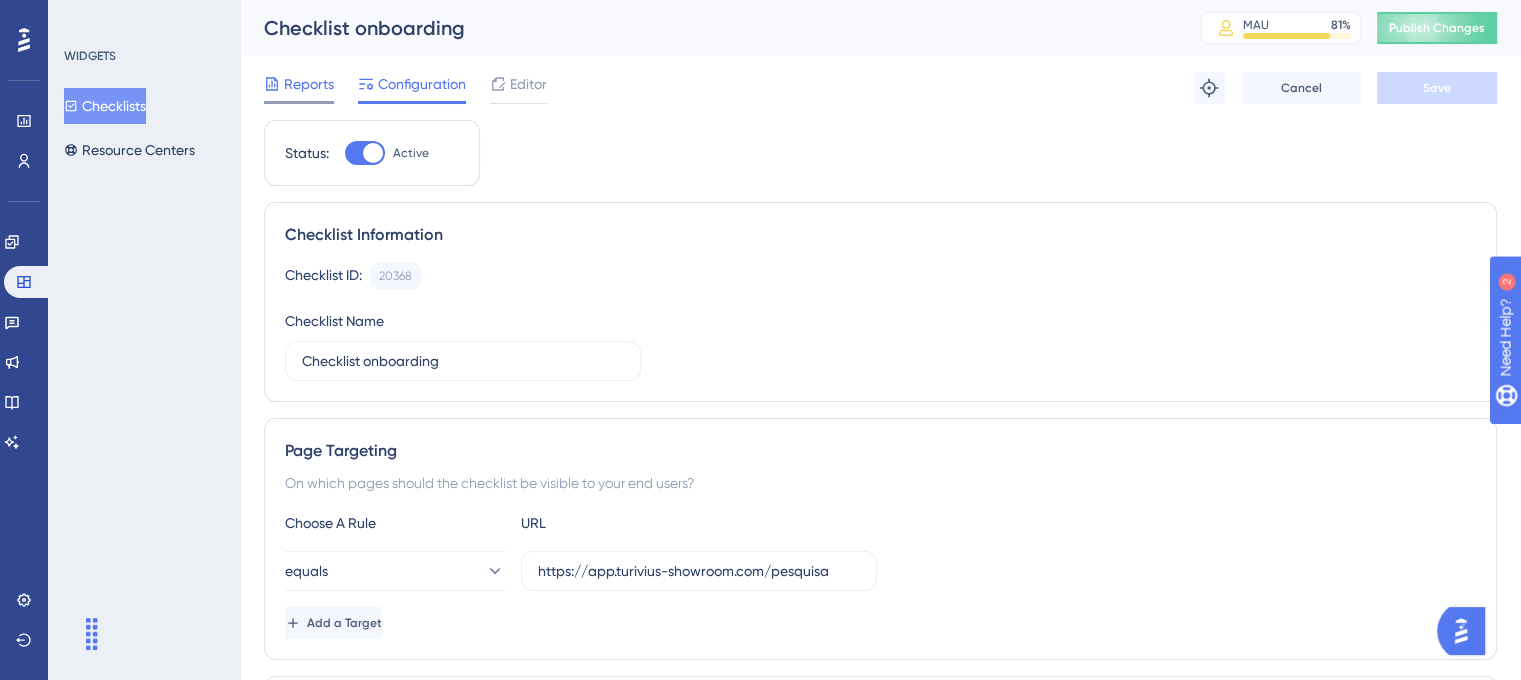 click on "Reports" at bounding box center (299, 84) 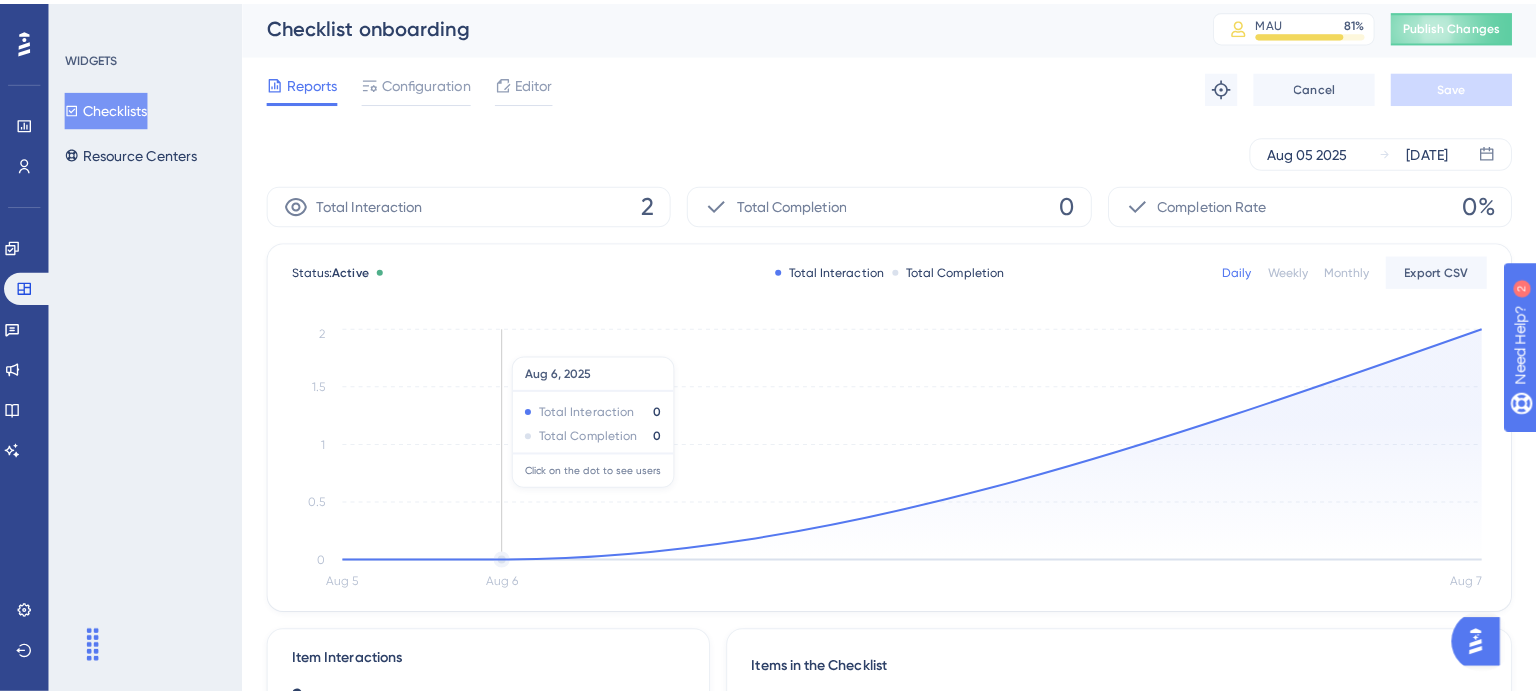 scroll, scrollTop: 0, scrollLeft: 0, axis: both 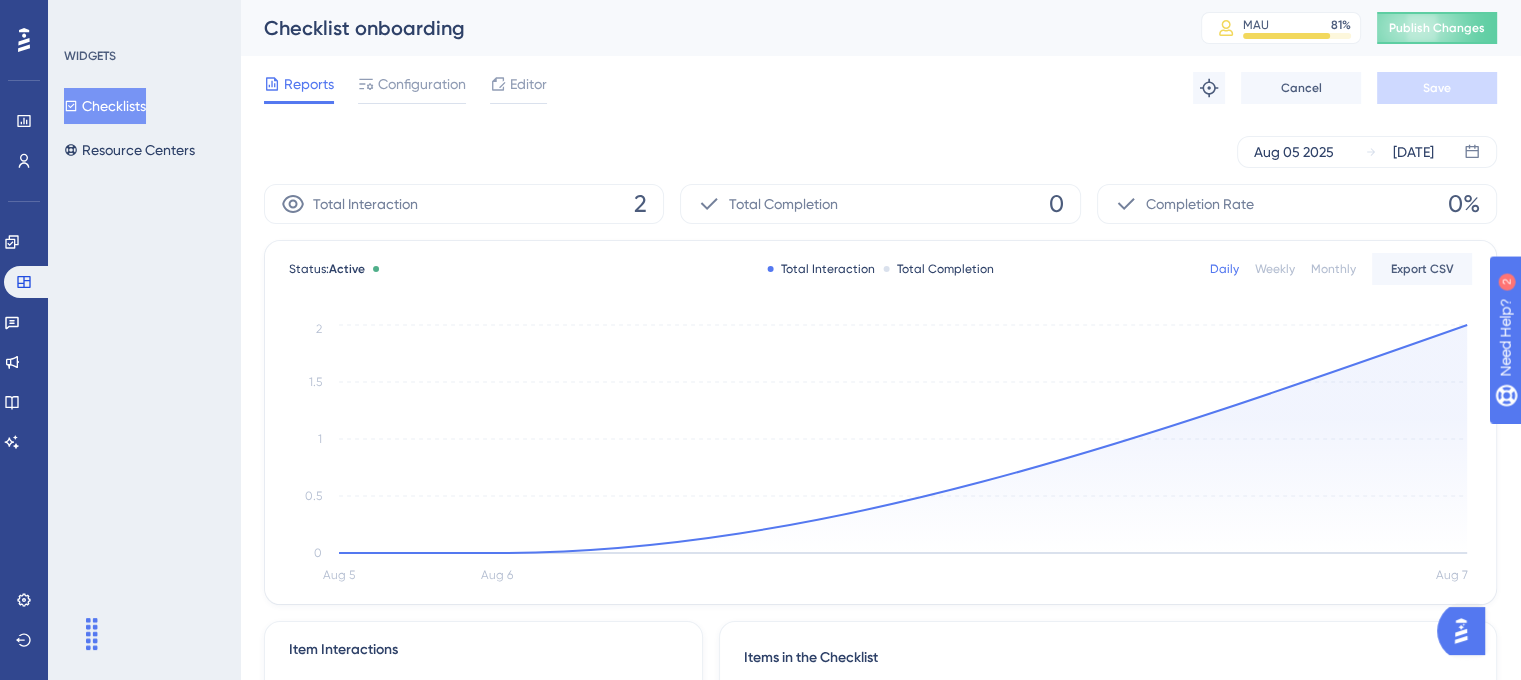 click on "Reports Configuration Editor Troubleshoot Cancel Save" at bounding box center (880, 88) 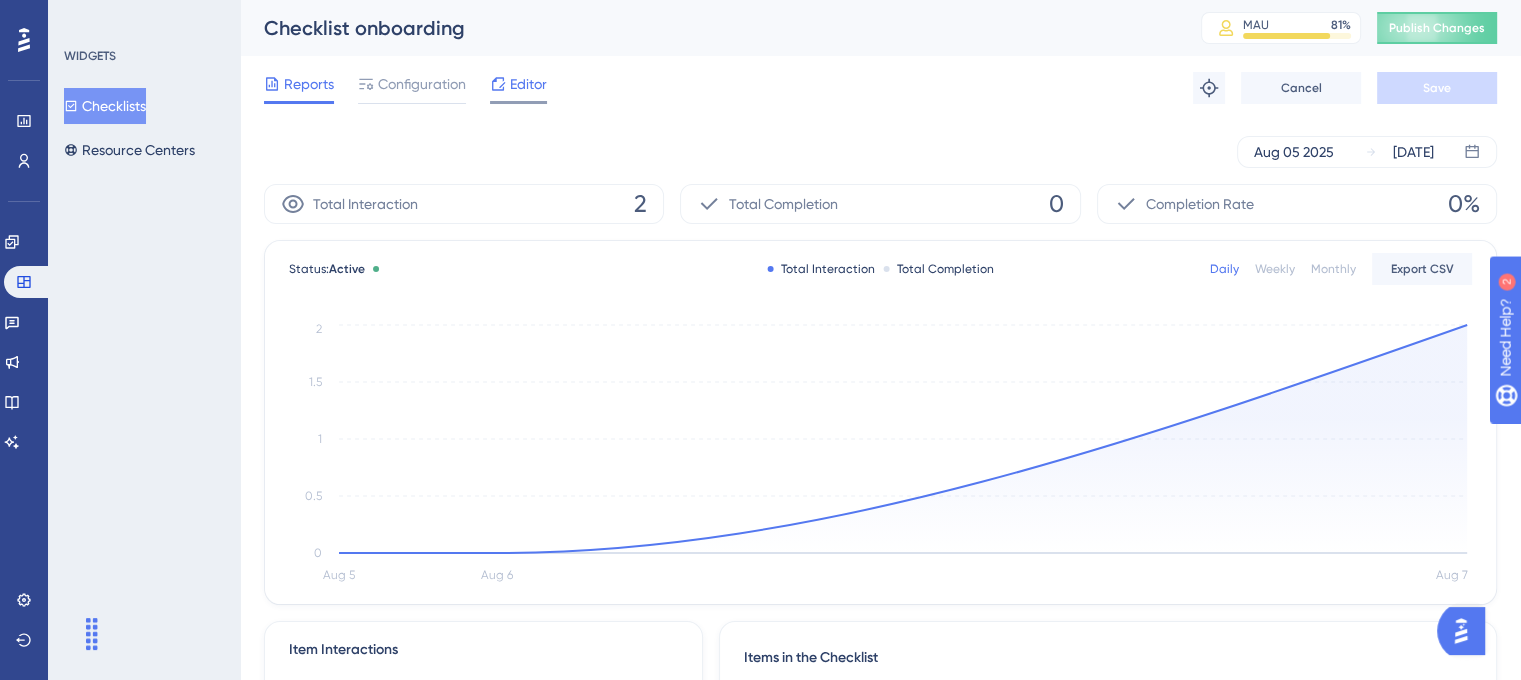 click 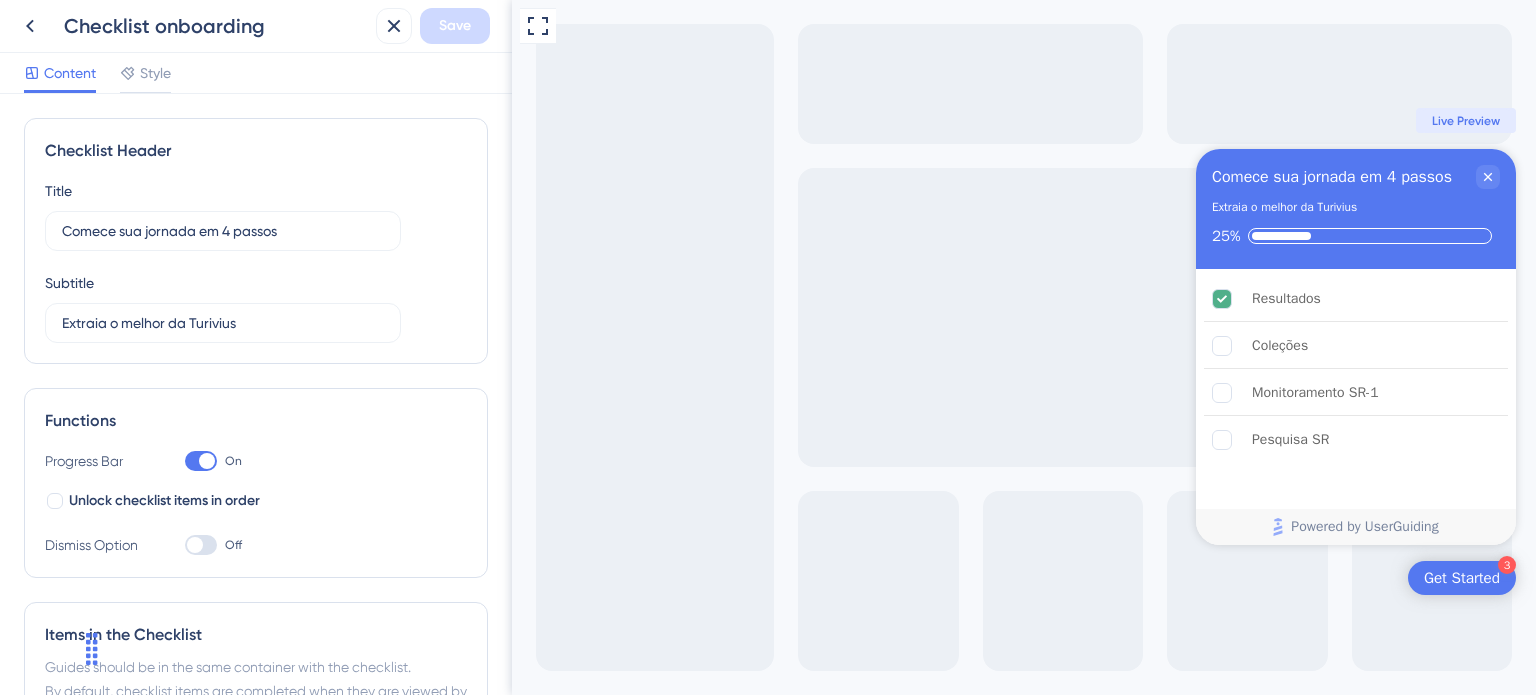 scroll, scrollTop: 0, scrollLeft: 0, axis: both 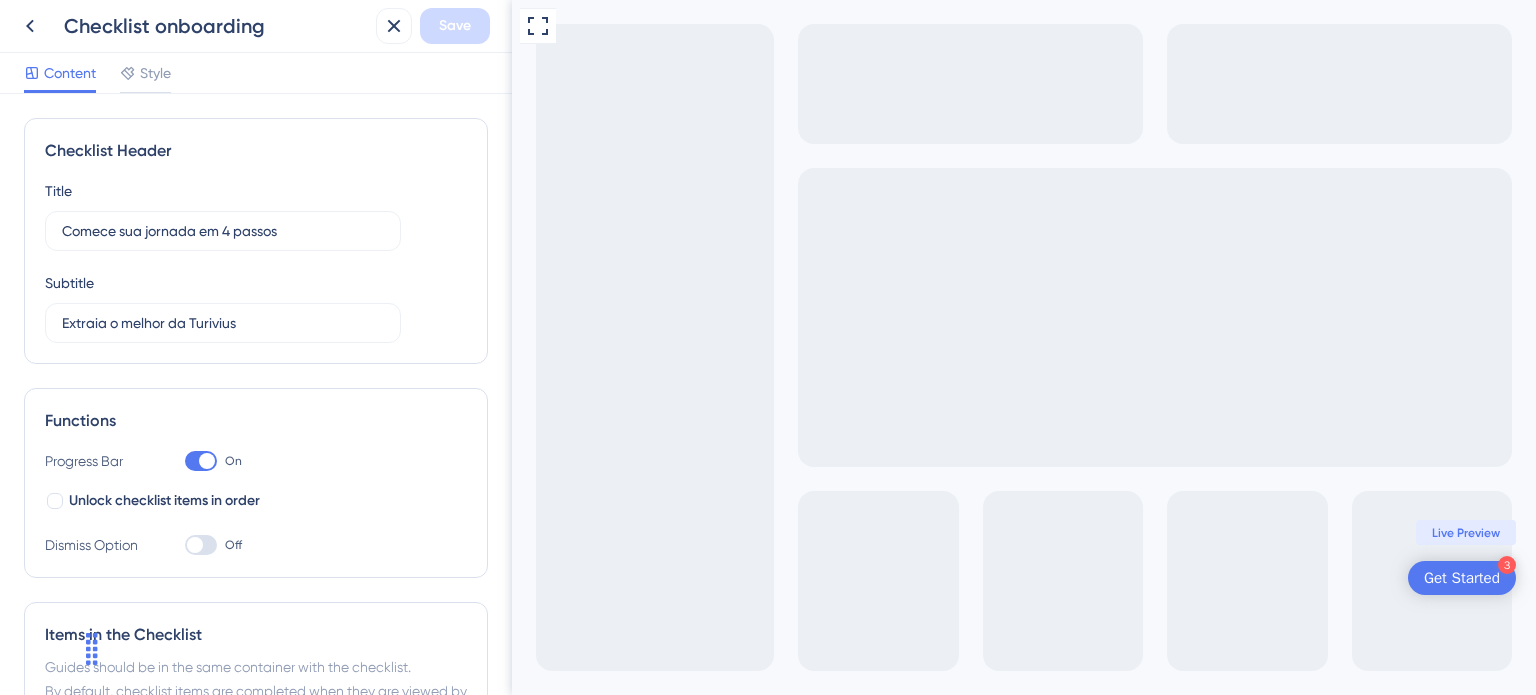 click on "Get Started" at bounding box center [1462, 578] 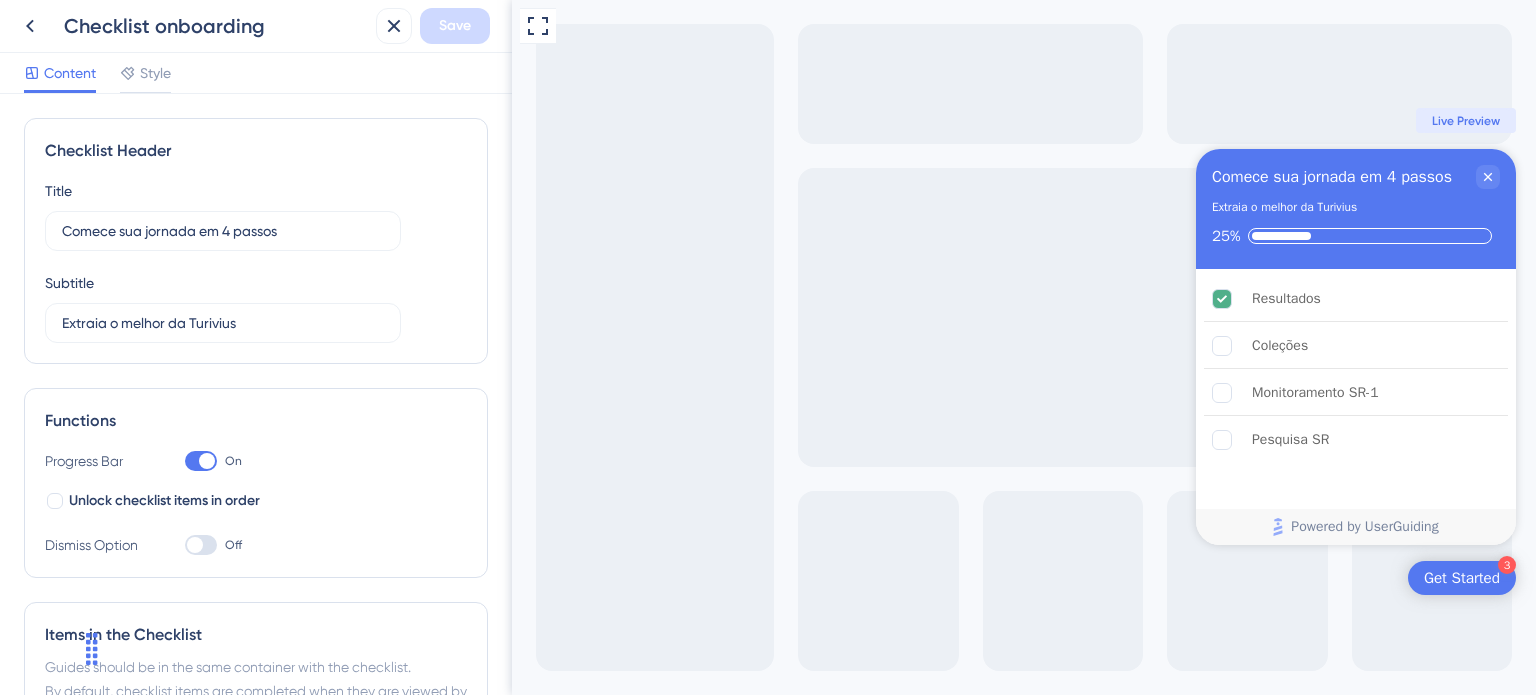 click at bounding box center (201, 545) 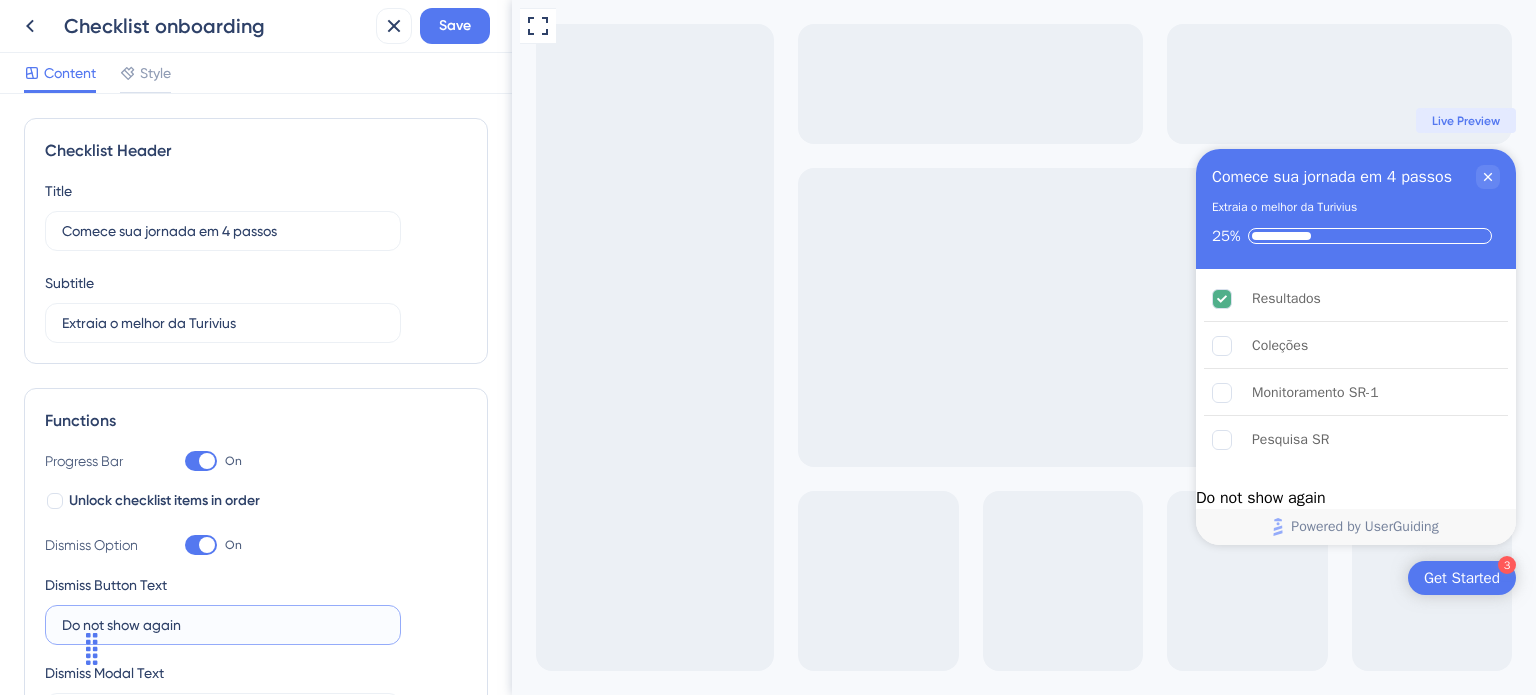 click on "Do not show again" at bounding box center (223, 625) 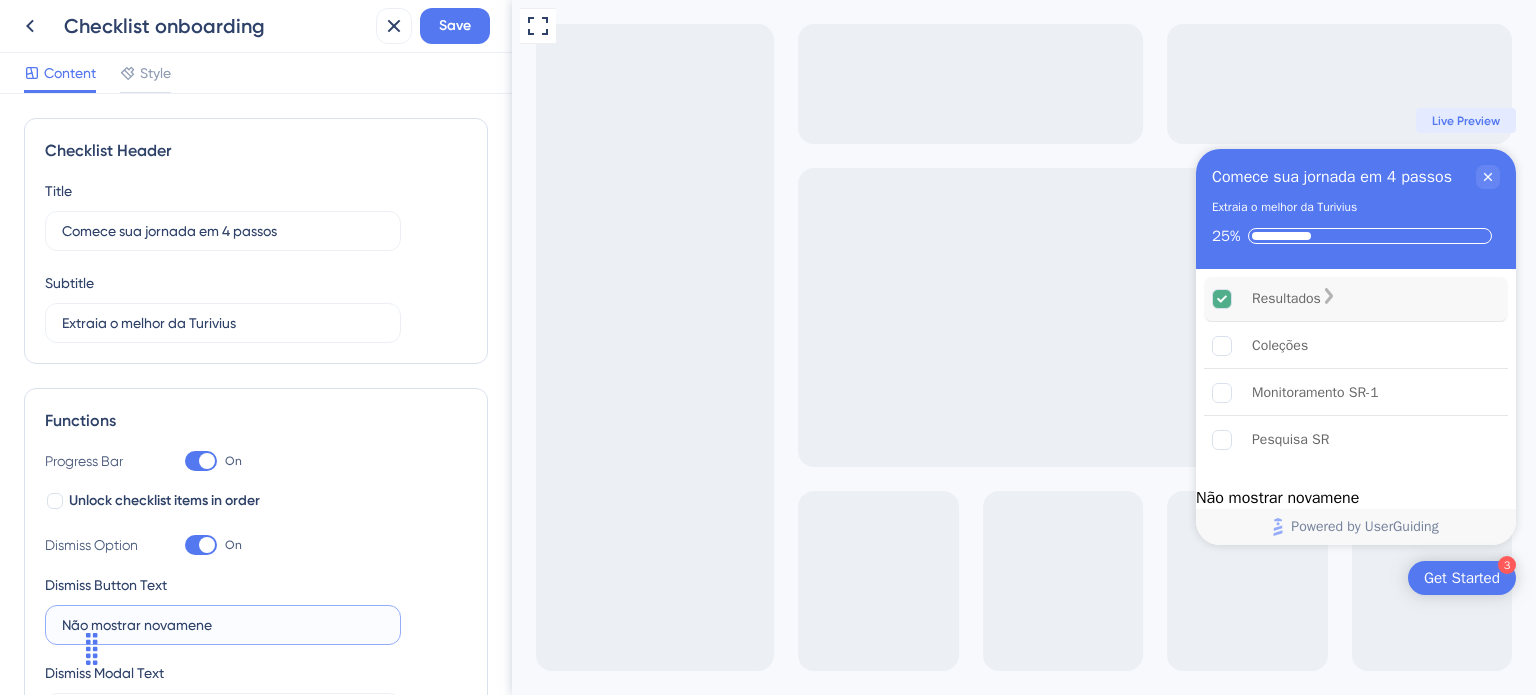 type on "Não mostrar novamene" 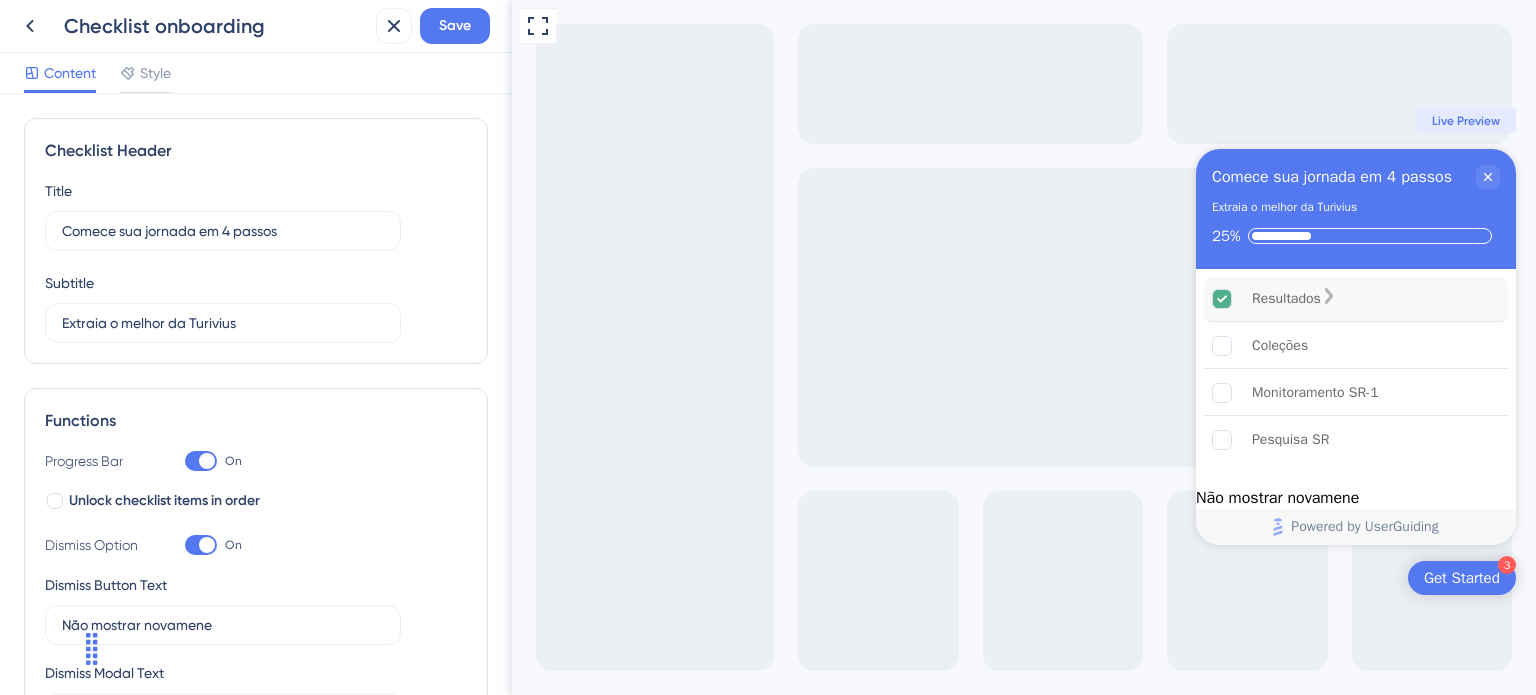 click 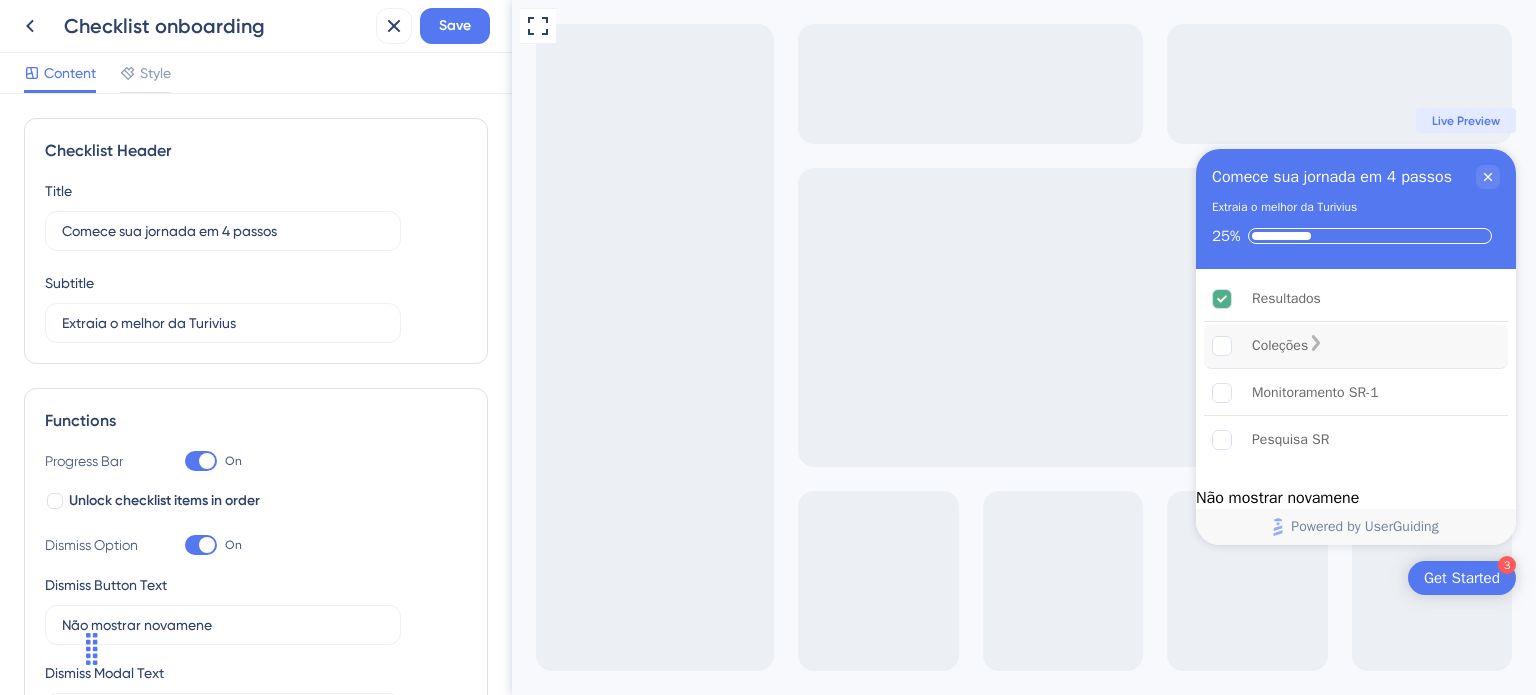click on "Coleções" at bounding box center [1356, 346] 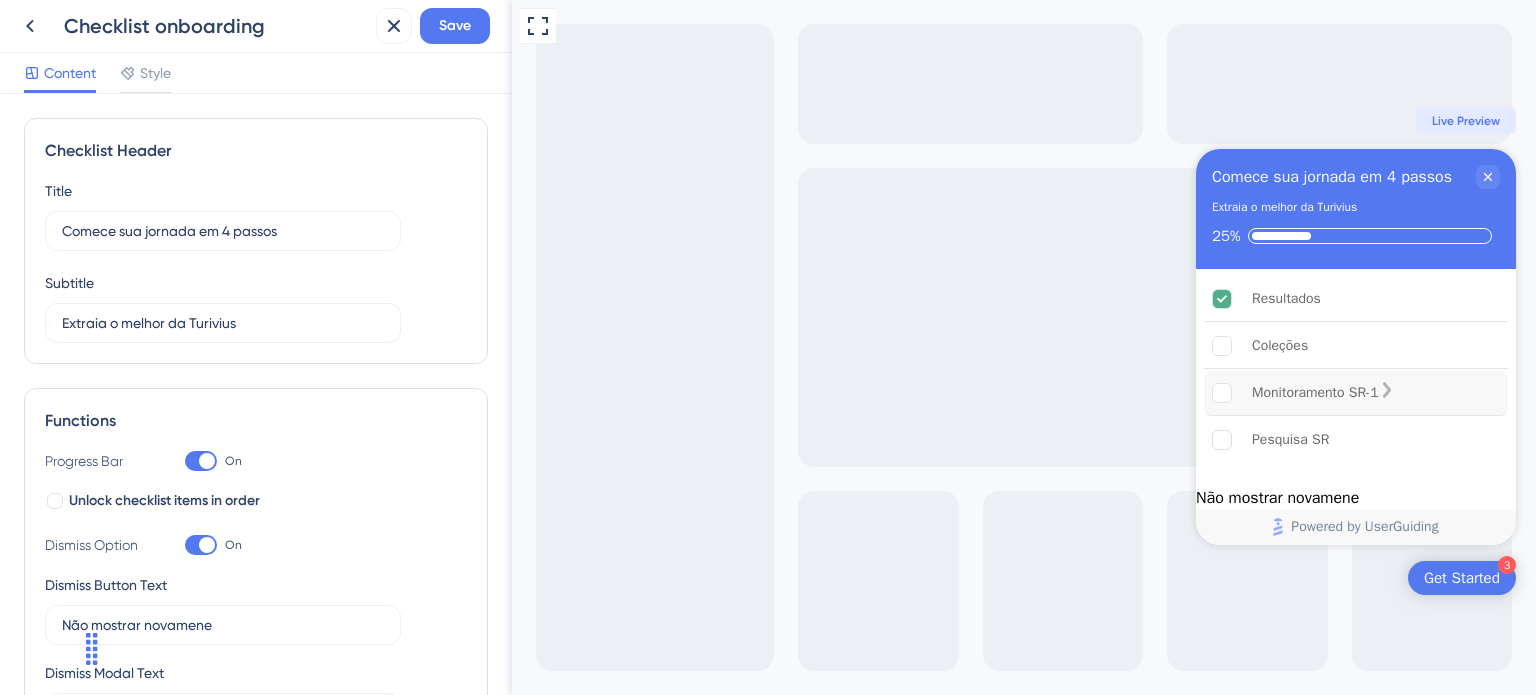click on "Monitoramento SR-1" at bounding box center (1315, 393) 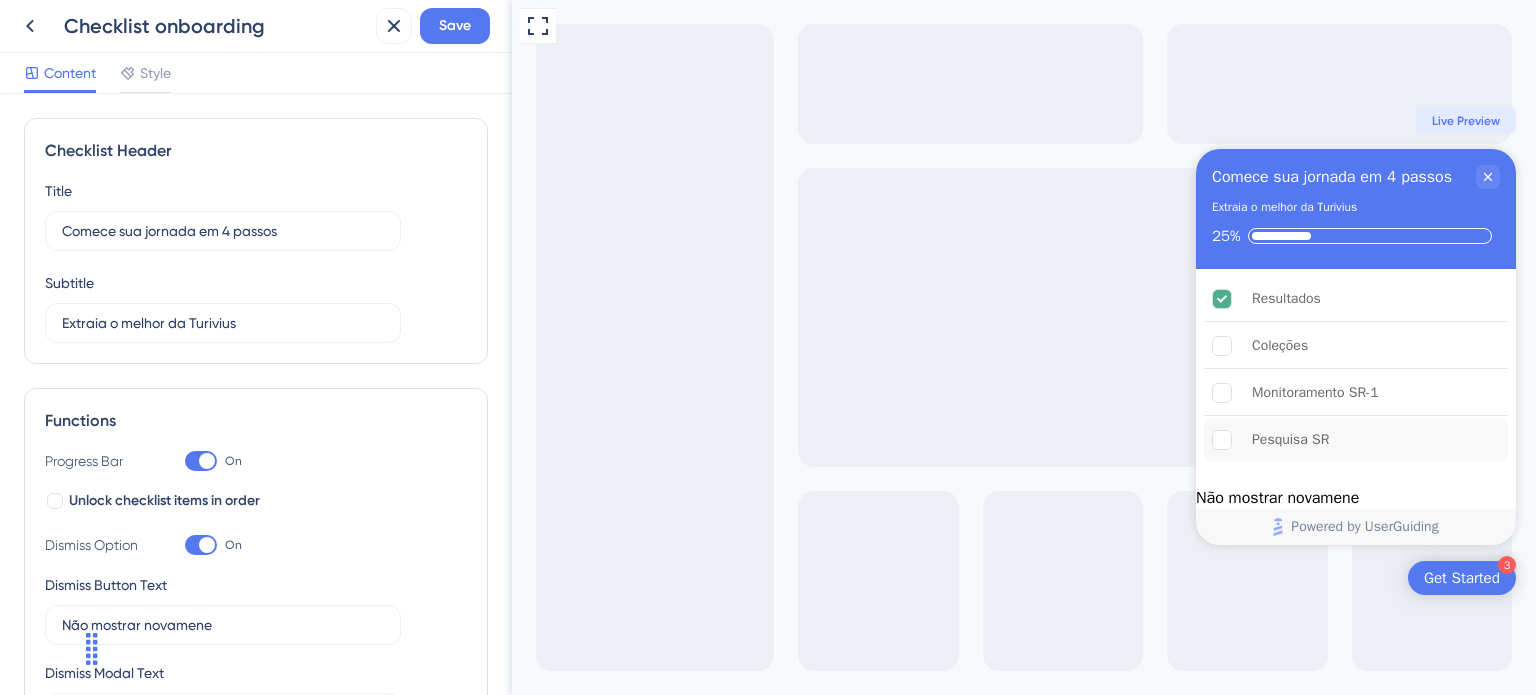 click on "Pesquisa SR" at bounding box center [1356, 440] 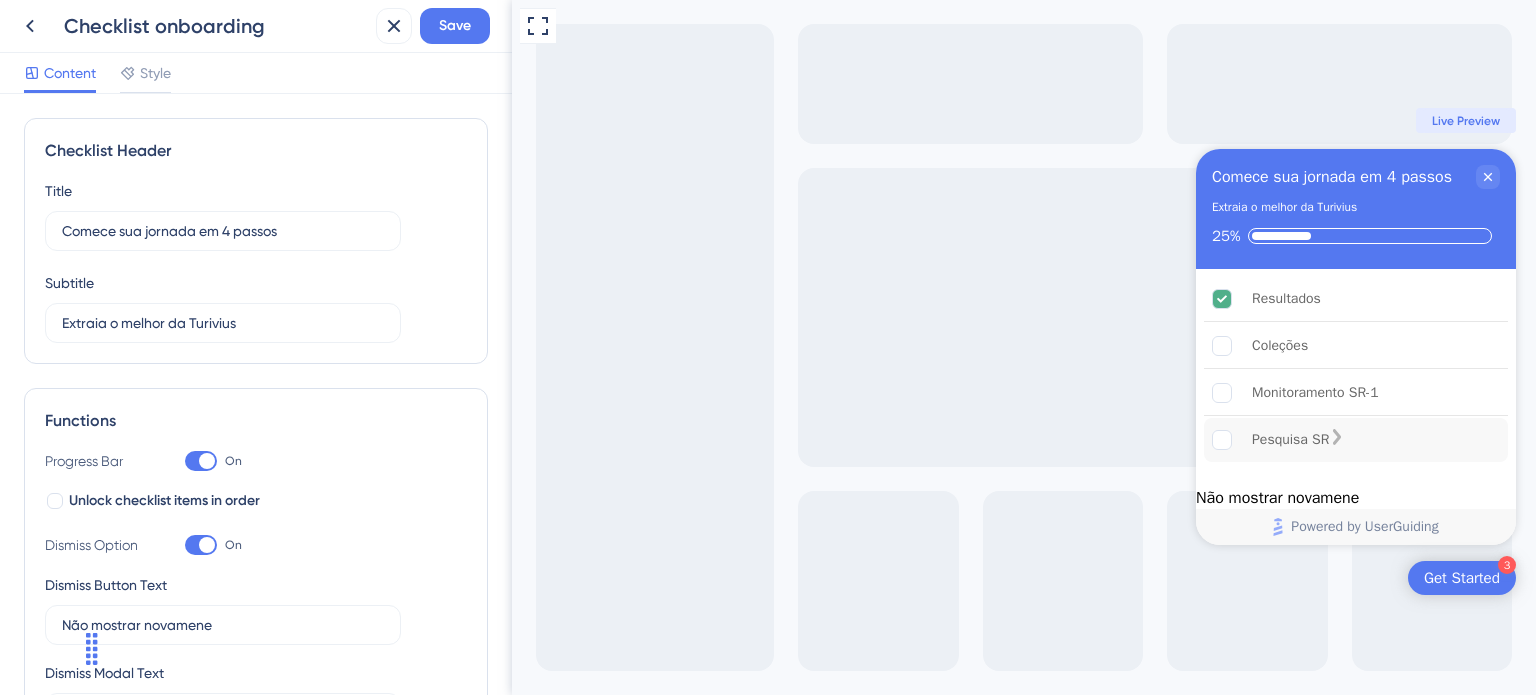 click at bounding box center (1232, 440) 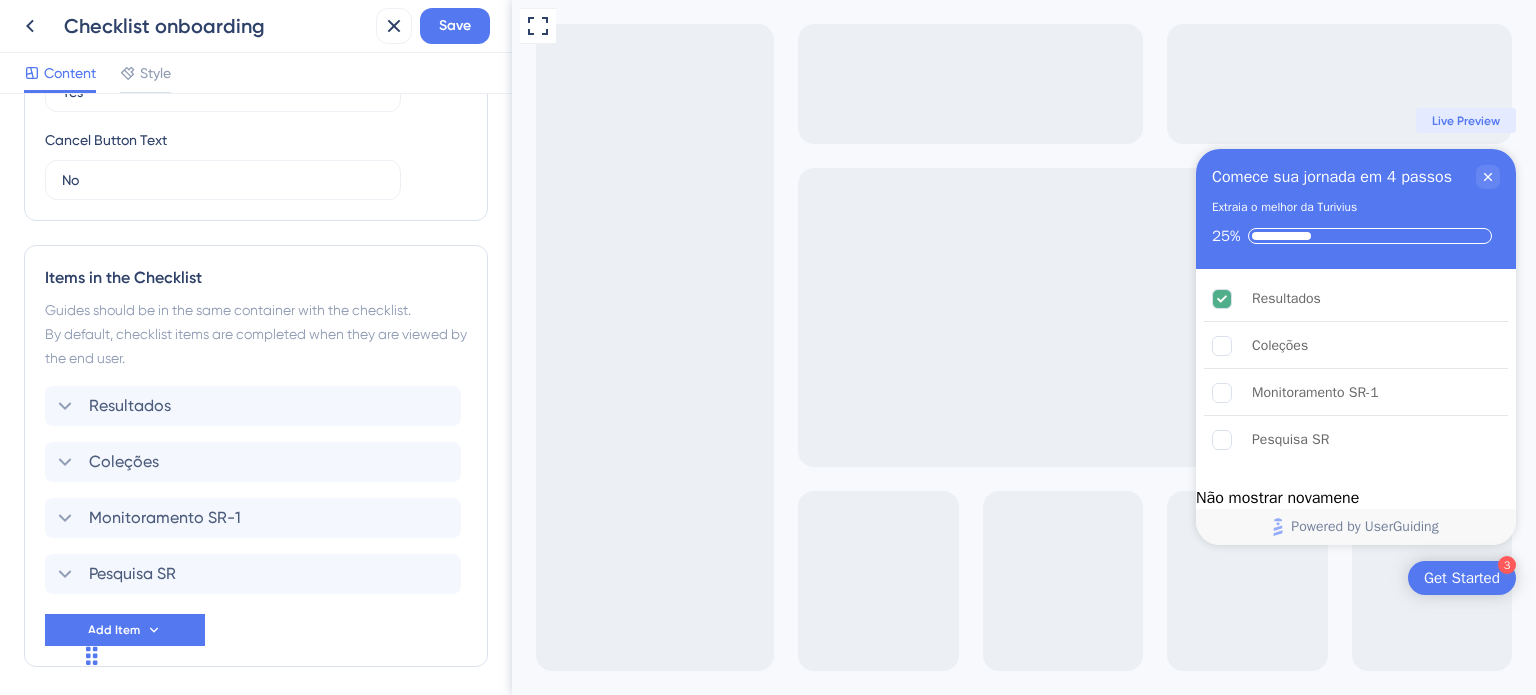 scroll, scrollTop: 783, scrollLeft: 0, axis: vertical 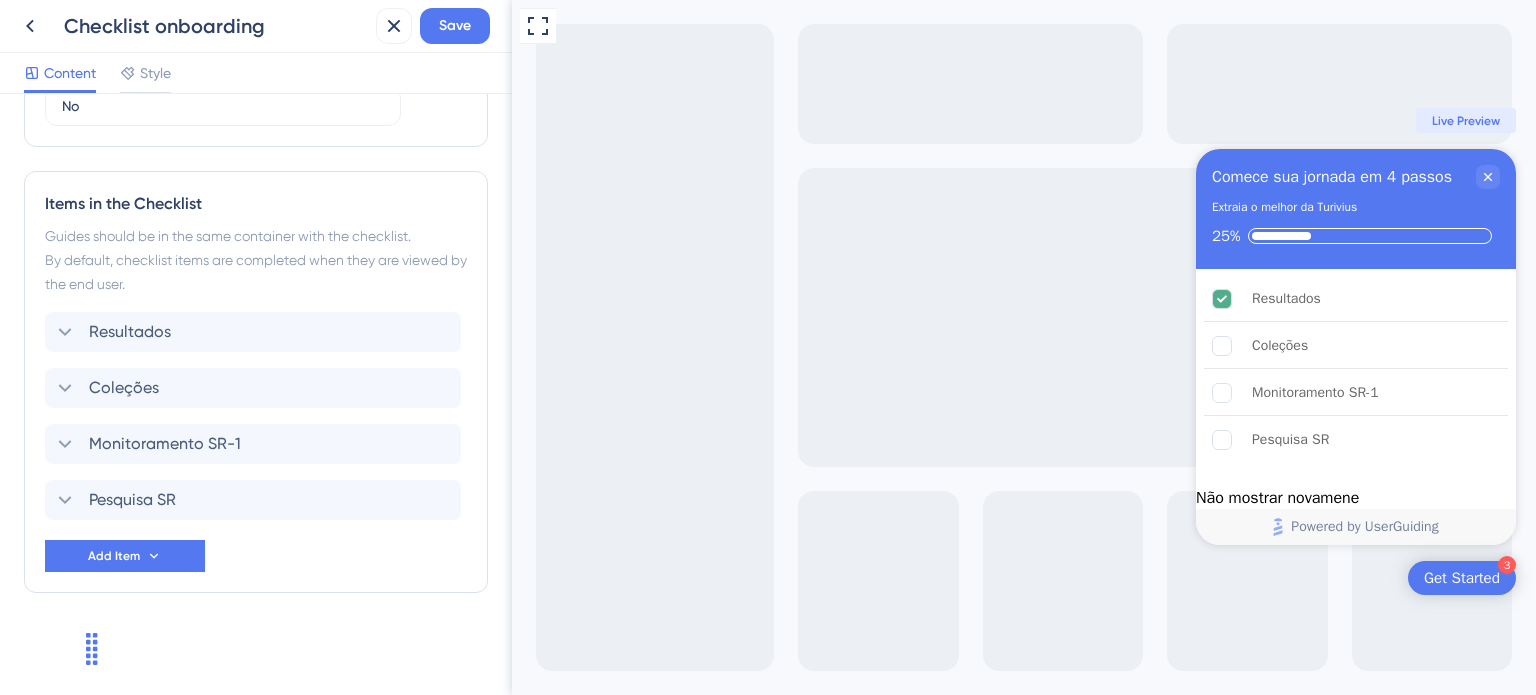 click at bounding box center [50, 647] 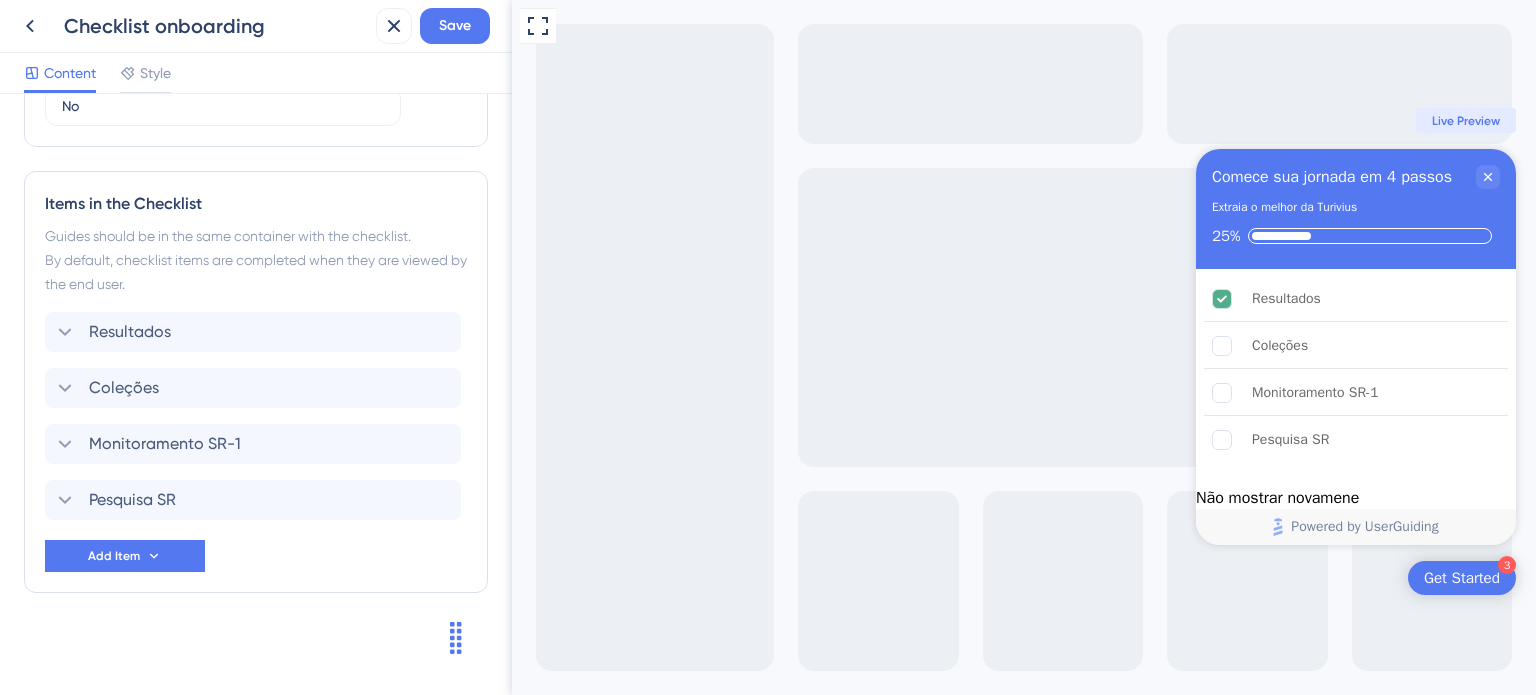 drag, startPoint x: 92, startPoint y: 646, endPoint x: 456, endPoint y: 635, distance: 364.16617 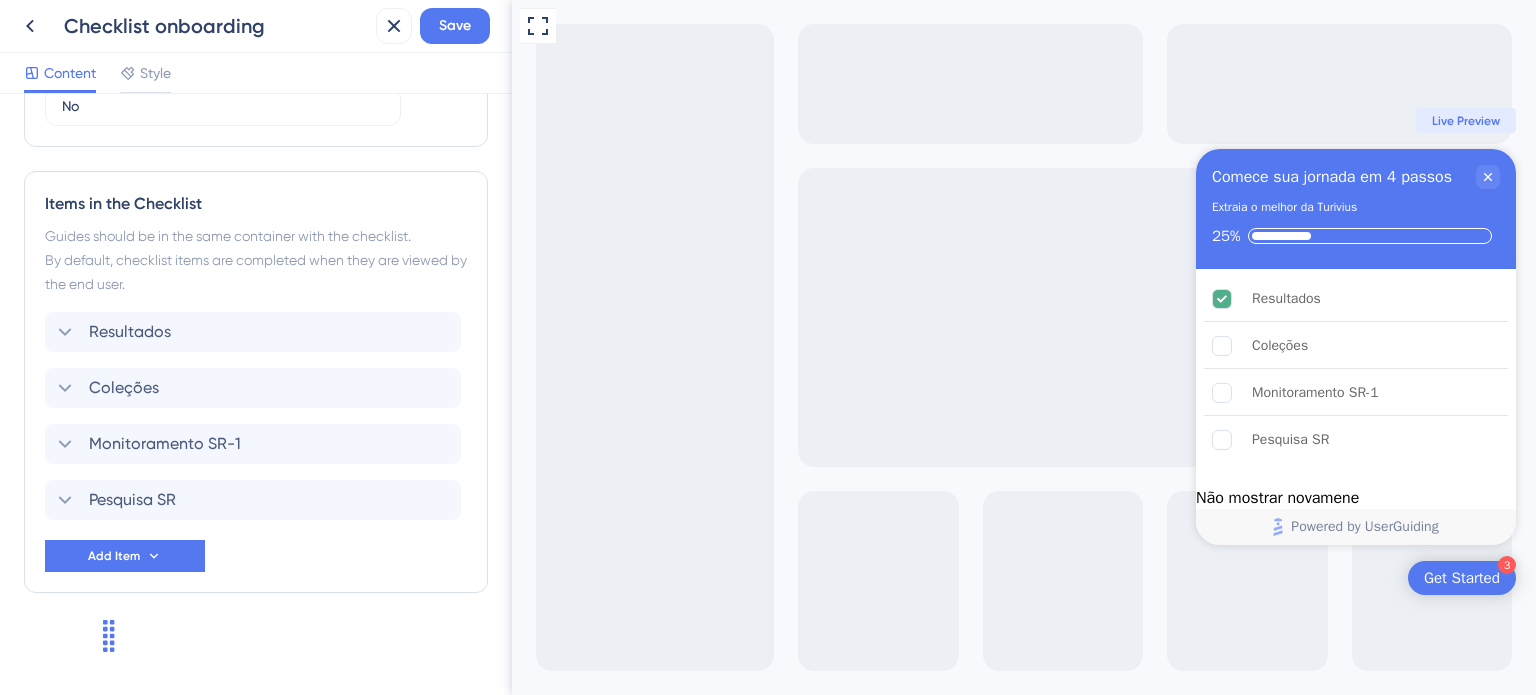 drag, startPoint x: 459, startPoint y: 650, endPoint x: 112, endPoint y: 648, distance: 347.00577 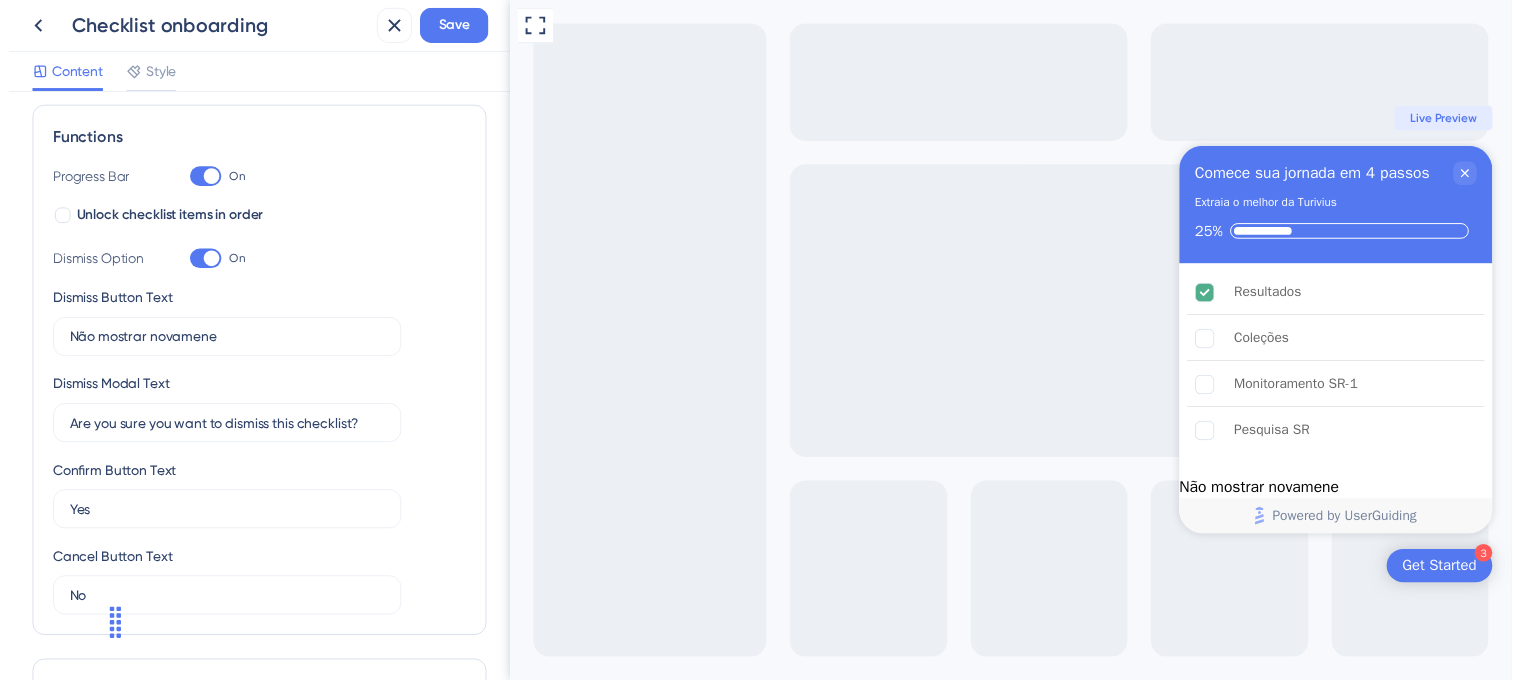 scroll, scrollTop: 0, scrollLeft: 0, axis: both 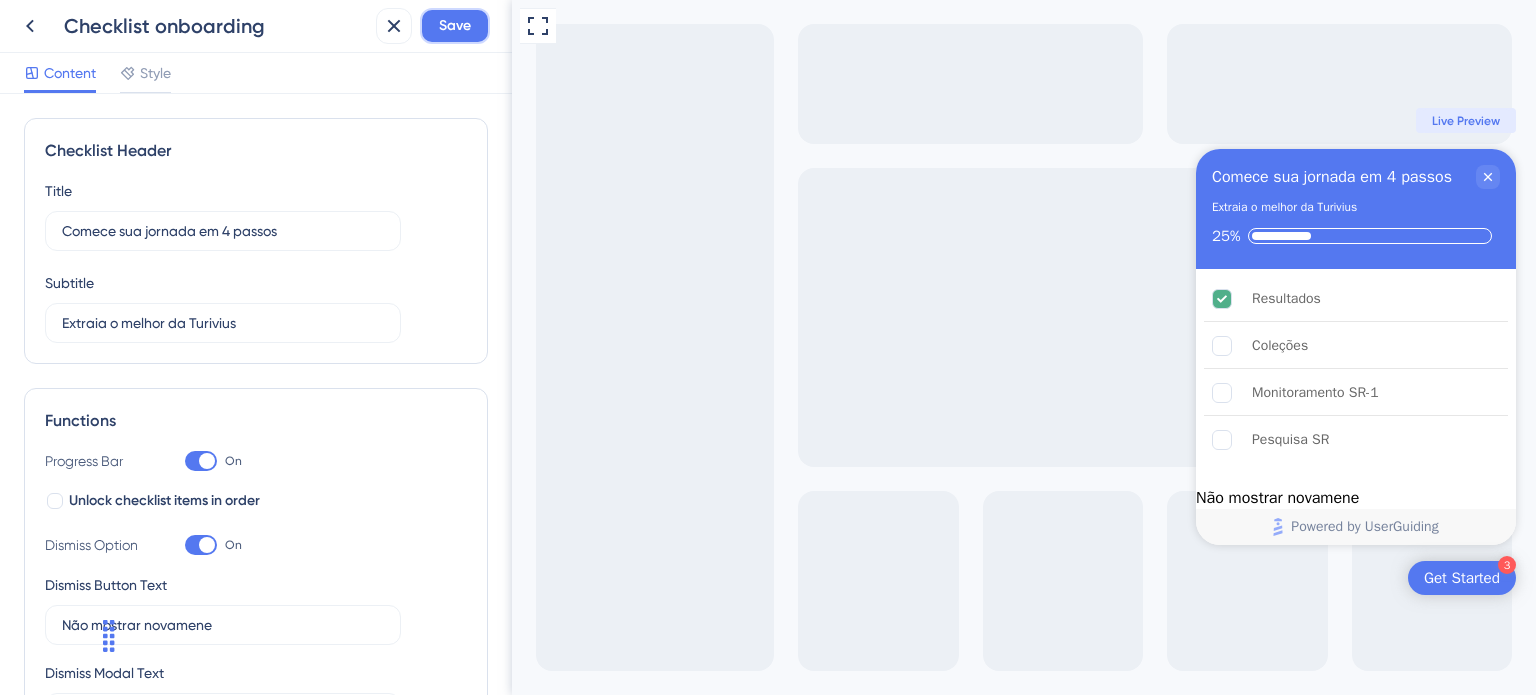 click on "Save" at bounding box center [455, 26] 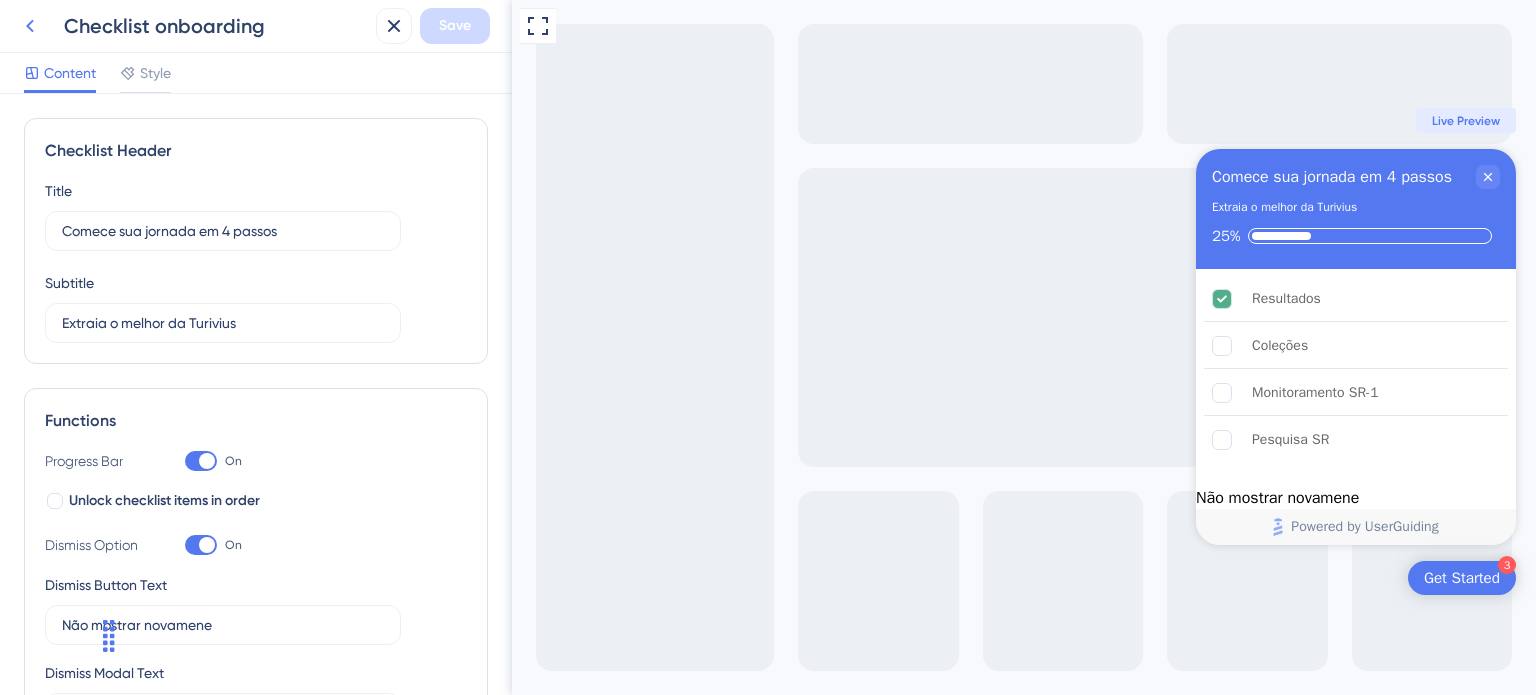 click at bounding box center (30, 26) 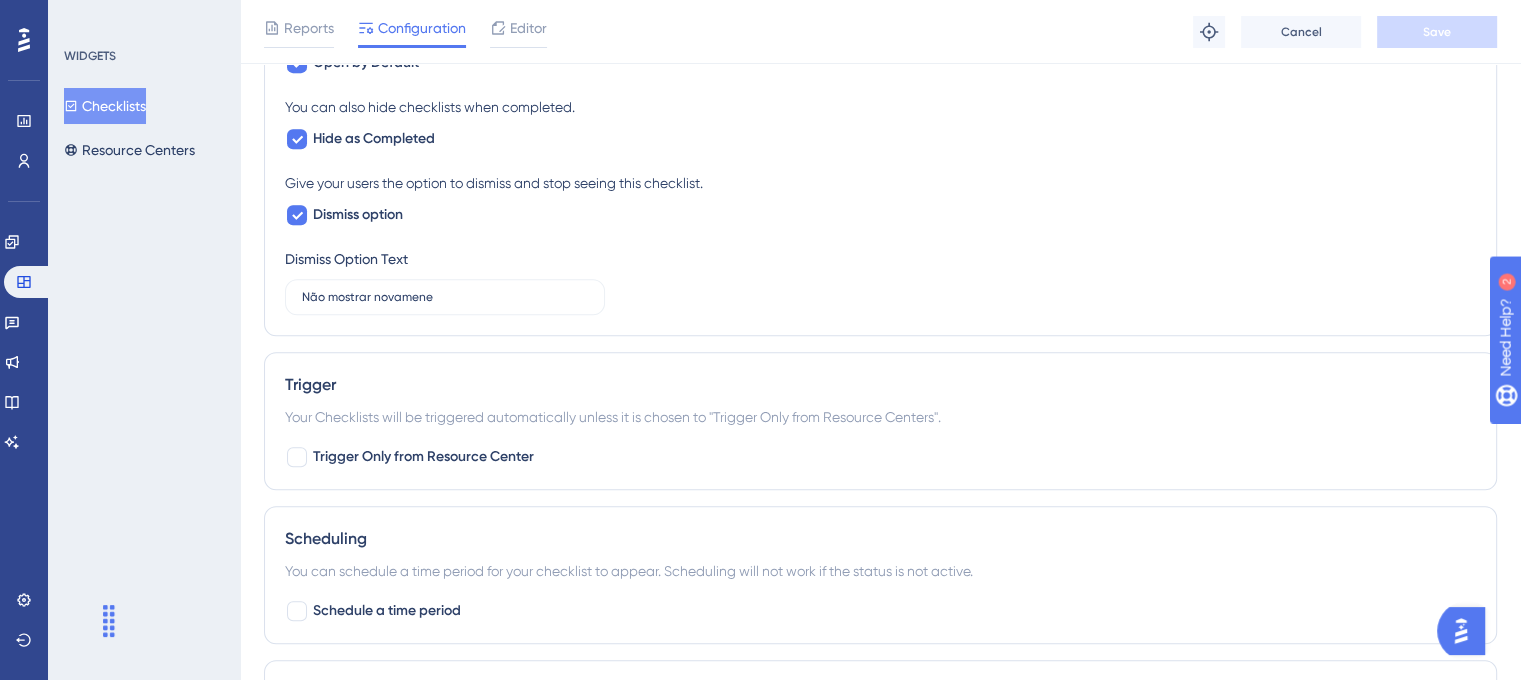 scroll, scrollTop: 900, scrollLeft: 0, axis: vertical 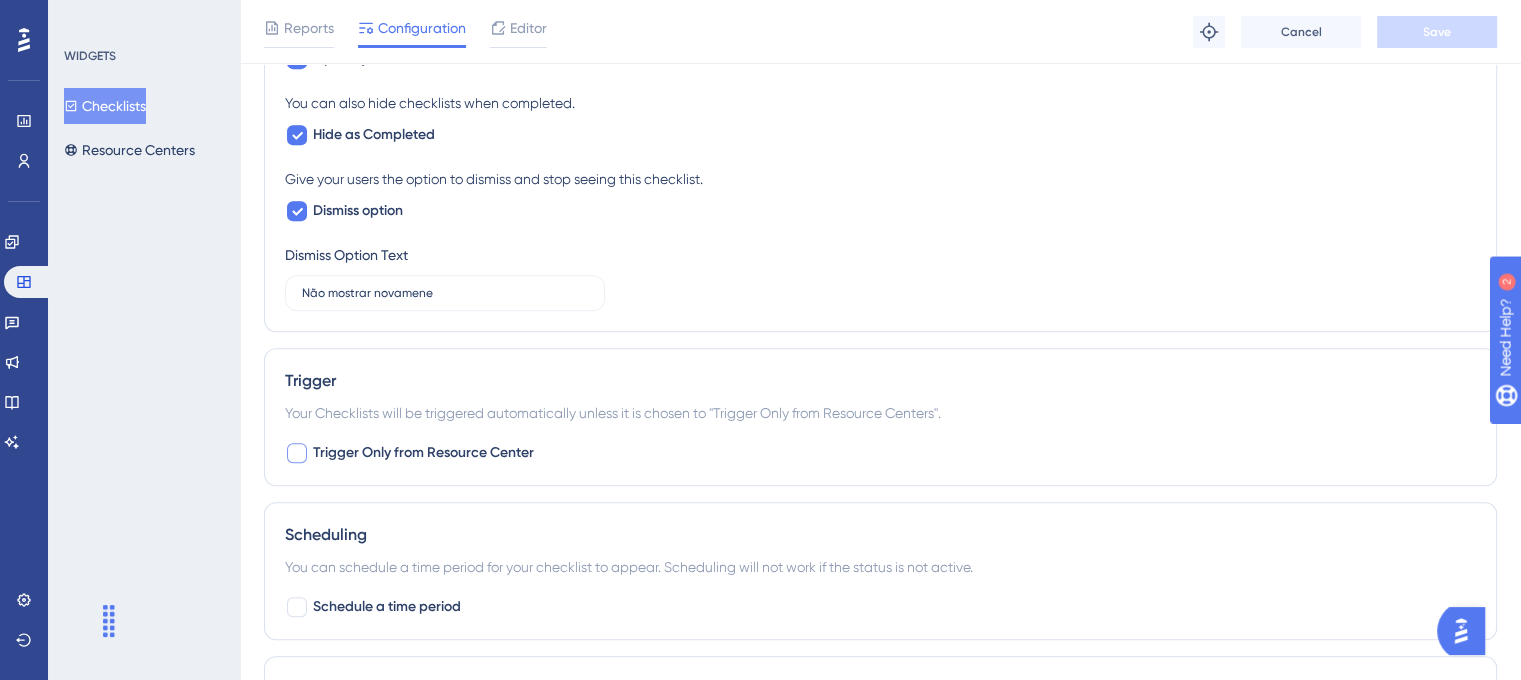 click on "Trigger Only from Resource Center" at bounding box center [423, 453] 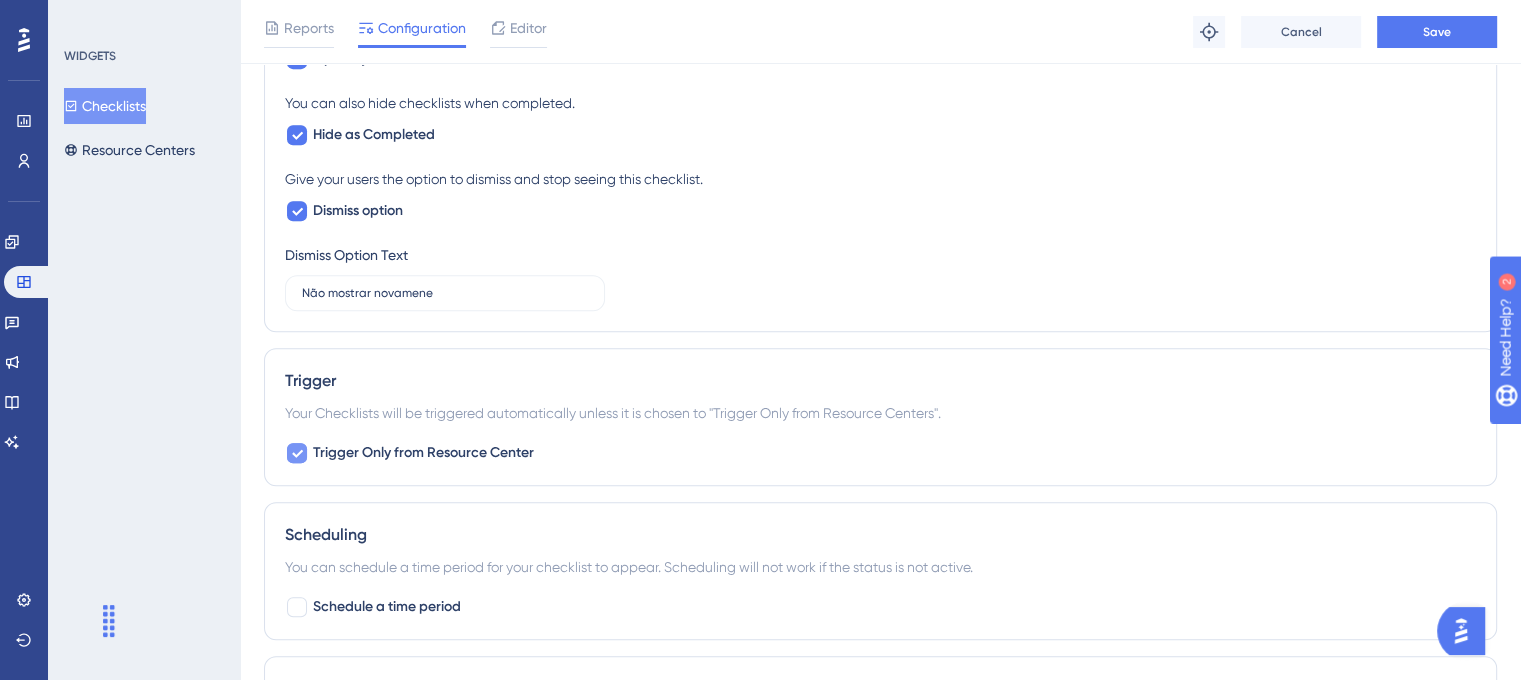 click on "Trigger Only from Resource Center" at bounding box center (423, 453) 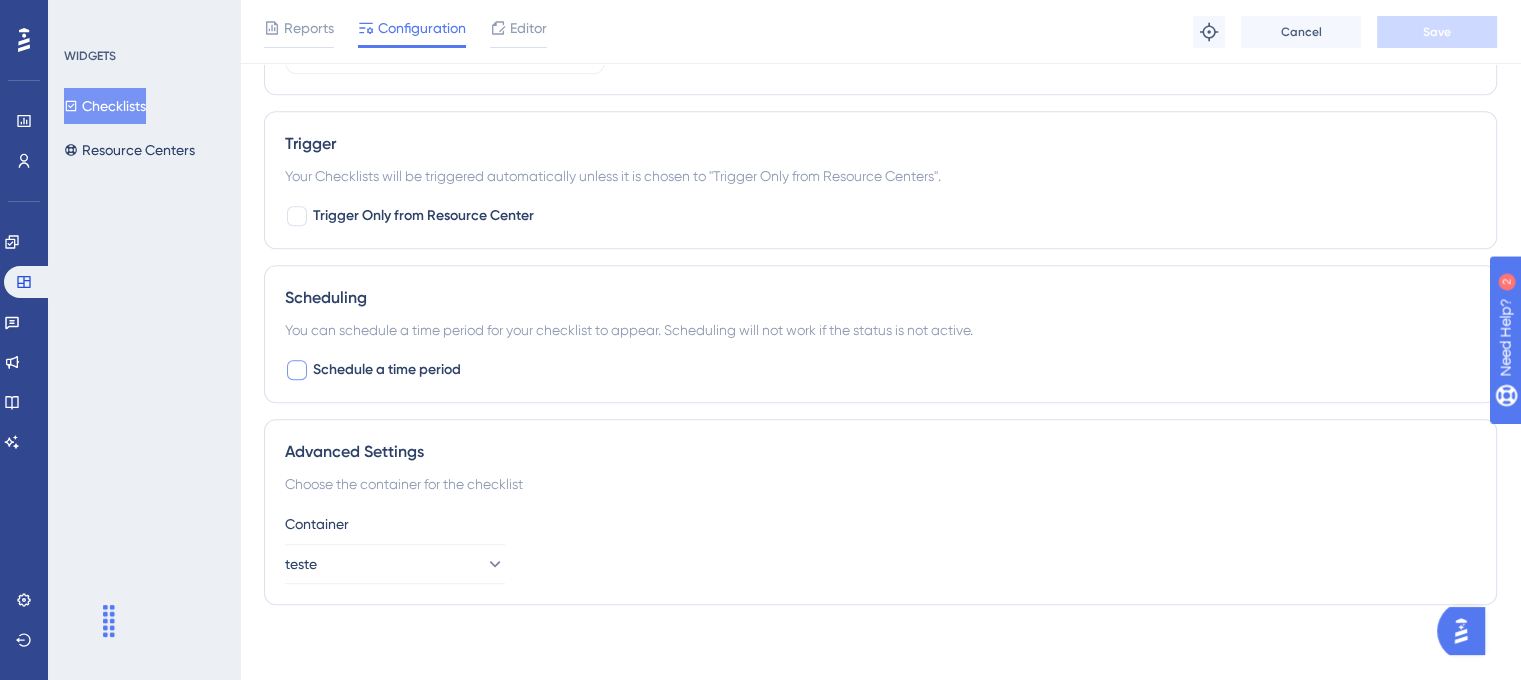scroll, scrollTop: 1138, scrollLeft: 0, axis: vertical 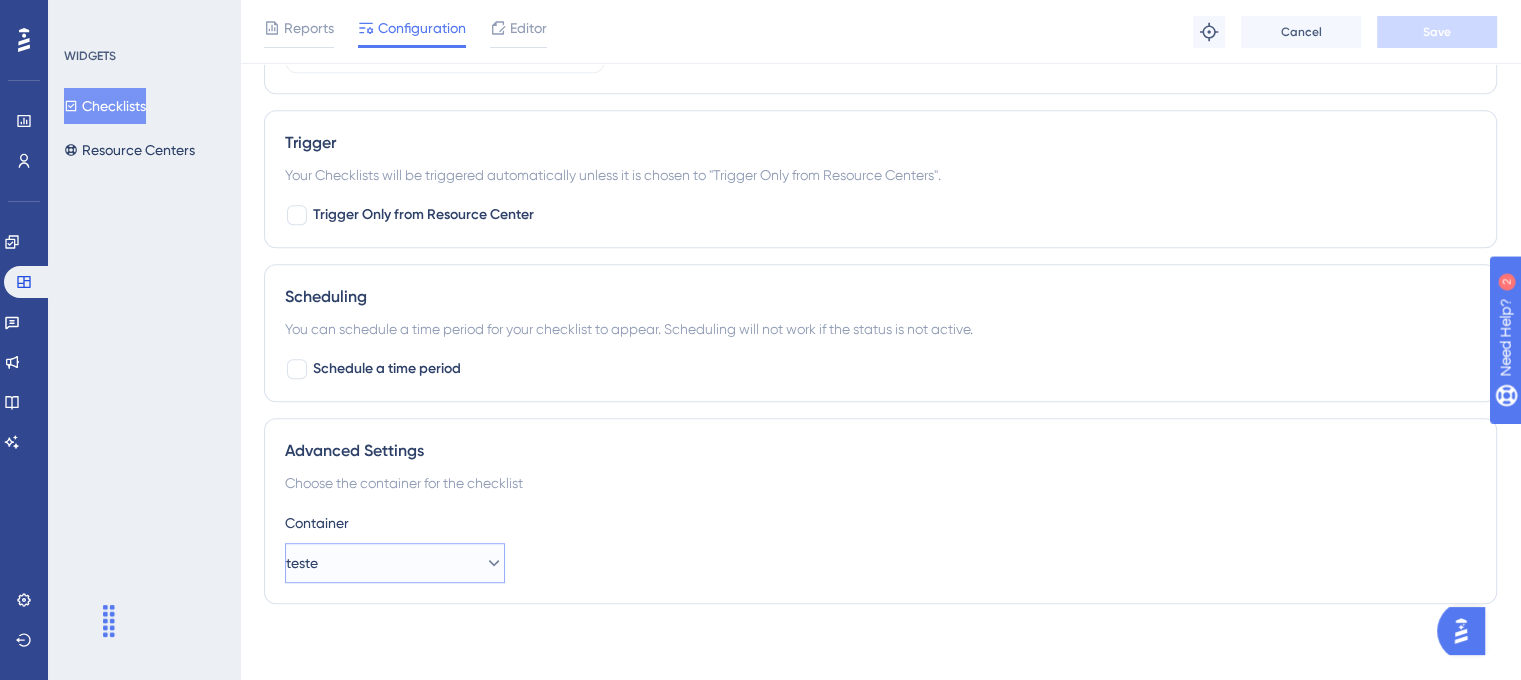 click on "teste" at bounding box center [395, 563] 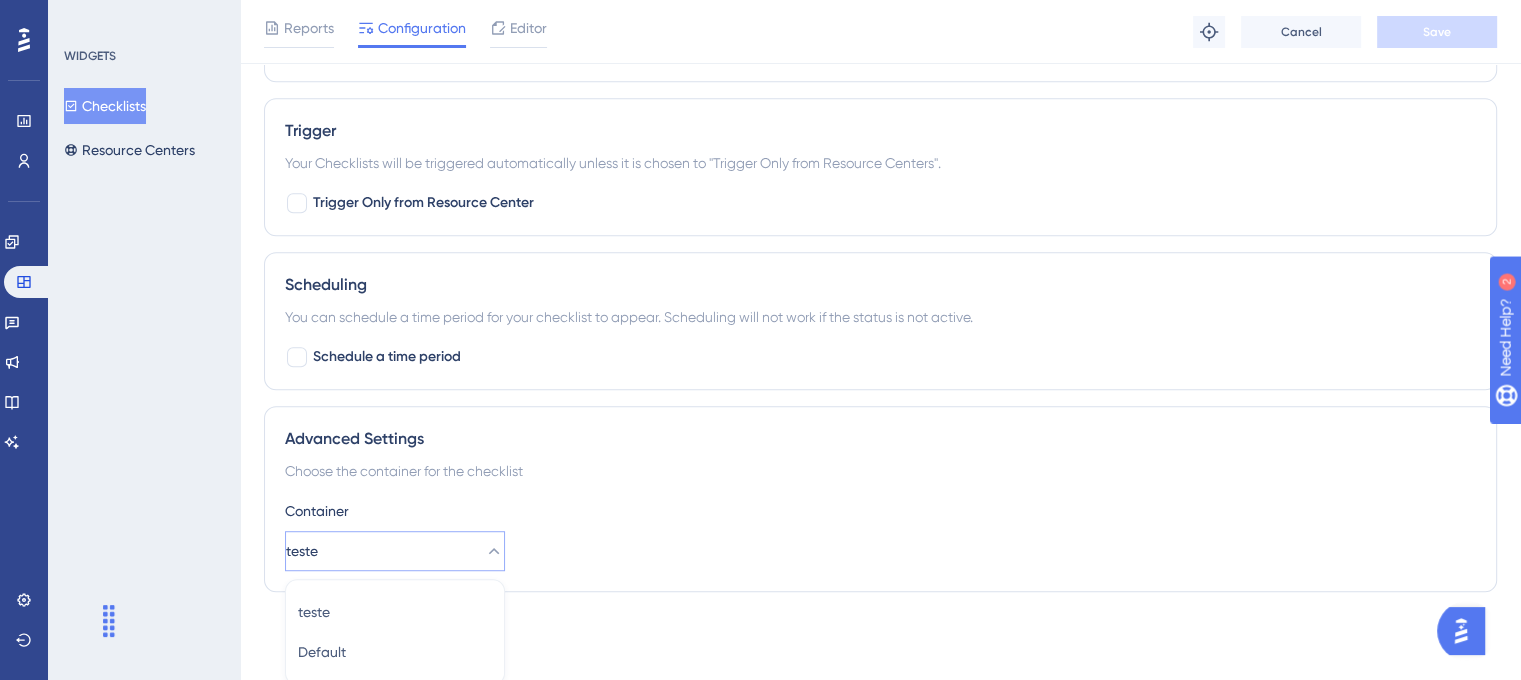 scroll, scrollTop: 1151, scrollLeft: 0, axis: vertical 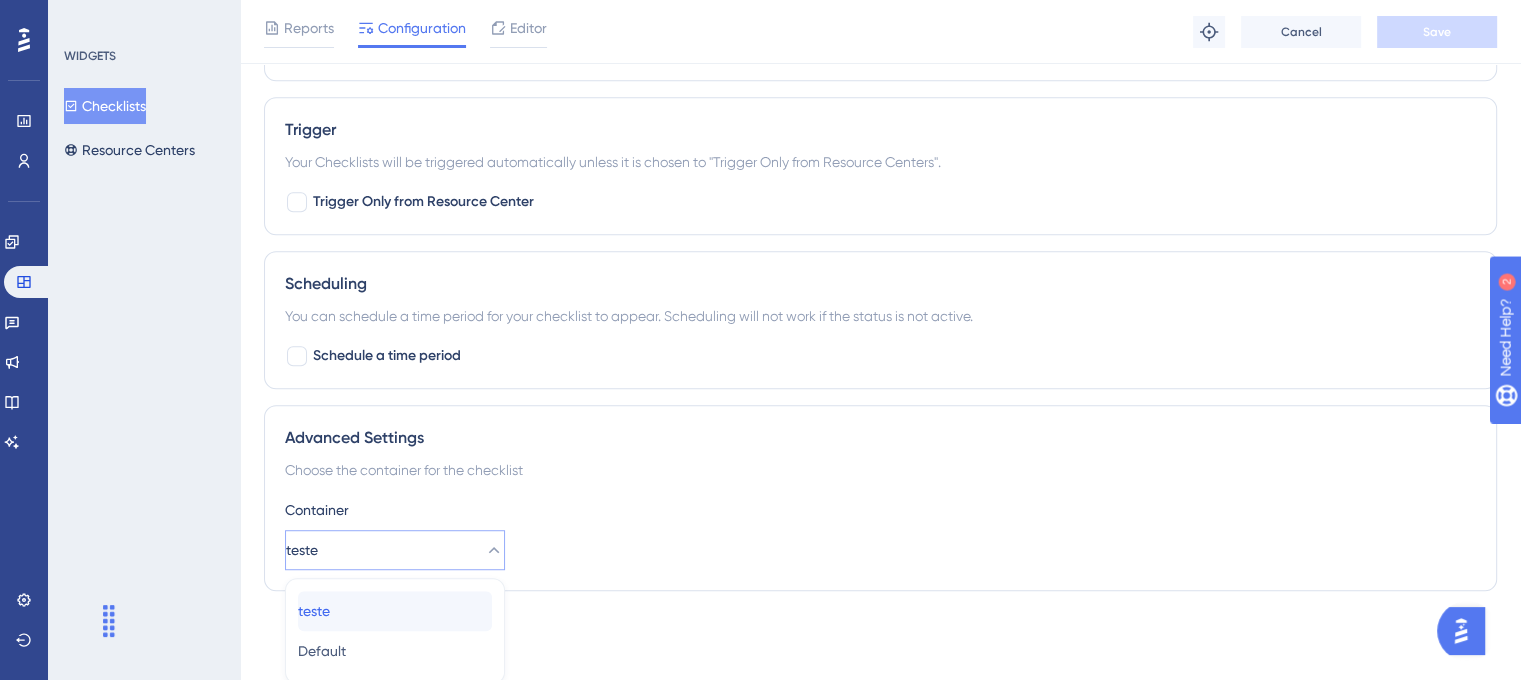 click on "teste teste" at bounding box center (395, 611) 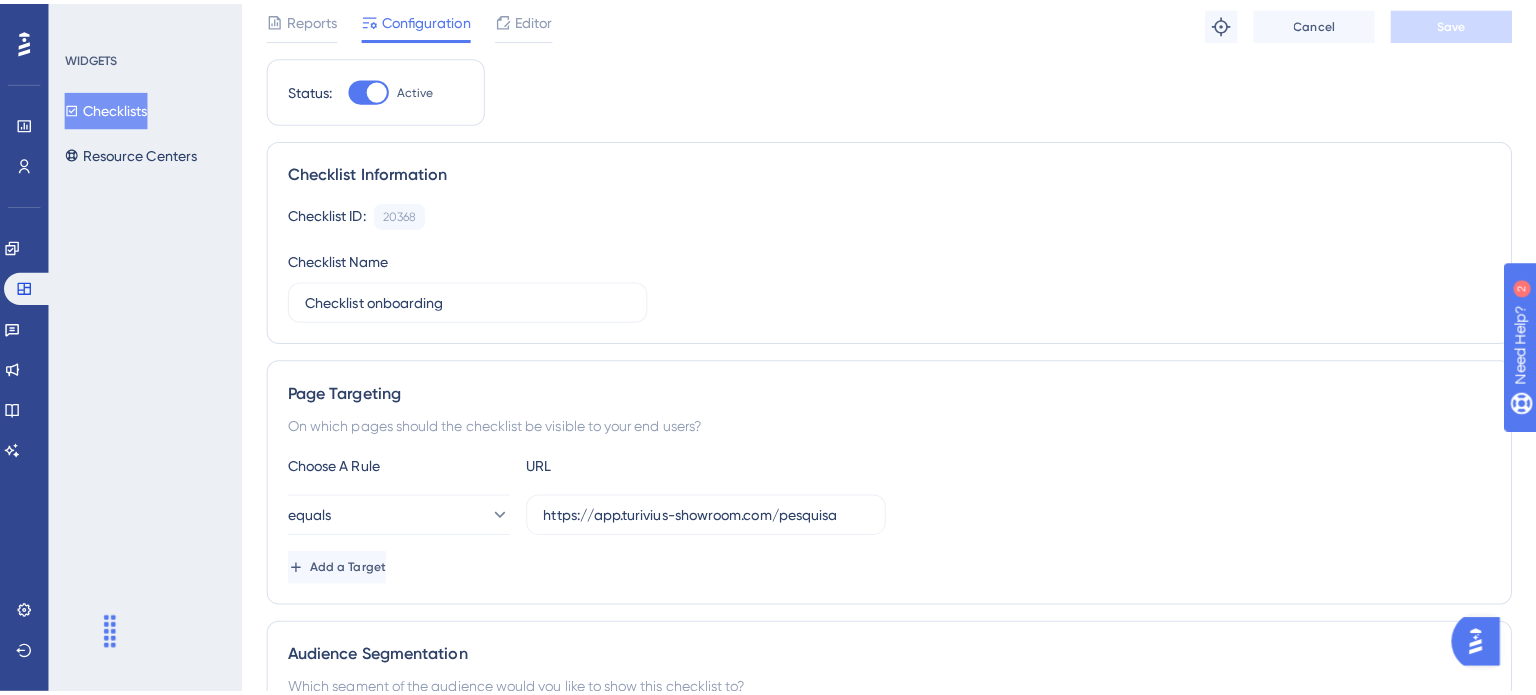 scroll, scrollTop: 0, scrollLeft: 0, axis: both 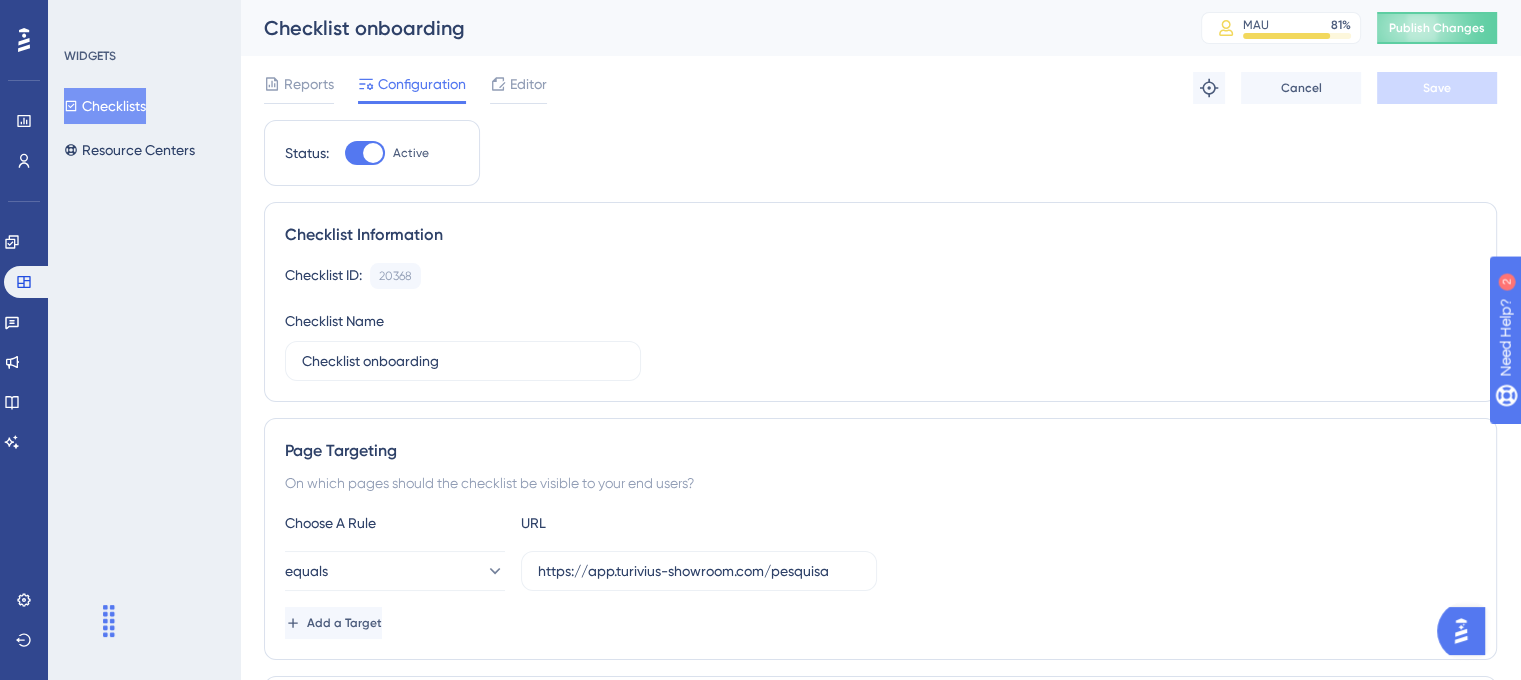 click at bounding box center [365, 153] 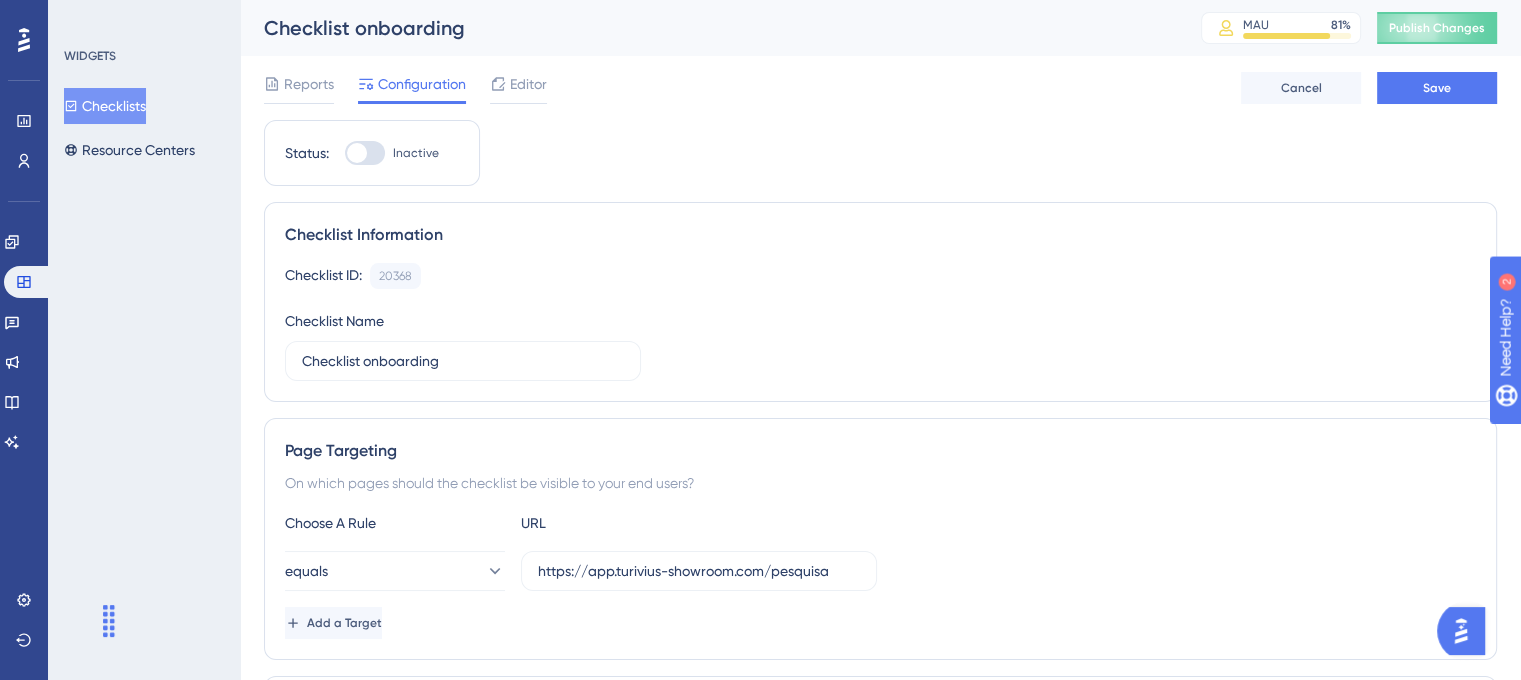click at bounding box center [357, 153] 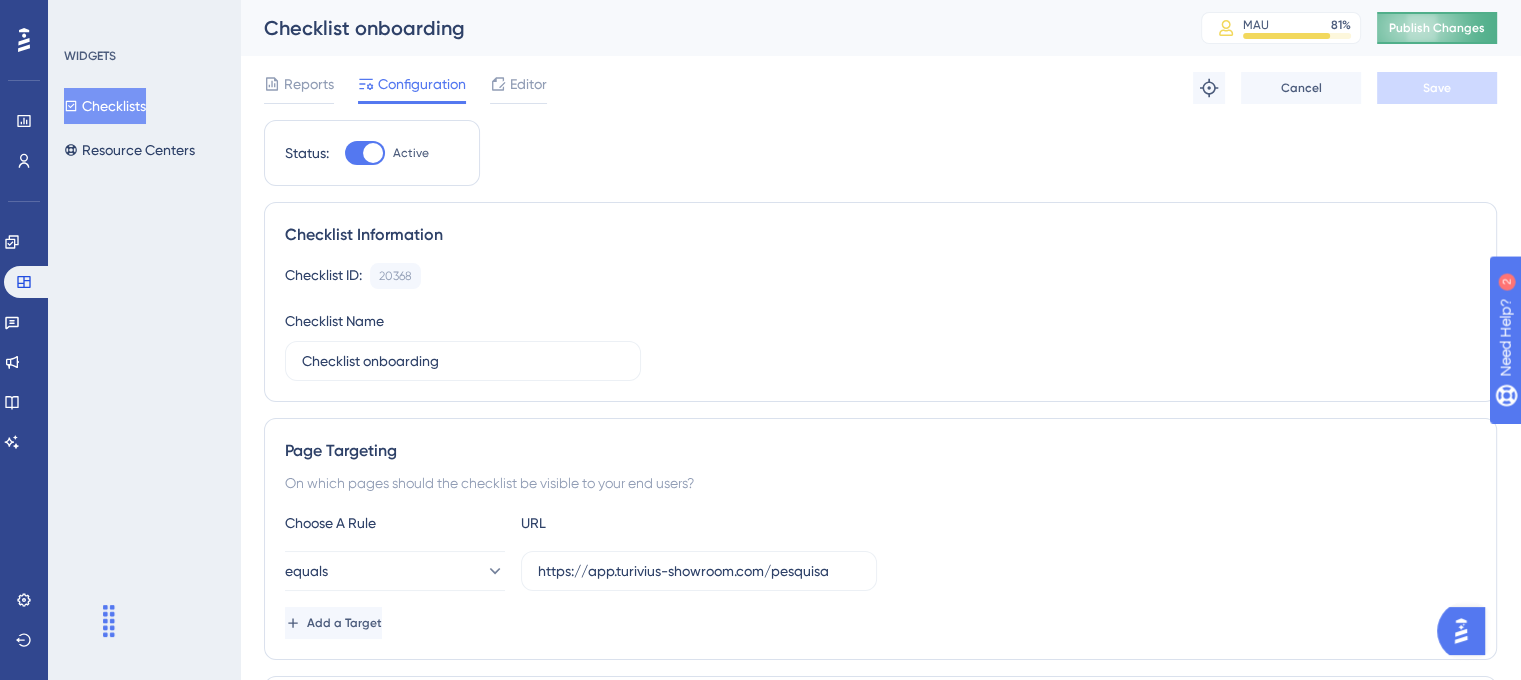 click on "Publish Changes" at bounding box center [1437, 28] 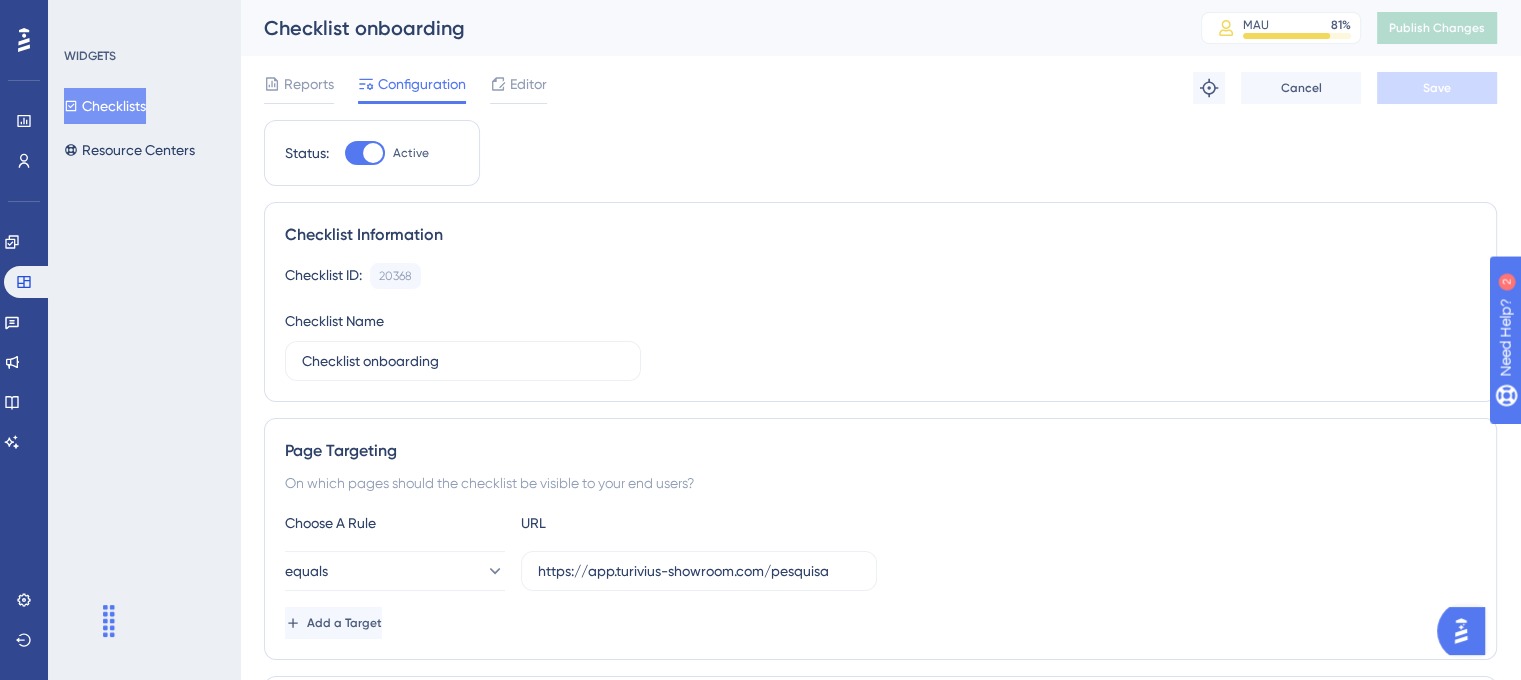 click on "Checklists" at bounding box center (105, 106) 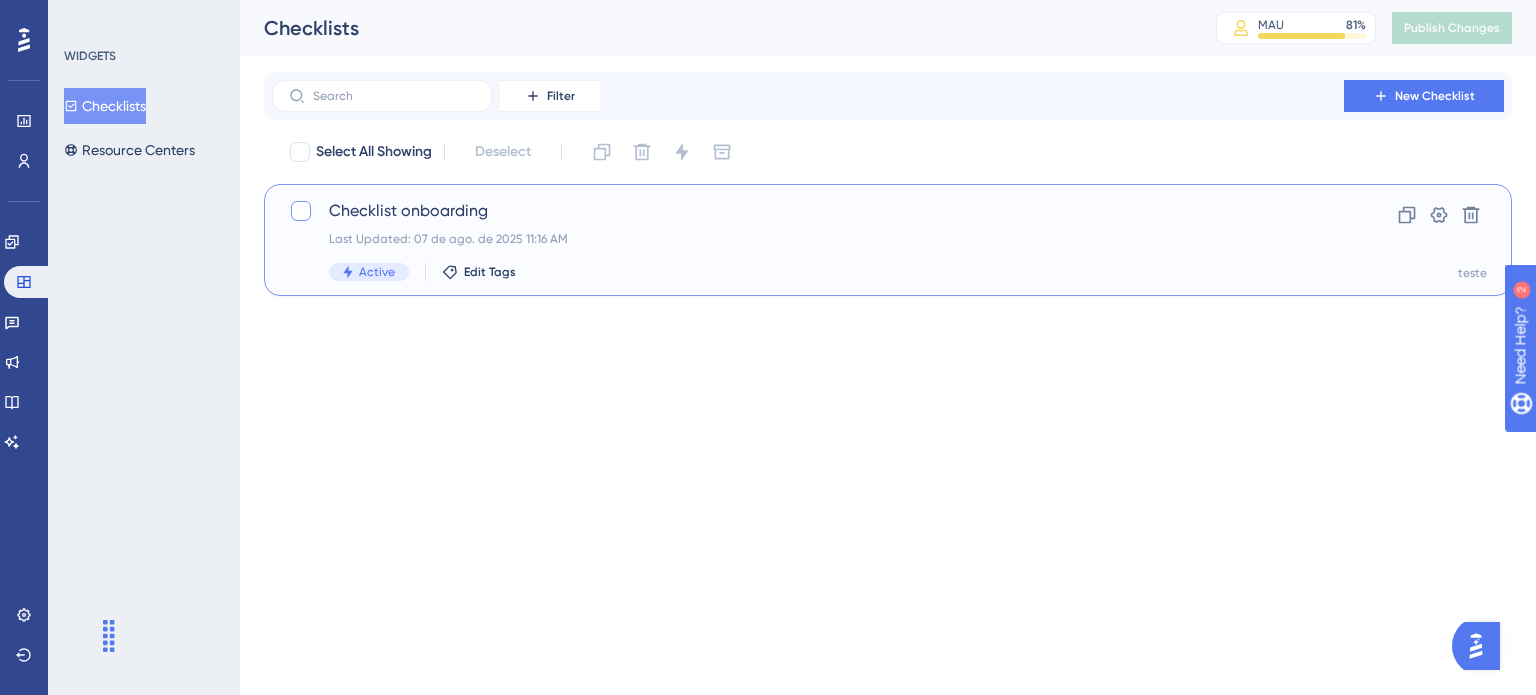 click at bounding box center [301, 211] 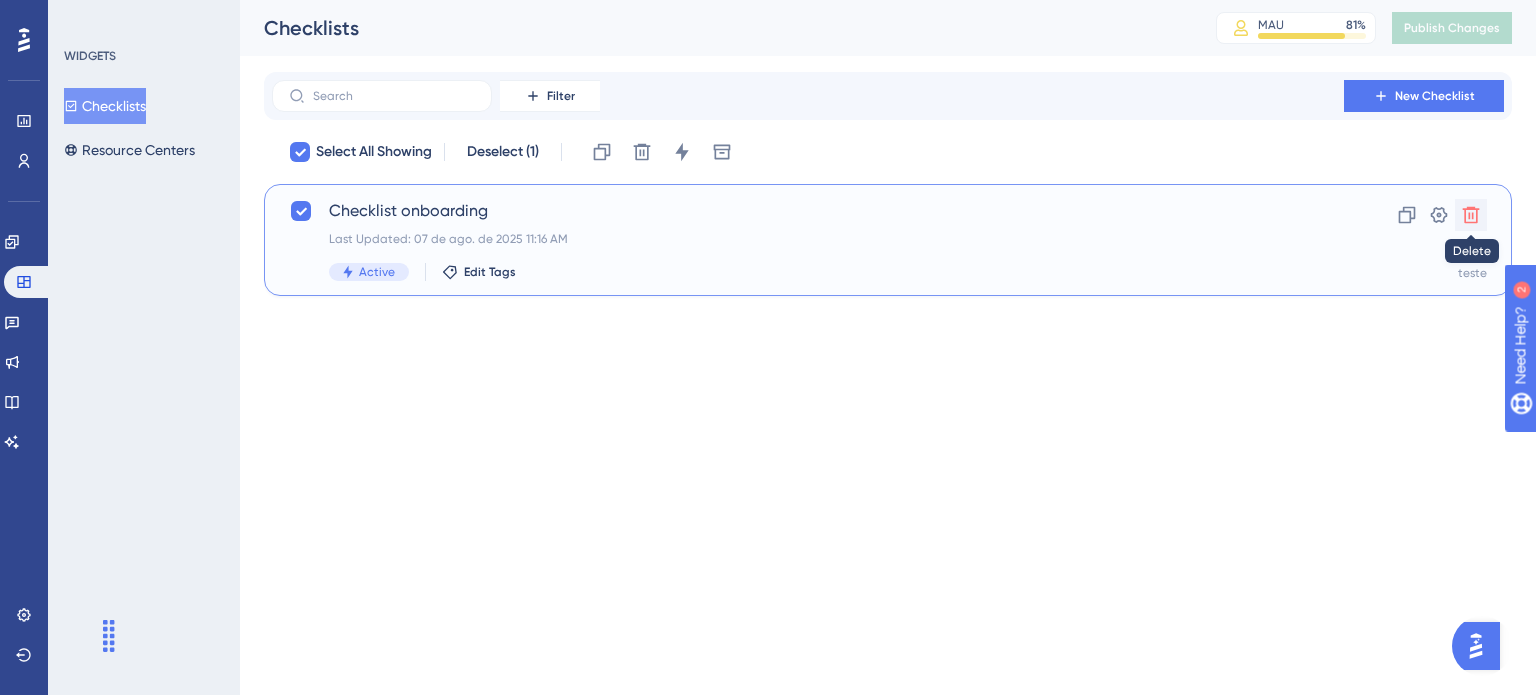 click 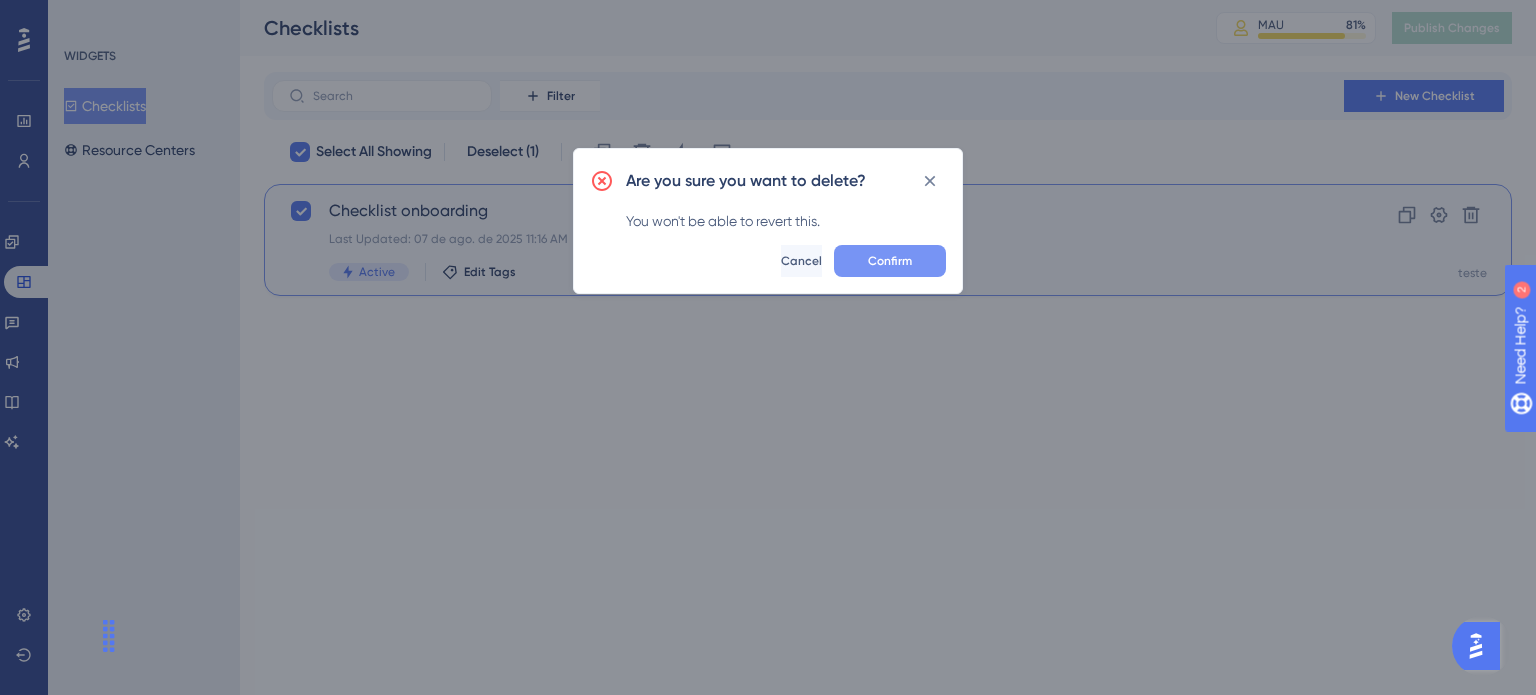 click on "Confirm" at bounding box center (890, 261) 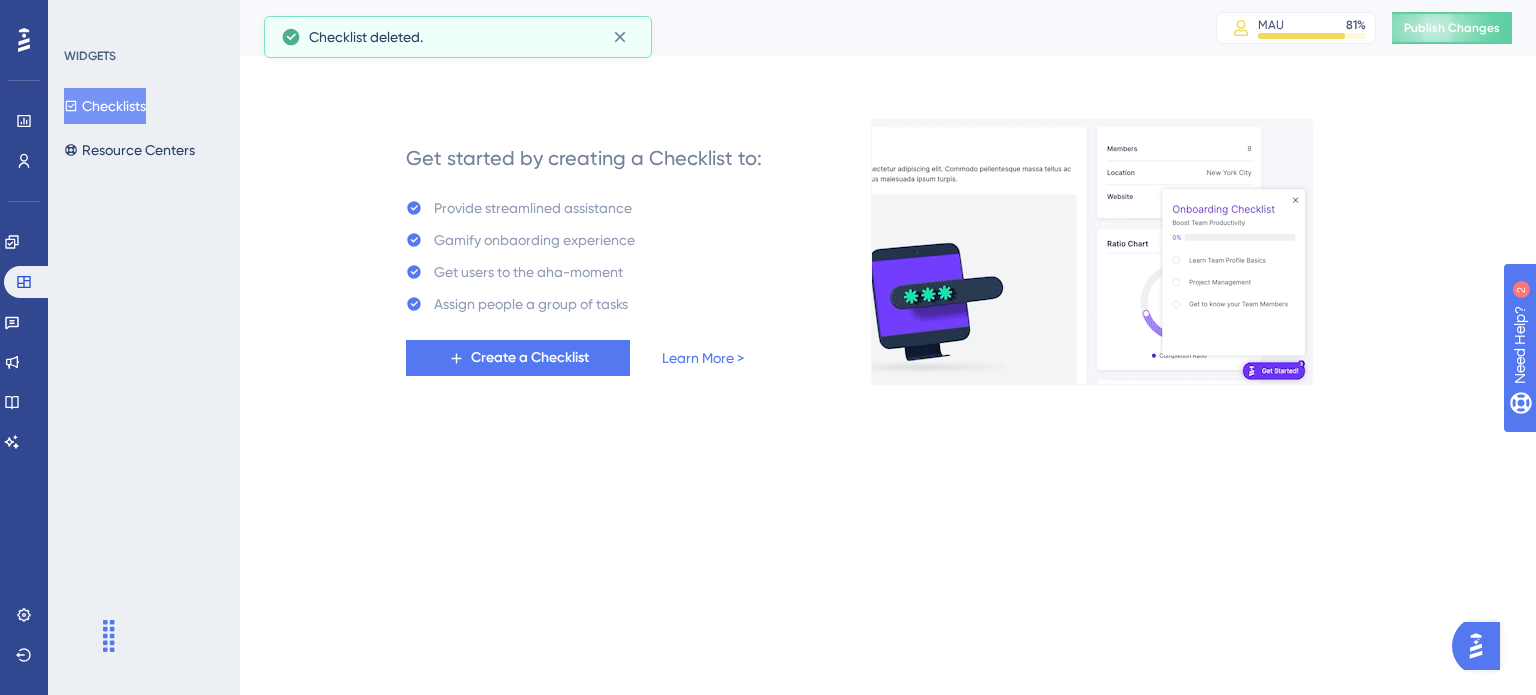 scroll, scrollTop: 0, scrollLeft: 0, axis: both 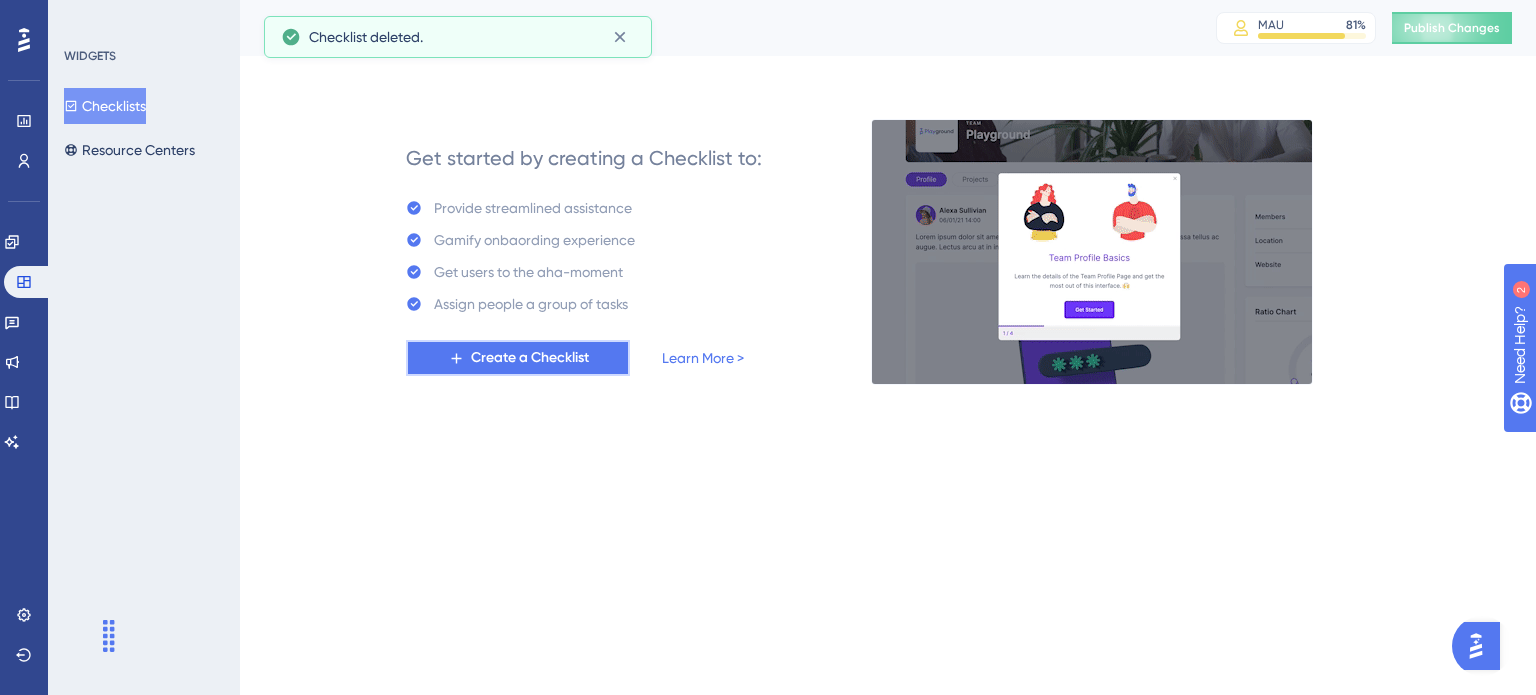 click on "Create a Checklist" at bounding box center [530, 358] 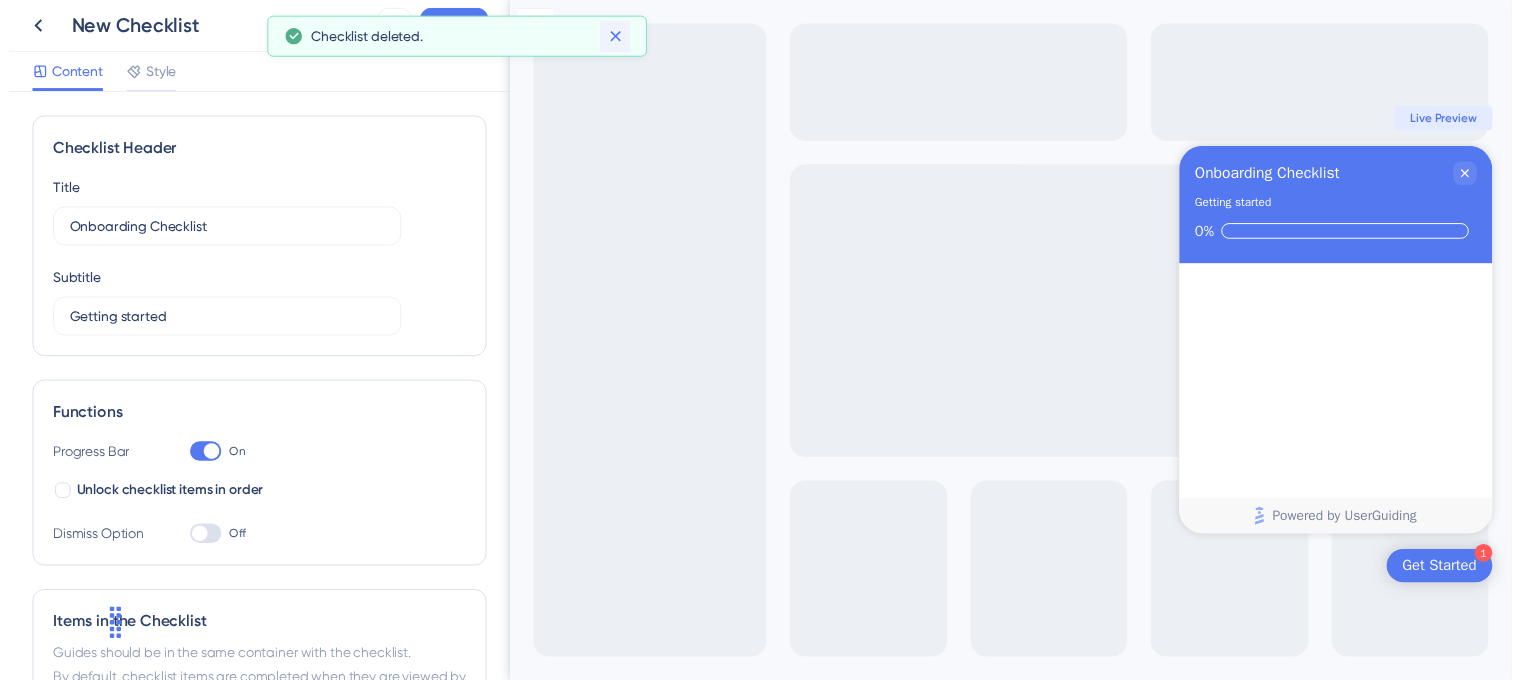 scroll, scrollTop: 0, scrollLeft: 0, axis: both 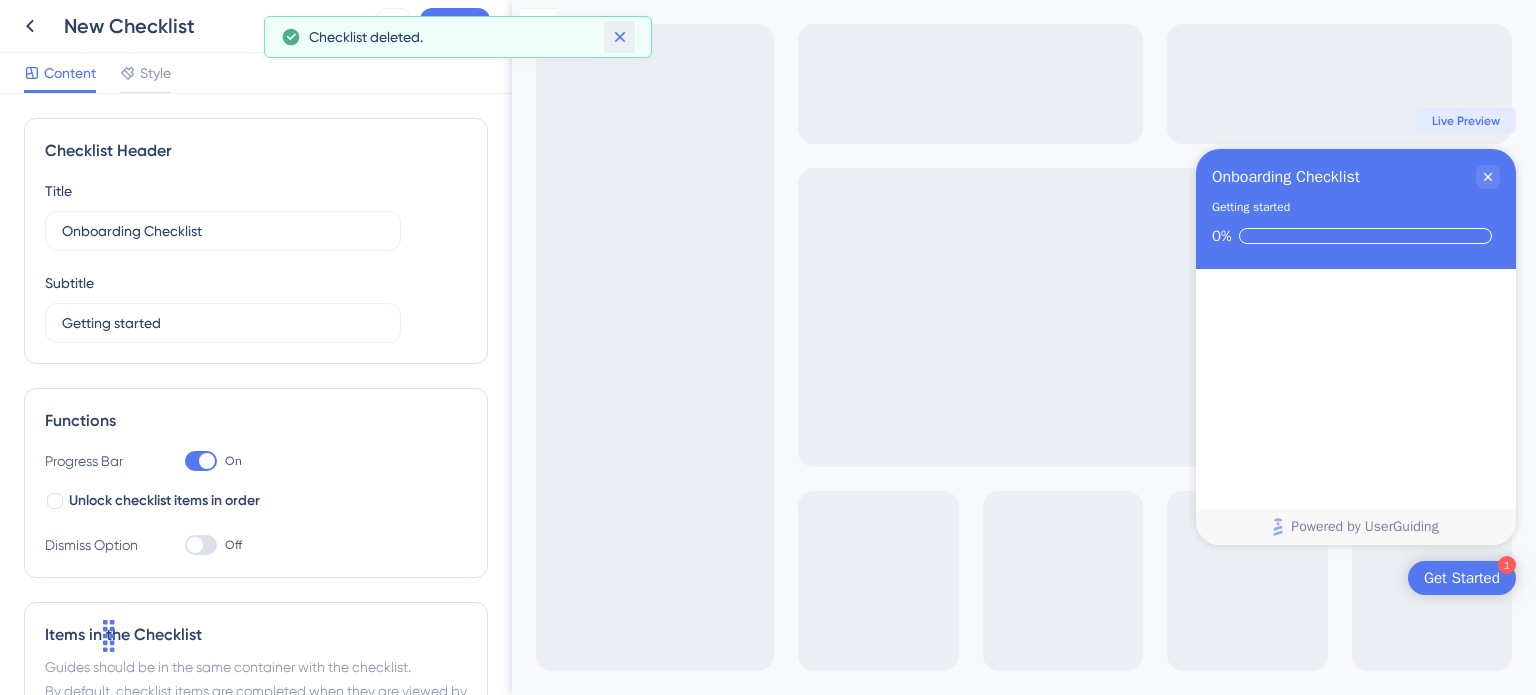 drag, startPoint x: 618, startPoint y: 43, endPoint x: 106, endPoint y: 43, distance: 512 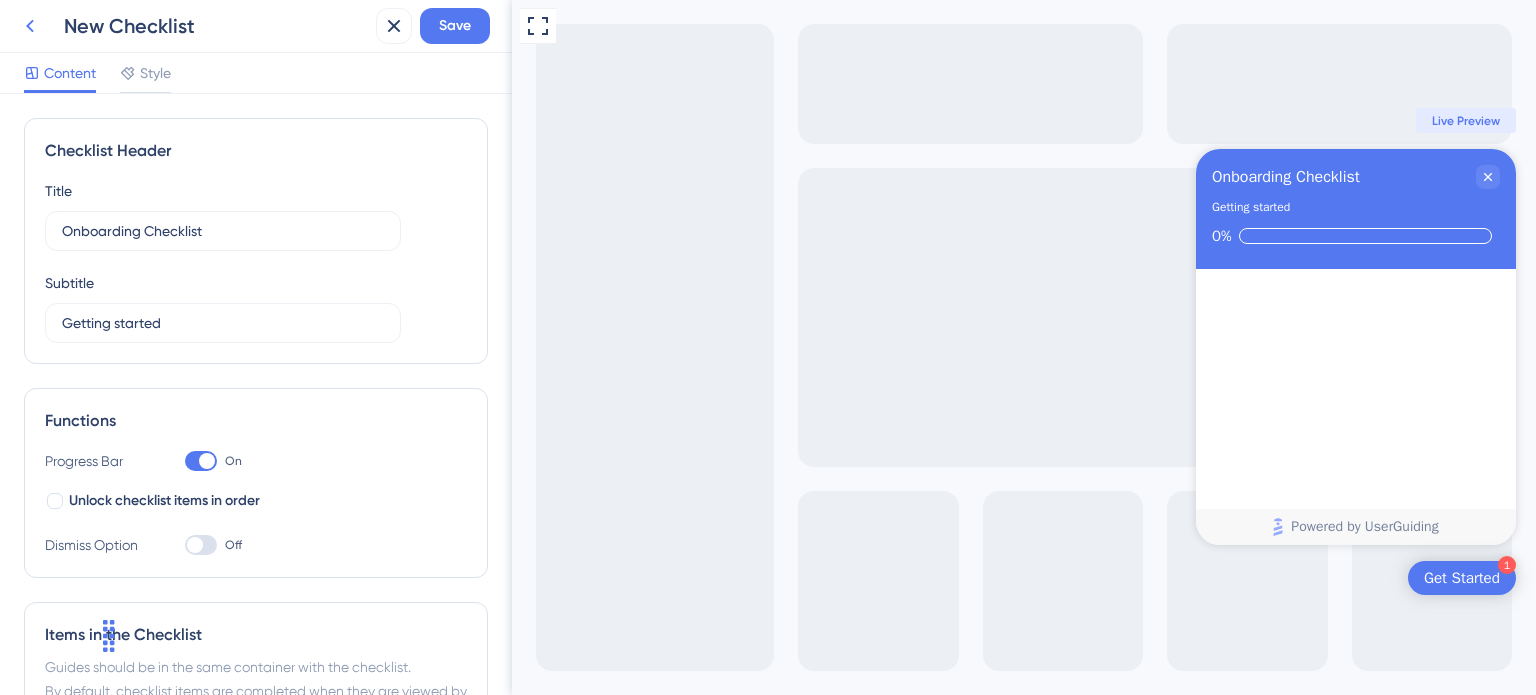 click 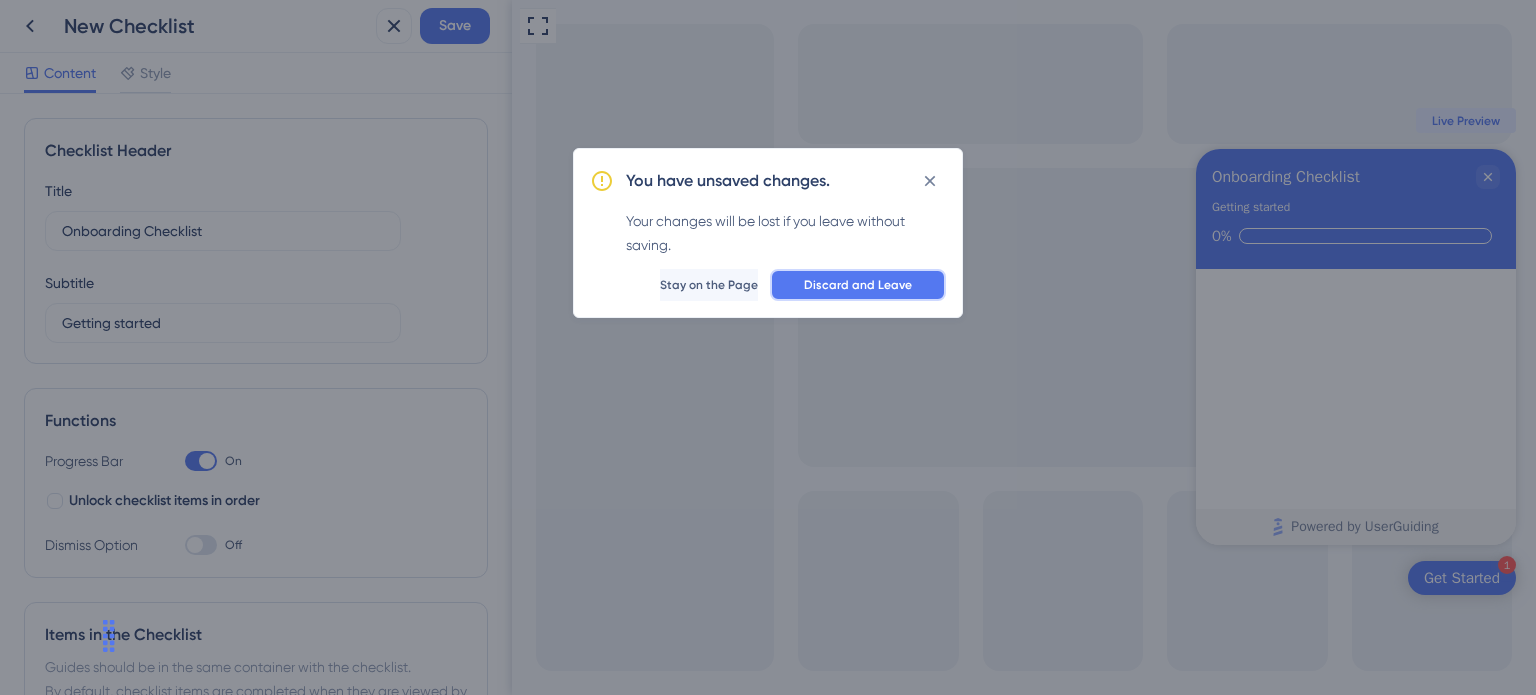 click on "Discard and Leave" at bounding box center (858, 285) 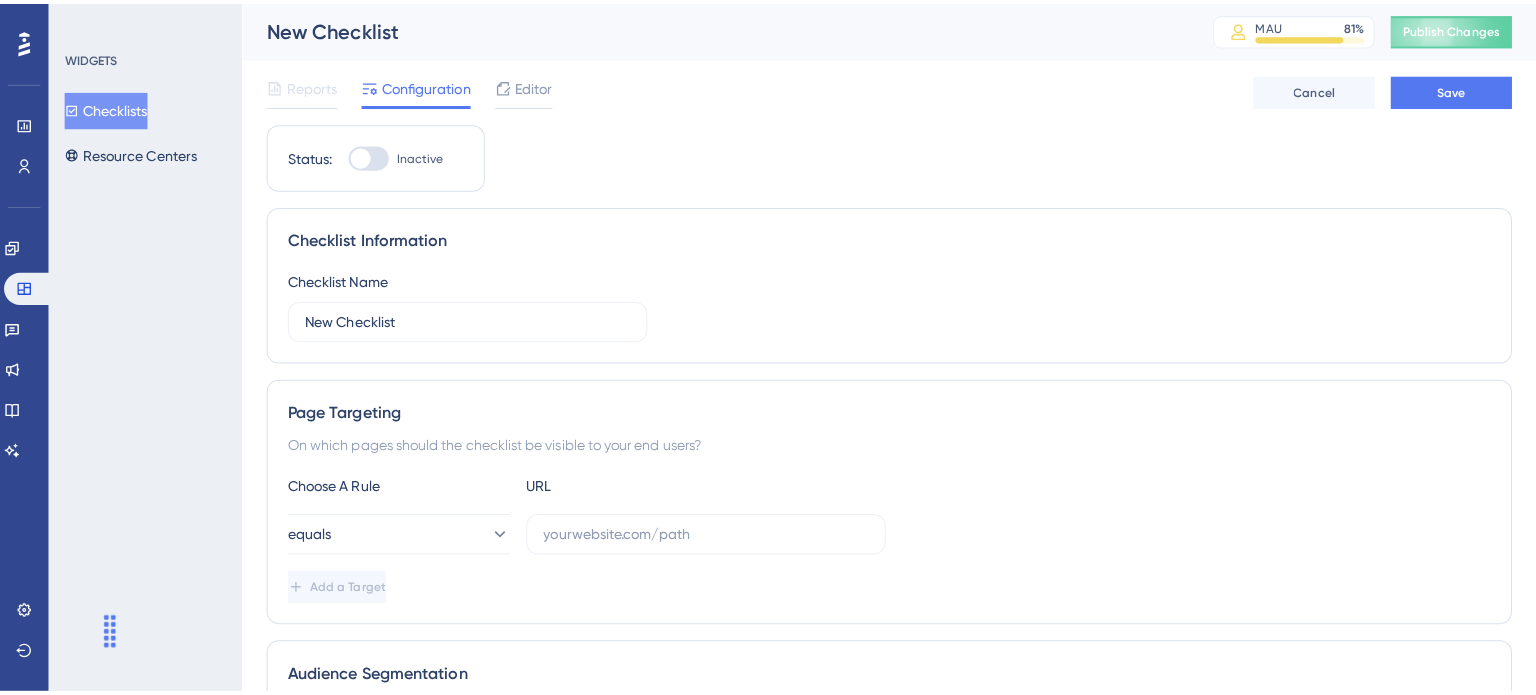 scroll, scrollTop: 0, scrollLeft: 0, axis: both 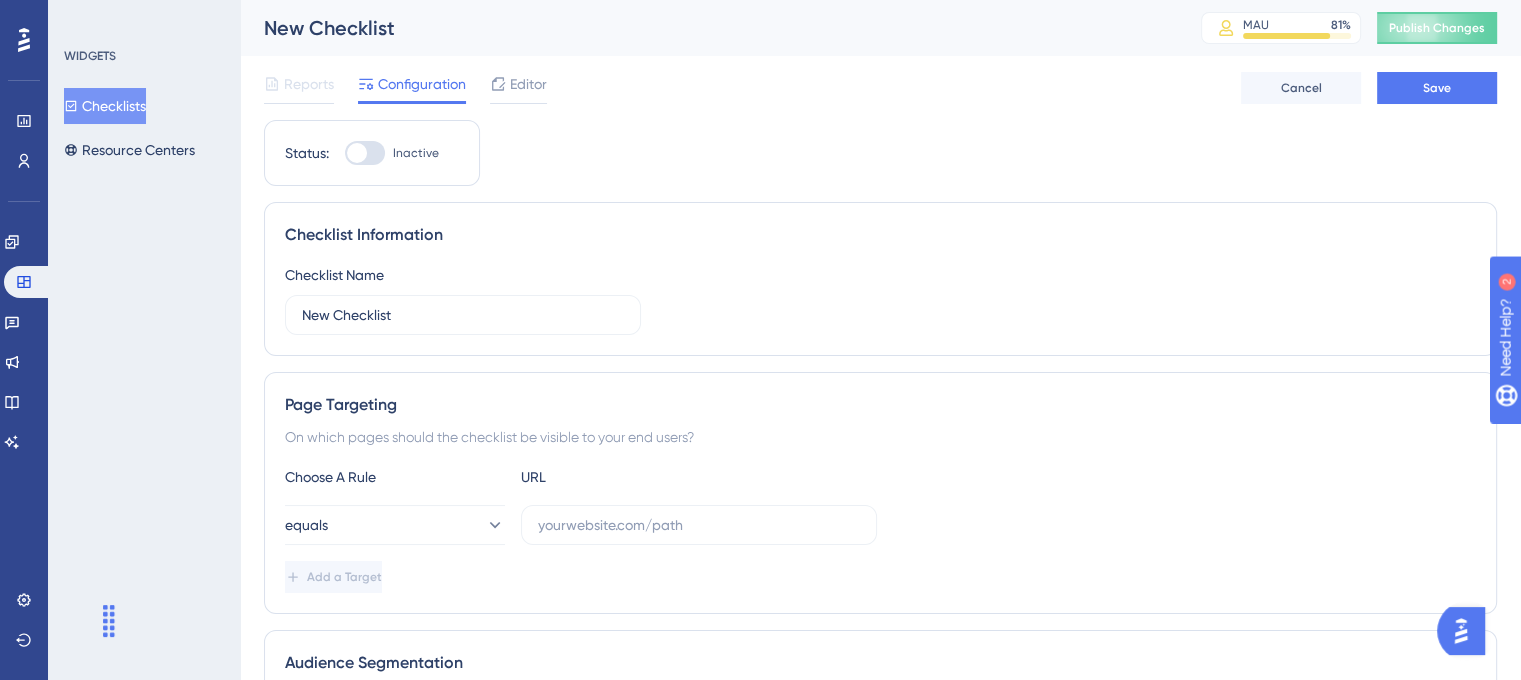 click on "Checklists" at bounding box center [105, 106] 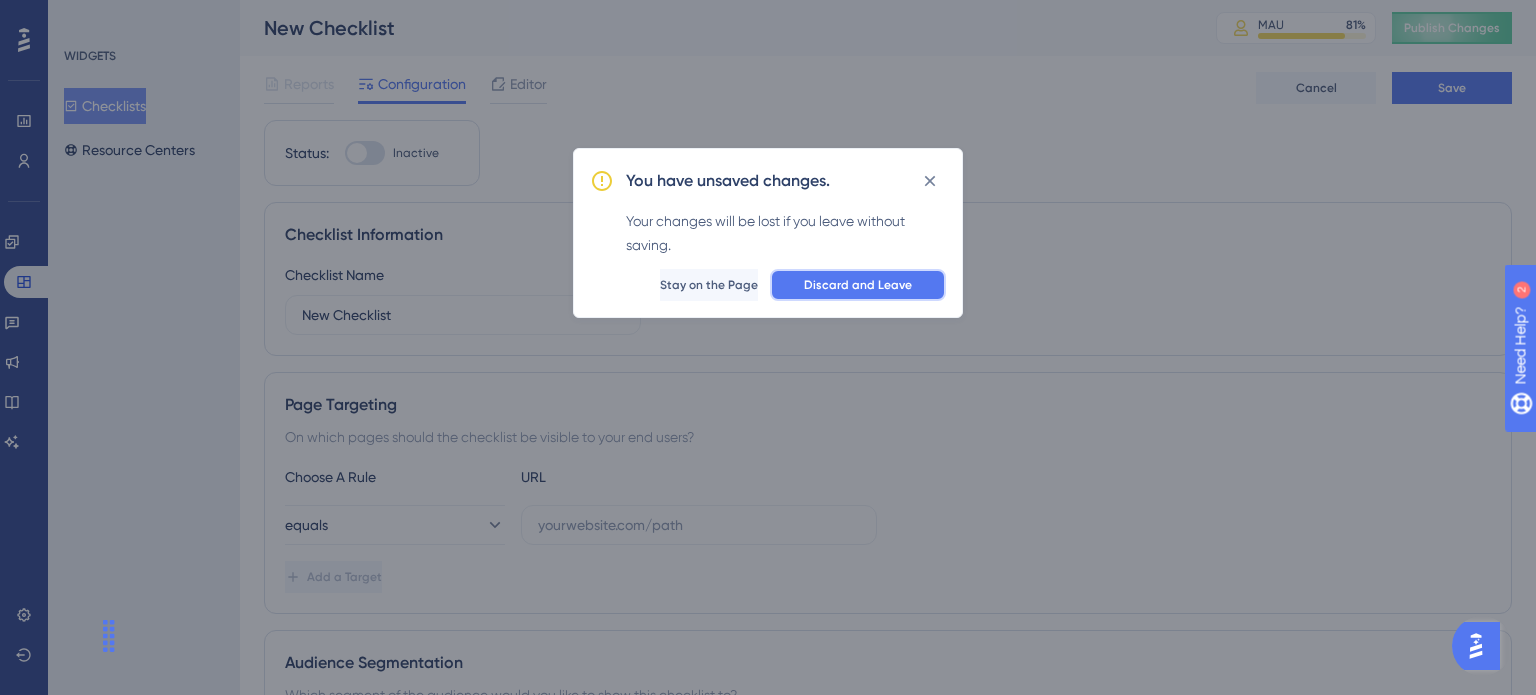 click on "Discard and Leave" at bounding box center (858, 285) 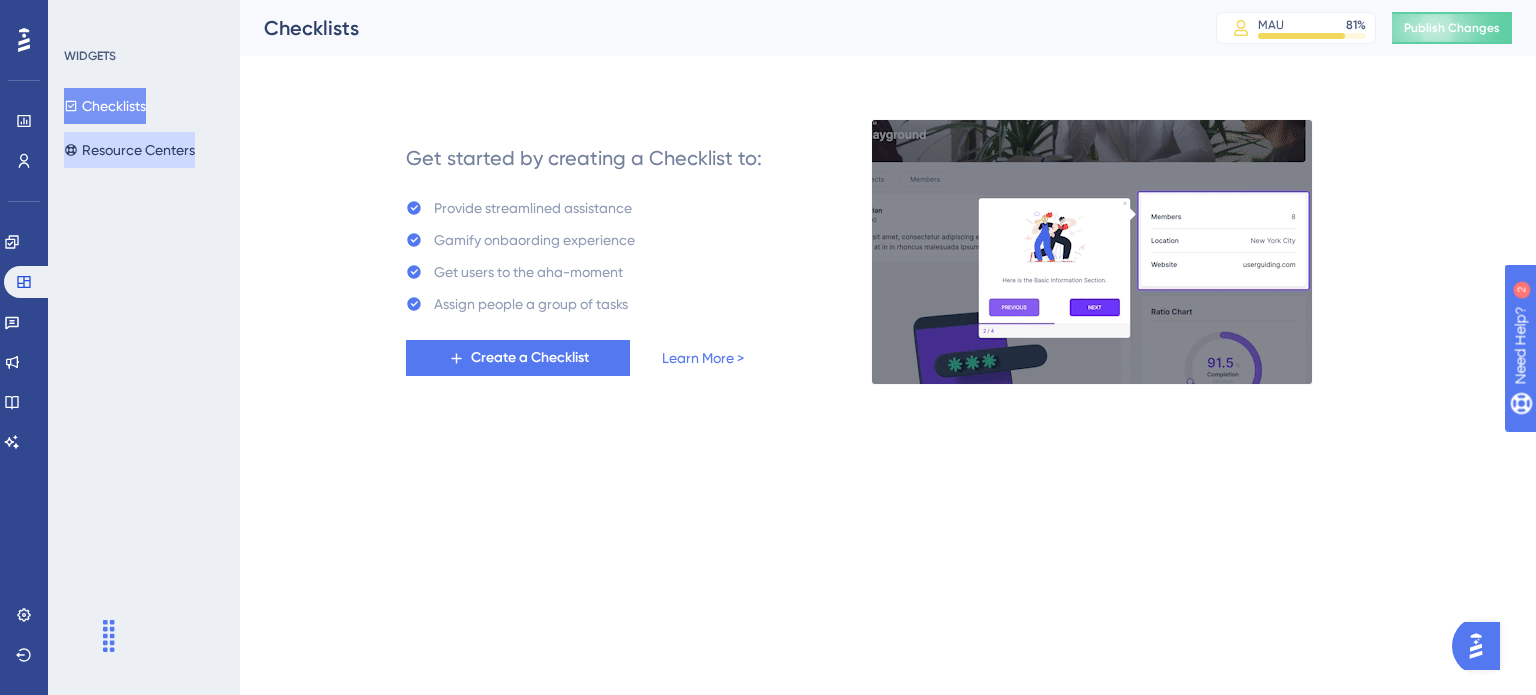 click on "Resource Centers" at bounding box center (129, 150) 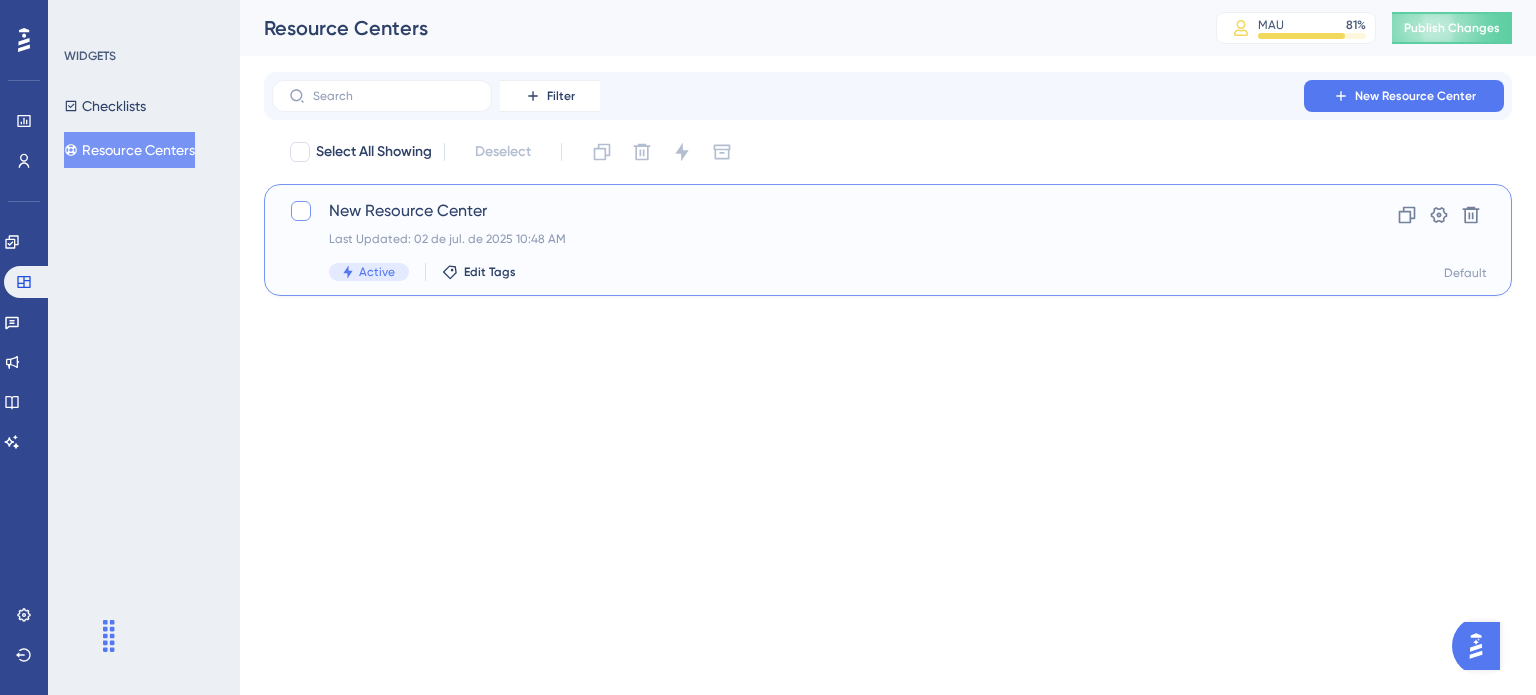 click at bounding box center [301, 211] 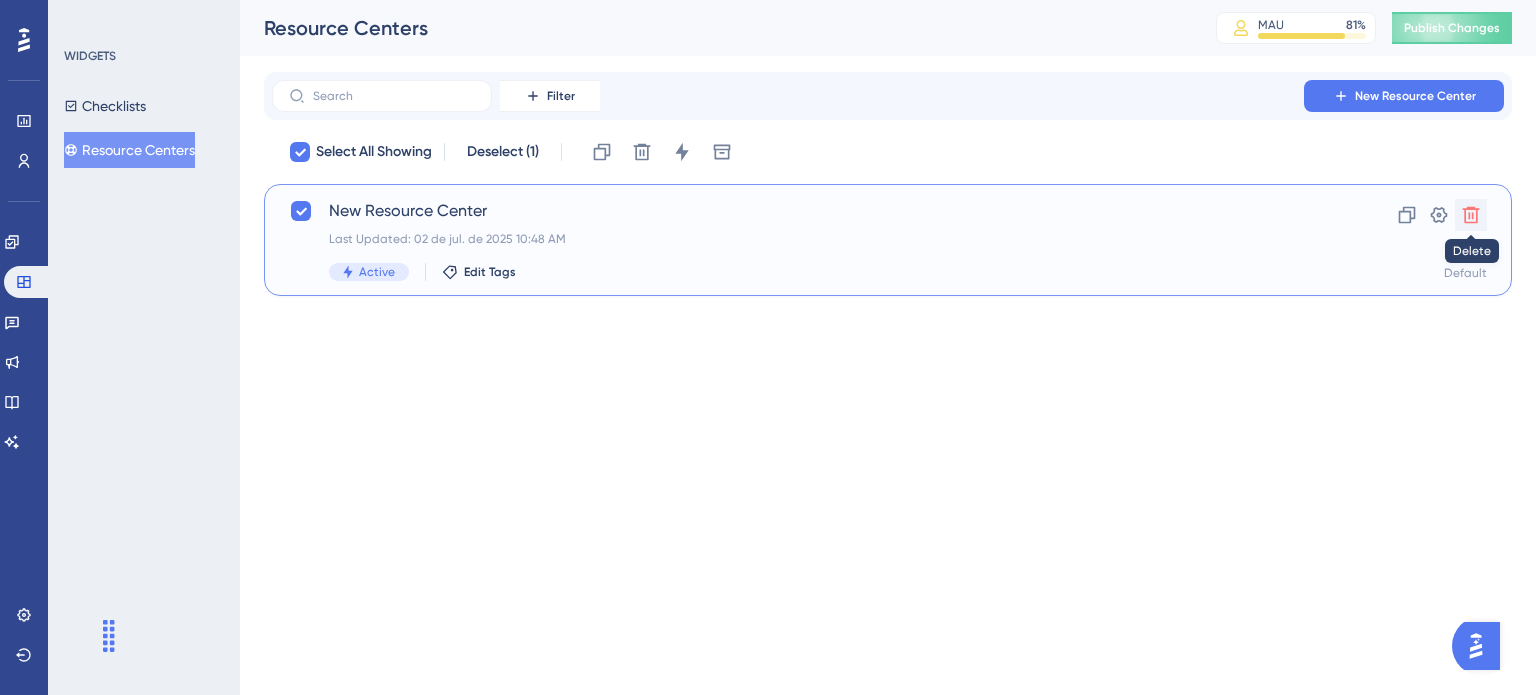 click 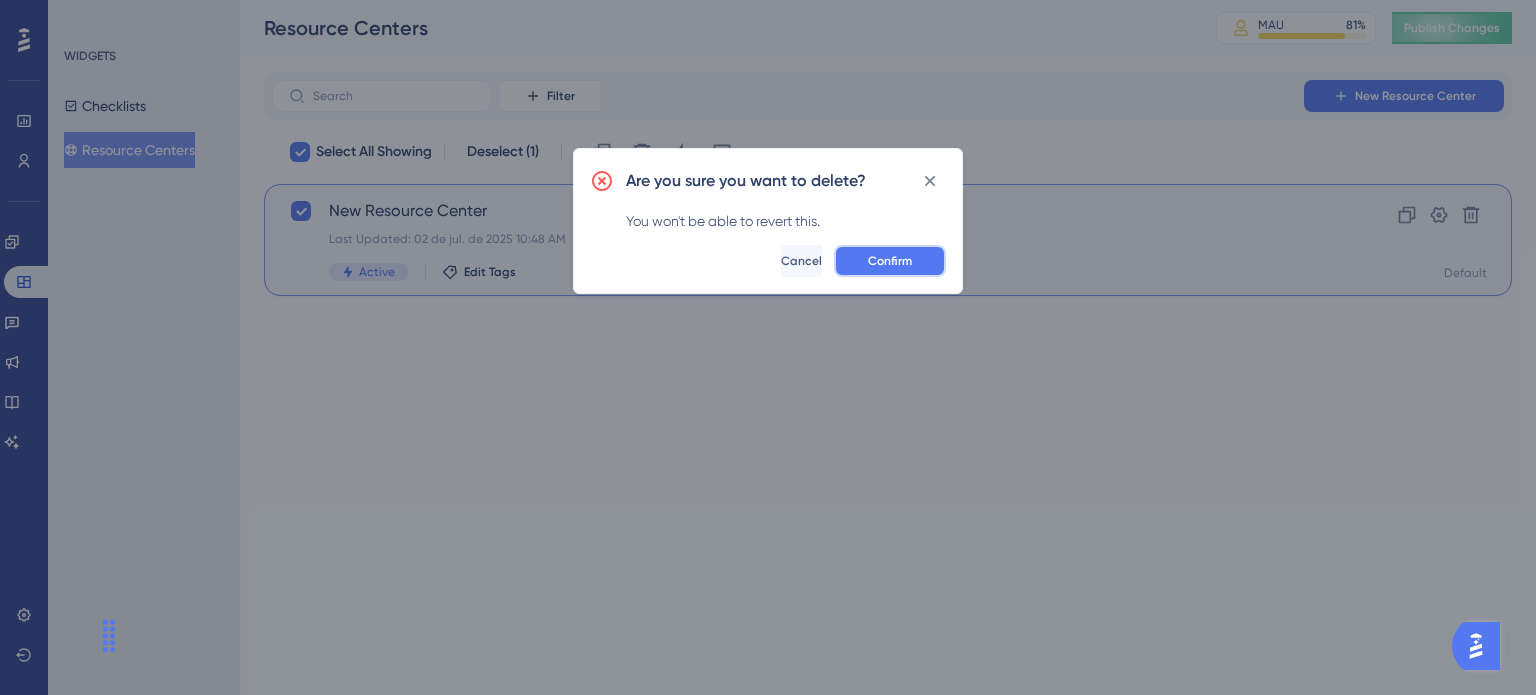 click on "Confirm" at bounding box center (890, 261) 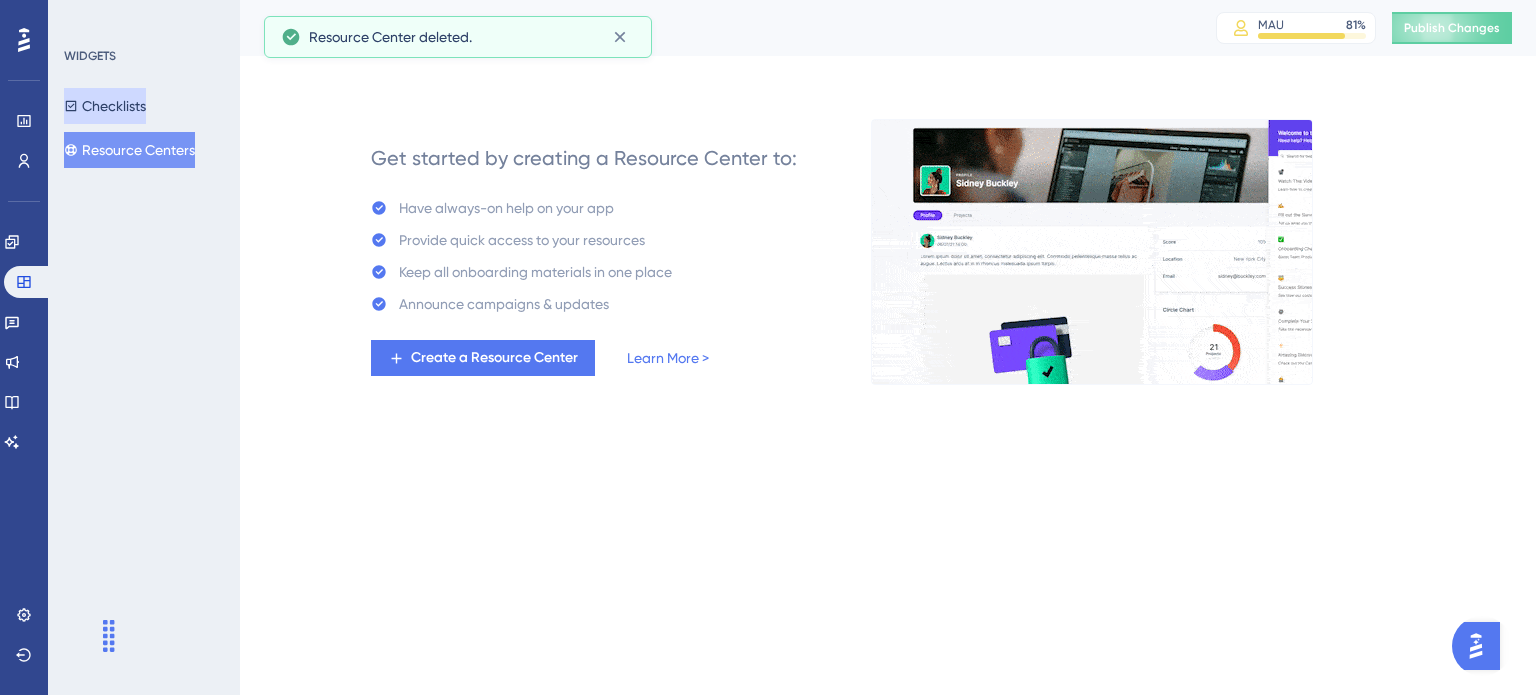 click on "Checklists" at bounding box center [105, 106] 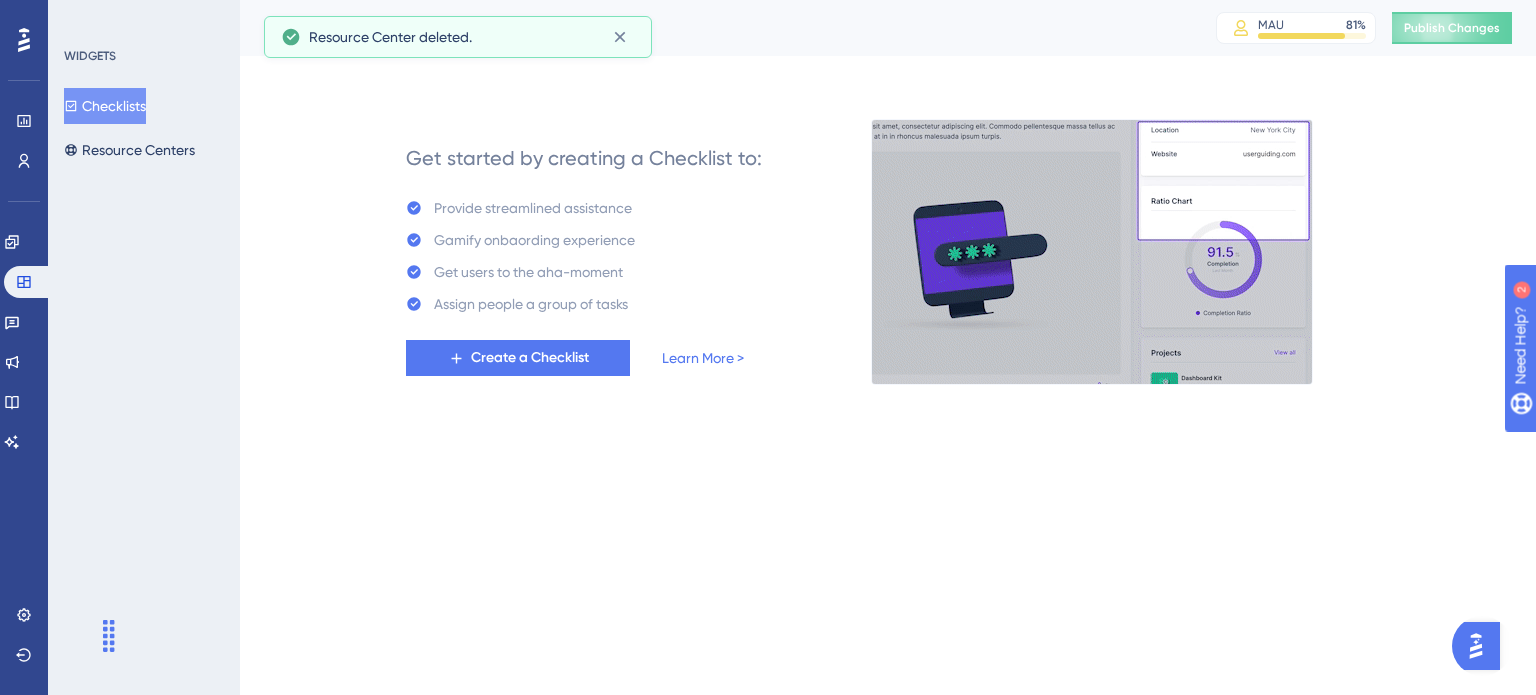 scroll, scrollTop: 0, scrollLeft: 0, axis: both 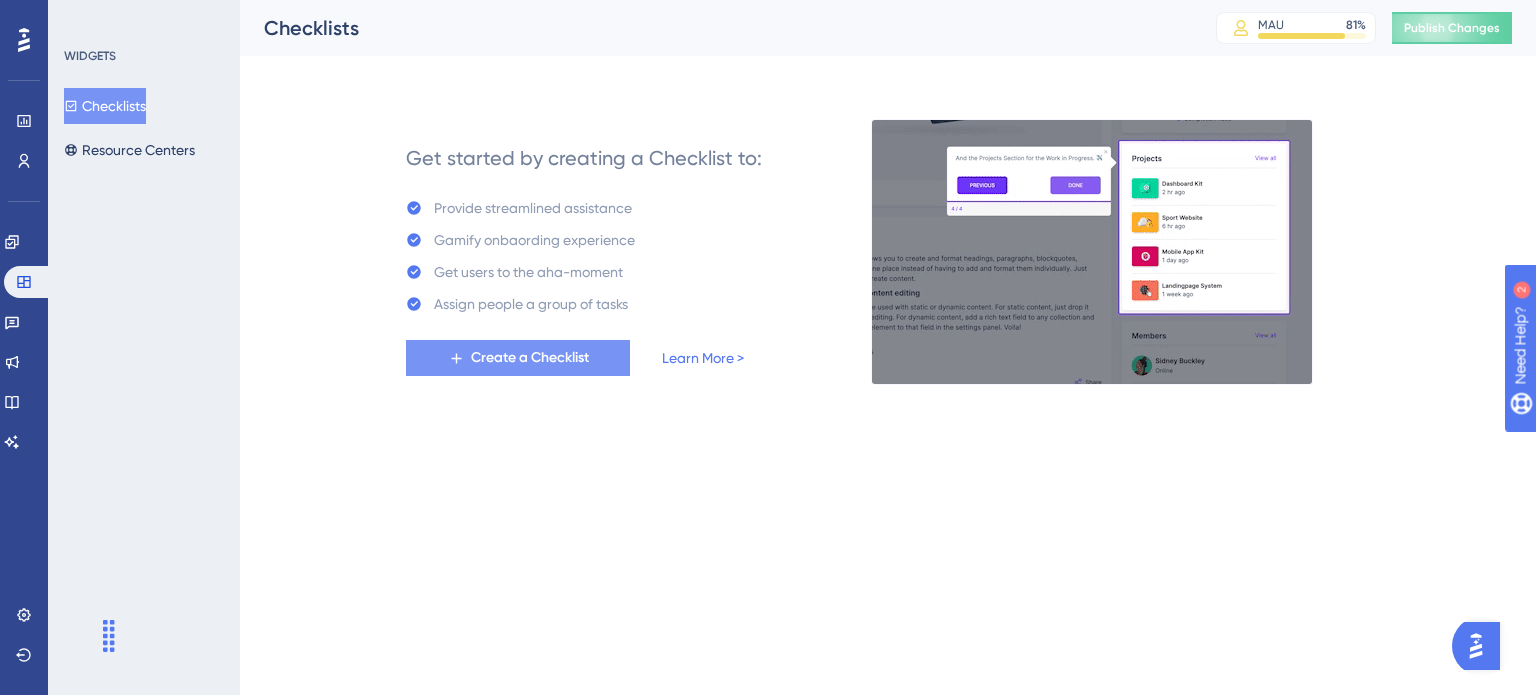 click on "Create a Checklist" at bounding box center [530, 358] 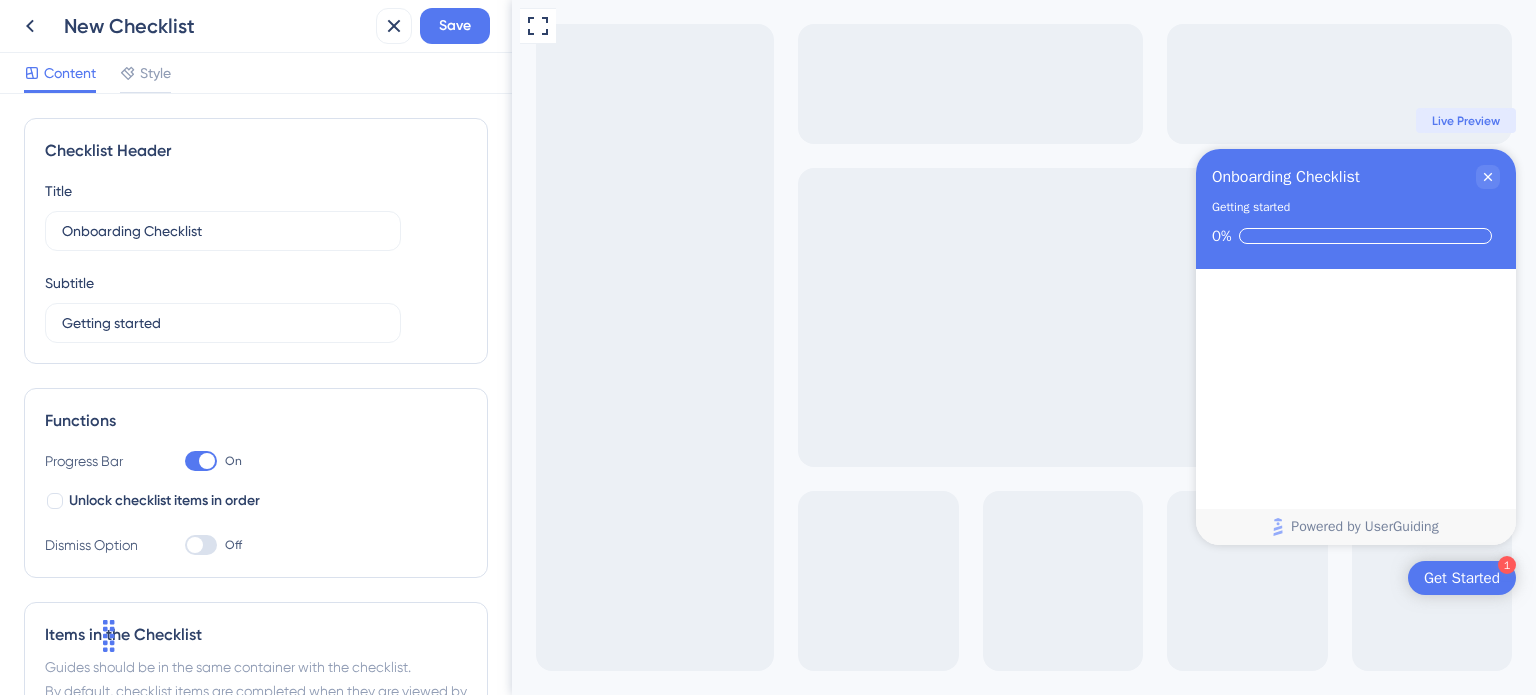 scroll, scrollTop: 0, scrollLeft: 0, axis: both 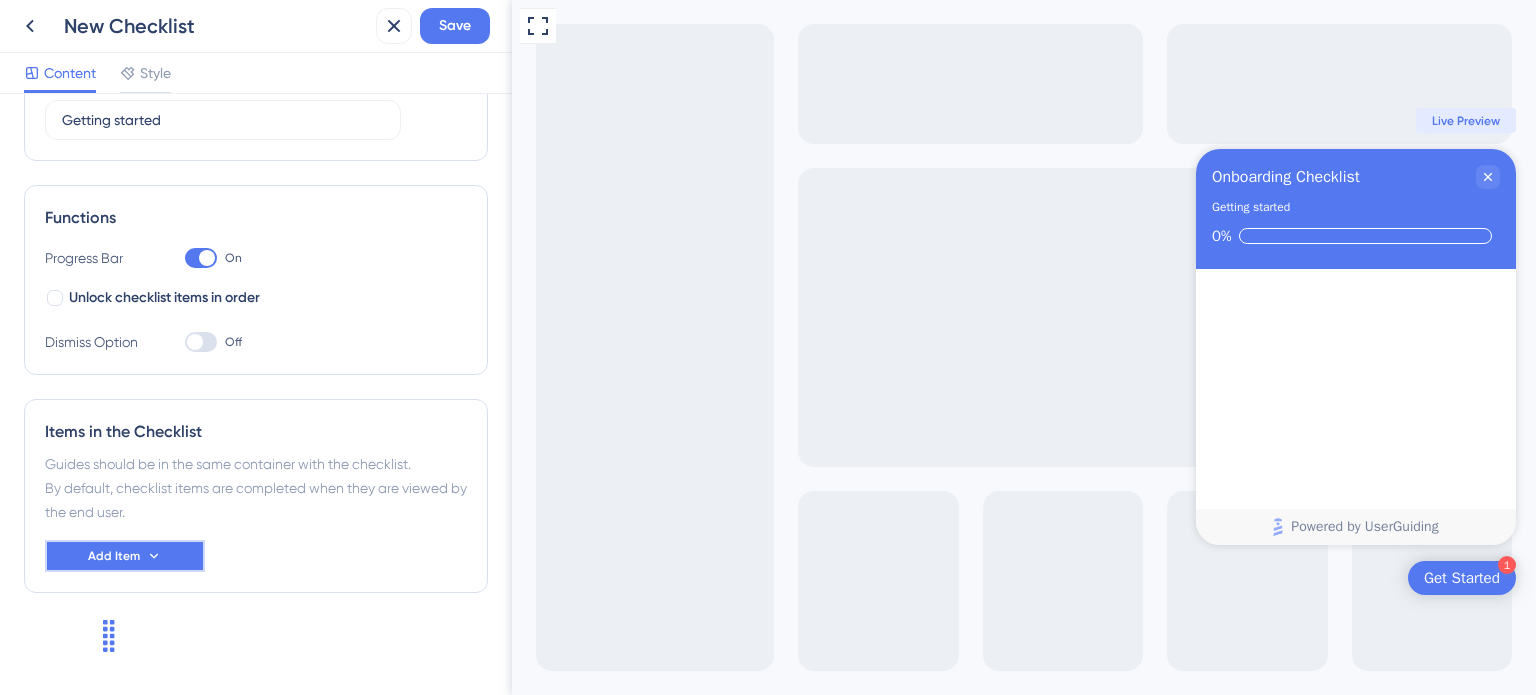 click on "Add Item" at bounding box center [125, 556] 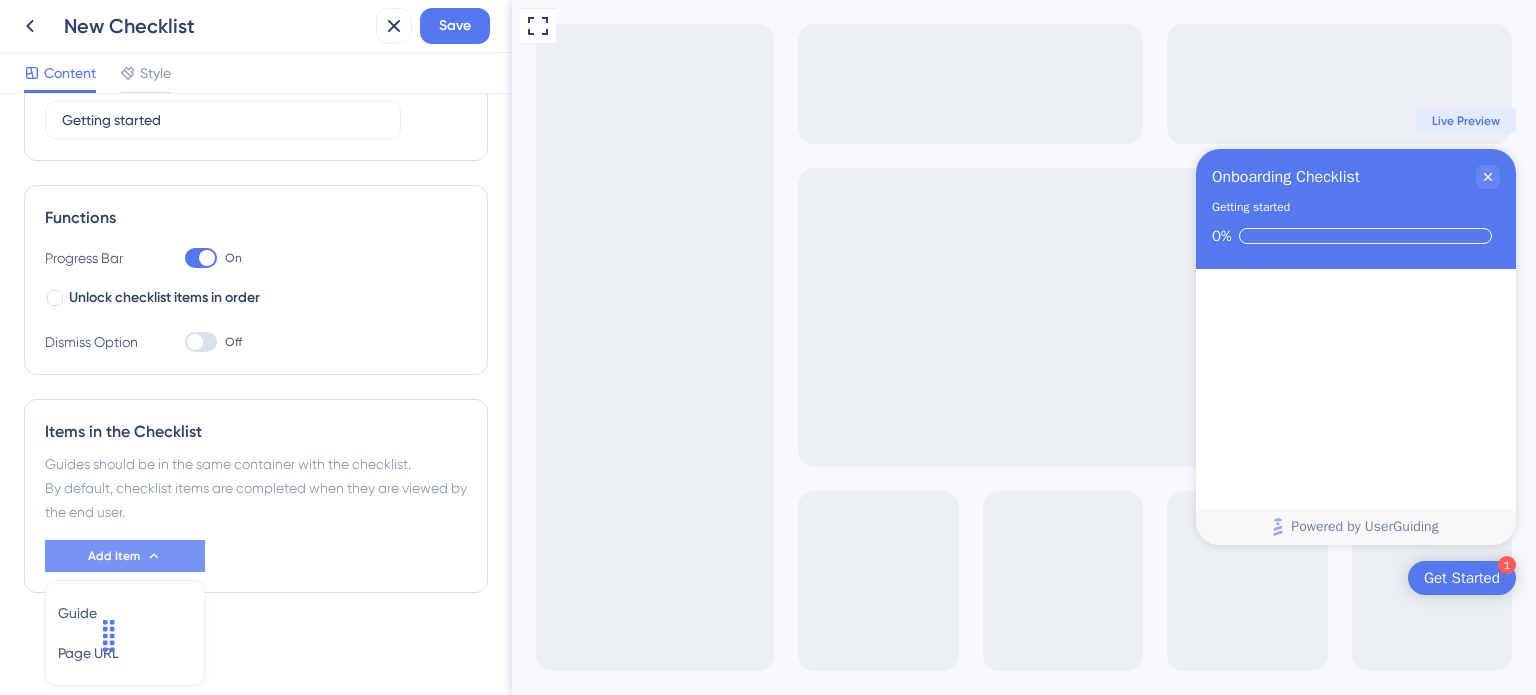 scroll, scrollTop: 272, scrollLeft: 0, axis: vertical 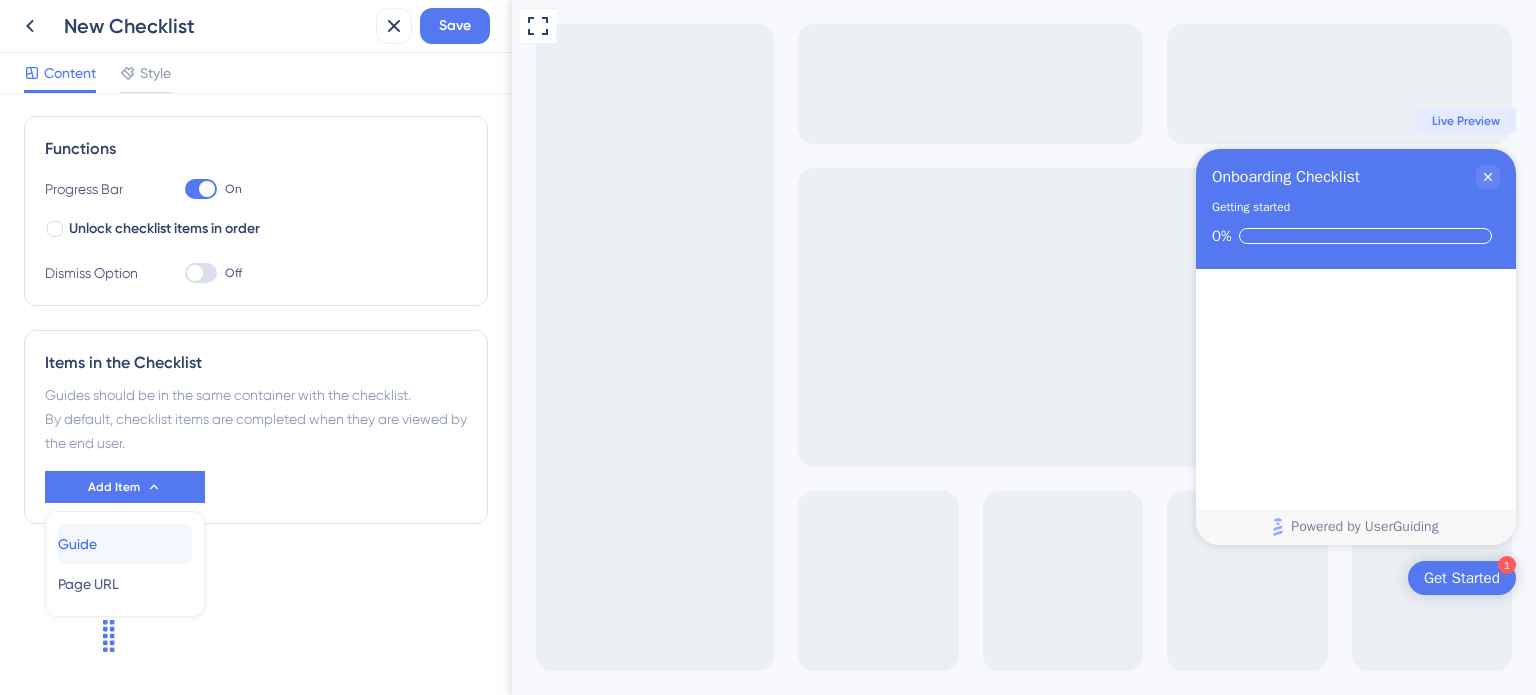 click on "Guide Guide" at bounding box center (125, 544) 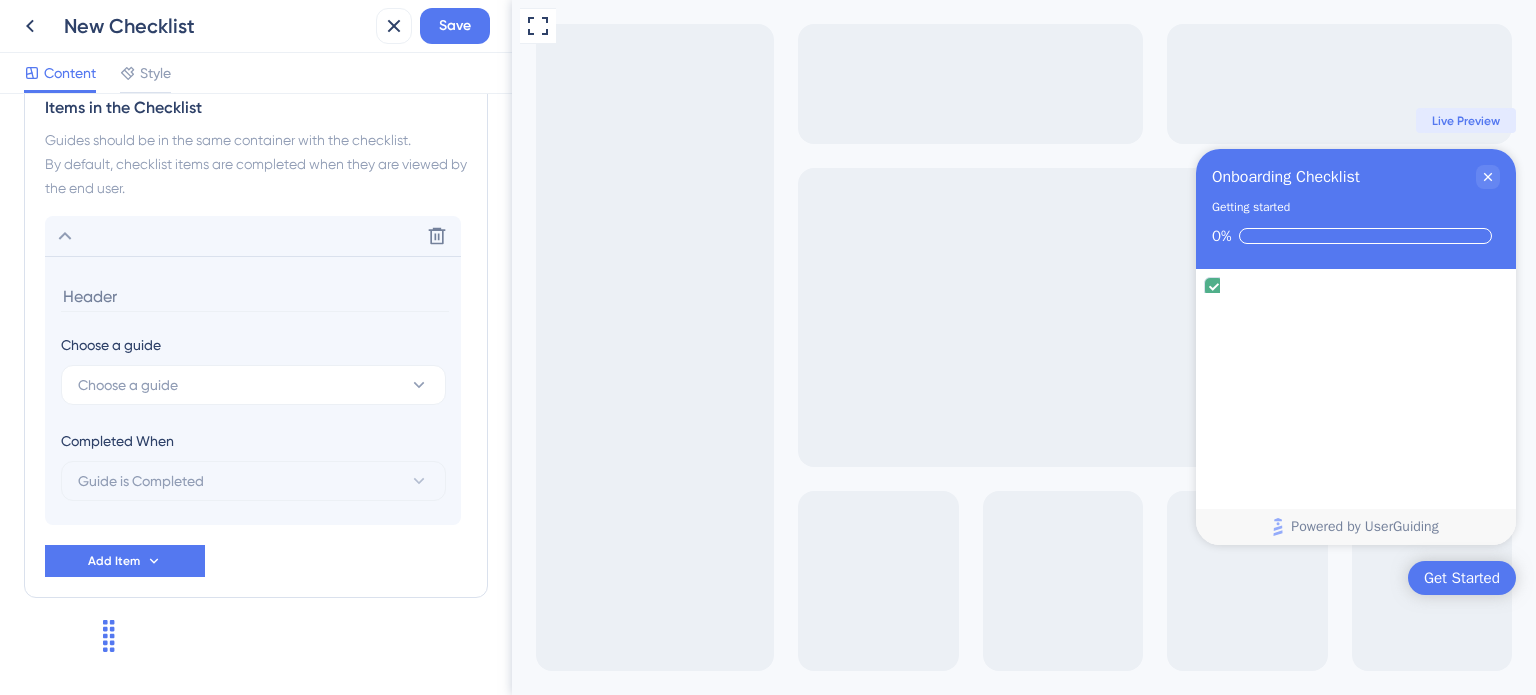 scroll, scrollTop: 532, scrollLeft: 0, axis: vertical 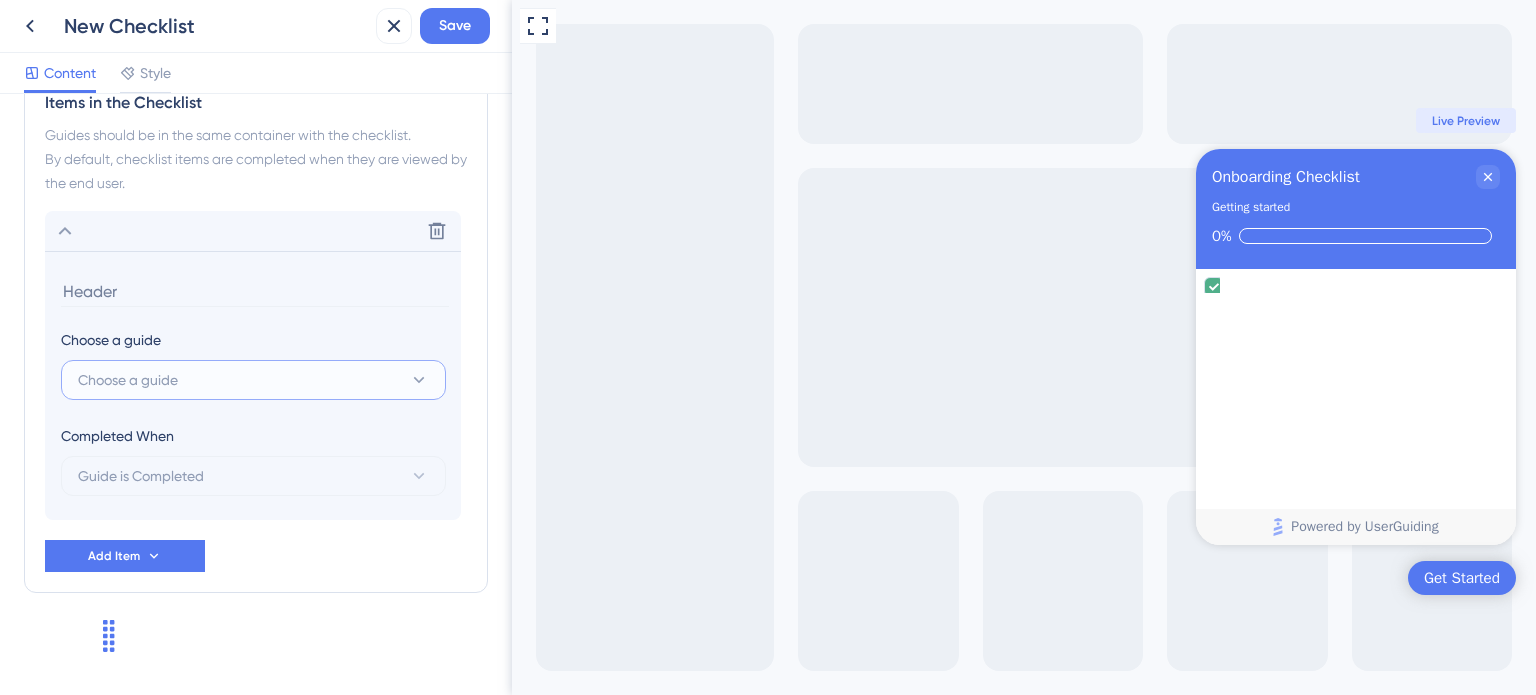 click on "Choose a guide" at bounding box center (253, 380) 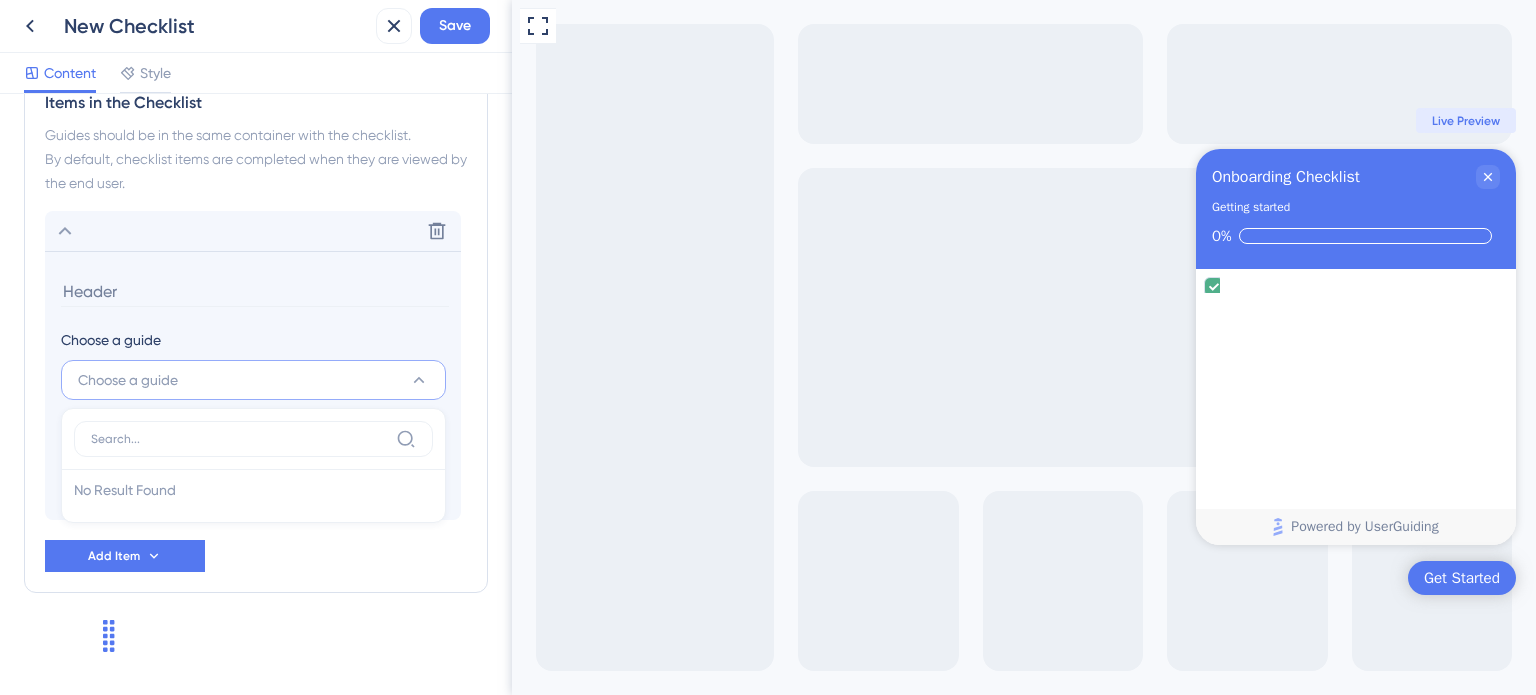 click on "No Result Found No Result Found" at bounding box center [253, 490] 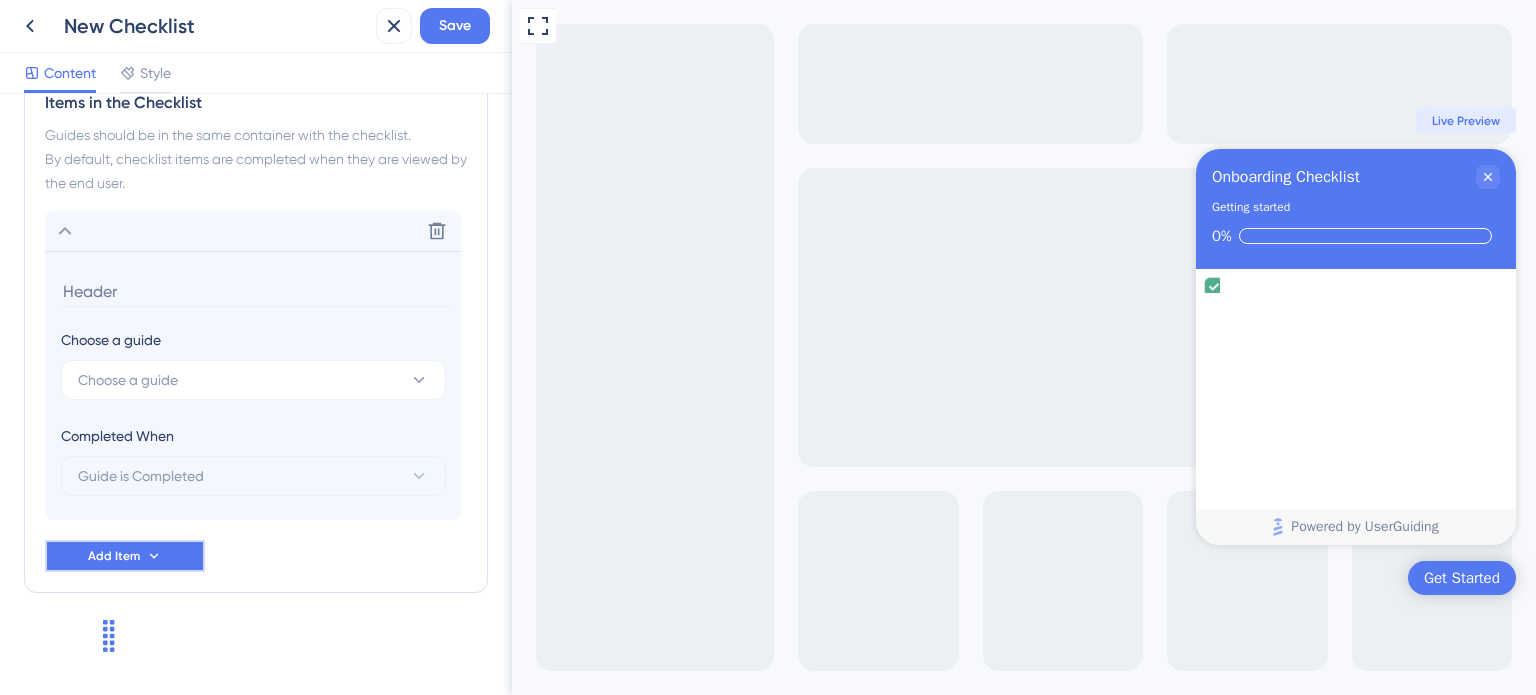 click on "Add Item" at bounding box center [125, 556] 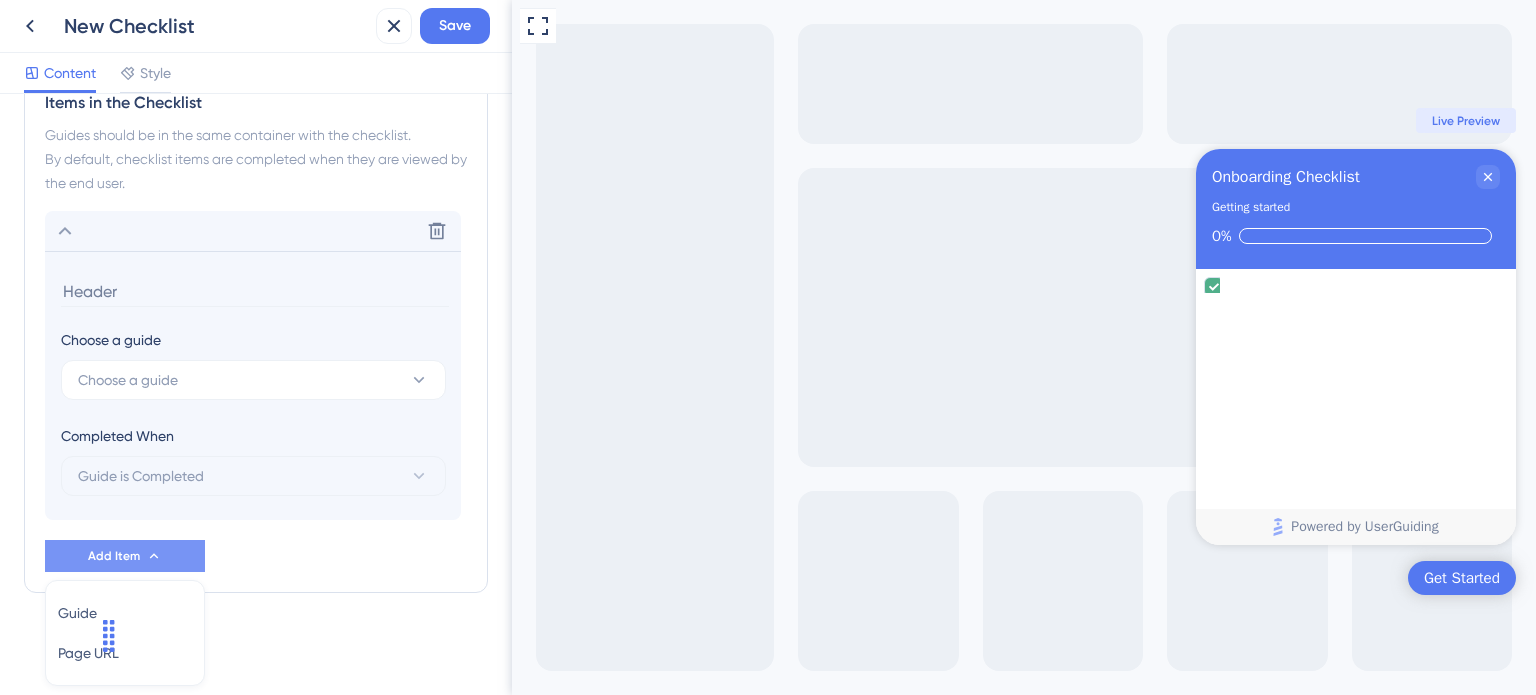 scroll, scrollTop: 600, scrollLeft: 0, axis: vertical 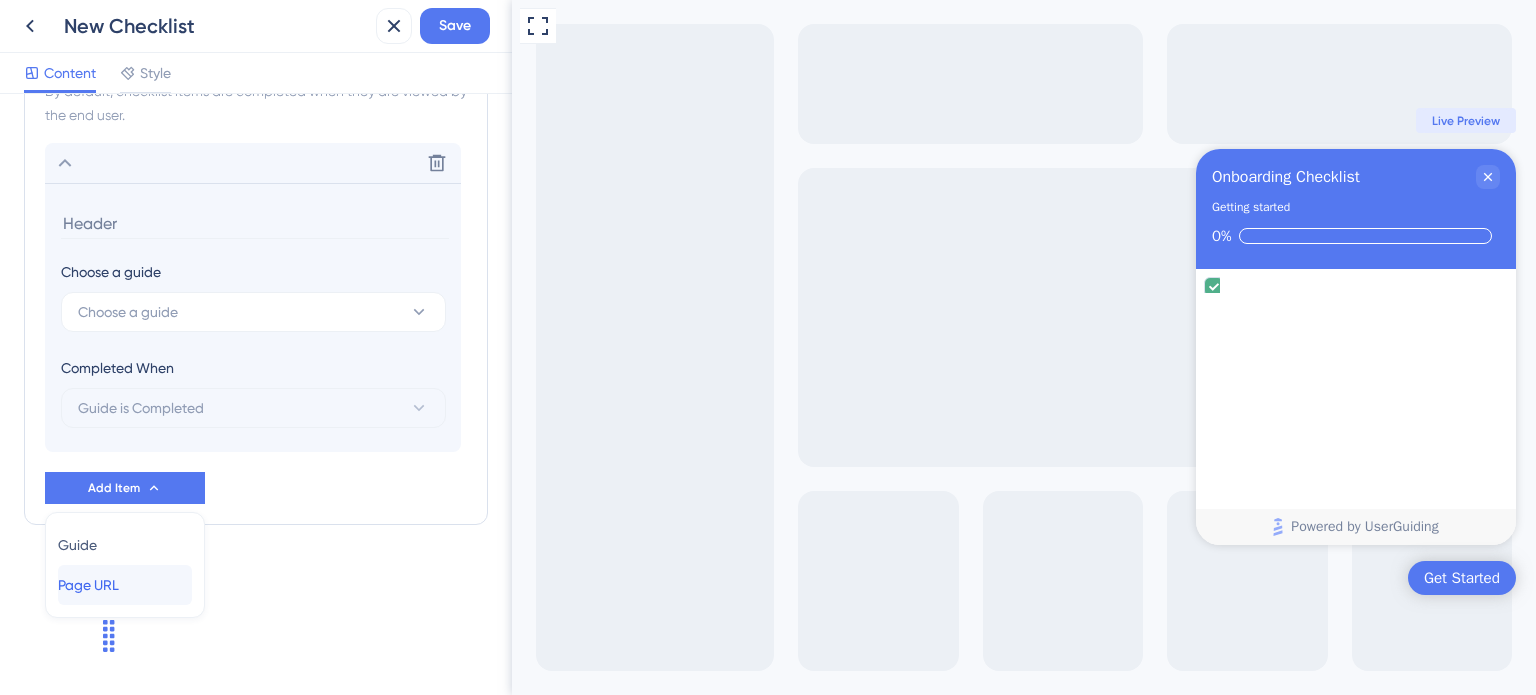 click on "Page URL Page URL" at bounding box center [125, 585] 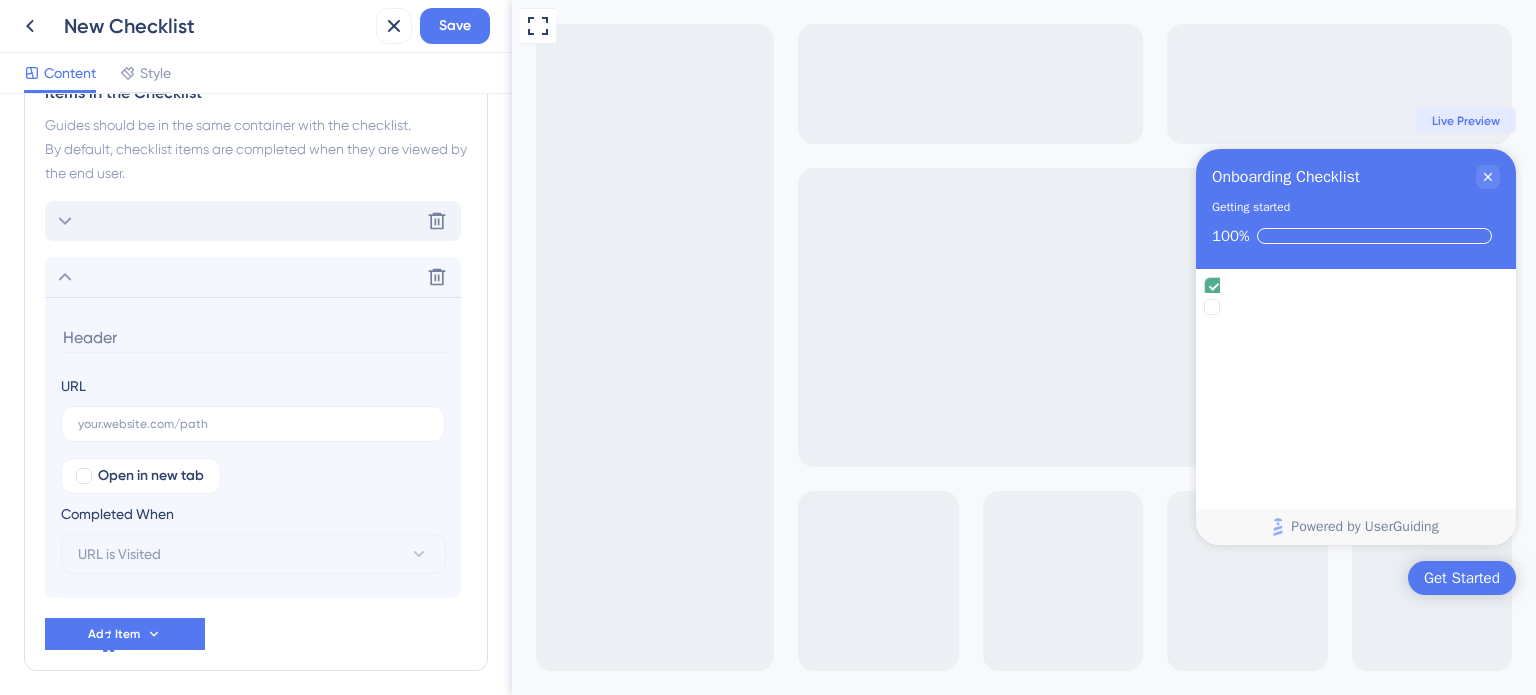 scroll, scrollTop: 420, scrollLeft: 0, axis: vertical 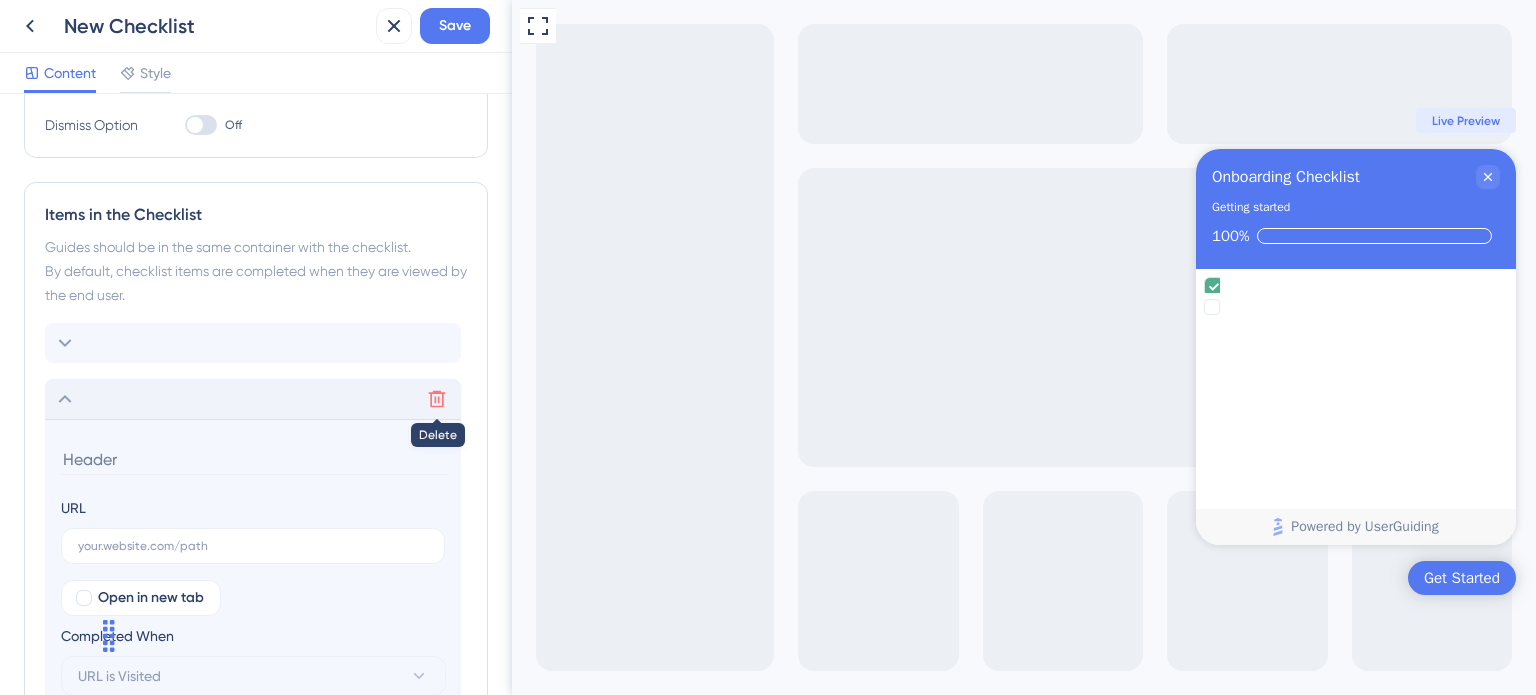 click 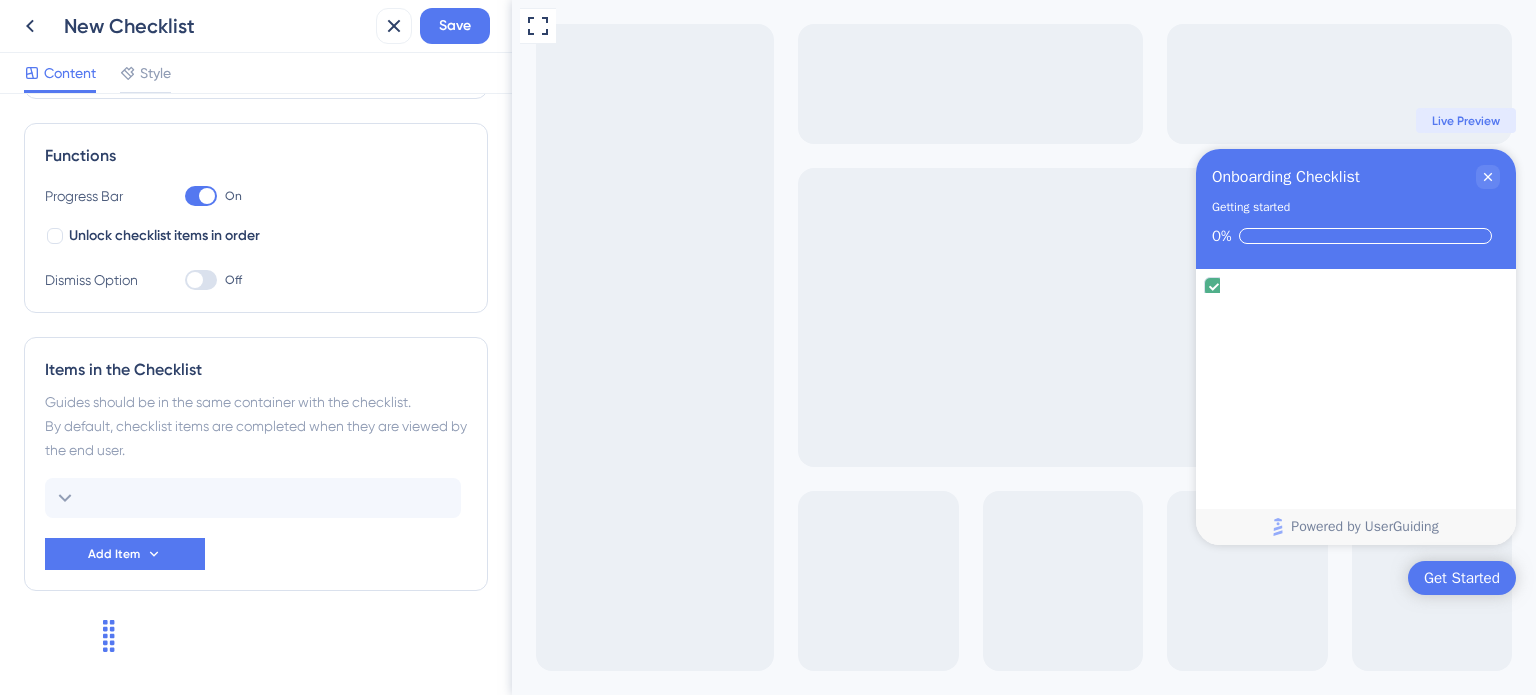 scroll, scrollTop: 263, scrollLeft: 0, axis: vertical 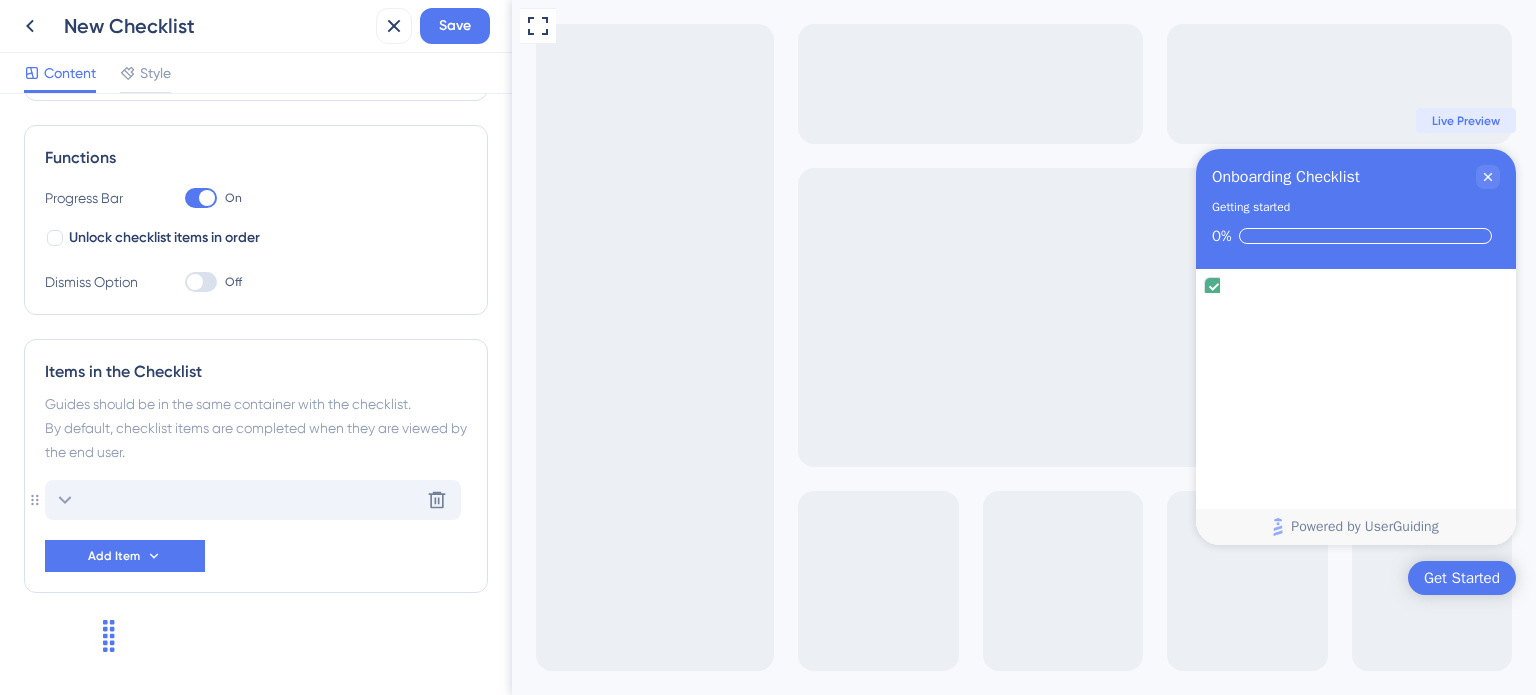 click on "Delete" at bounding box center (253, 500) 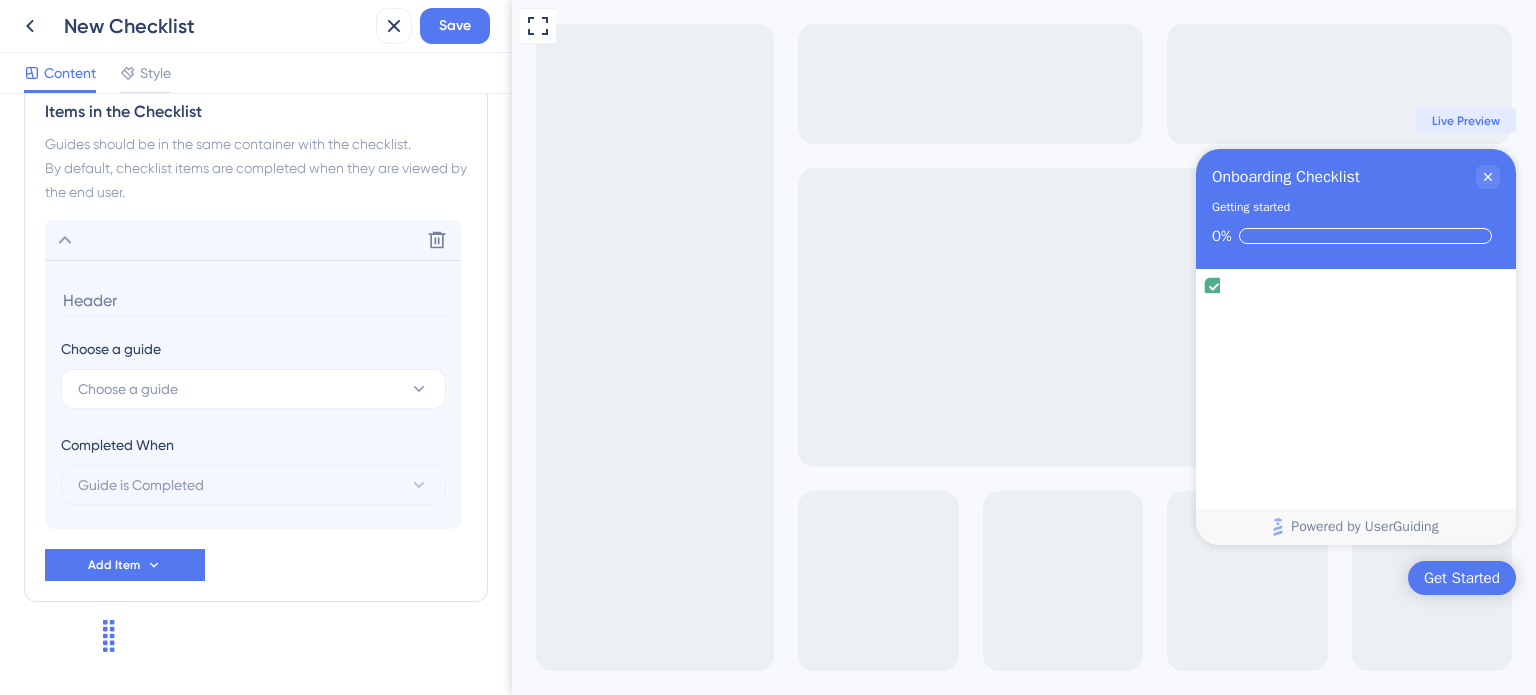 scroll, scrollTop: 532, scrollLeft: 0, axis: vertical 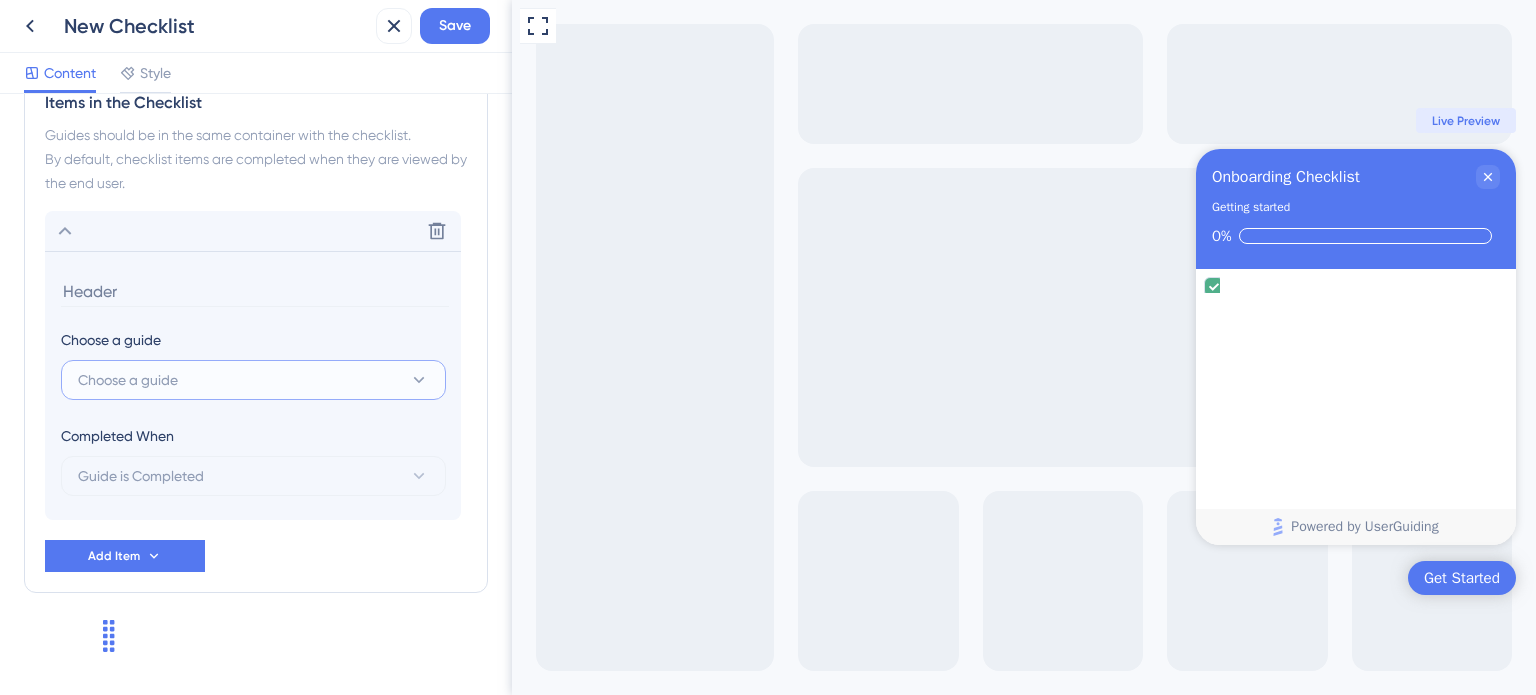 click on "Choose a guide" at bounding box center [253, 380] 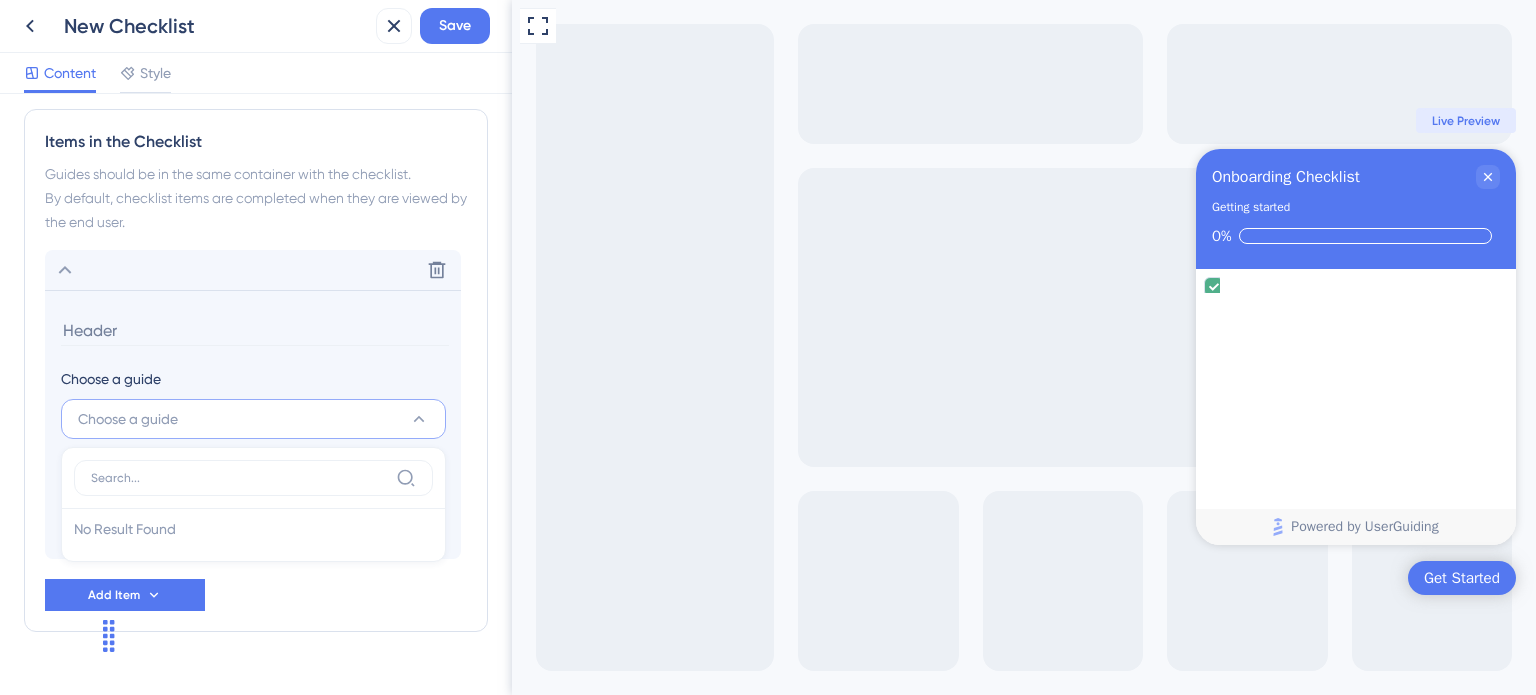 scroll, scrollTop: 532, scrollLeft: 0, axis: vertical 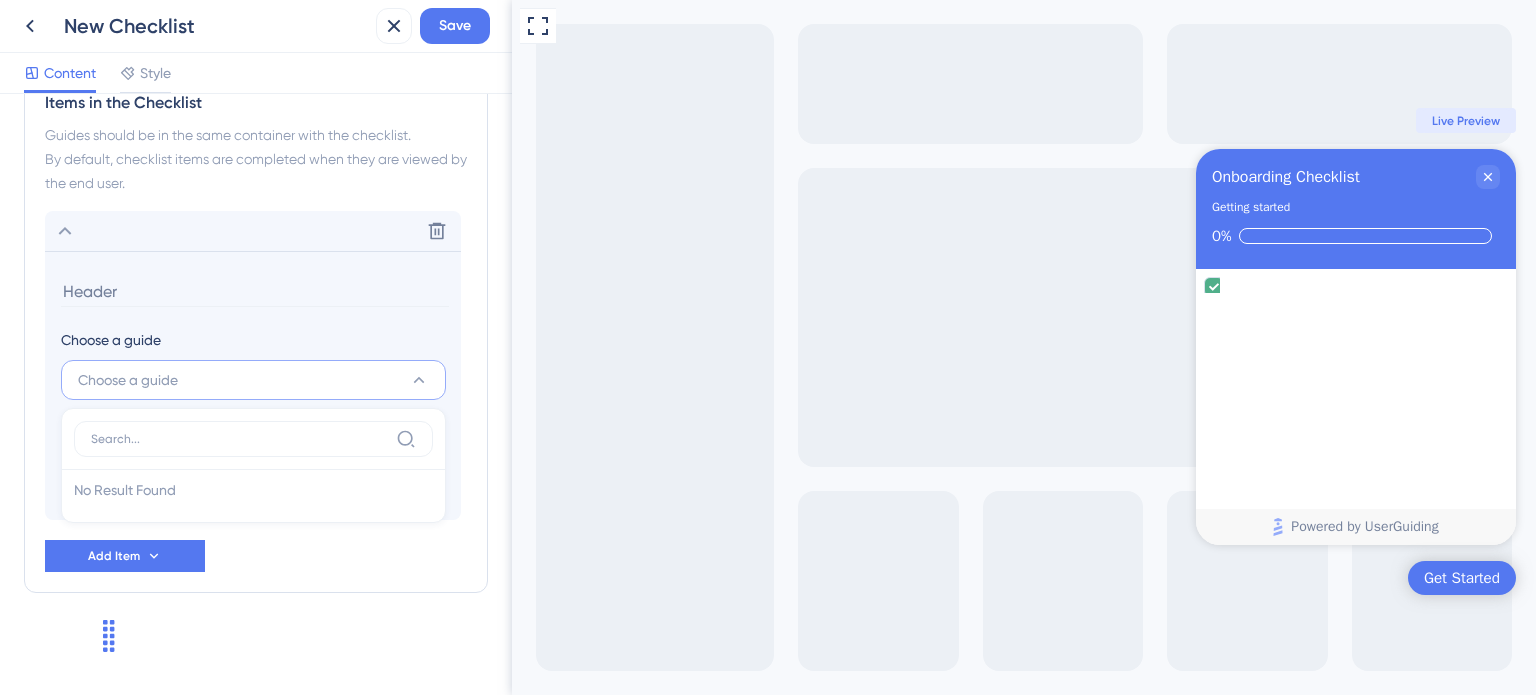 click at bounding box center (255, 291) 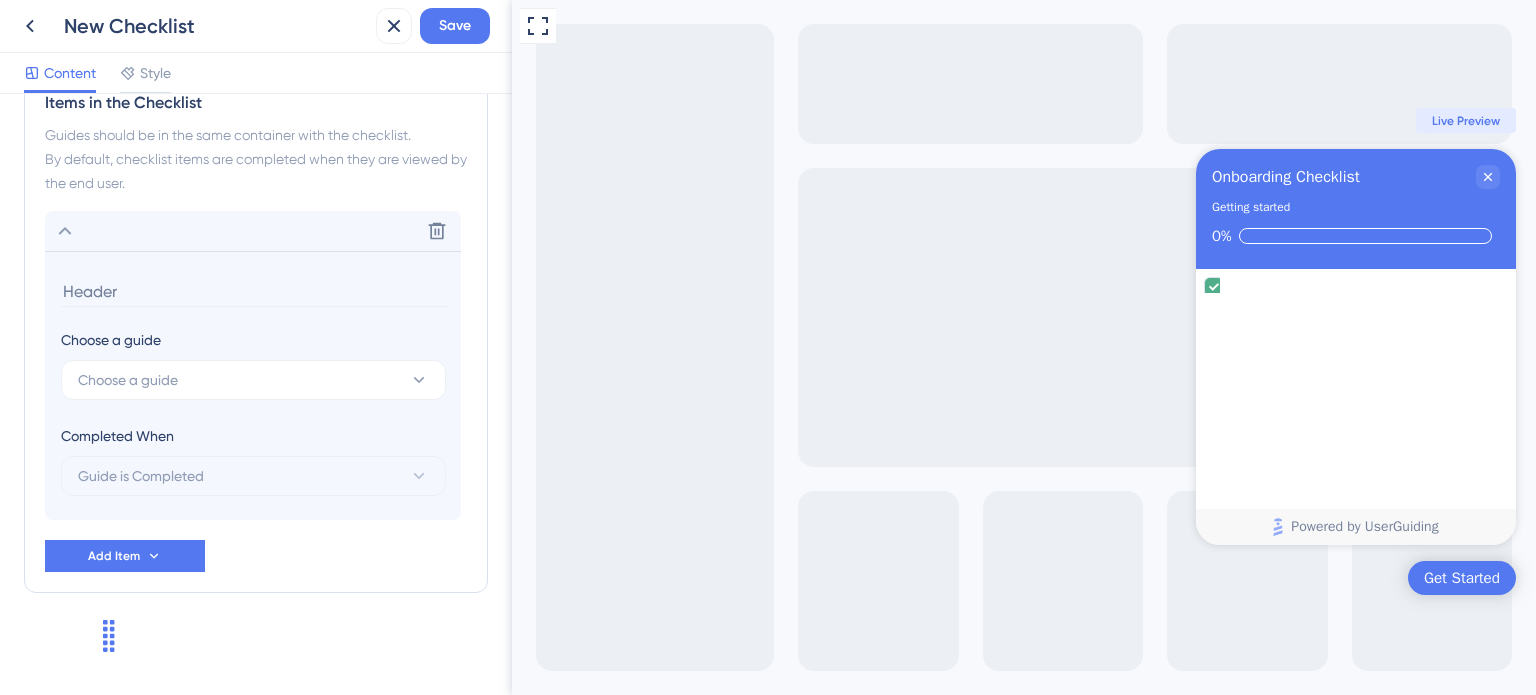 click at bounding box center [255, 291] 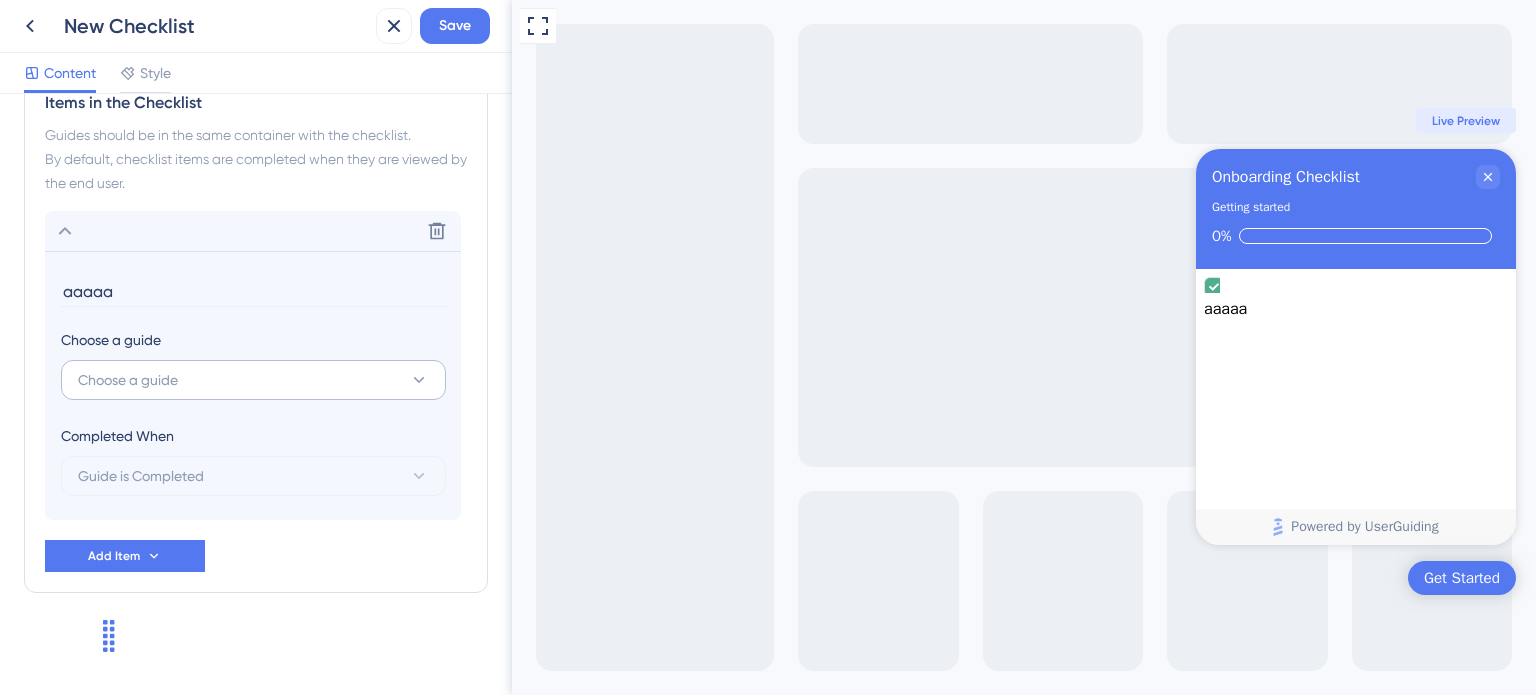 type on "aaaaa" 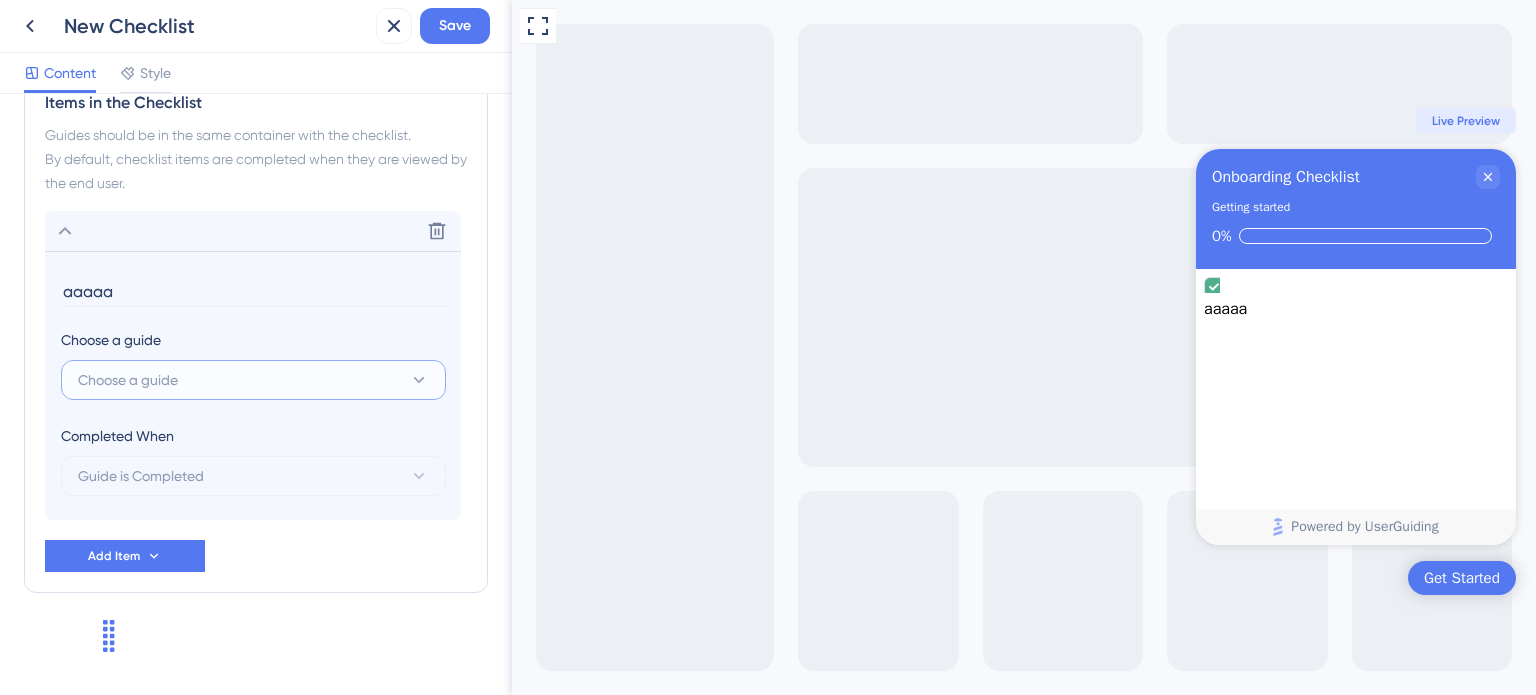 click on "Choose a guide" at bounding box center (128, 380) 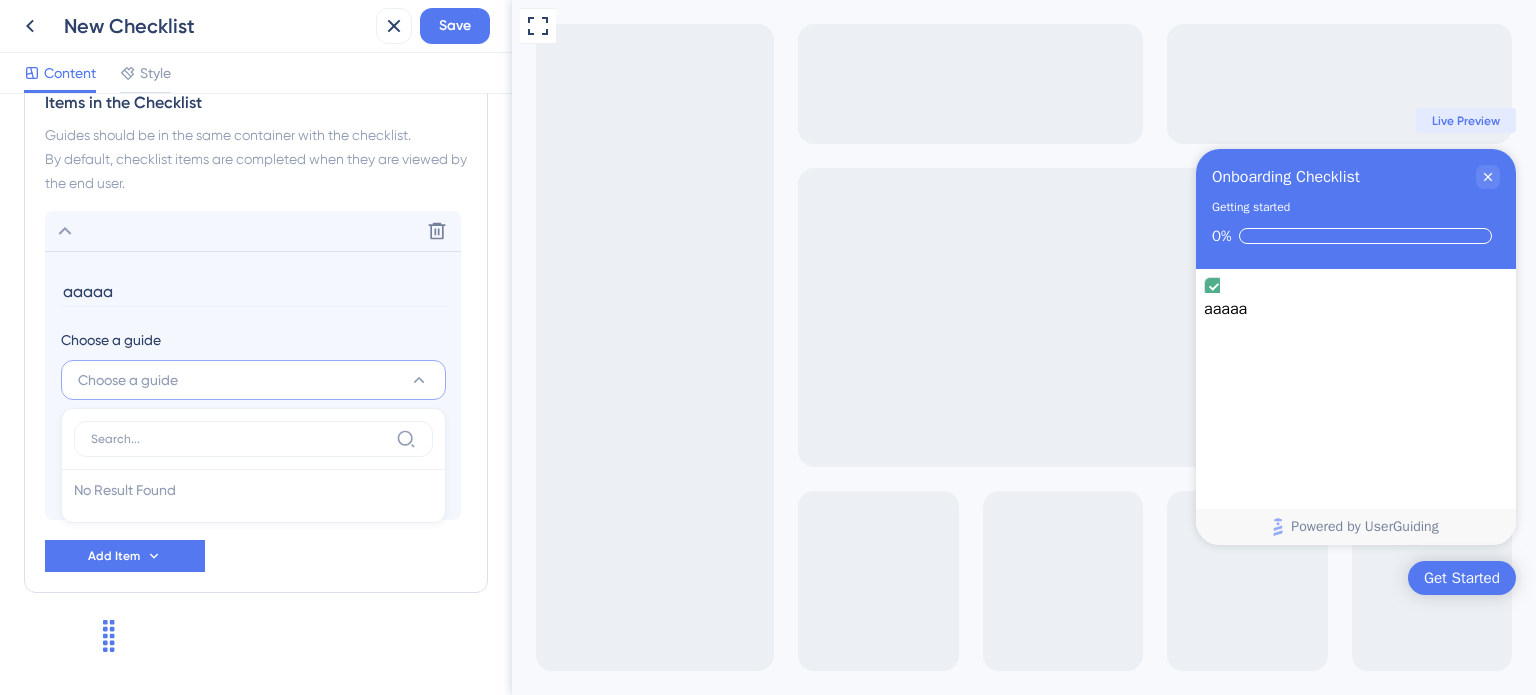 click at bounding box center (253, 439) 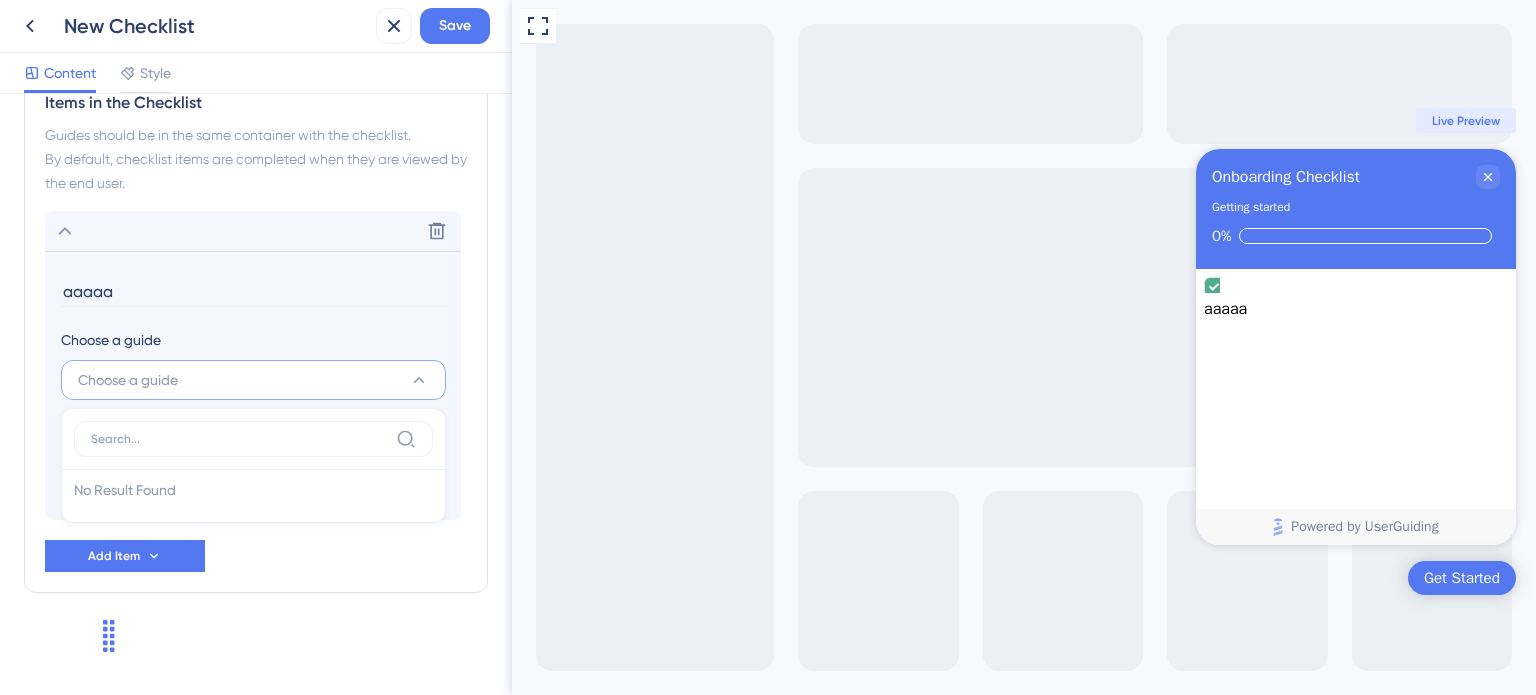 click at bounding box center [239, 439] 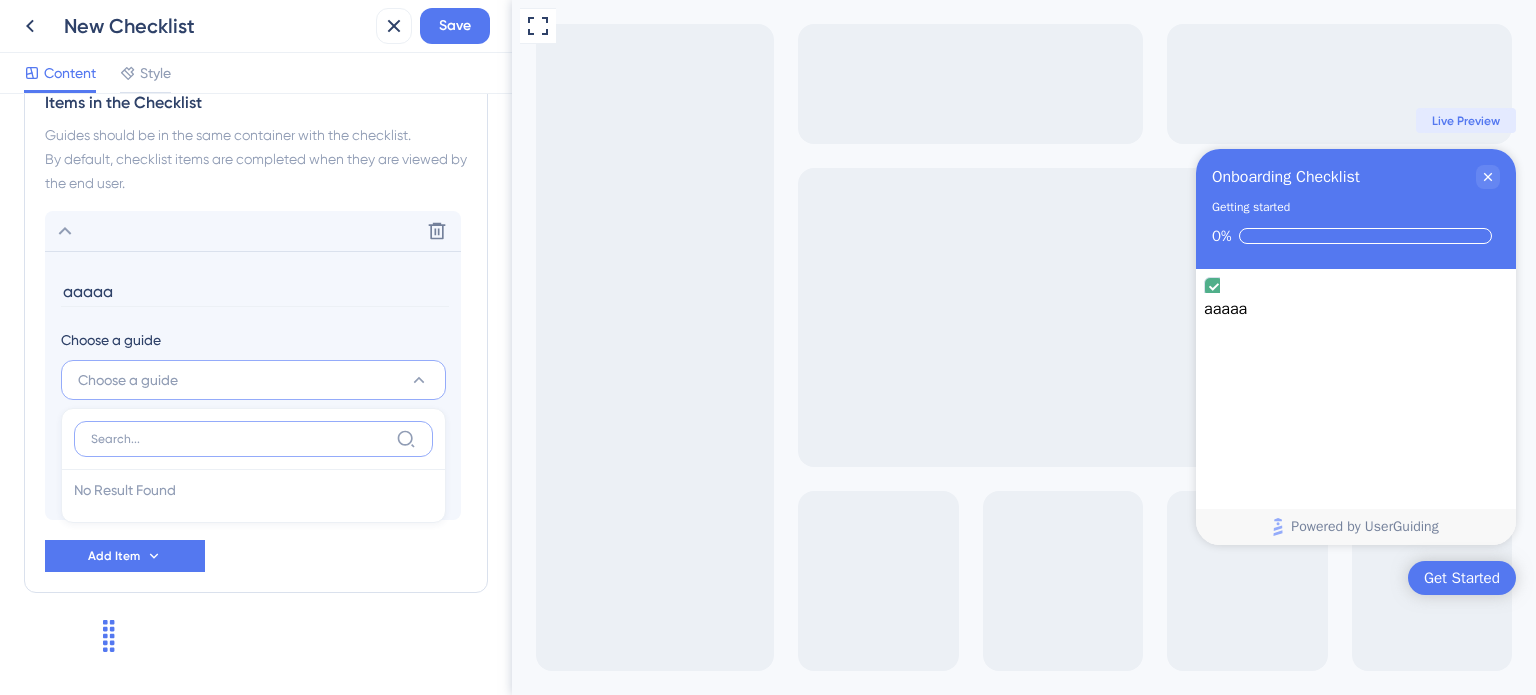 click at bounding box center (239, 439) 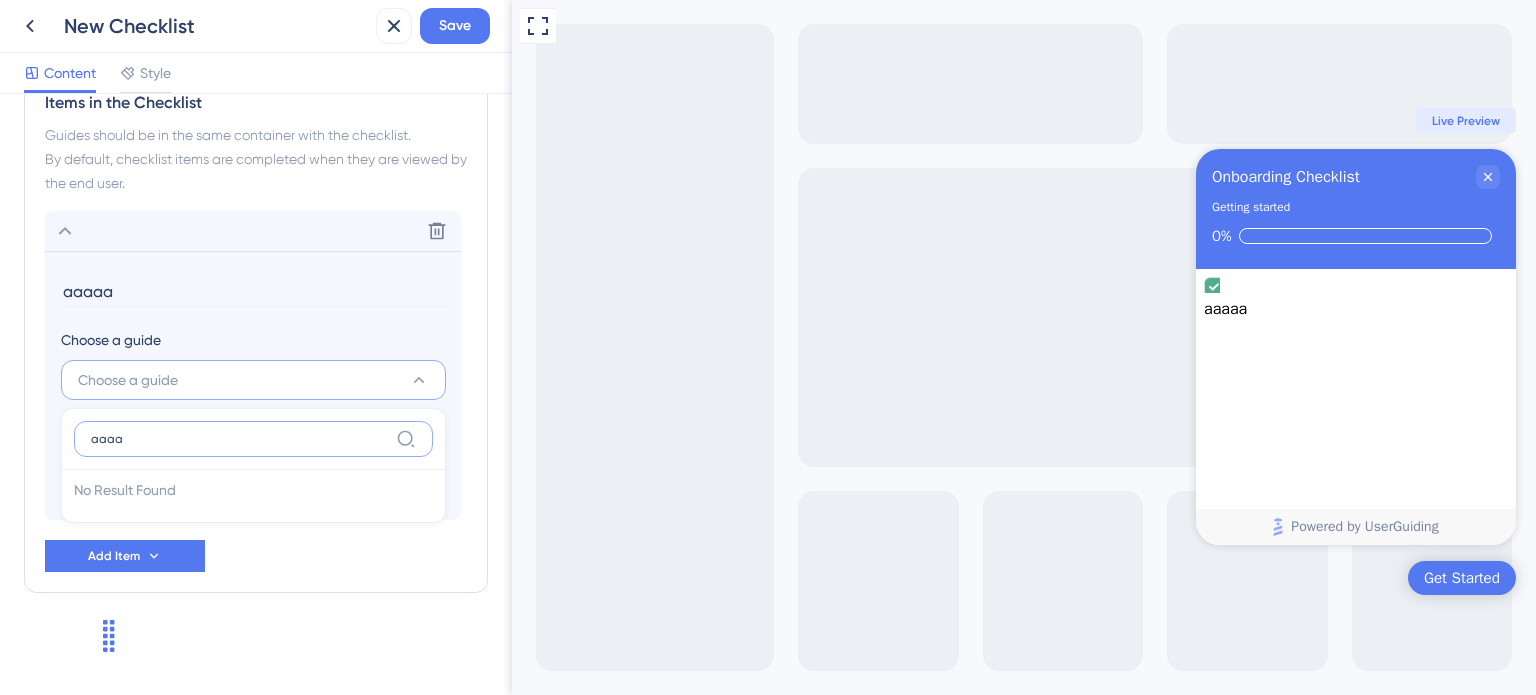 type on "aaaa" 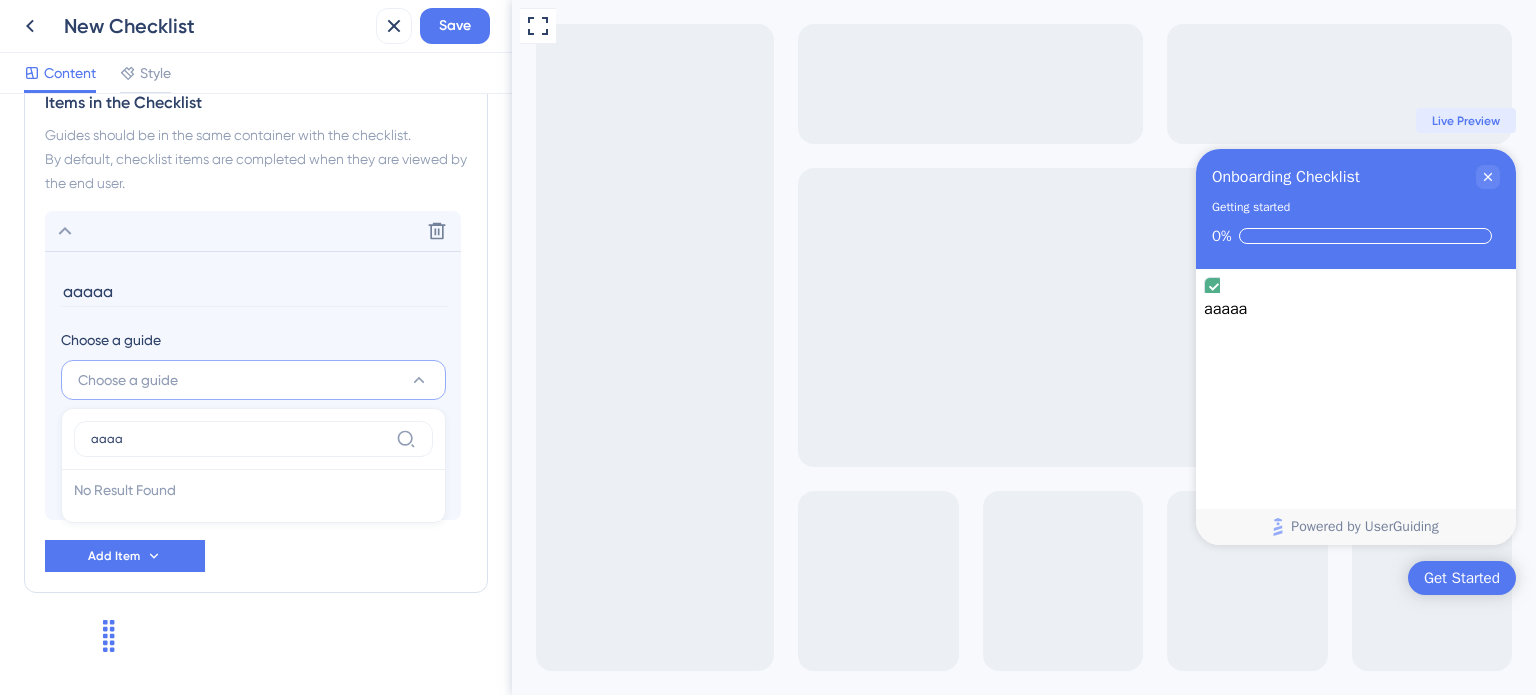 click on "Items in the Checklist Guides should be in the same container with the checklist. By default, checklist items are completed when they are viewed by the end user. Delete aaaaa Choose a guide Choose a guide aaaa No Result Found No Result Found Completed When Guide is Completed Add Item" at bounding box center [256, 331] 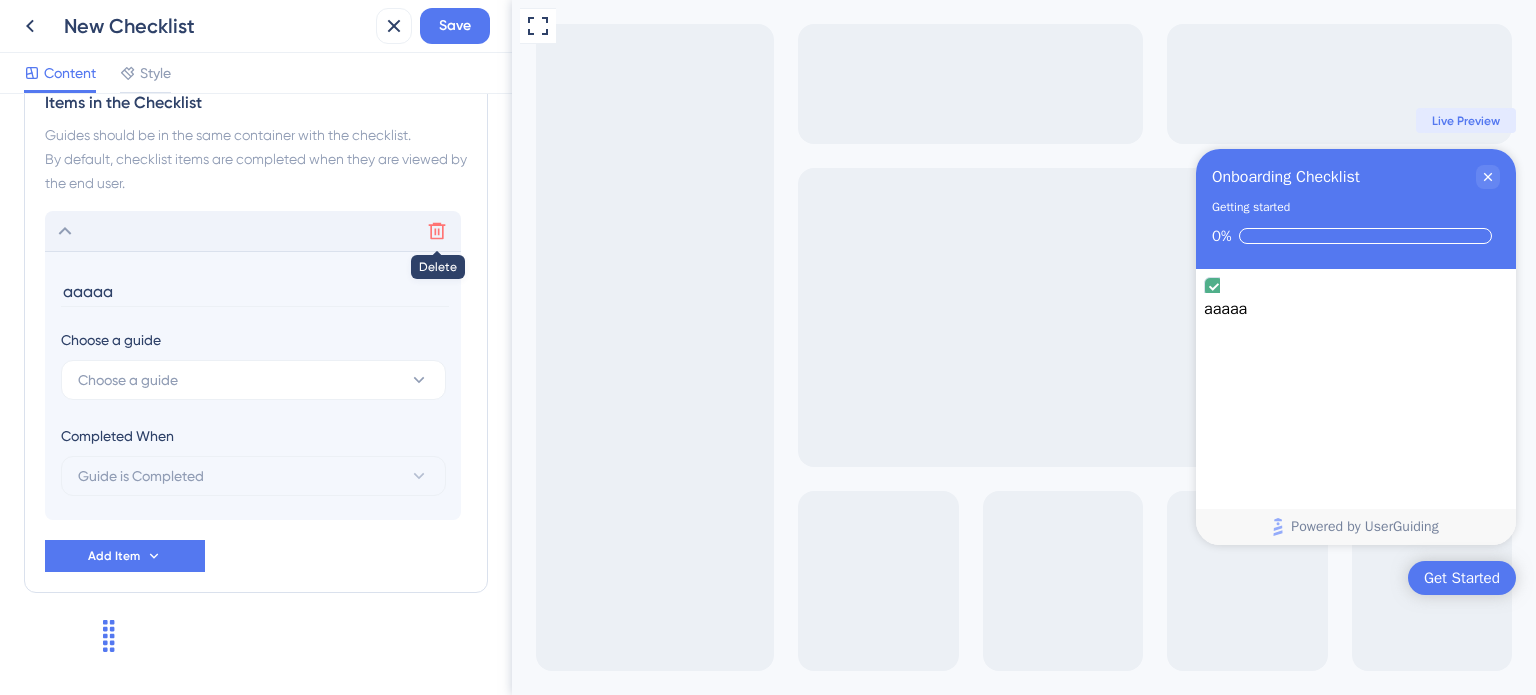 click at bounding box center [437, 231] 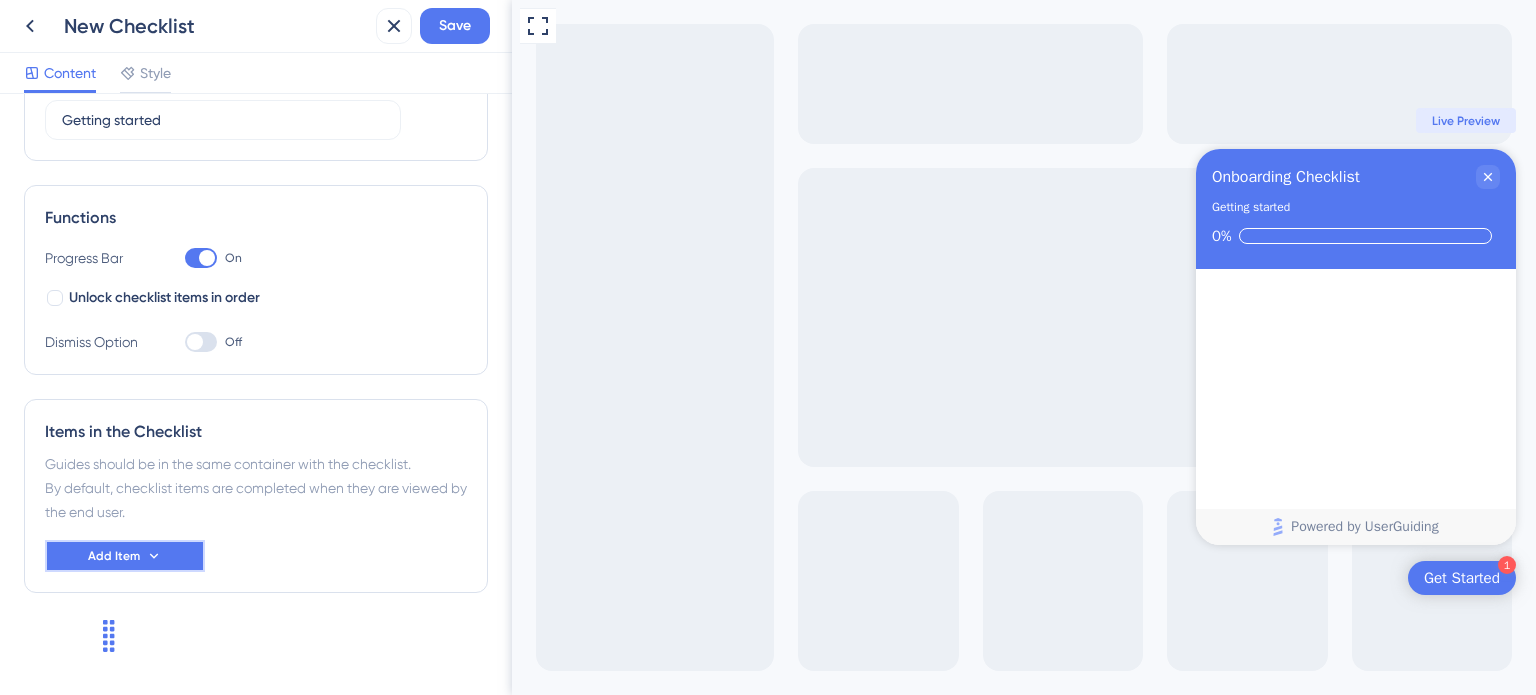 click on "Add Item" at bounding box center [125, 556] 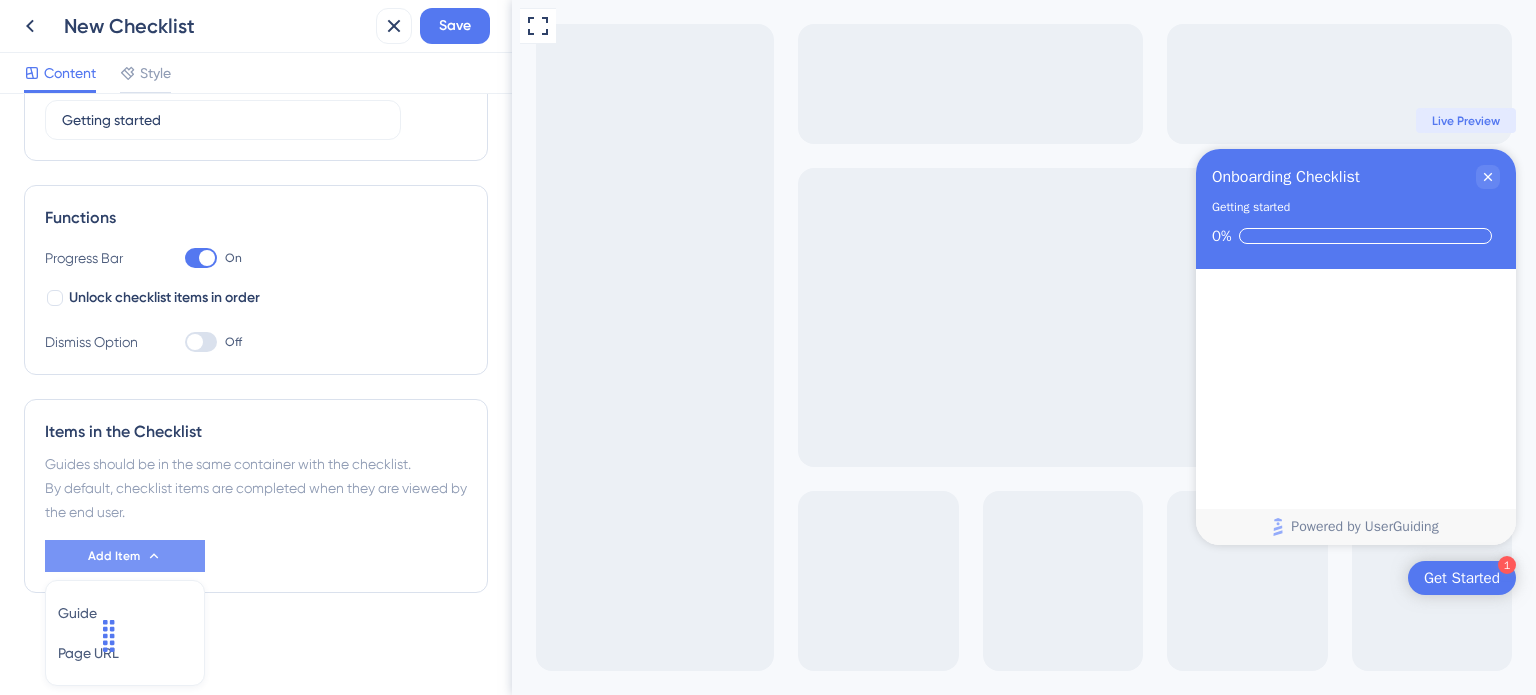 scroll, scrollTop: 272, scrollLeft: 0, axis: vertical 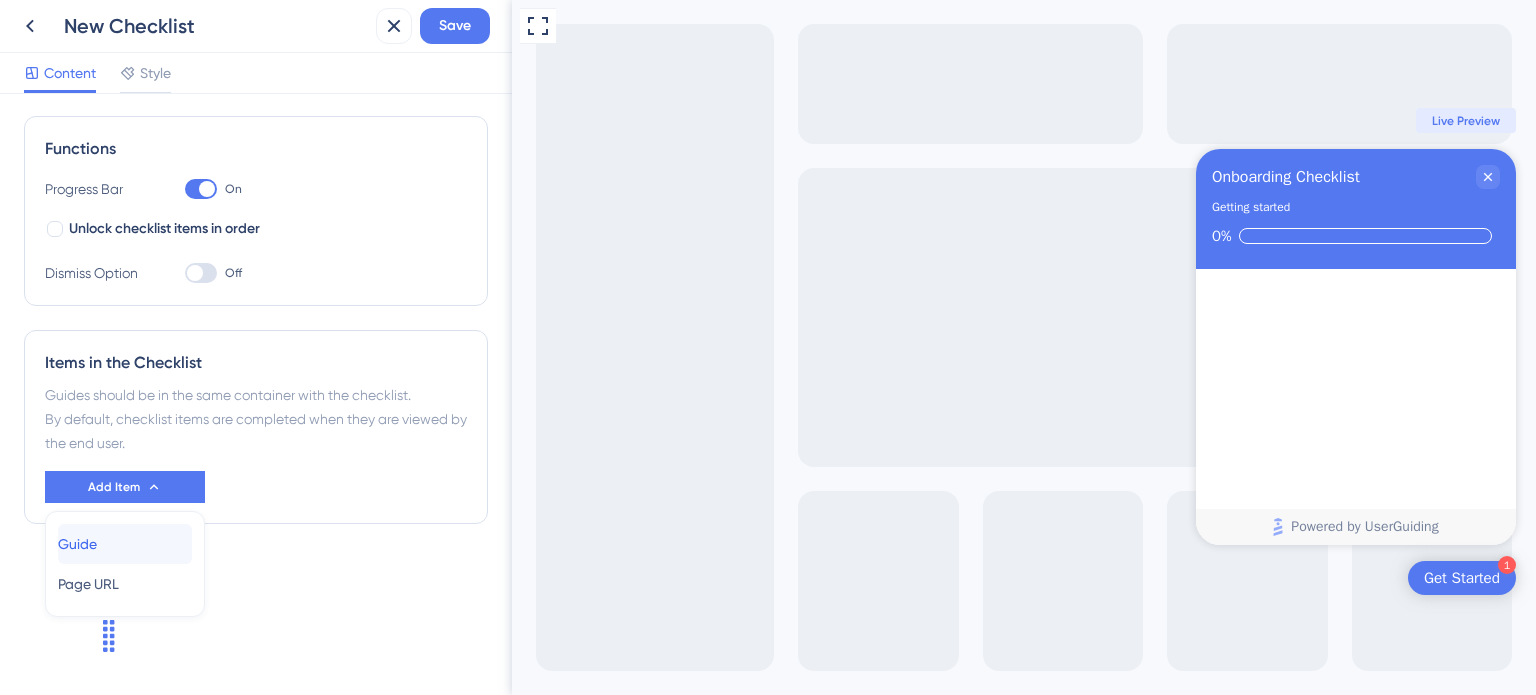 click on "Guide Guide" at bounding box center [125, 544] 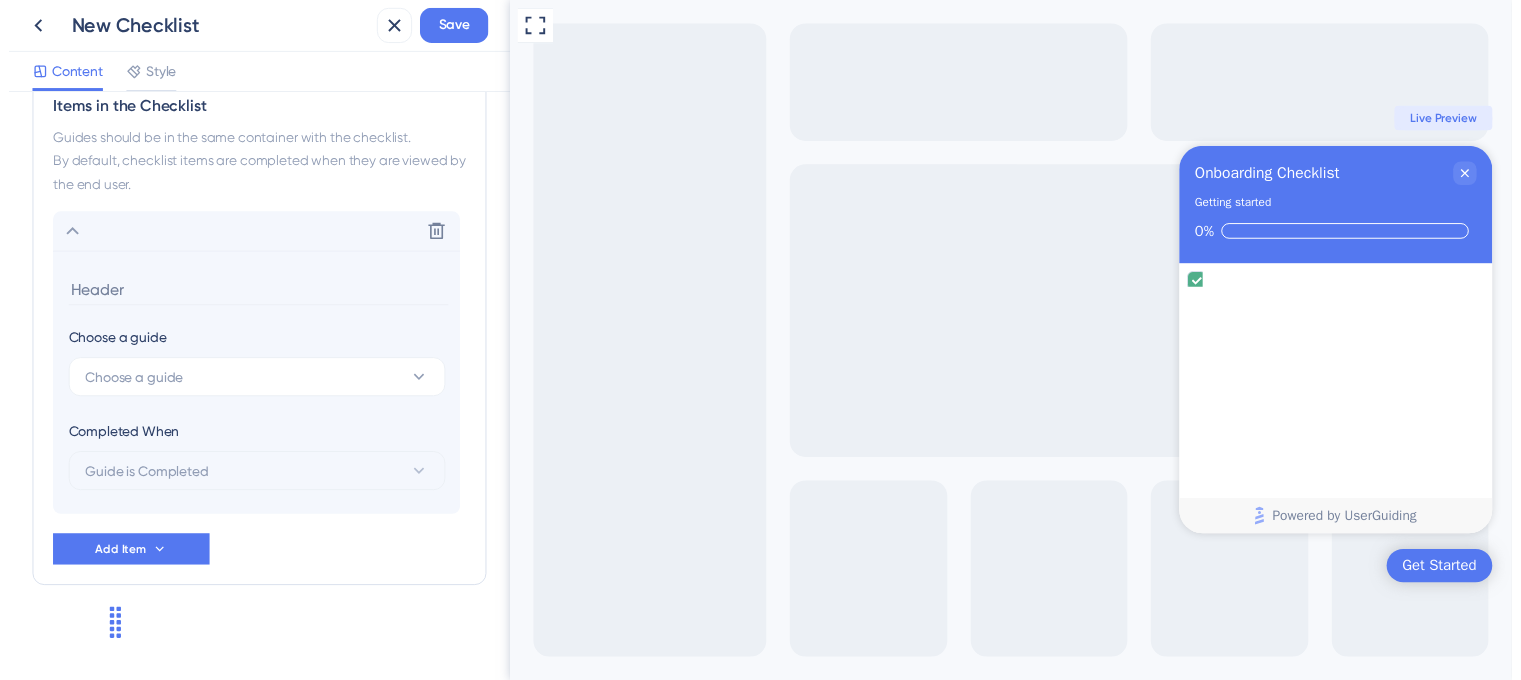 scroll, scrollTop: 532, scrollLeft: 0, axis: vertical 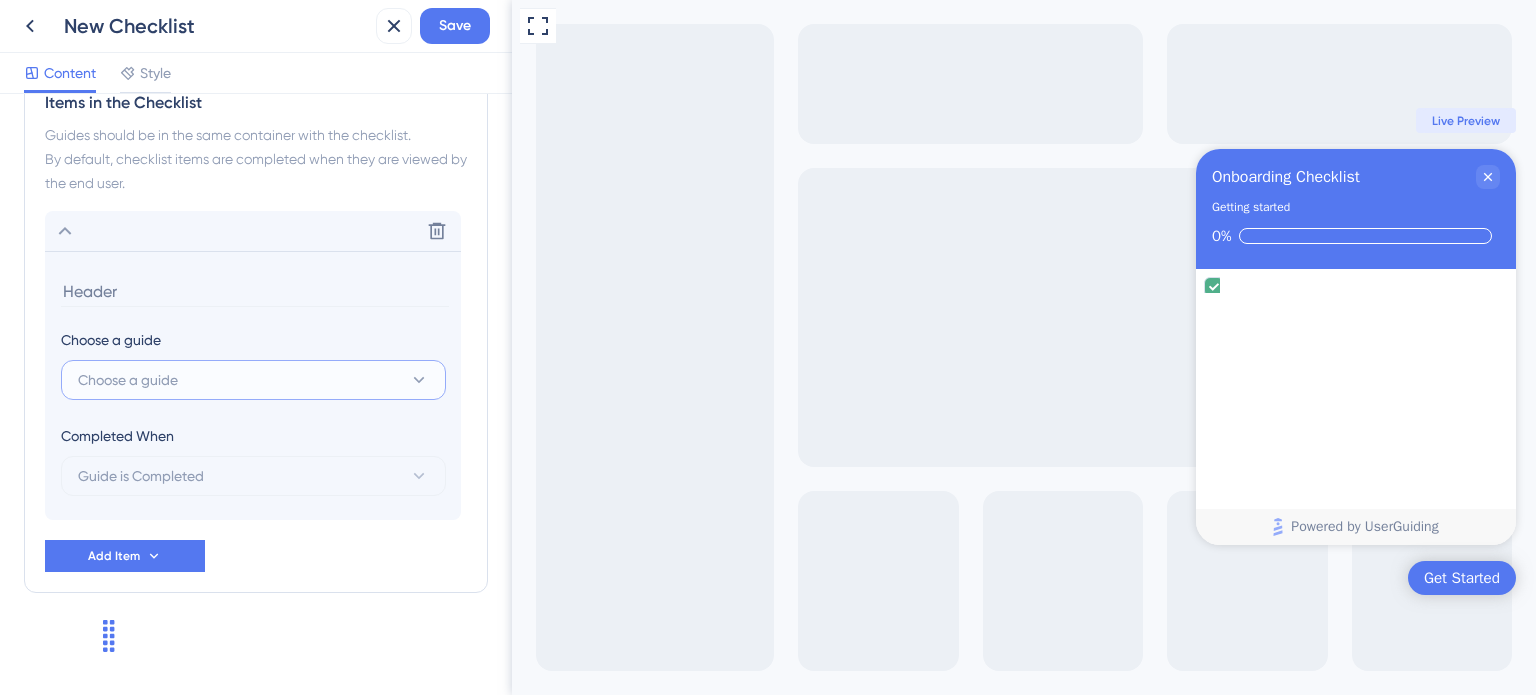 click 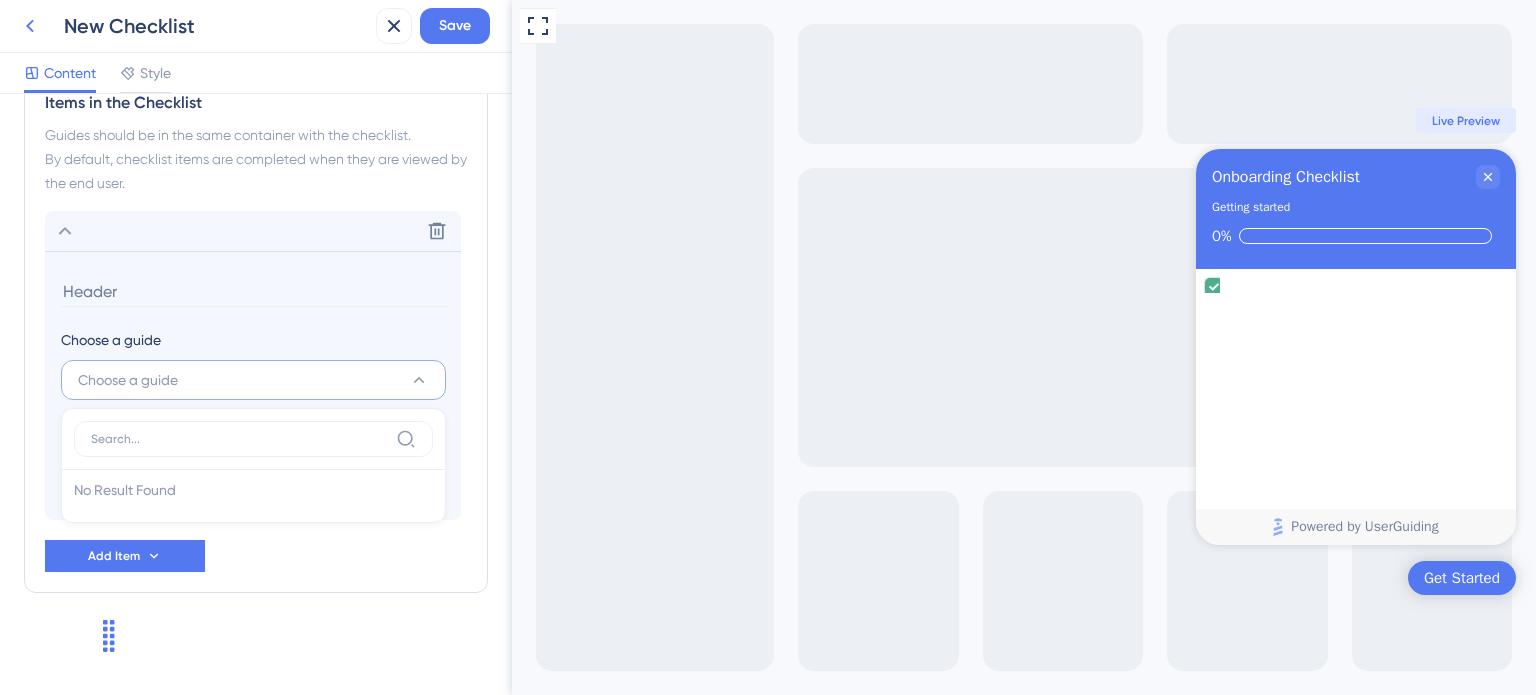 click 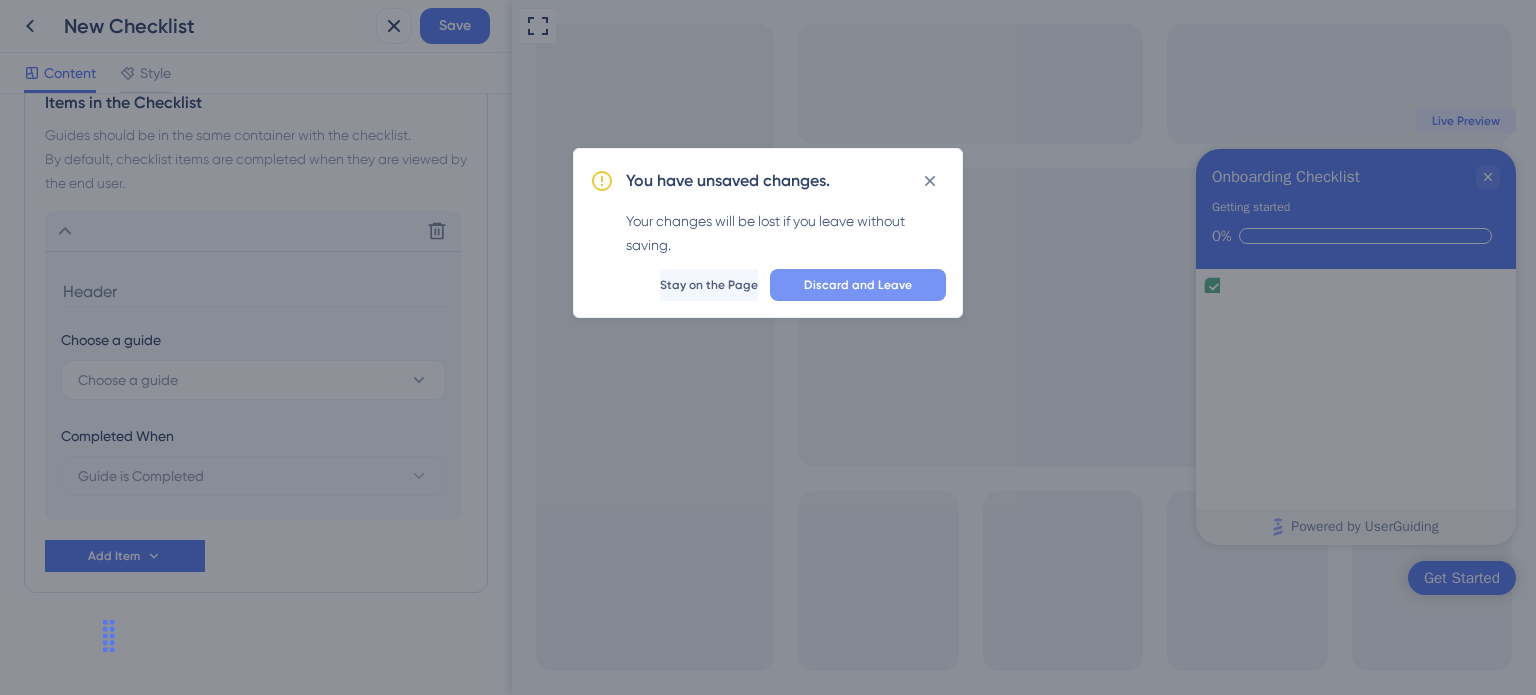 click on "Discard and Leave" at bounding box center (858, 285) 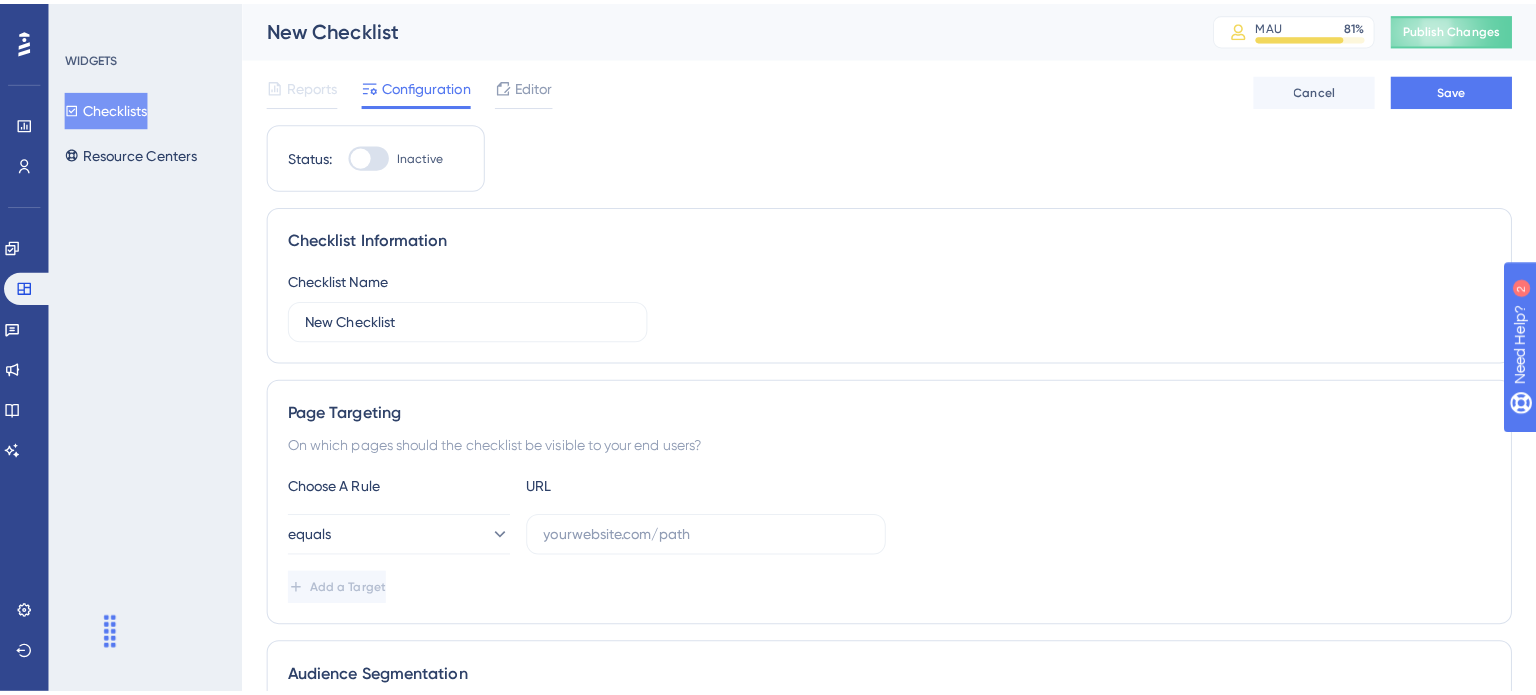 scroll, scrollTop: 0, scrollLeft: 0, axis: both 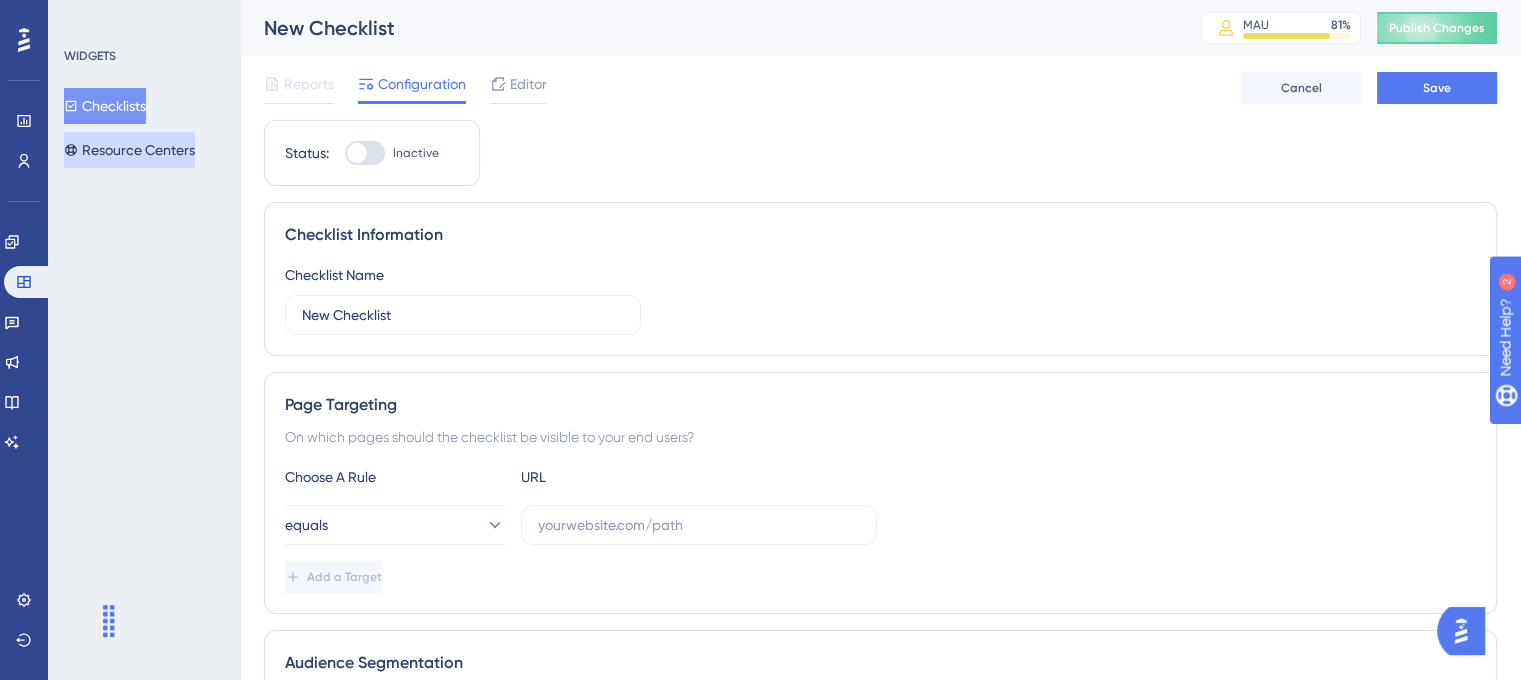 click on "Resource Centers" at bounding box center (129, 150) 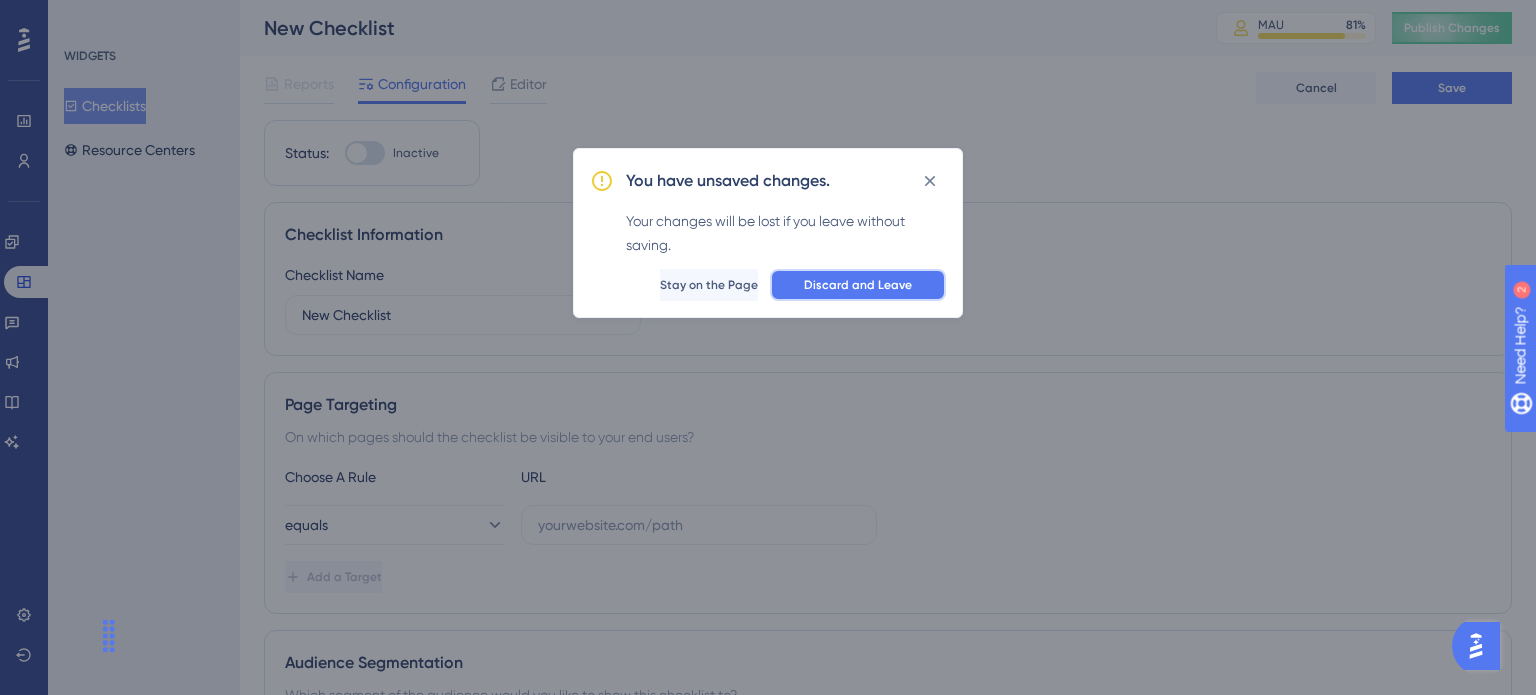 click on "Discard and Leave" at bounding box center [858, 285] 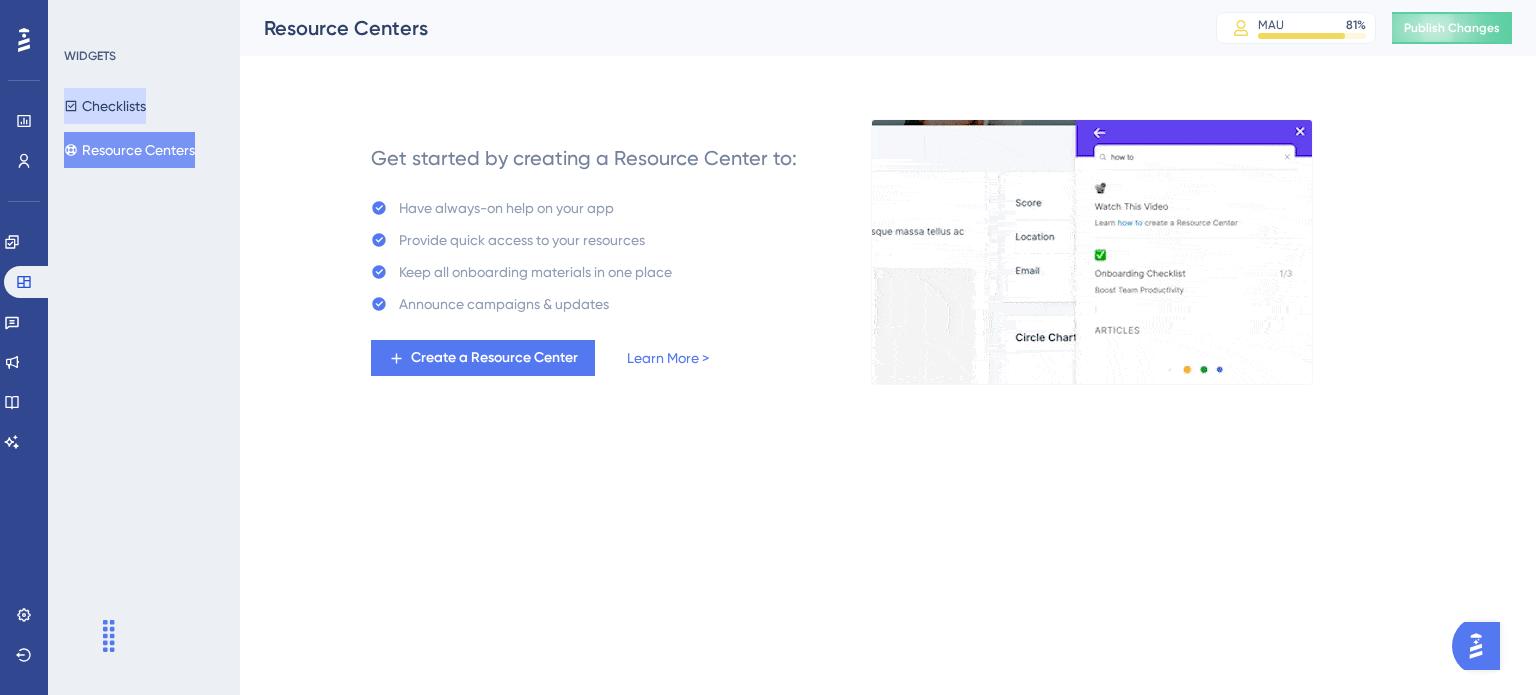 click on "Checklists" at bounding box center (105, 106) 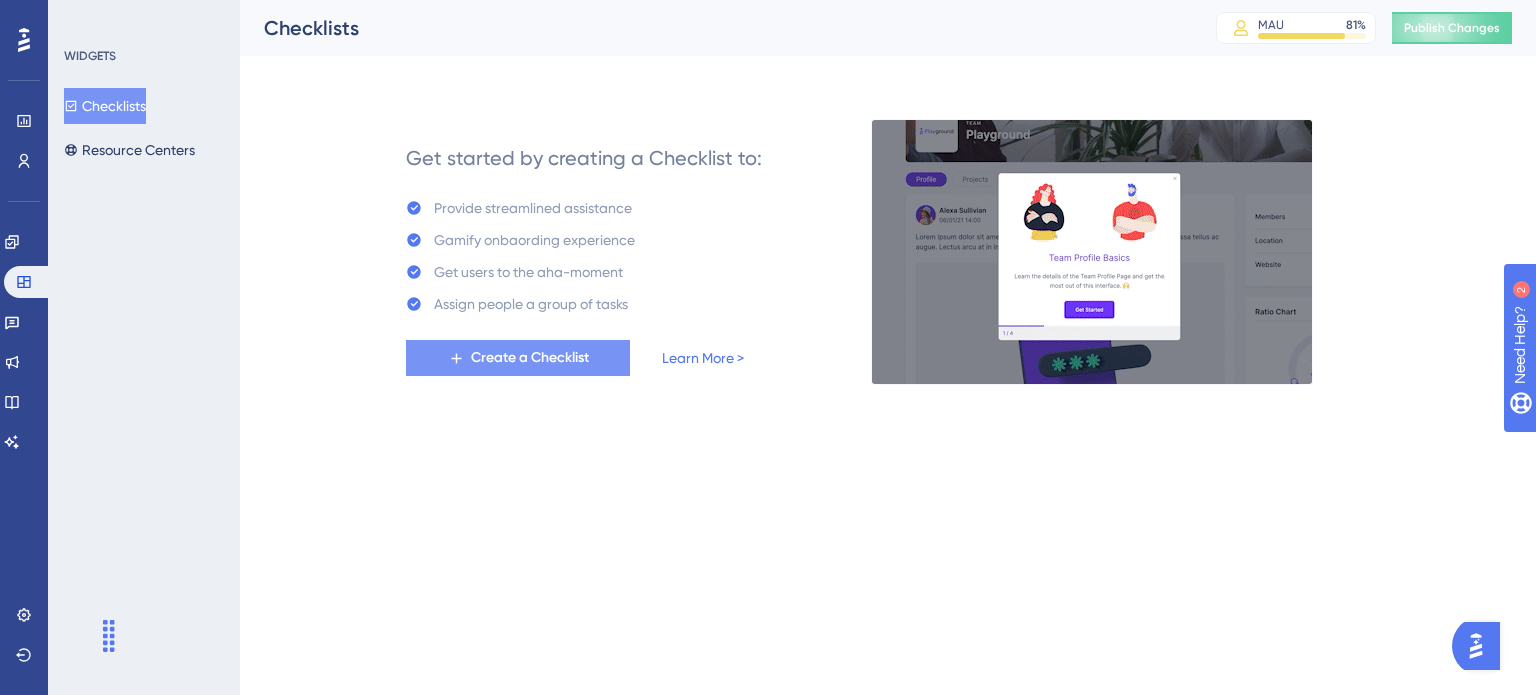 scroll, scrollTop: 0, scrollLeft: 0, axis: both 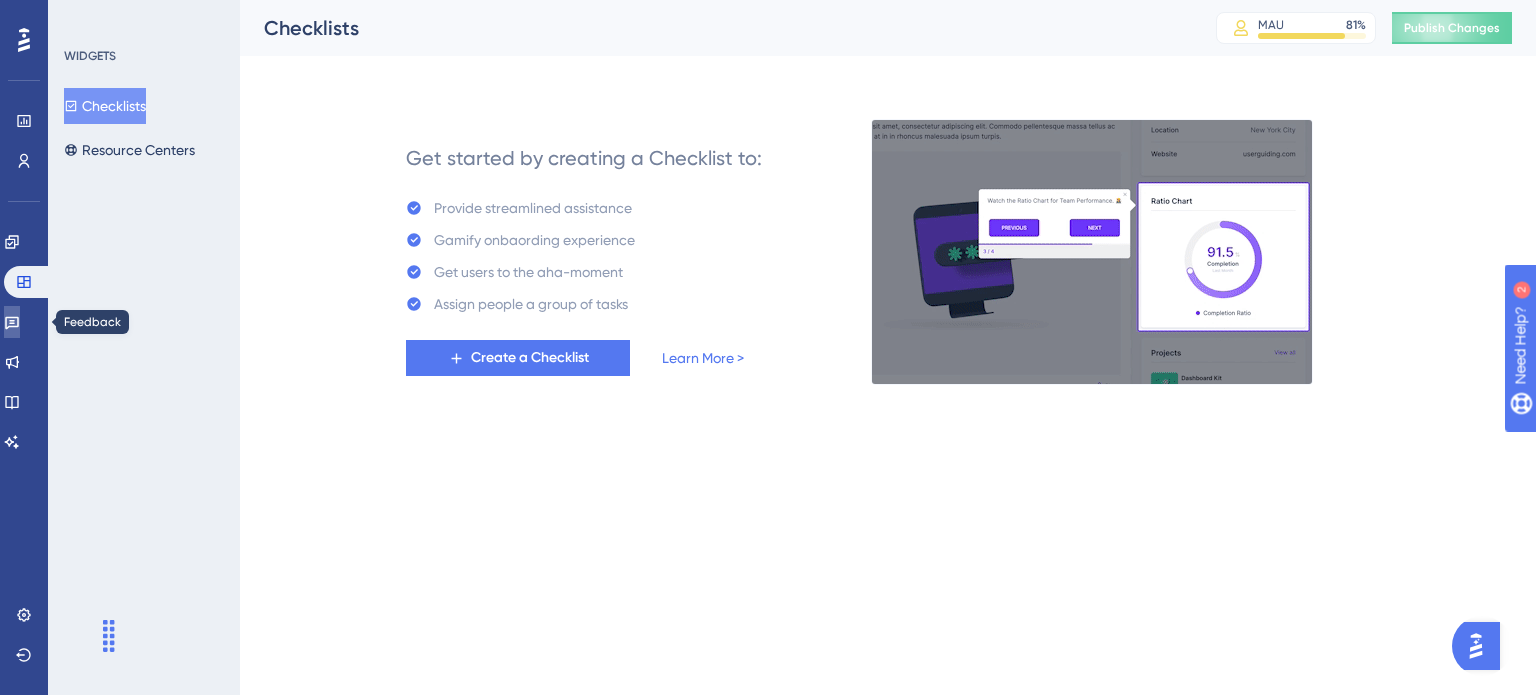 click at bounding box center [12, 322] 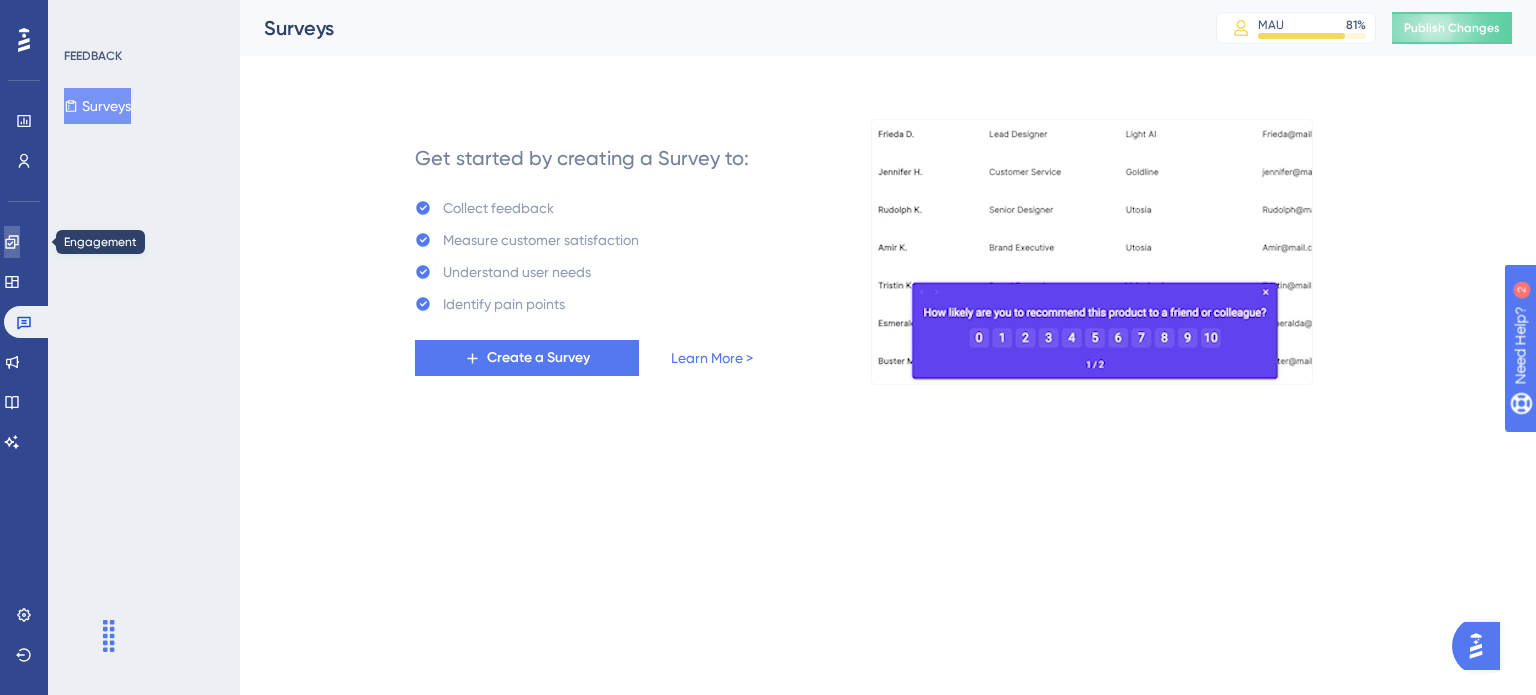 click 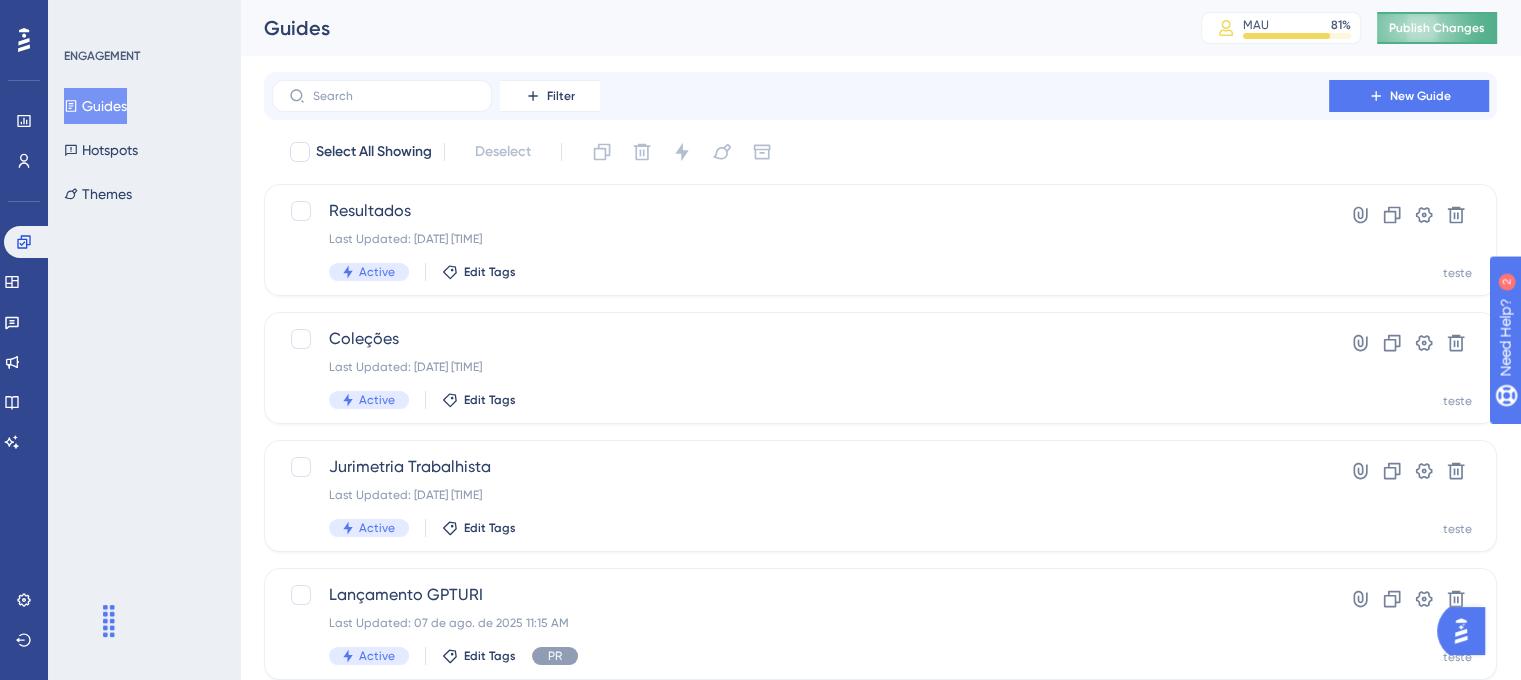 click on "Publish Changes" at bounding box center [1437, 28] 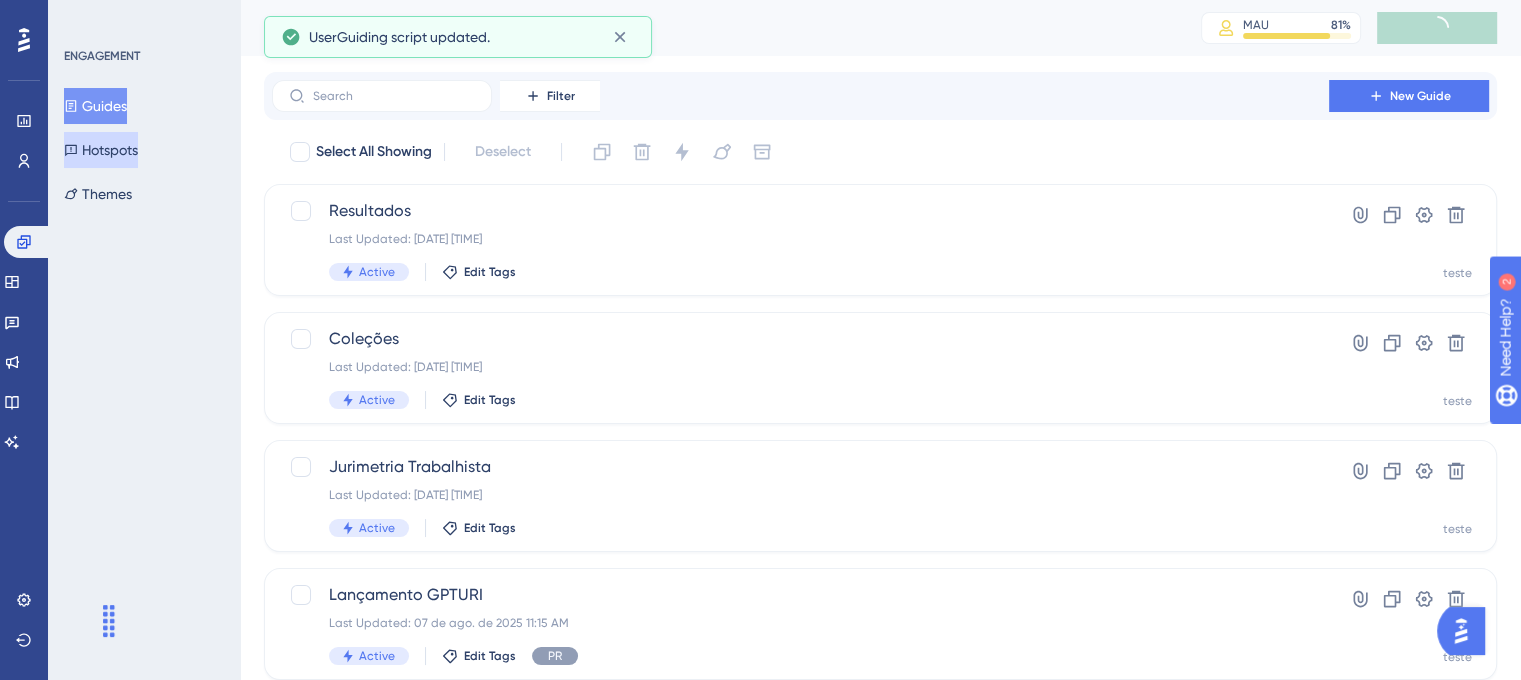 click on "Hotspots" at bounding box center (101, 150) 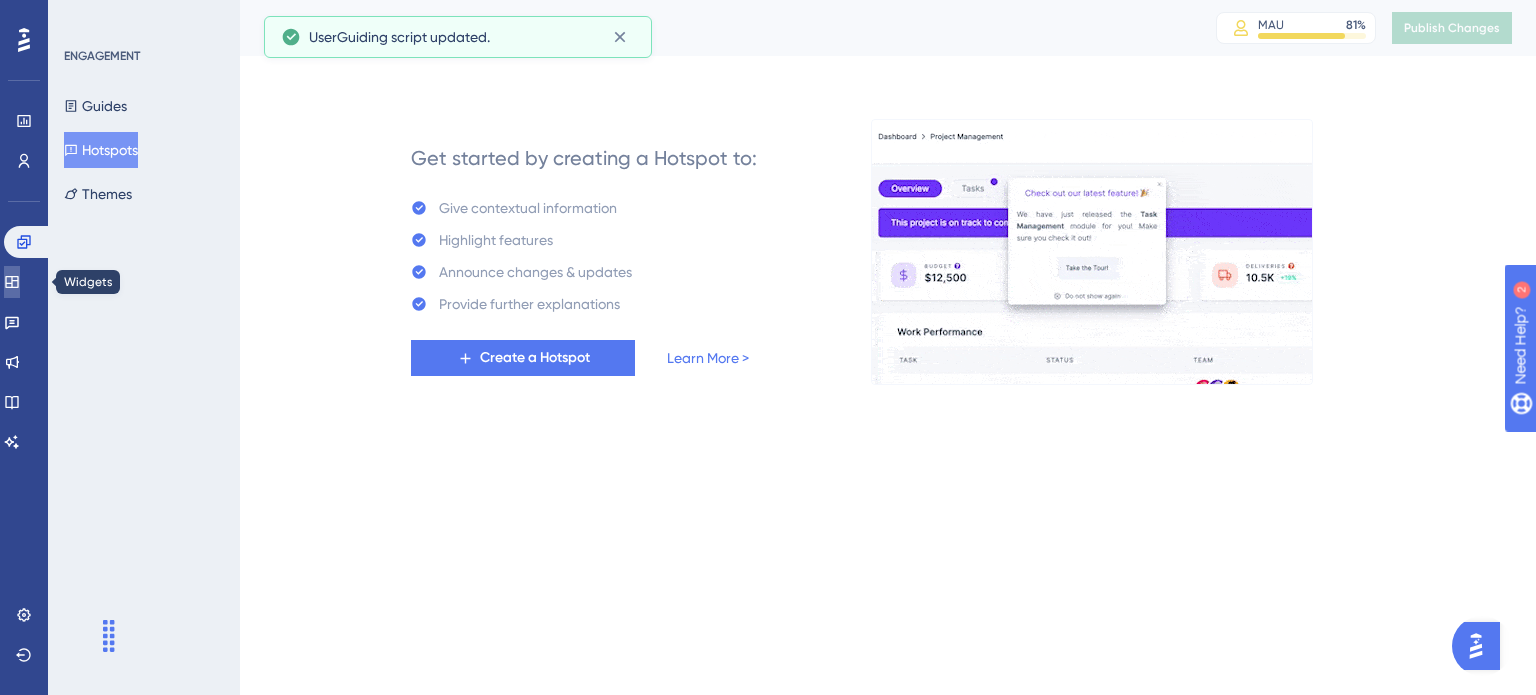 click 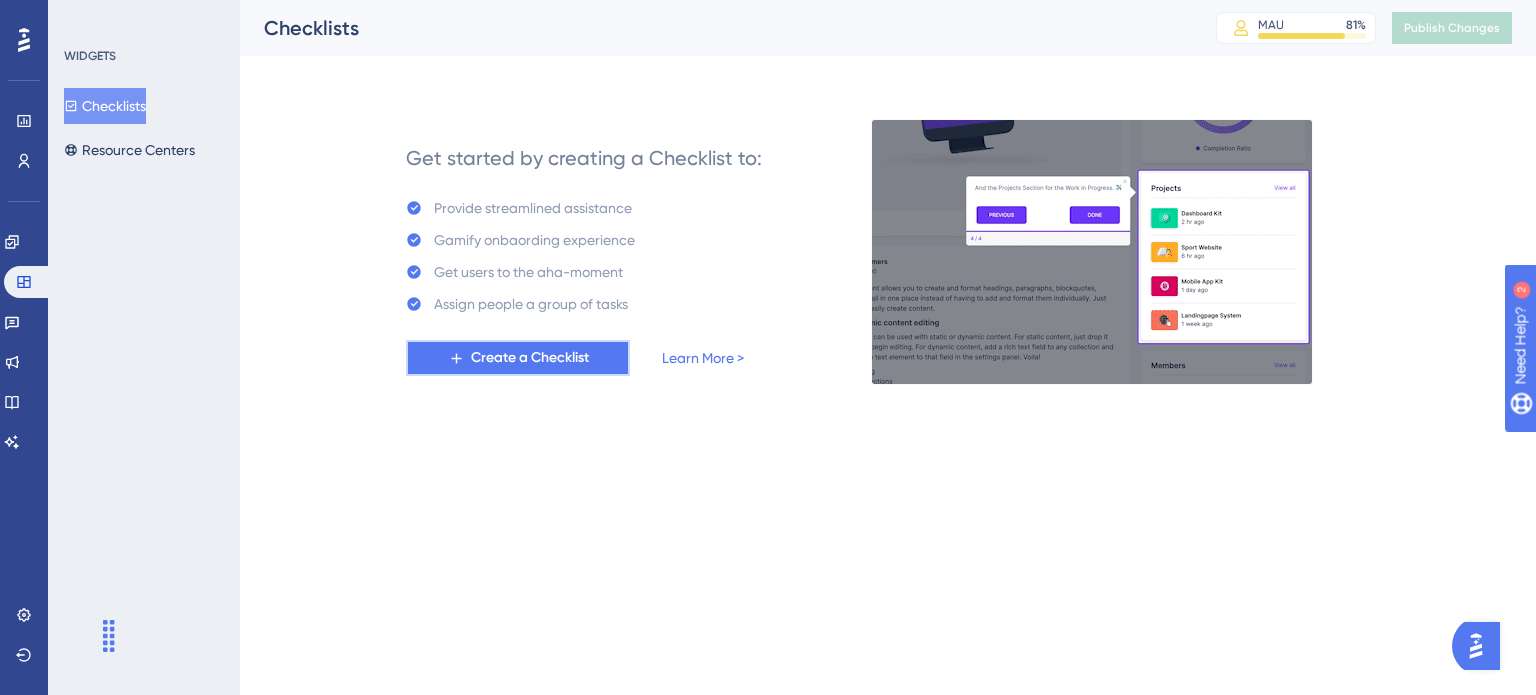 click on "Create a Checklist" at bounding box center (530, 358) 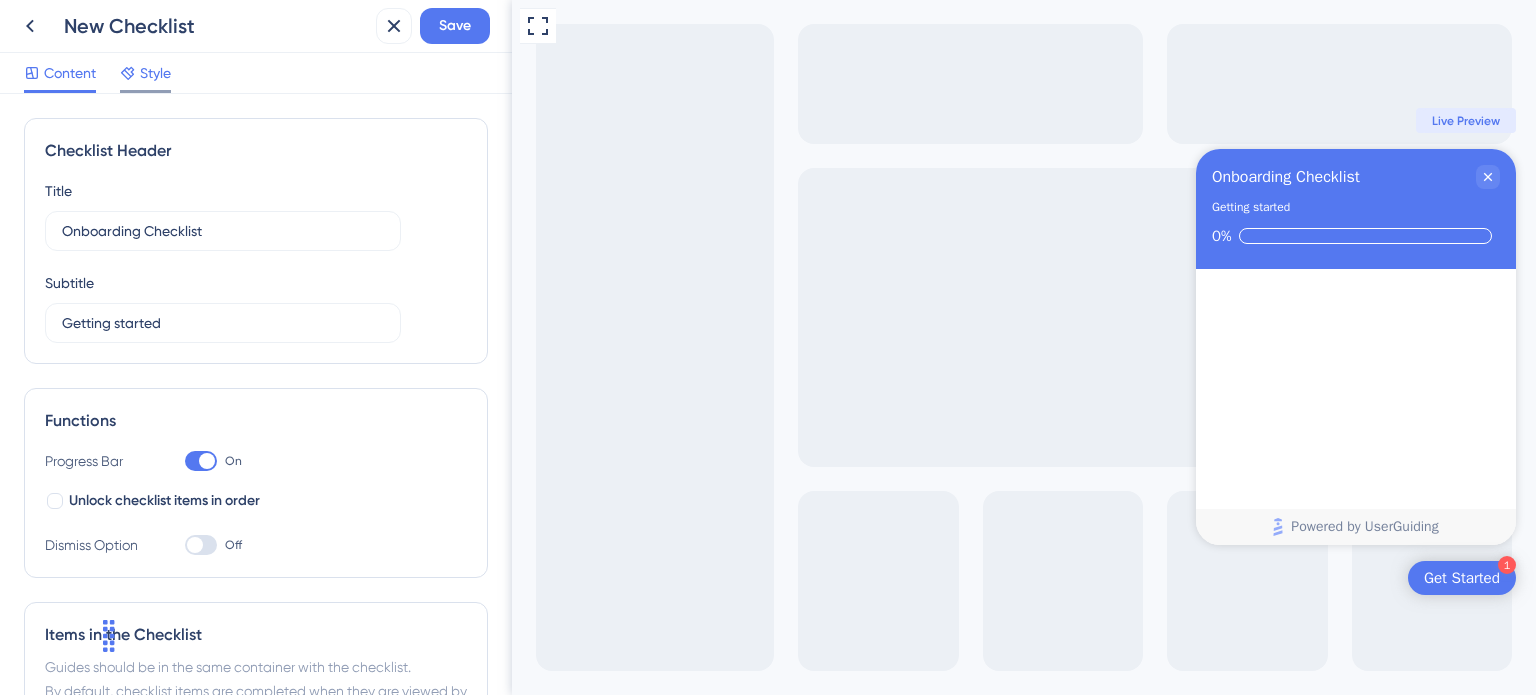 scroll, scrollTop: 0, scrollLeft: 0, axis: both 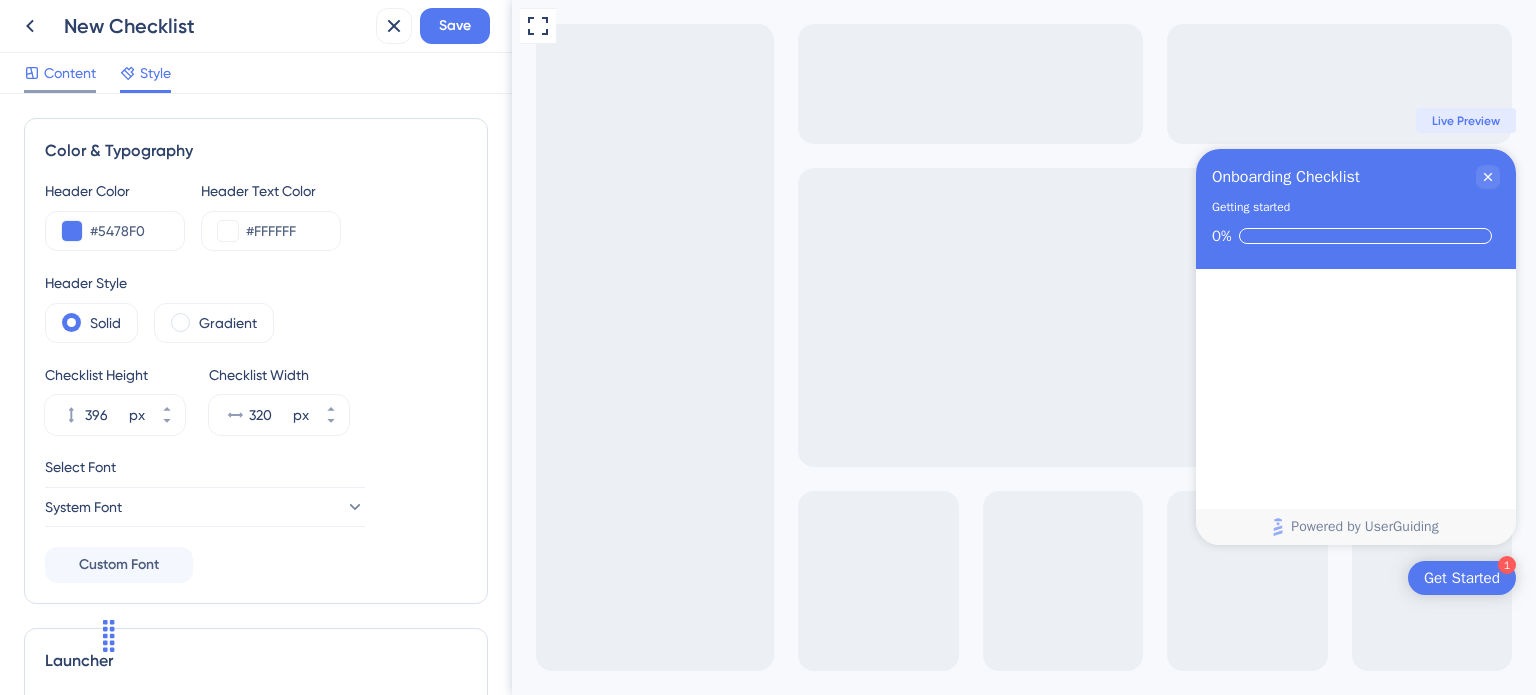 click on "Content" at bounding box center [70, 73] 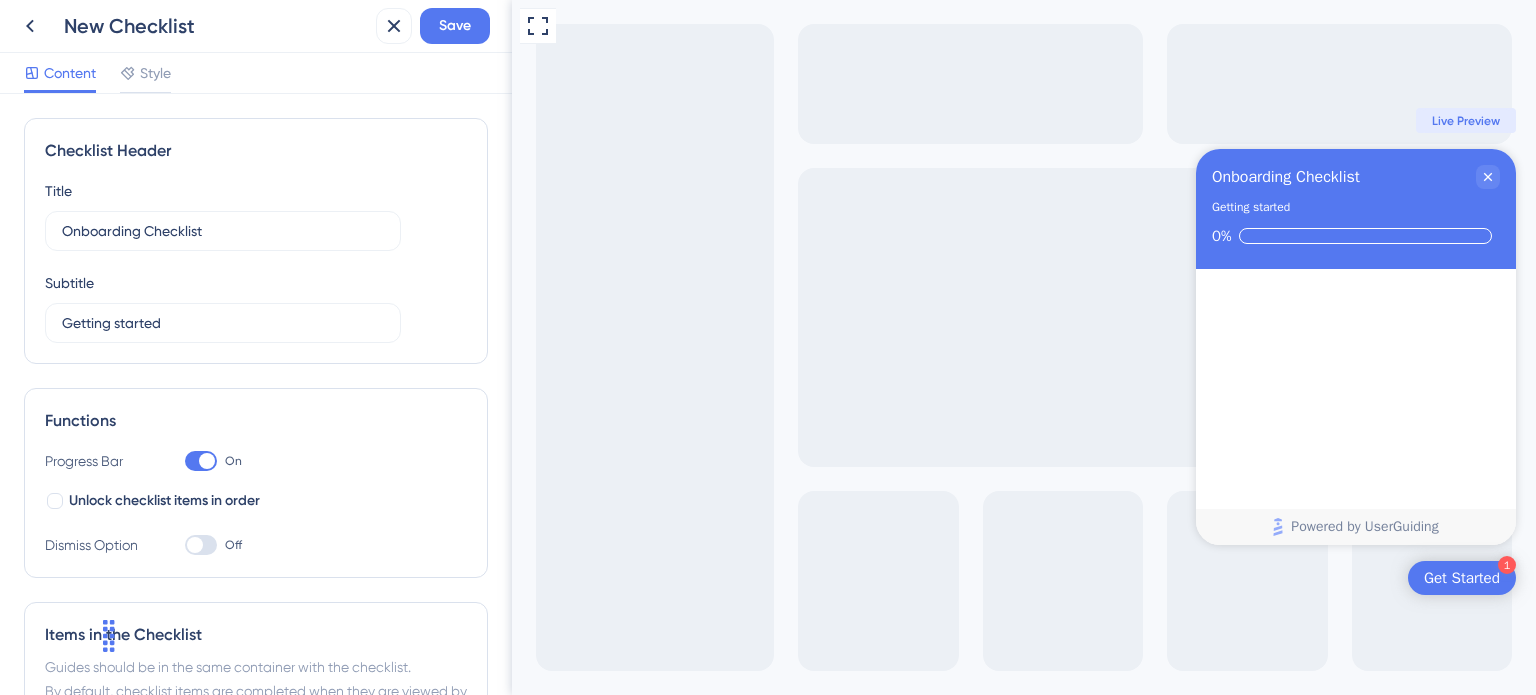 scroll, scrollTop: 0, scrollLeft: 0, axis: both 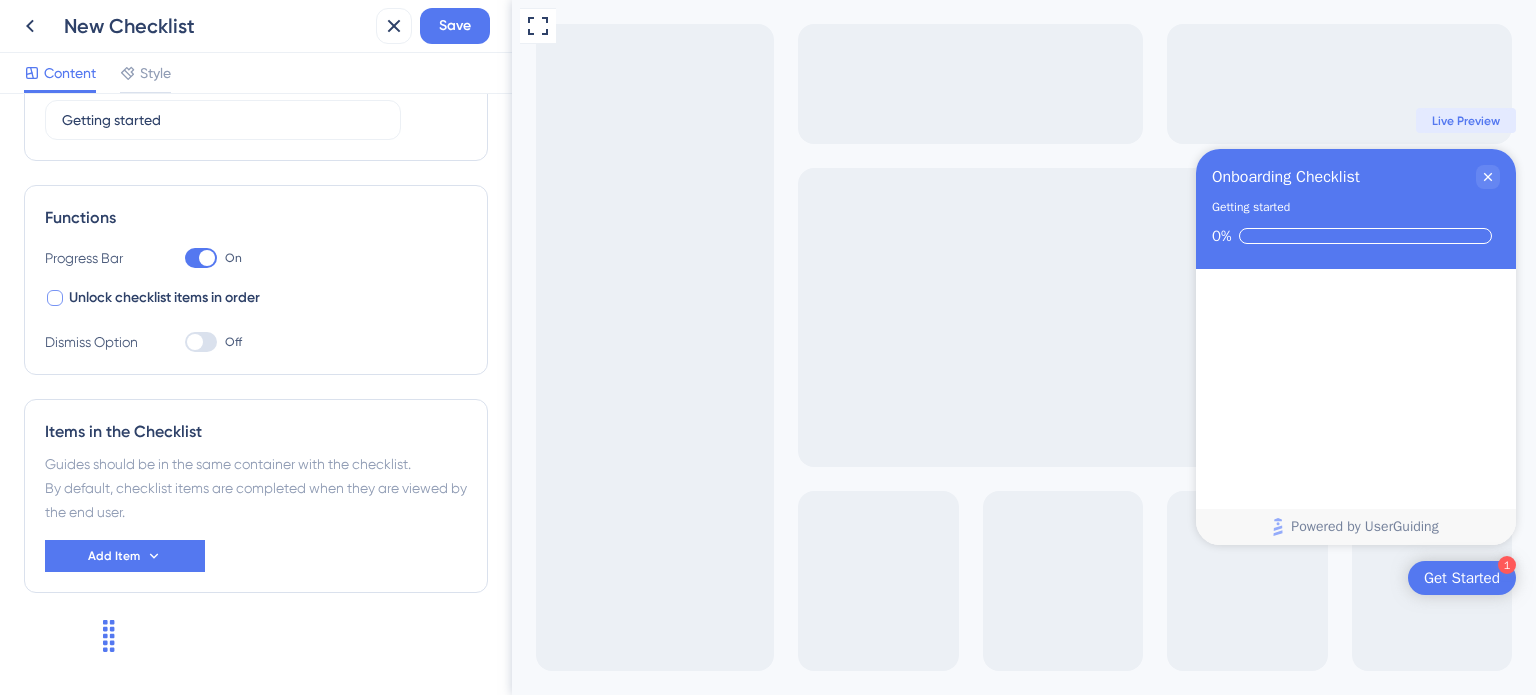 click on "Unlock checklist items in order" at bounding box center (152, 298) 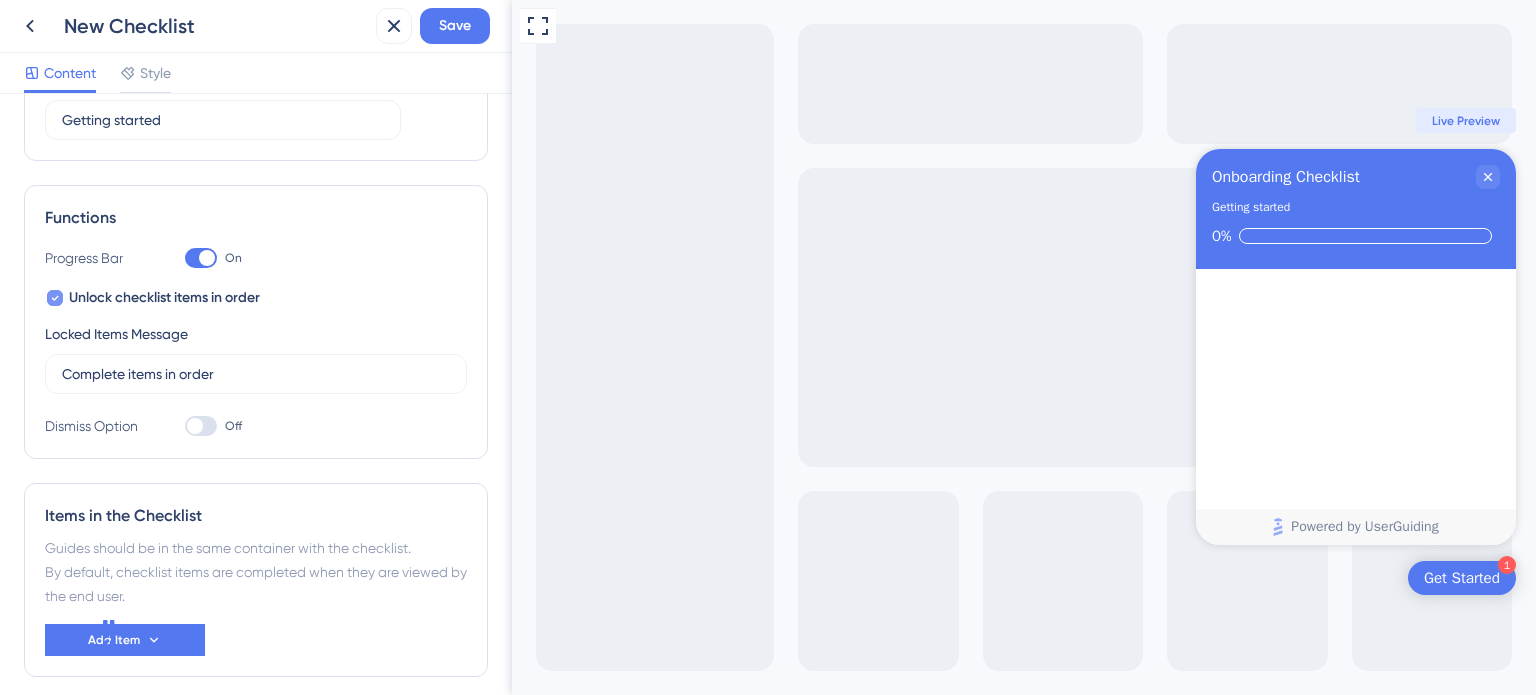 click on "Unlock checklist items in order" at bounding box center (152, 298) 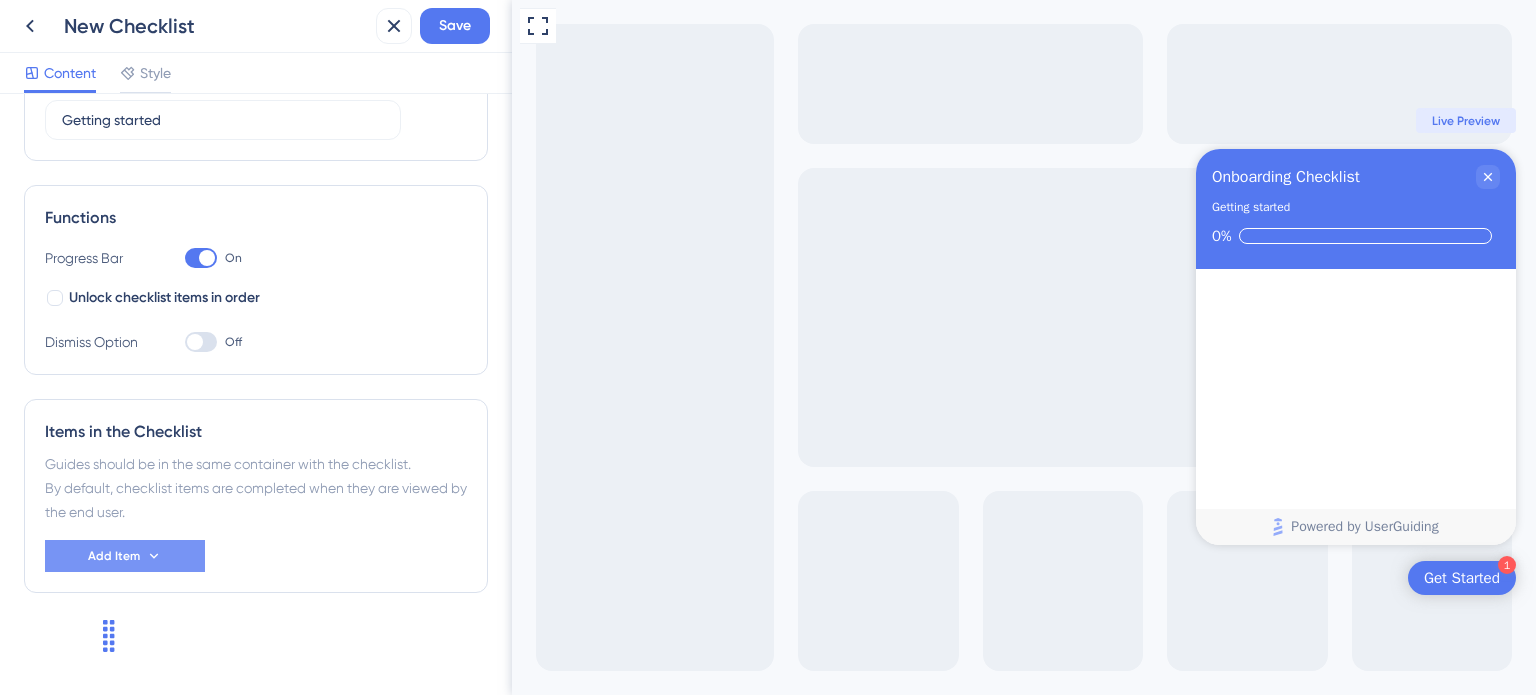 click on "Add Item" at bounding box center [114, 556] 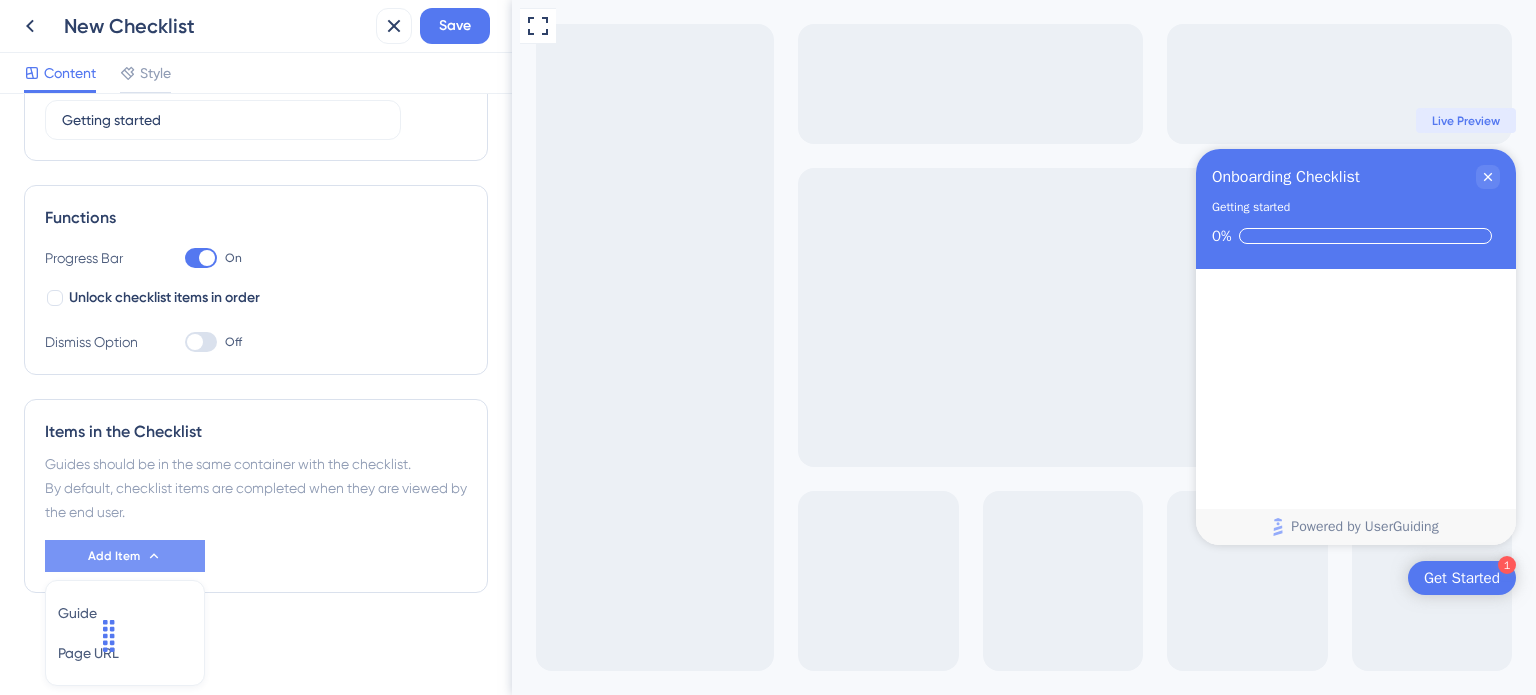 scroll, scrollTop: 272, scrollLeft: 0, axis: vertical 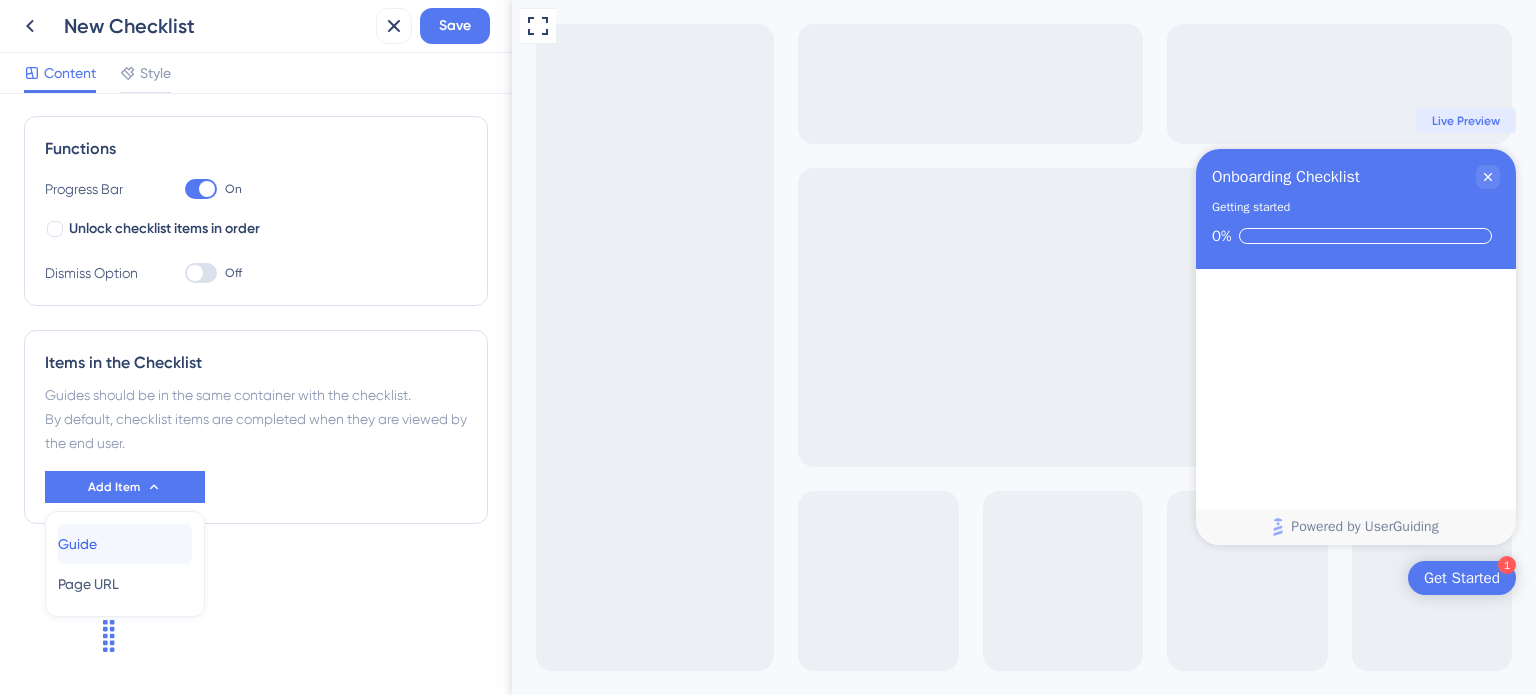 click on "Guide Guide" at bounding box center (125, 544) 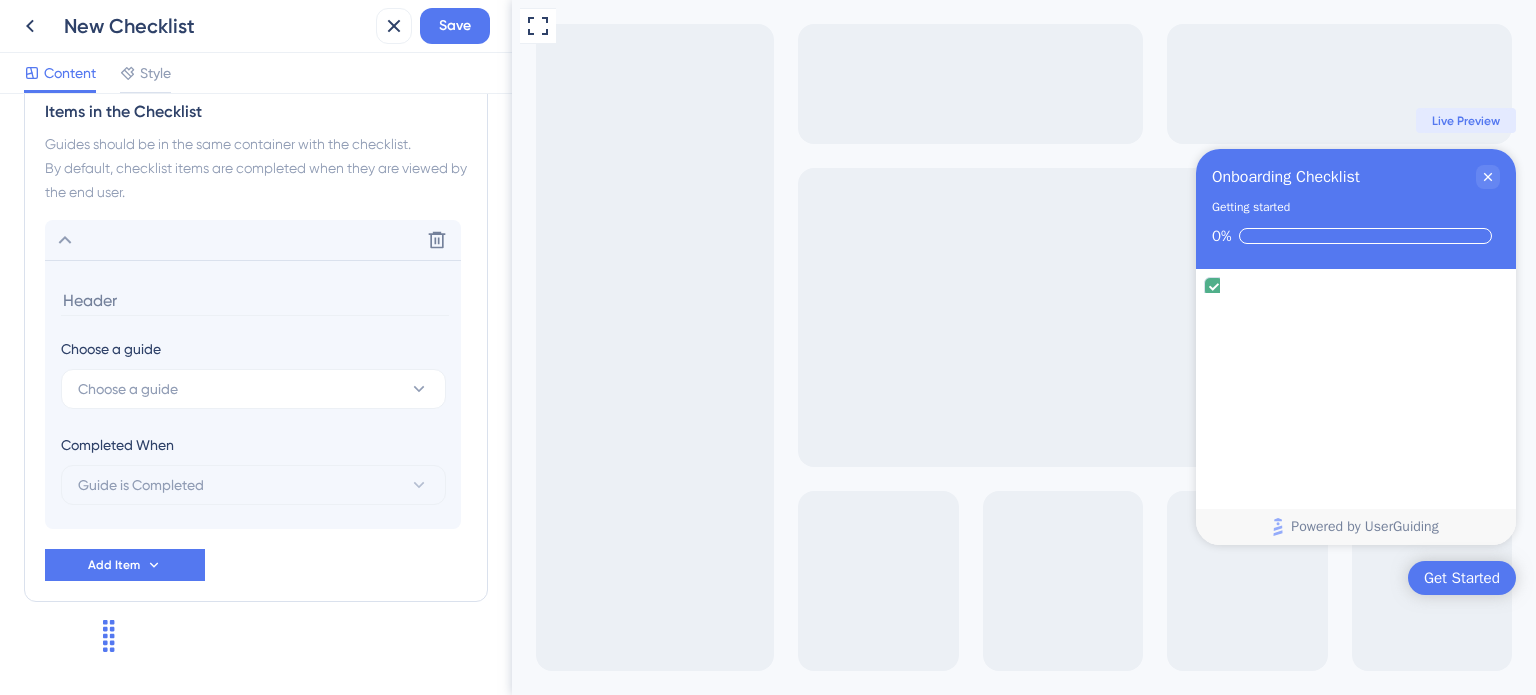 scroll, scrollTop: 532, scrollLeft: 0, axis: vertical 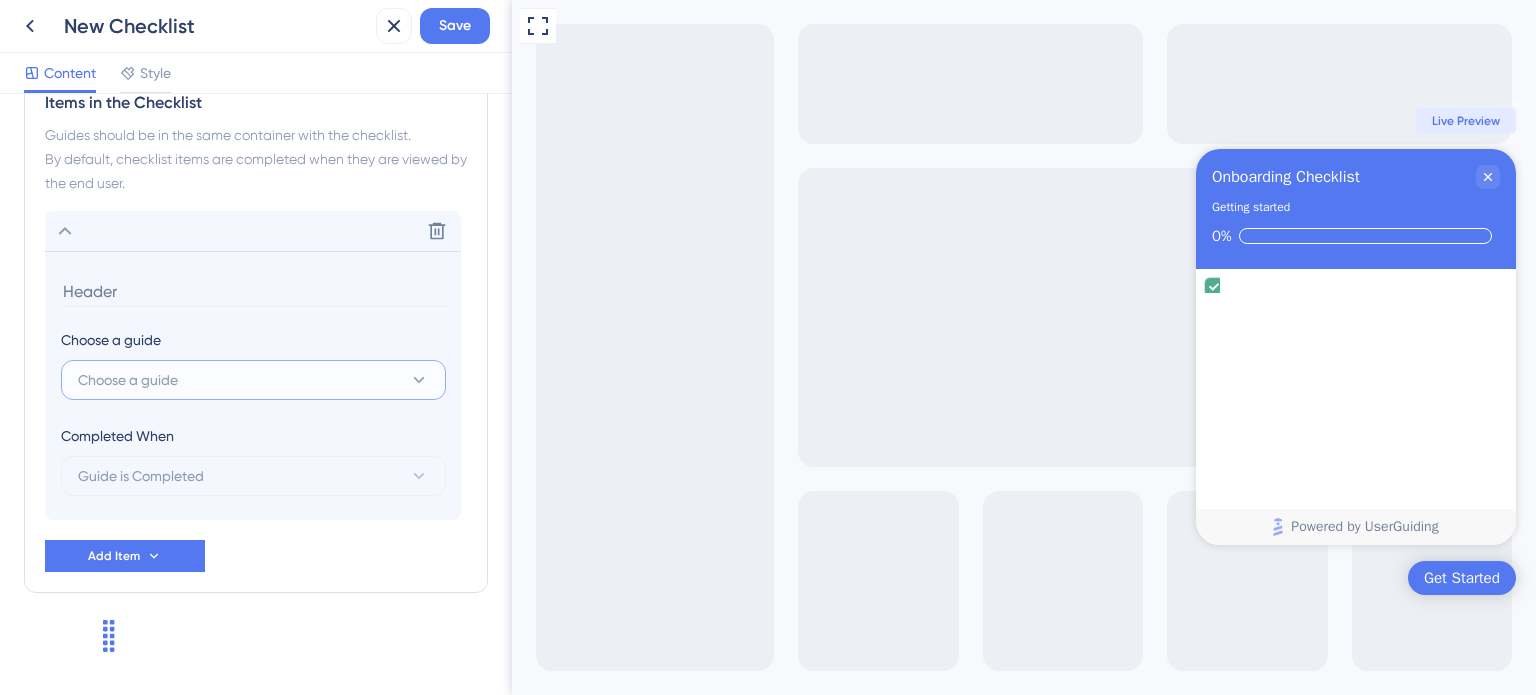 click on "Choose a guide" at bounding box center (253, 380) 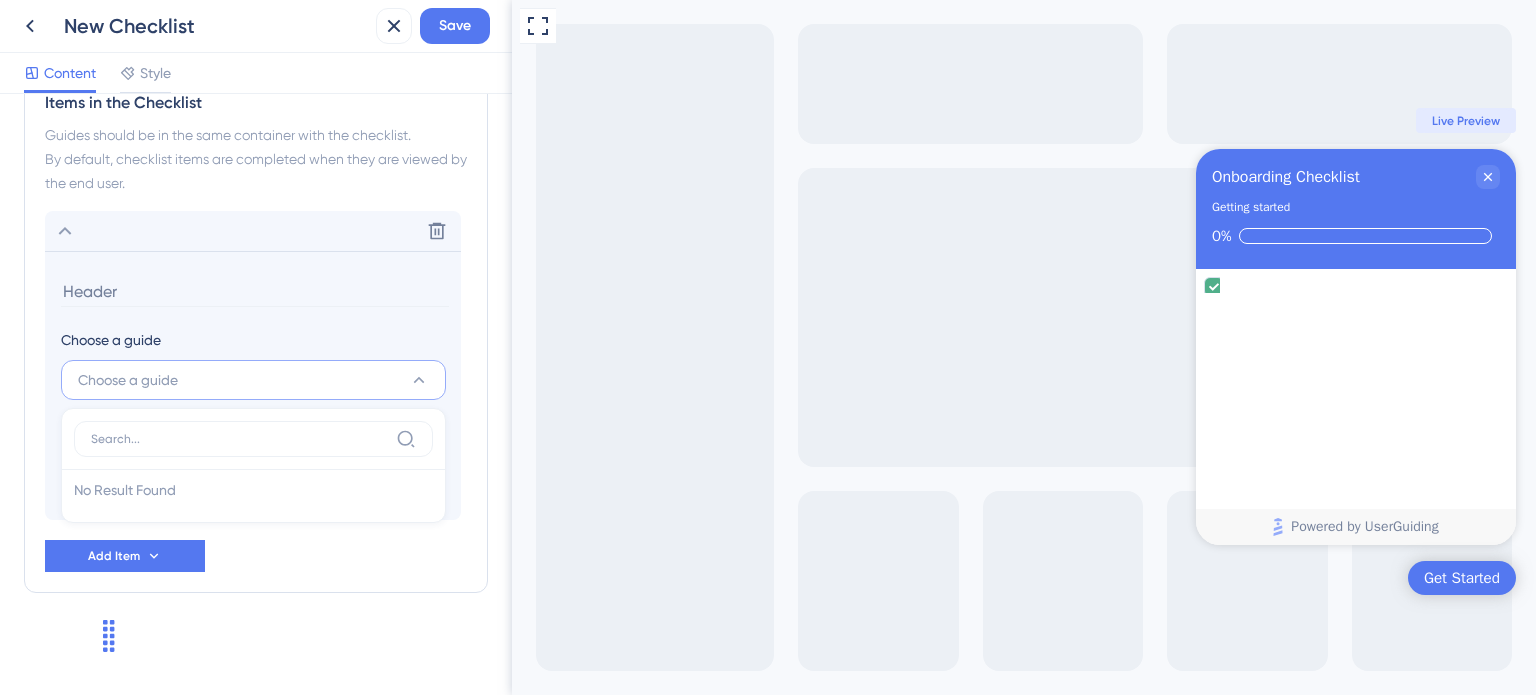 click on "Choose a guide" at bounding box center (253, 380) 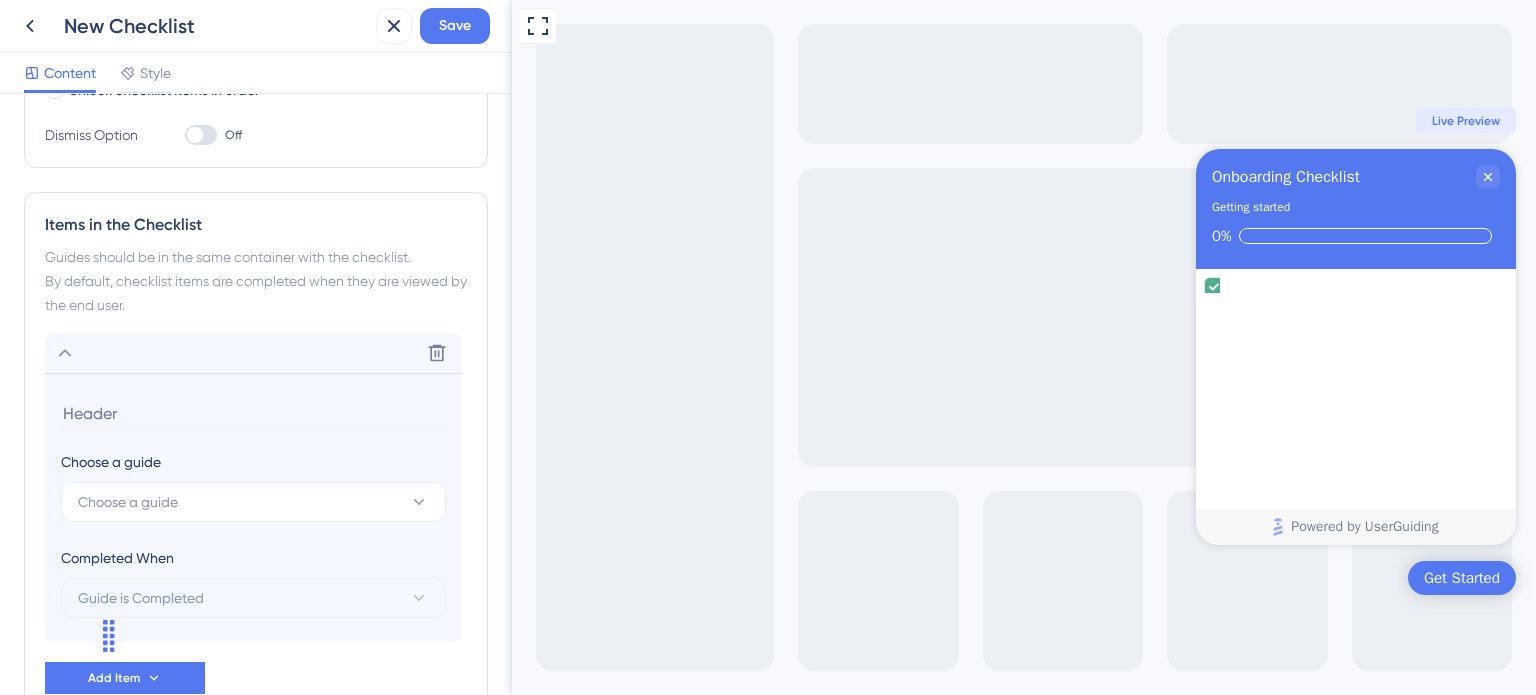 scroll, scrollTop: 232, scrollLeft: 0, axis: vertical 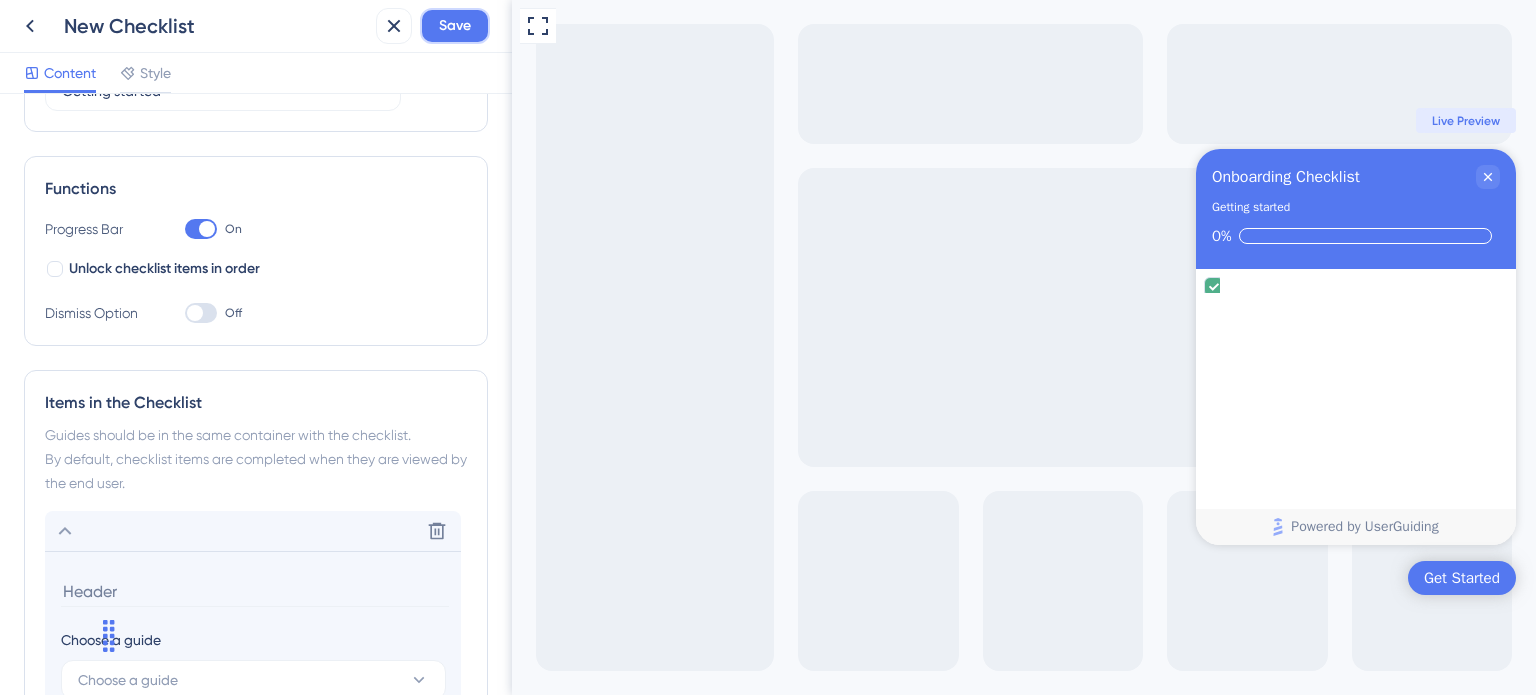 click on "New Checklist Save" at bounding box center (256, 26) 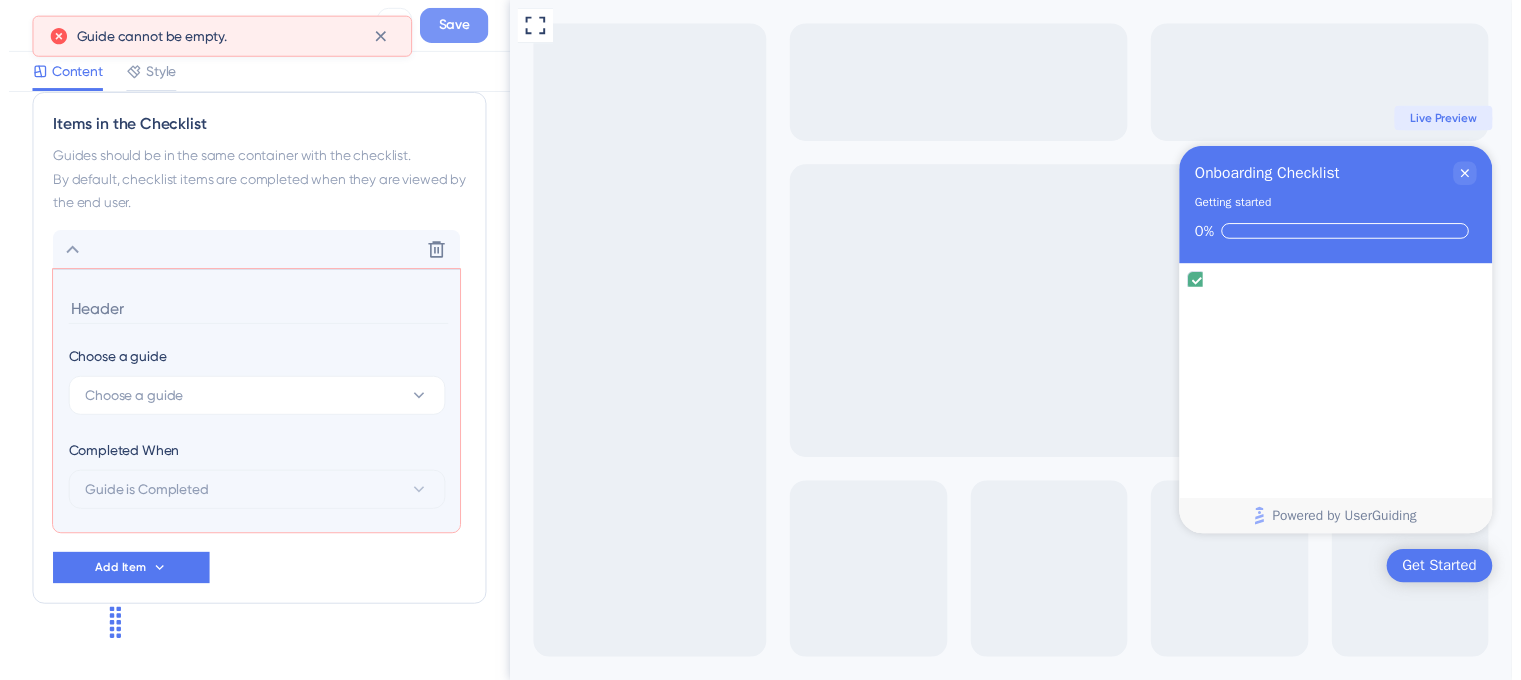 scroll, scrollTop: 521, scrollLeft: 0, axis: vertical 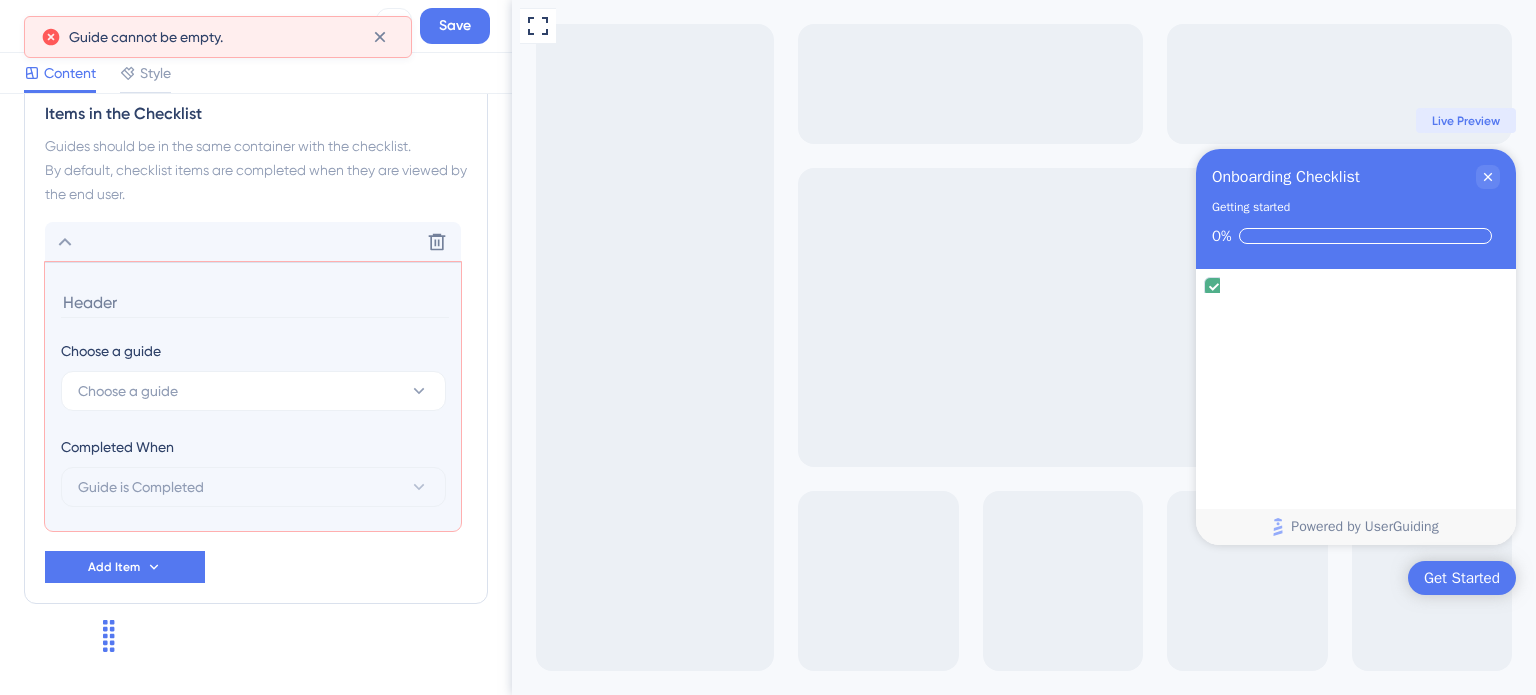 click on "Choose a guide Choose a guide Completed When Guide is Completed" at bounding box center [253, 396] 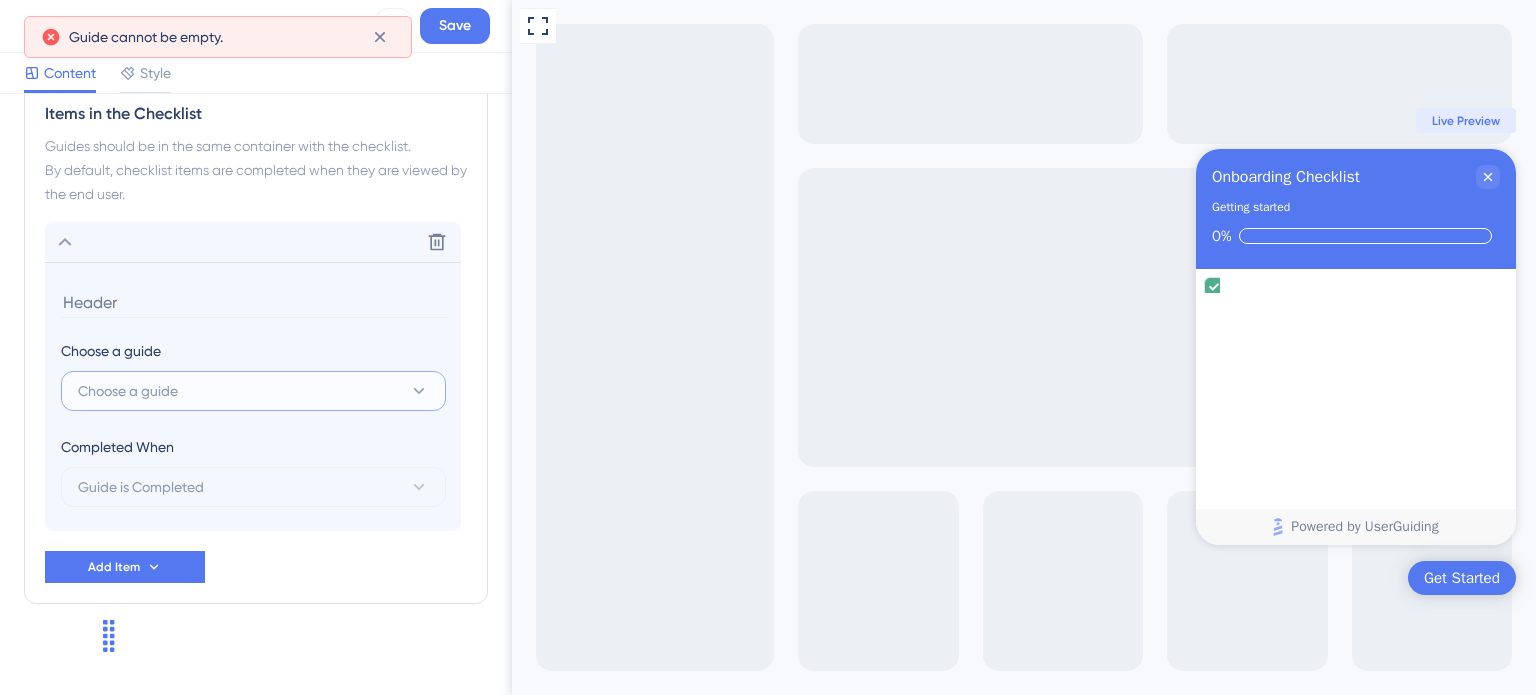 click on "Choose a guide" at bounding box center (128, 391) 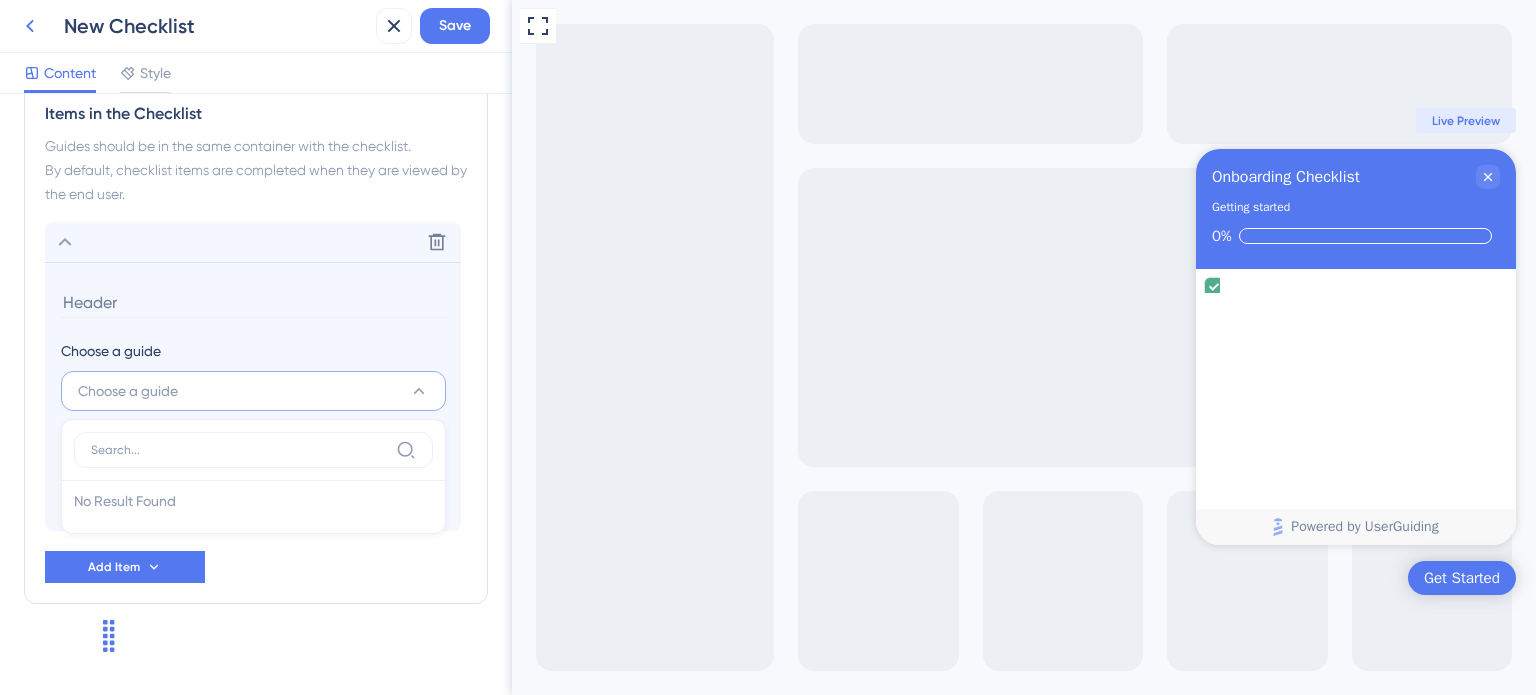 click 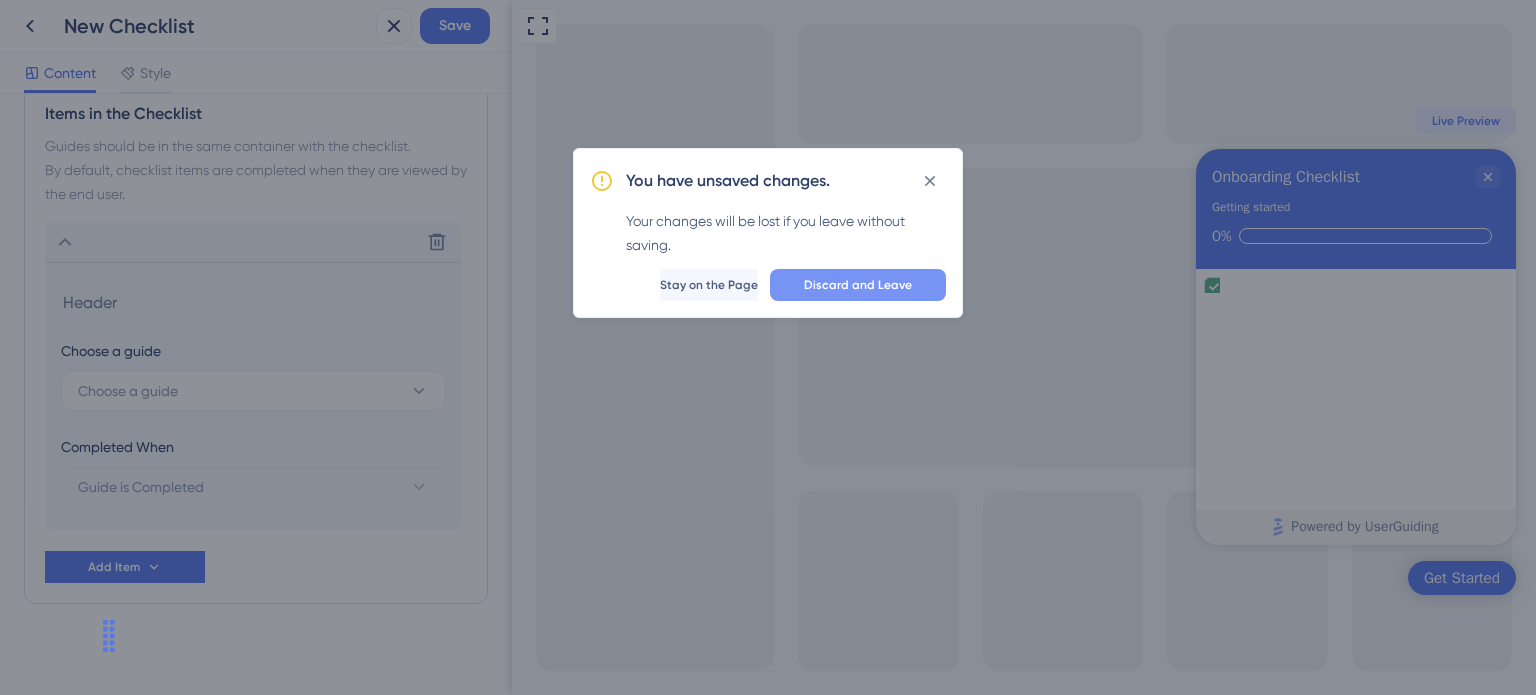 click on "Discard and Leave" at bounding box center [858, 285] 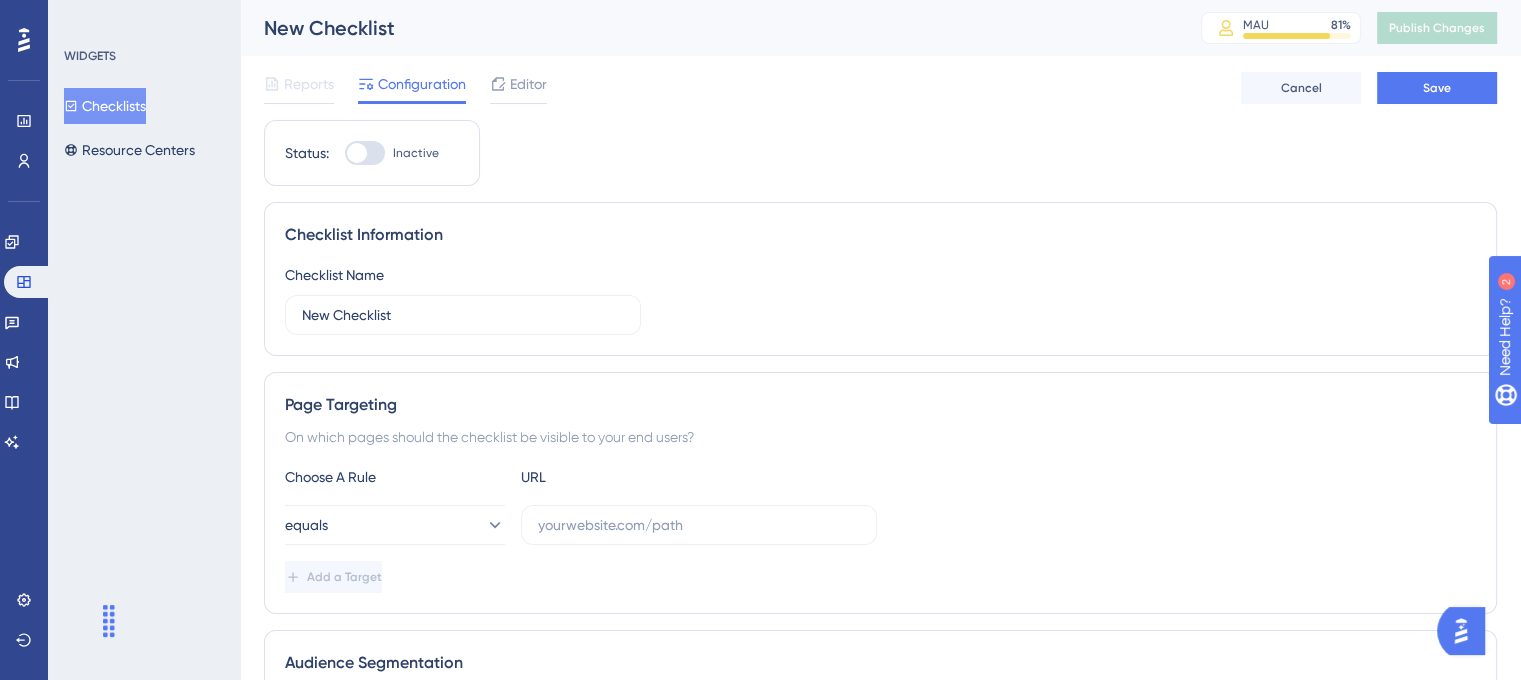 click at bounding box center [357, 153] 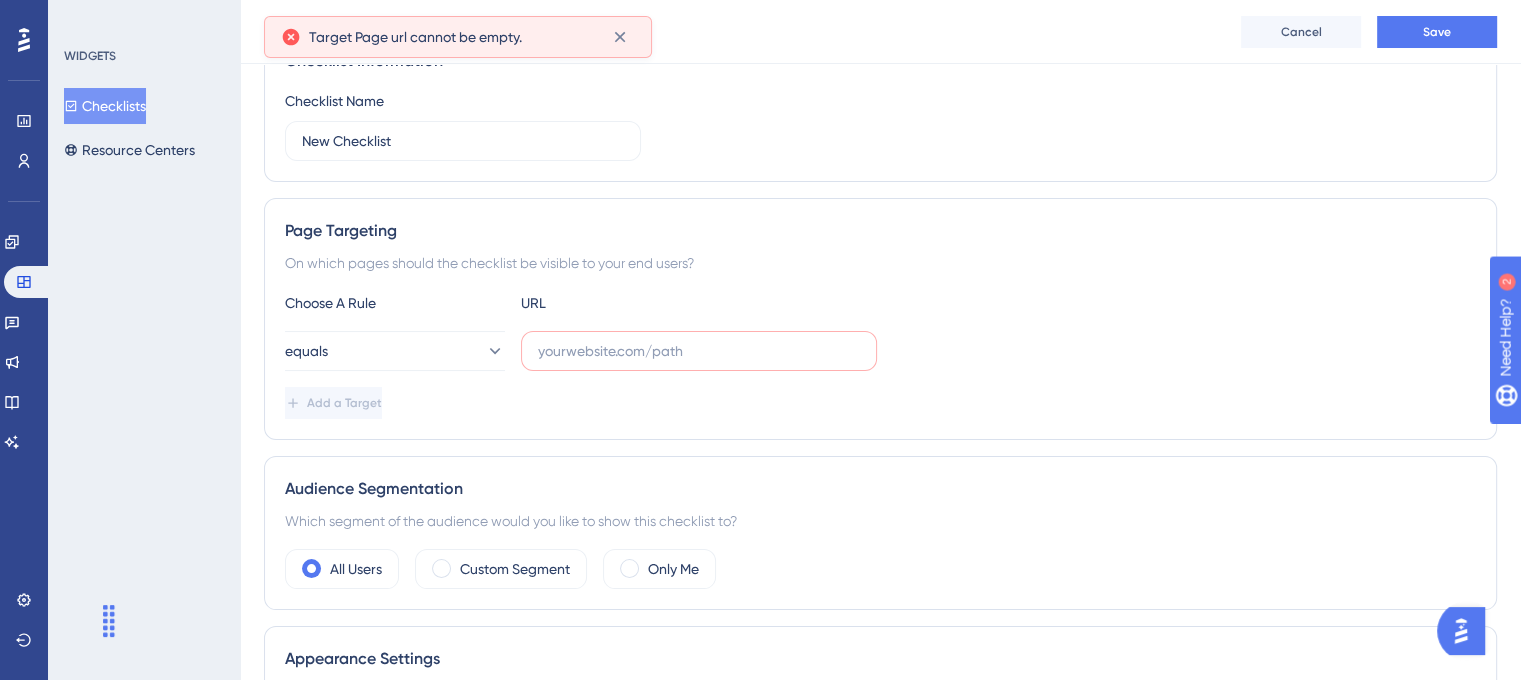 scroll, scrollTop: 184, scrollLeft: 0, axis: vertical 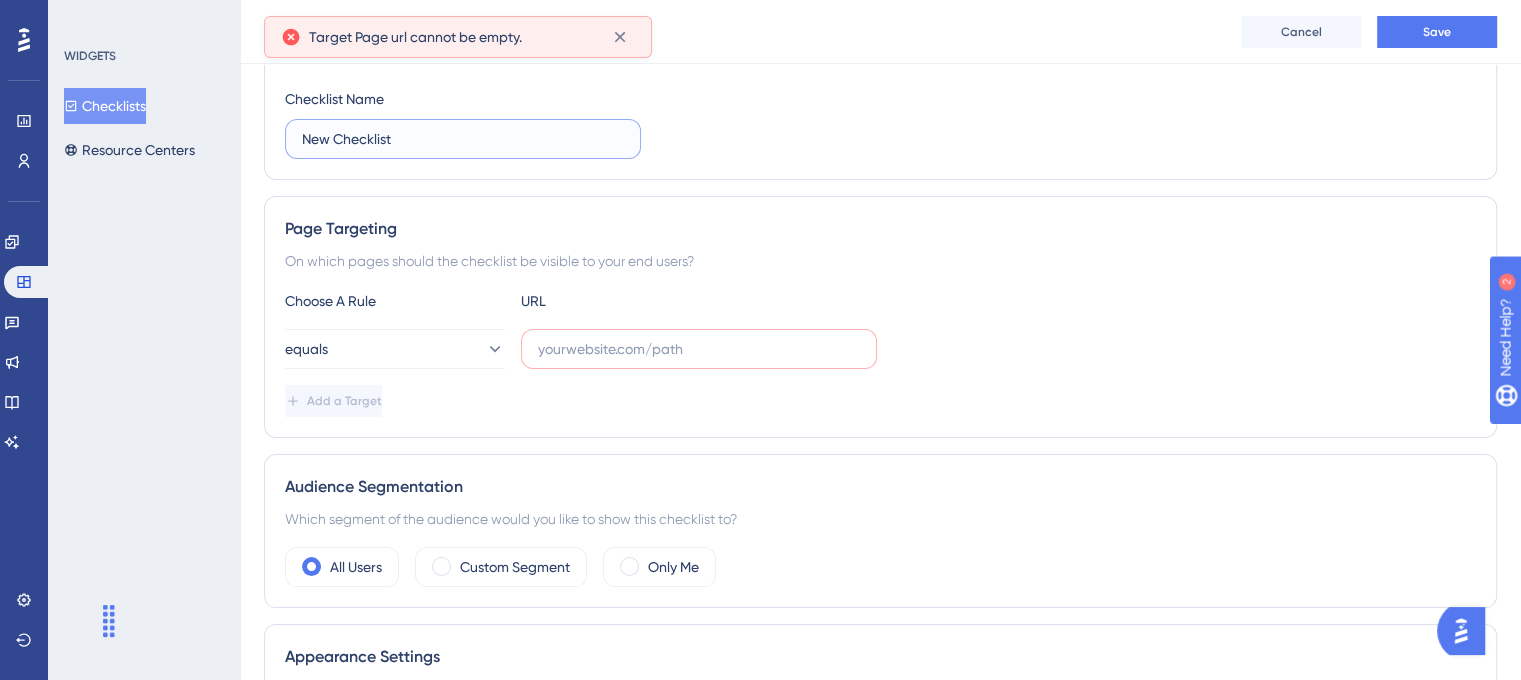 click on "New Checklist" at bounding box center (463, 139) 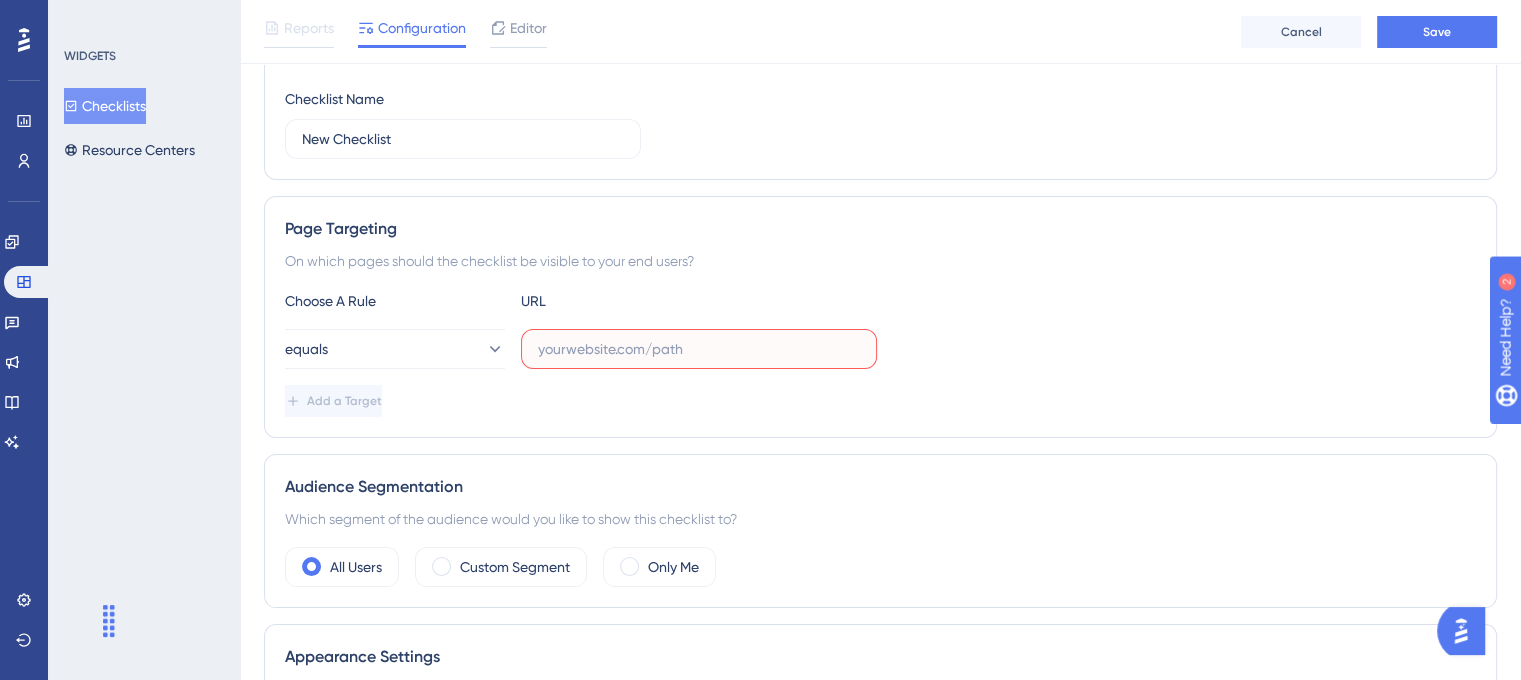 click at bounding box center [699, 349] 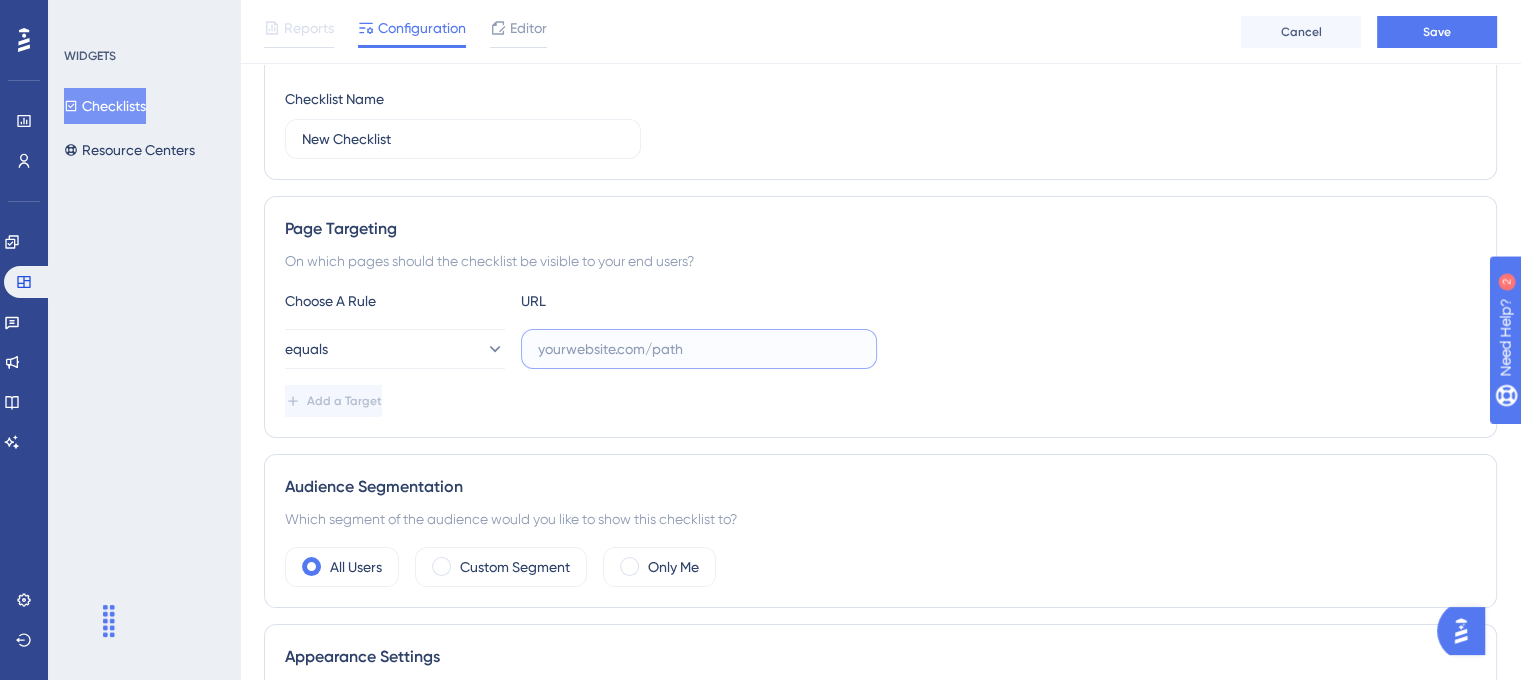paste on "https://app.turivius-showroom.com/pesquisa" 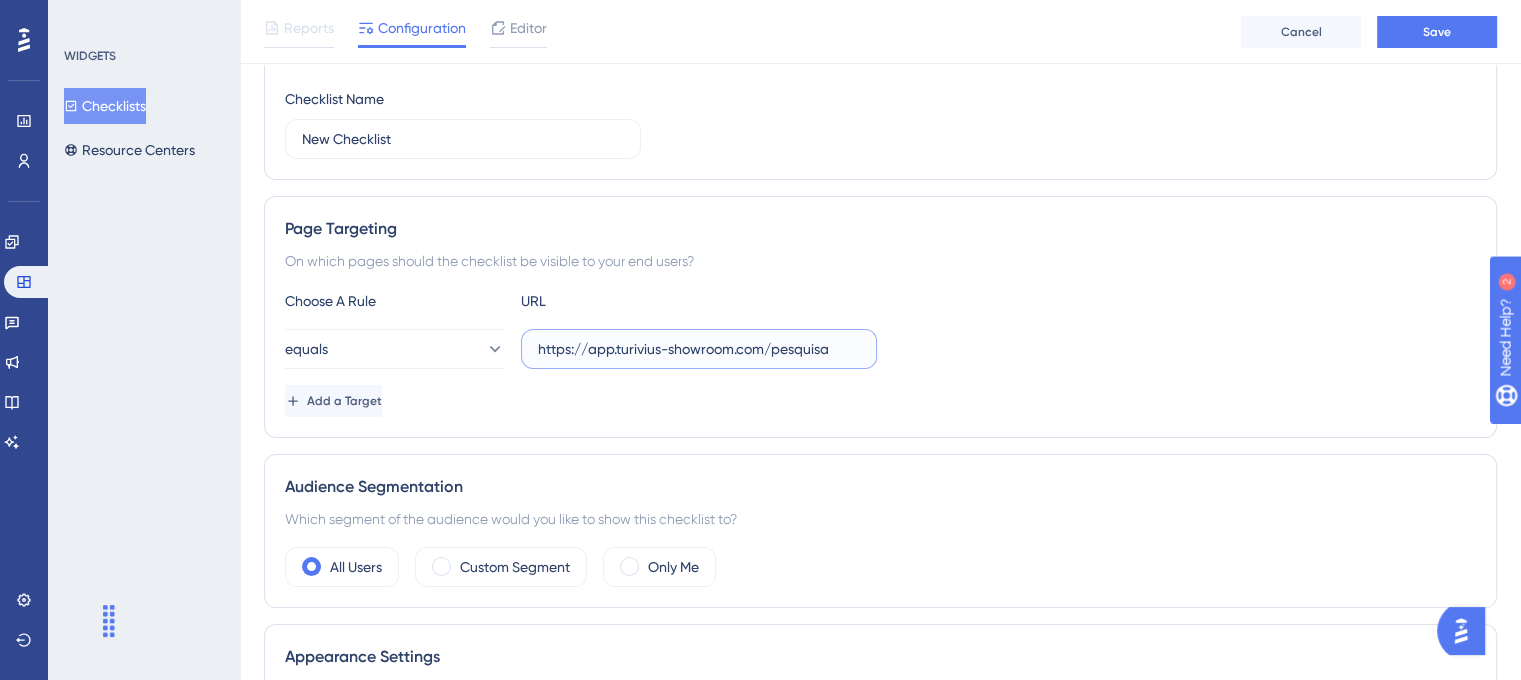 scroll, scrollTop: 192, scrollLeft: 0, axis: vertical 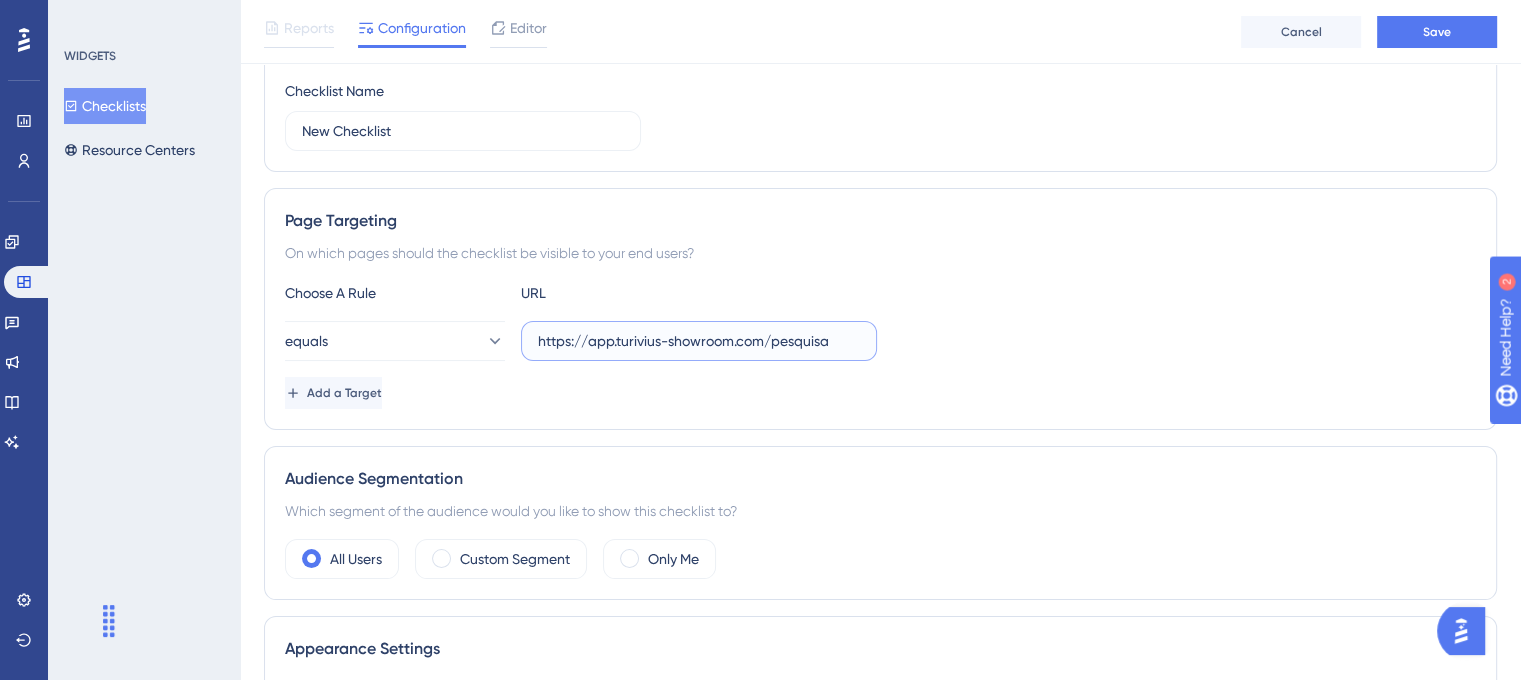 type on "https://app.turivius-showroom.com/pesquisa" 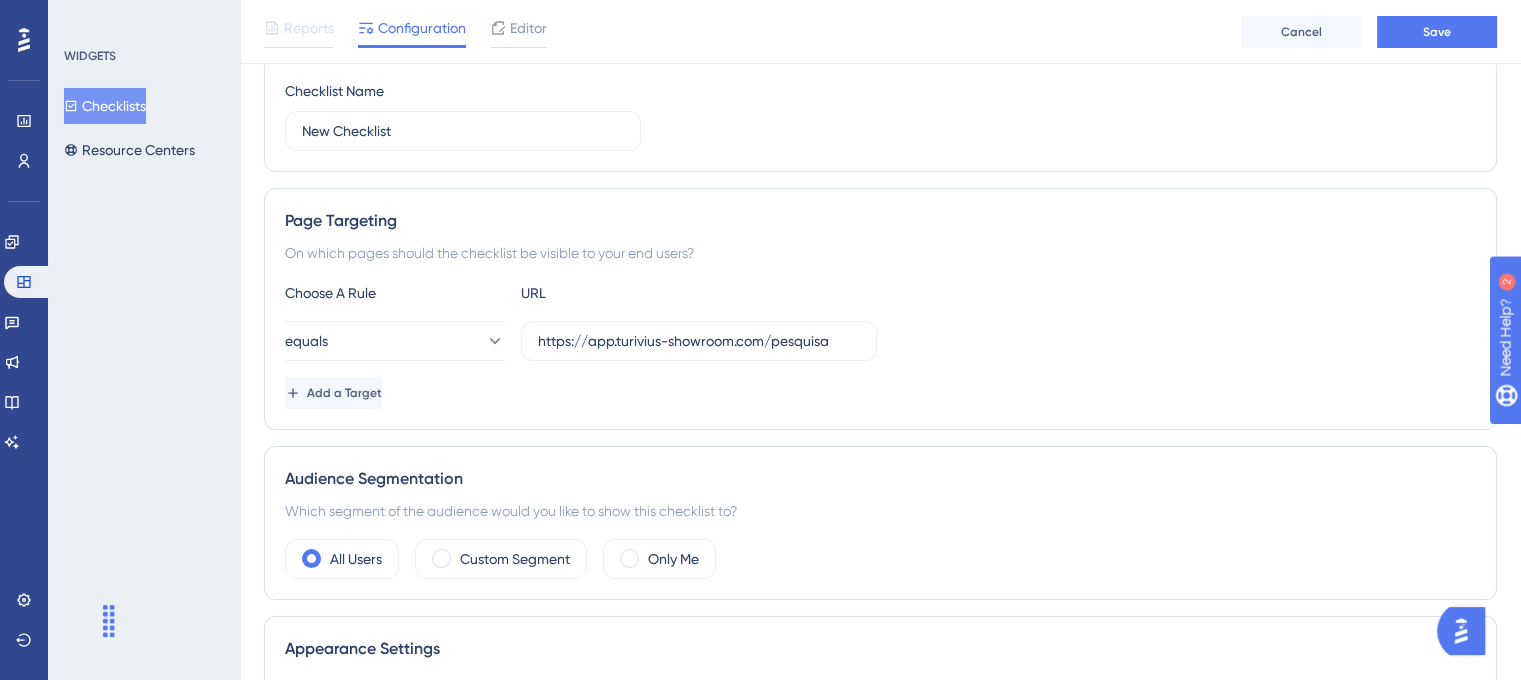 click on "equals https://app.turivius-showroom.com/pesquisa" at bounding box center (880, 341) 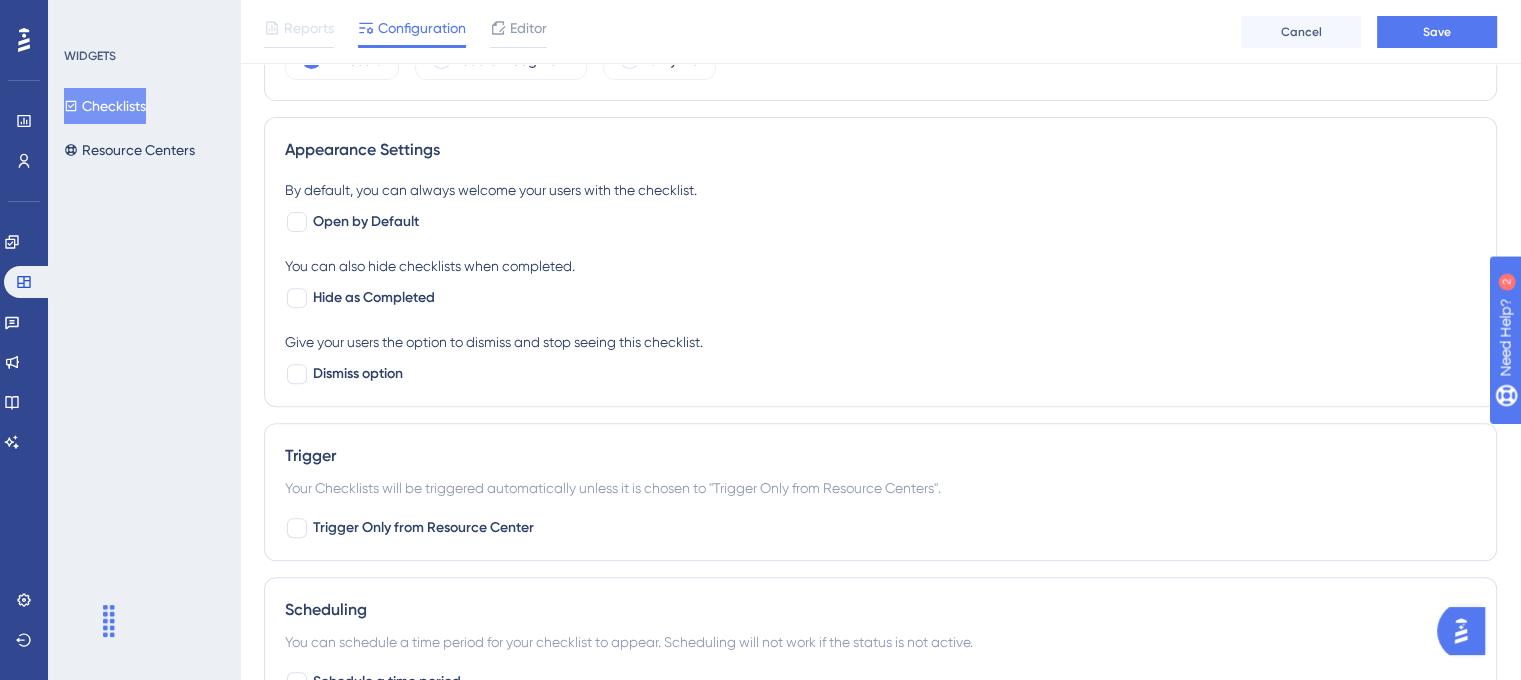 scroll, scrollTop: 692, scrollLeft: 0, axis: vertical 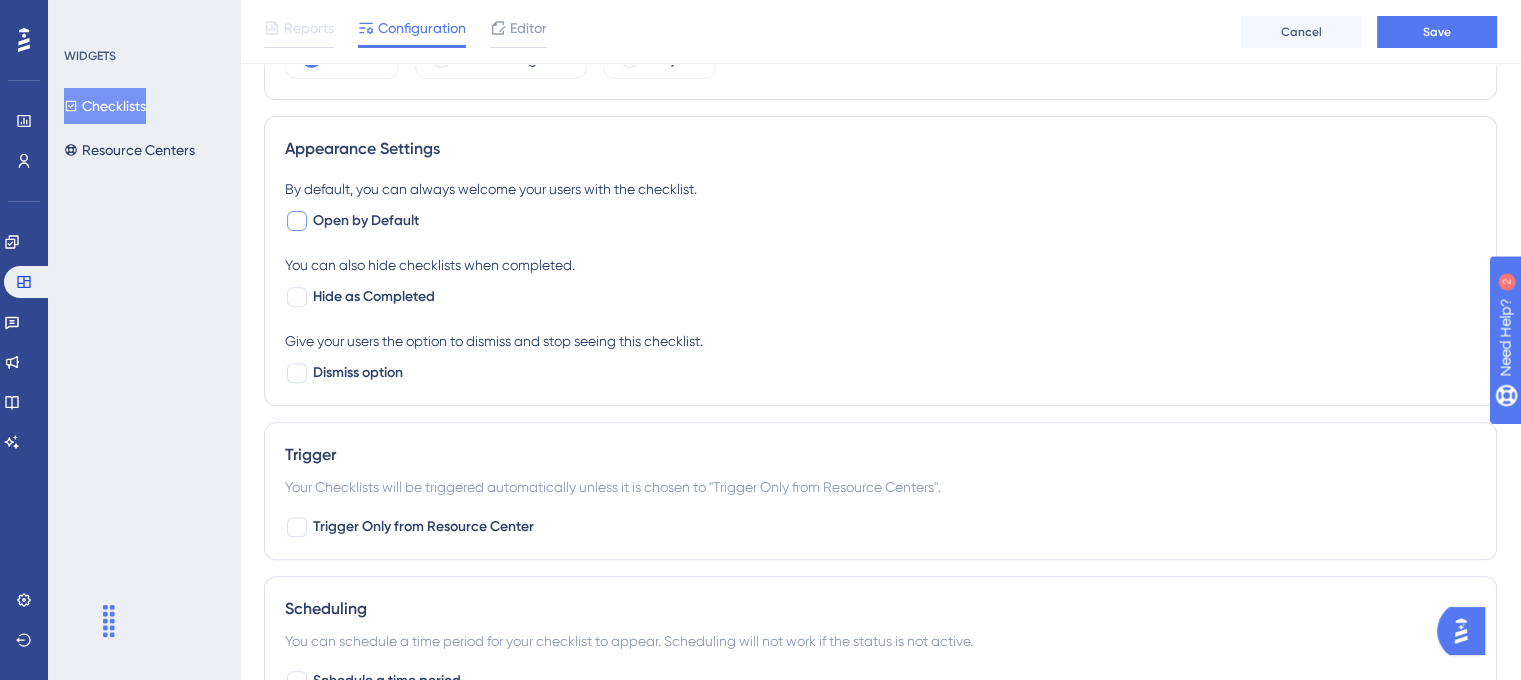 click at bounding box center (297, 221) 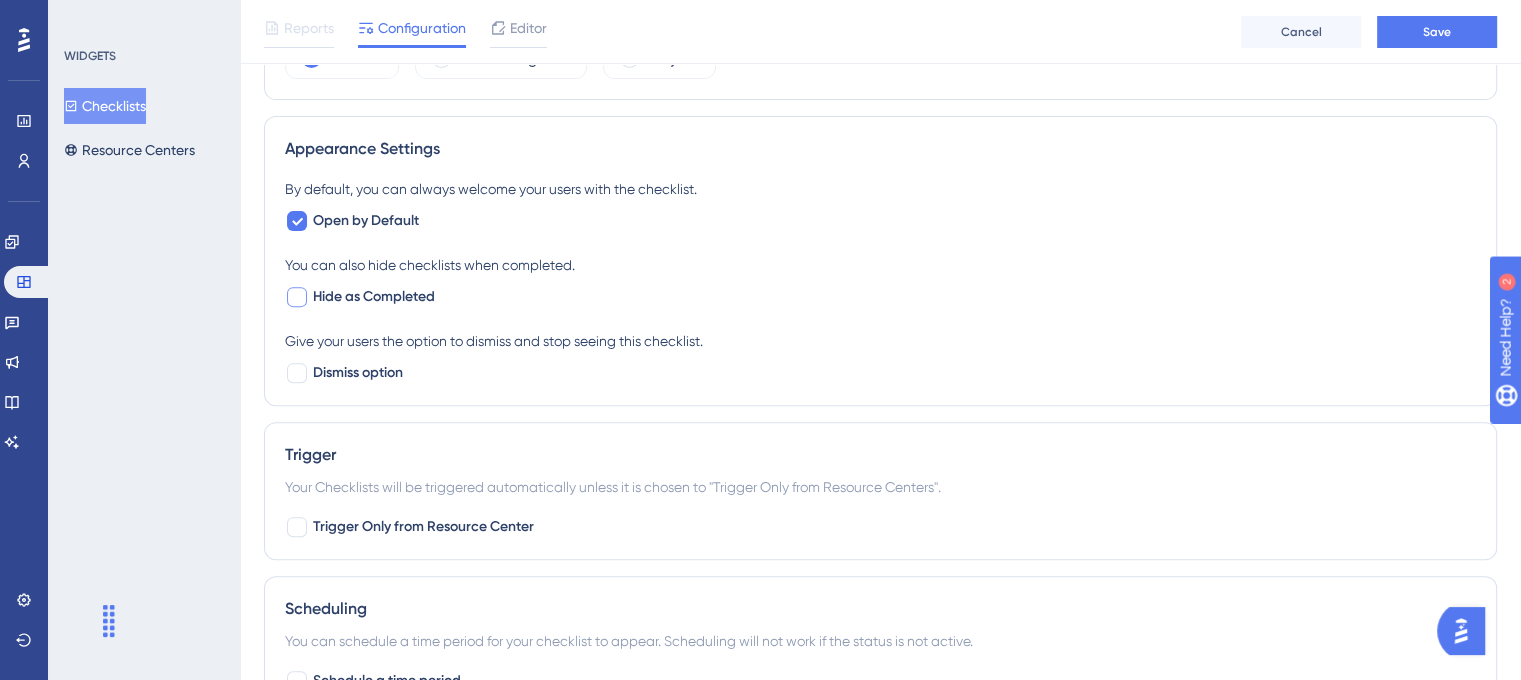 click at bounding box center [297, 297] 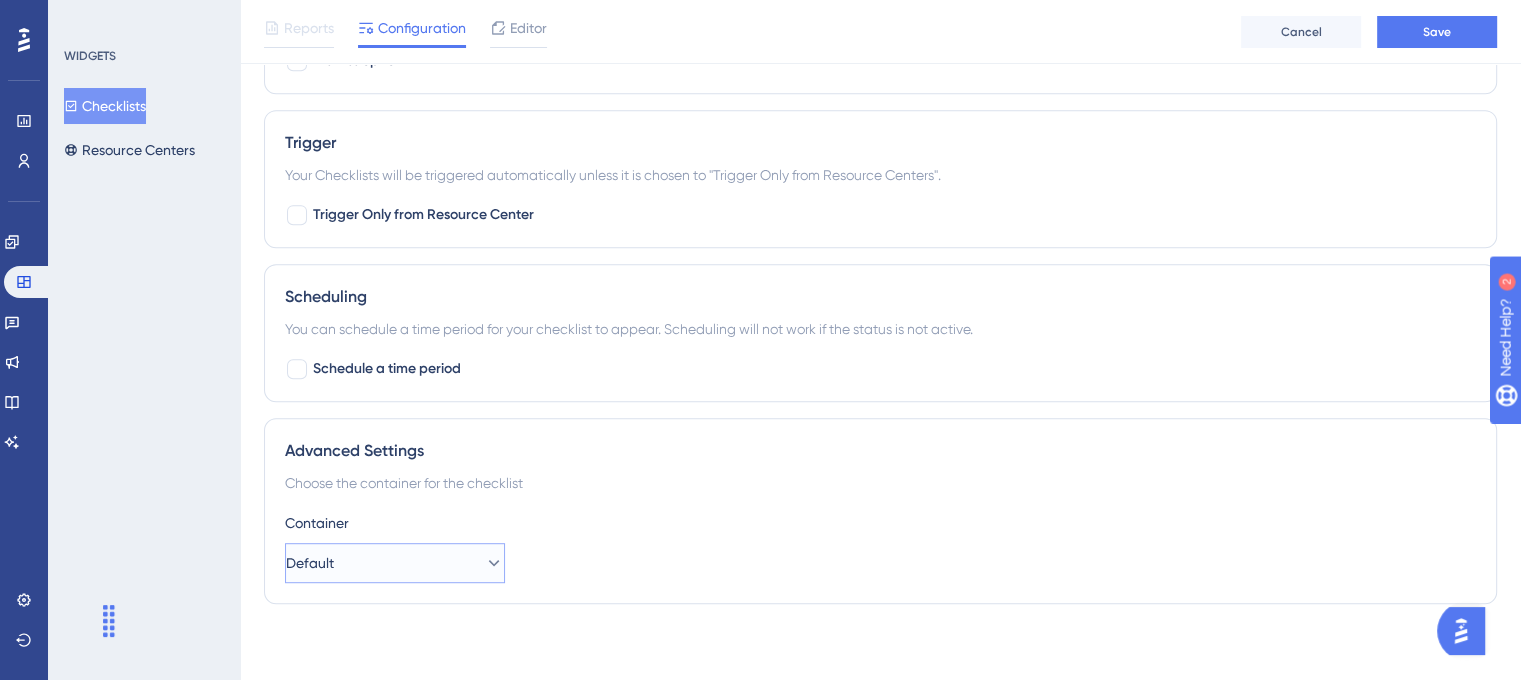 click on "Default" at bounding box center [395, 563] 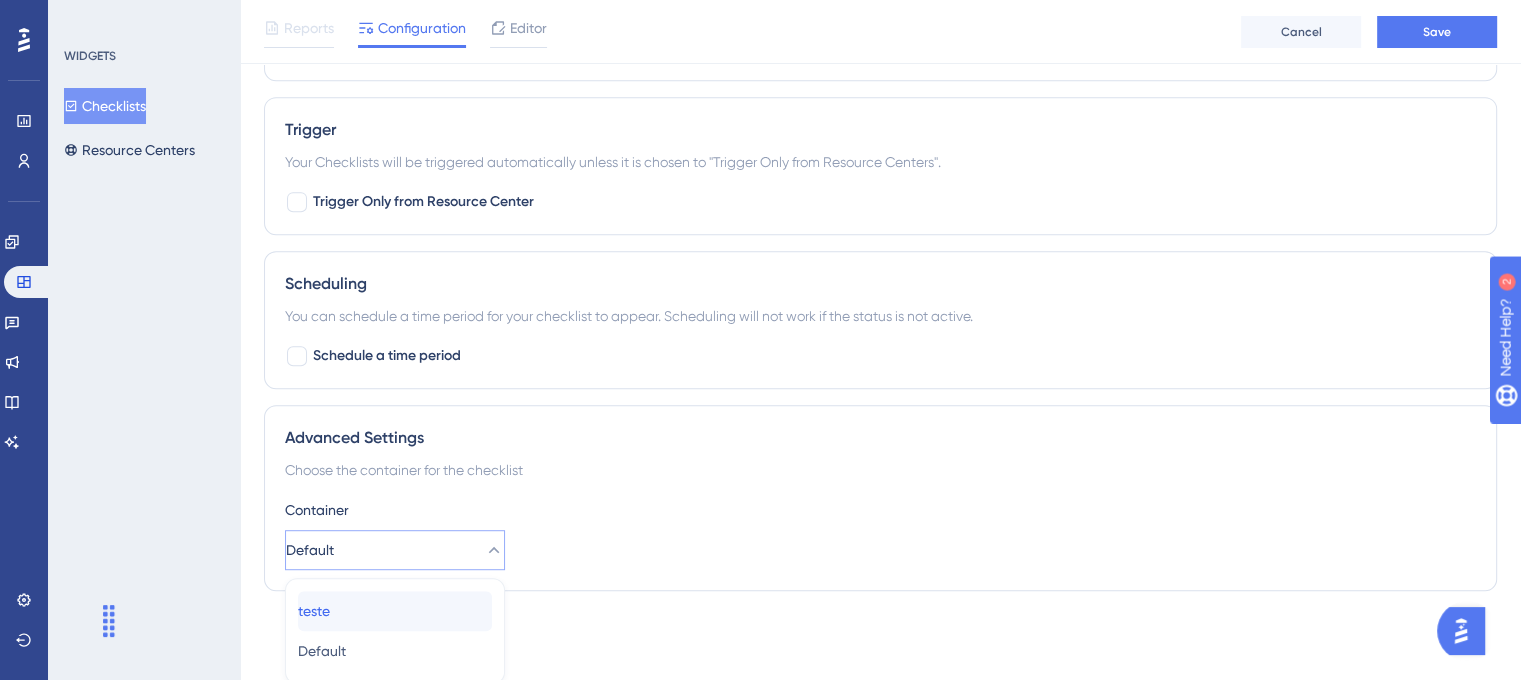 click on "teste teste" at bounding box center (395, 611) 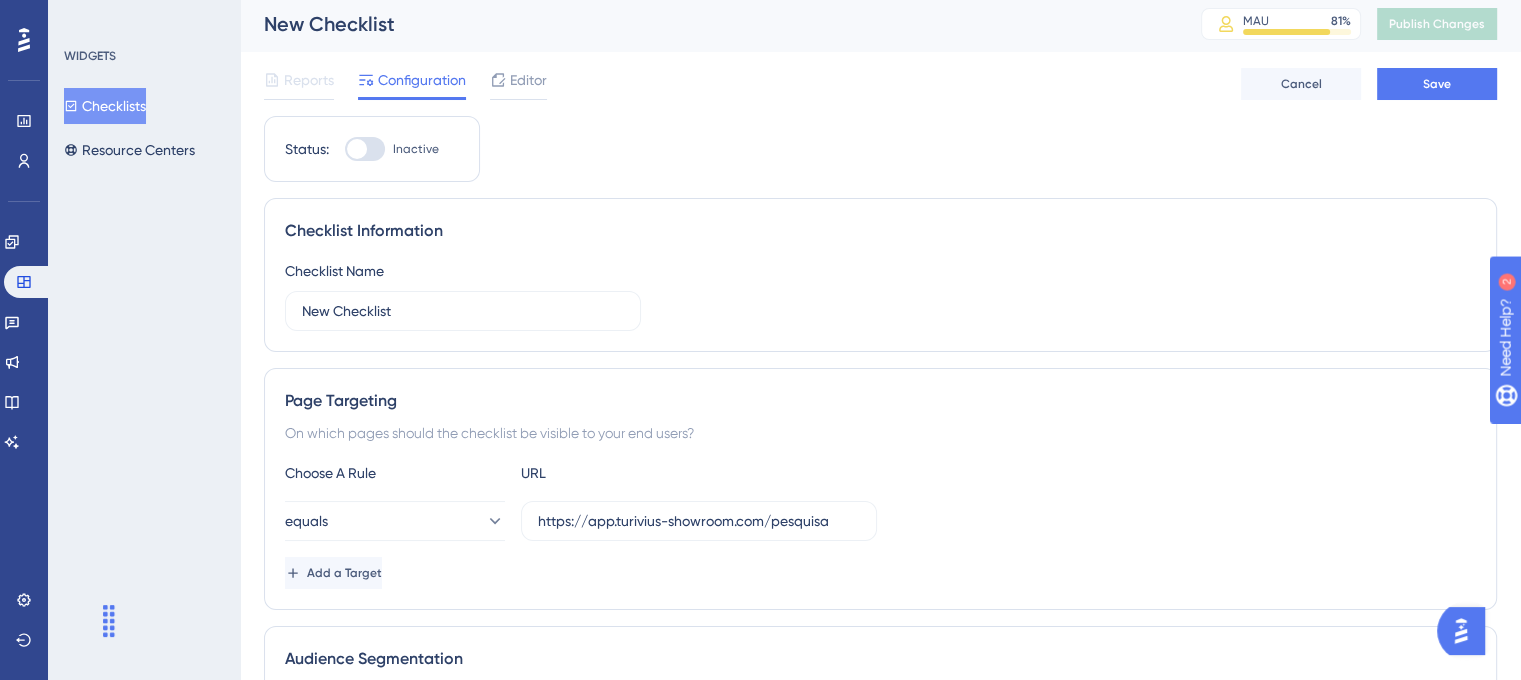 scroll, scrollTop: 0, scrollLeft: 0, axis: both 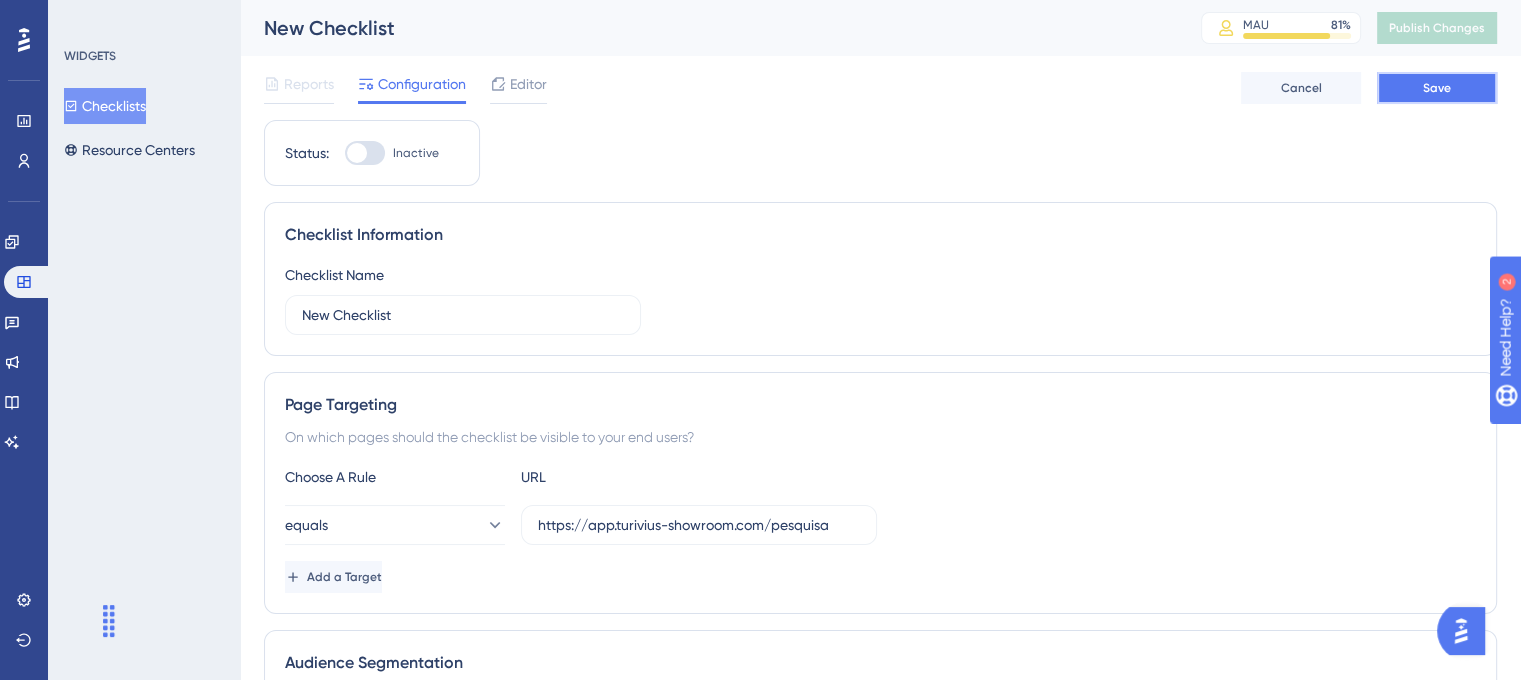 click on "Save" at bounding box center (1437, 88) 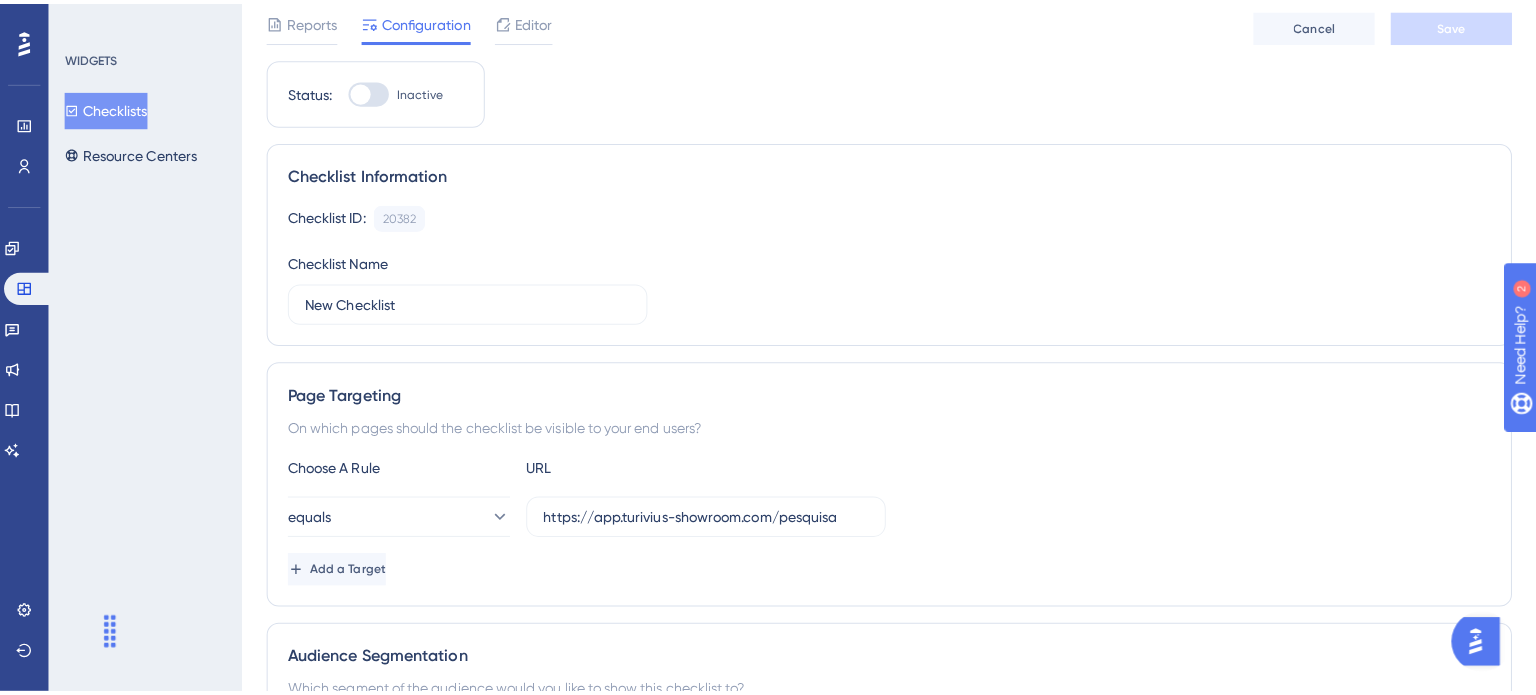 scroll, scrollTop: 0, scrollLeft: 0, axis: both 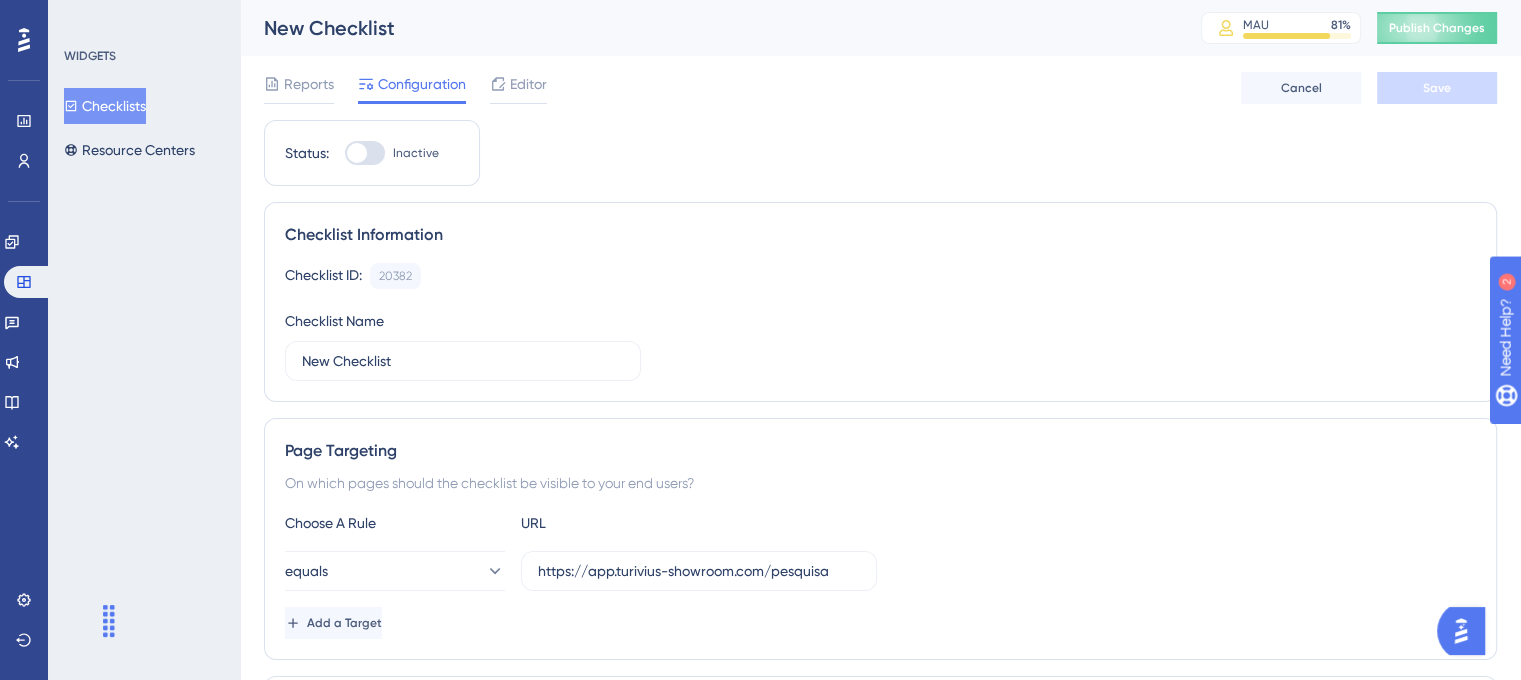 click at bounding box center (365, 153) 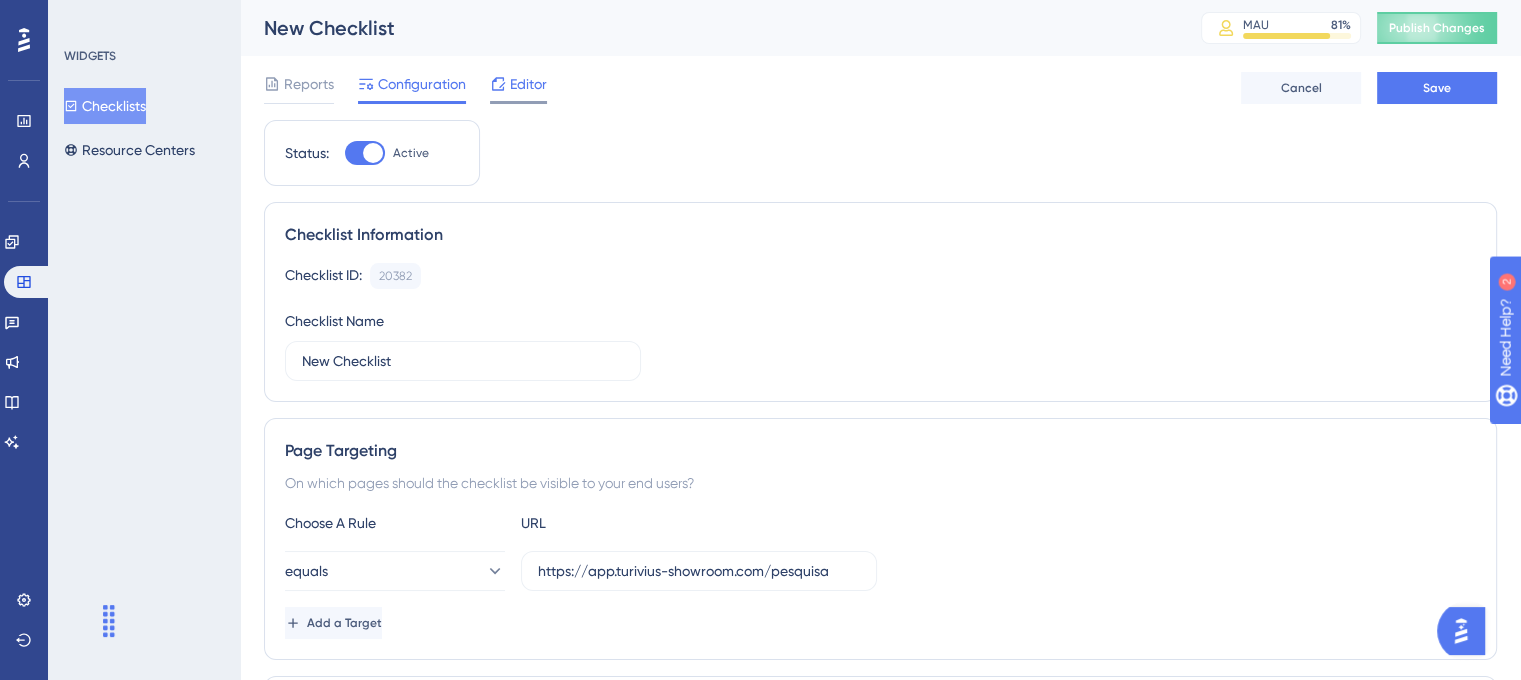 click on "Editor" at bounding box center (528, 84) 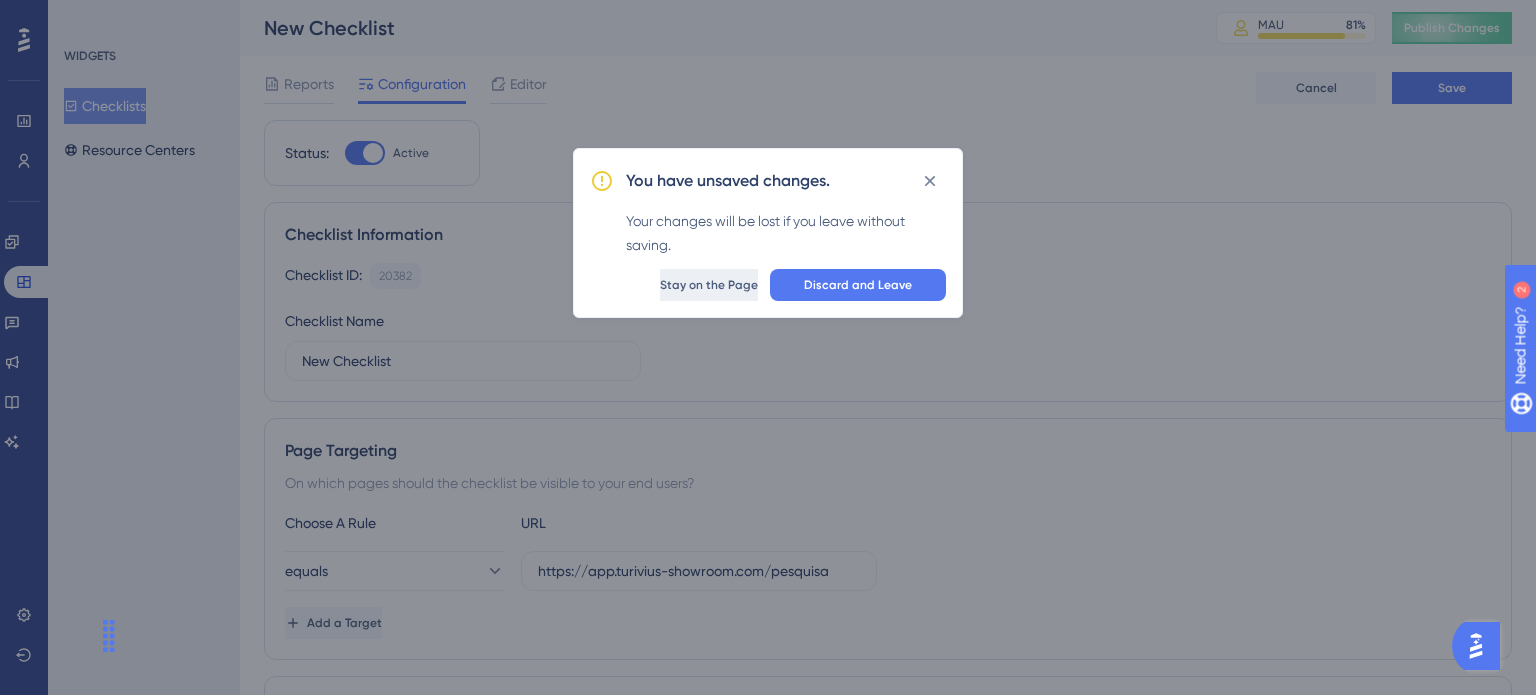 click on "Stay on the Page" at bounding box center [709, 285] 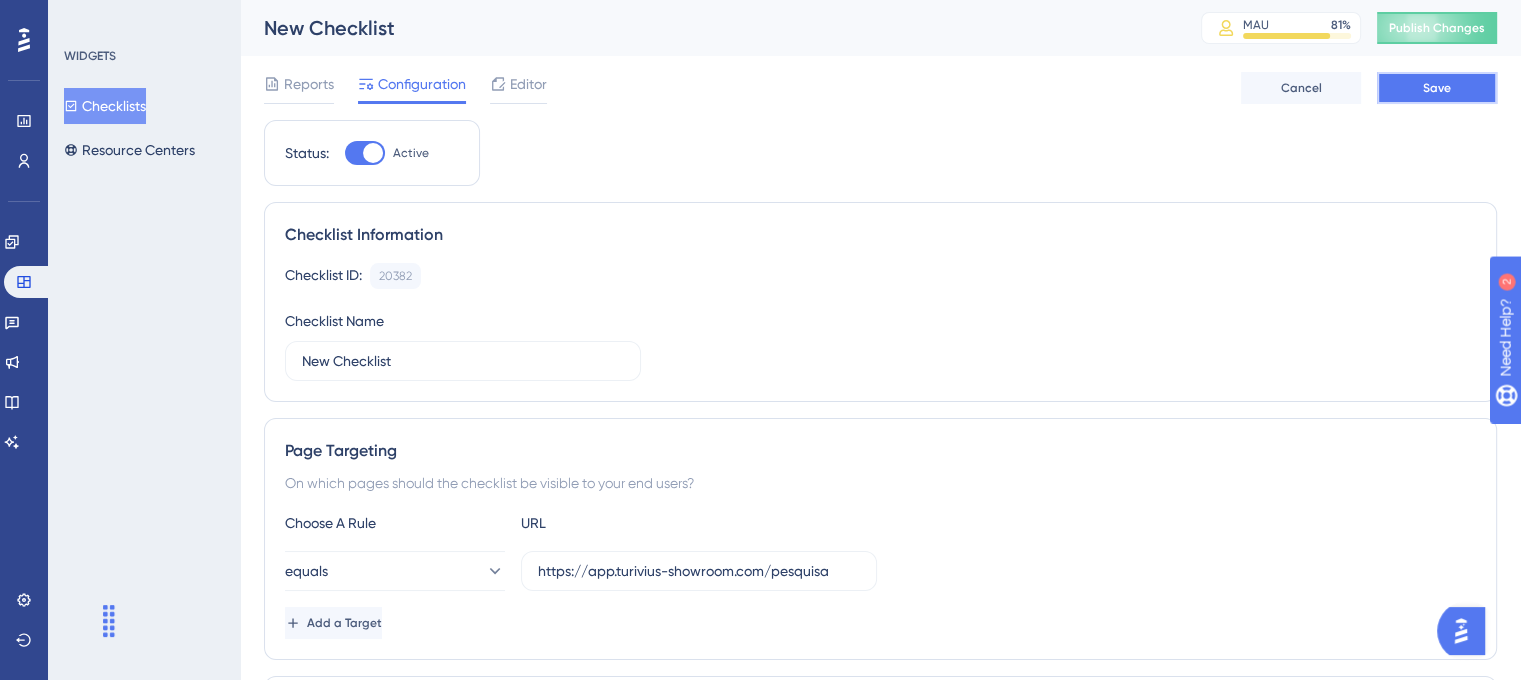 click on "Save" at bounding box center [1437, 88] 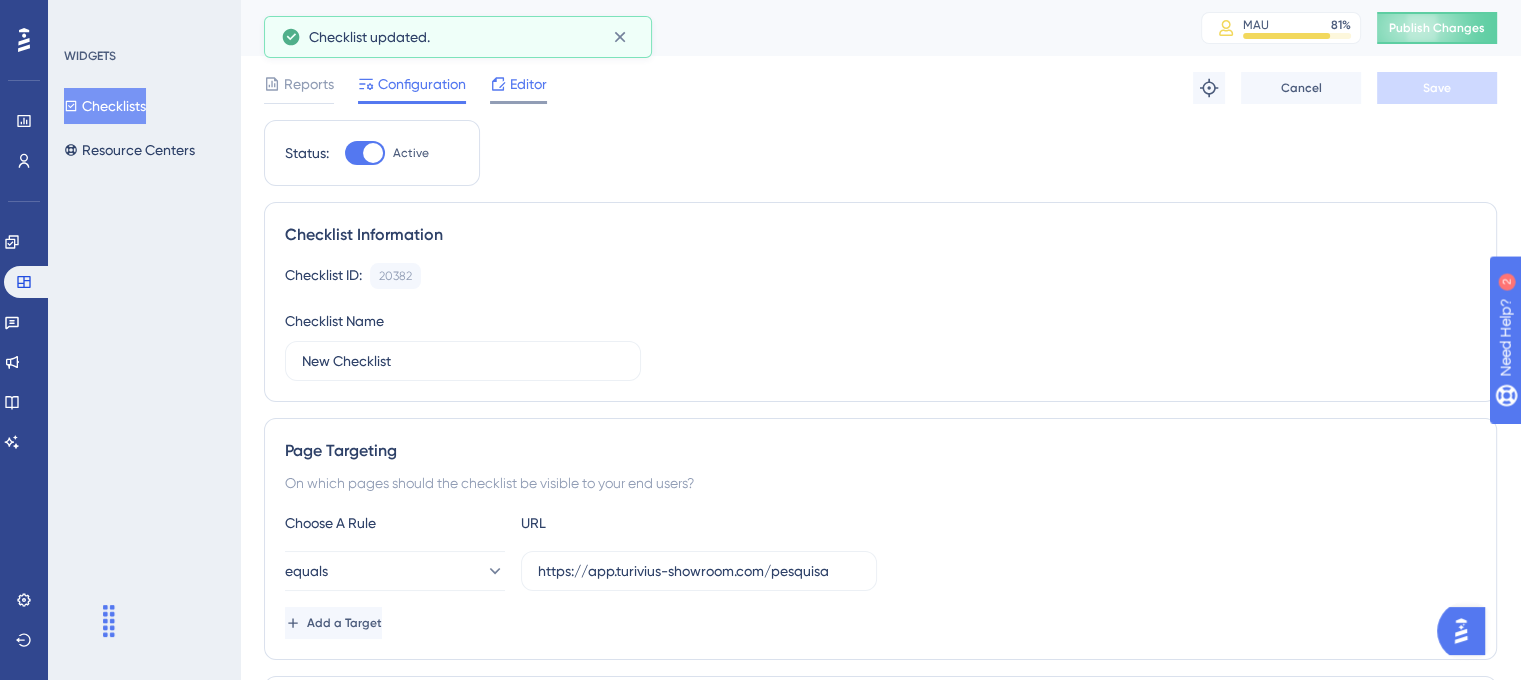 click on "Editor" at bounding box center [528, 84] 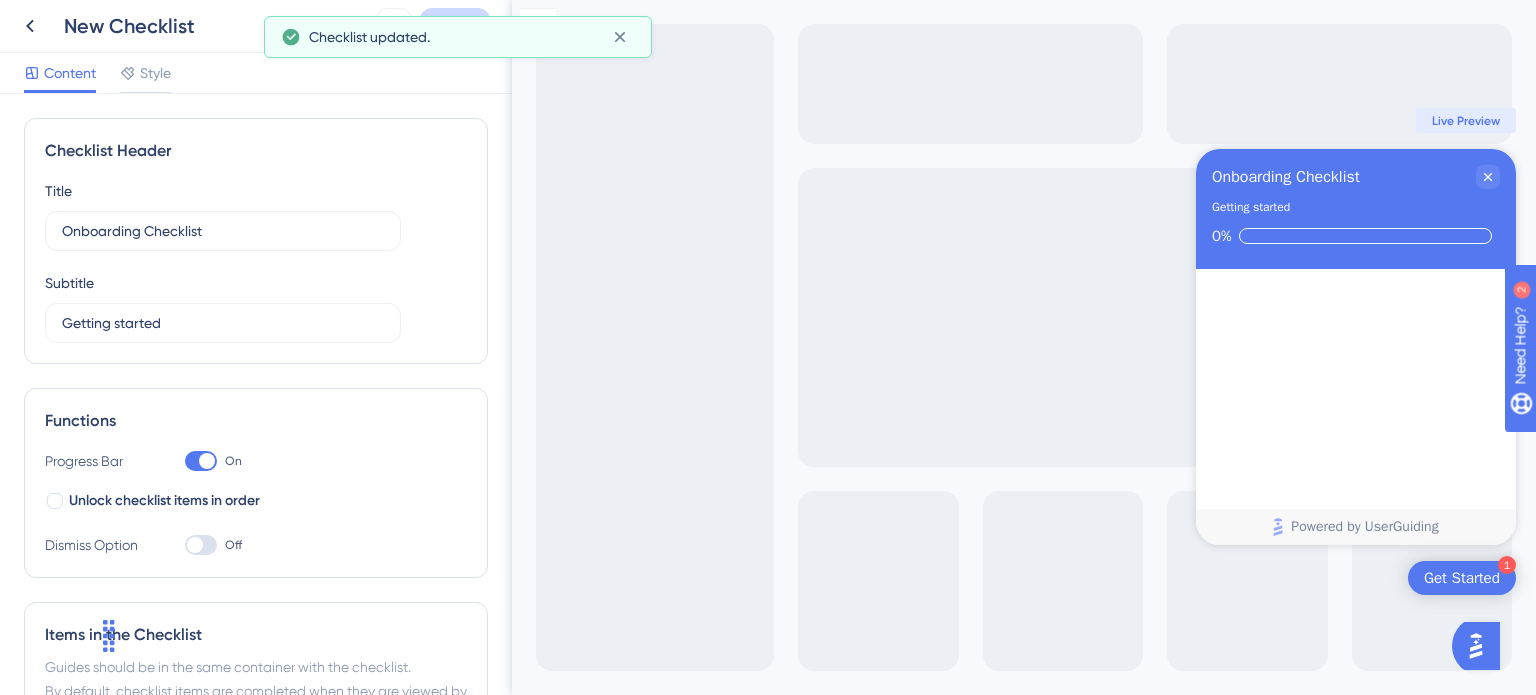 scroll, scrollTop: 0, scrollLeft: 0, axis: both 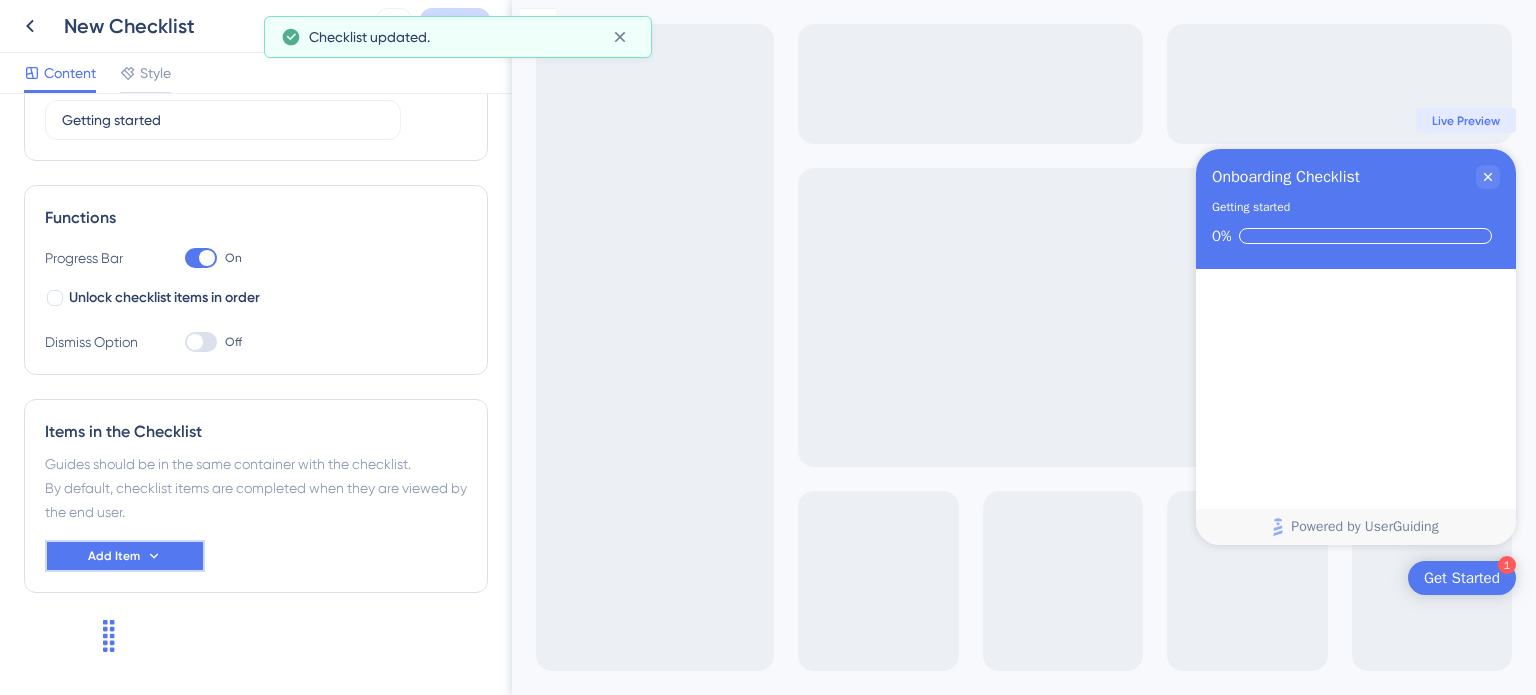click on "Add Item" at bounding box center (125, 556) 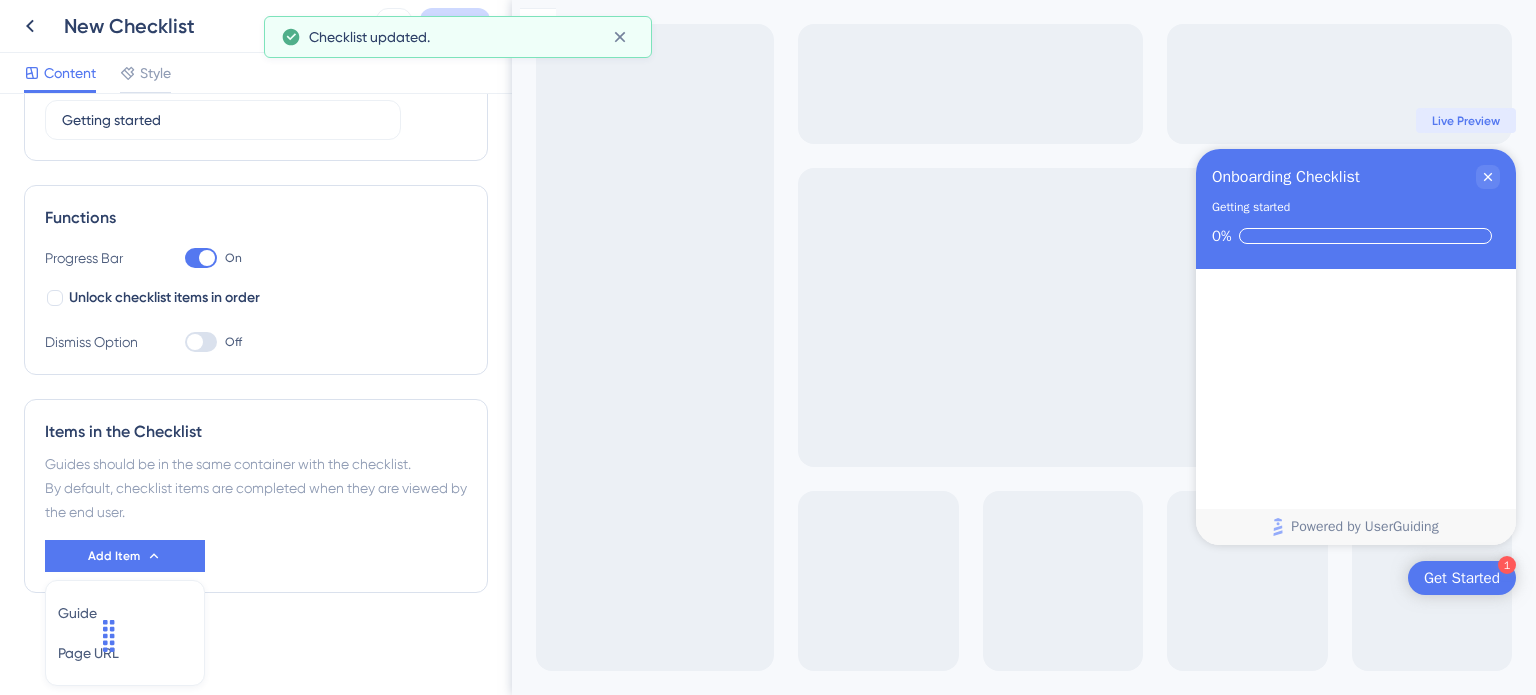 scroll, scrollTop: 272, scrollLeft: 0, axis: vertical 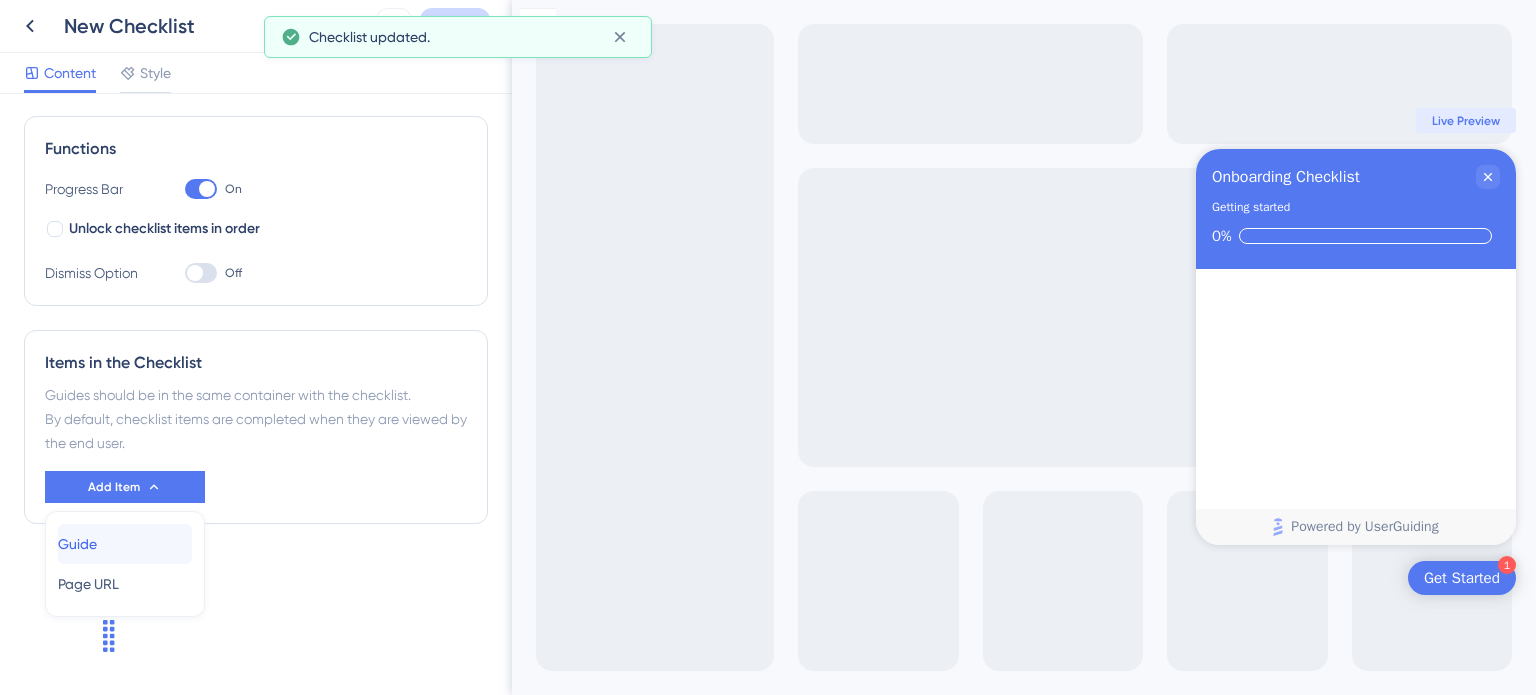 click on "Guide Guide" at bounding box center (125, 544) 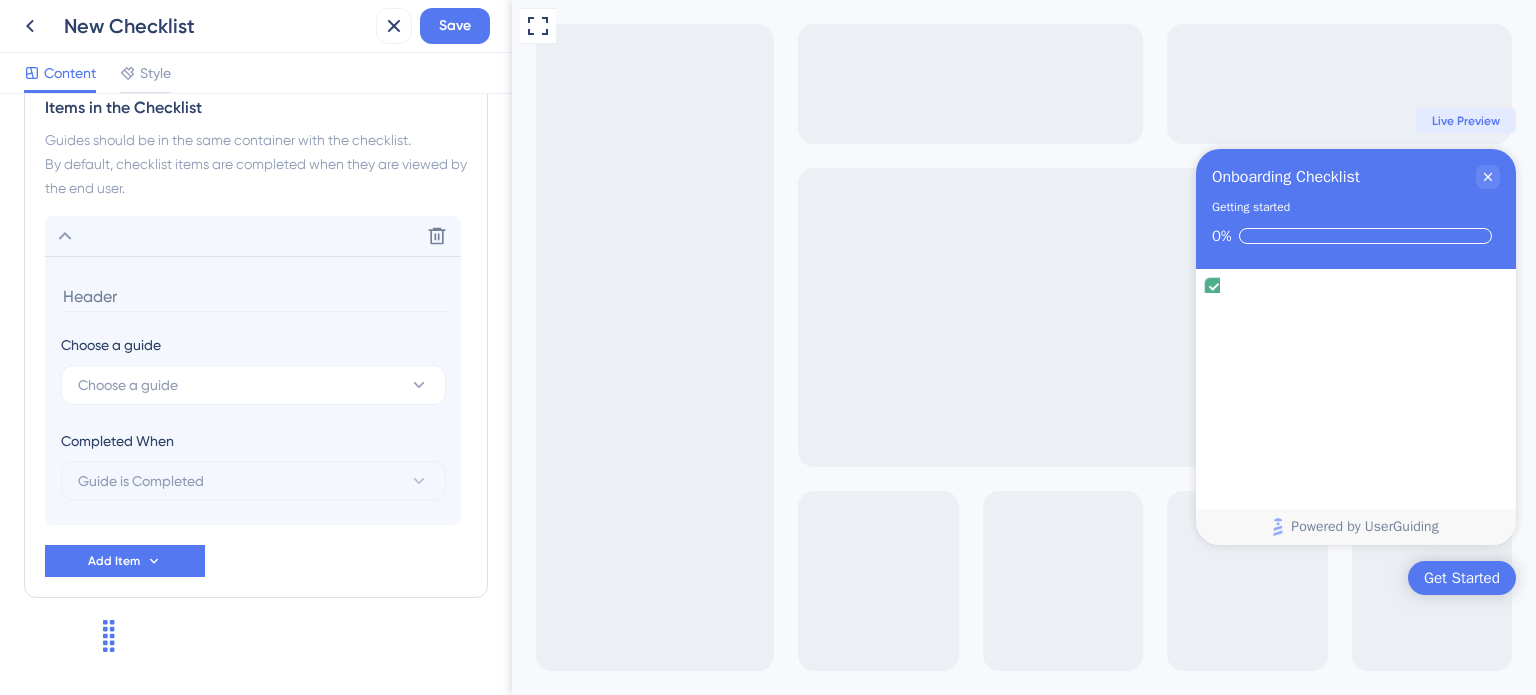 scroll, scrollTop: 532, scrollLeft: 0, axis: vertical 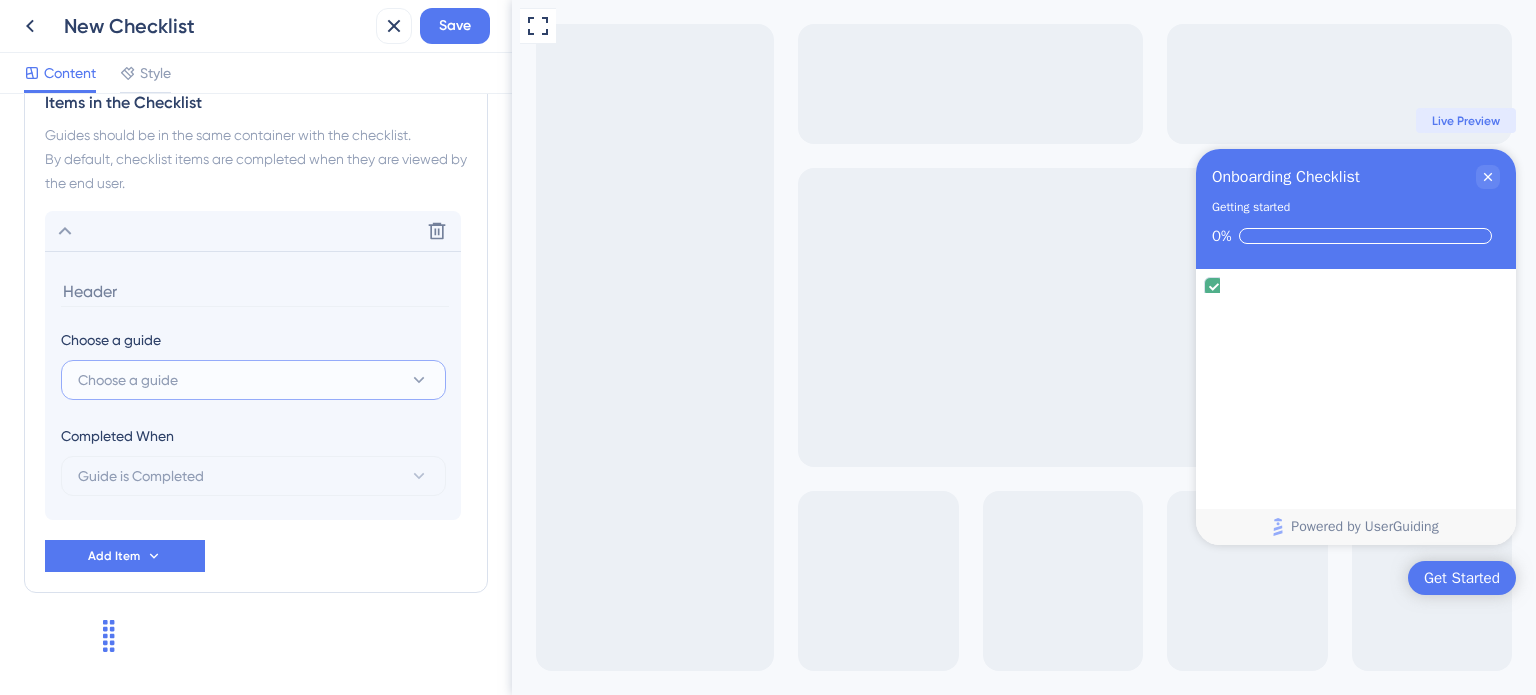 click on "Choose a guide" at bounding box center [253, 380] 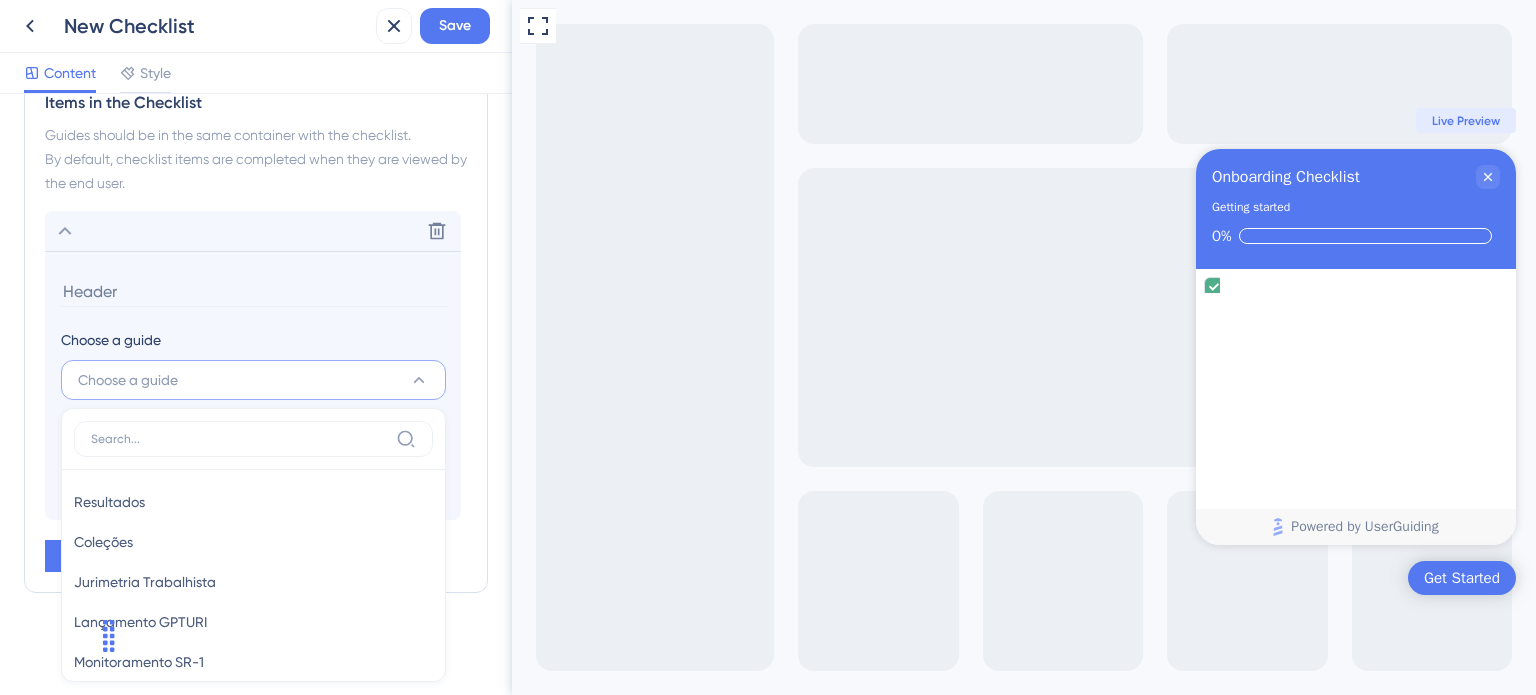 scroll, scrollTop: 537, scrollLeft: 0, axis: vertical 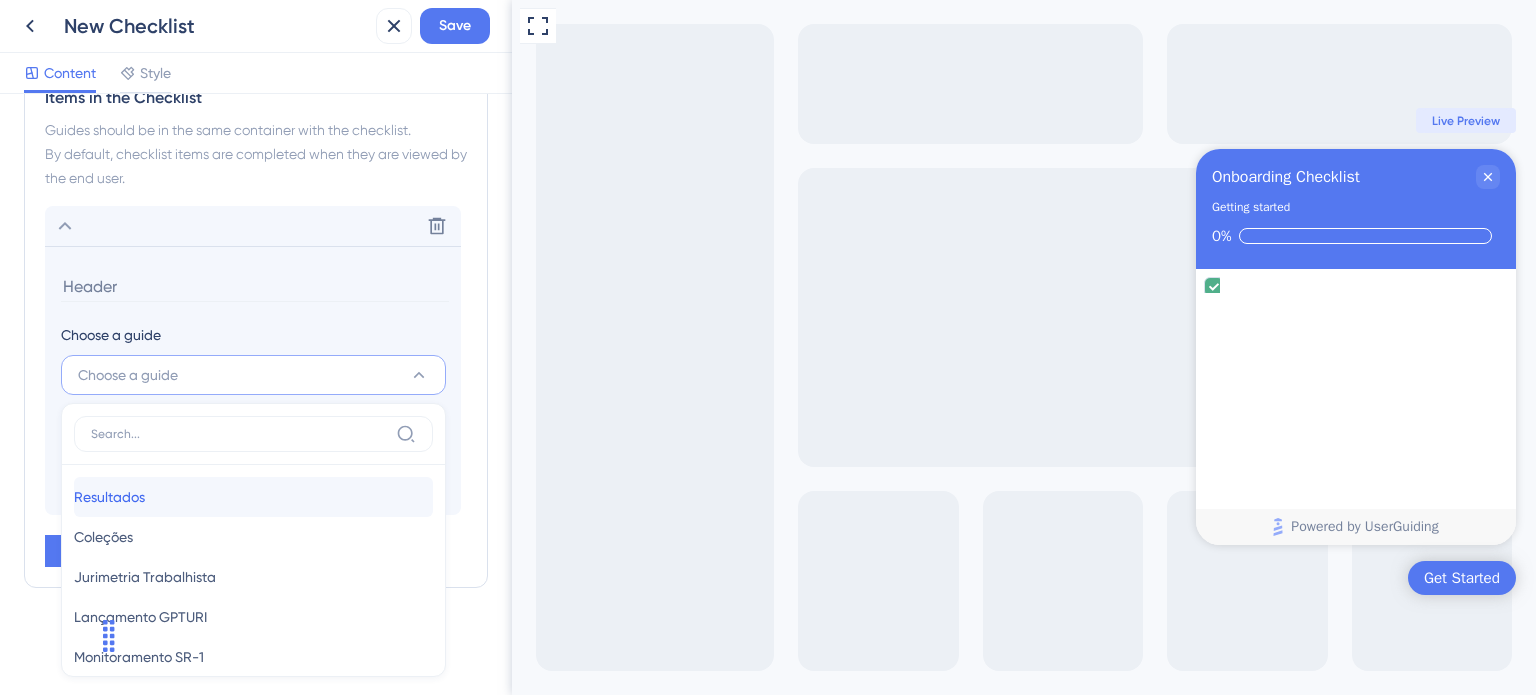 click on "Resultados Resultados" at bounding box center (253, 497) 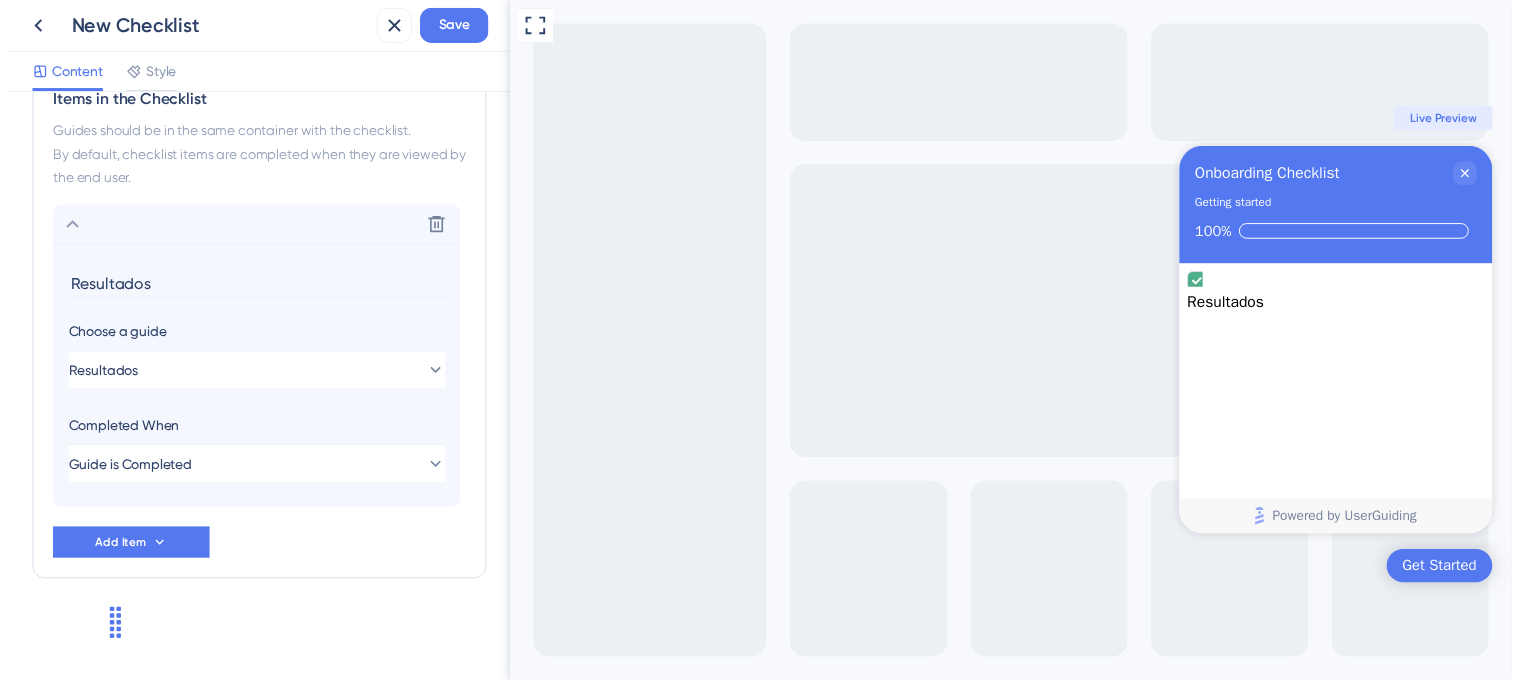 scroll, scrollTop: 532, scrollLeft: 0, axis: vertical 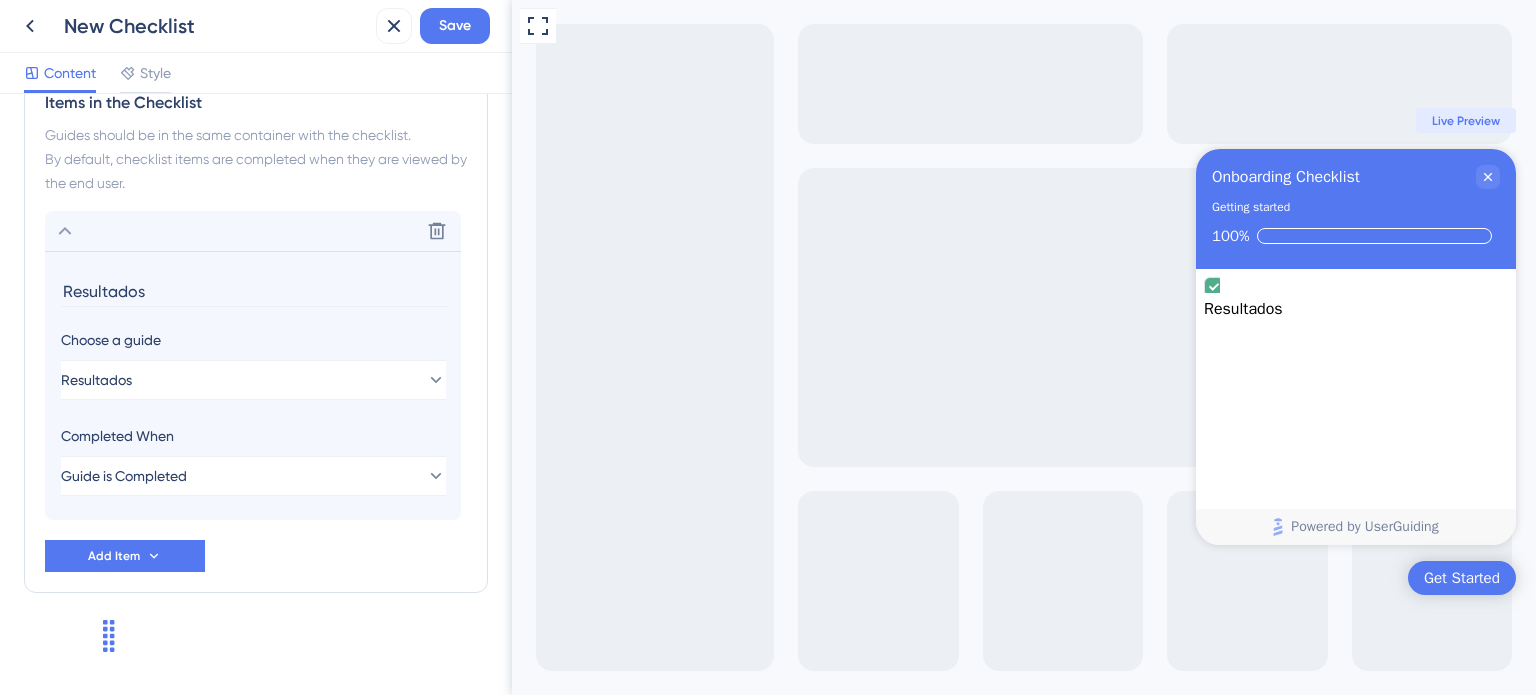 click on "Resultados" at bounding box center [255, 291] 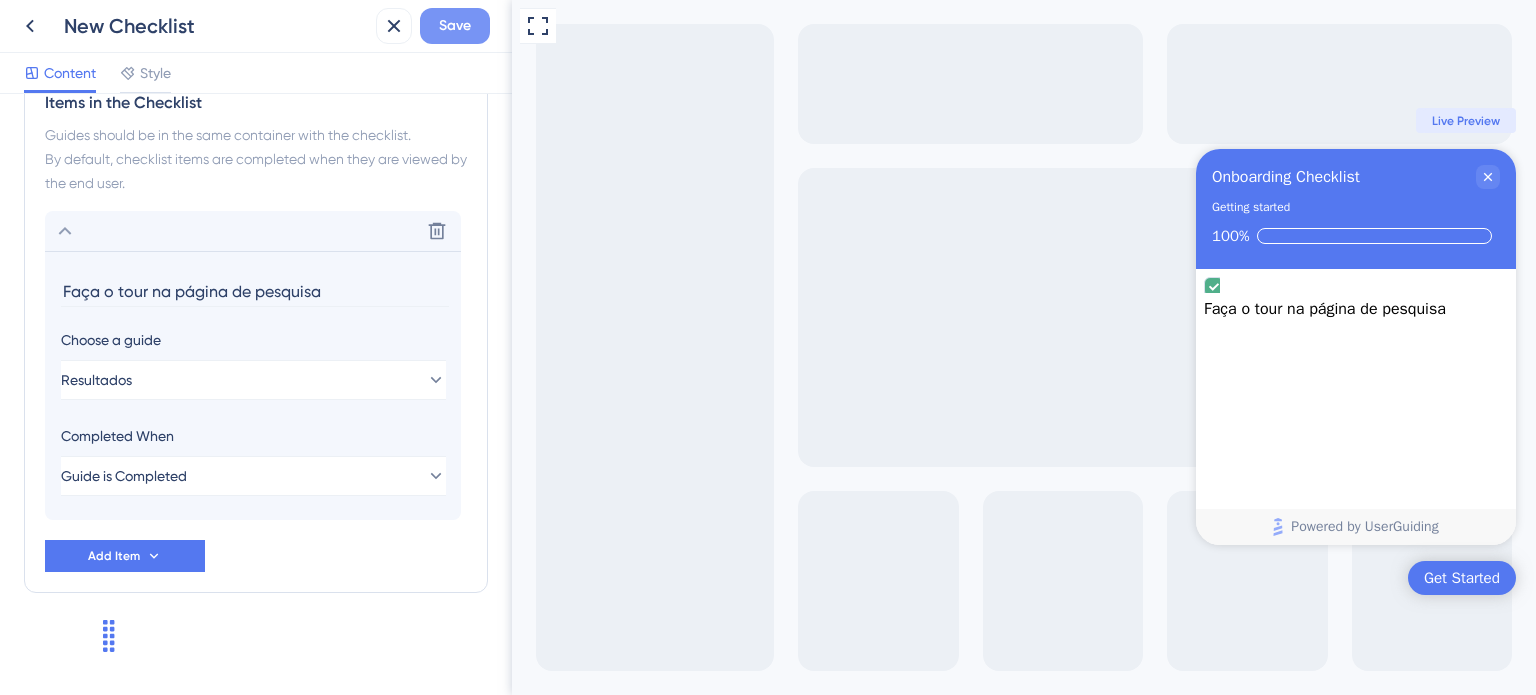 type on "Faça o tour na página de pesquisa" 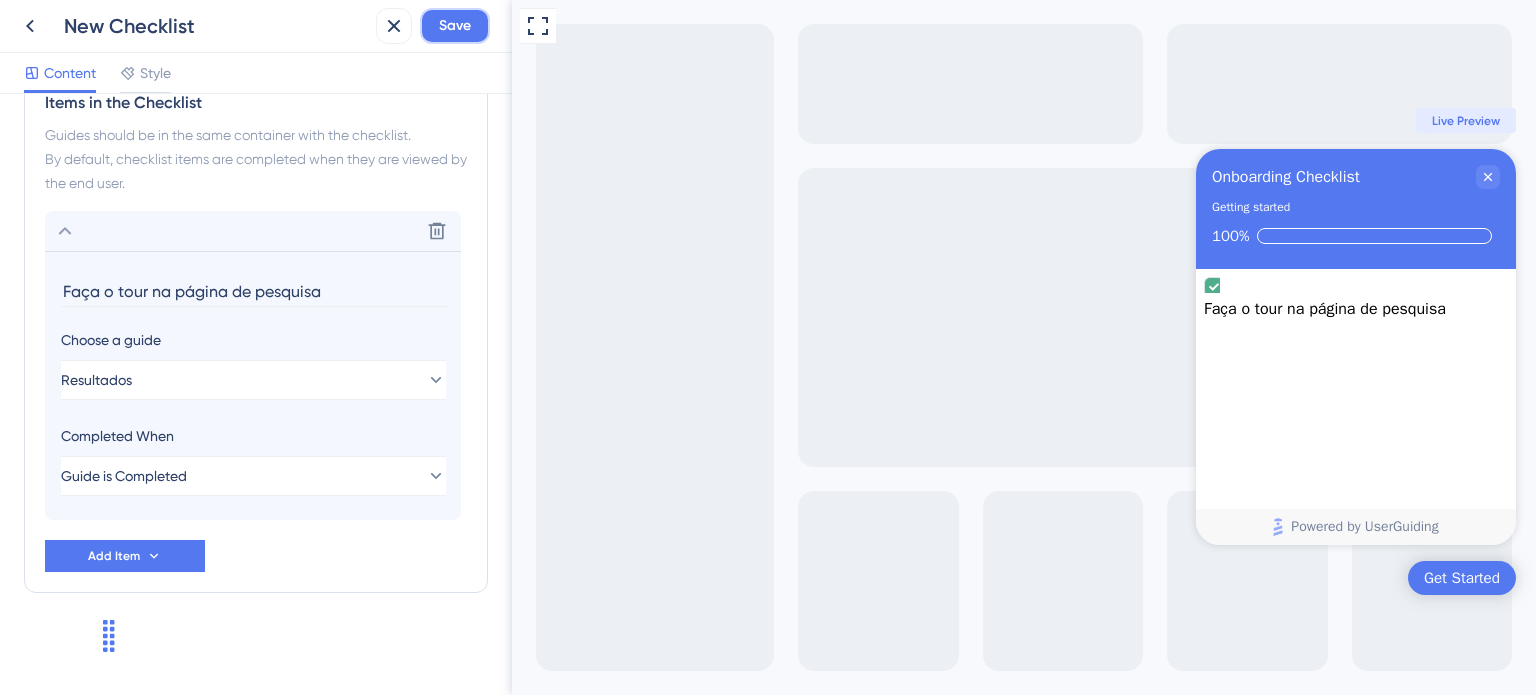 click on "Save" at bounding box center [455, 26] 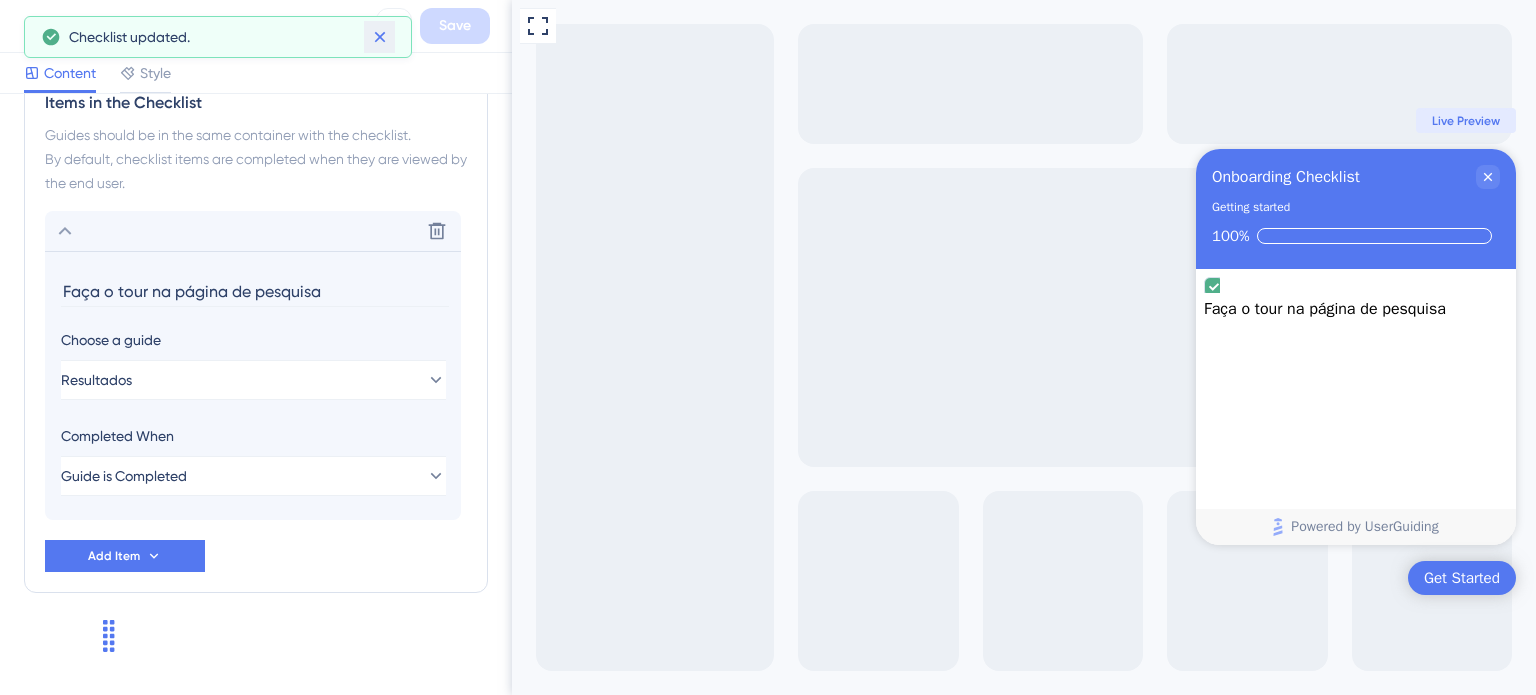 click 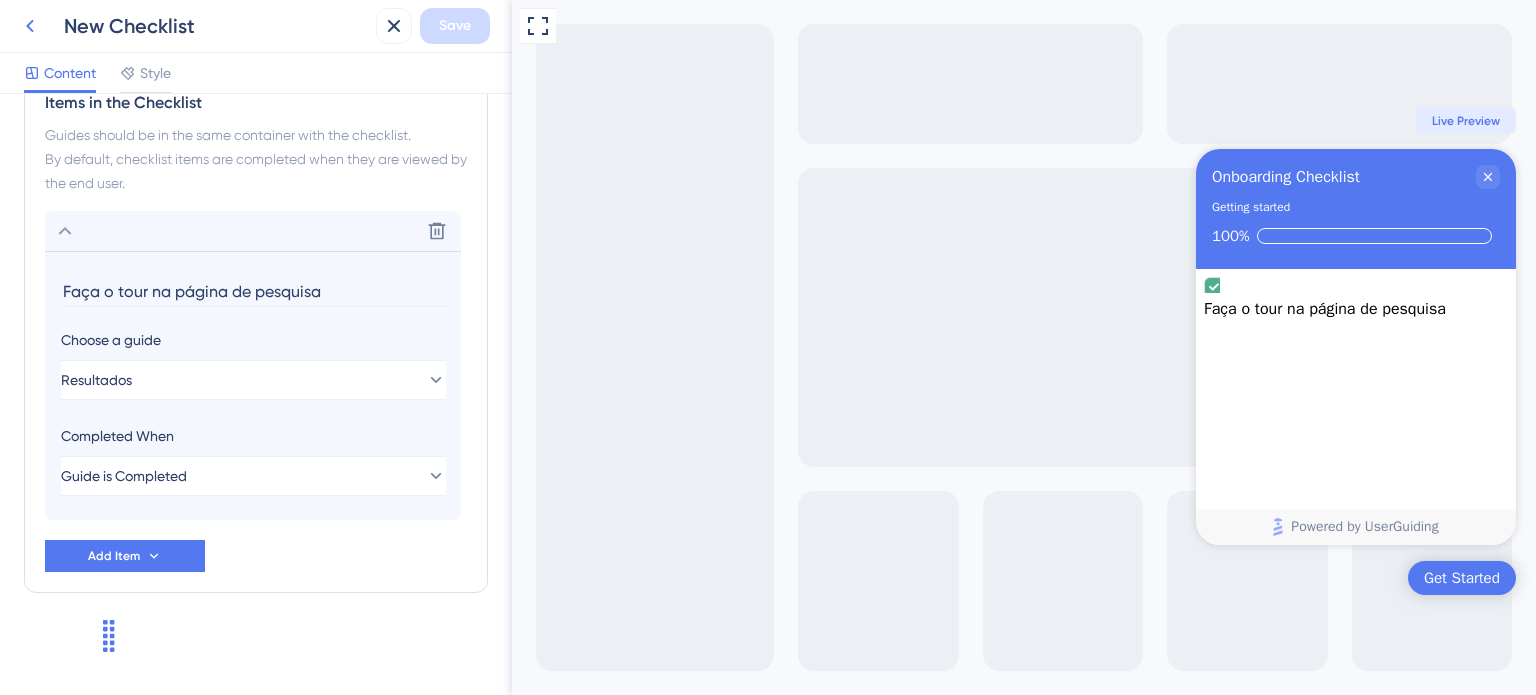 click 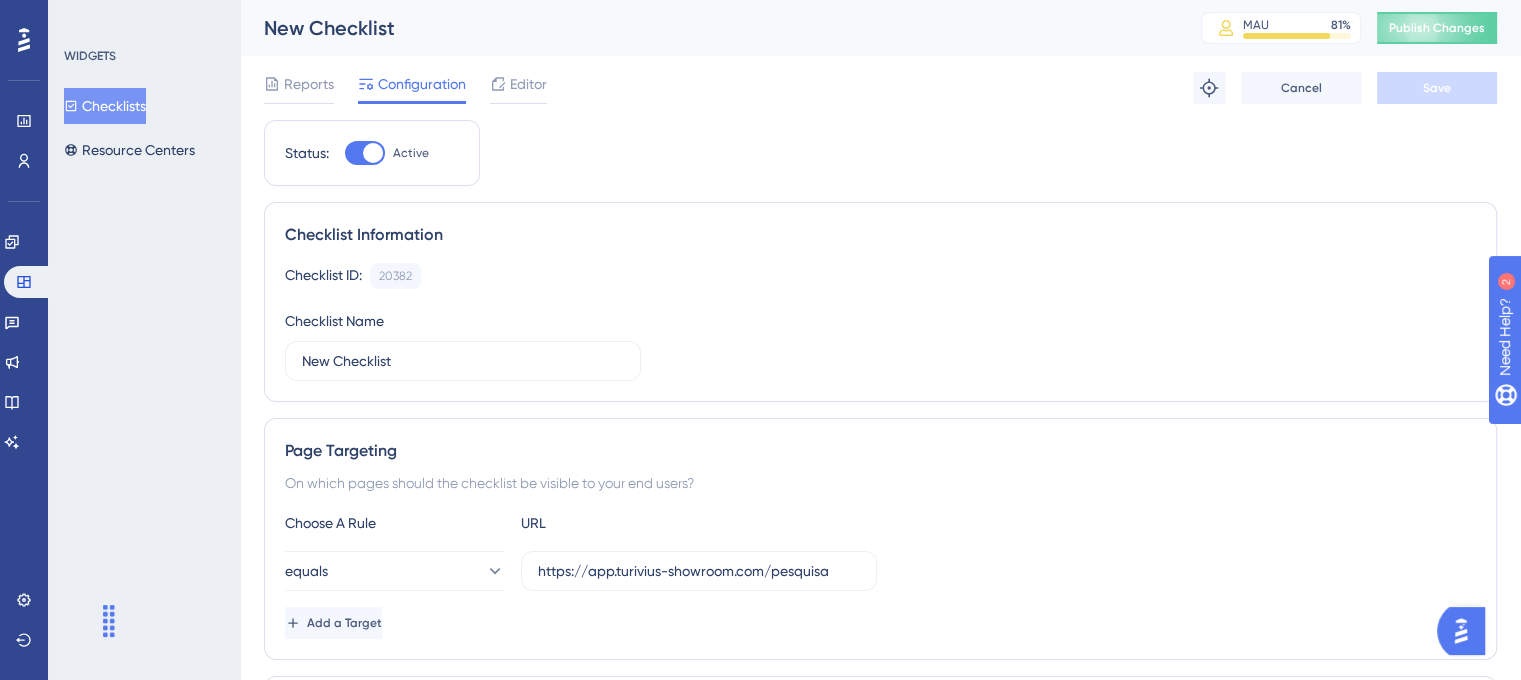 scroll, scrollTop: 0, scrollLeft: 0, axis: both 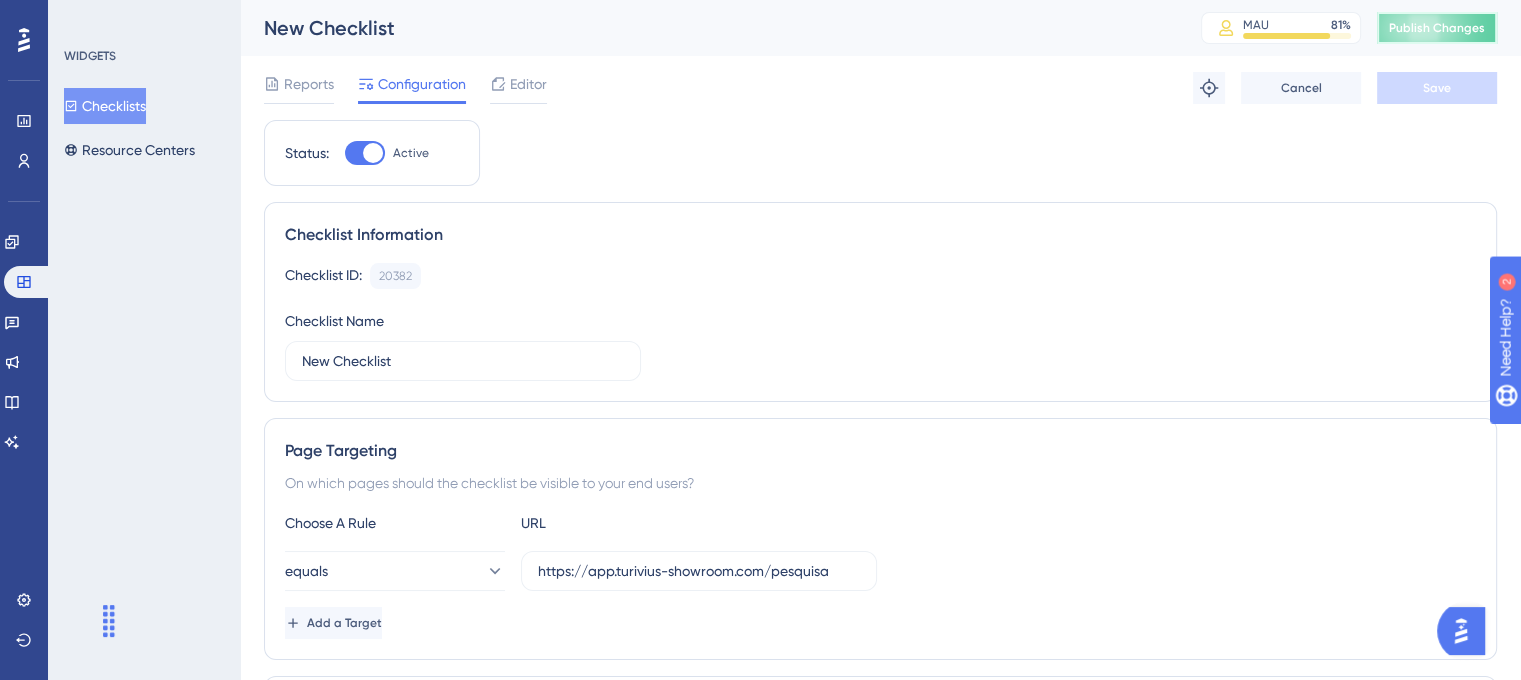 click on "Publish Changes" at bounding box center (1437, 28) 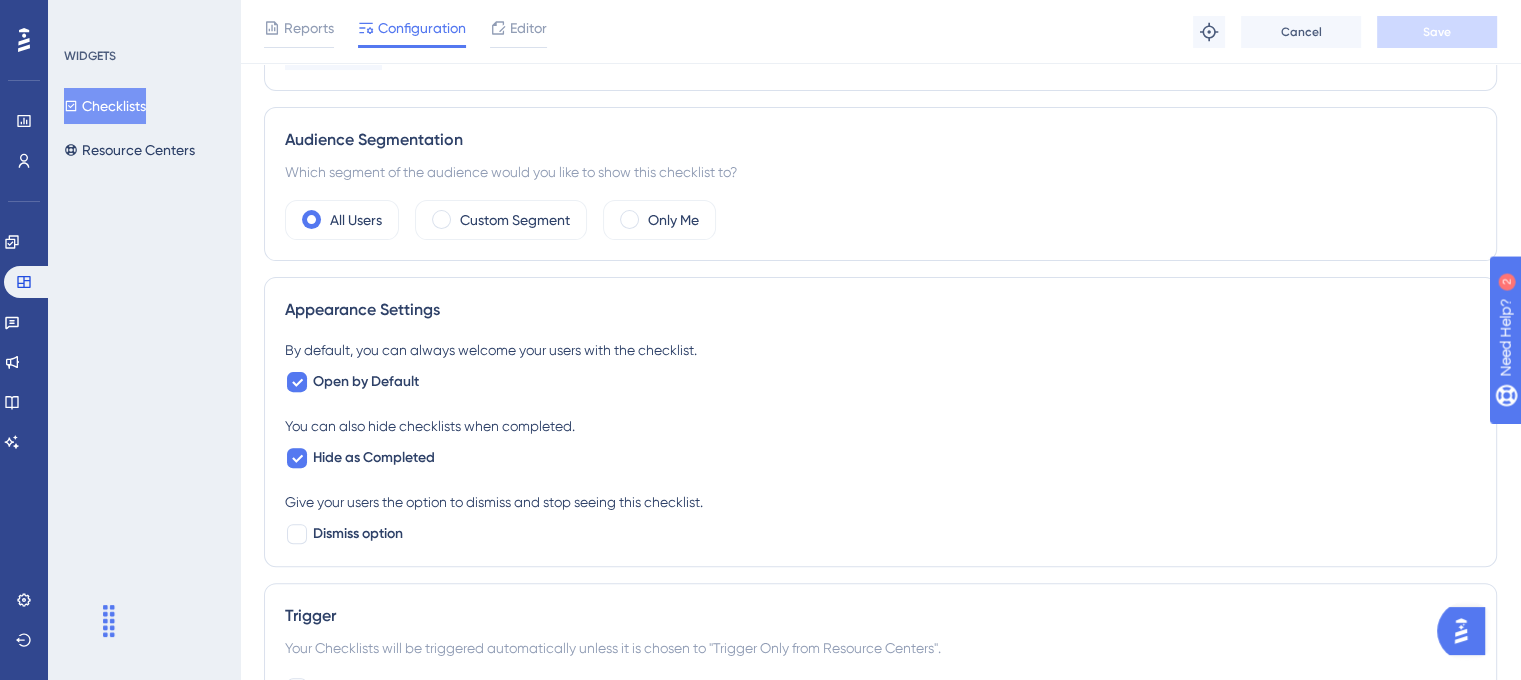 scroll, scrollTop: 800, scrollLeft: 0, axis: vertical 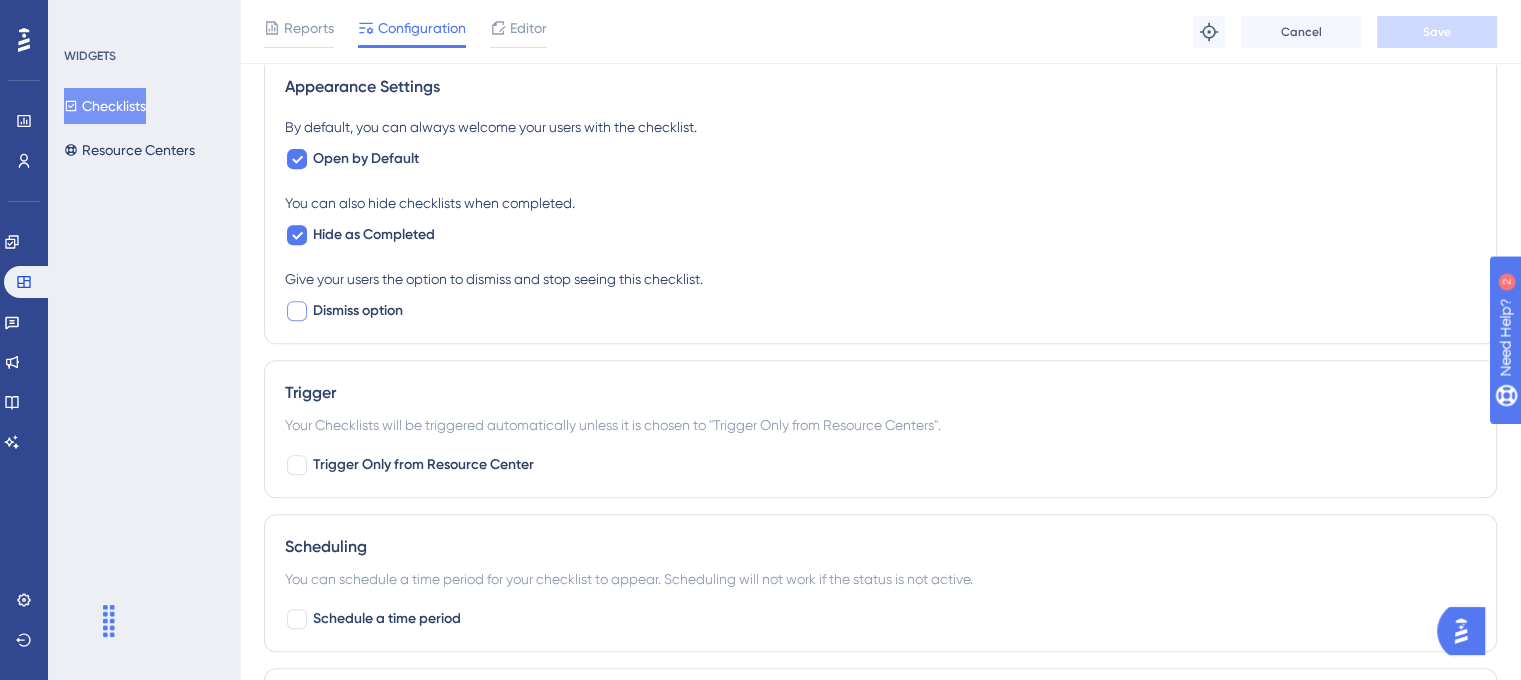 click on "Dismiss option" at bounding box center (358, 311) 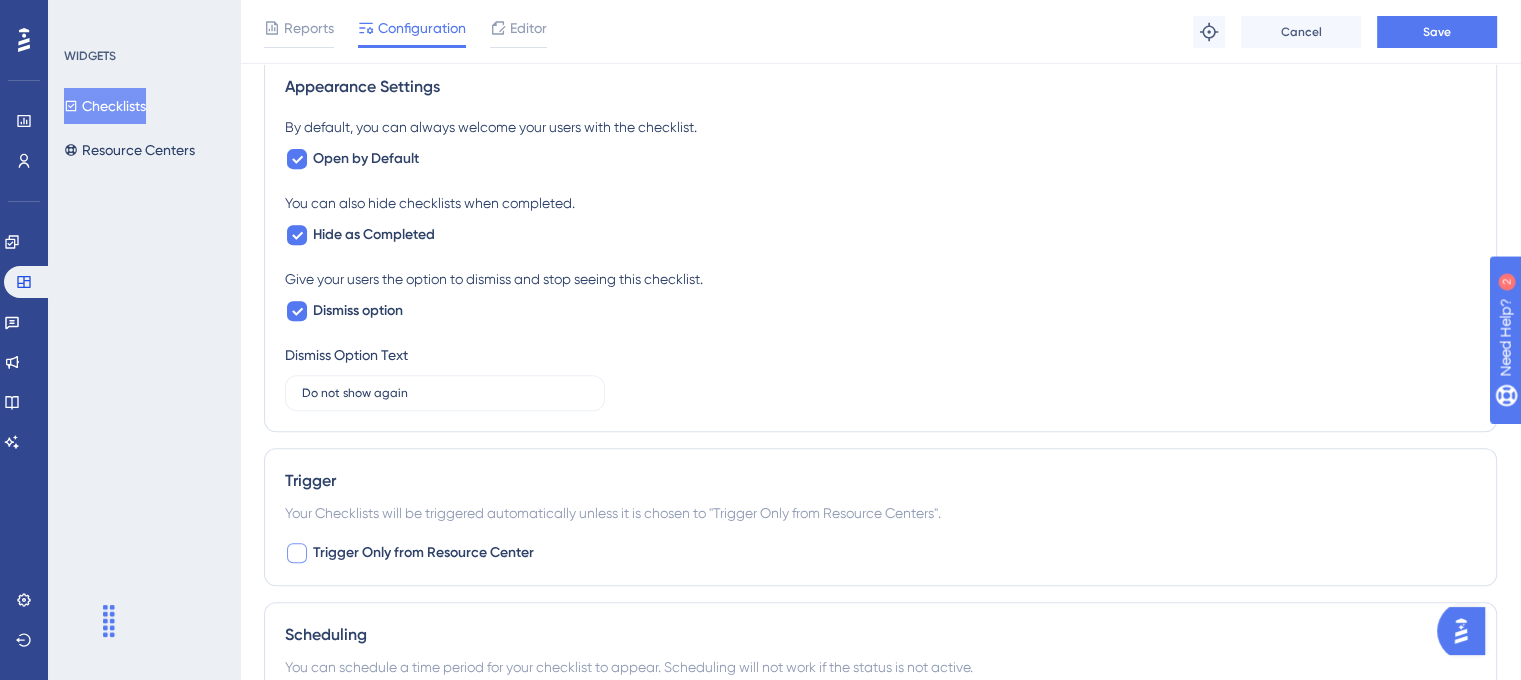 click on "Trigger Only from Resource Center" at bounding box center [423, 553] 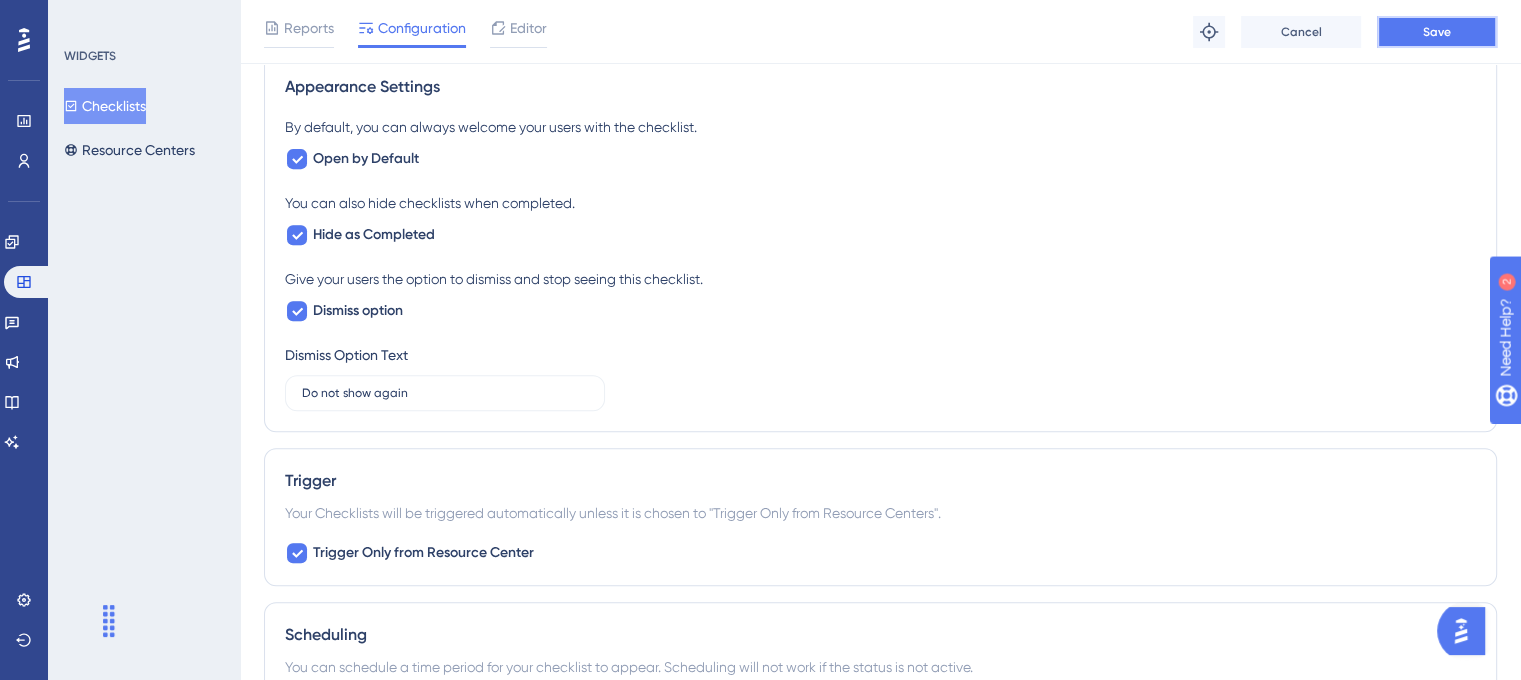click on "Save" at bounding box center (1437, 32) 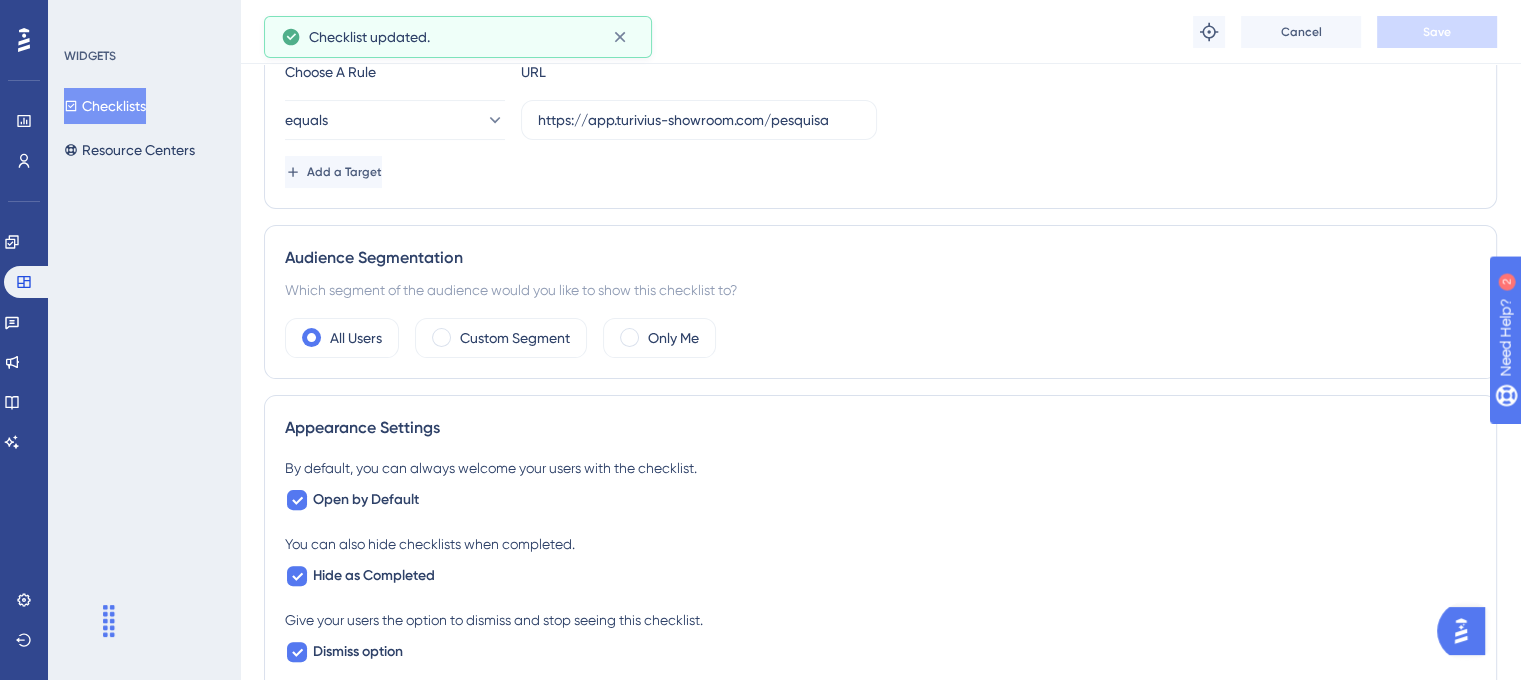 scroll, scrollTop: 0, scrollLeft: 0, axis: both 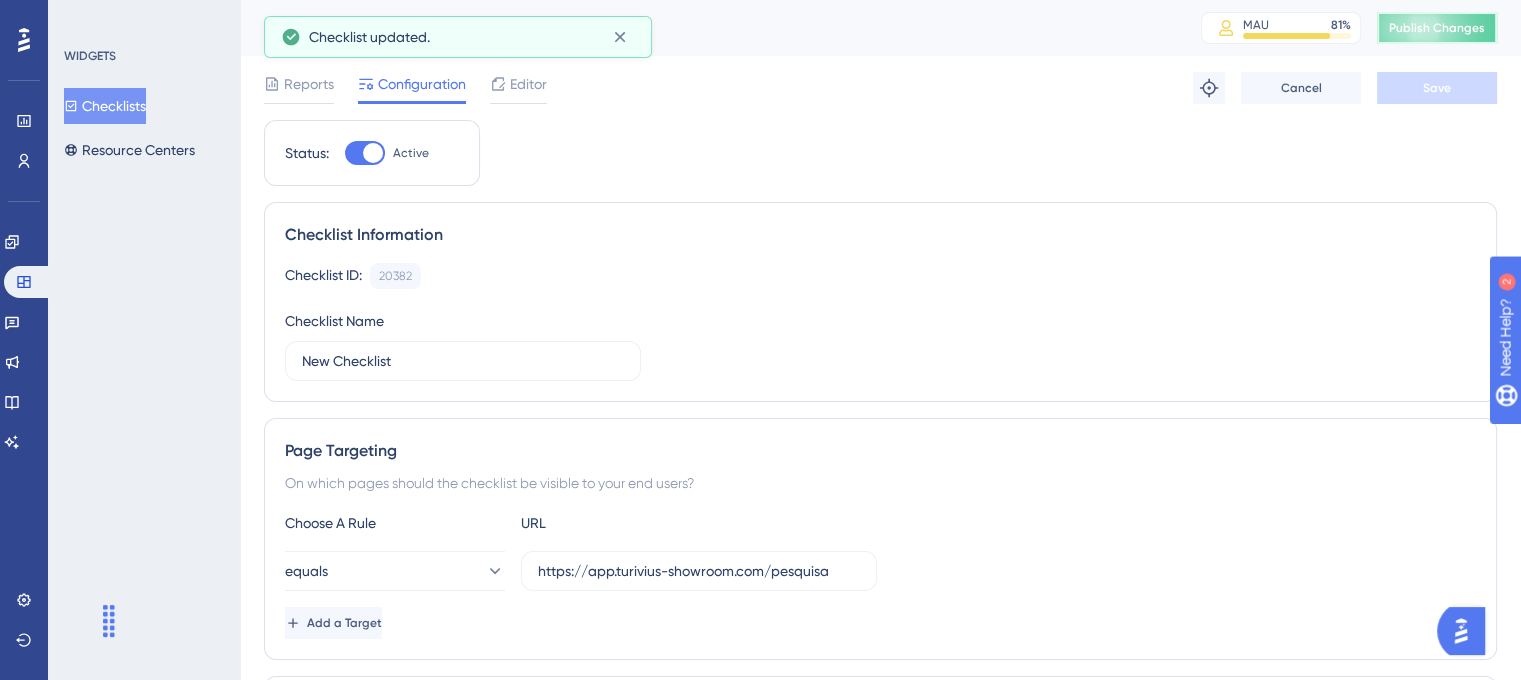 click on "Publish Changes" at bounding box center (1437, 28) 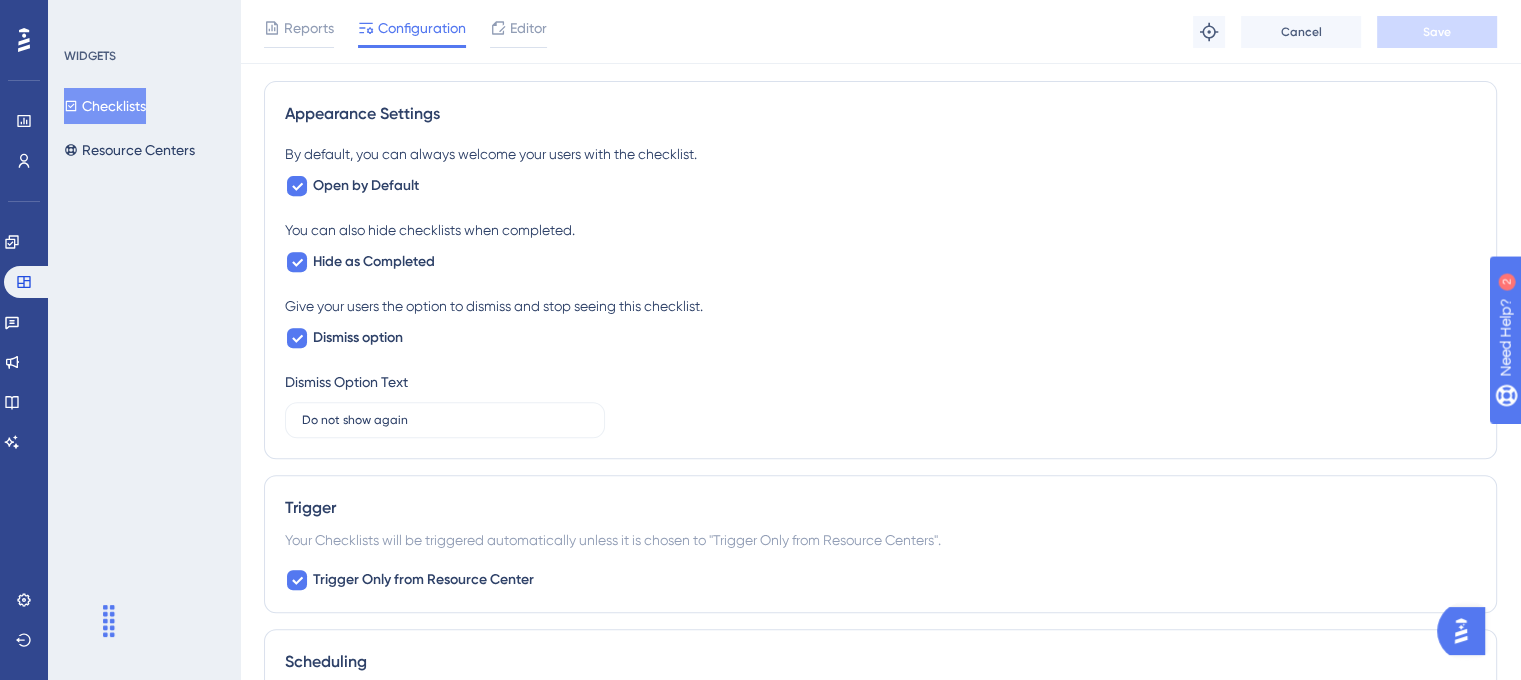 scroll, scrollTop: 1000, scrollLeft: 0, axis: vertical 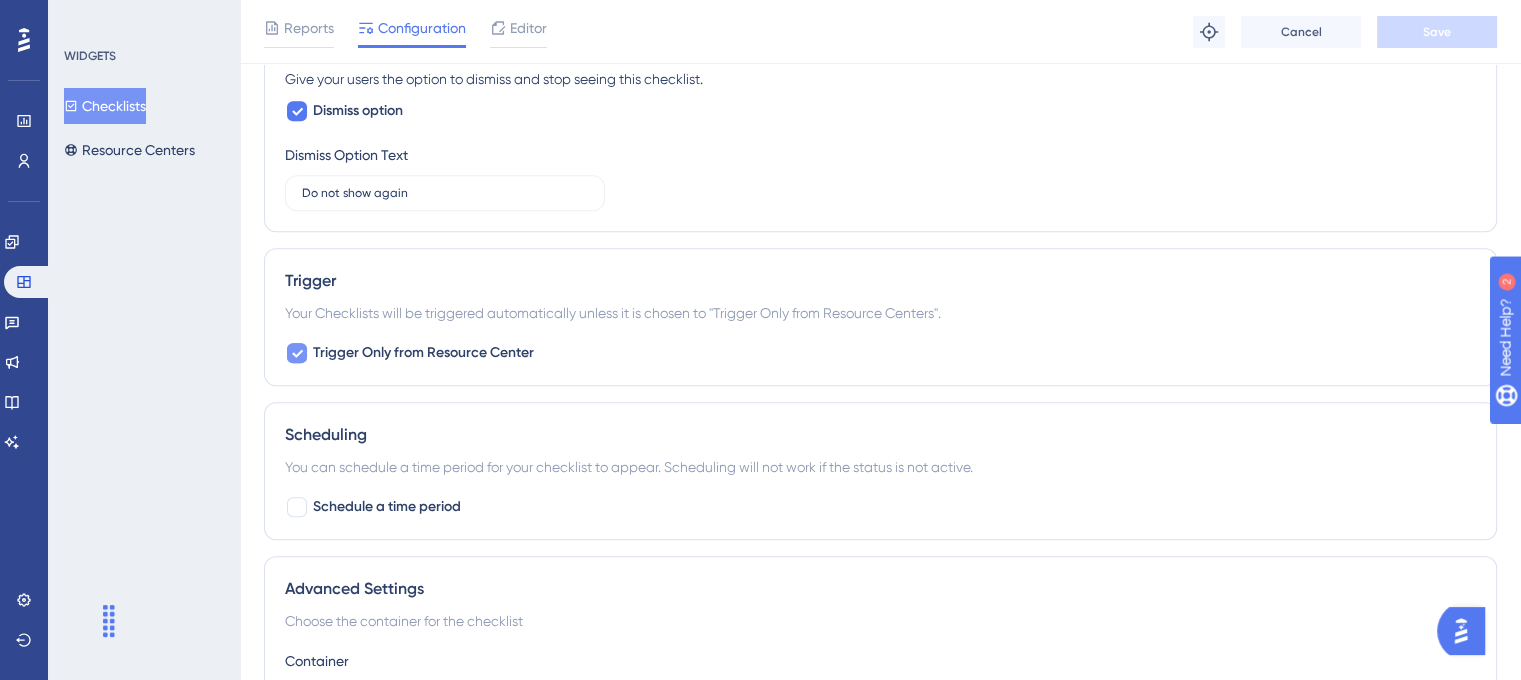 click at bounding box center (297, 353) 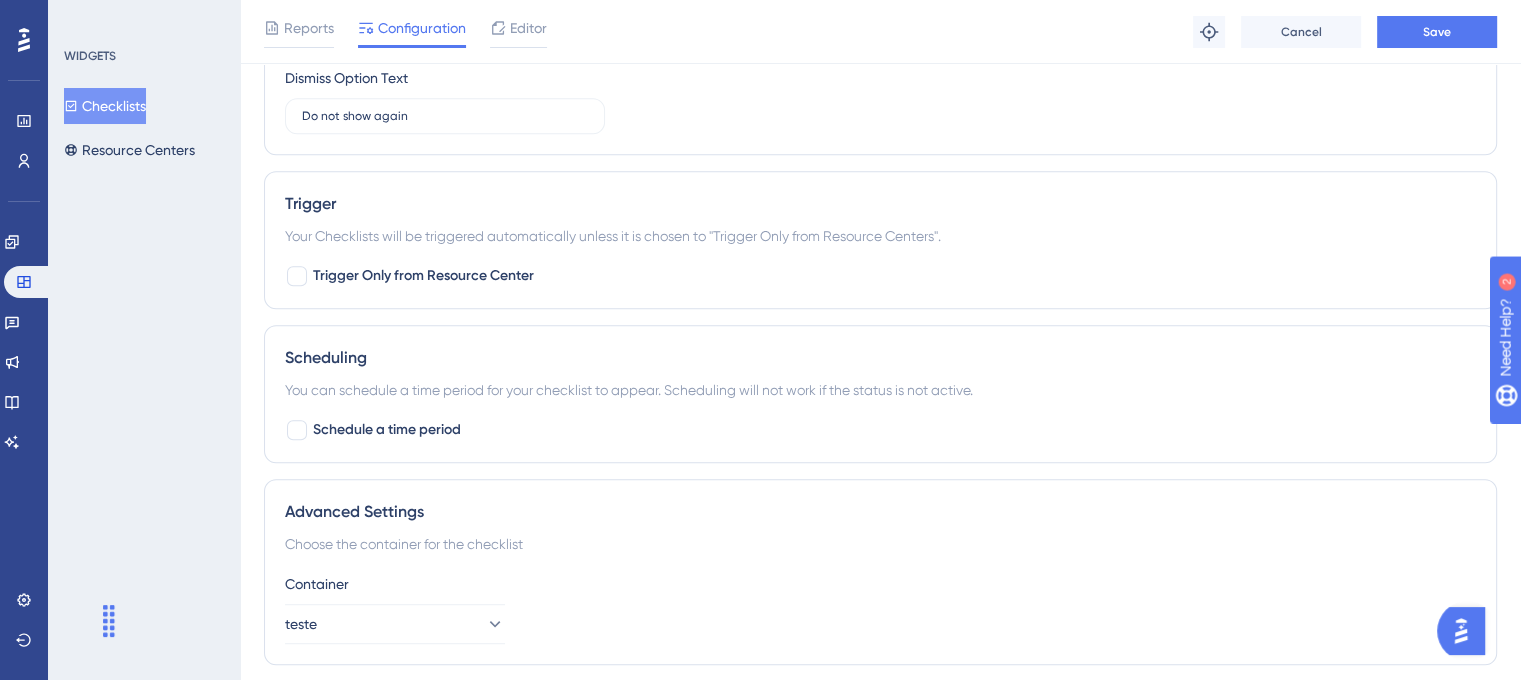 scroll, scrollTop: 1138, scrollLeft: 0, axis: vertical 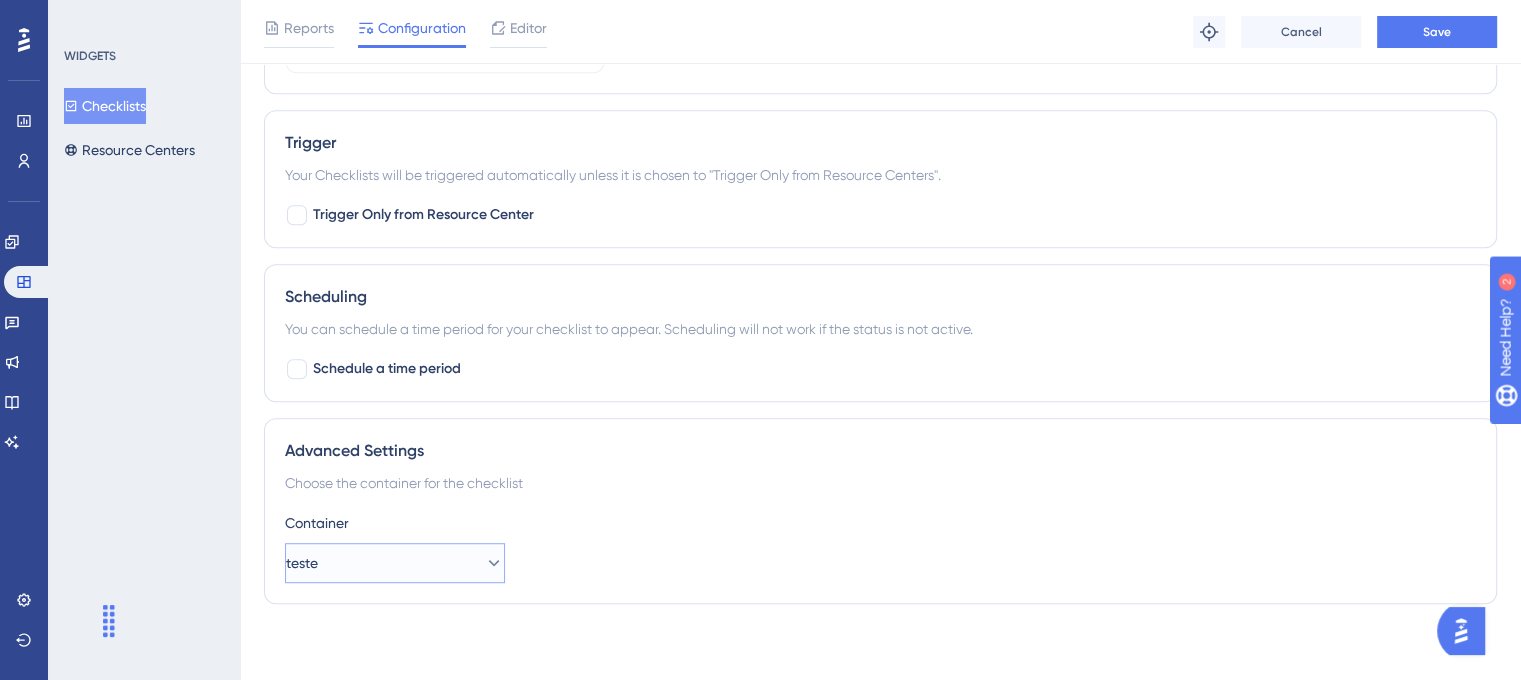click on "teste" at bounding box center (395, 563) 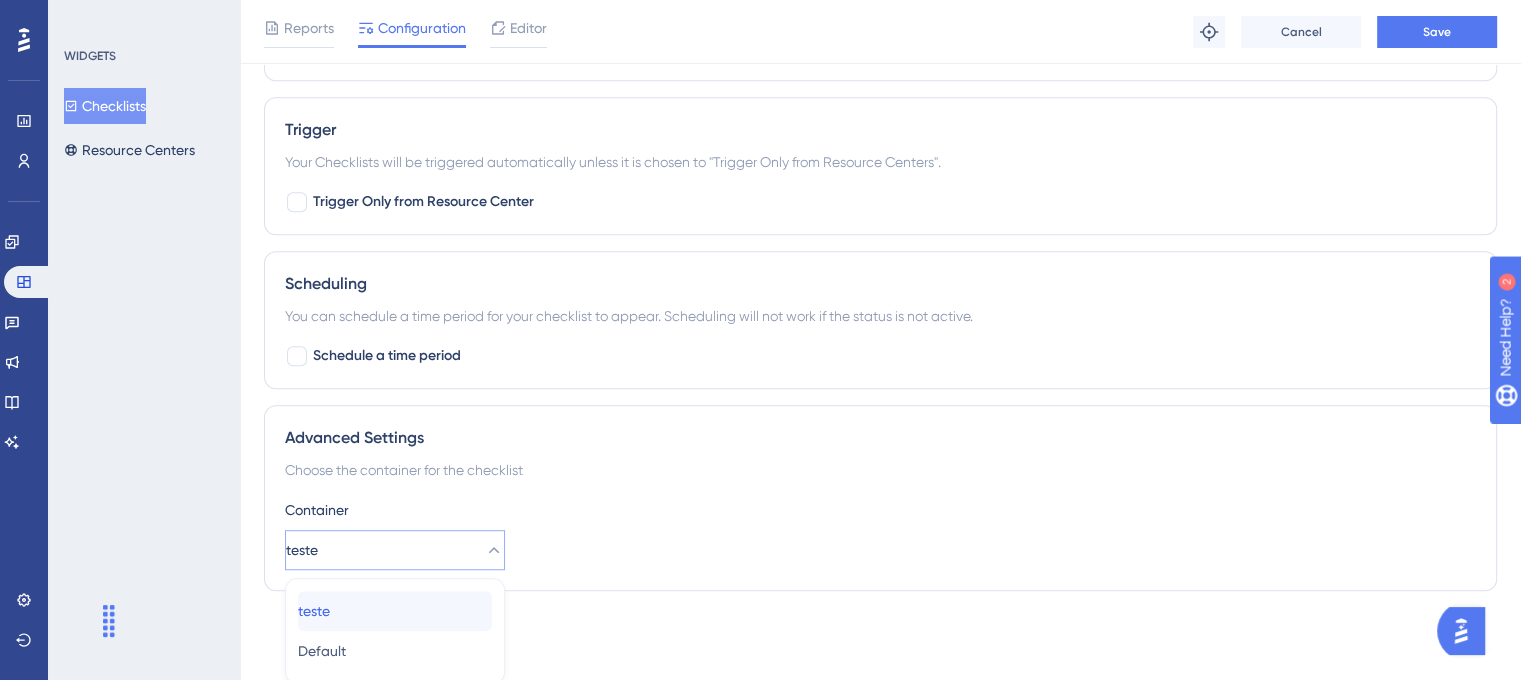 click on "teste teste" at bounding box center [395, 611] 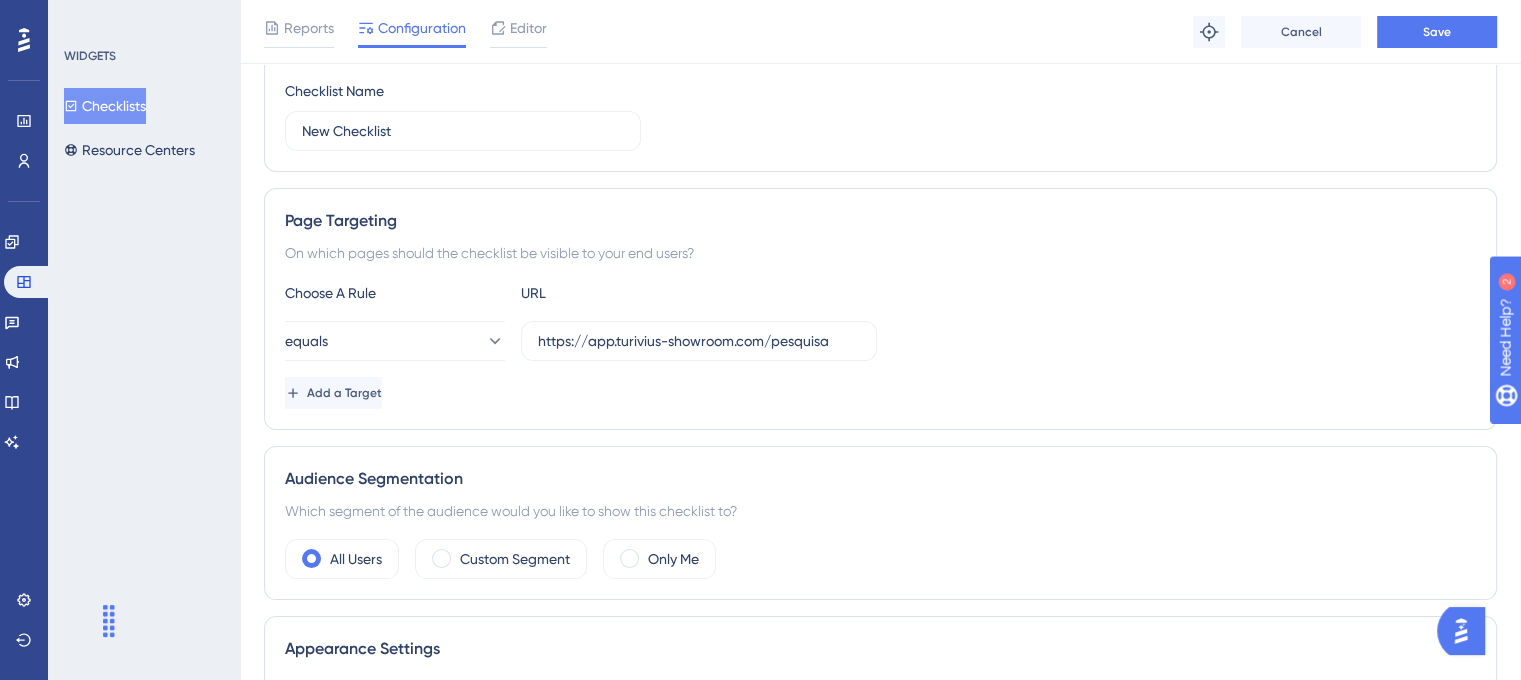 scroll, scrollTop: 0, scrollLeft: 0, axis: both 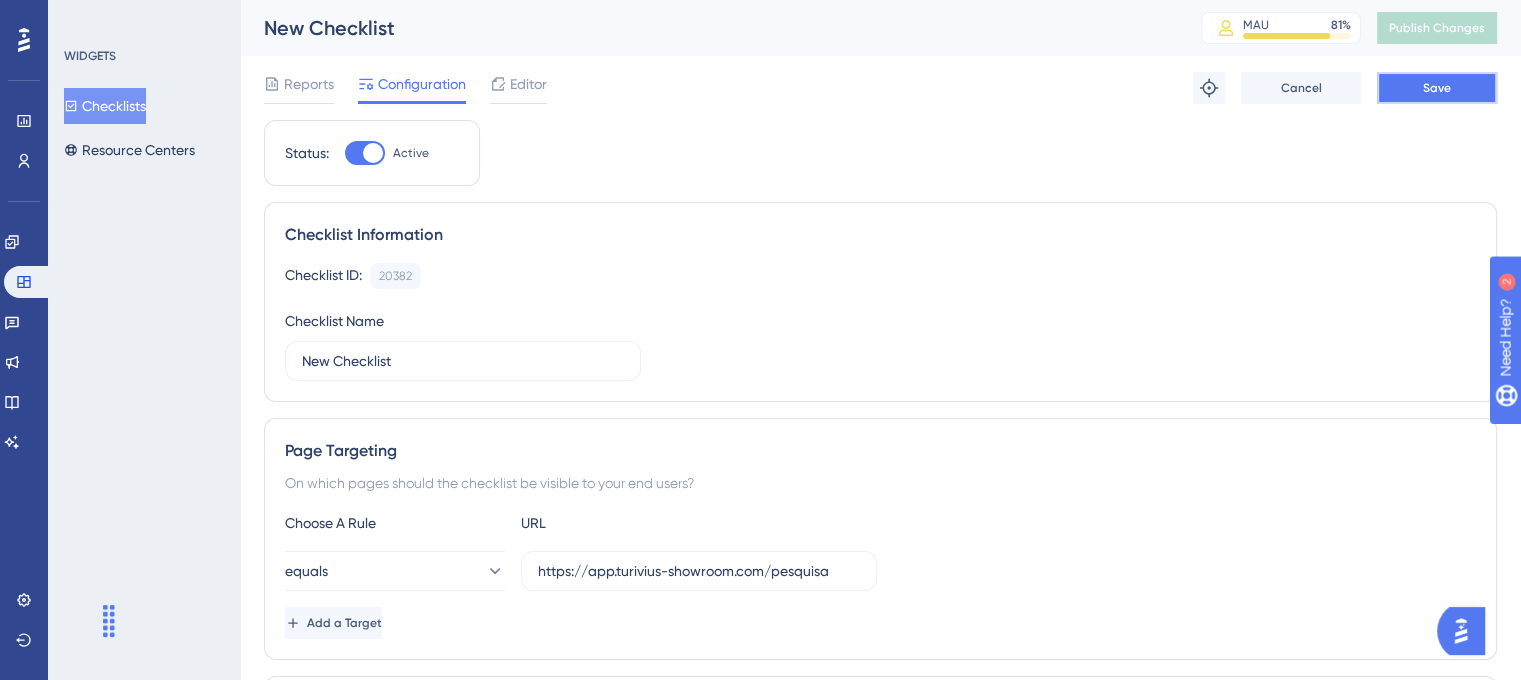 click on "Save" at bounding box center (1437, 88) 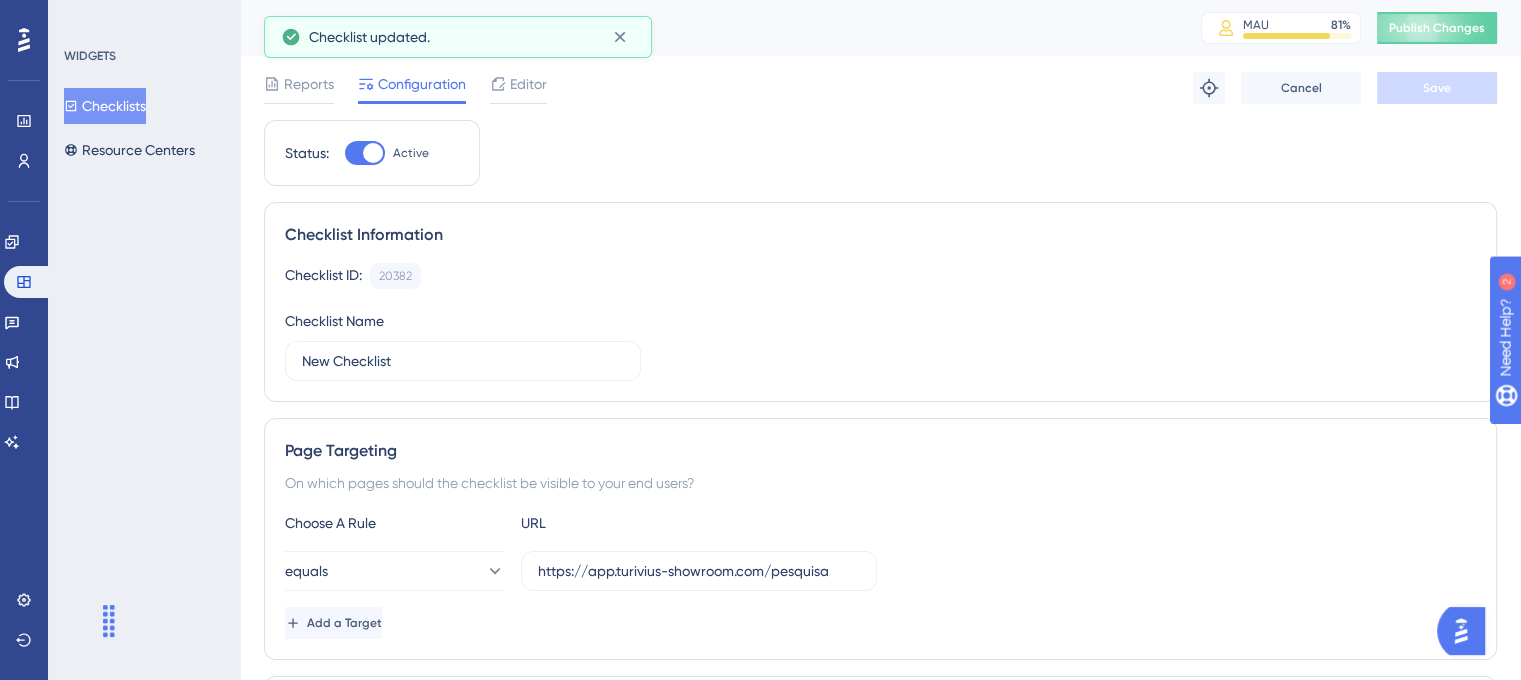 click on "Publish Changes" at bounding box center [1437, 28] 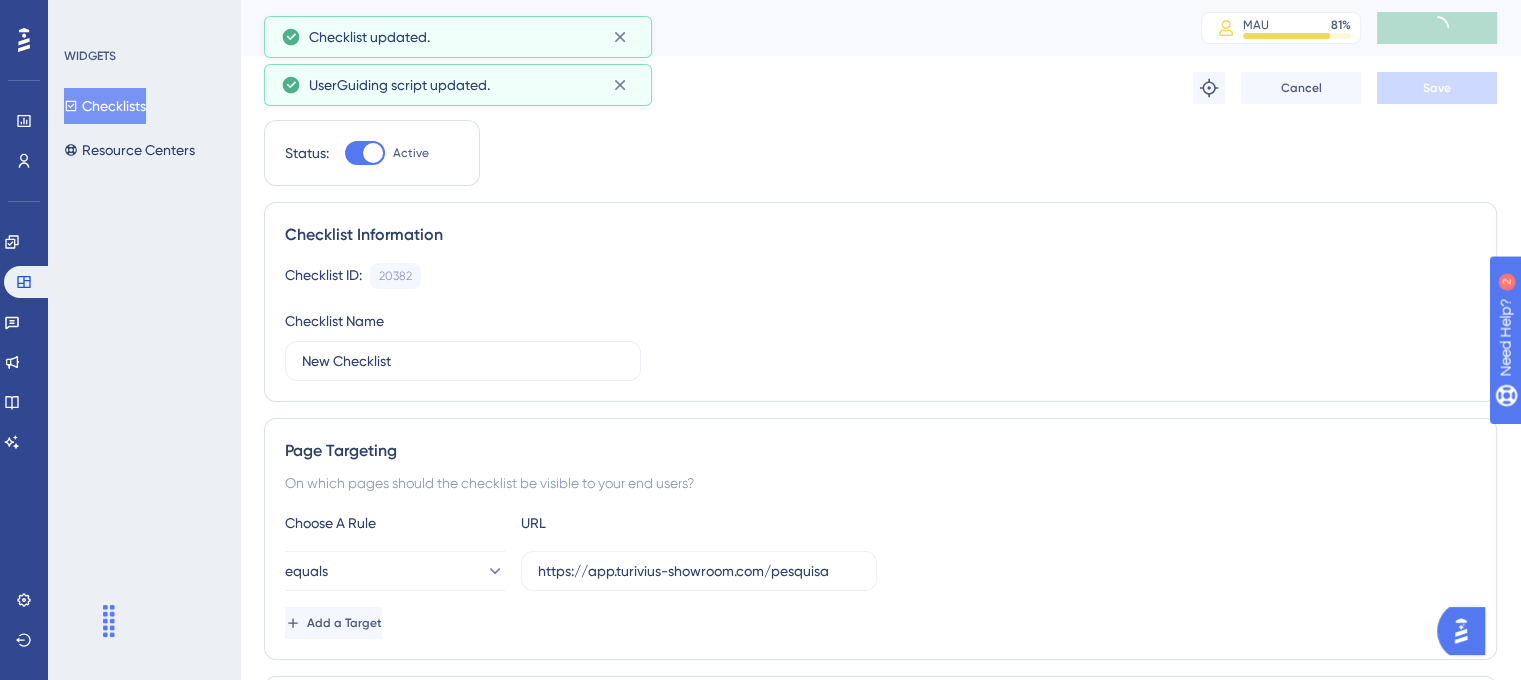 click 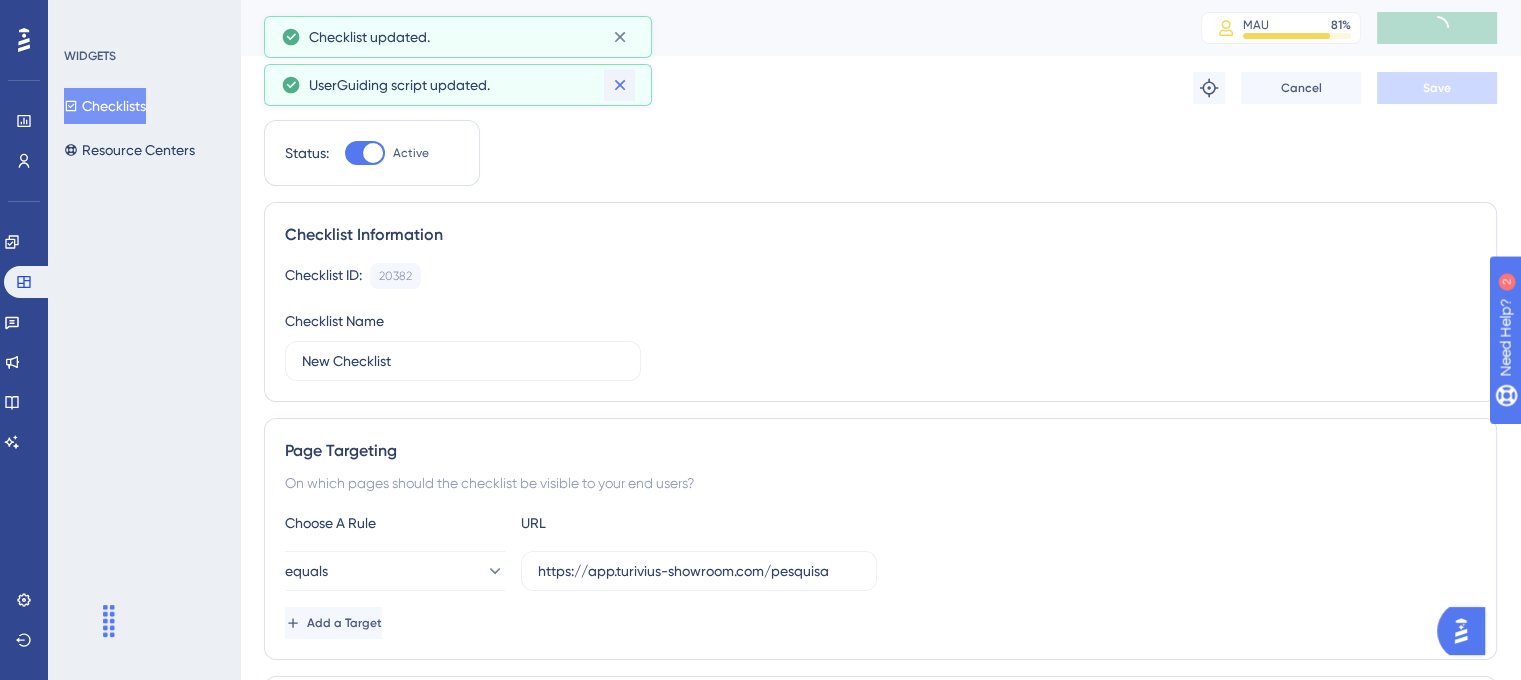 click 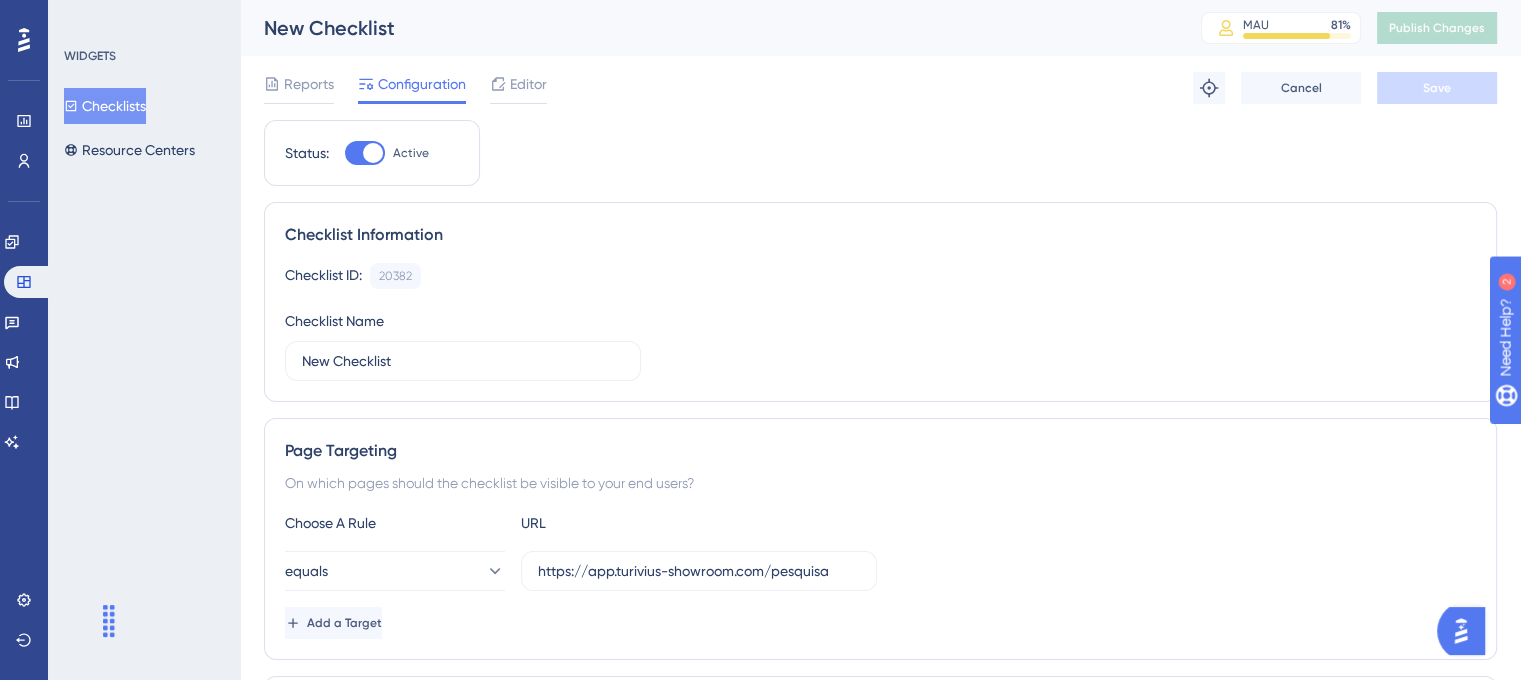 click on "New Checklist" at bounding box center [707, 28] 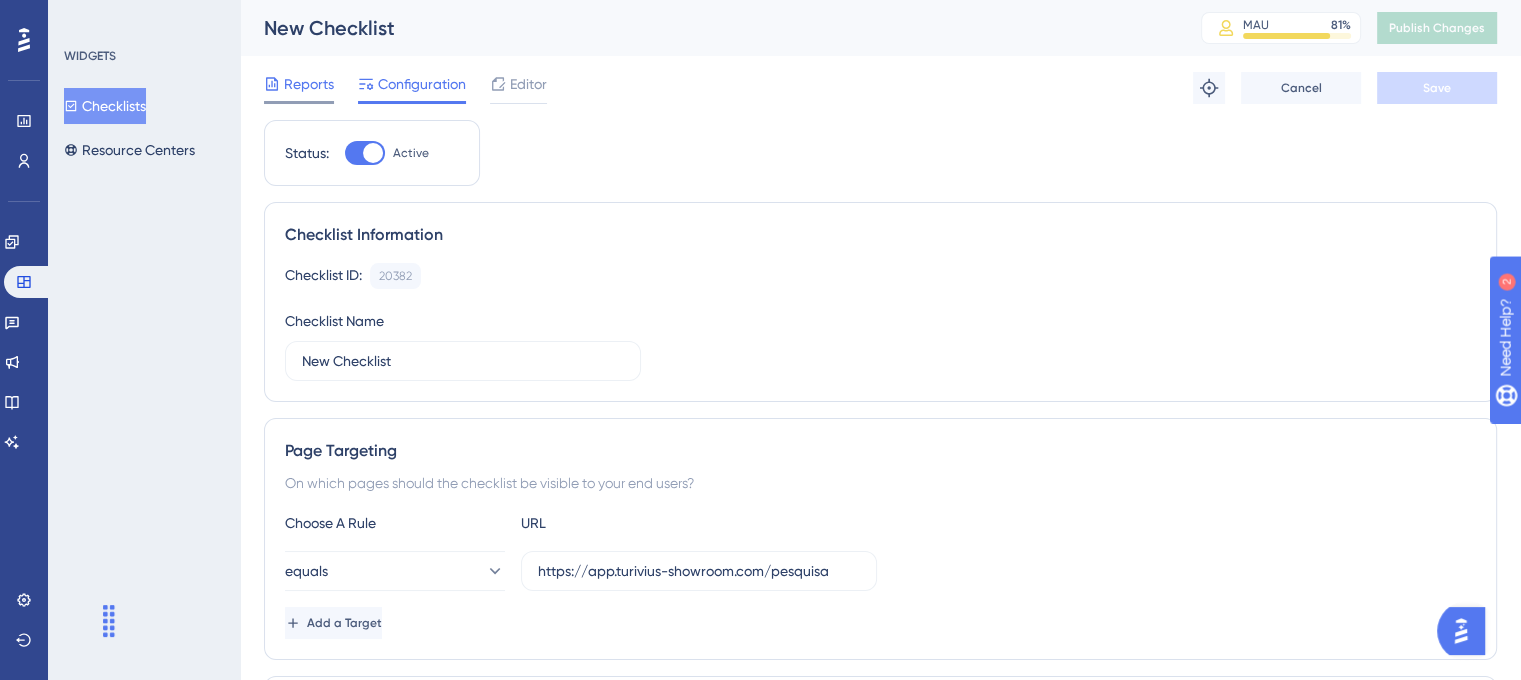 click on "Reports" at bounding box center (299, 88) 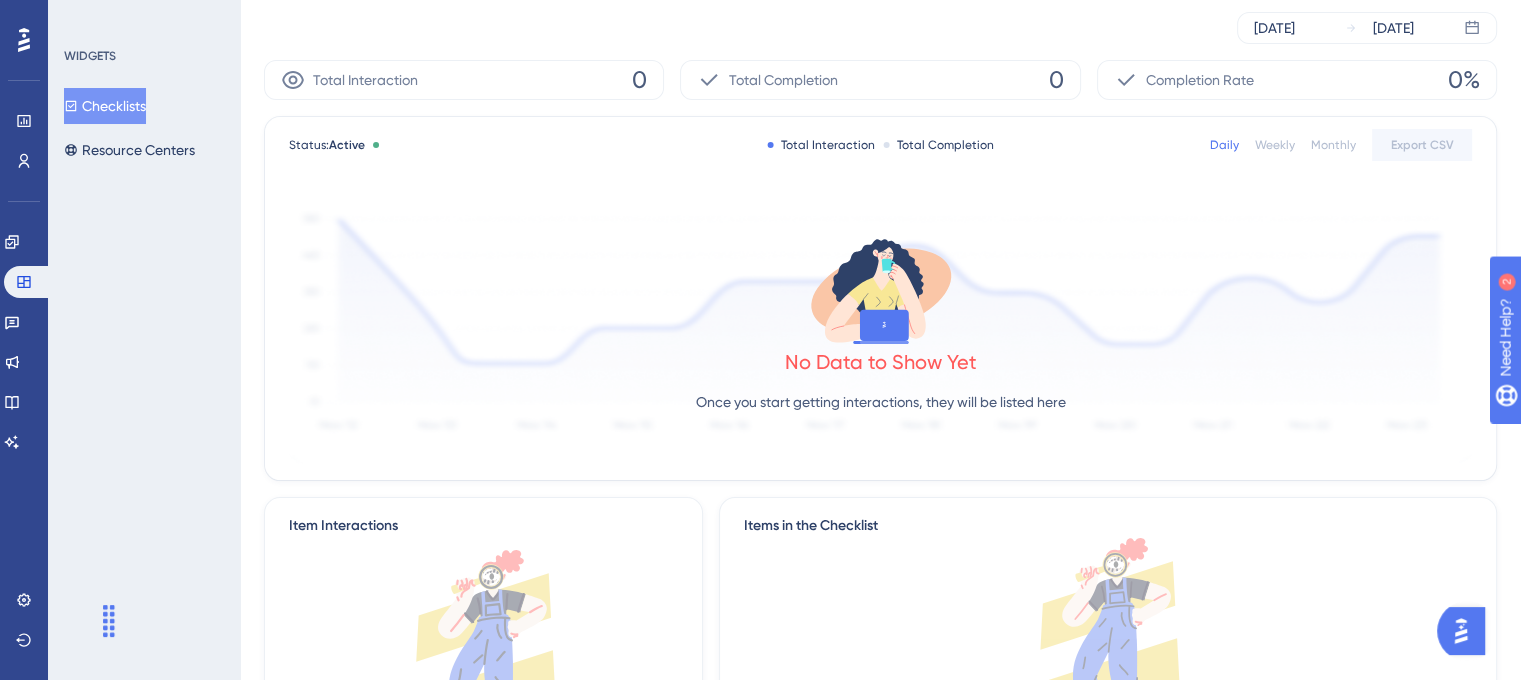 scroll, scrollTop: 0, scrollLeft: 0, axis: both 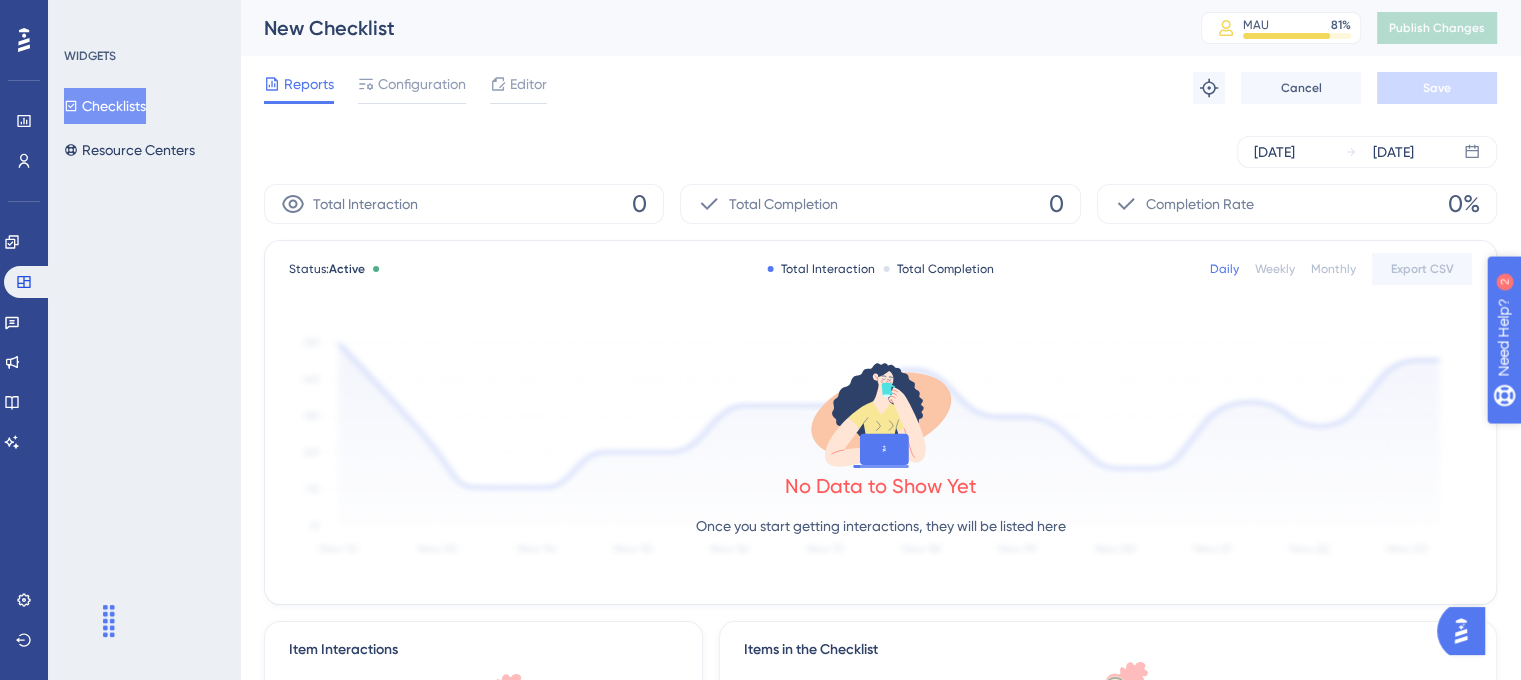 click on "Need Help?" at bounding box center [1573, 440] 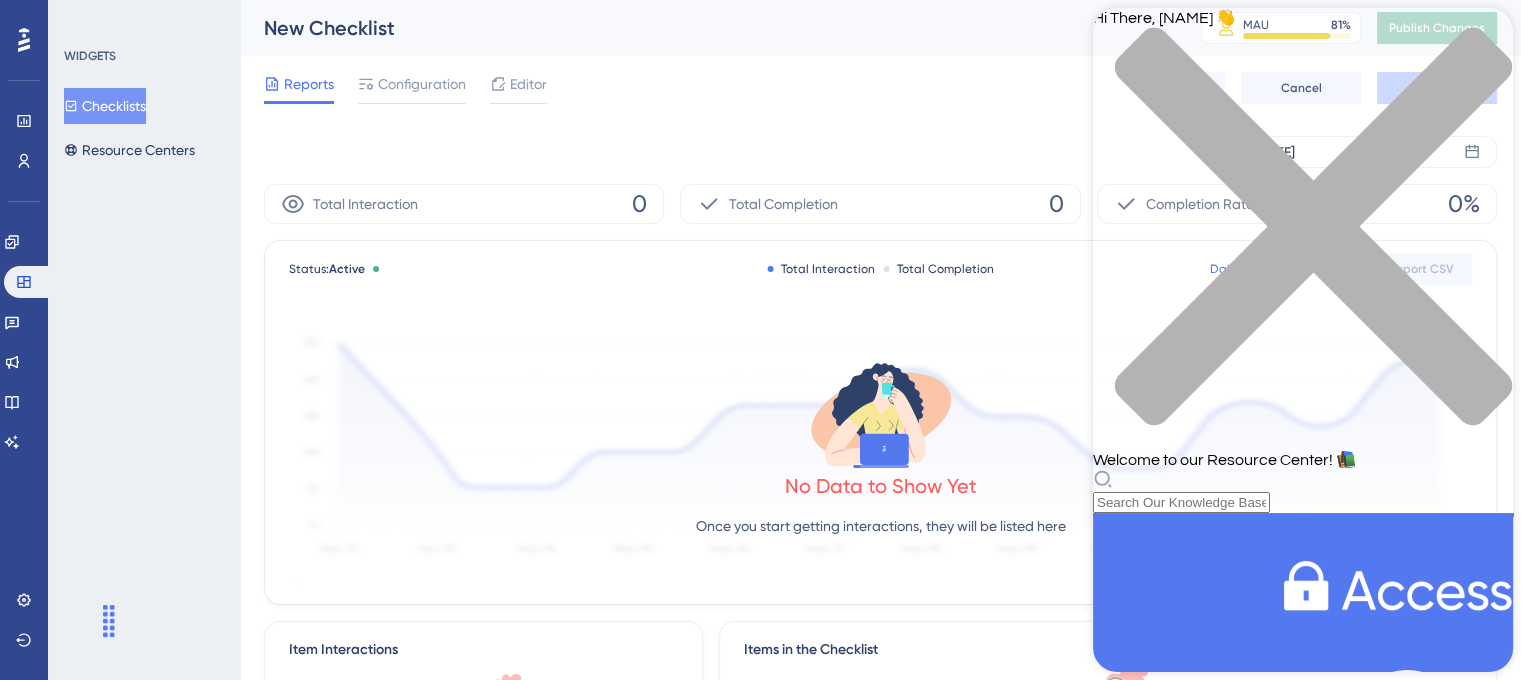 click on "Hi There, [NAME] 👋 Welcome to our Resource Center! 📚" at bounding box center (1303, 260) 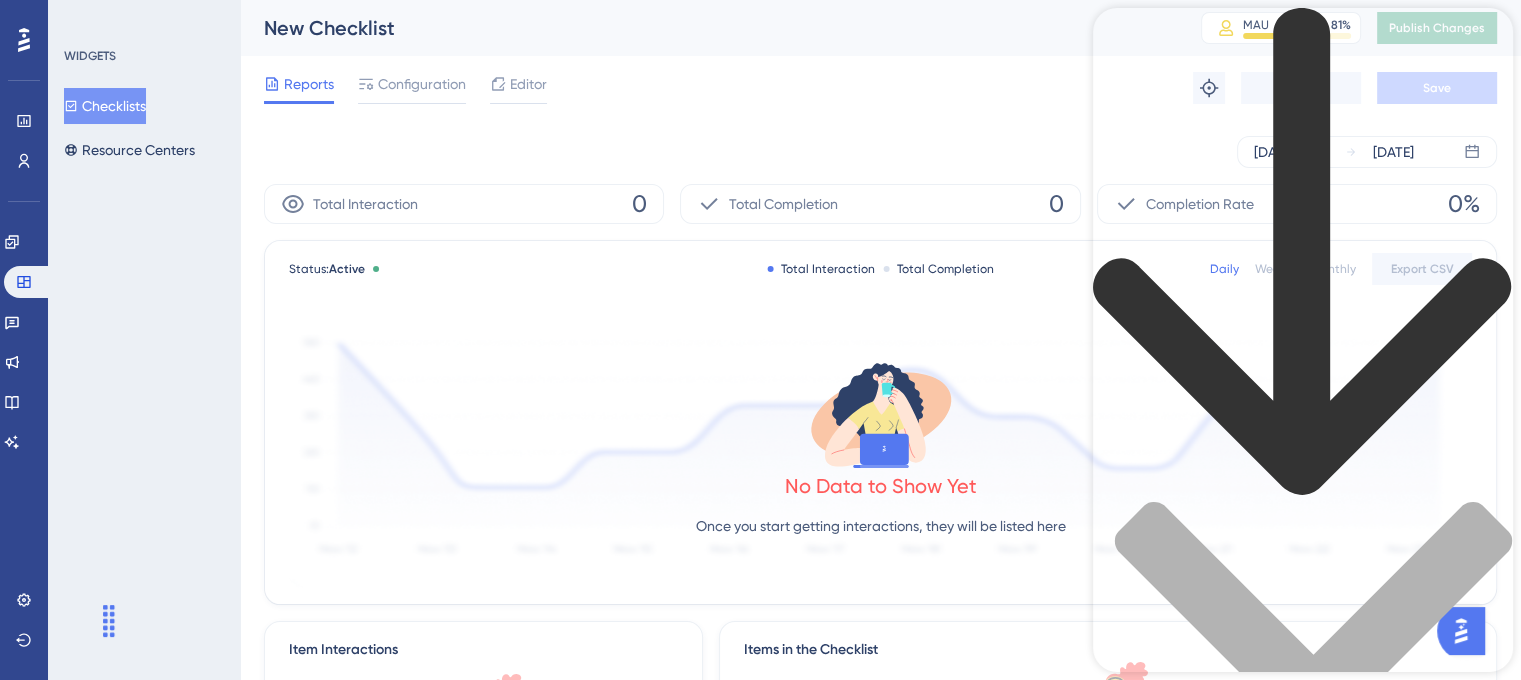 type on "checklist" 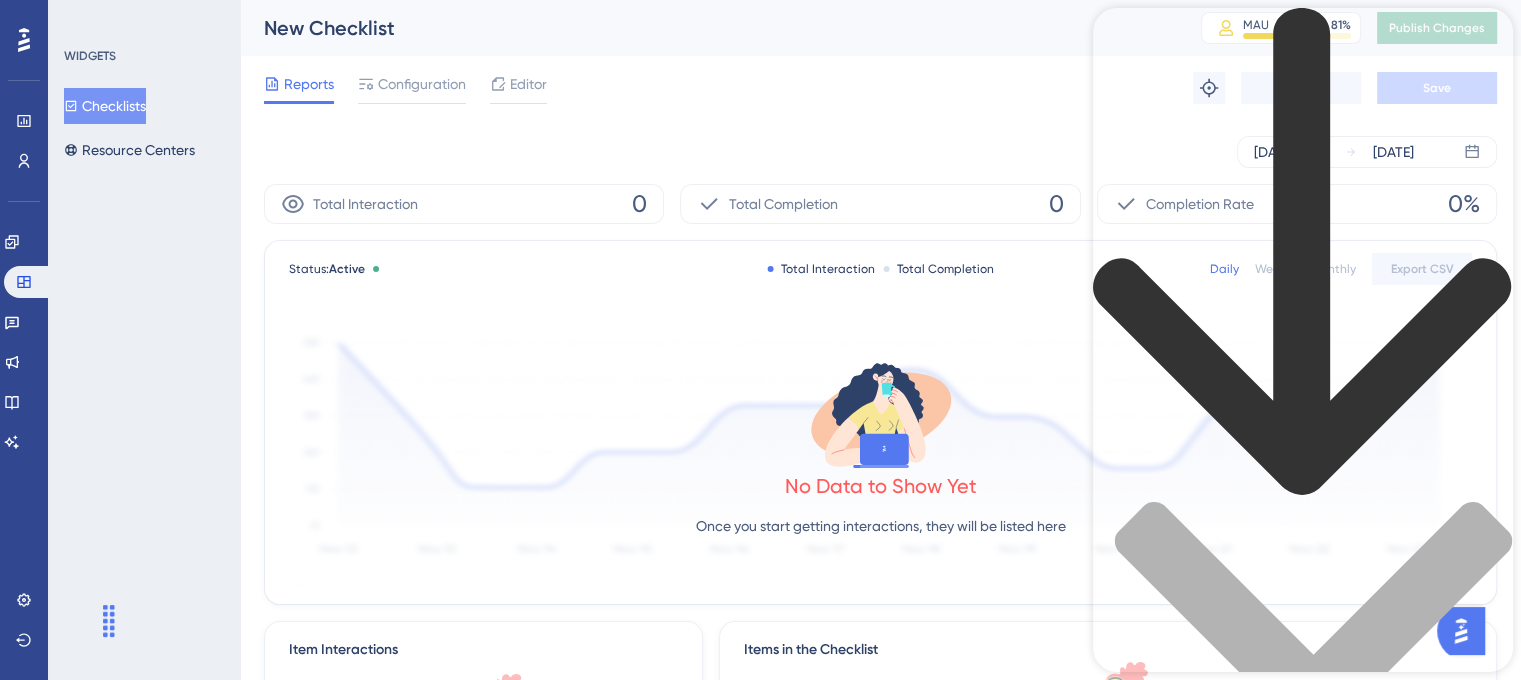 click on "Setting Delay for Materials Learn how to set delay for your onboarding materials." at bounding box center [1303, 2840] 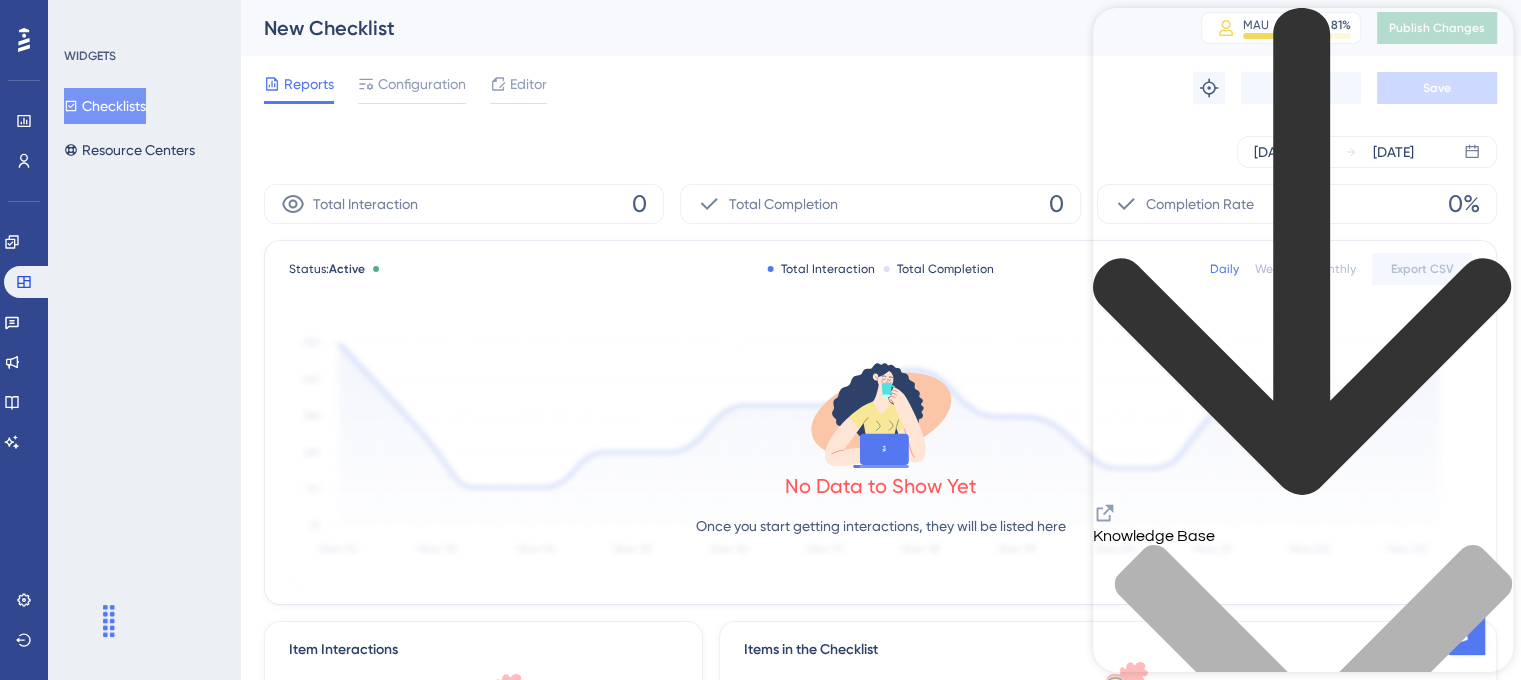 click at bounding box center [1303, 254] 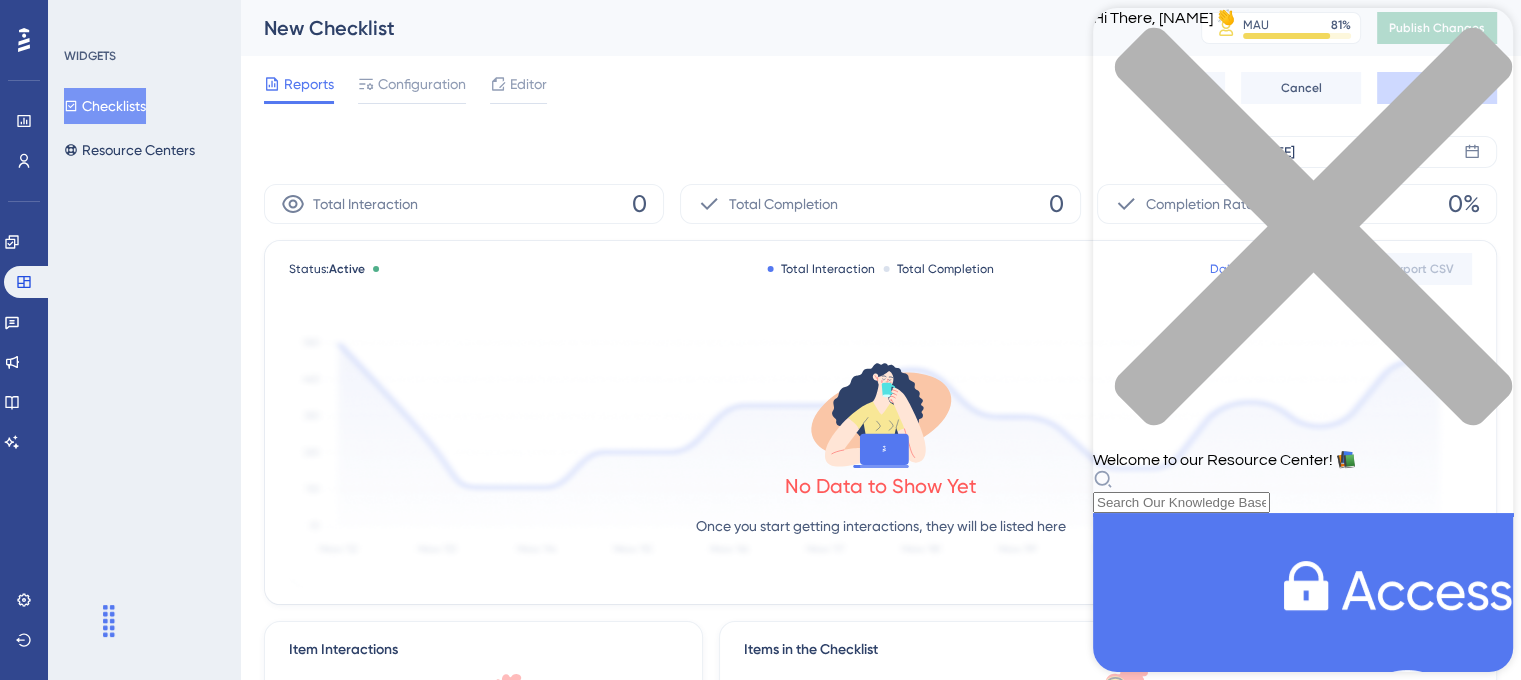 click at bounding box center (1303, 1650) 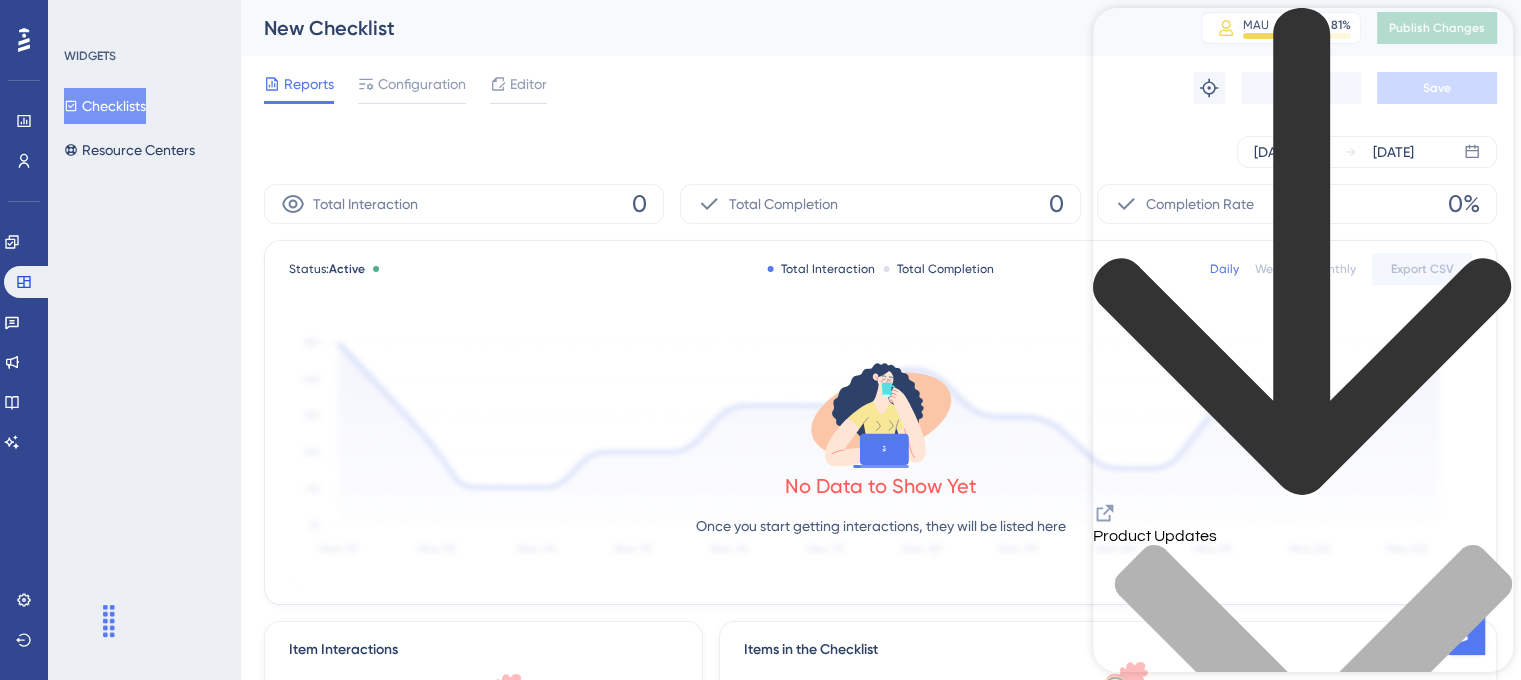 click 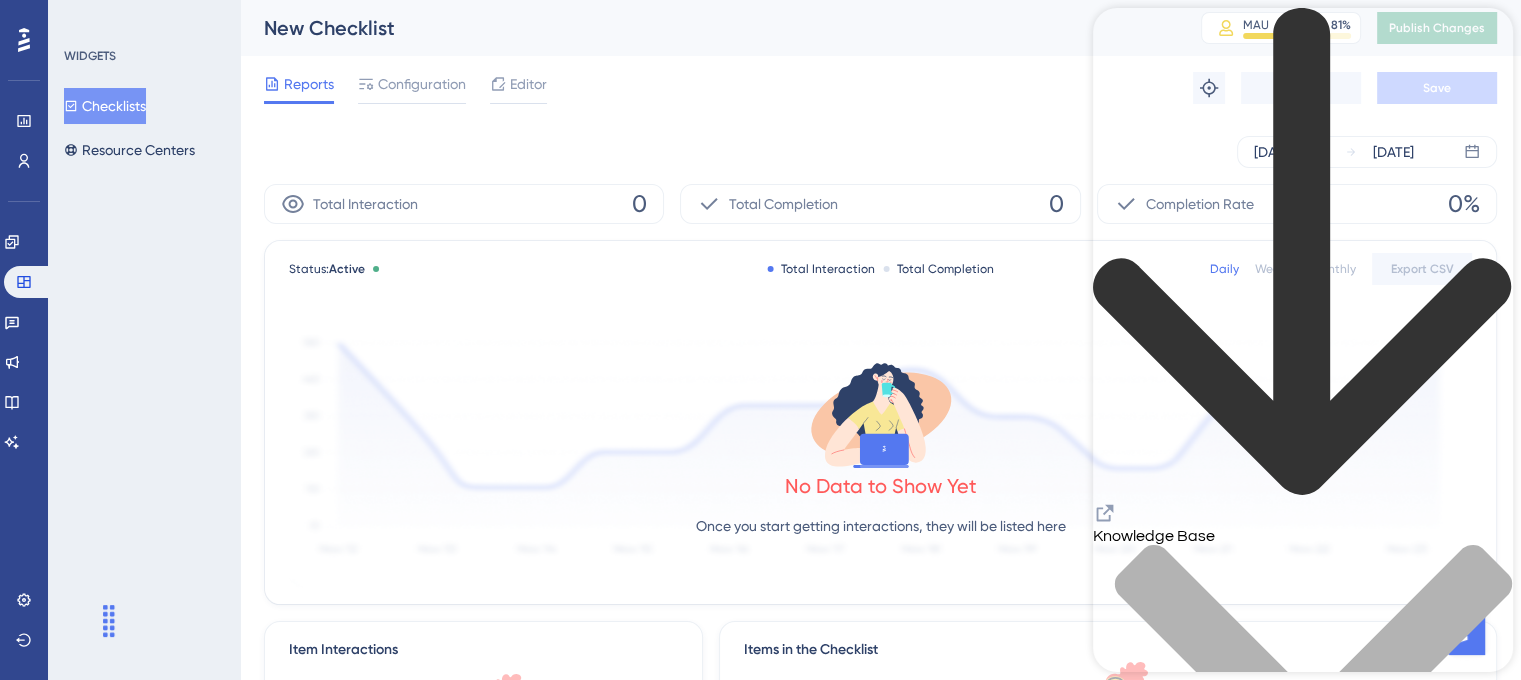 click 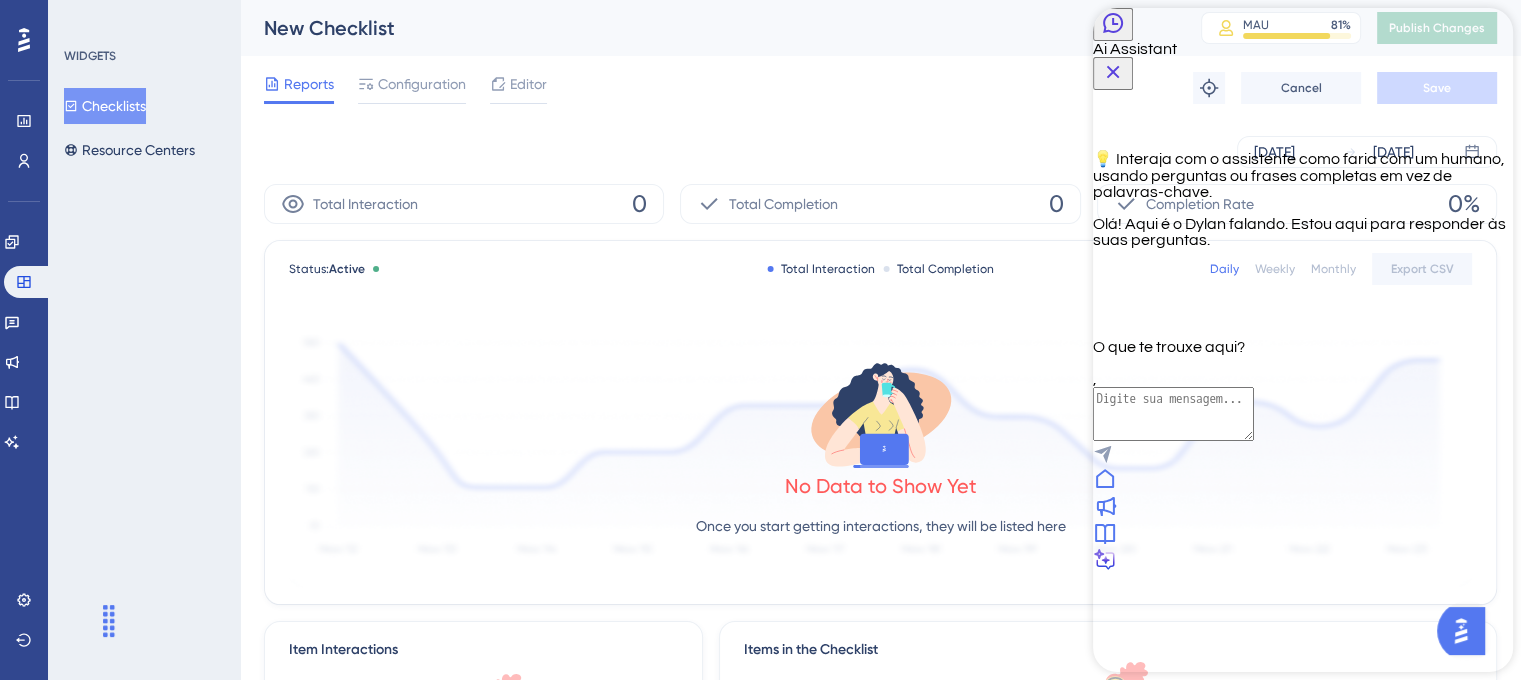 click at bounding box center (1173, 414) 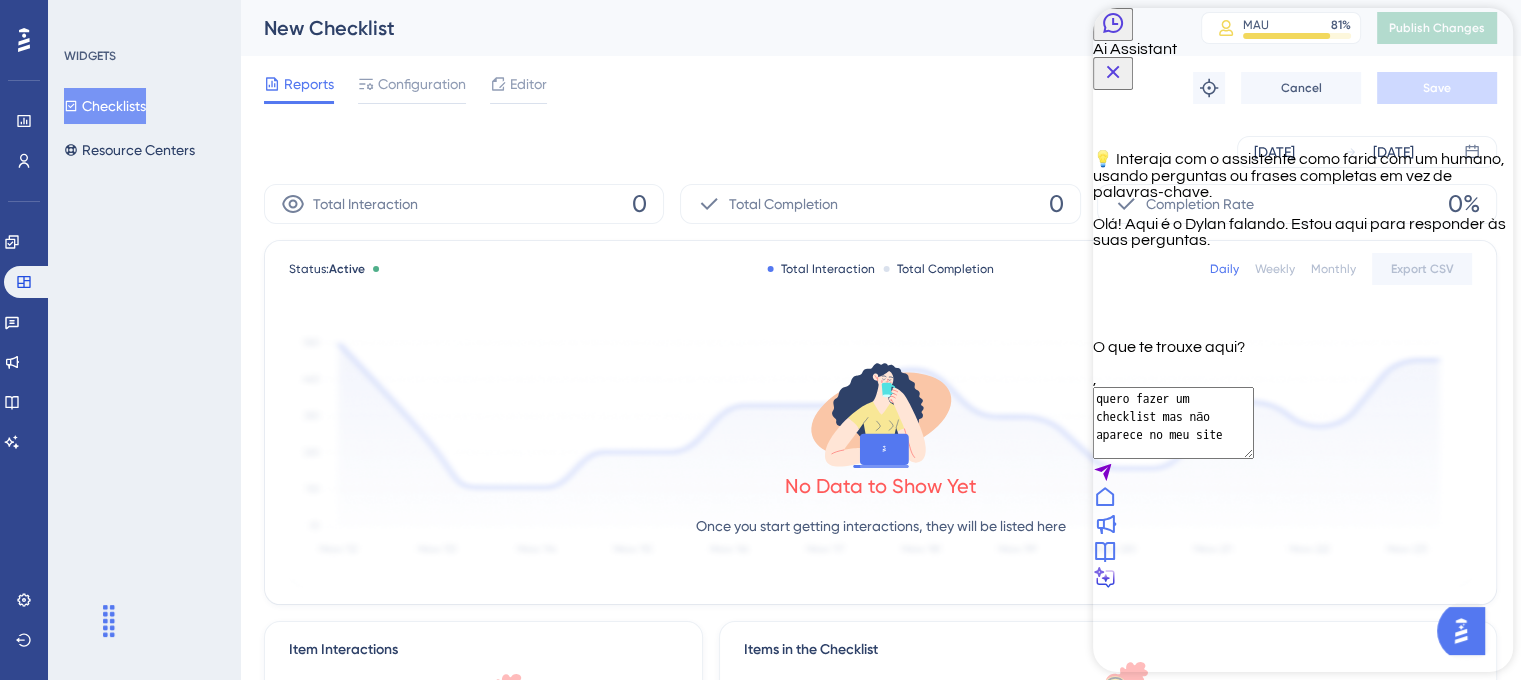 type on "quero fazer um checklist mas não aparece no meu site" 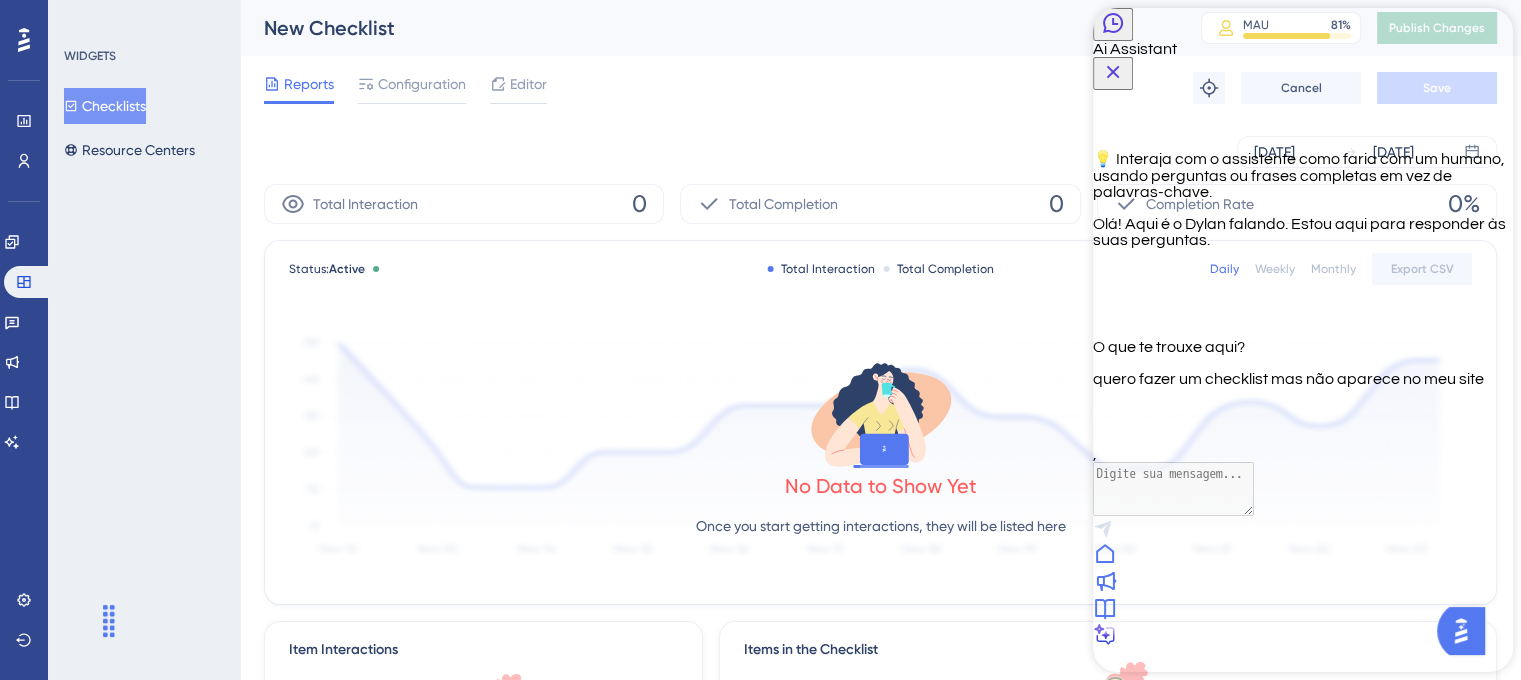 scroll, scrollTop: 56, scrollLeft: 0, axis: vertical 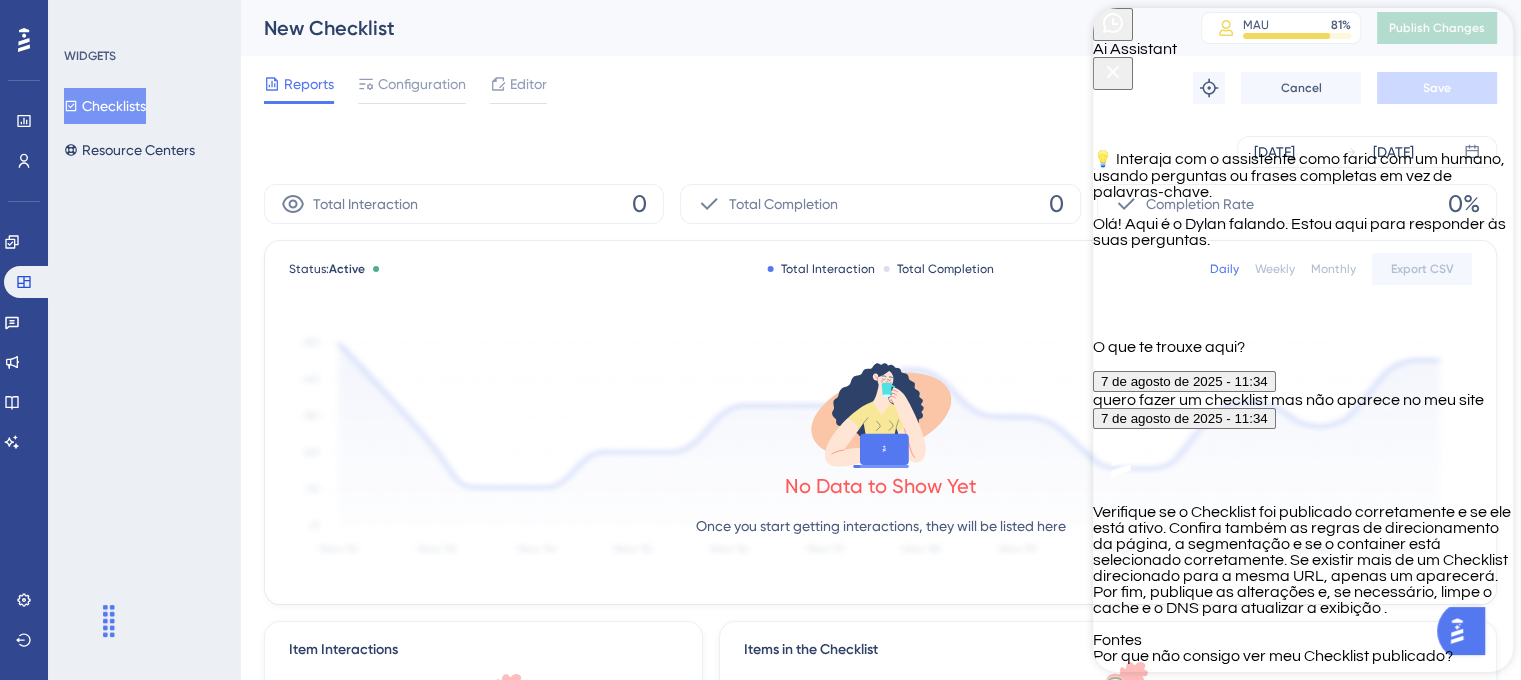 click on "Por que não consigo ver meu Checklist publicado?" at bounding box center [1303, 667] 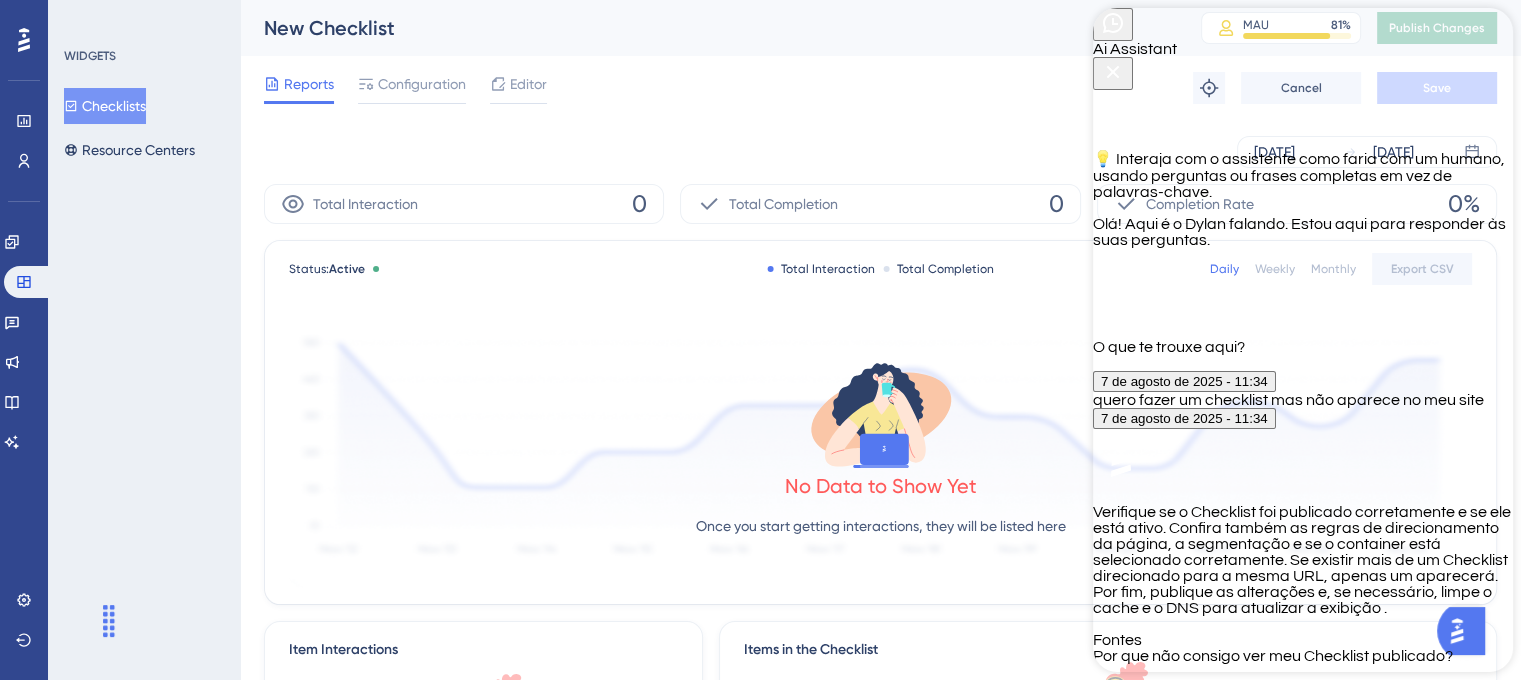 click 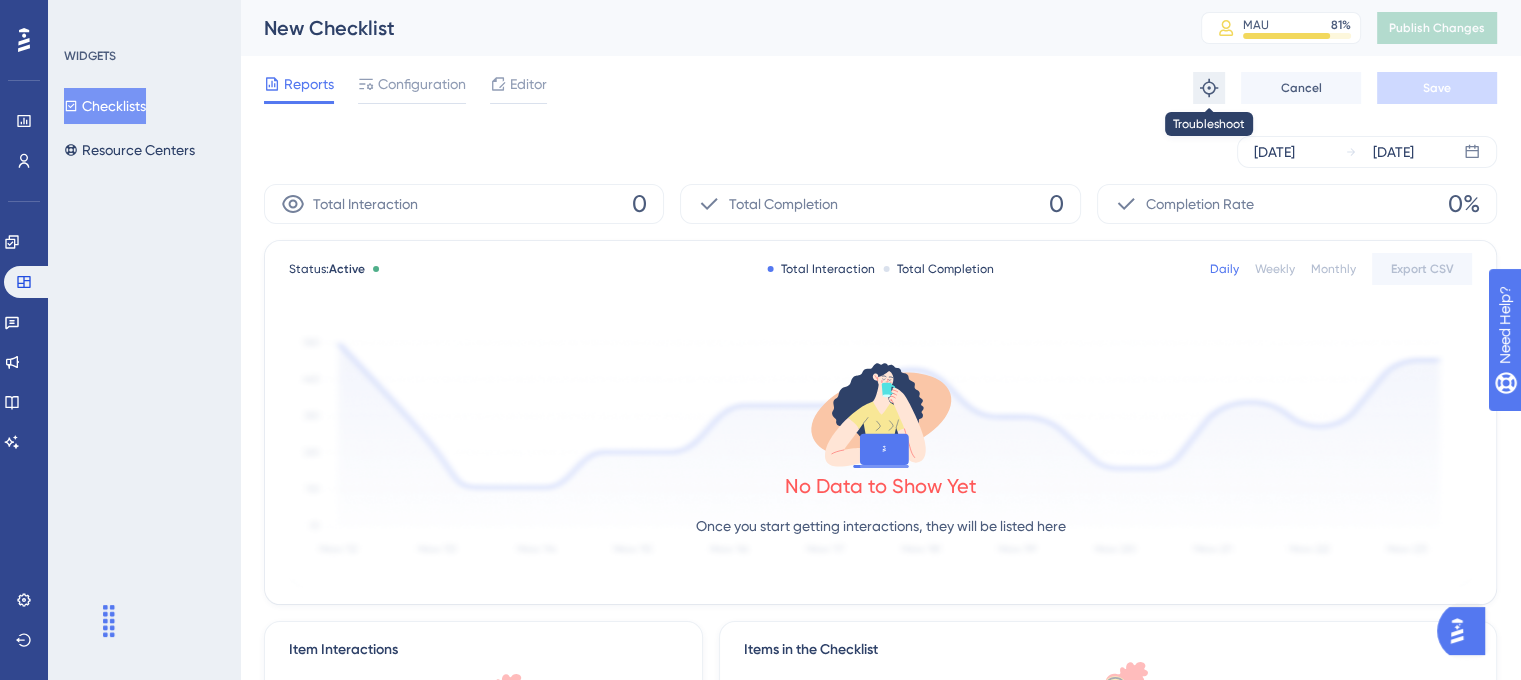click 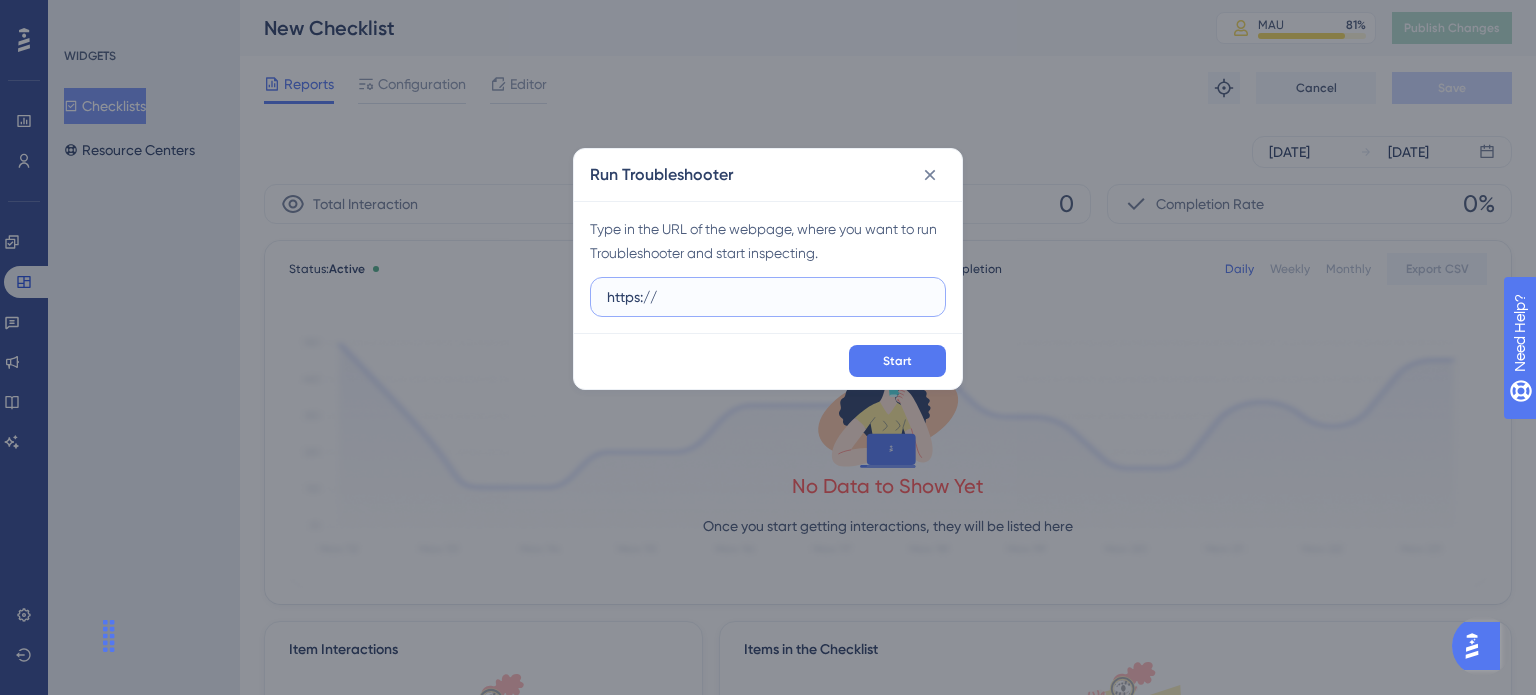 drag, startPoint x: 704, startPoint y: 287, endPoint x: 482, endPoint y: 296, distance: 222.18236 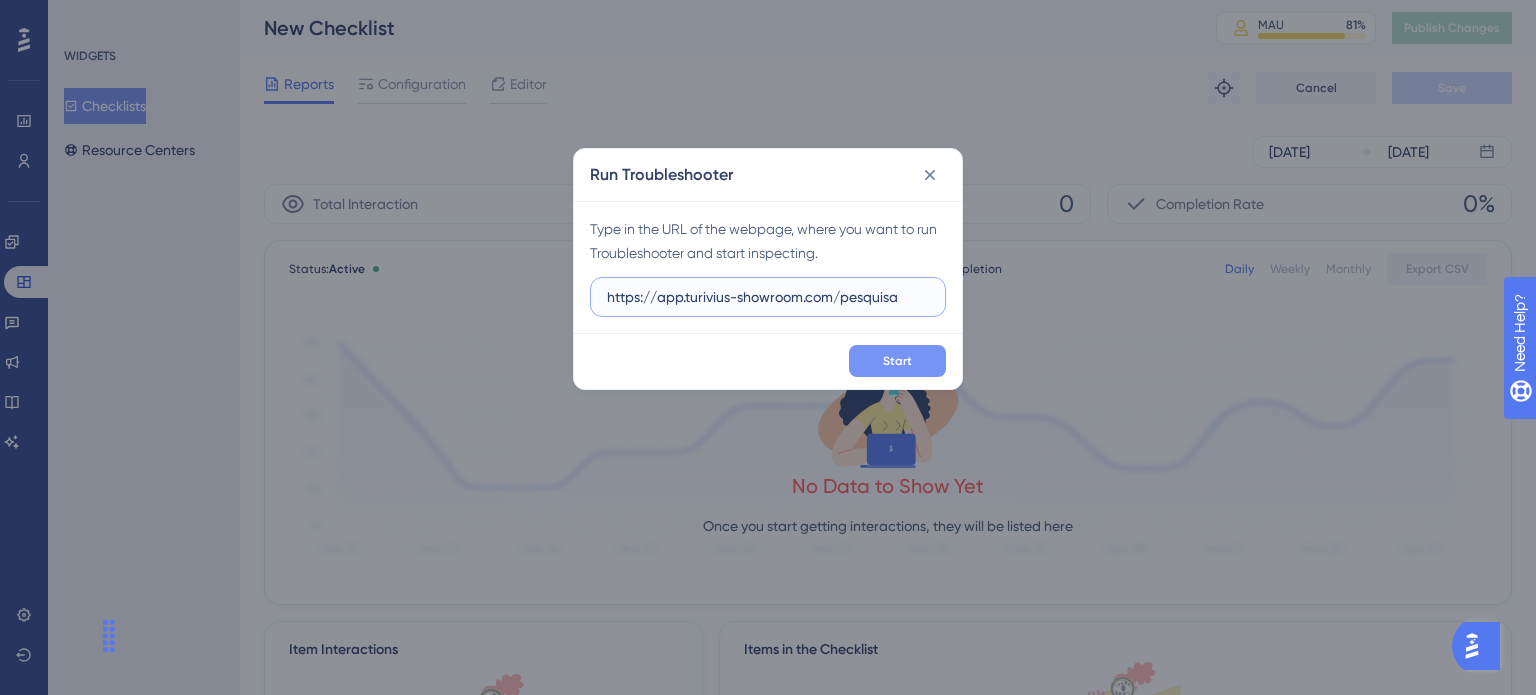 type on "https://app.turivius-showroom.com/pesquisa" 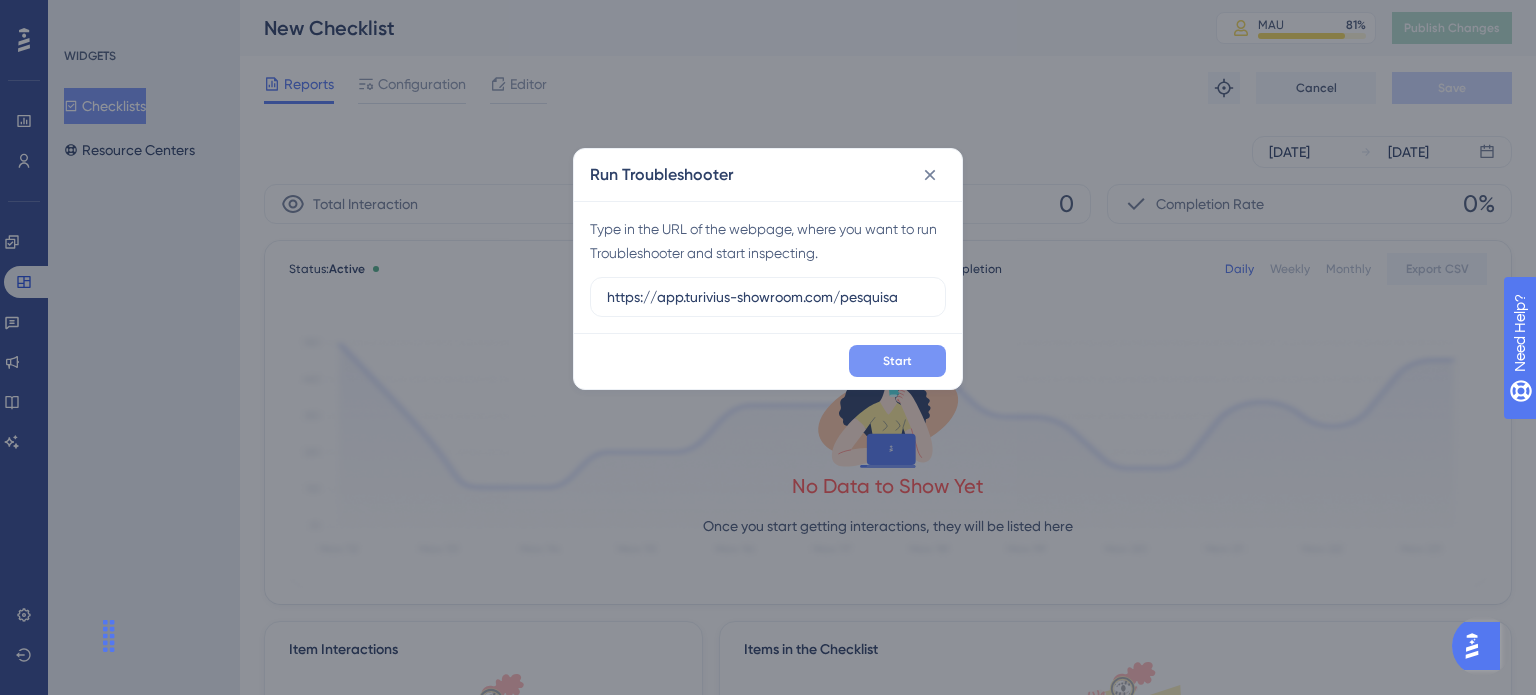 click on "Start" at bounding box center (897, 361) 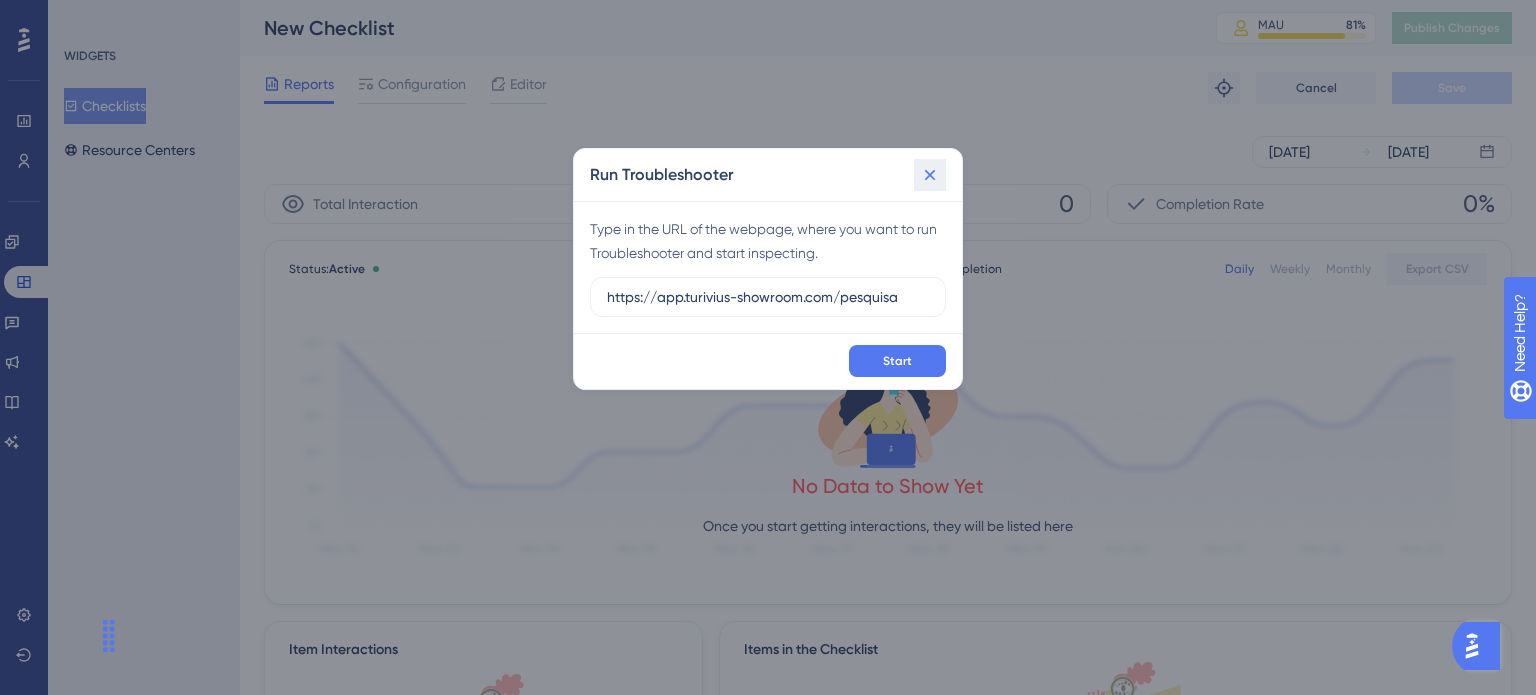click 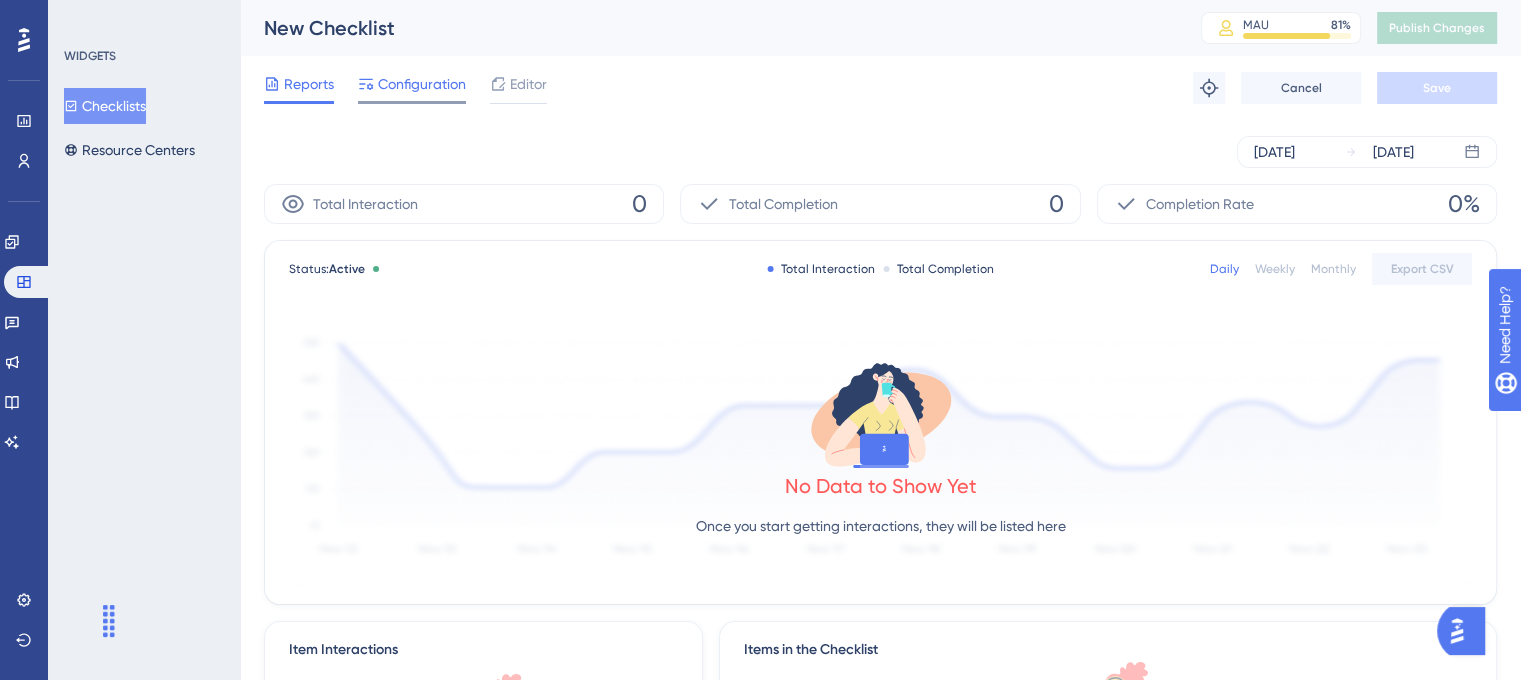 click on "Configuration" at bounding box center [422, 84] 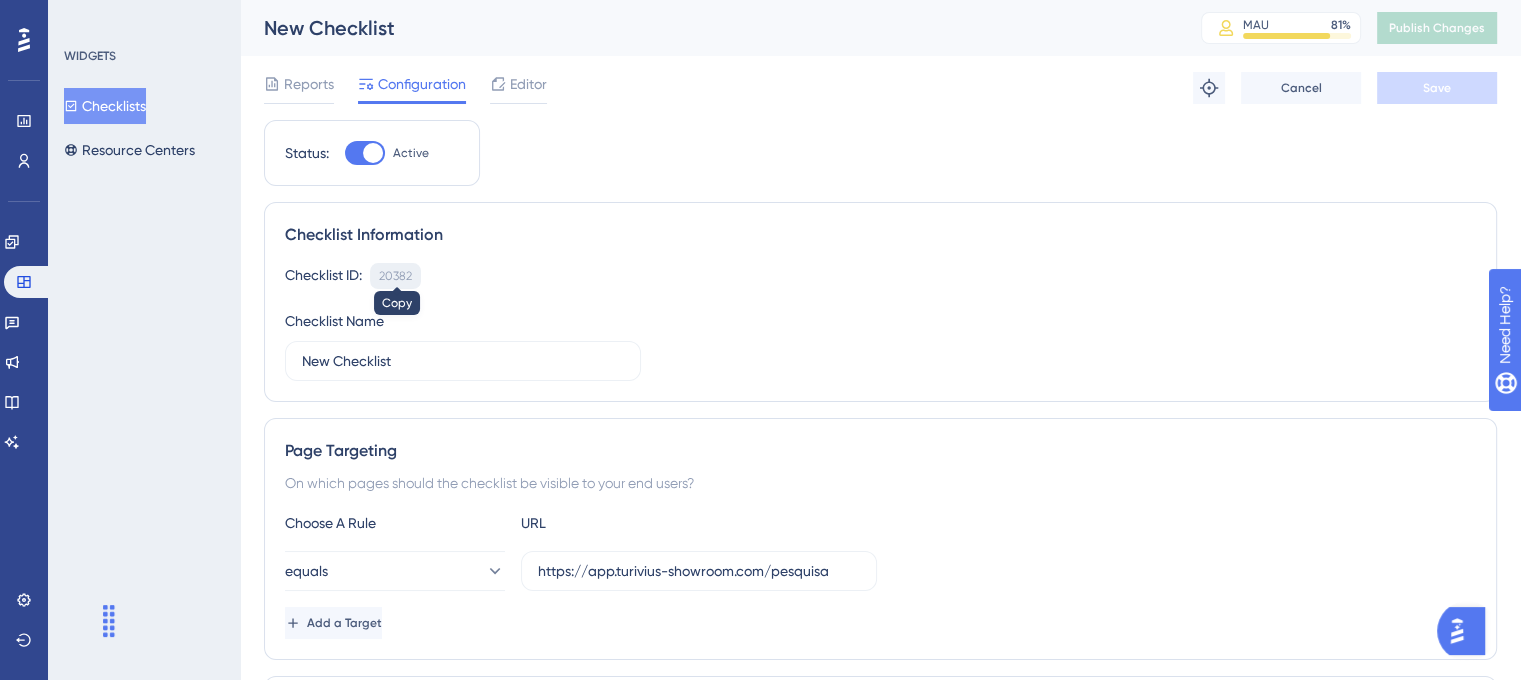 click on "20382" at bounding box center [395, 276] 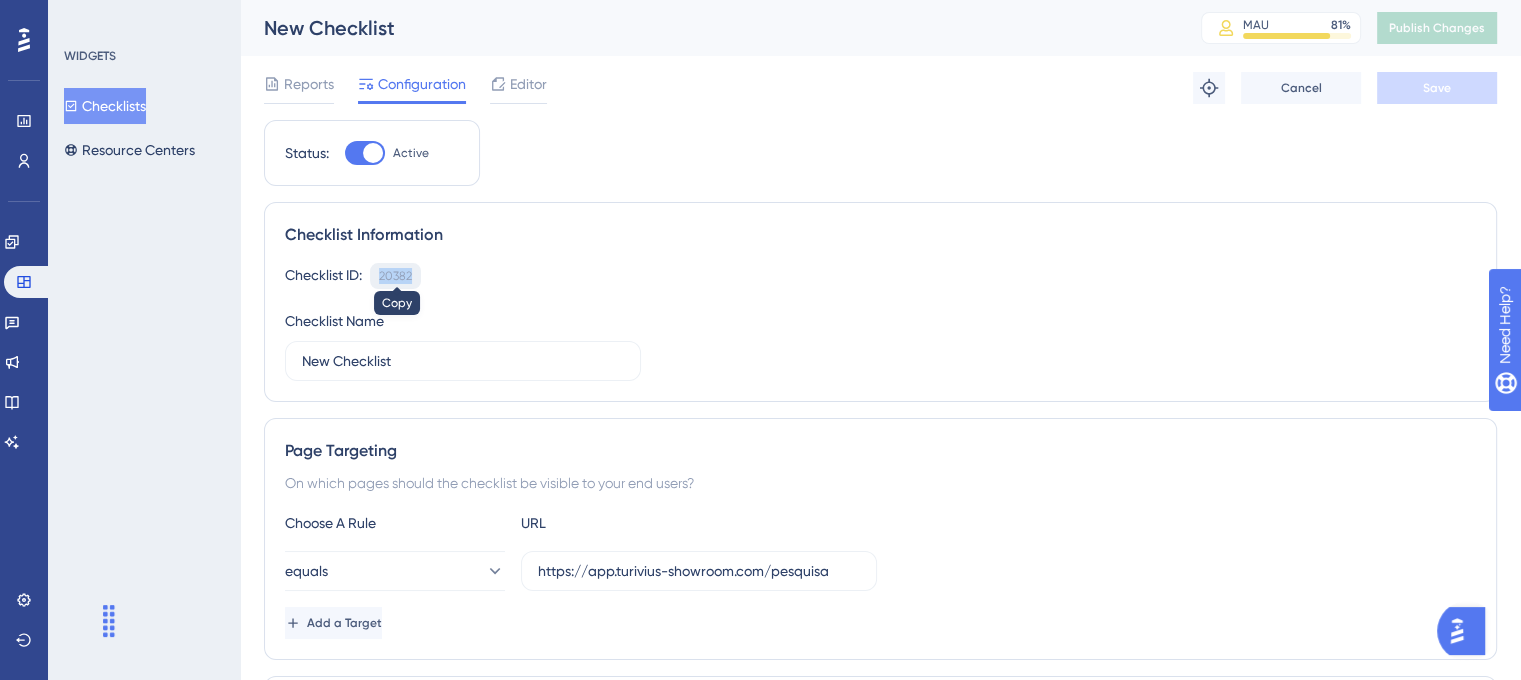 click on "20382" at bounding box center (395, 276) 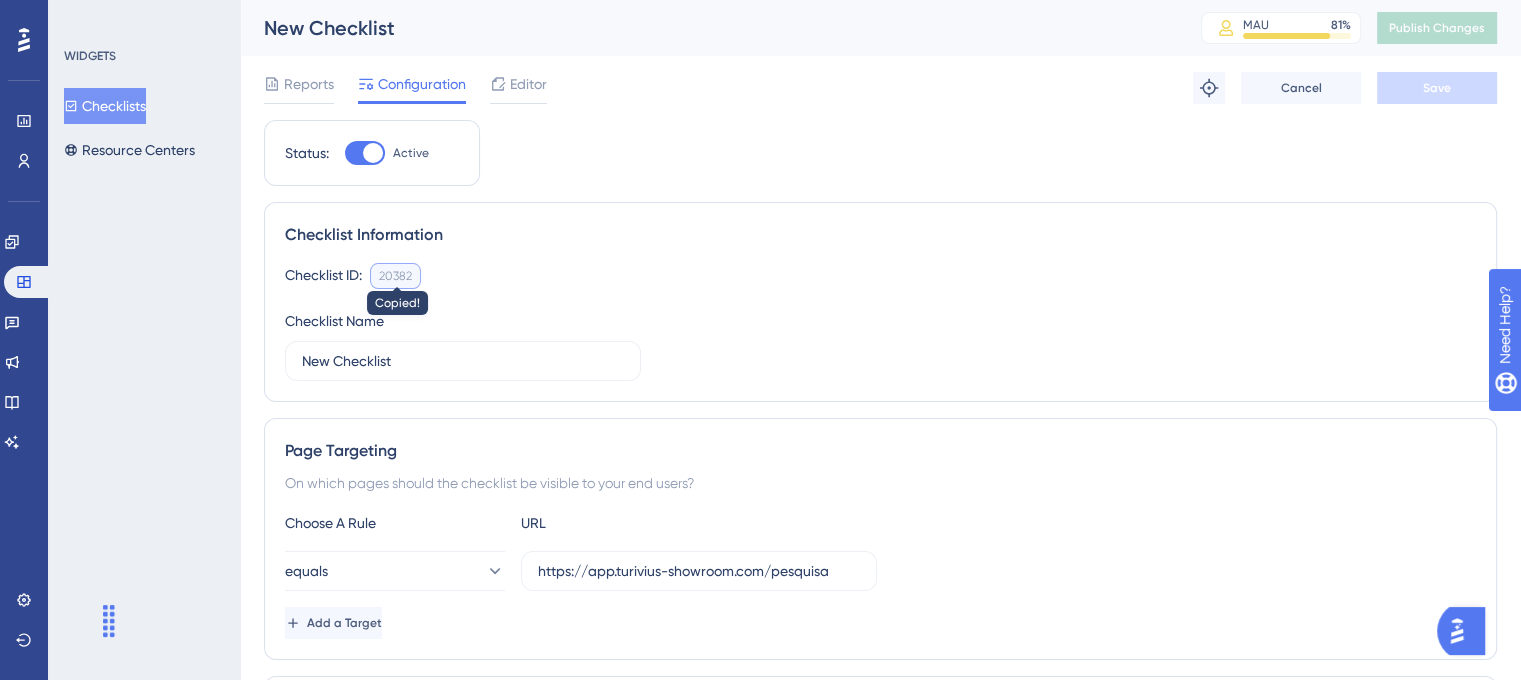 click on "Checklist ID: 20382 Copied!" at bounding box center [880, 276] 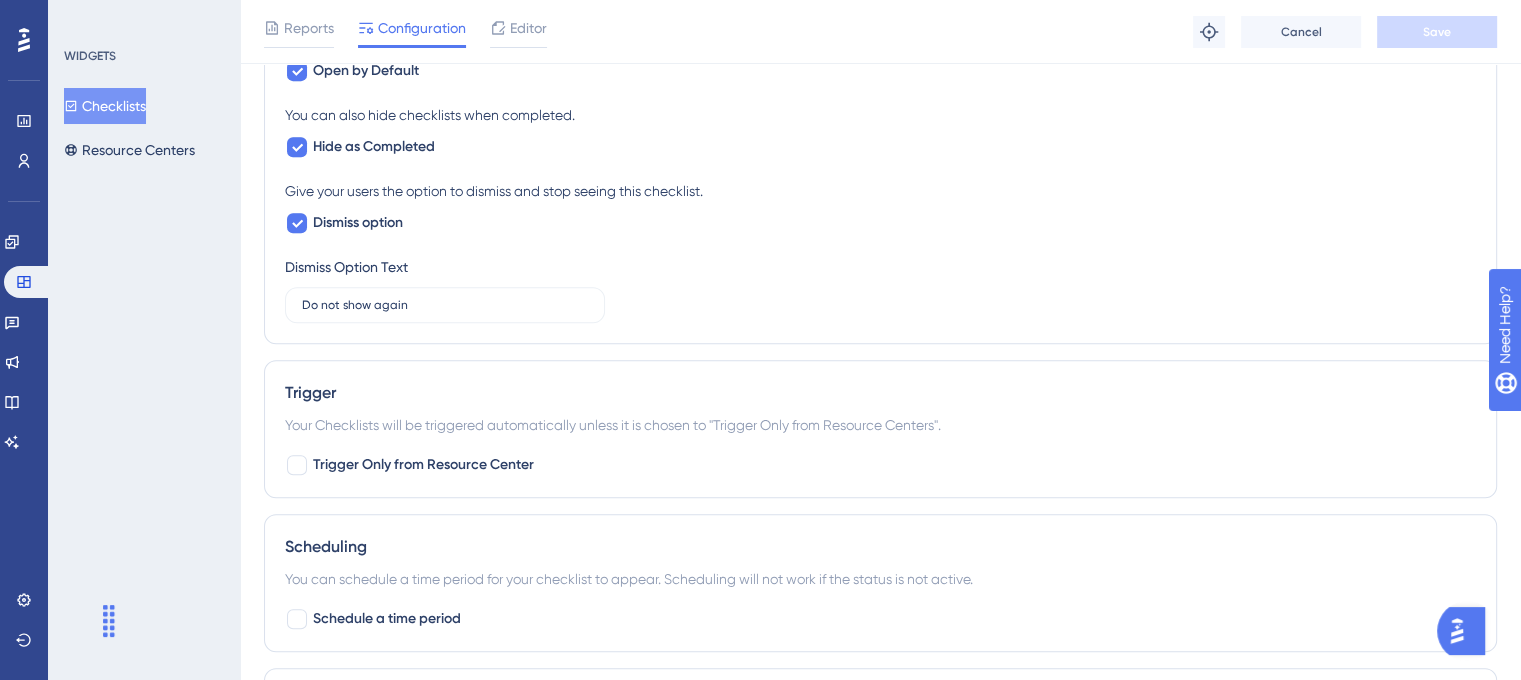 scroll, scrollTop: 900, scrollLeft: 0, axis: vertical 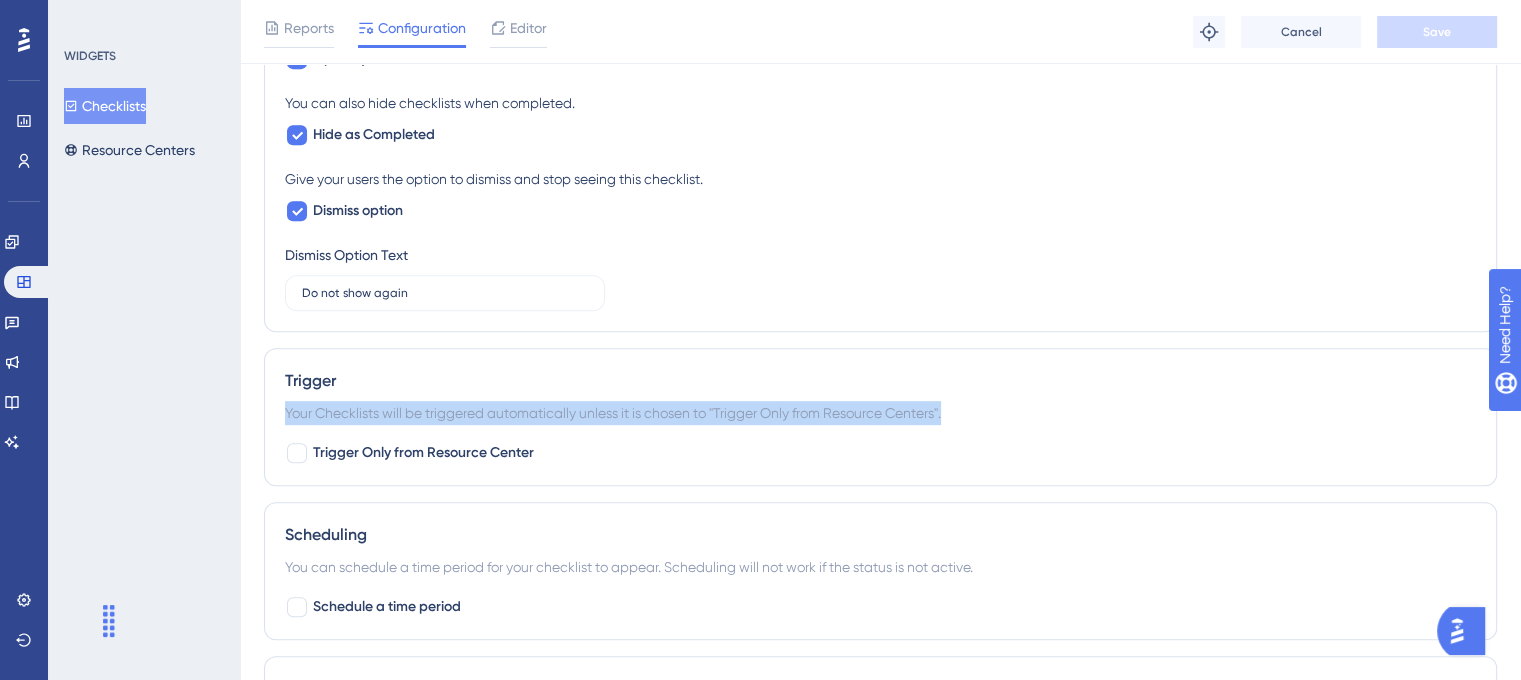 drag, startPoint x: 954, startPoint y: 411, endPoint x: 285, endPoint y: 414, distance: 669.0067 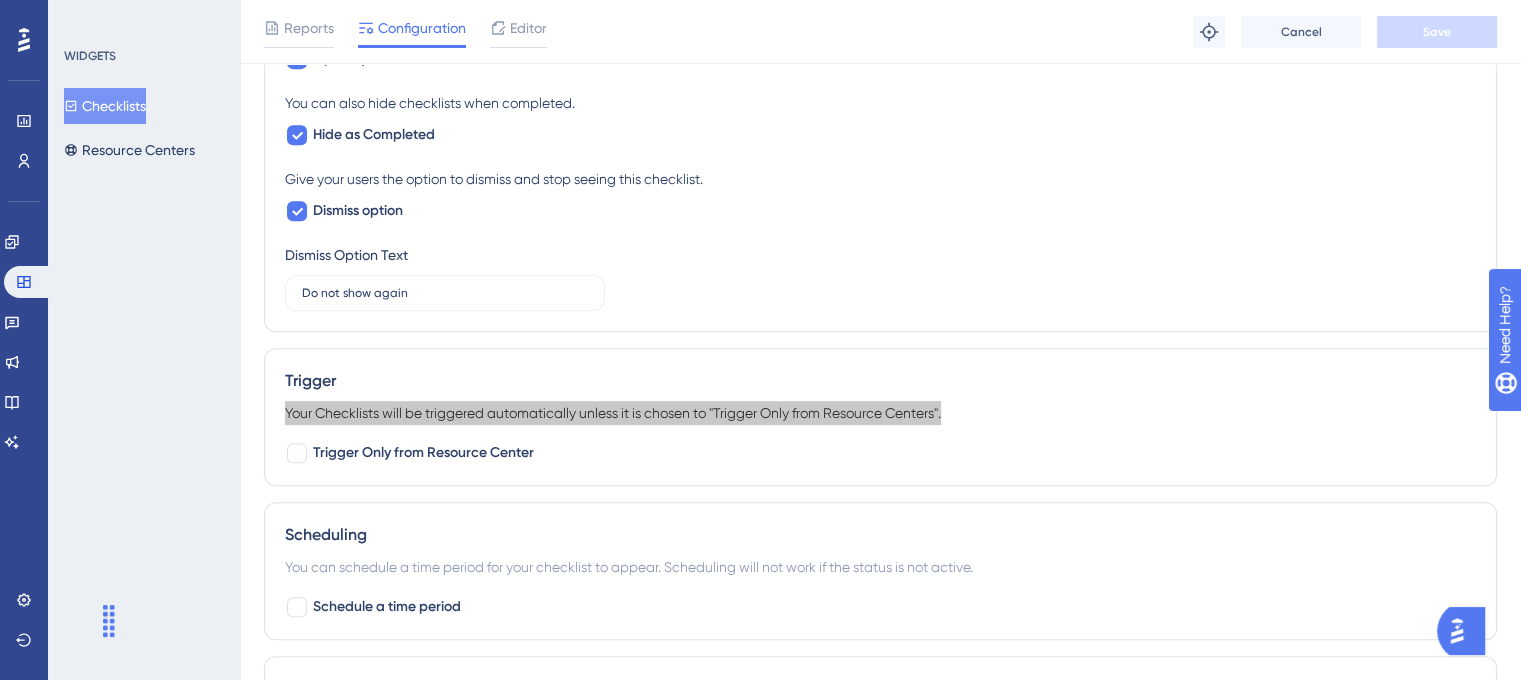 click at bounding box center [1457, 631] 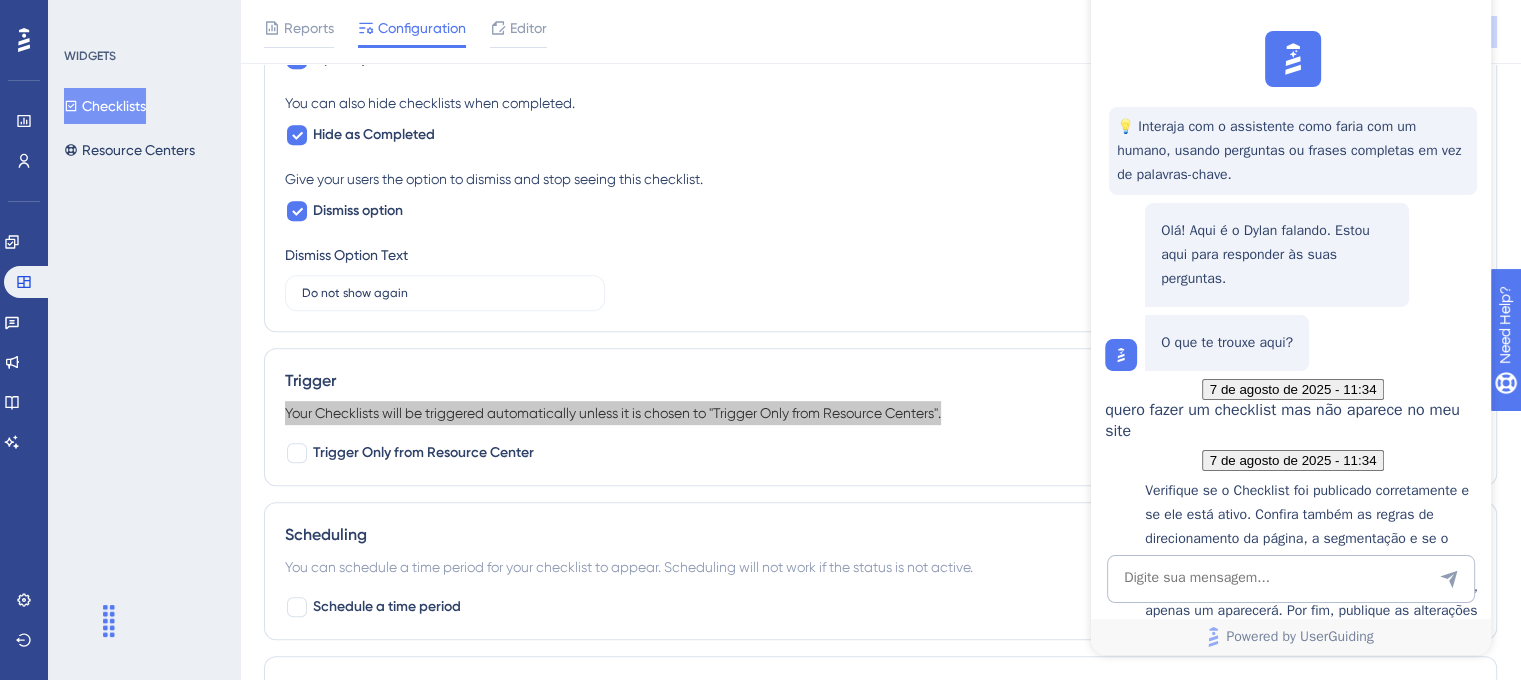 scroll, scrollTop: 0, scrollLeft: 0, axis: both 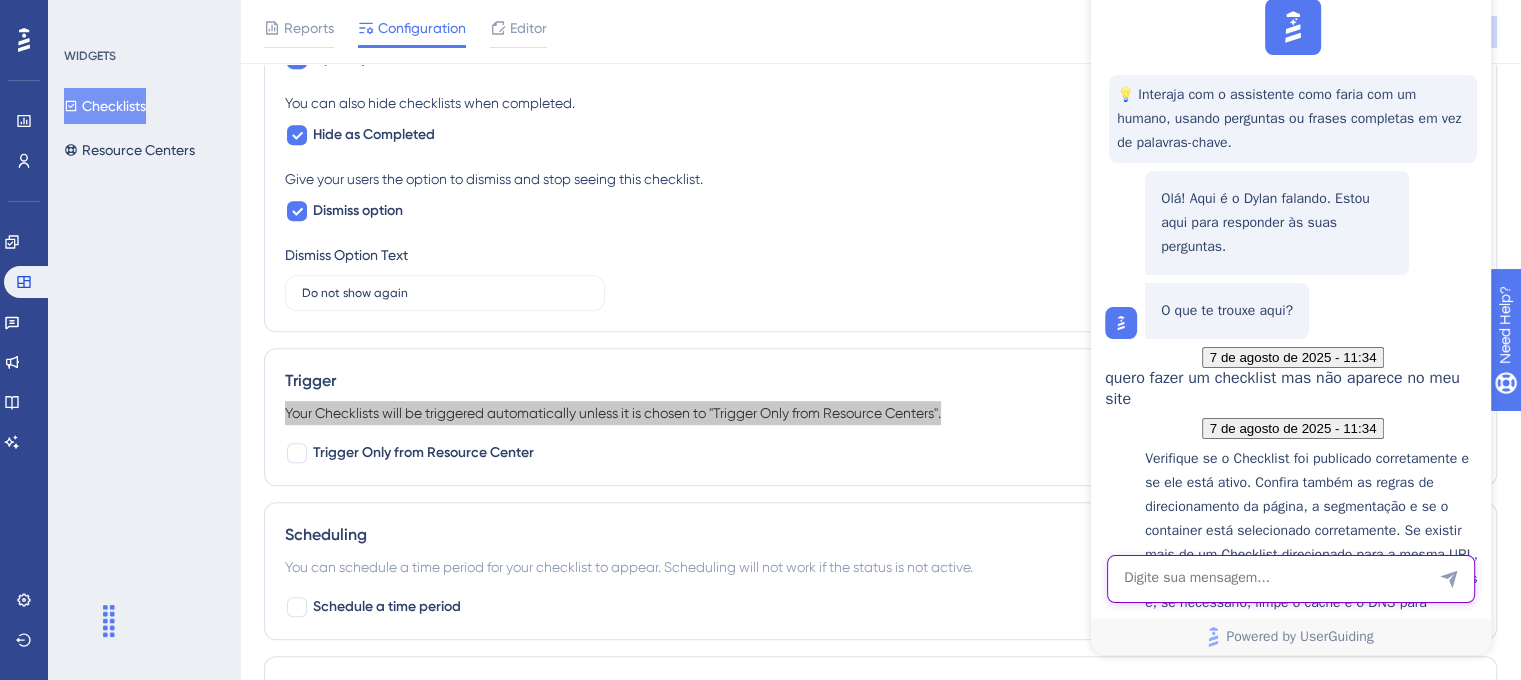 click at bounding box center [1291, 579] 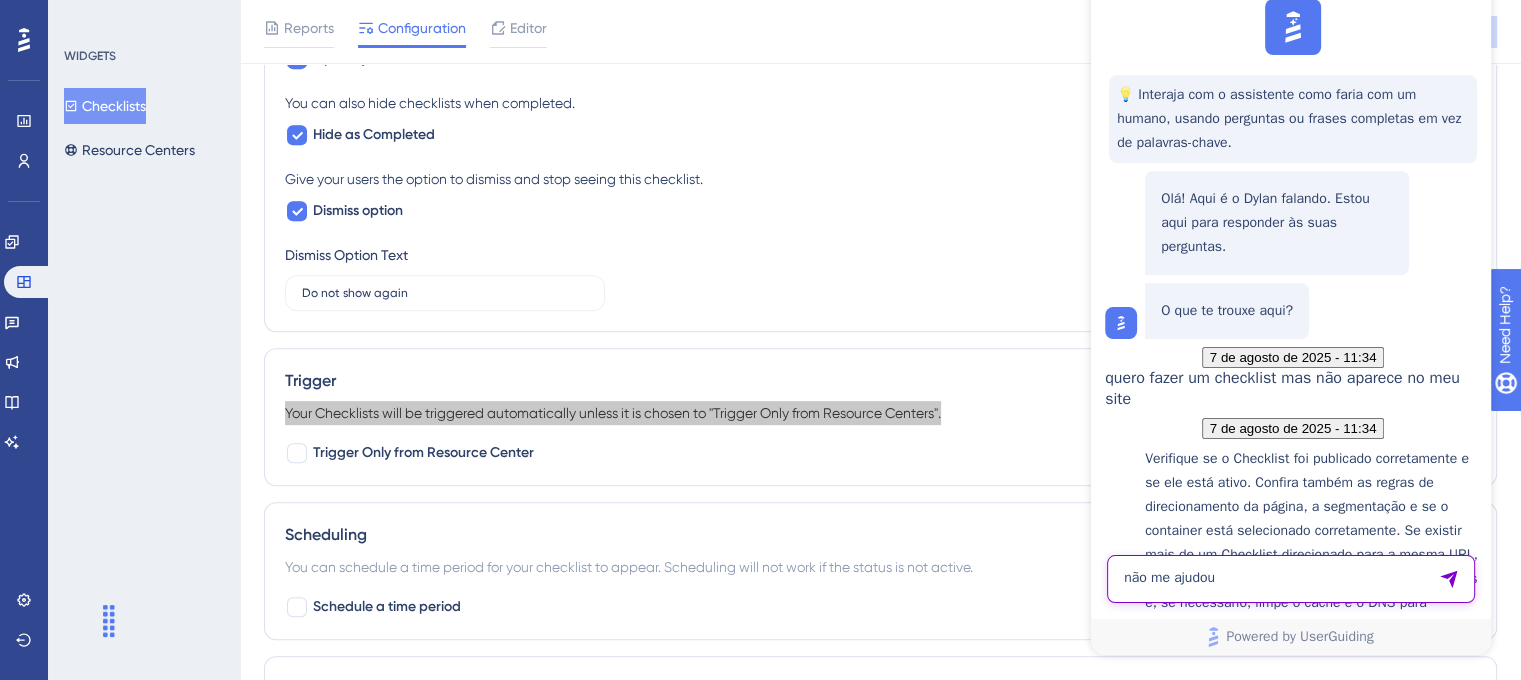 type on "não me ajudou" 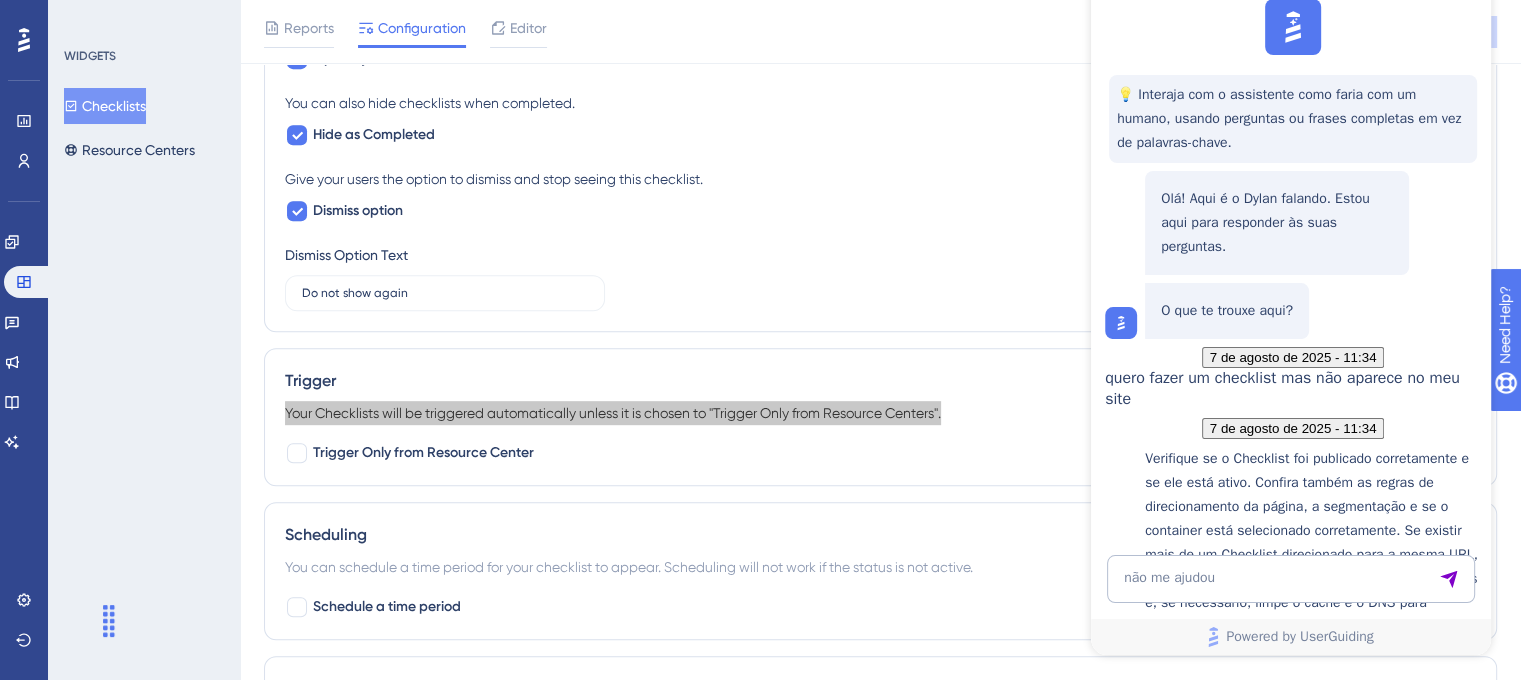 type 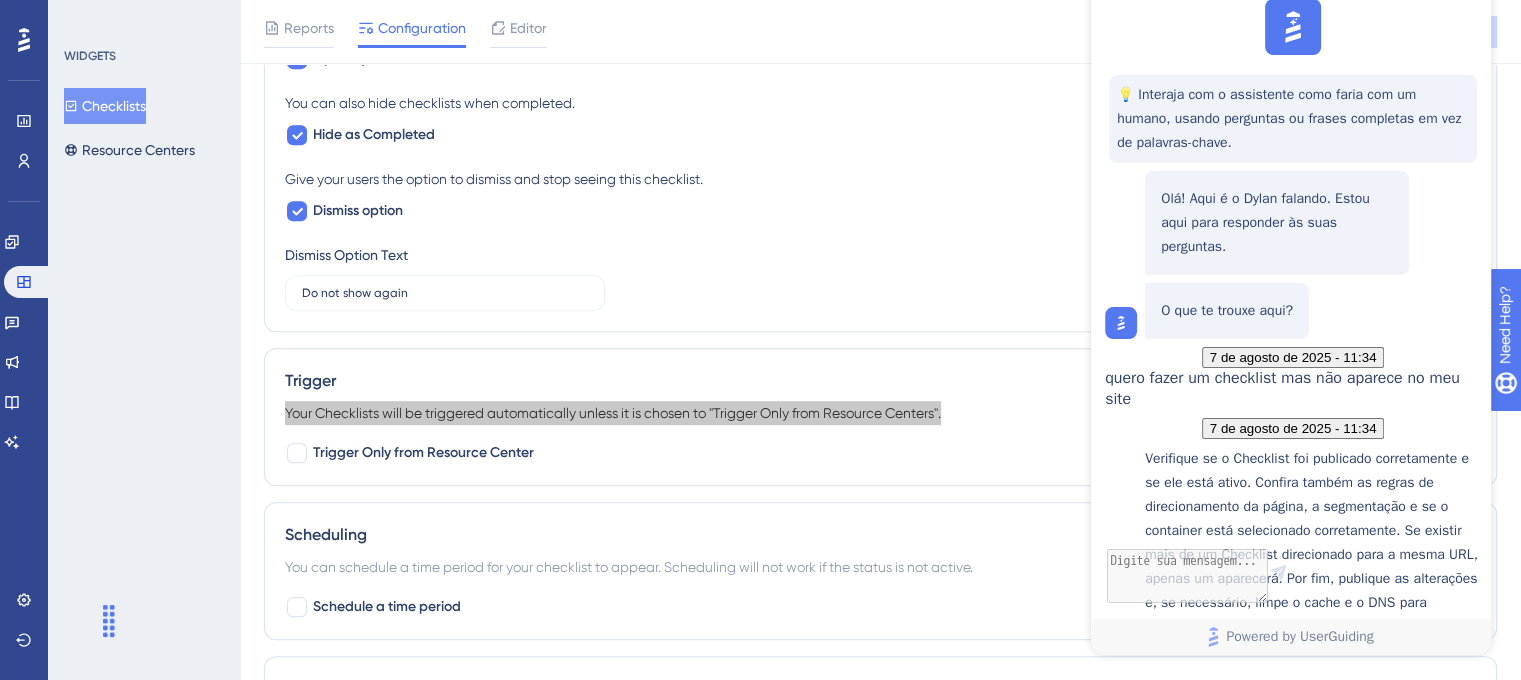 scroll, scrollTop: 542, scrollLeft: 0, axis: vertical 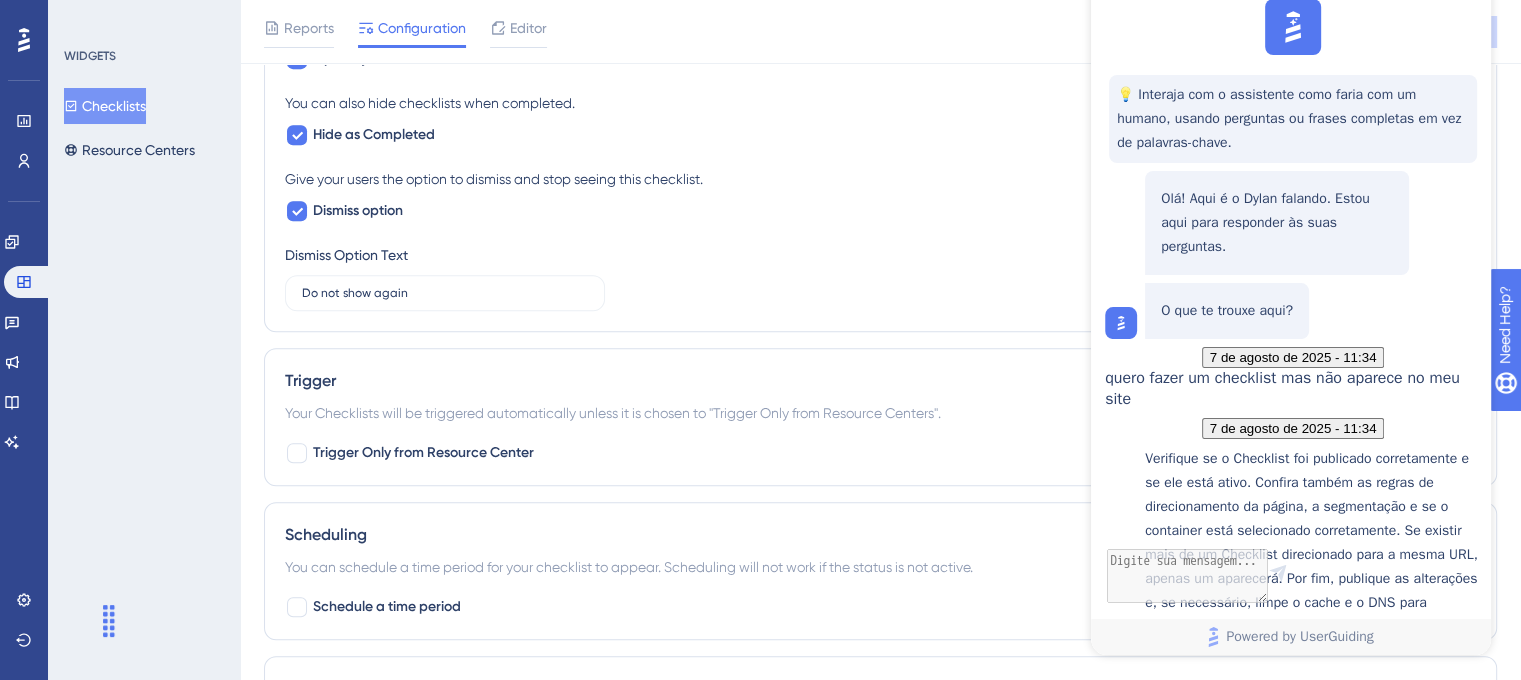 click on "Status: Active Checklist Information Checklist ID: 20382 Copy Checklist Name New Checklist Page Targeting
On which pages should the checklist be visible to your end users?
Choose A Rule URL equals https://app.turivius-showroom.com/pesquisa Add a Target Audience Segmentation Which segment of the audience would you like to show this checklist to? All Users Custom Segment Only Me Appearance Settings By default, you can always welcome your users with the checklist.  Open by Default You can also hide checklists when completed. Hide as Completed Give your users the option to dismiss and stop seeing this checklist. Dismiss option Dismiss Option Text Do not show again 9 Trigger Your Checklists will be triggered automatically unless it
is chosen to "Trigger Only from Resource Centers". Trigger Only from Resource Center Scheduling You can schedule a time period for your checklist to appear.
Scheduling will not work if the status is not active. Schedule a time period Advanced Settings Container teste" at bounding box center (880, 43) 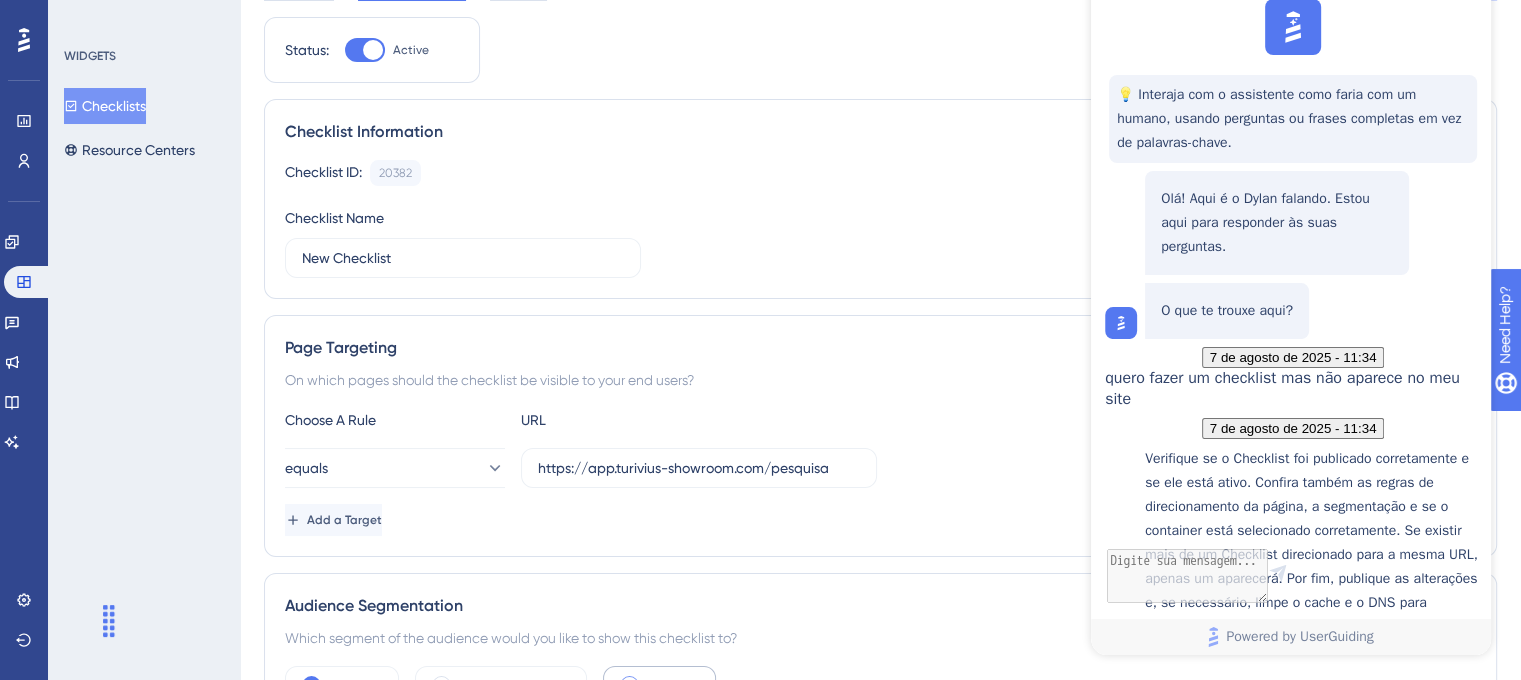 scroll, scrollTop: 0, scrollLeft: 0, axis: both 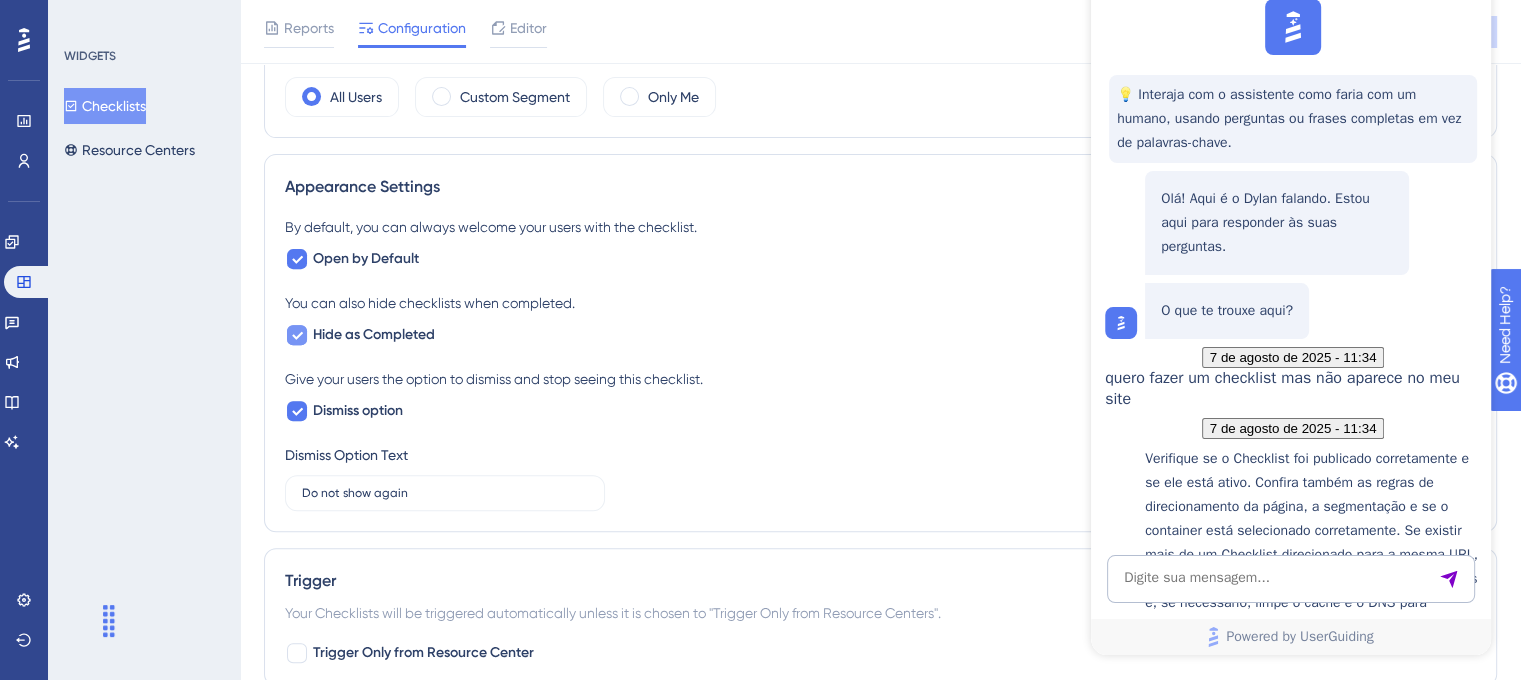 click 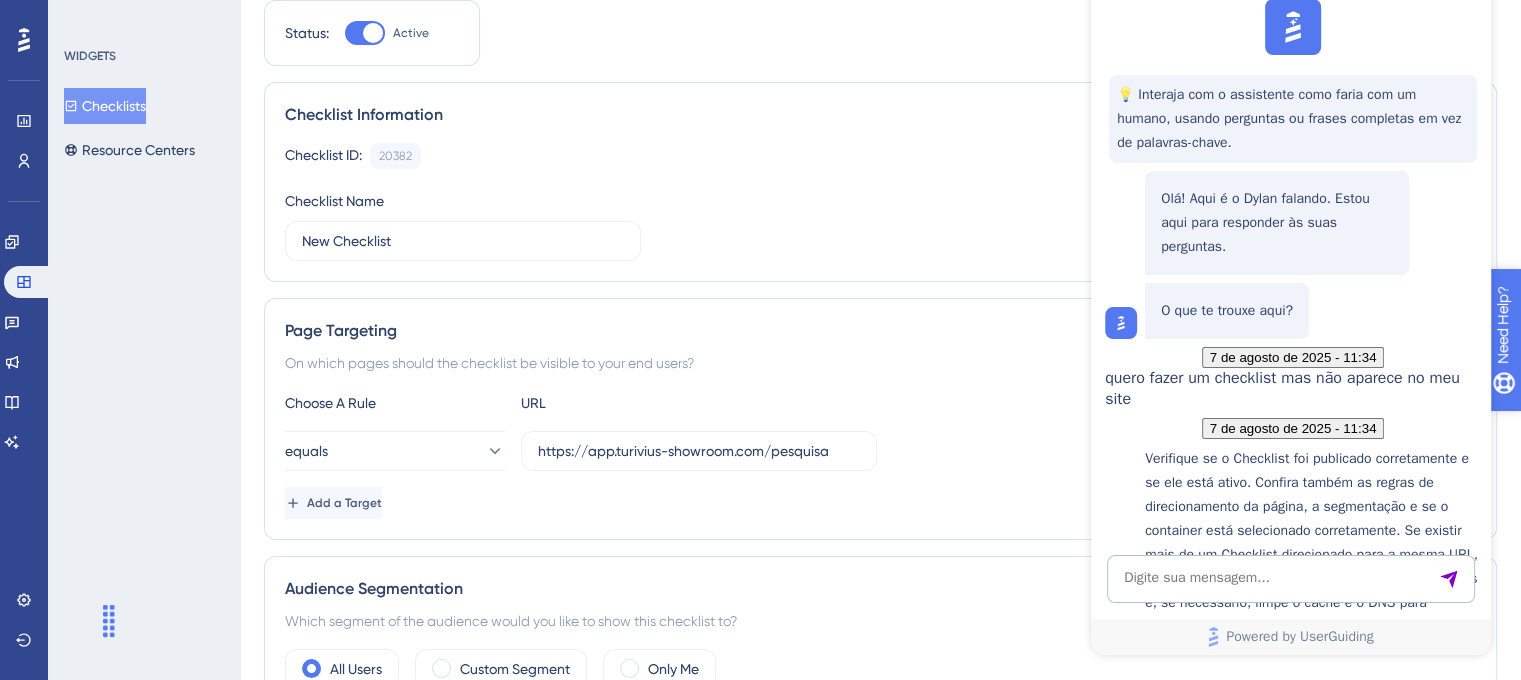 scroll, scrollTop: 0, scrollLeft: 0, axis: both 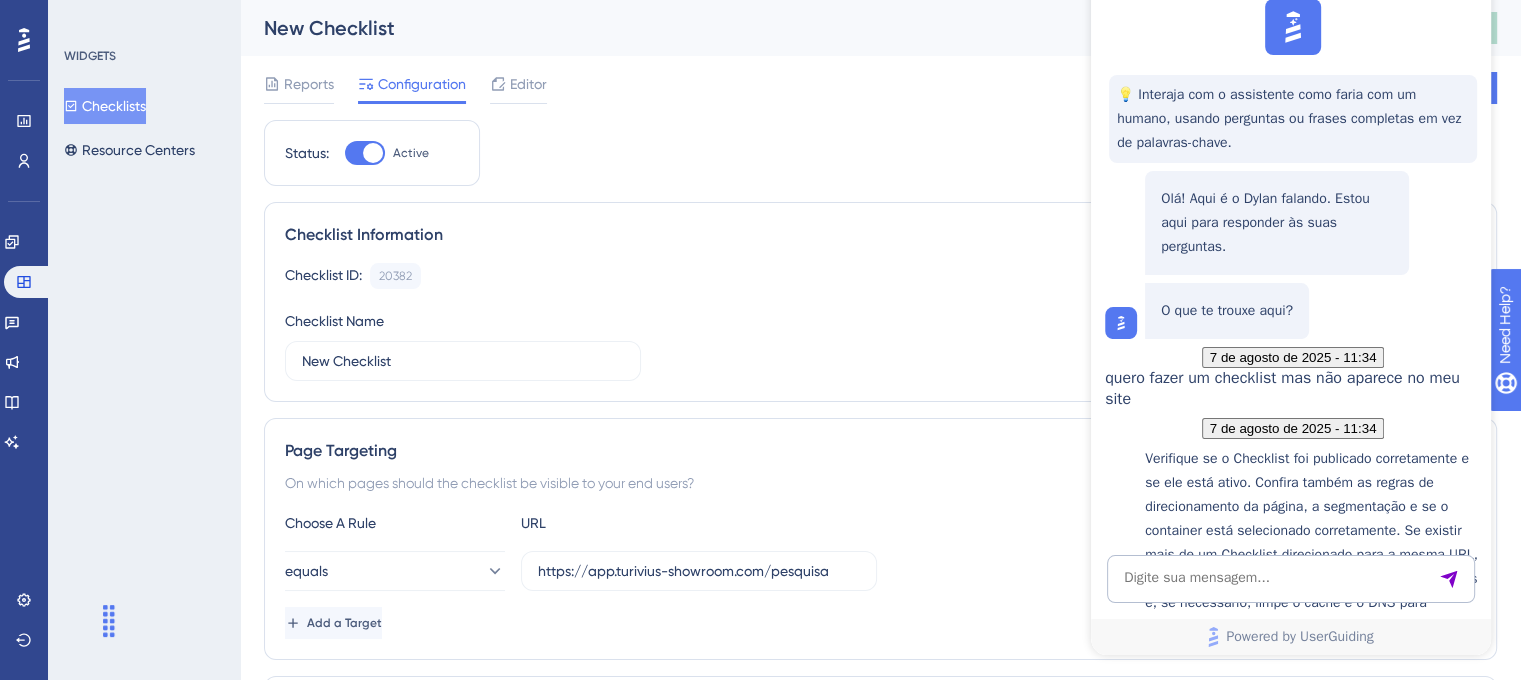 click on "Checklist ID: 20382 Copy Checklist Name New Checklist" at bounding box center (880, 322) 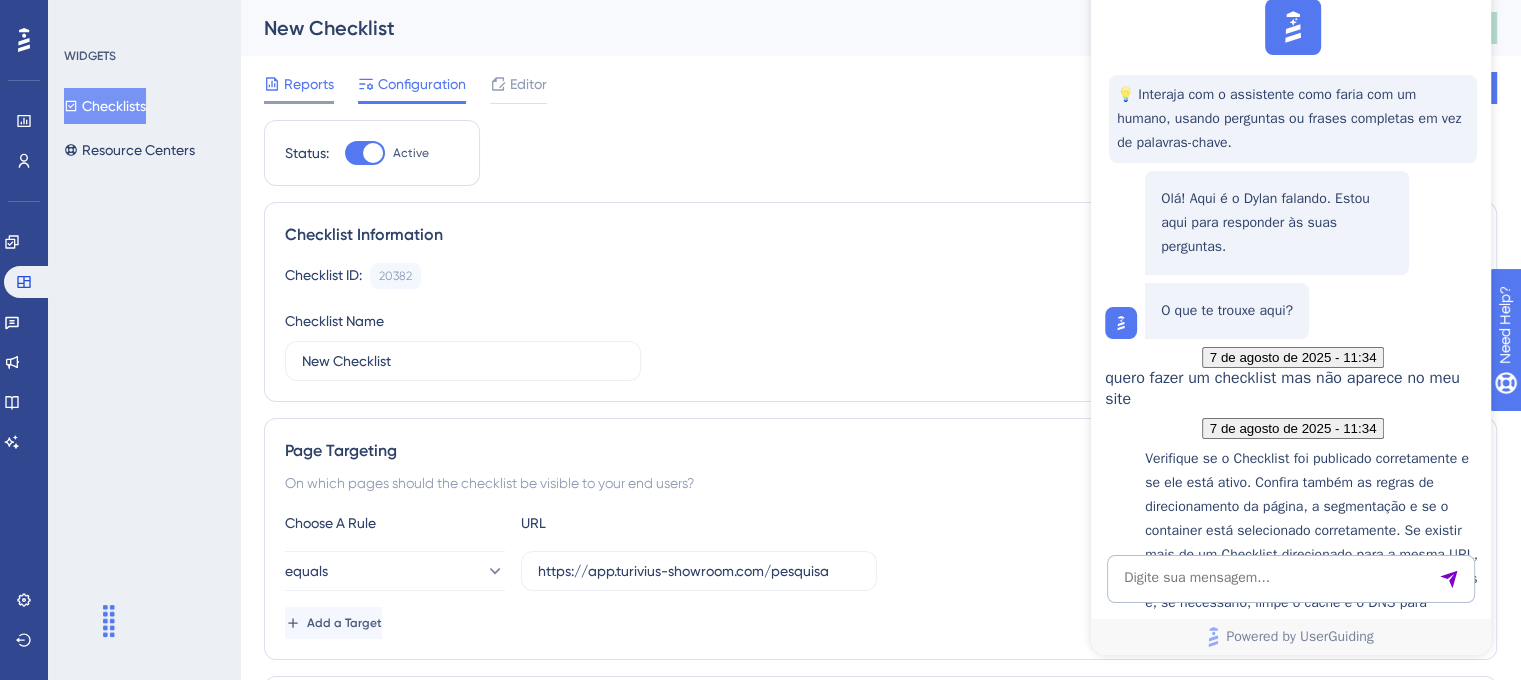 click on "Reports" at bounding box center (309, 84) 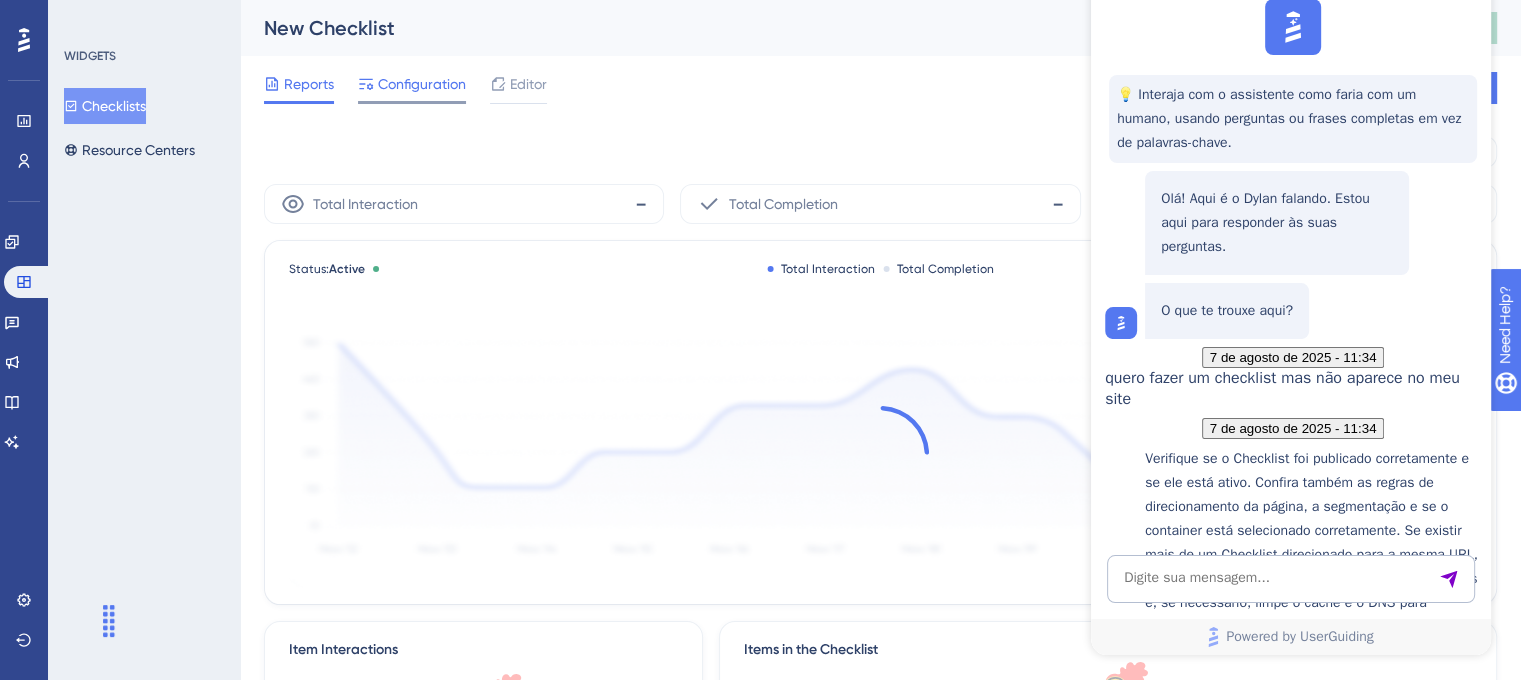 click on "Configuration" at bounding box center (422, 84) 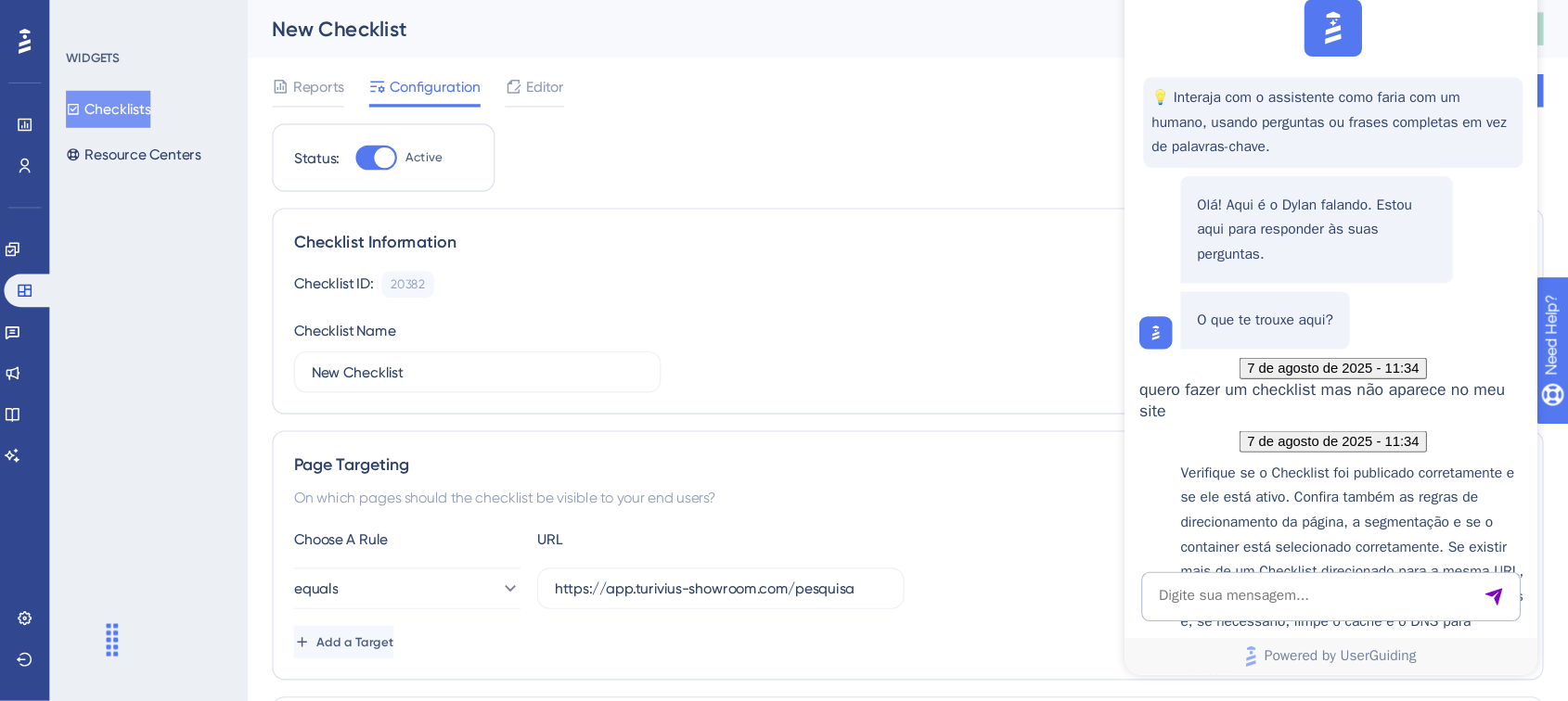 scroll, scrollTop: 0, scrollLeft: 0, axis: both 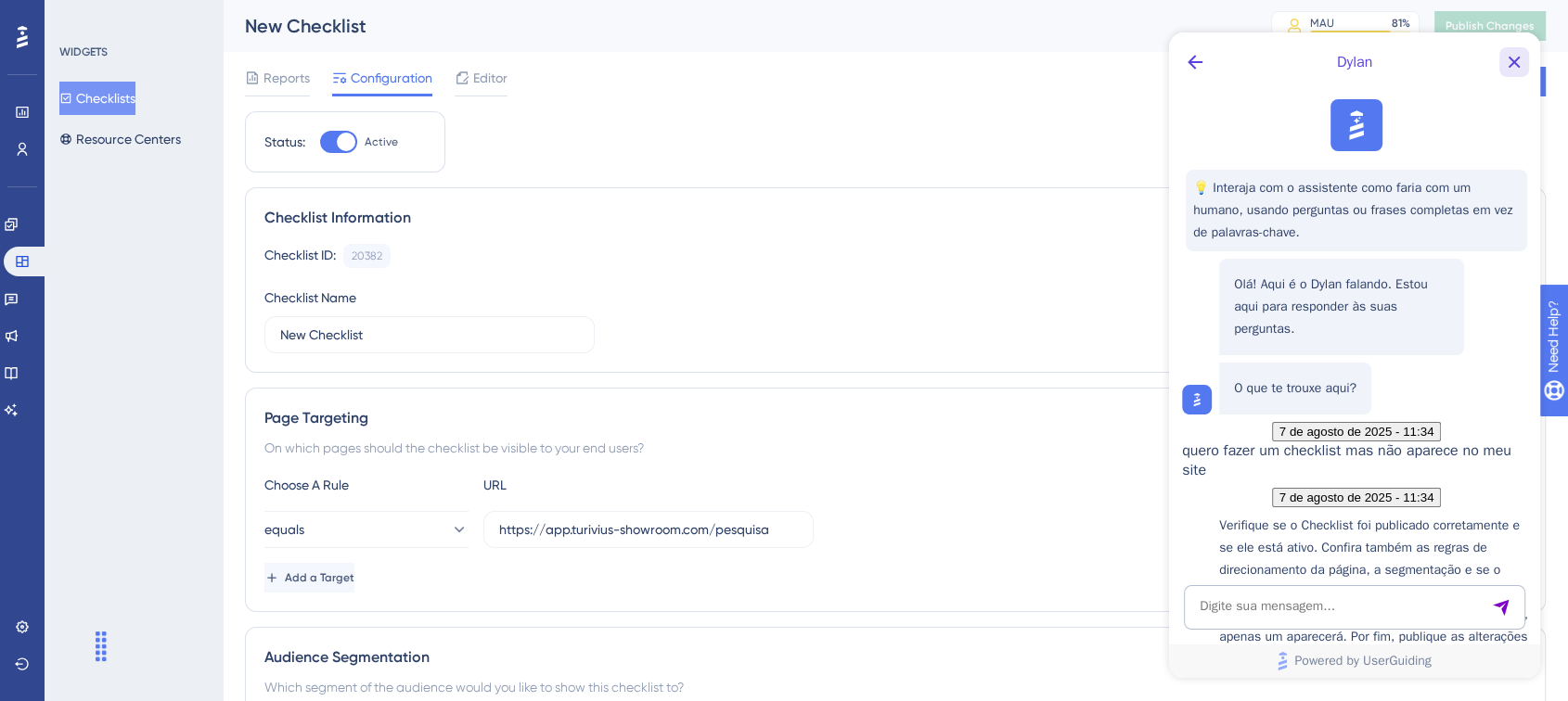 click 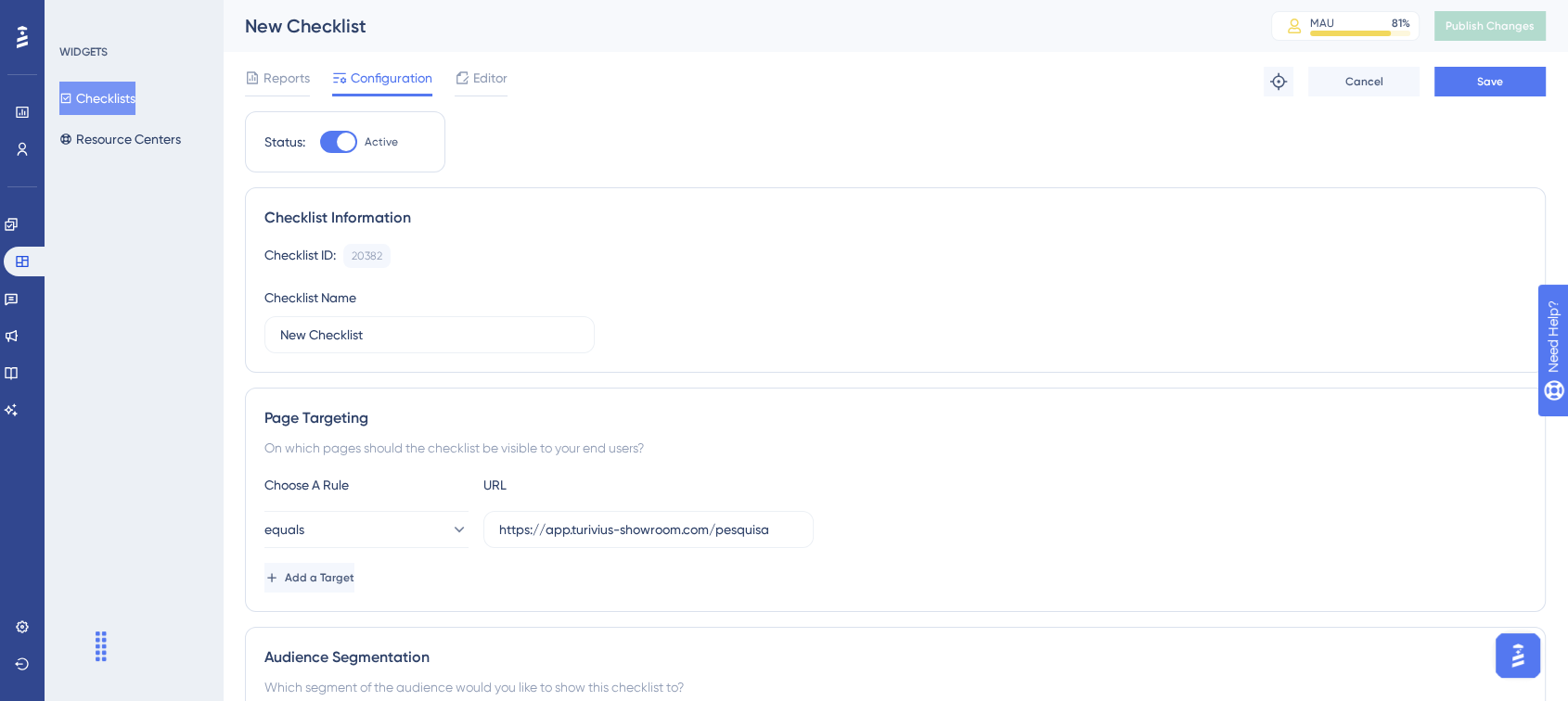 scroll, scrollTop: 618, scrollLeft: 0, axis: vertical 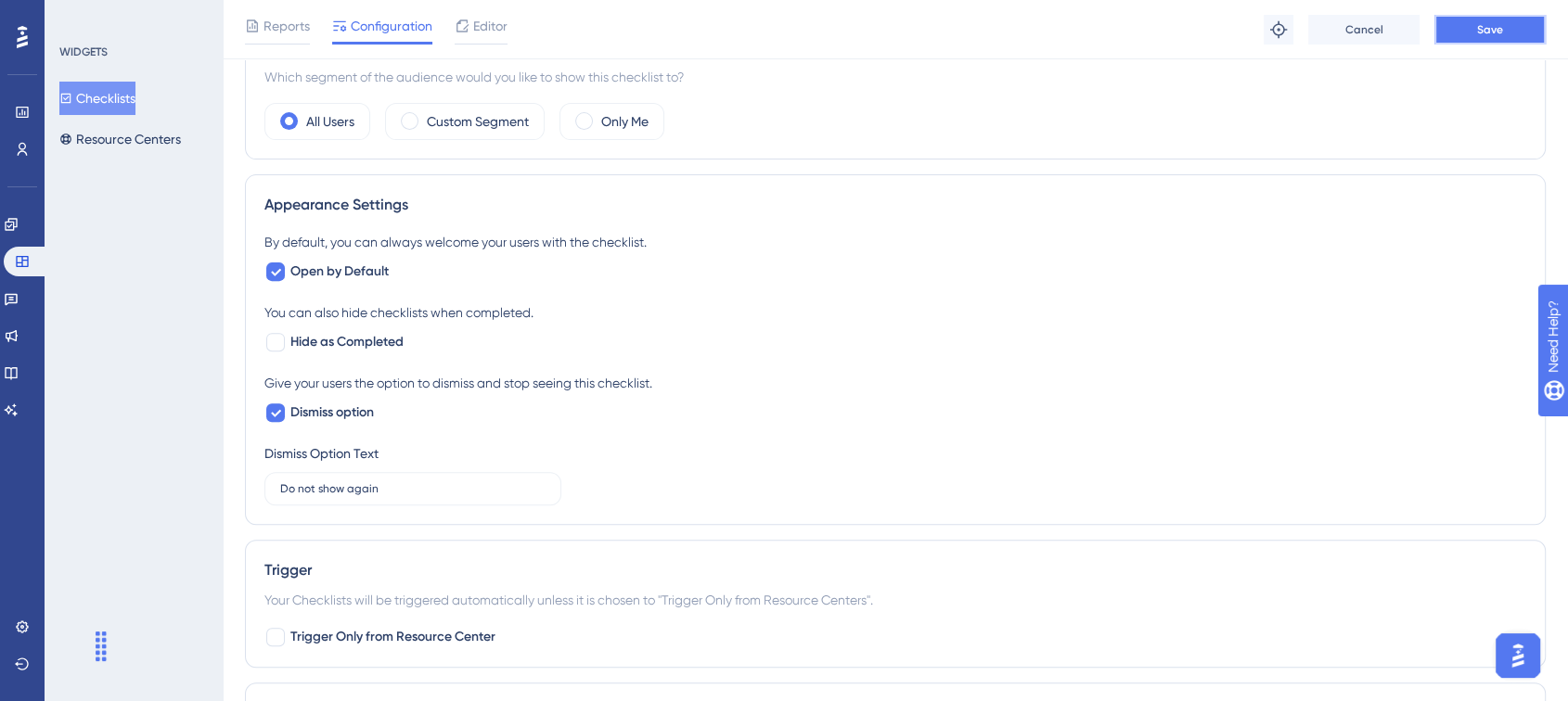 click on "Save" at bounding box center [1490, 30] 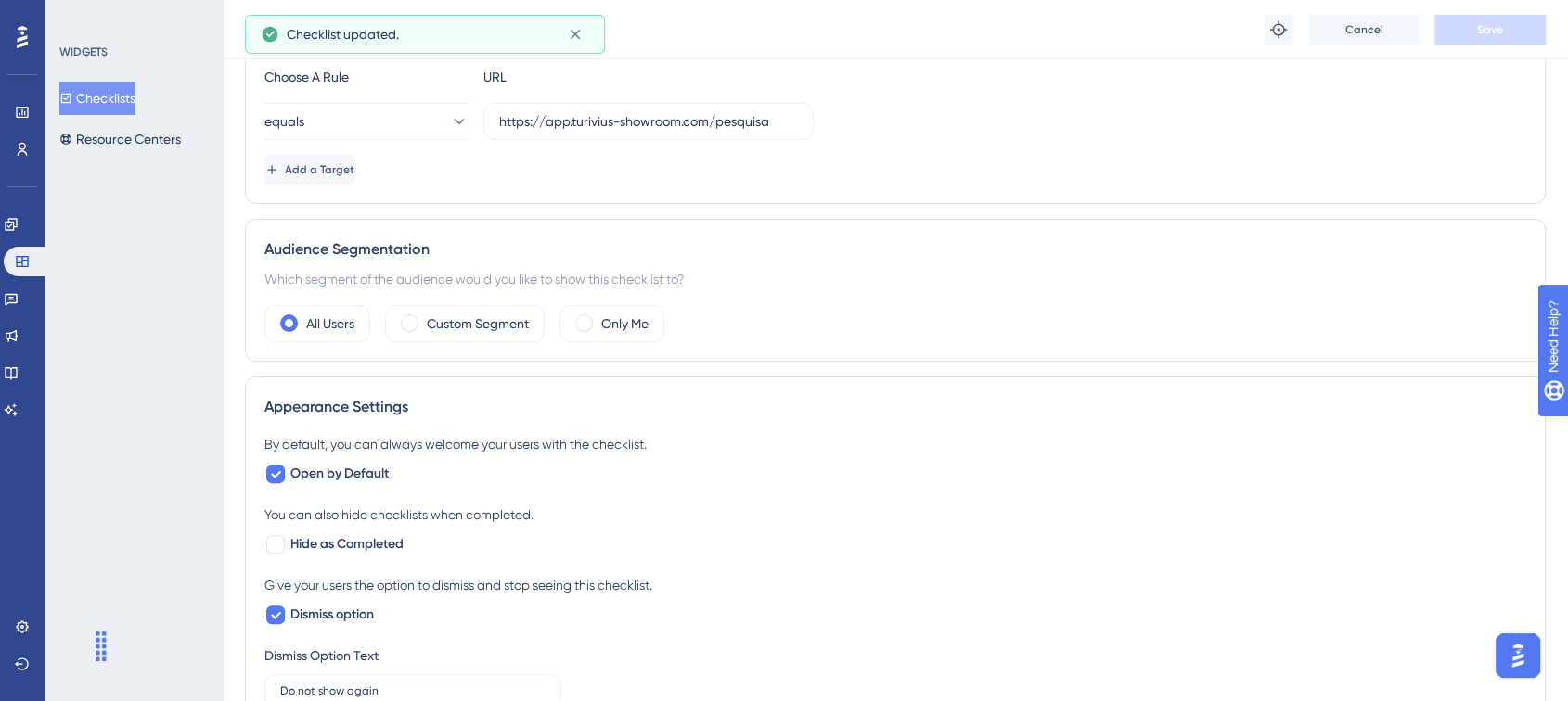 scroll, scrollTop: 0, scrollLeft: 0, axis: both 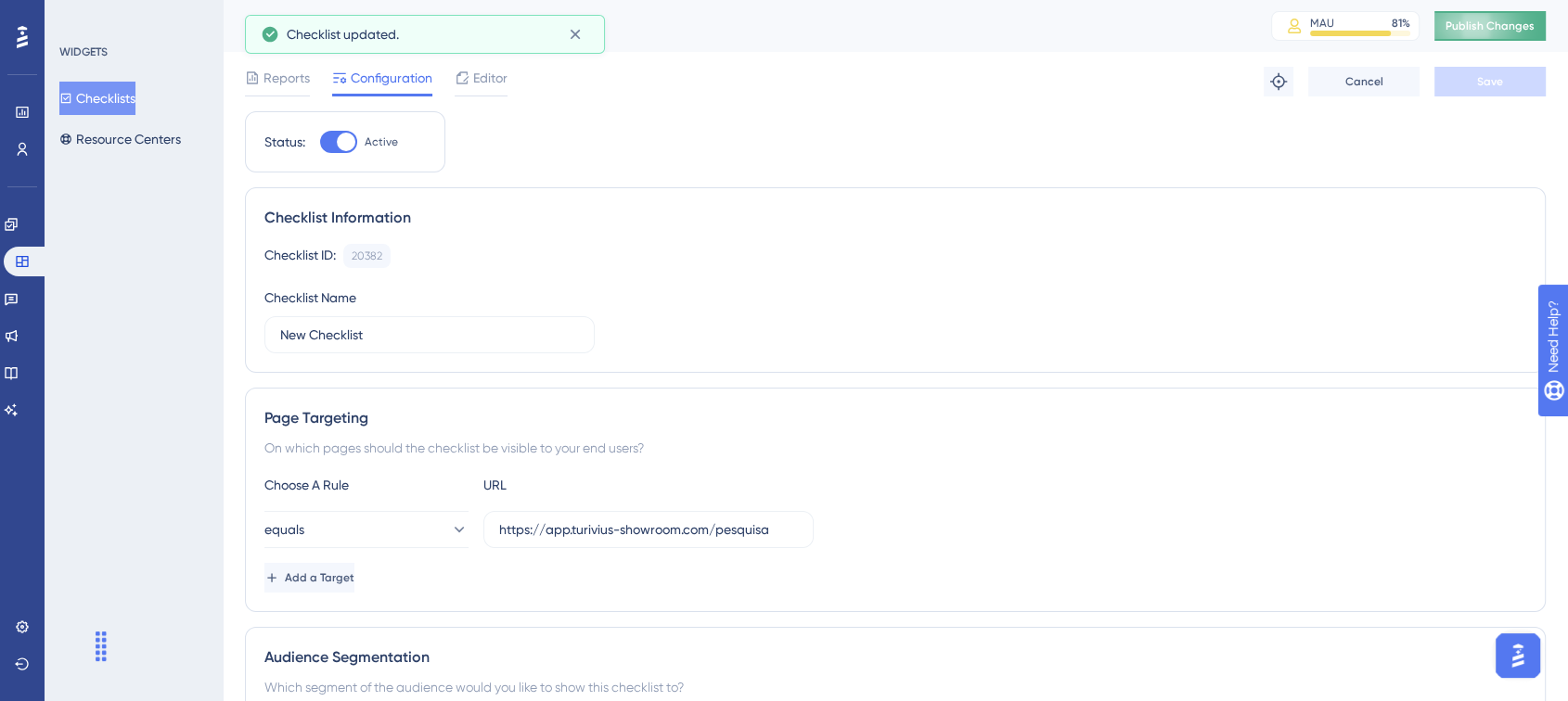 click on "Publish Changes" at bounding box center [1490, 26] 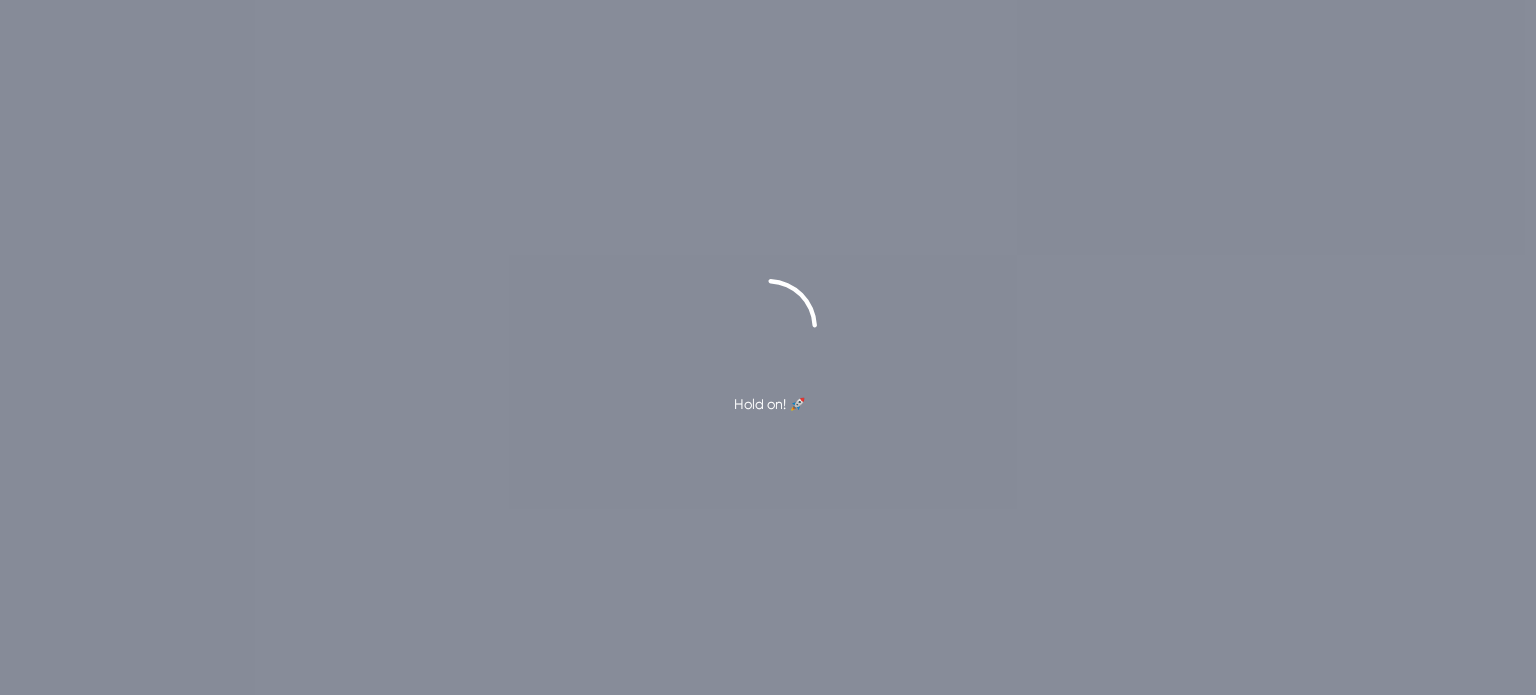 scroll, scrollTop: 0, scrollLeft: 0, axis: both 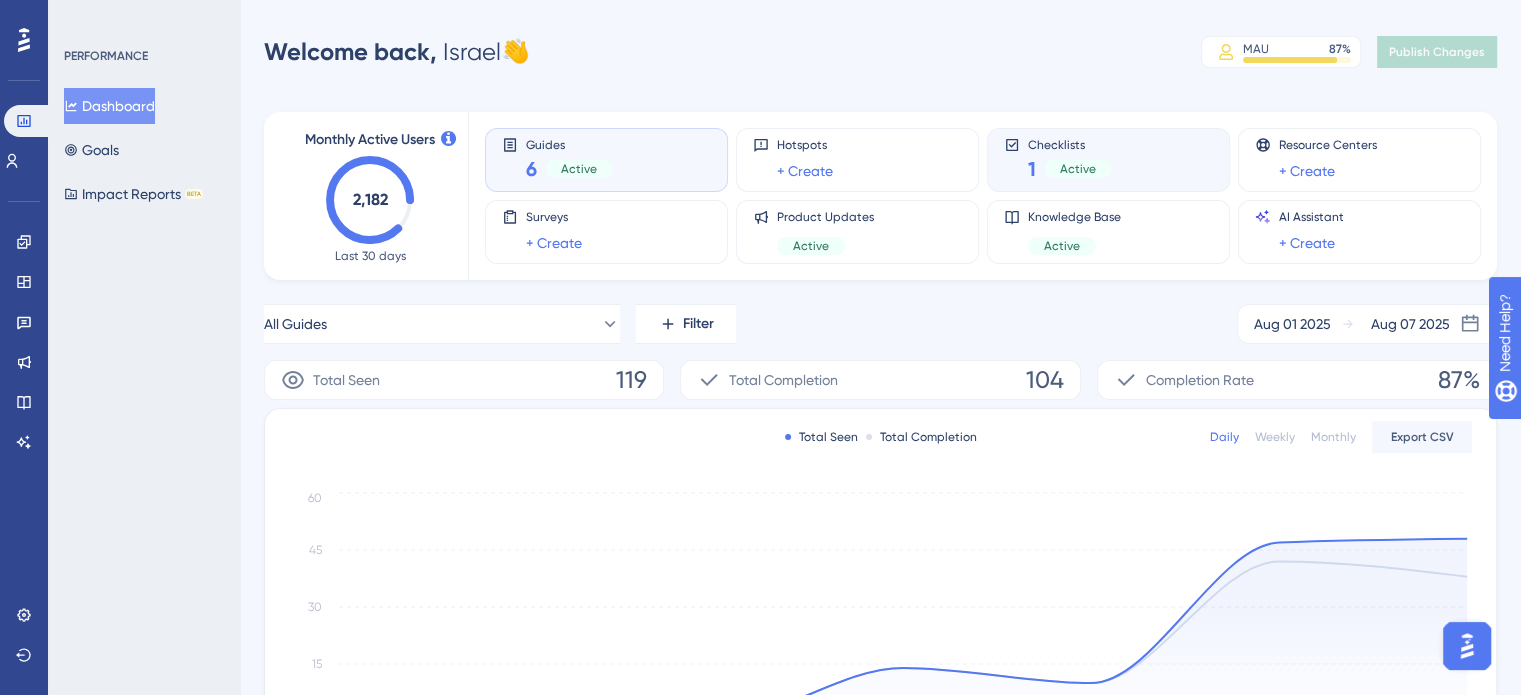 click on "Active" at bounding box center [1078, 169] 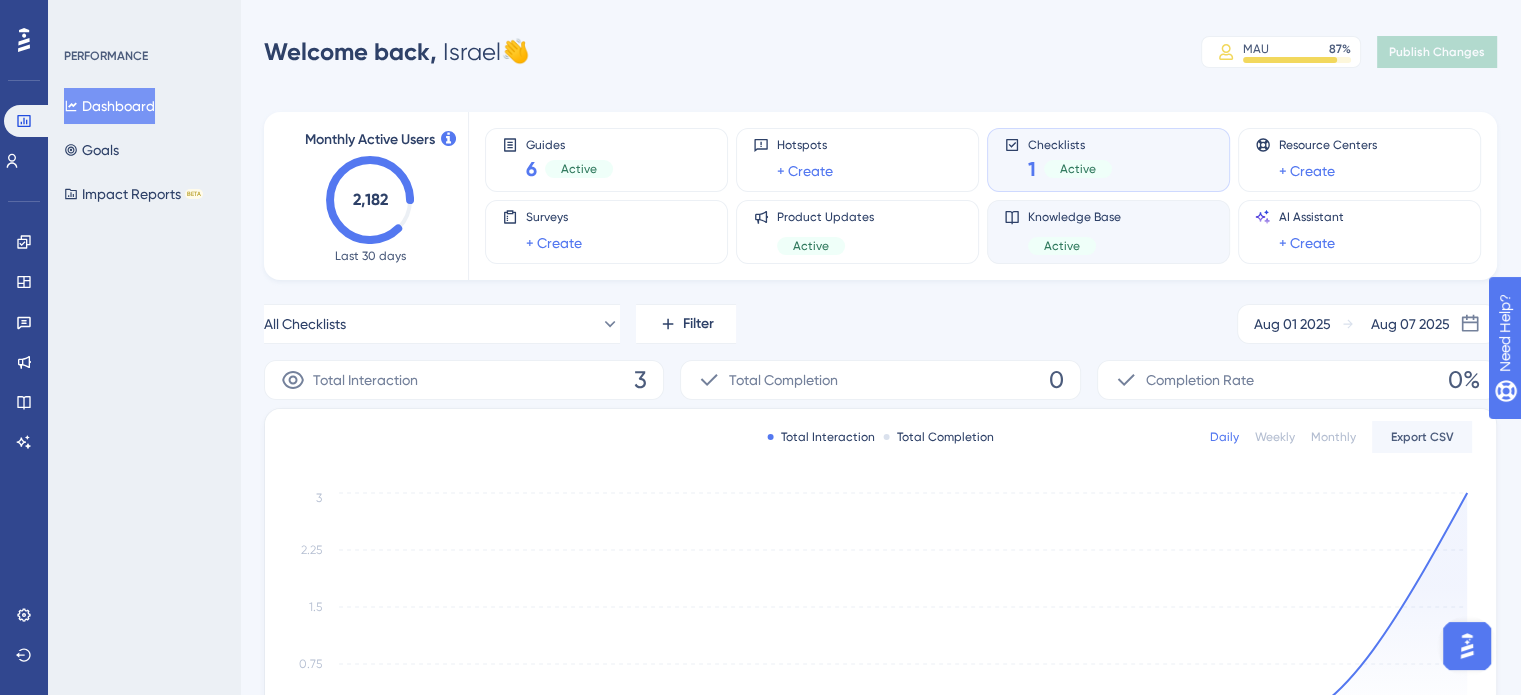 click on "Knowledge Base Active" at bounding box center (1108, 232) 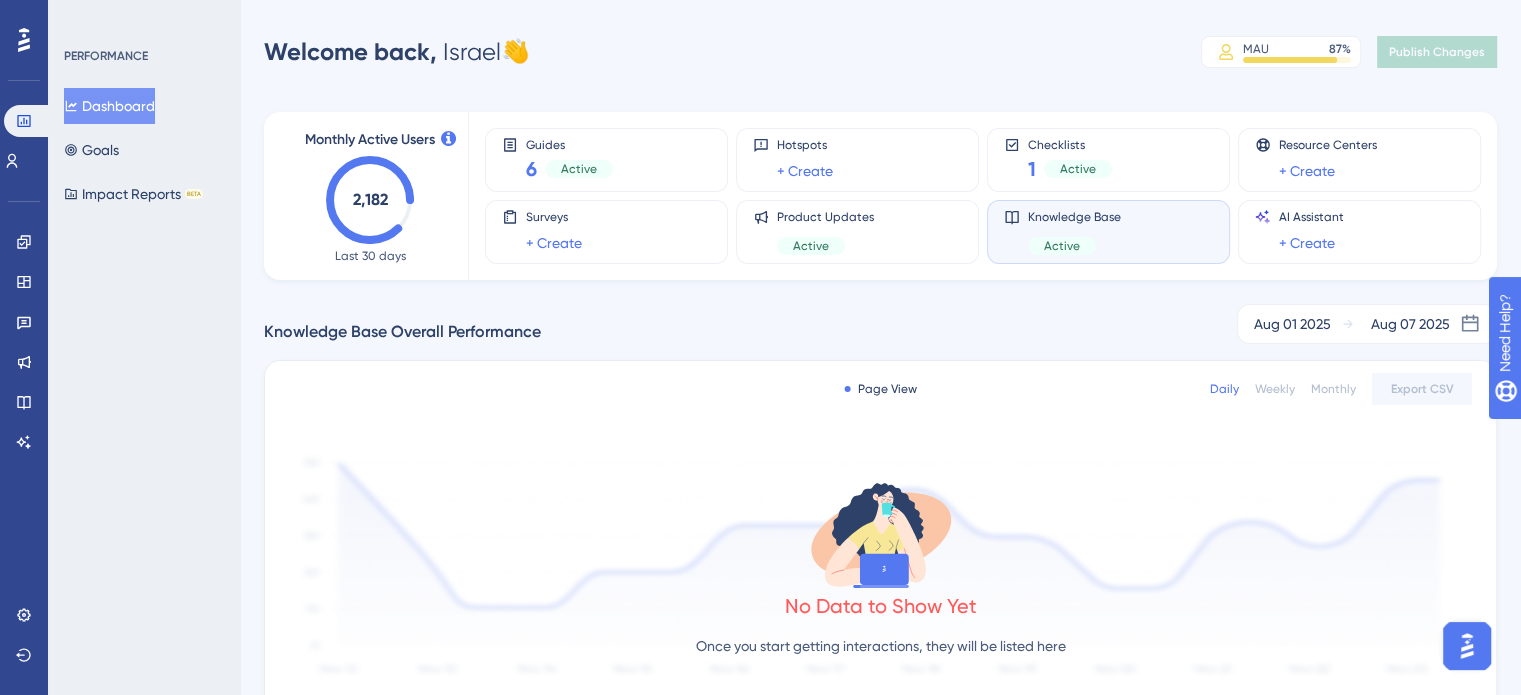click on "Knowledge Base Active" at bounding box center (1108, 232) 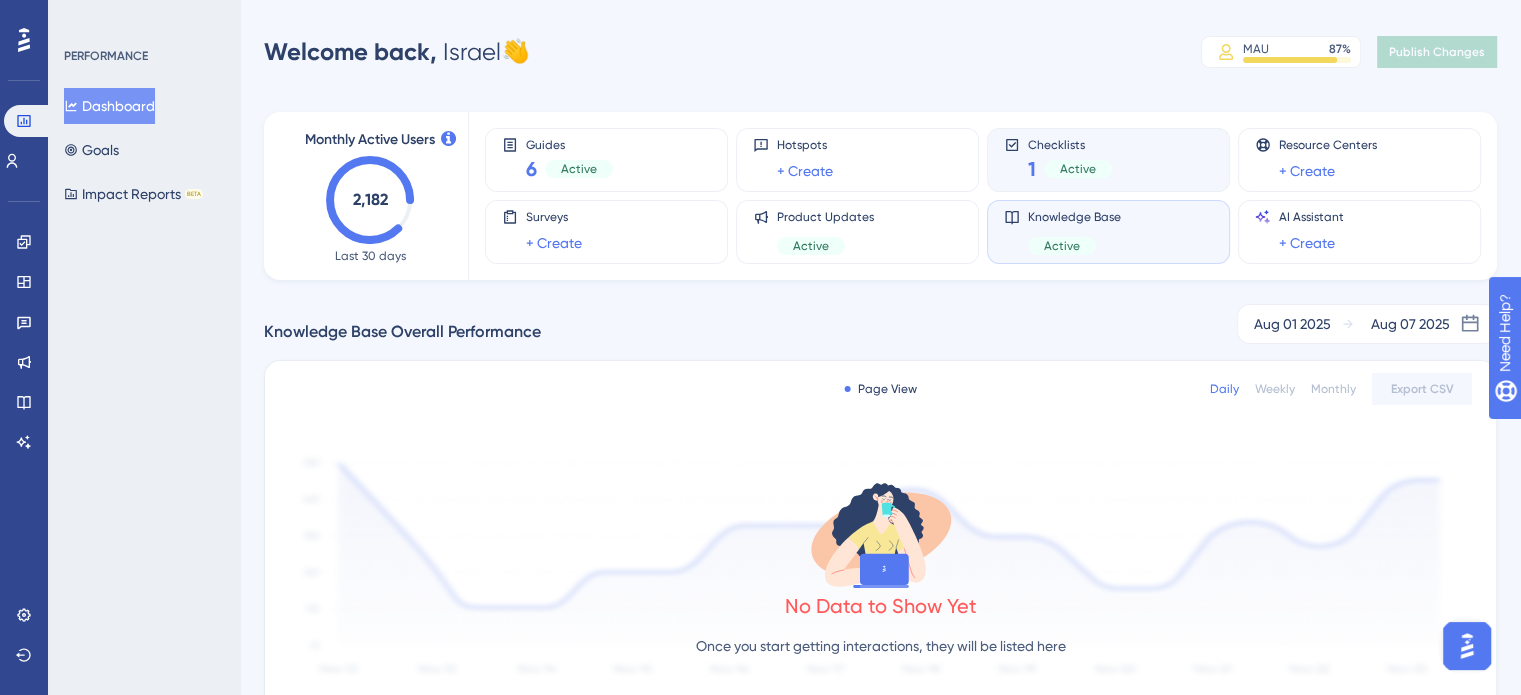 click on "Active" at bounding box center (1078, 169) 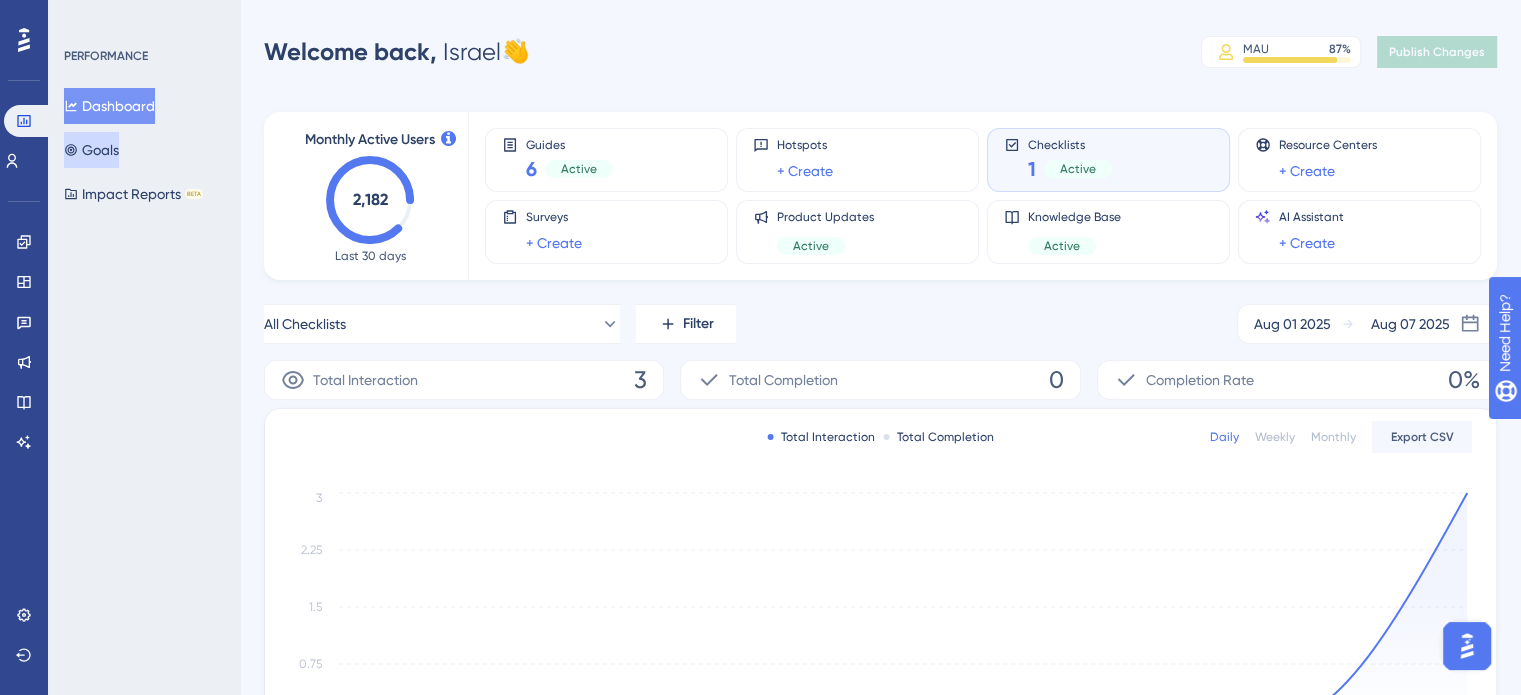 click on "Goals" at bounding box center (91, 150) 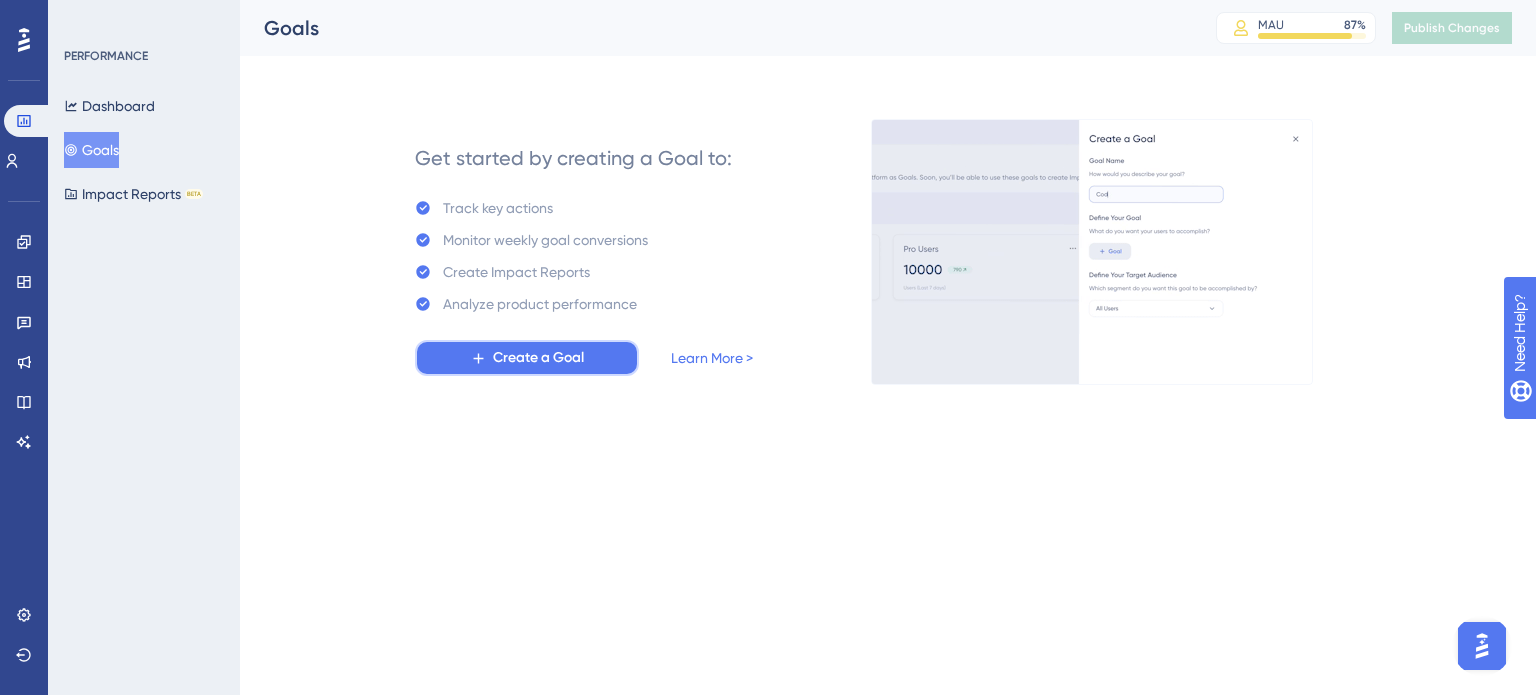 click on "Create a Goal" at bounding box center [538, 358] 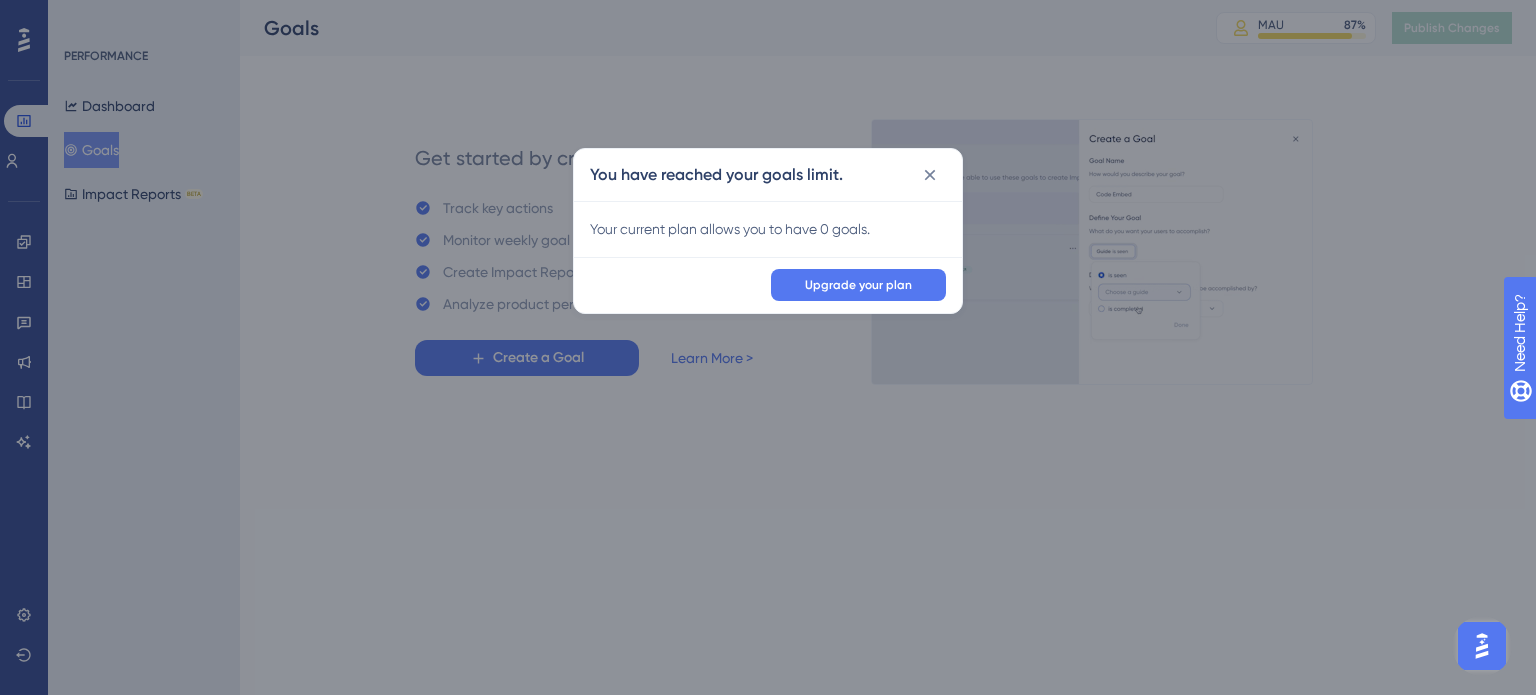 click on "Your current plan allows you to have 0 goals." at bounding box center (768, 229) 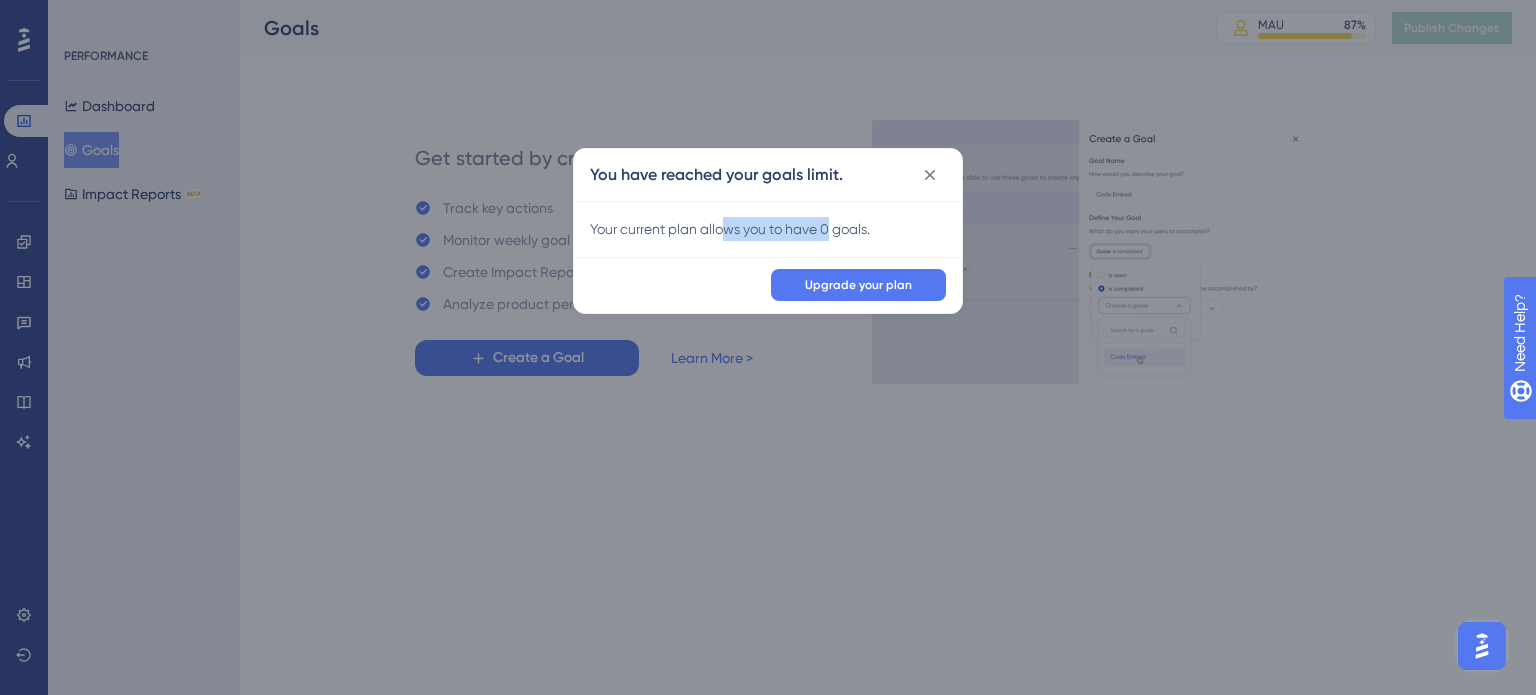 drag, startPoint x: 729, startPoint y: 220, endPoint x: 856, endPoint y: 211, distance: 127.3185 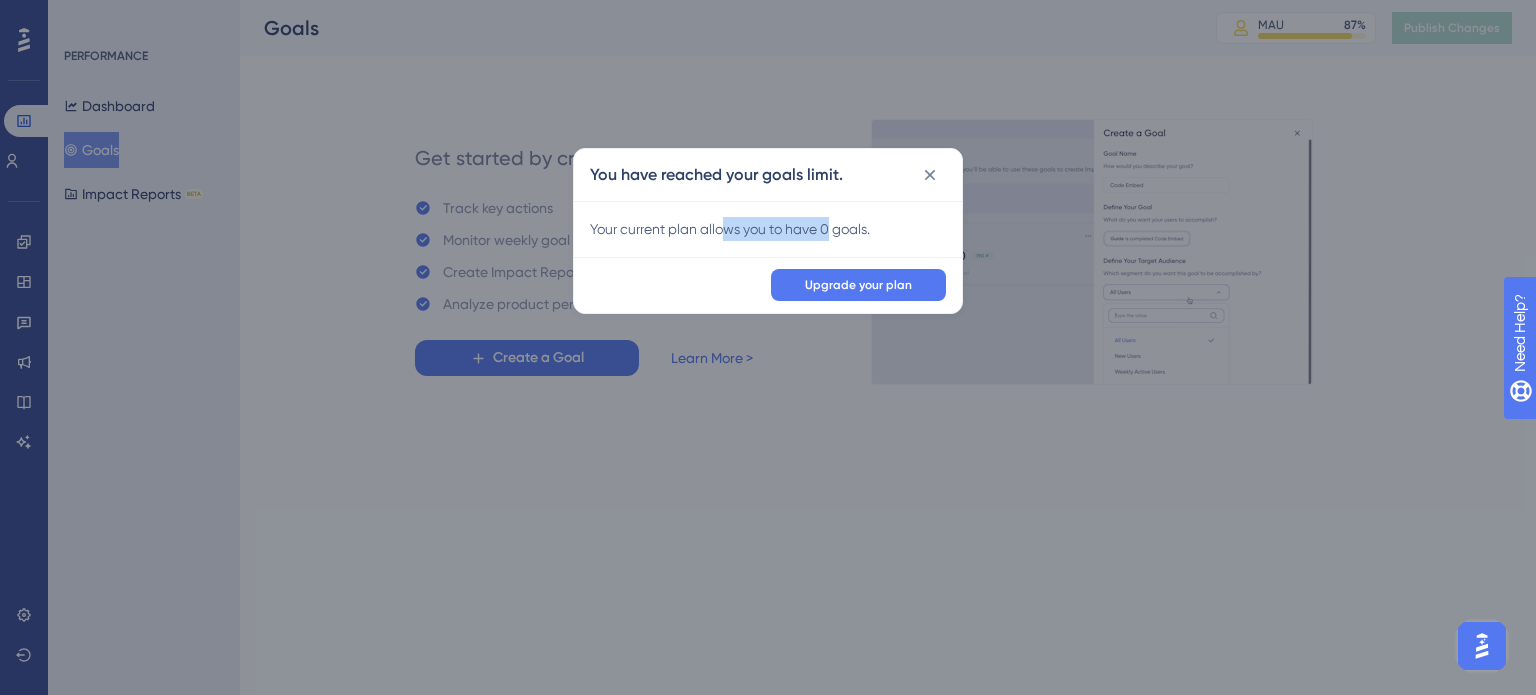 click on "Your current plan allows you to have 0 goals." at bounding box center [768, 229] 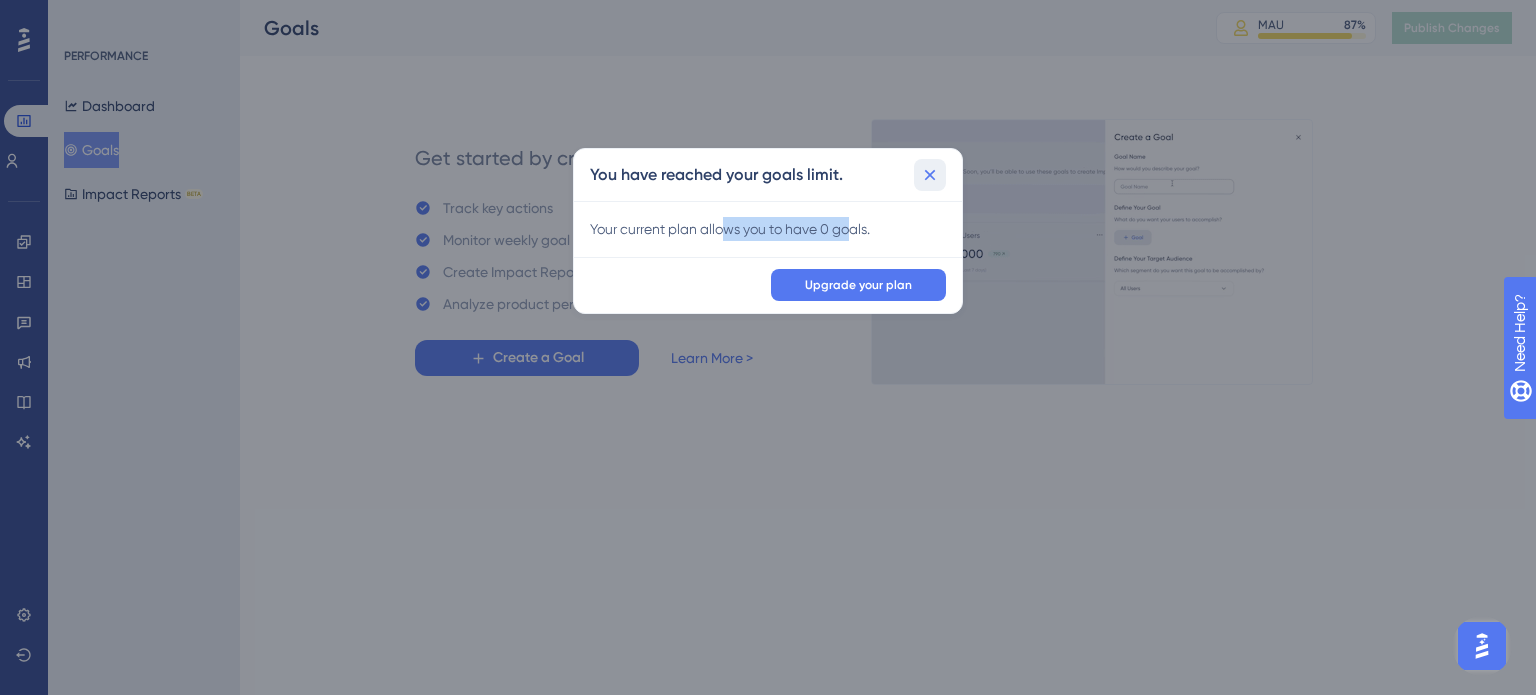 click 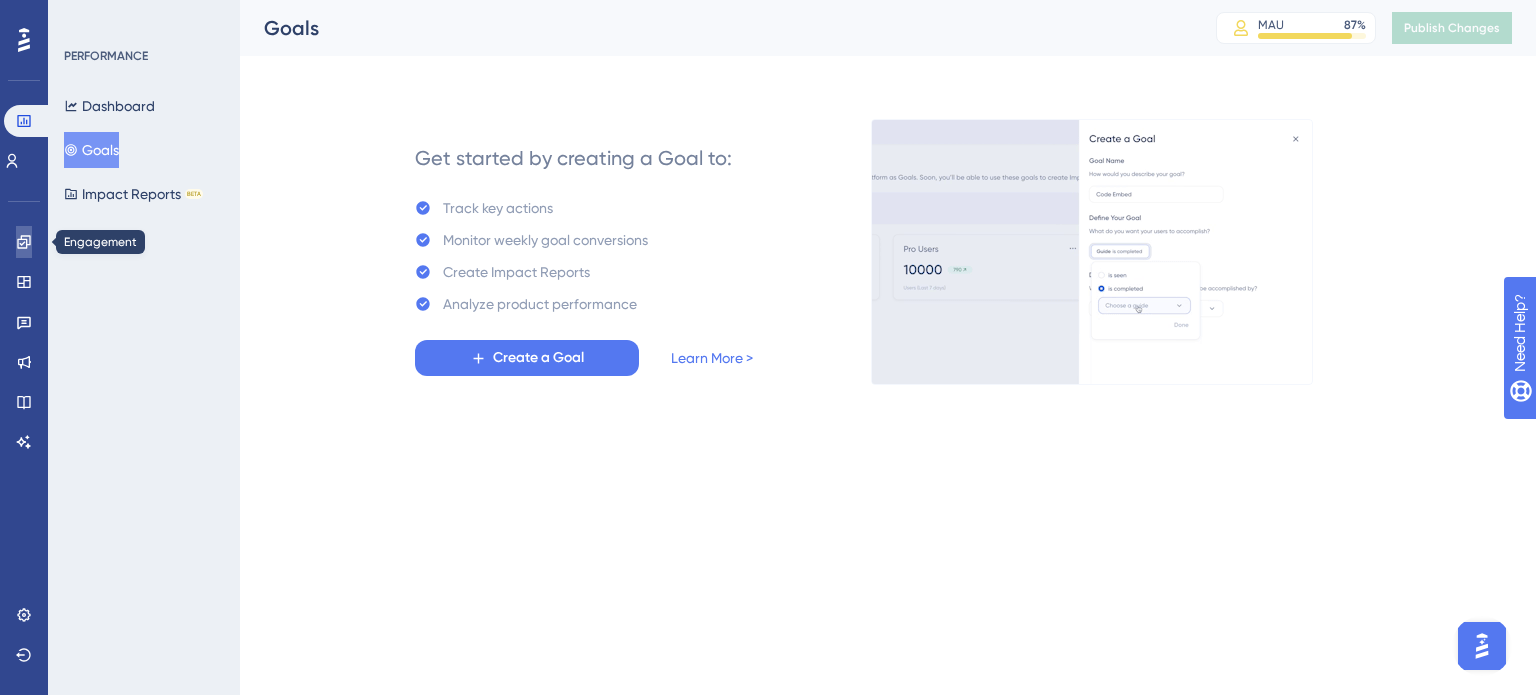 click 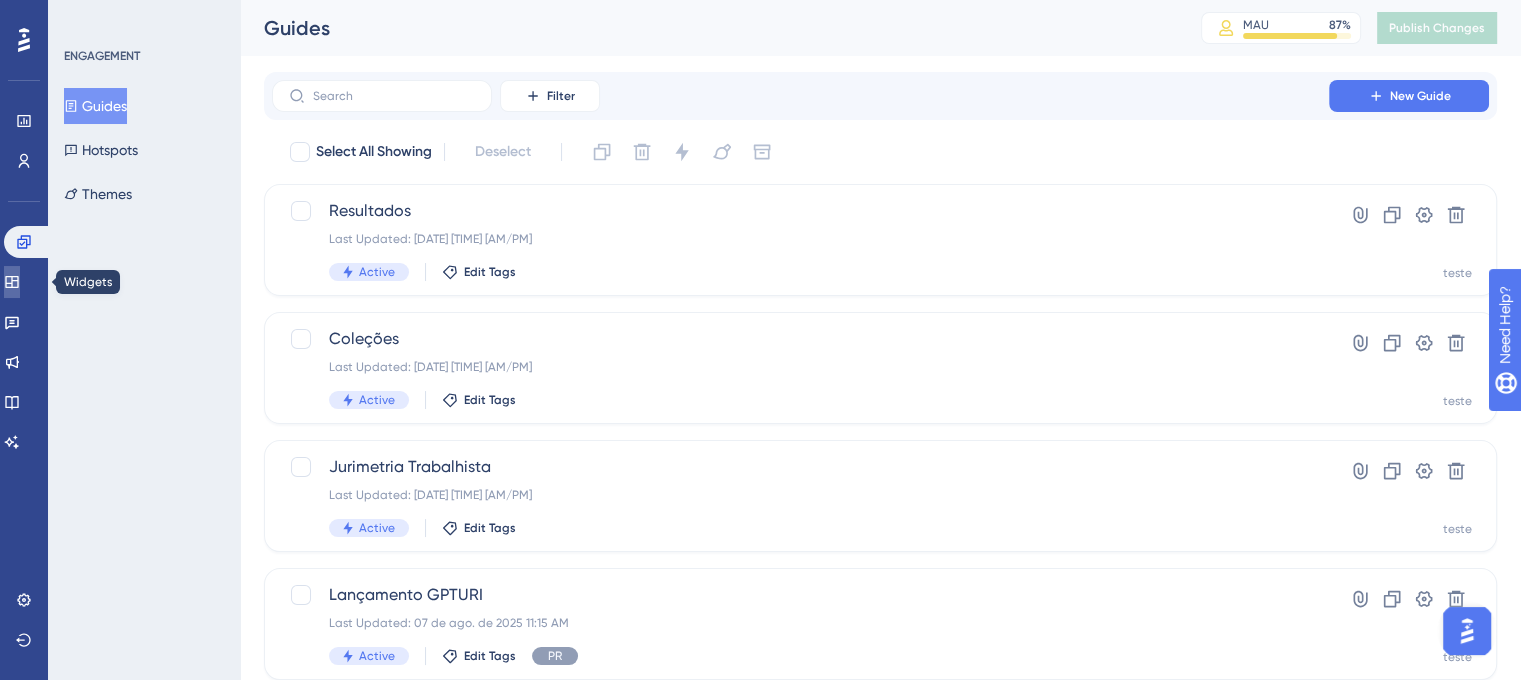 click 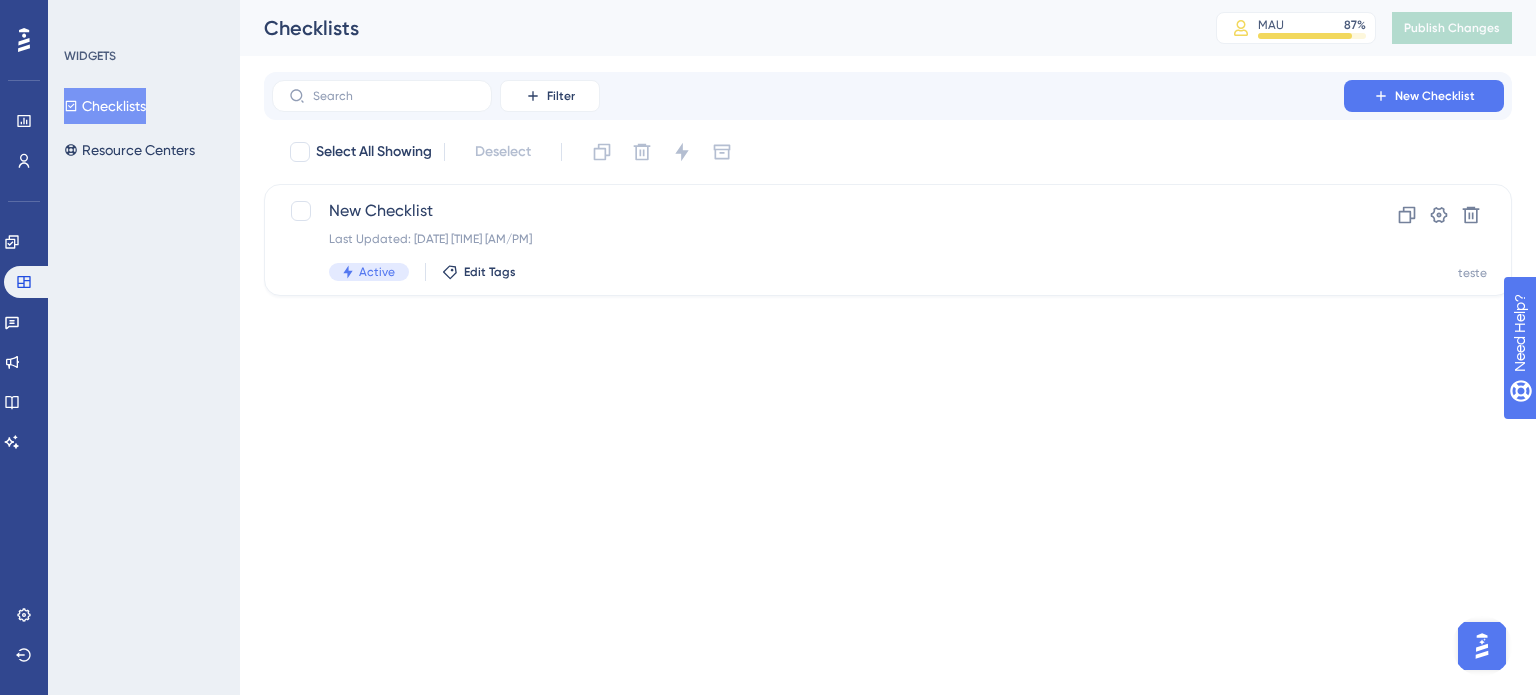 click on "Performance Users Engagement Widgets Feedback Product Updates Knowledge Base AI Assistant Settings Logout WIDGETS Checklists Resource Centers Checklists MAU 87 % Click to see add-on and upgrade options Publish Changes Filter New Checklist Select All Showing Deselect New Checklist Last Updated: 07 de ago. de 2025 11:29 AM Active Edit Tags Clone Settings Delete teste
0.75" at bounding box center (768, 0) 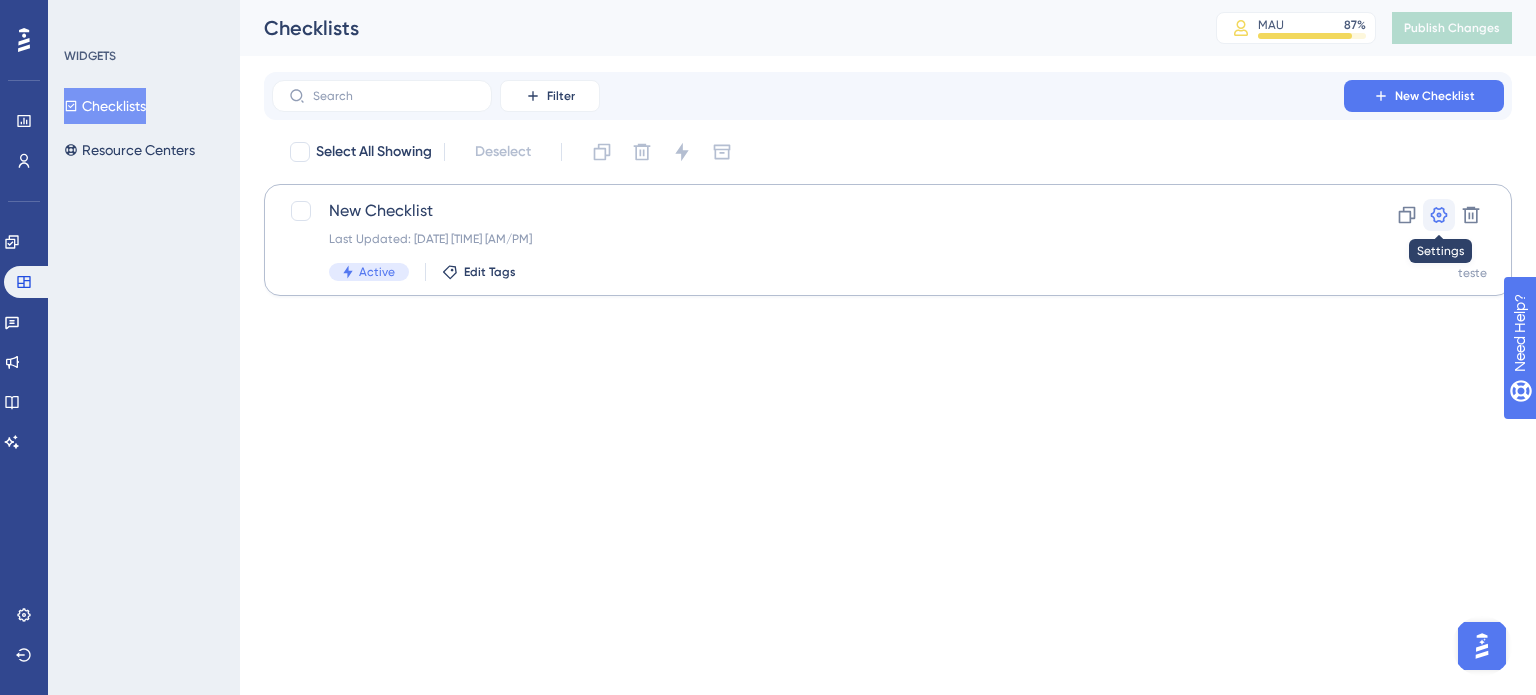 click 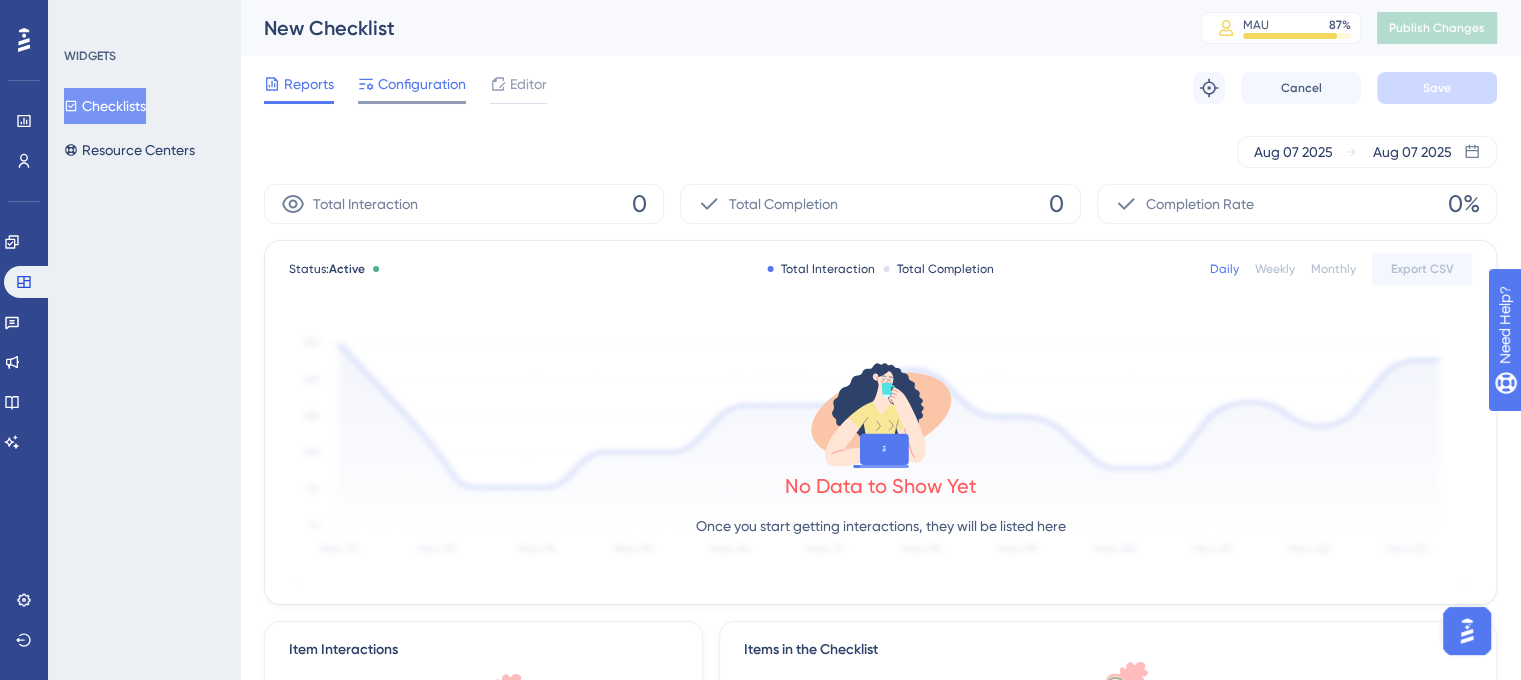 click on "Configuration" at bounding box center [422, 84] 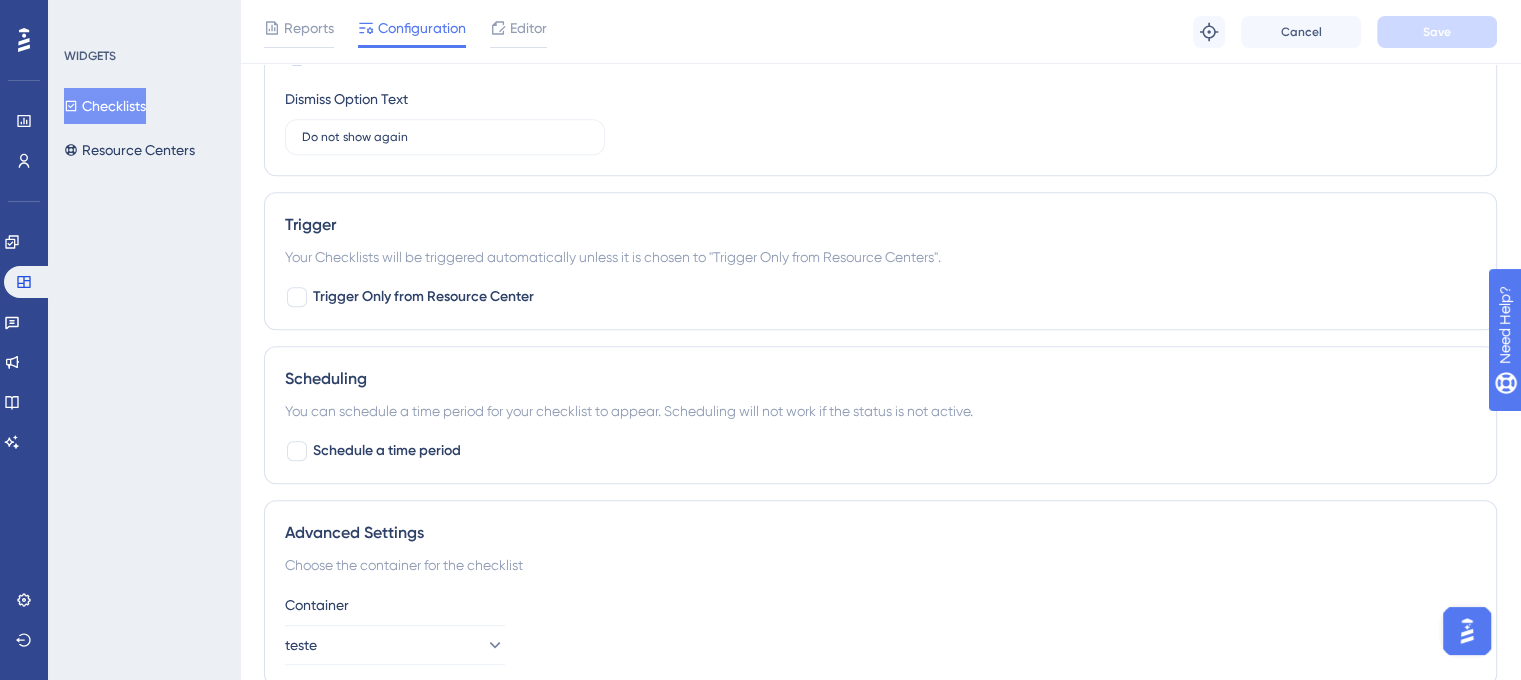 scroll, scrollTop: 1100, scrollLeft: 0, axis: vertical 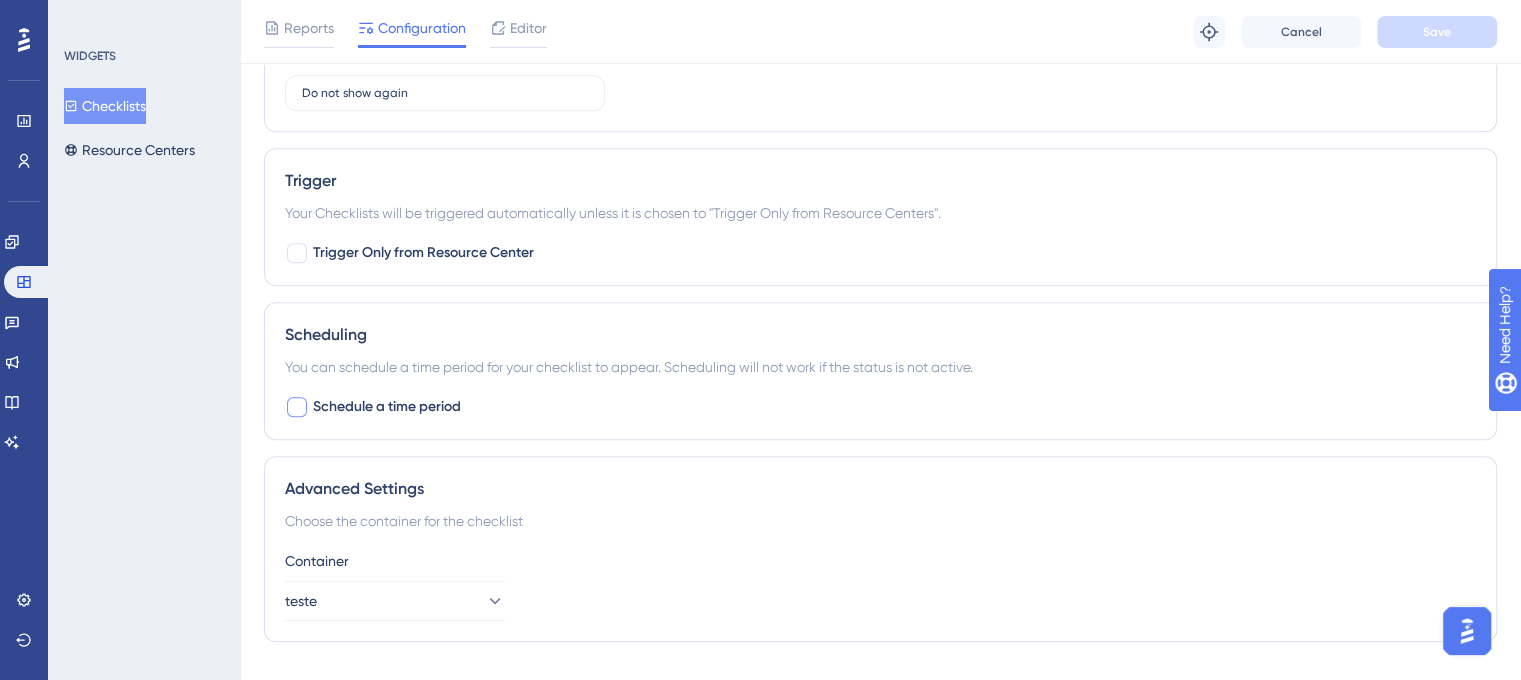 click on "Schedule a time period" at bounding box center [387, 407] 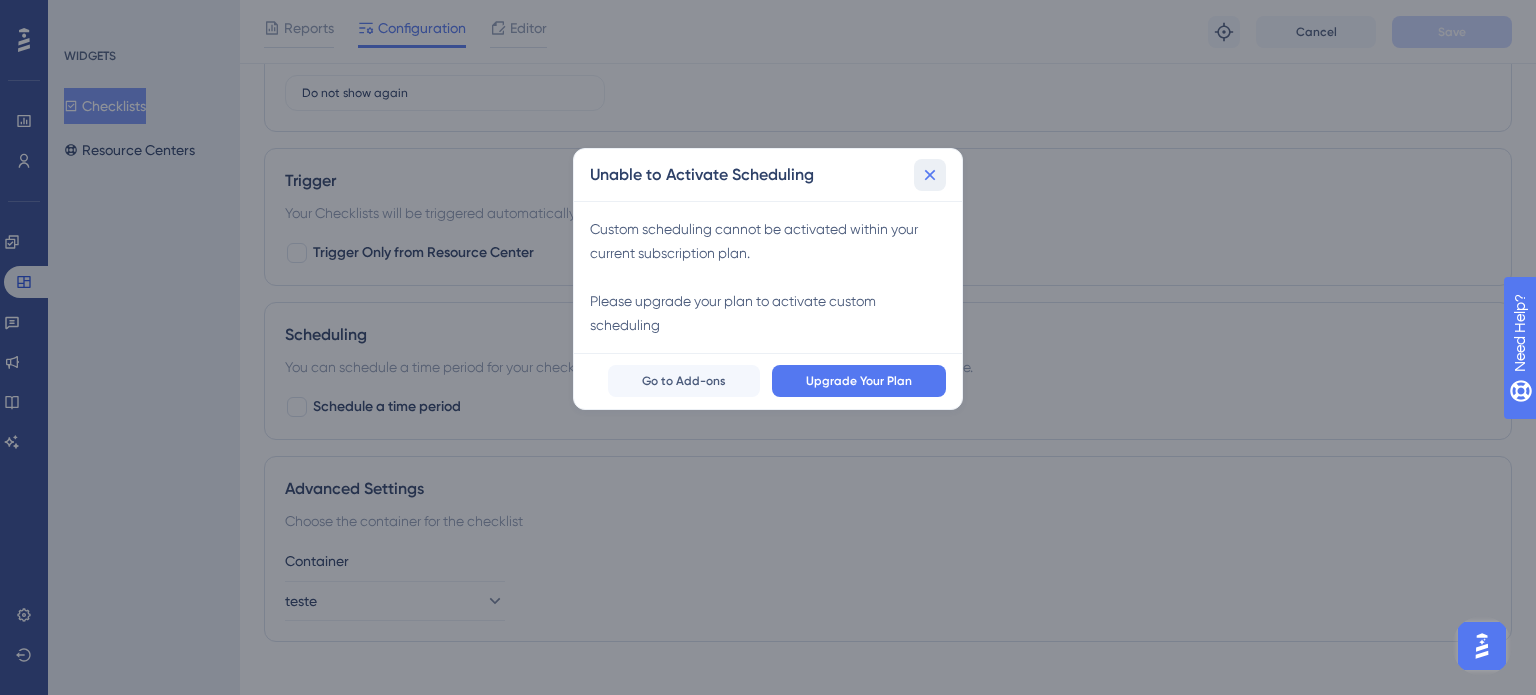click 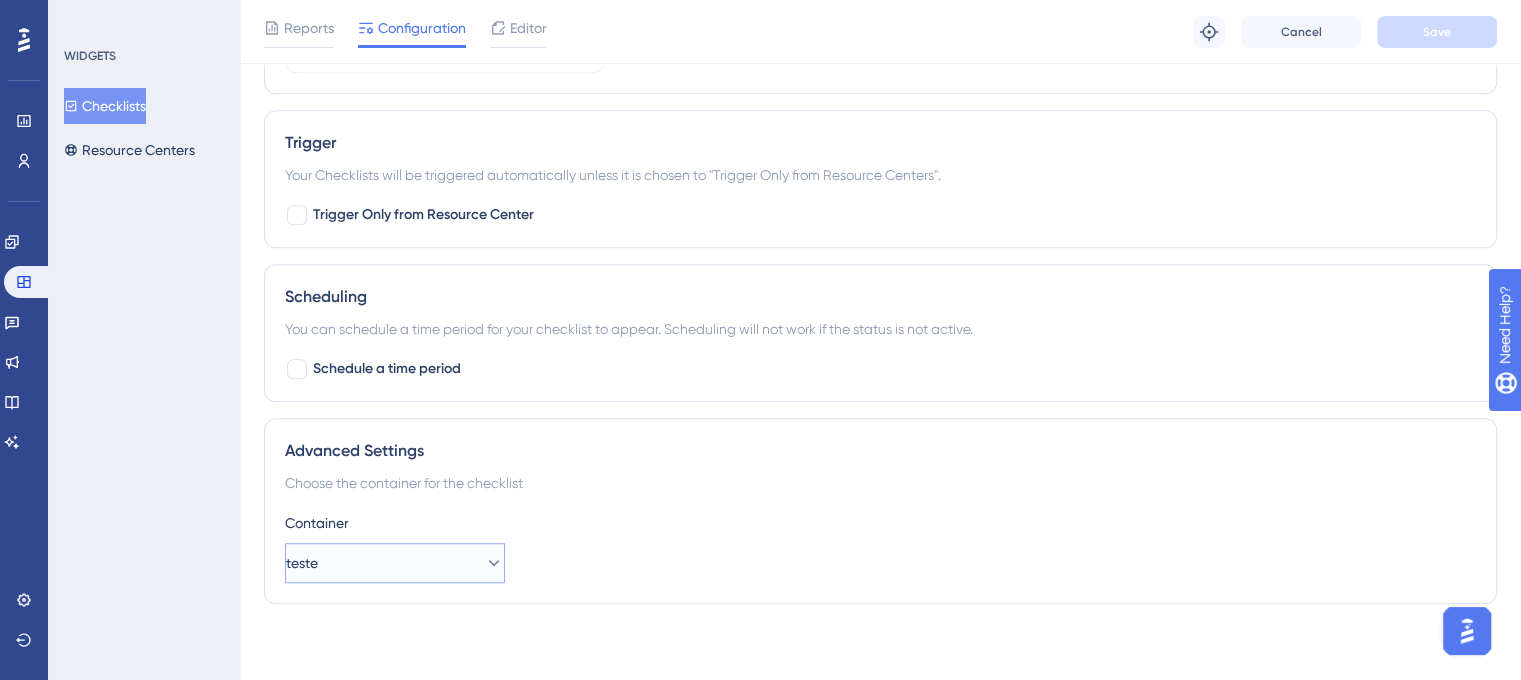 click on "teste" at bounding box center (395, 563) 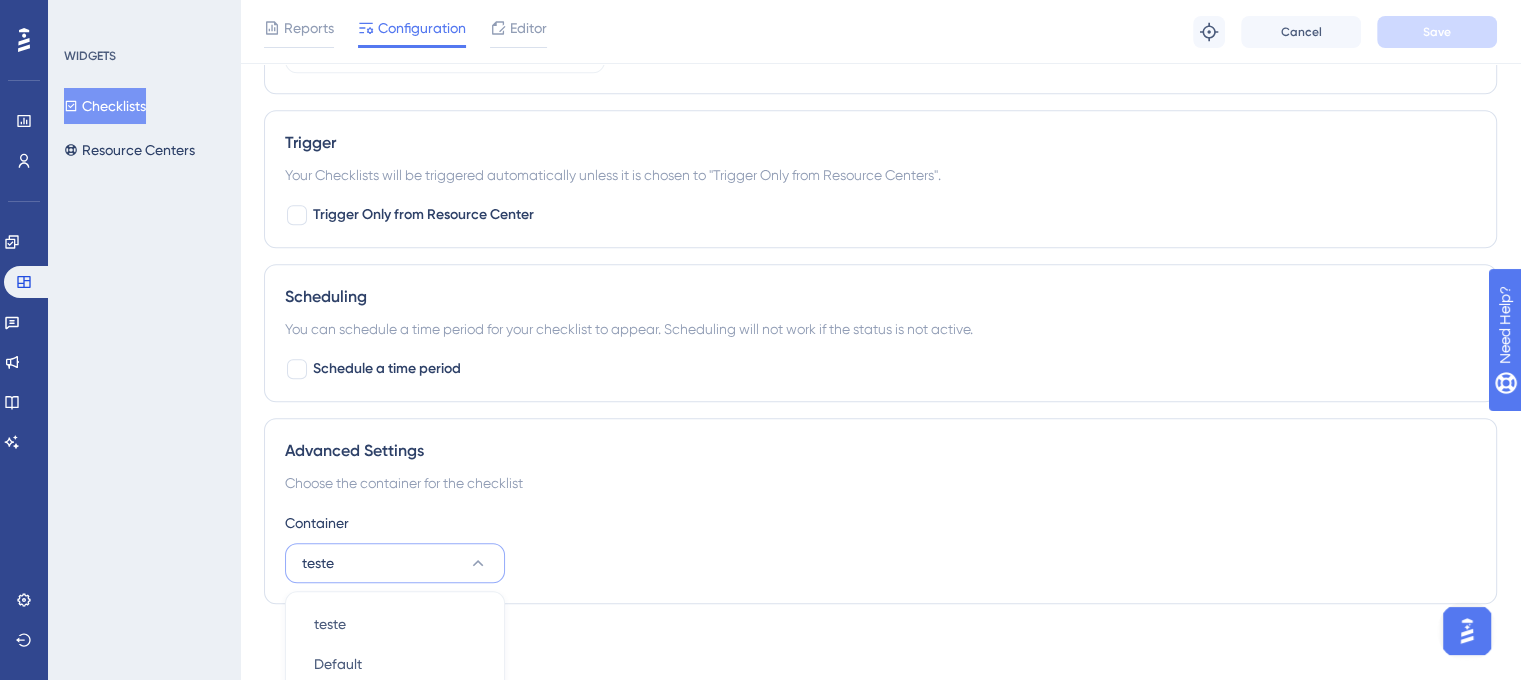 scroll, scrollTop: 1151, scrollLeft: 0, axis: vertical 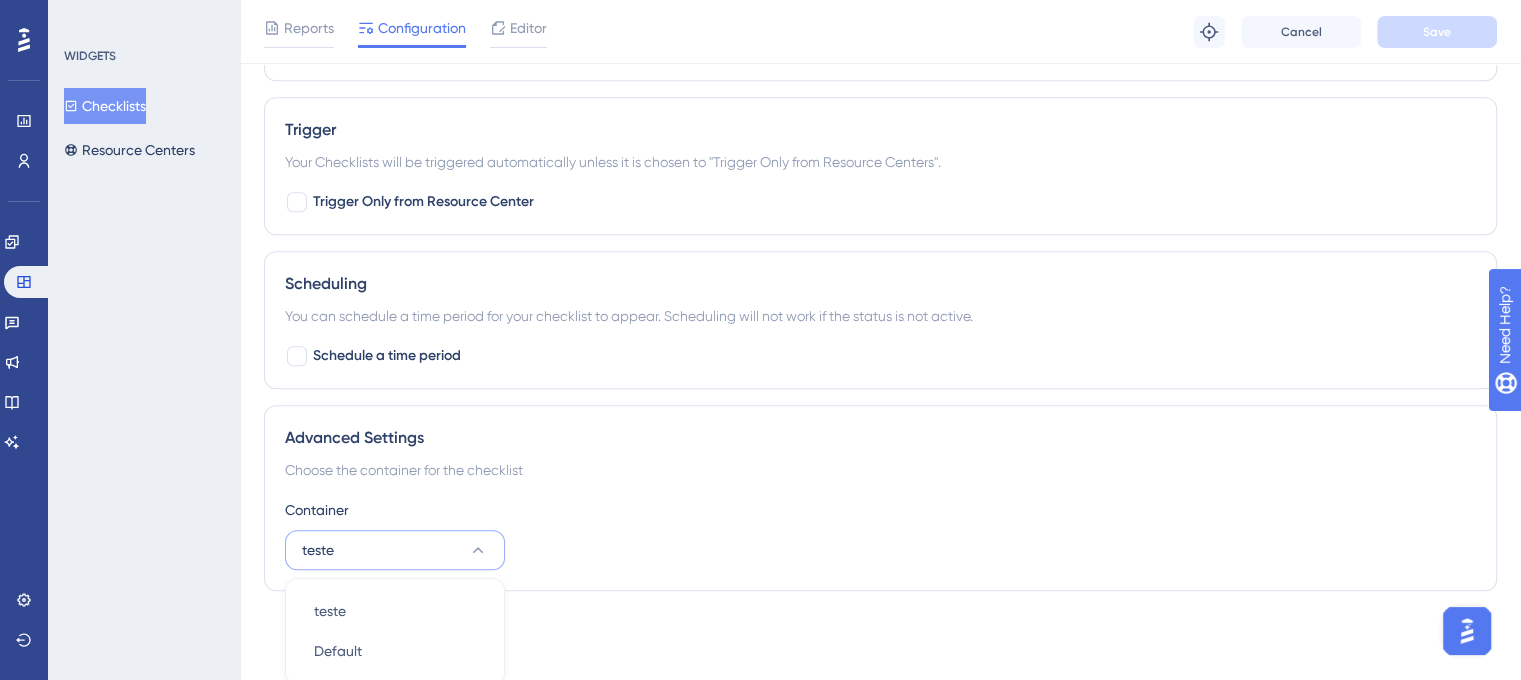 click on "Advanced Settings Choose the container for the checklist Container teste teste teste Default Default" at bounding box center [880, 498] 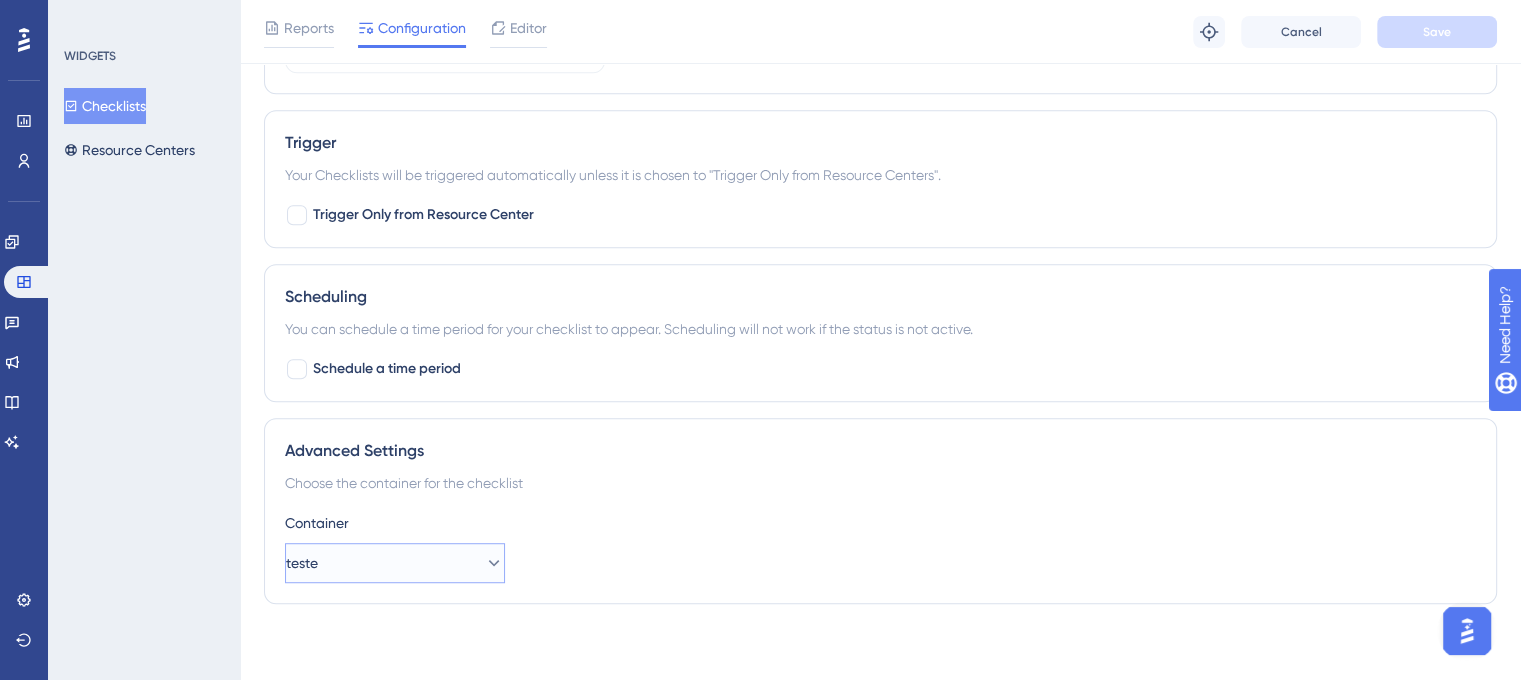 click on "teste" at bounding box center (395, 563) 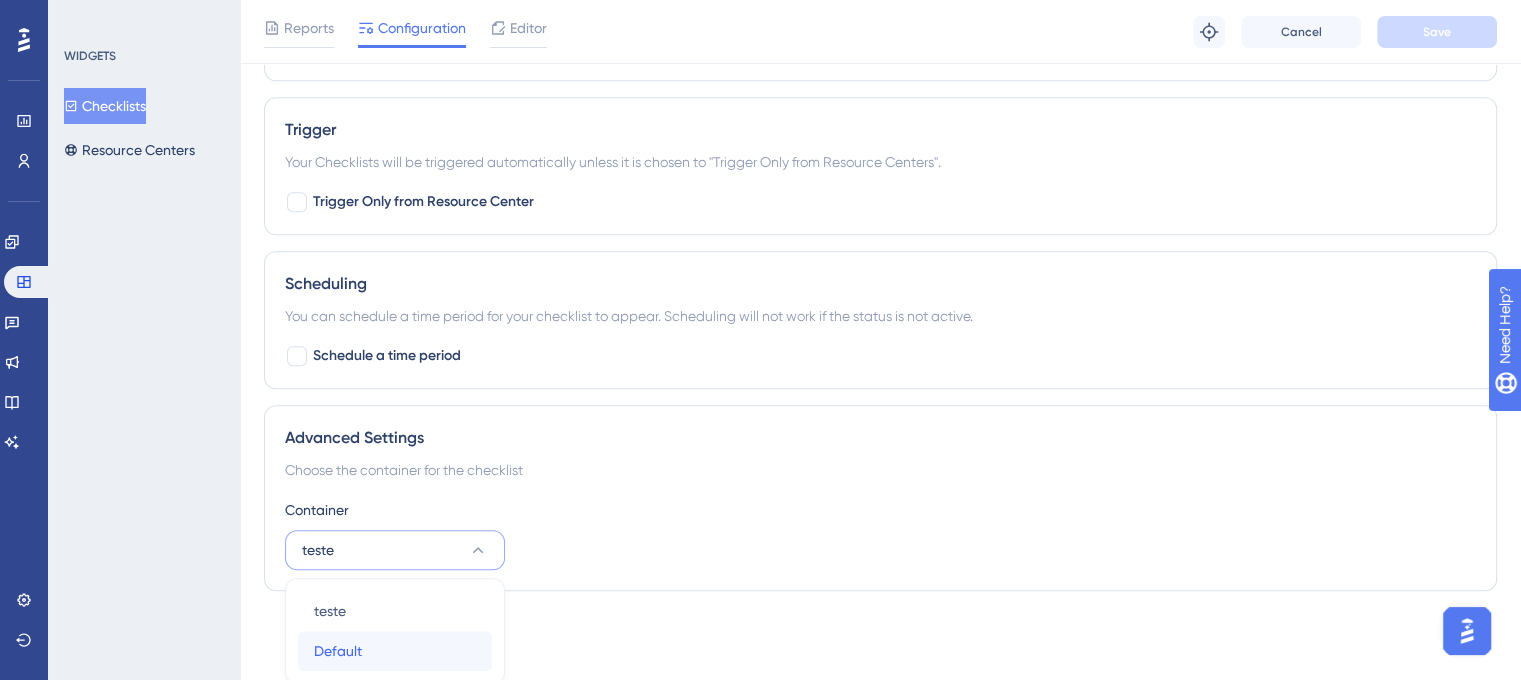 click on "Default" at bounding box center [338, 651] 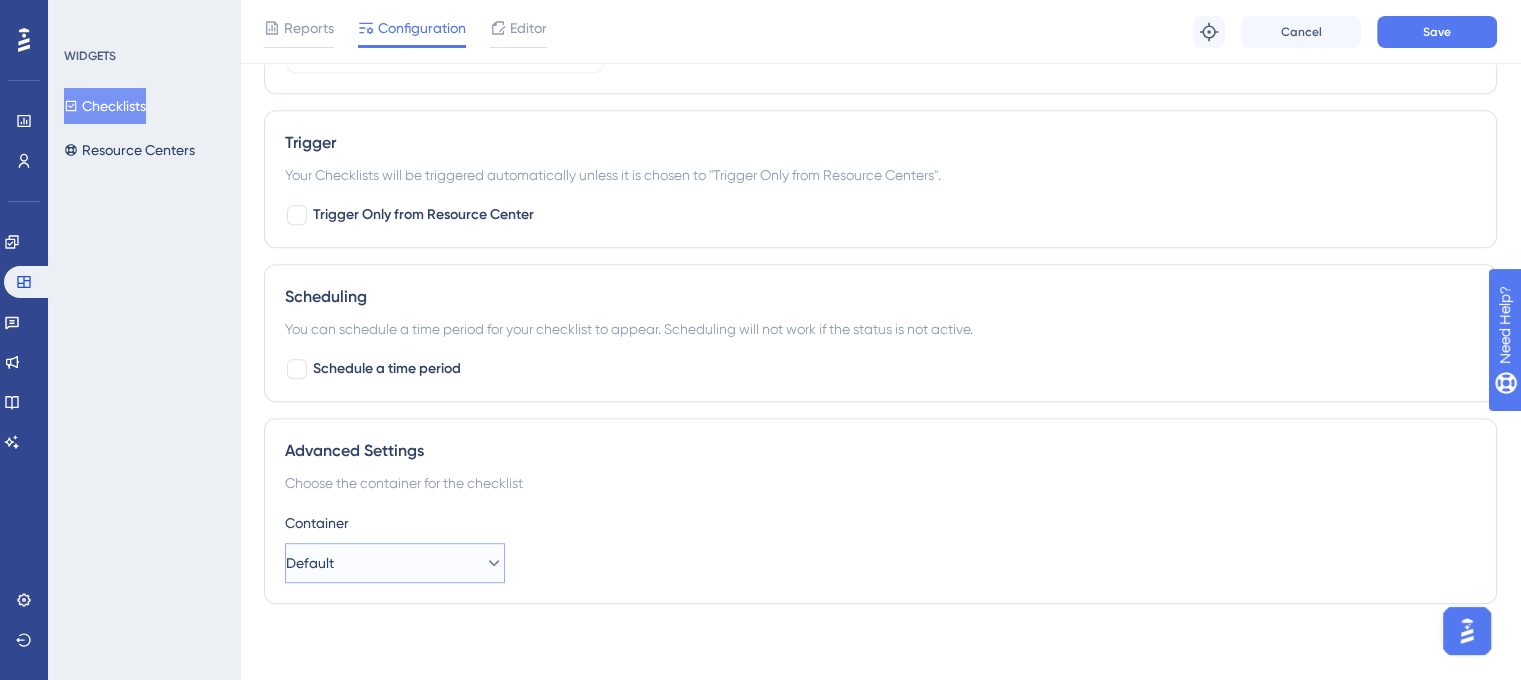click on "Default" at bounding box center (395, 563) 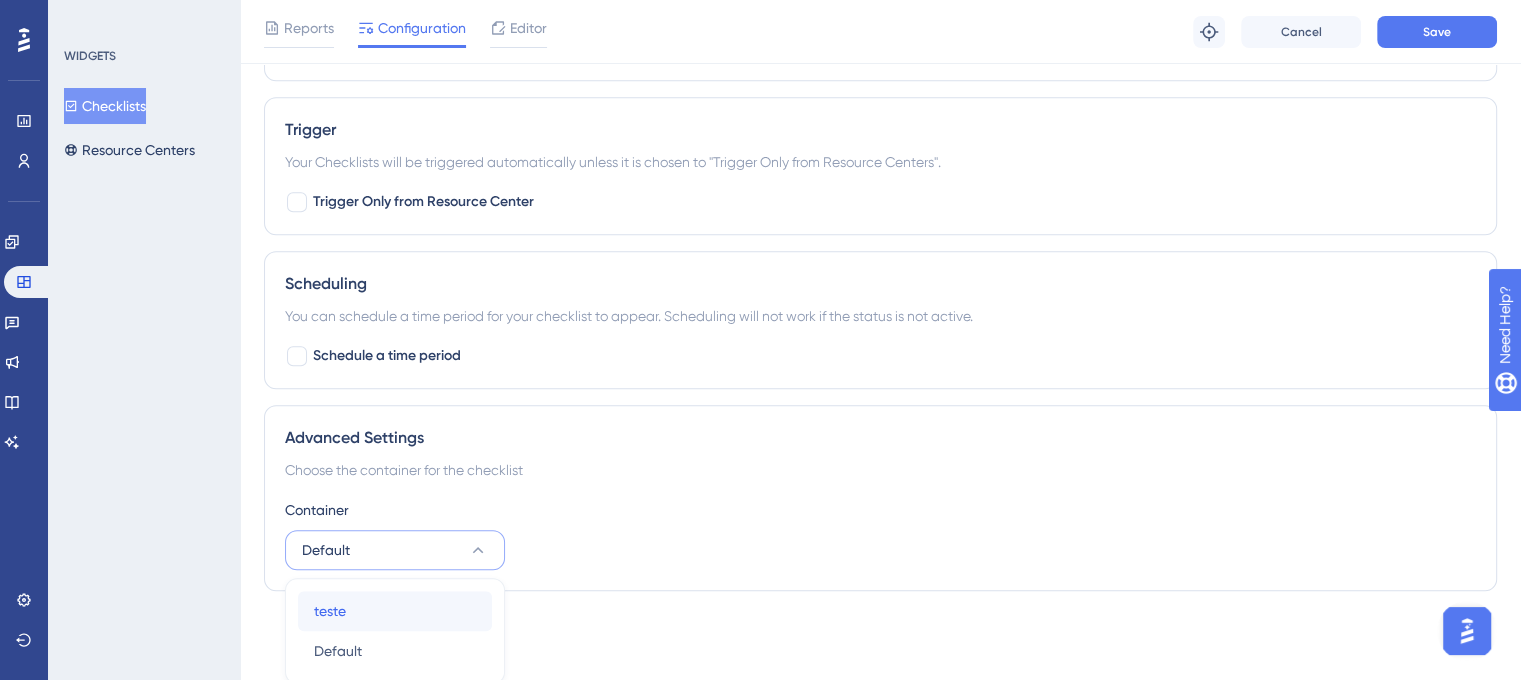 click on "teste teste" at bounding box center (395, 611) 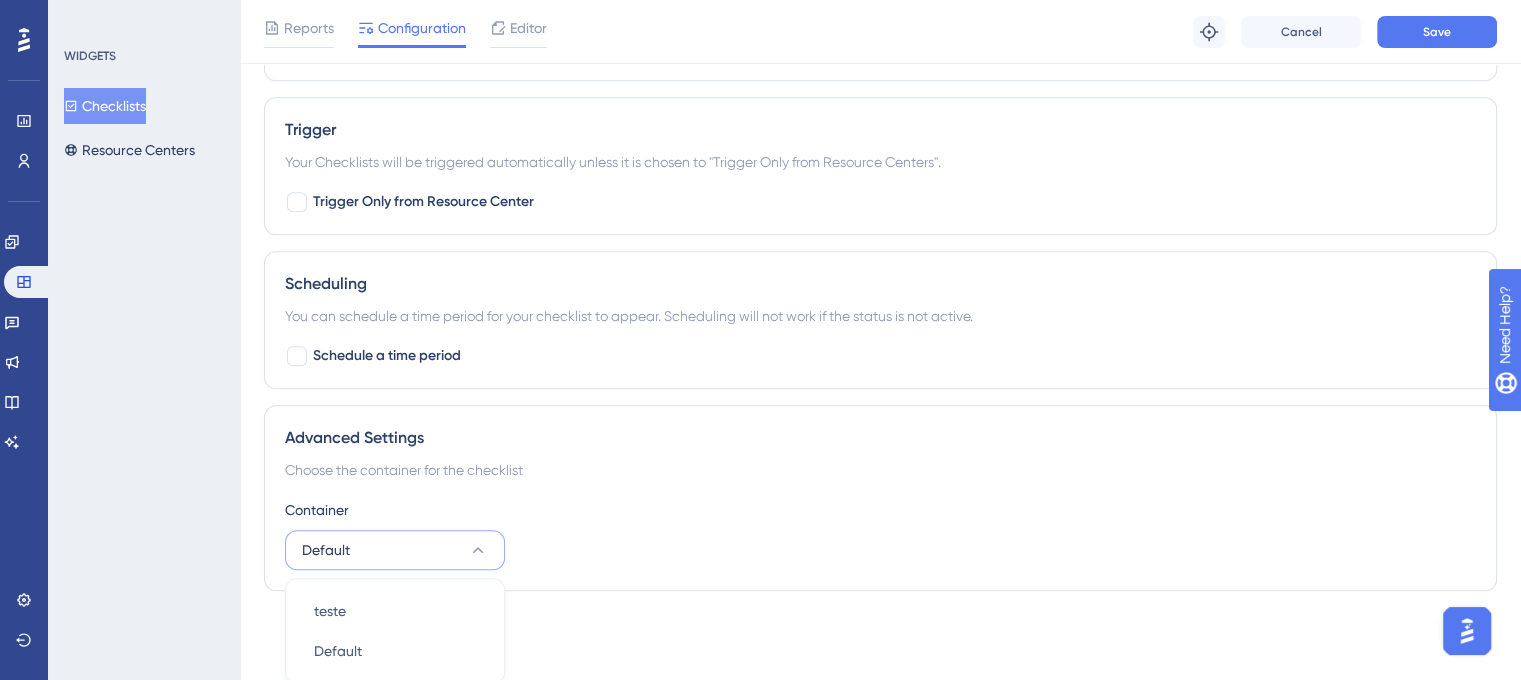scroll, scrollTop: 1138, scrollLeft: 0, axis: vertical 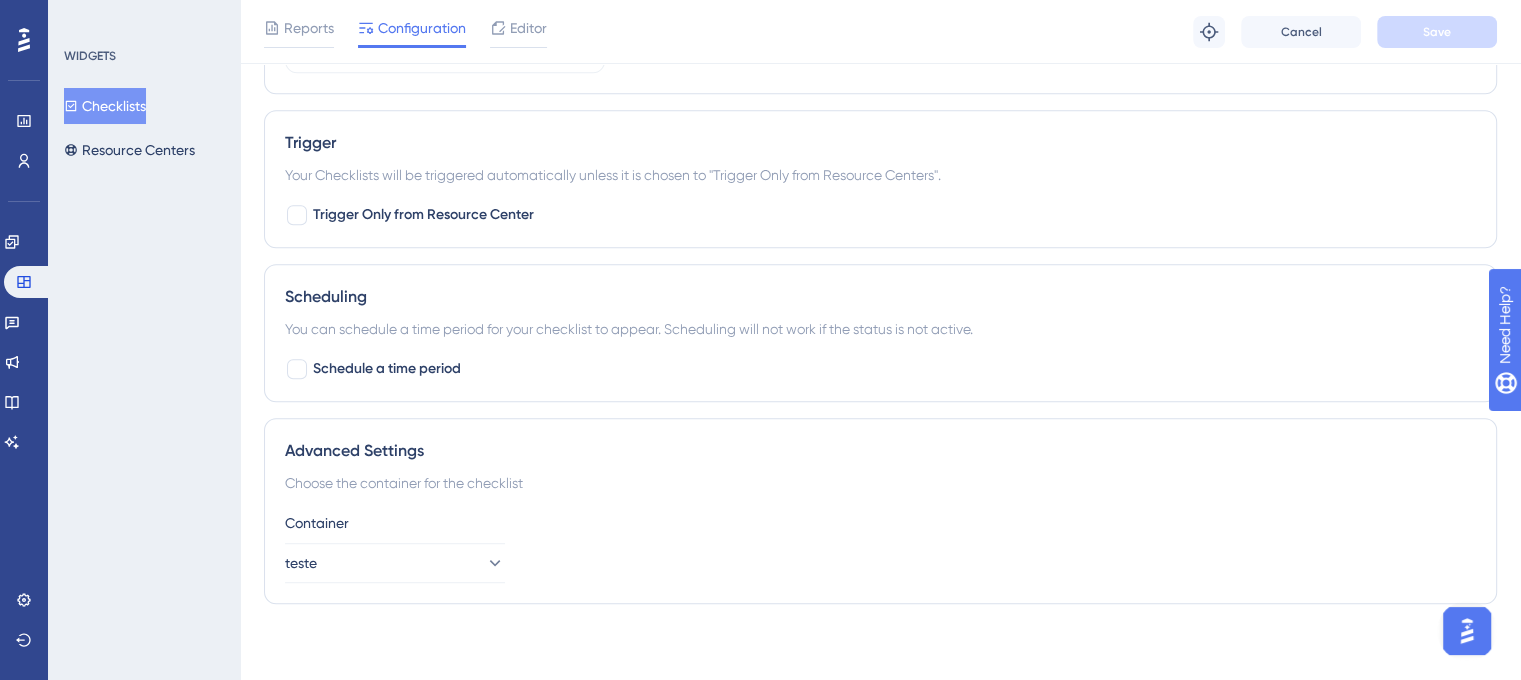 click on "Advanced Settings" at bounding box center [880, 451] 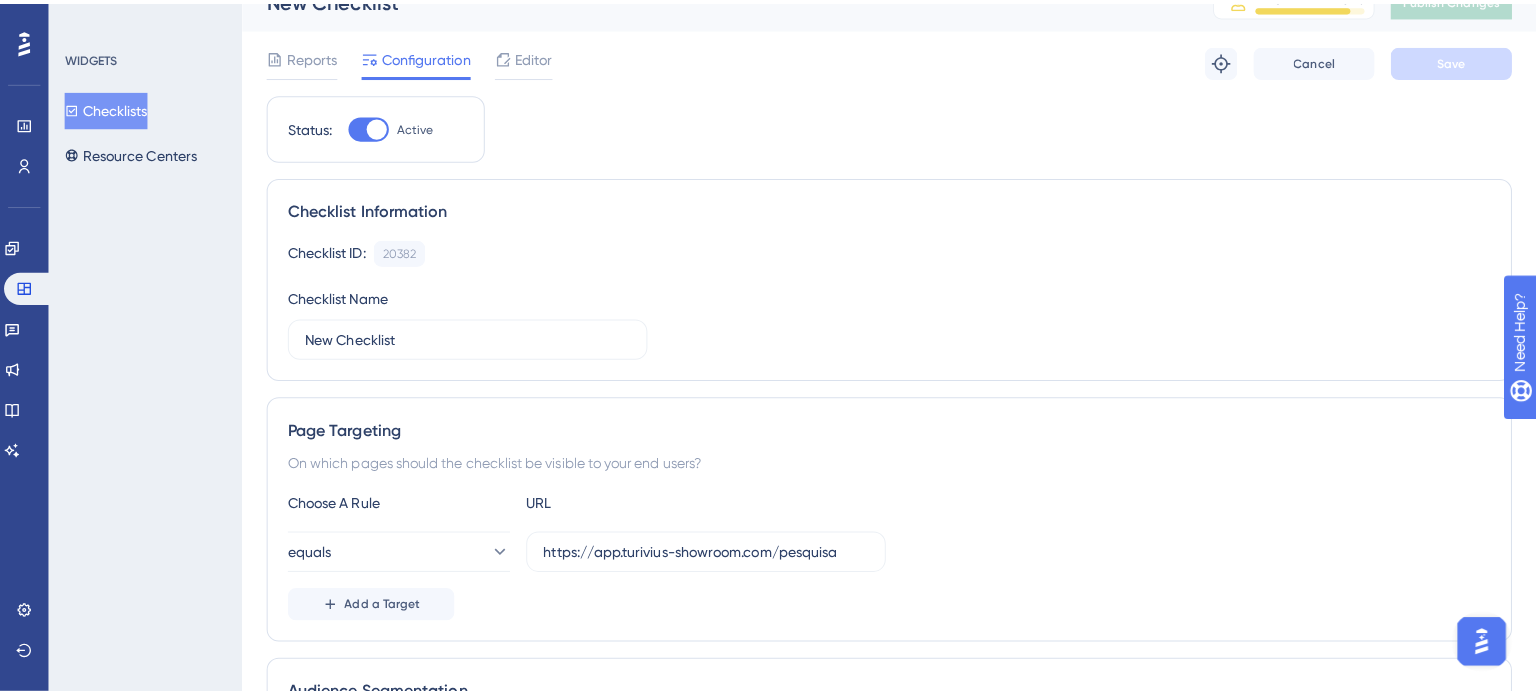 scroll, scrollTop: 0, scrollLeft: 0, axis: both 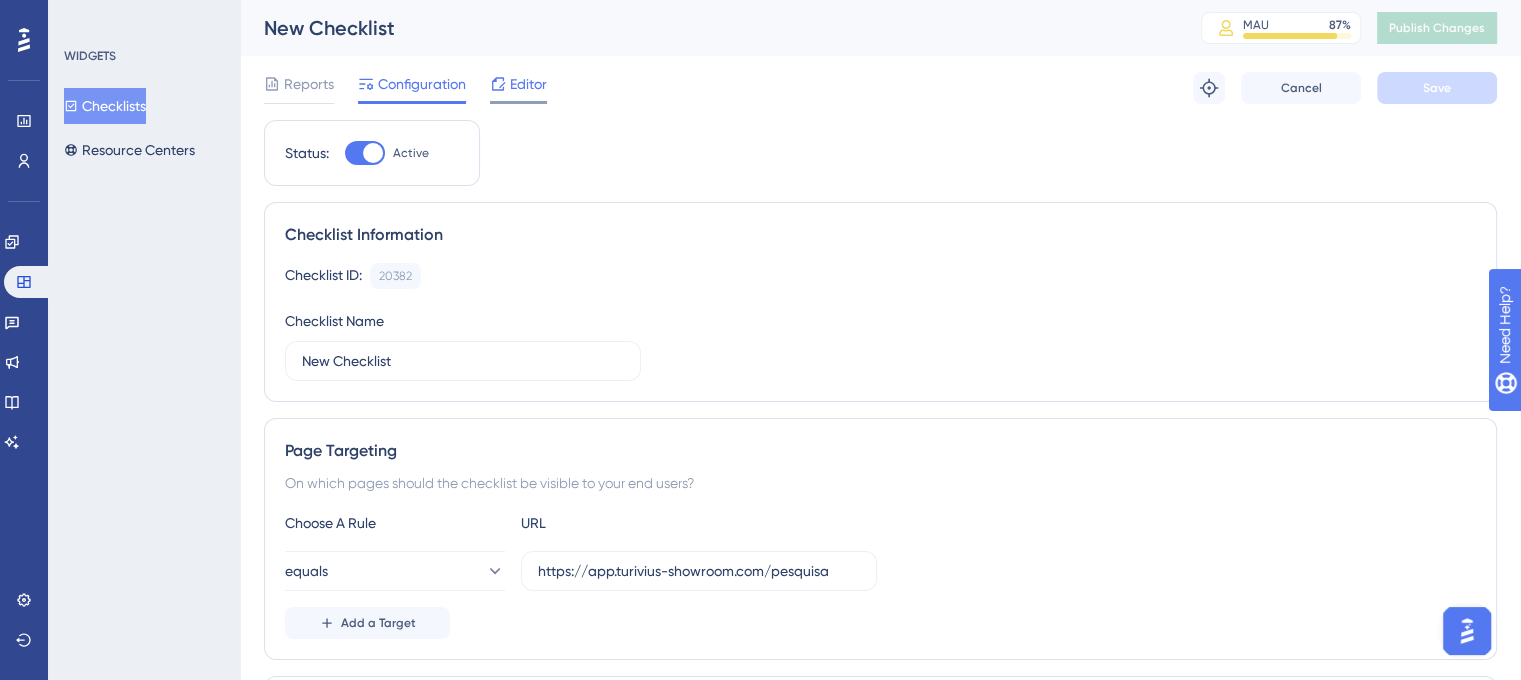 click on "Editor" at bounding box center (528, 84) 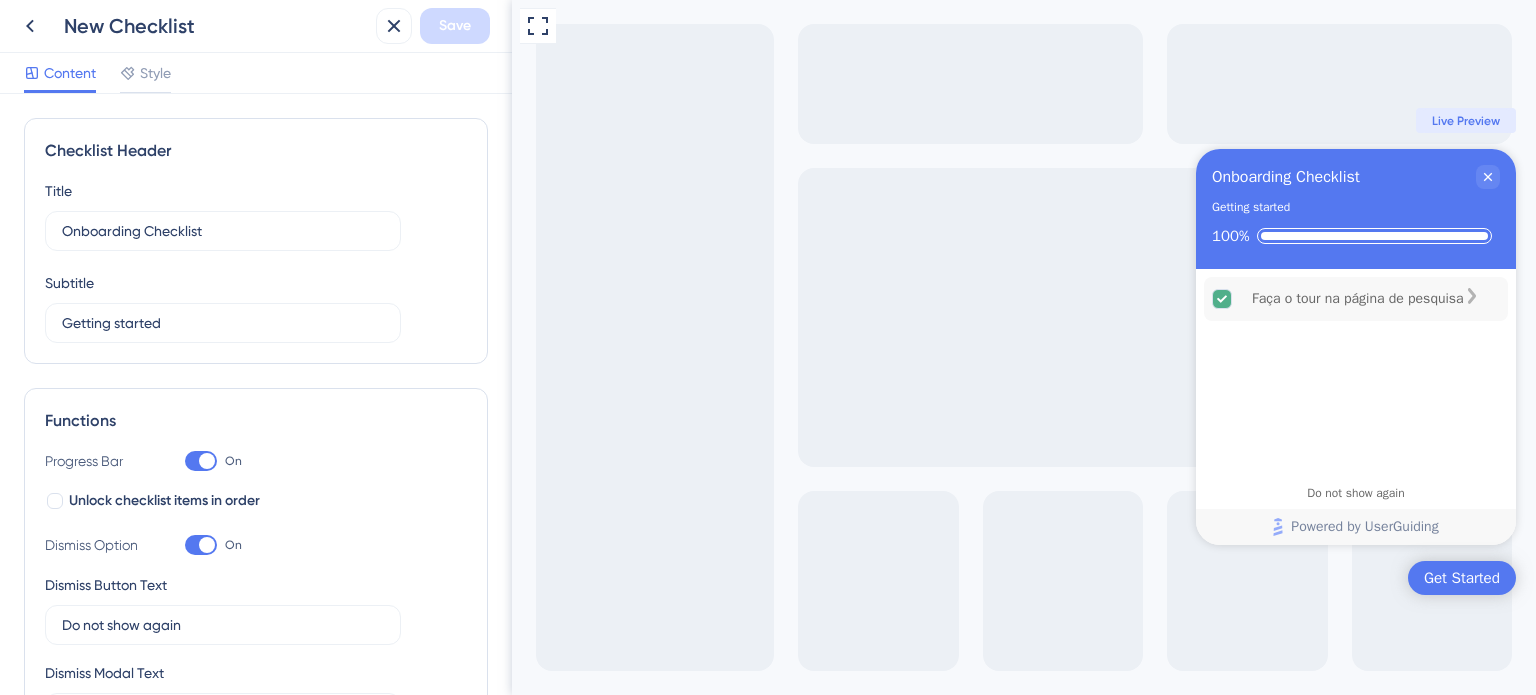 scroll, scrollTop: 0, scrollLeft: 0, axis: both 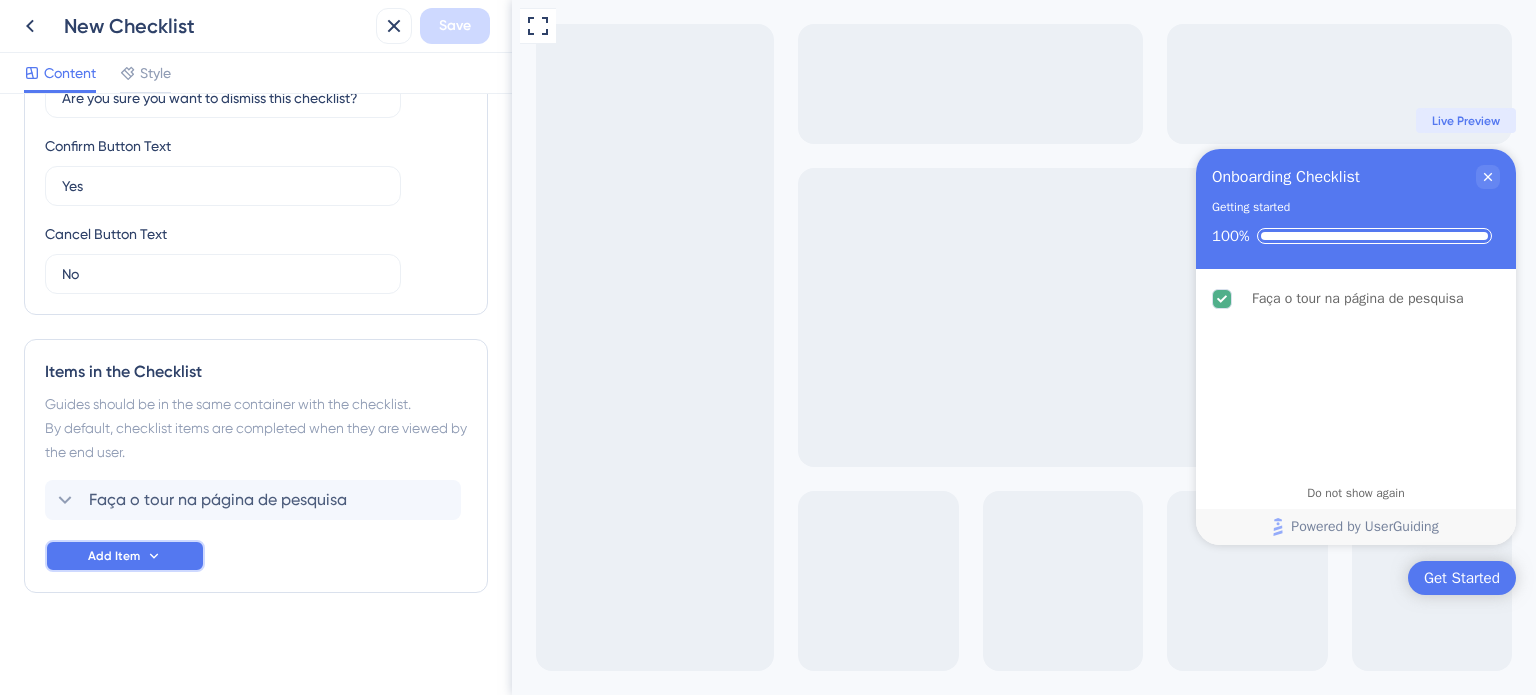 click 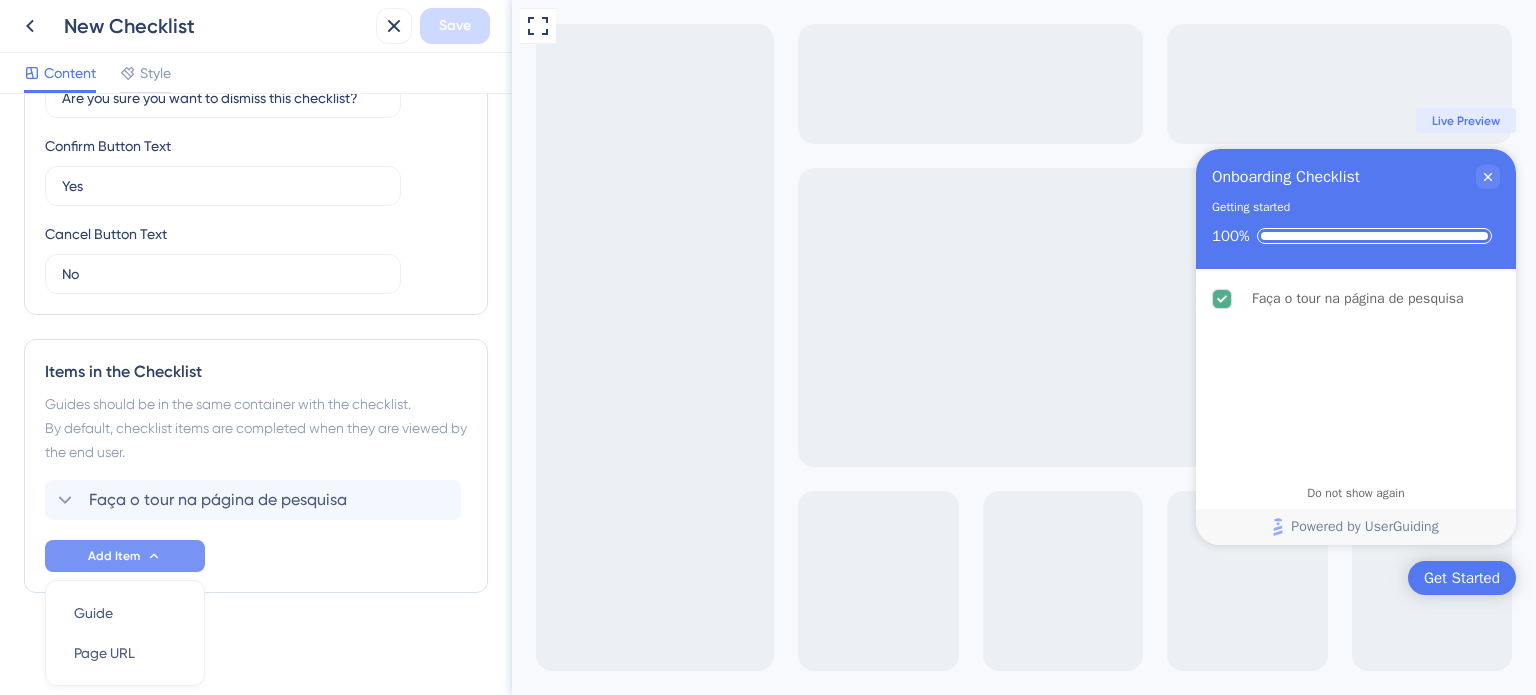 scroll, scrollTop: 684, scrollLeft: 0, axis: vertical 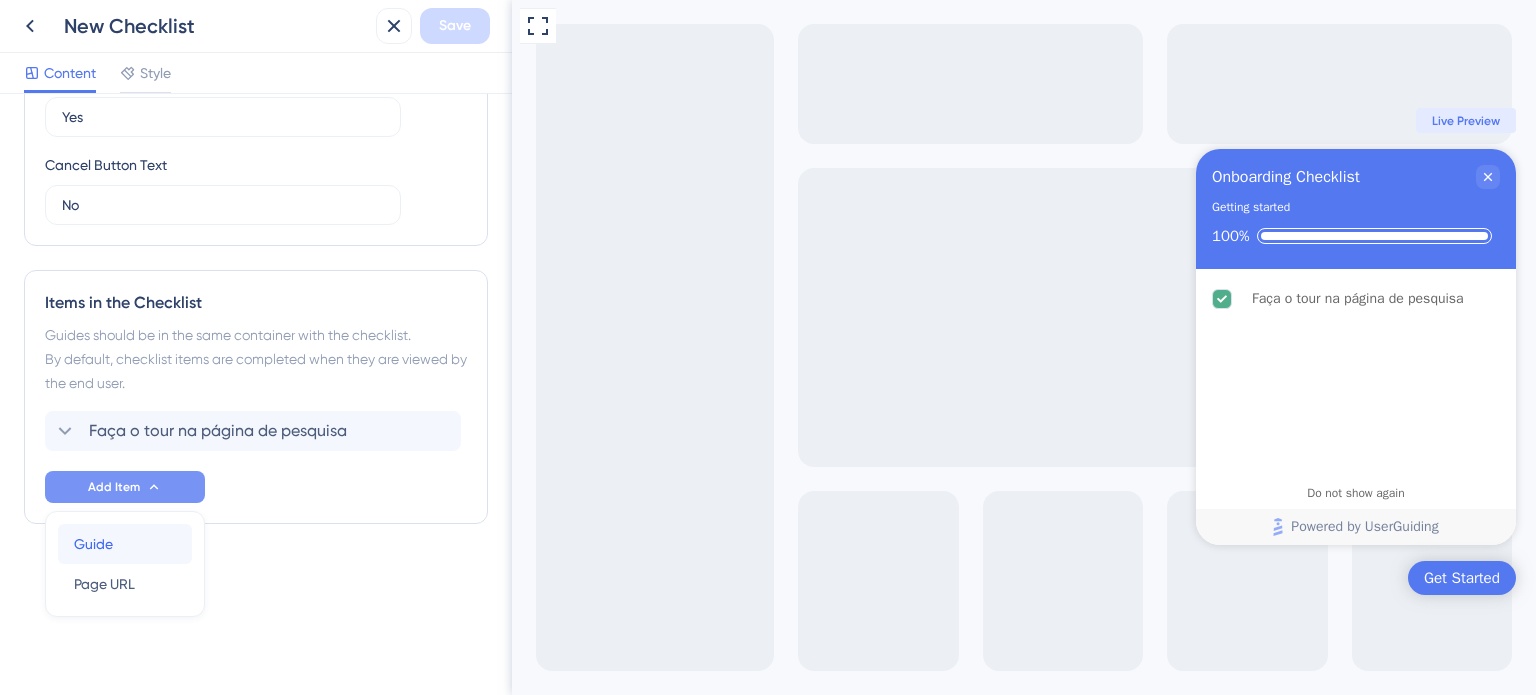 click on "Guide" at bounding box center [93, 544] 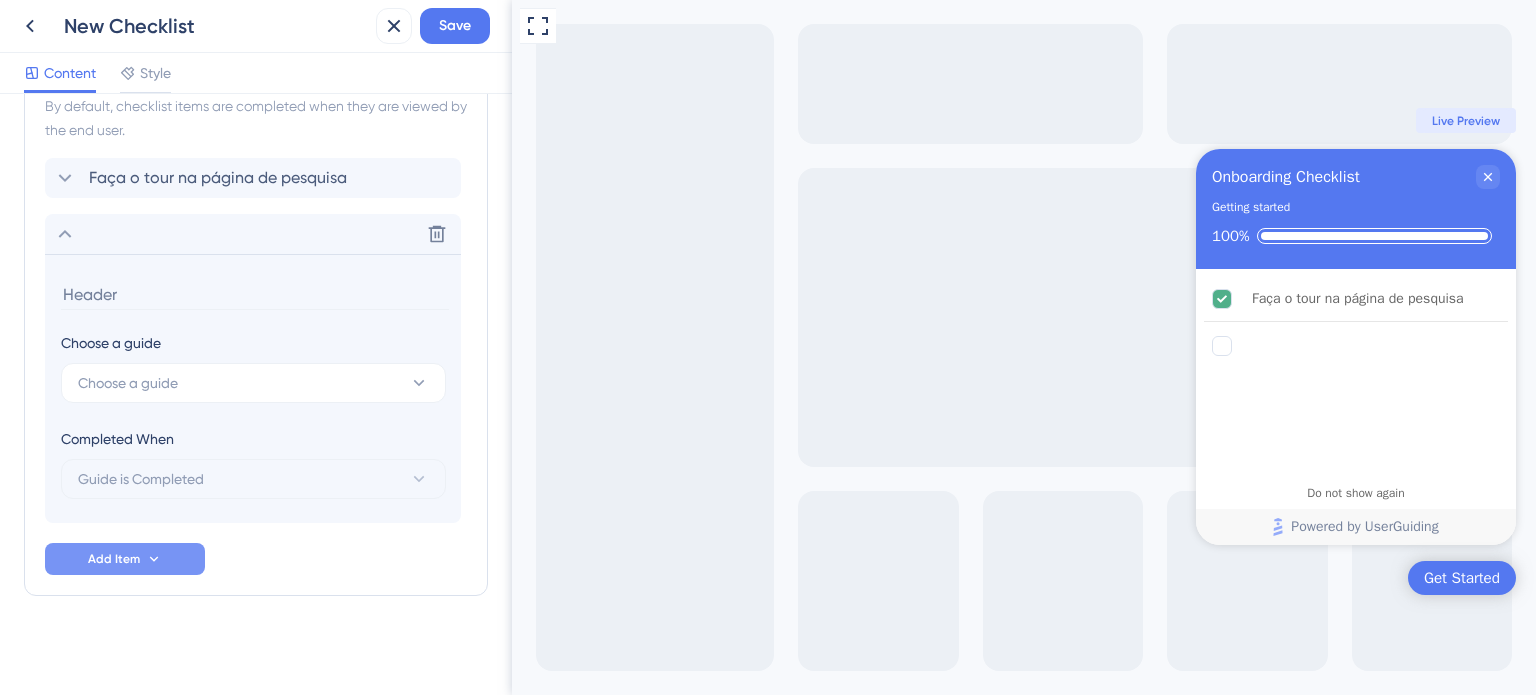 scroll, scrollTop: 940, scrollLeft: 0, axis: vertical 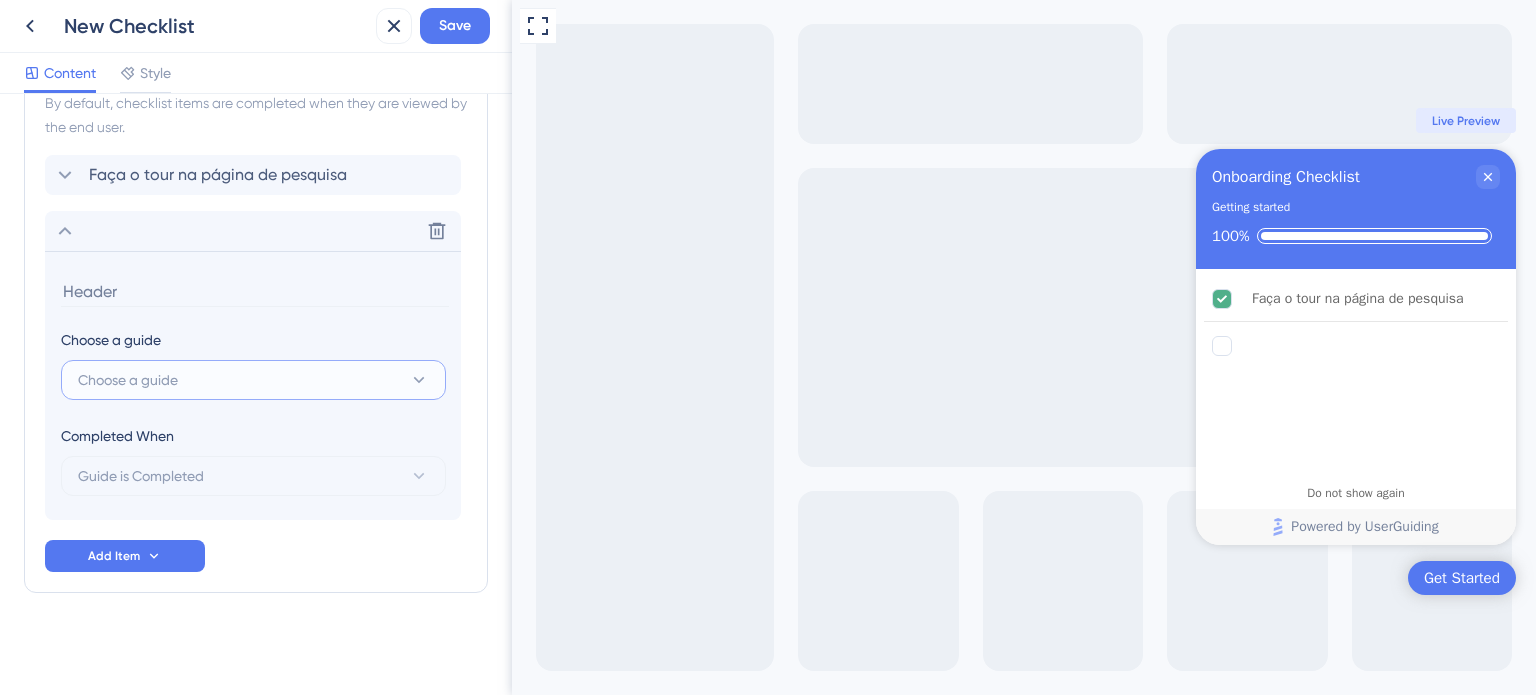 click on "Choose a guide" at bounding box center (253, 380) 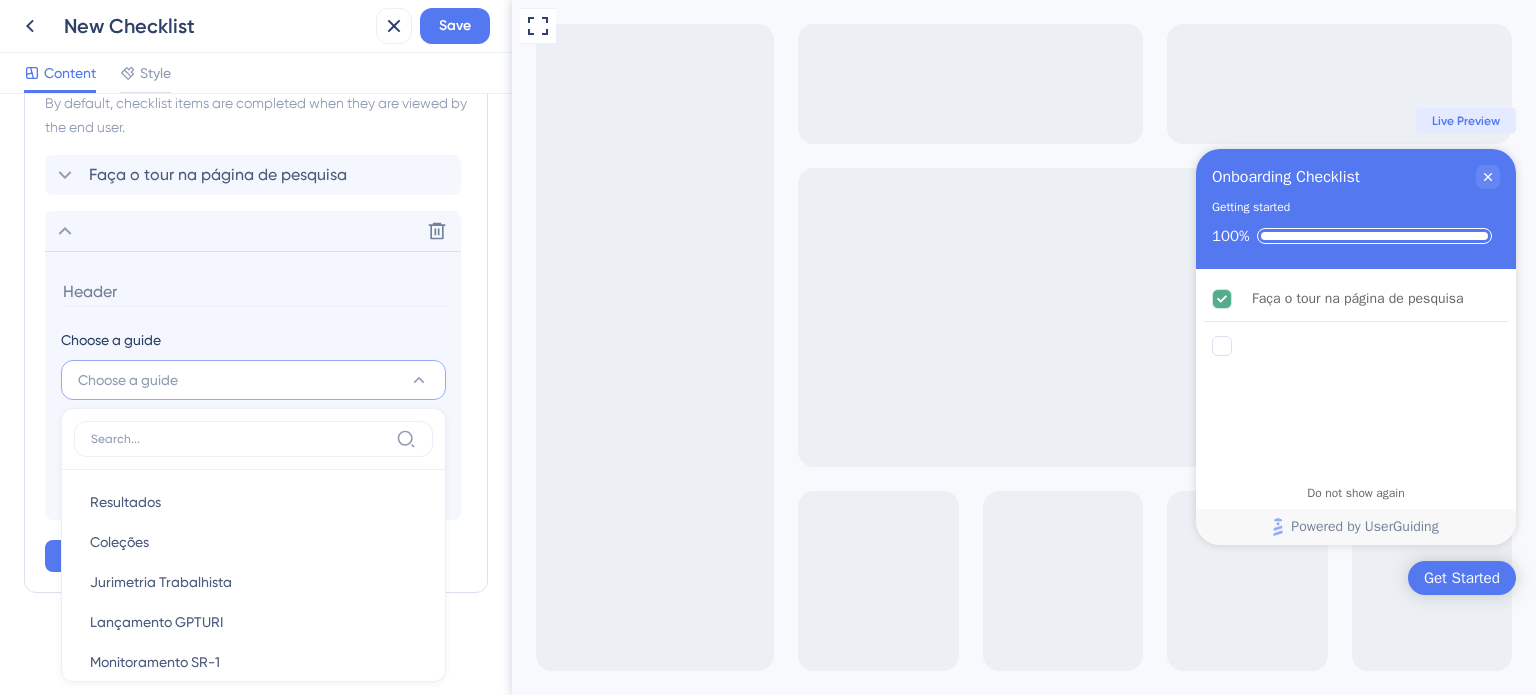 scroll, scrollTop: 945, scrollLeft: 0, axis: vertical 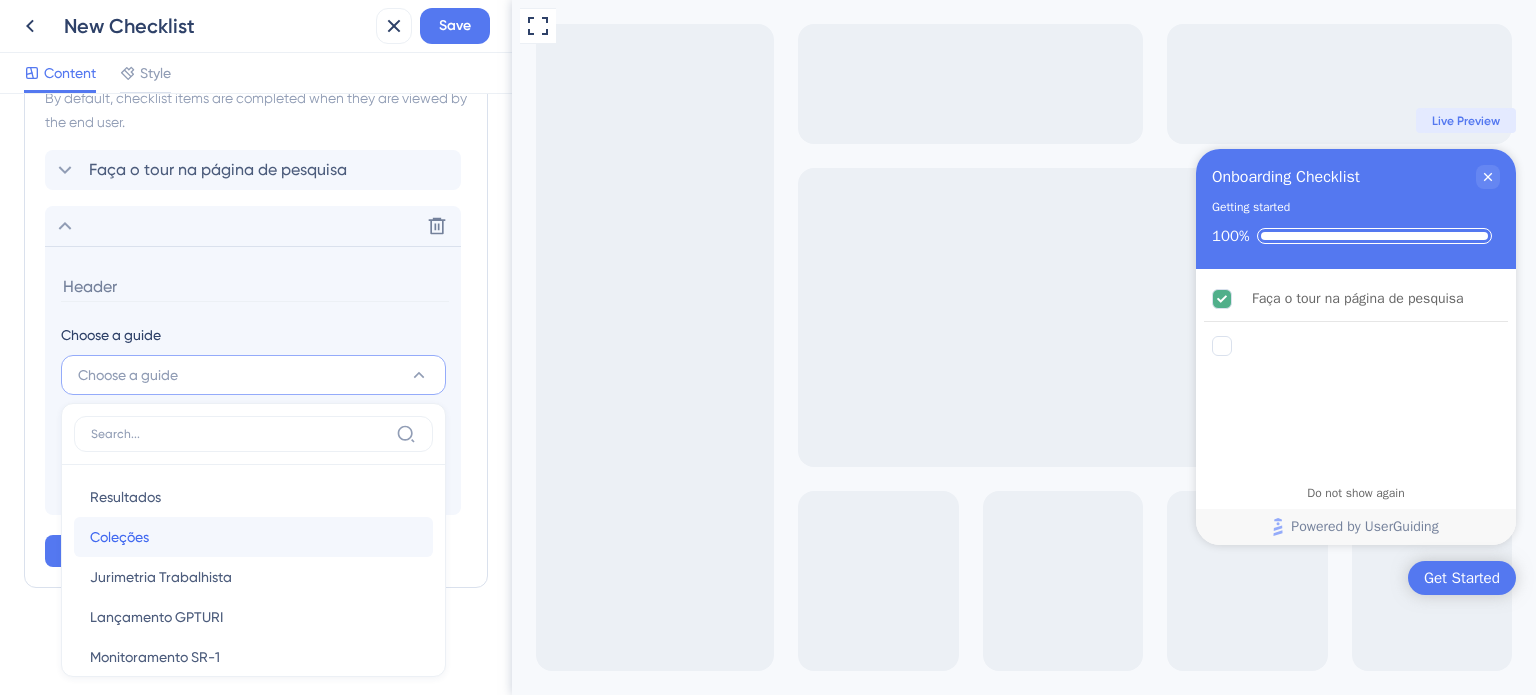 click on "Coleções Coleções" at bounding box center (253, 537) 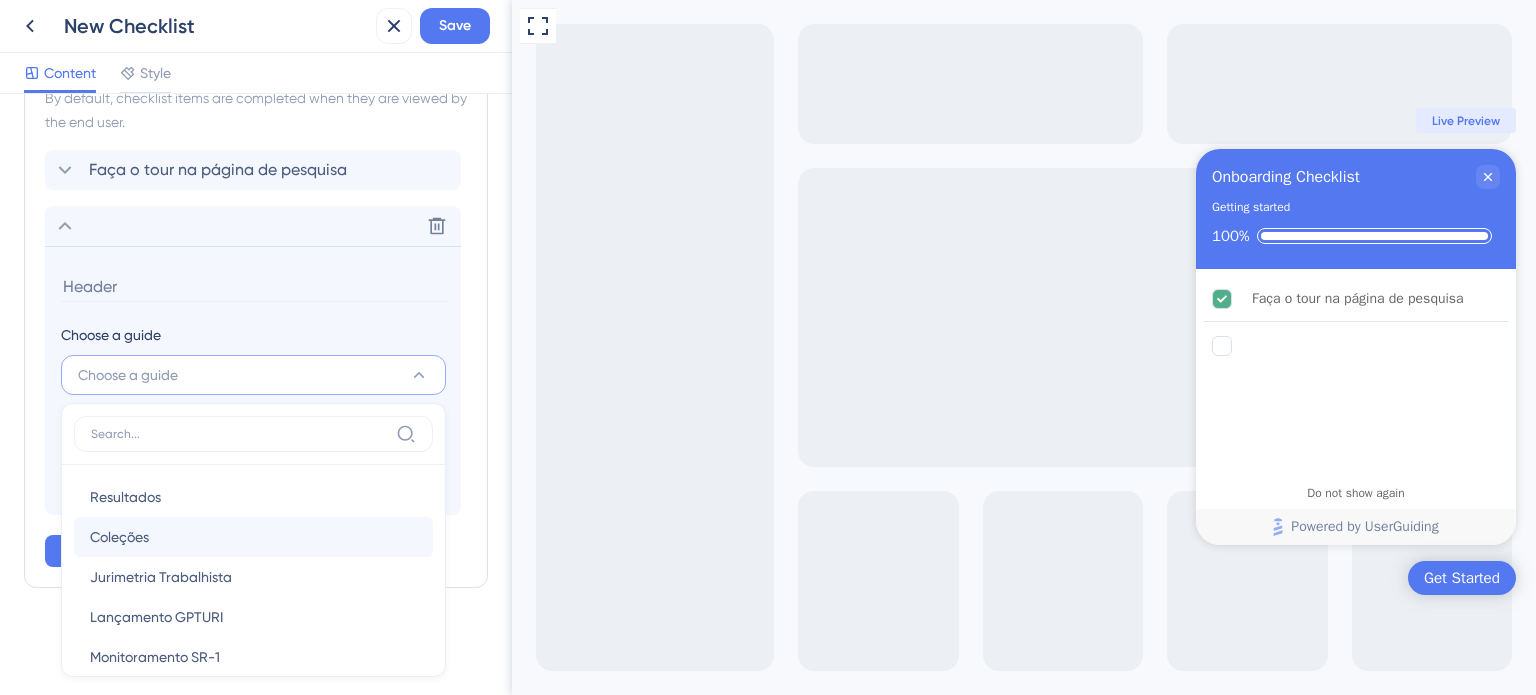 type on "Coleções" 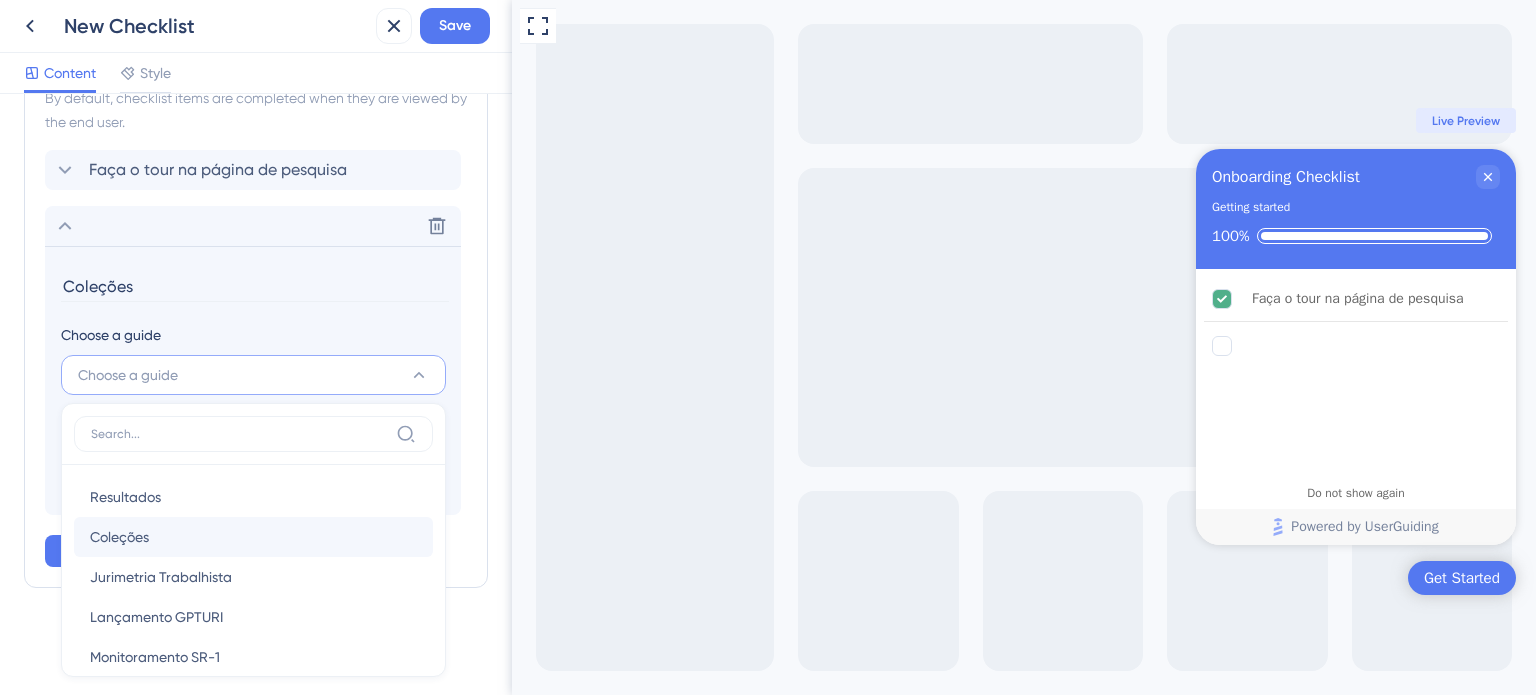 scroll, scrollTop: 940, scrollLeft: 0, axis: vertical 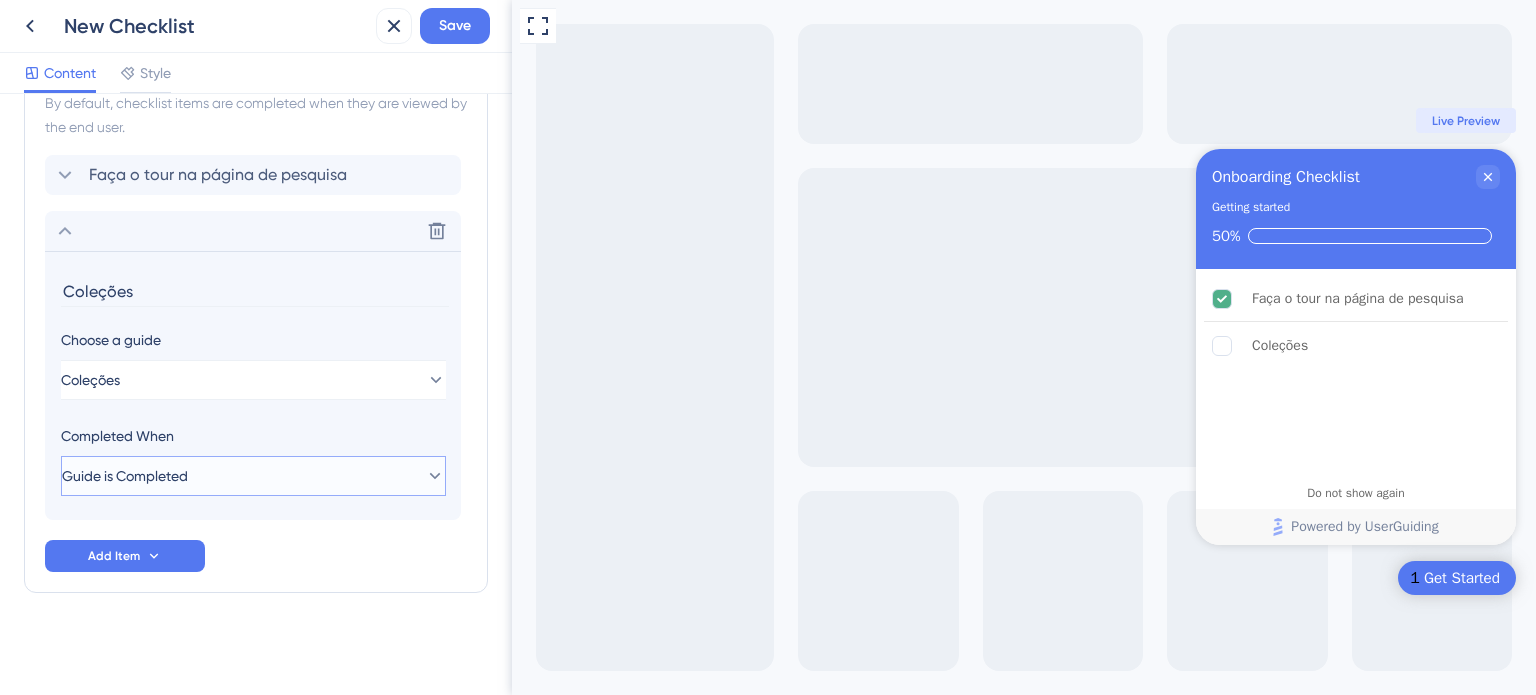 click on "Guide is Completed" at bounding box center (253, 476) 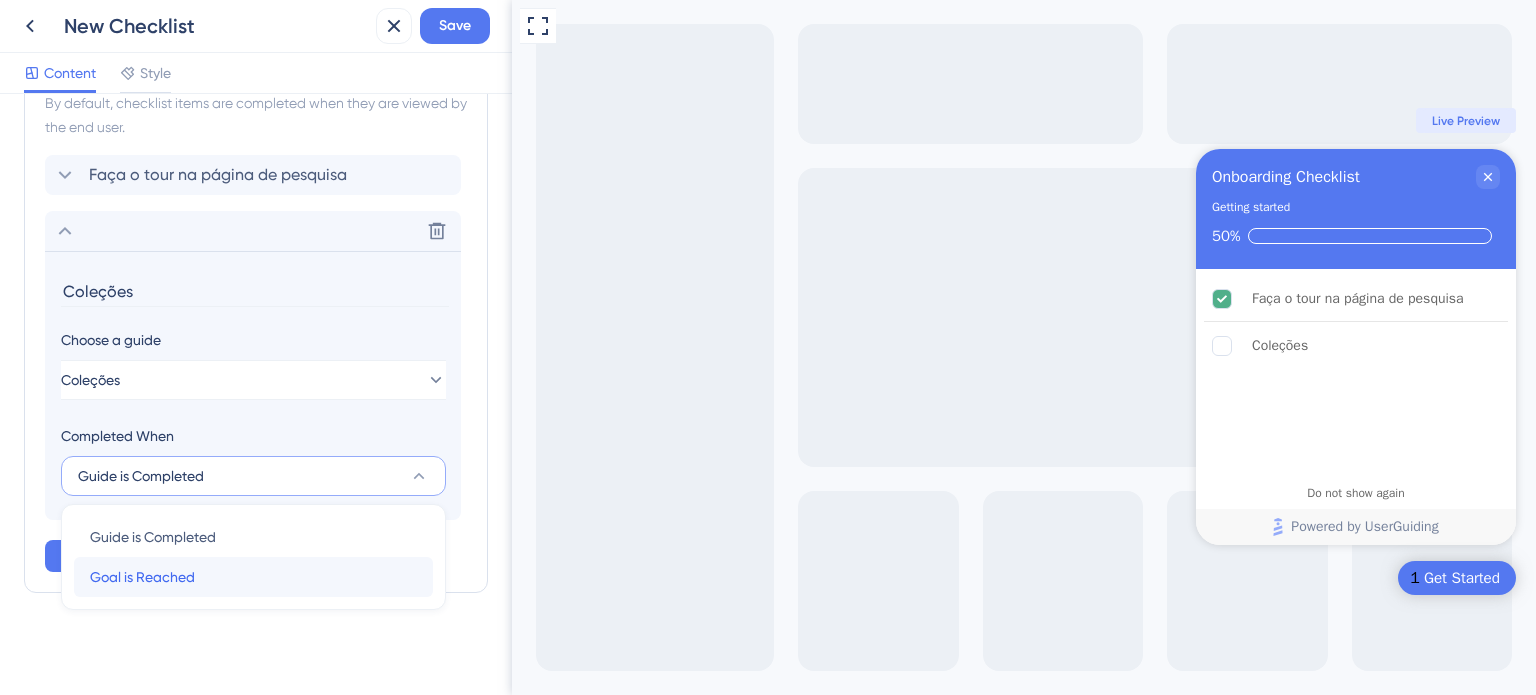 click on "Goal is Reached Goal is Reached" at bounding box center (253, 577) 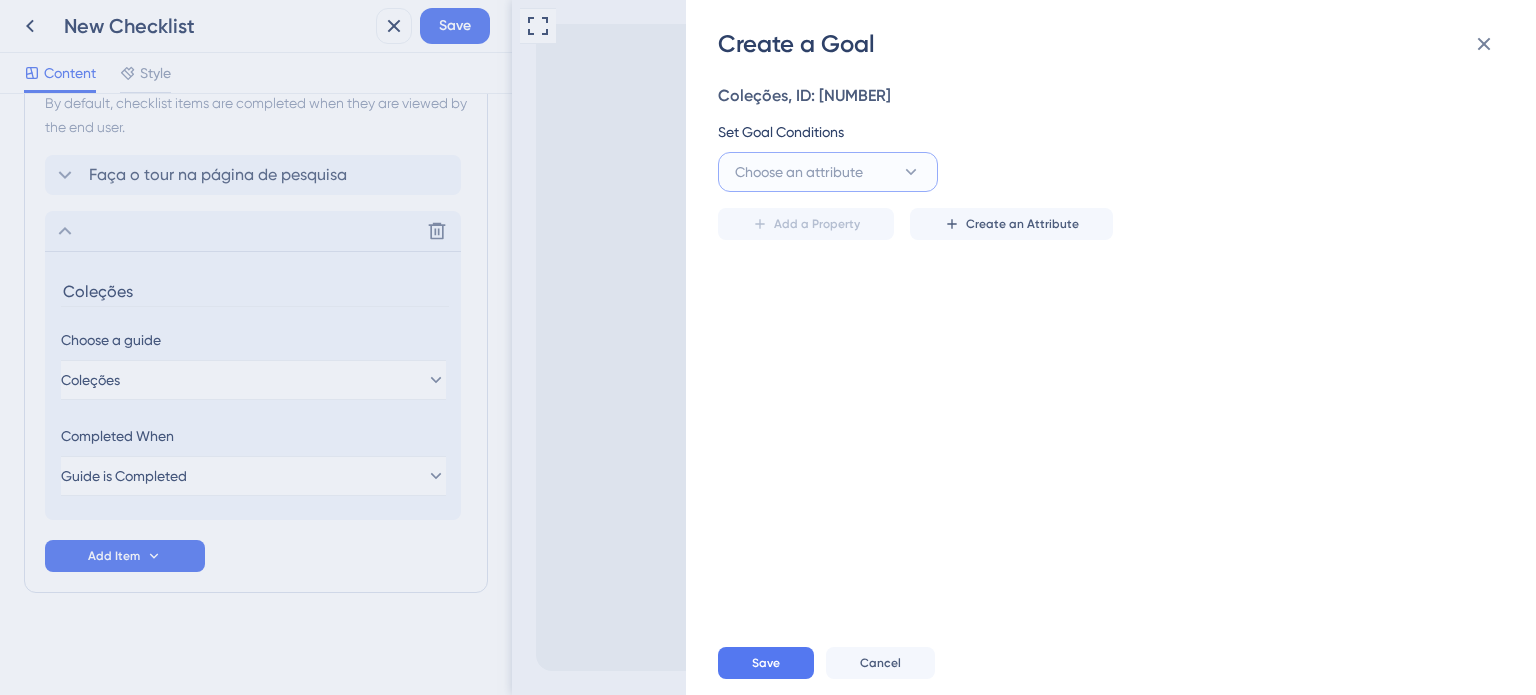click on "Choose an attribute" at bounding box center [799, 172] 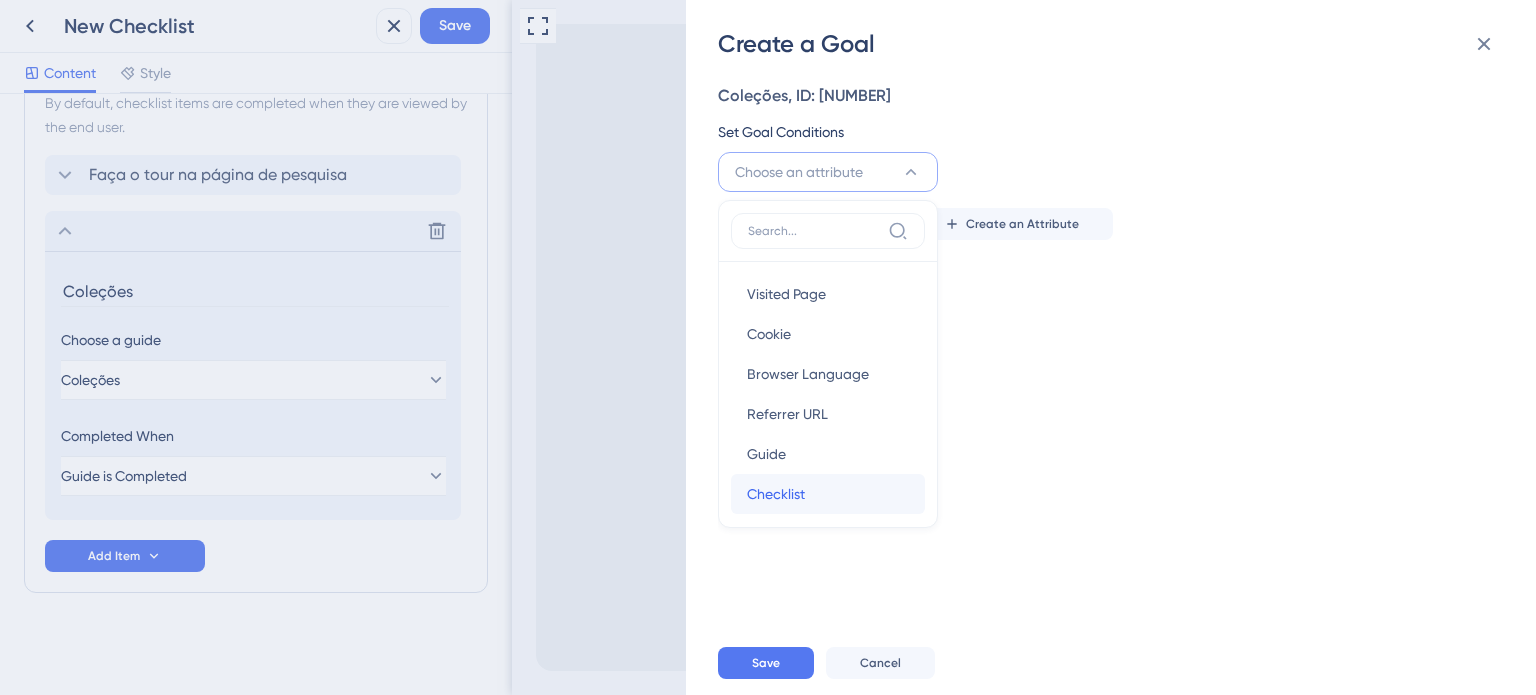 click on "Checklist Checklist" at bounding box center [828, 494] 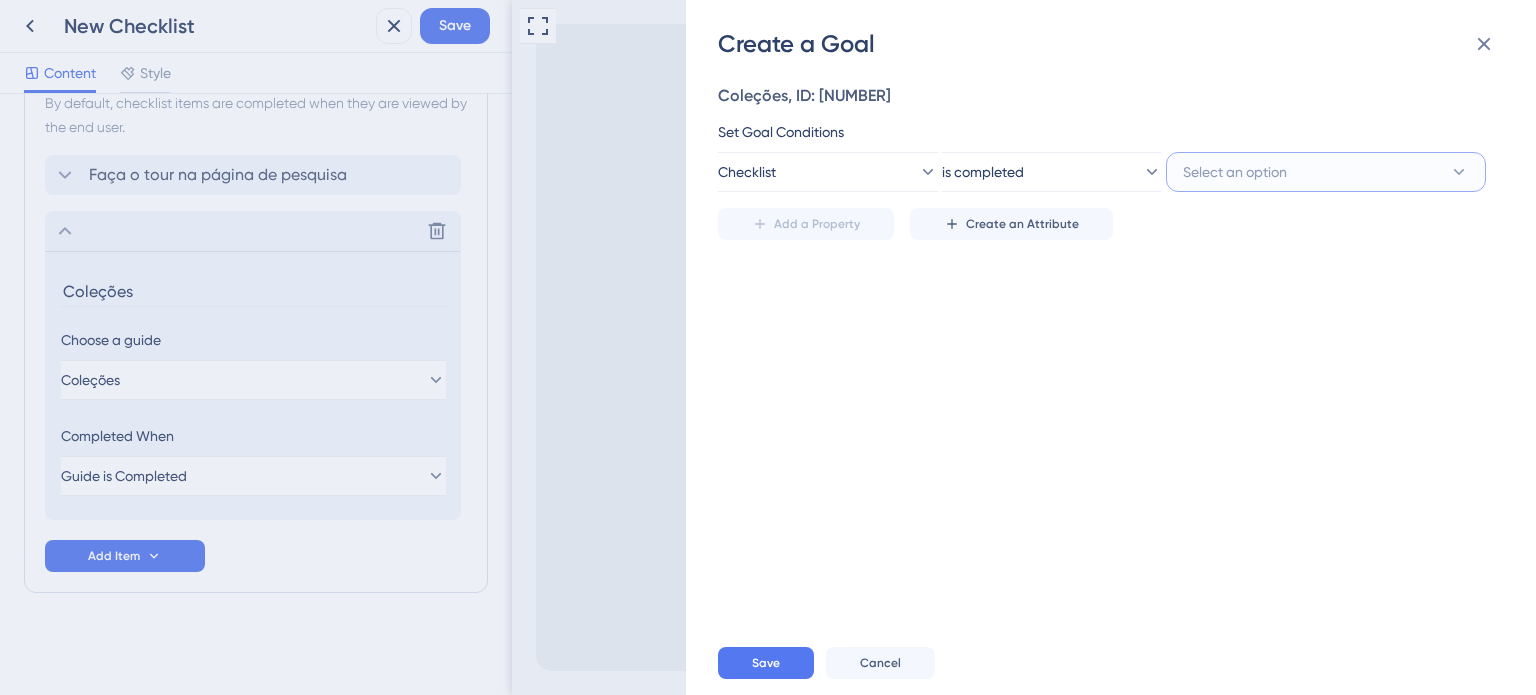 click on "Select an option" at bounding box center [1235, 172] 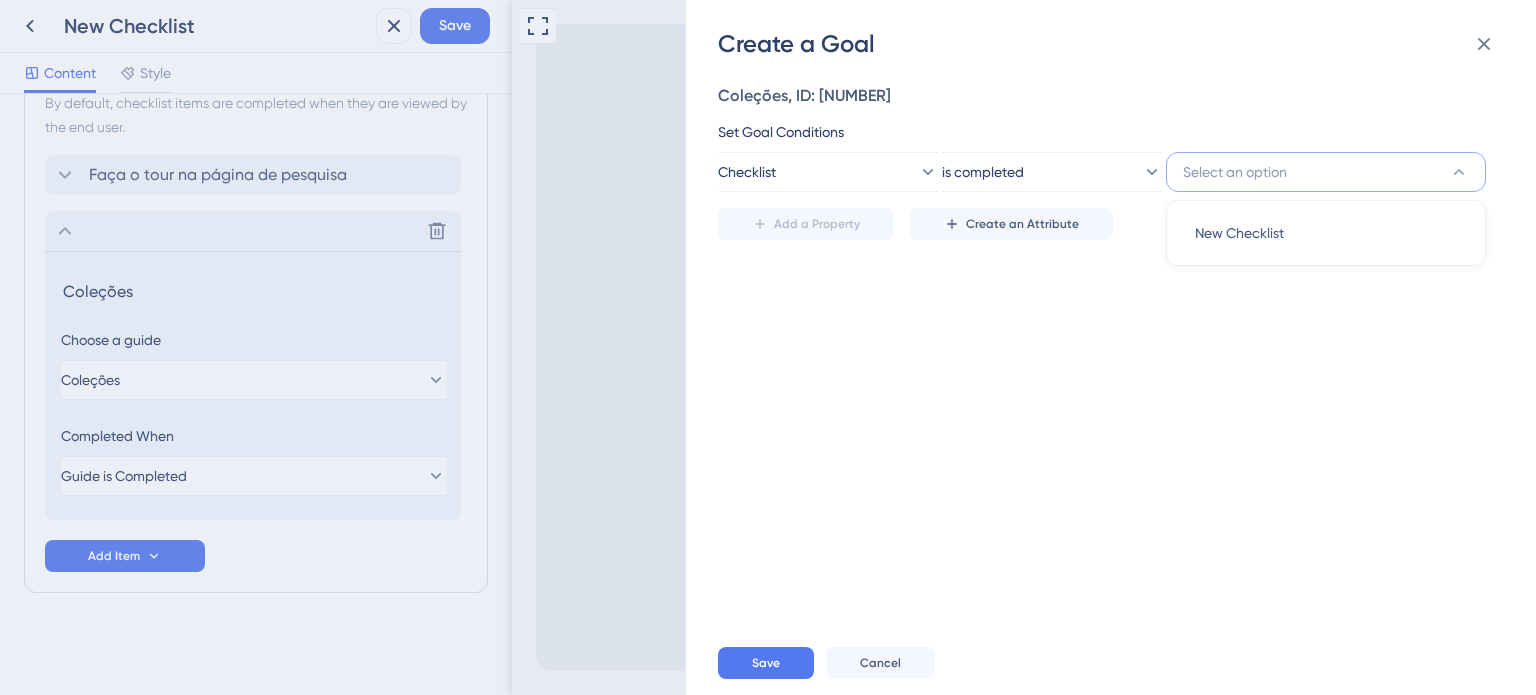 click on "Coleções, ID: 149482 Set Goal Conditions Checklist is completed Select an option New Checklist New Checklist Add a Property Create an Attribute" at bounding box center (1121, 345) 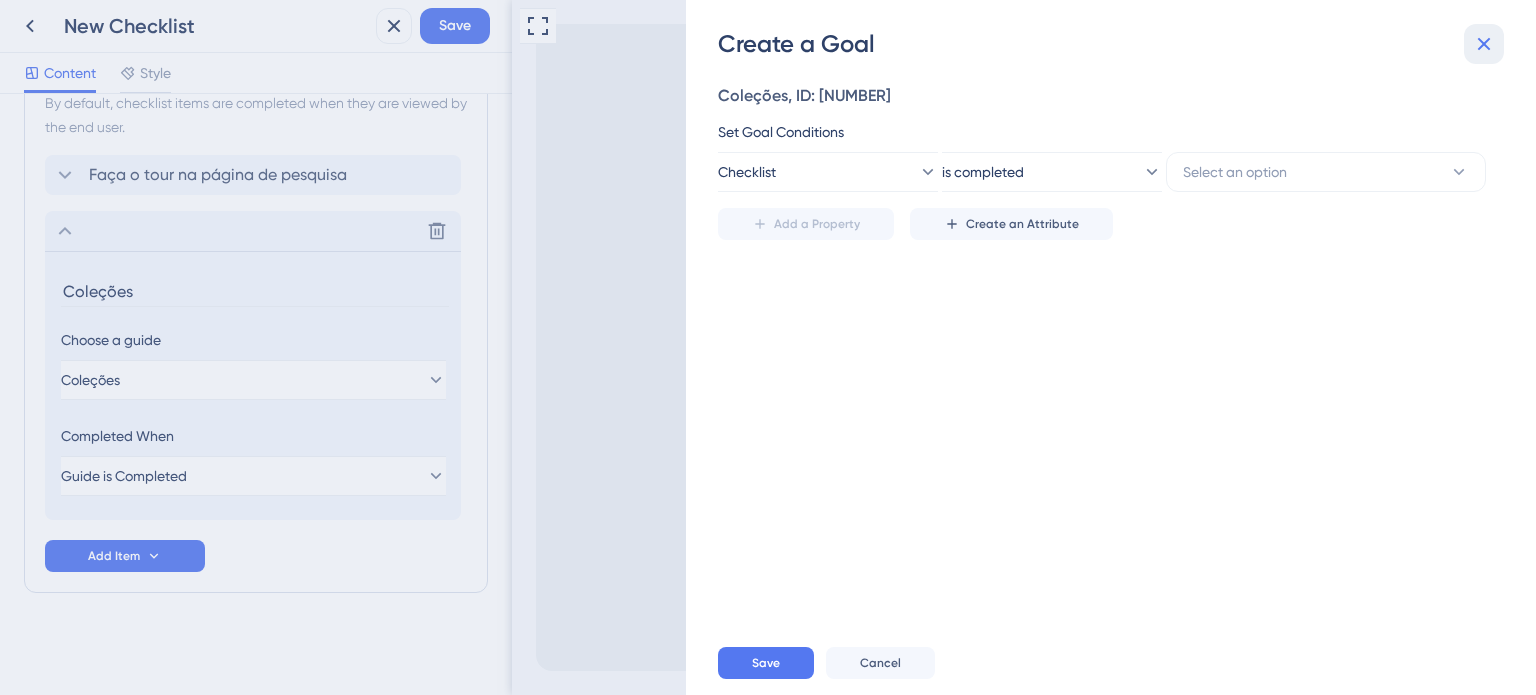 click 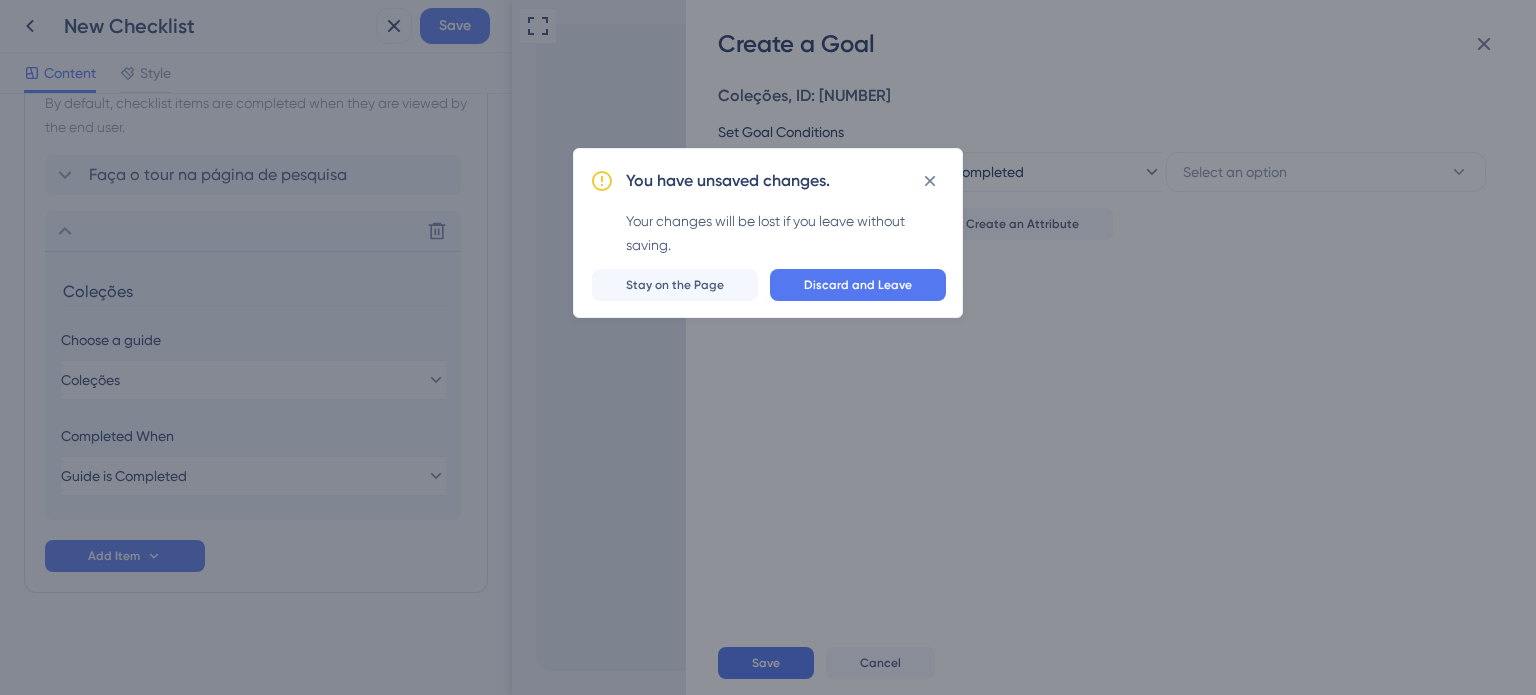 click on "Discard and Leave" at bounding box center (858, 285) 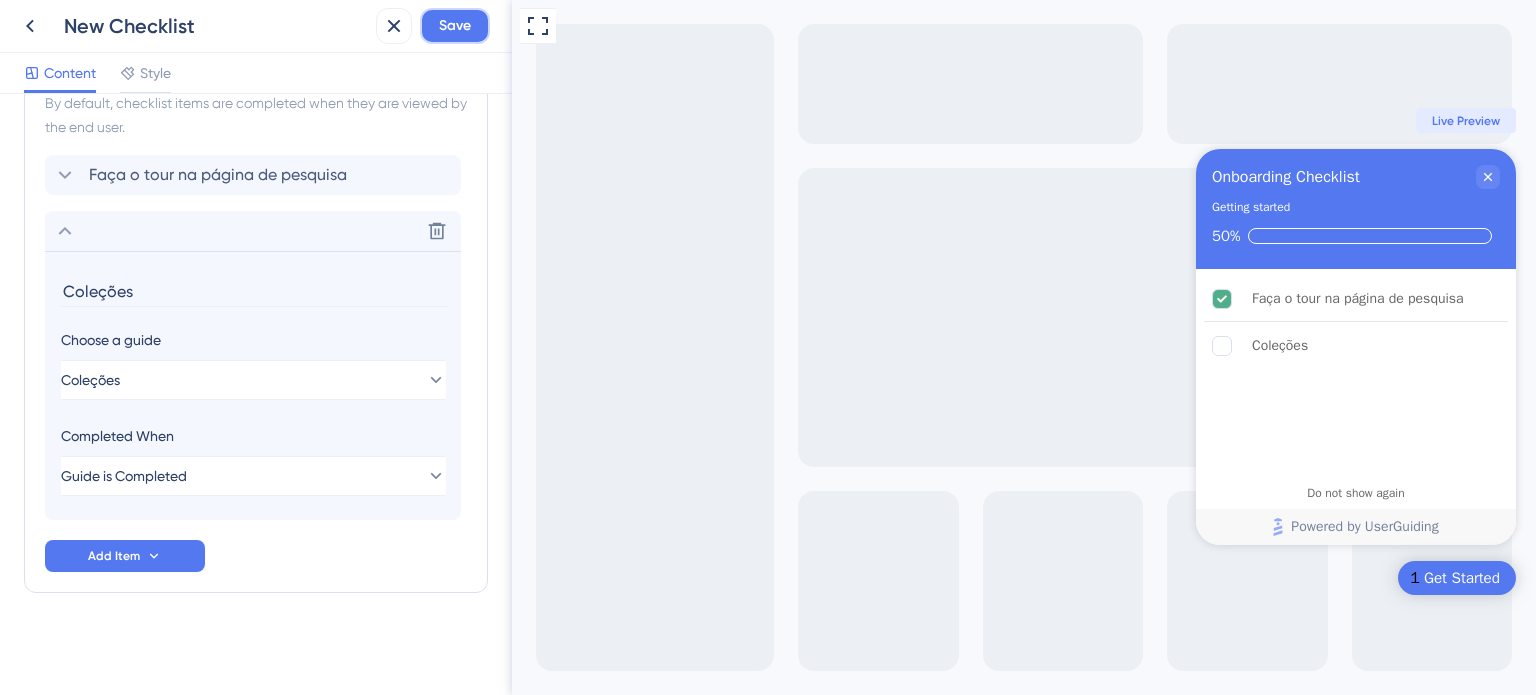 click on "Save" at bounding box center (455, 26) 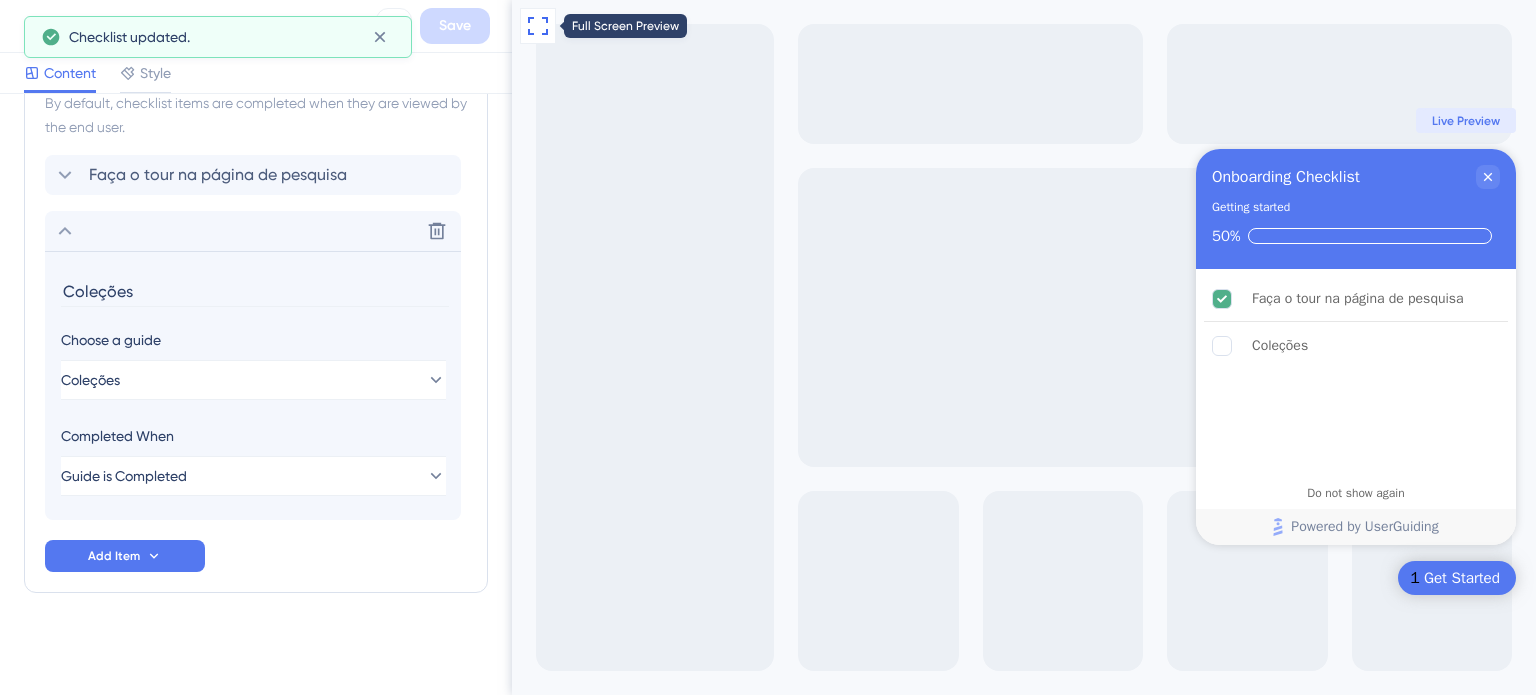 click 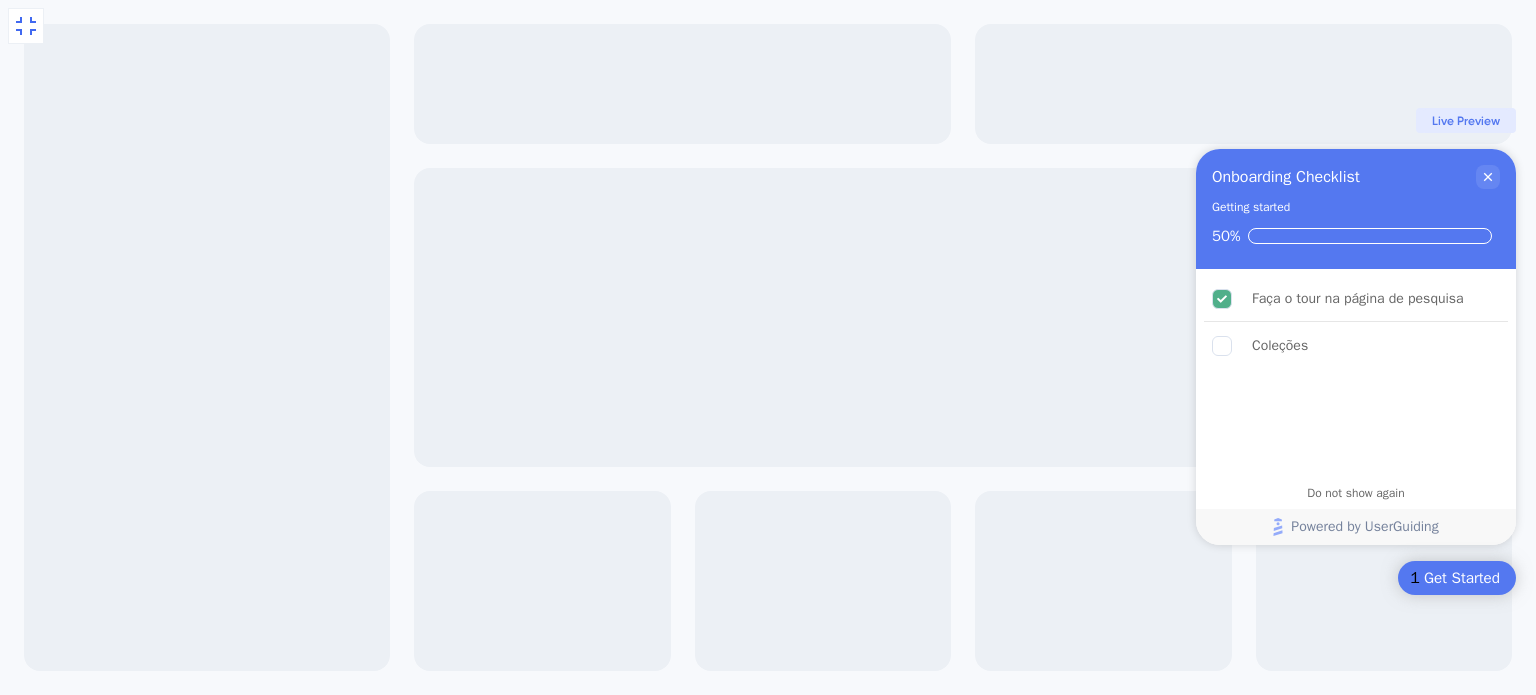 click on "Live Preview" at bounding box center [1466, 121] 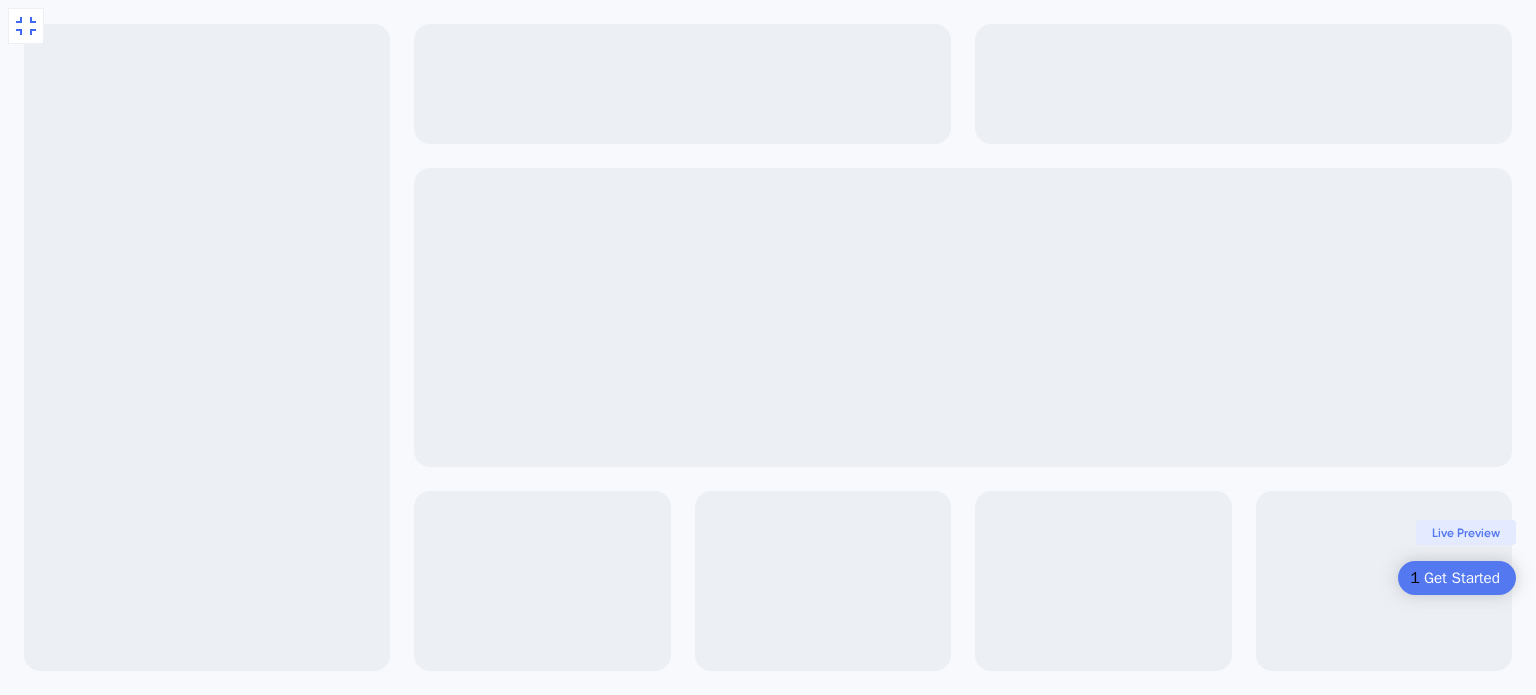 click on "Get Started" at bounding box center [1462, 578] 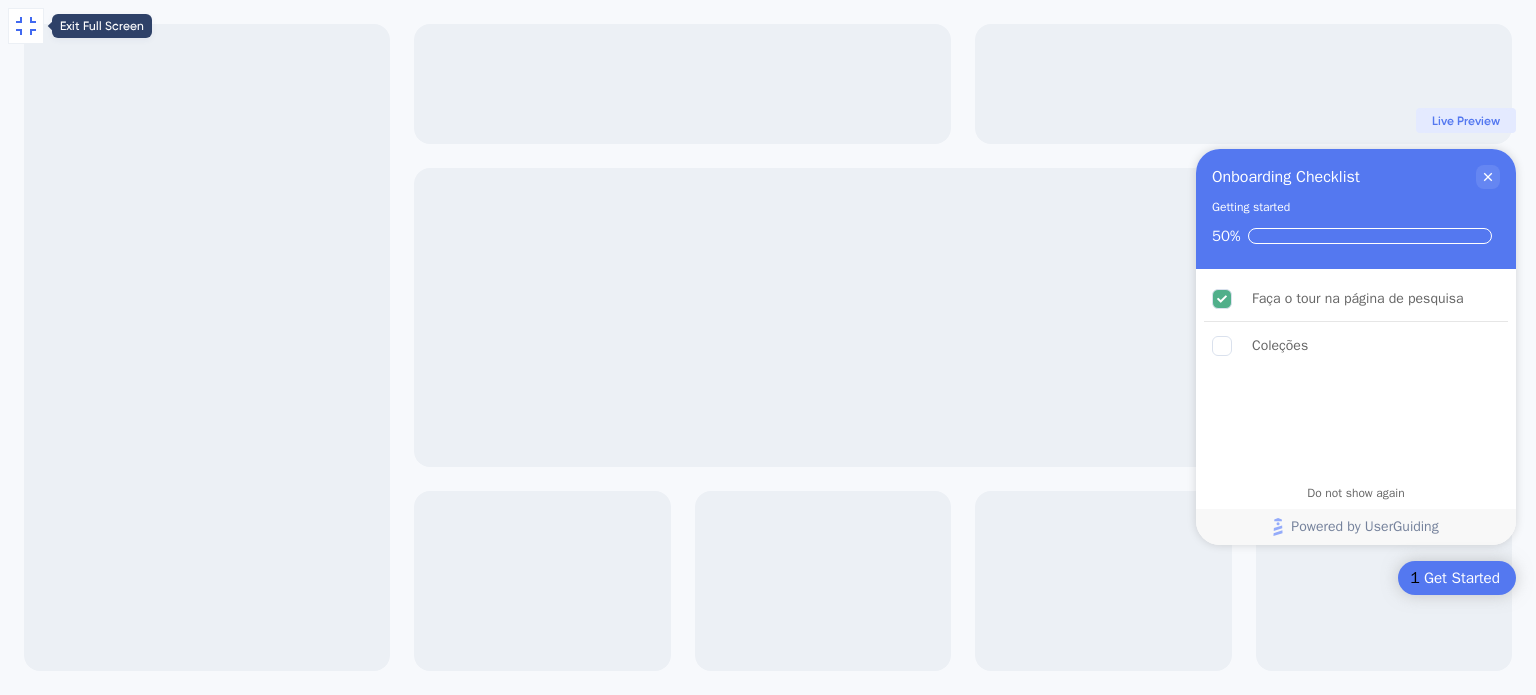 click 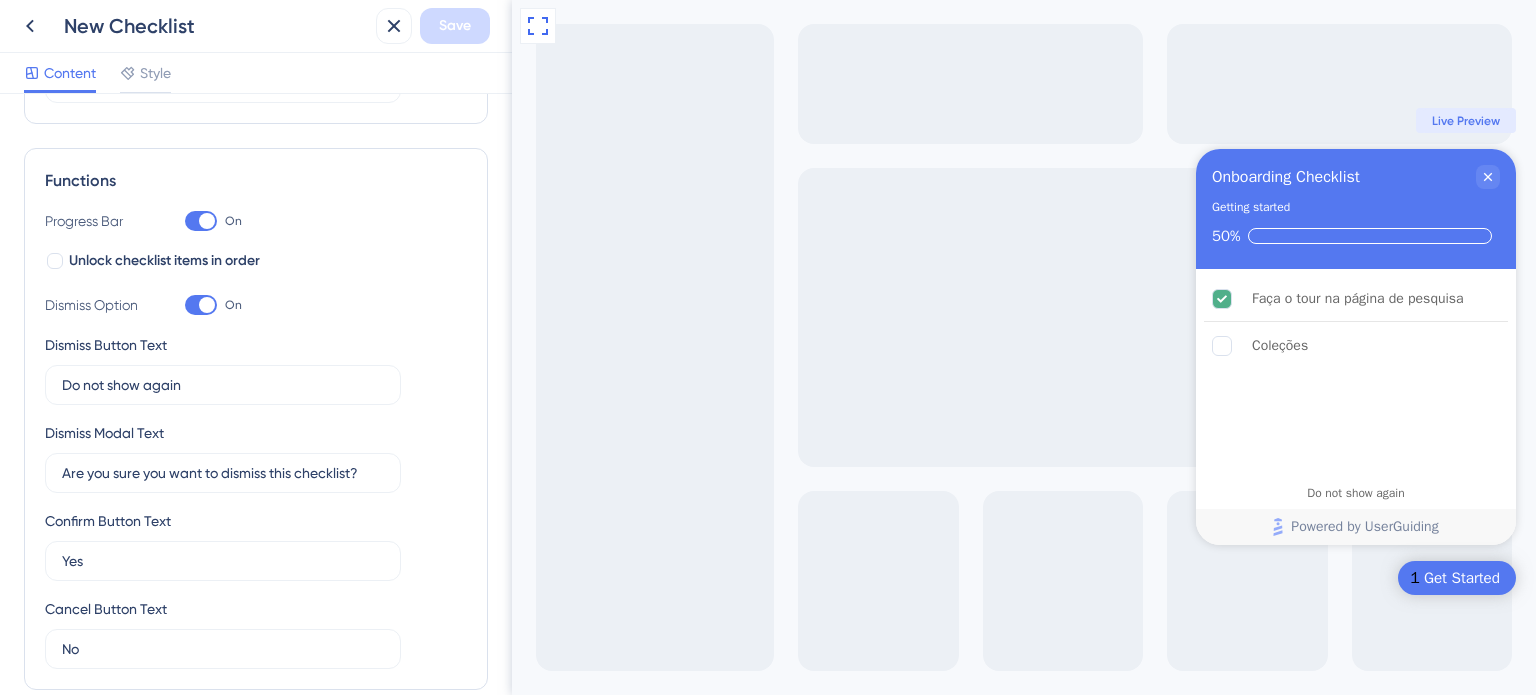 scroll, scrollTop: 0, scrollLeft: 0, axis: both 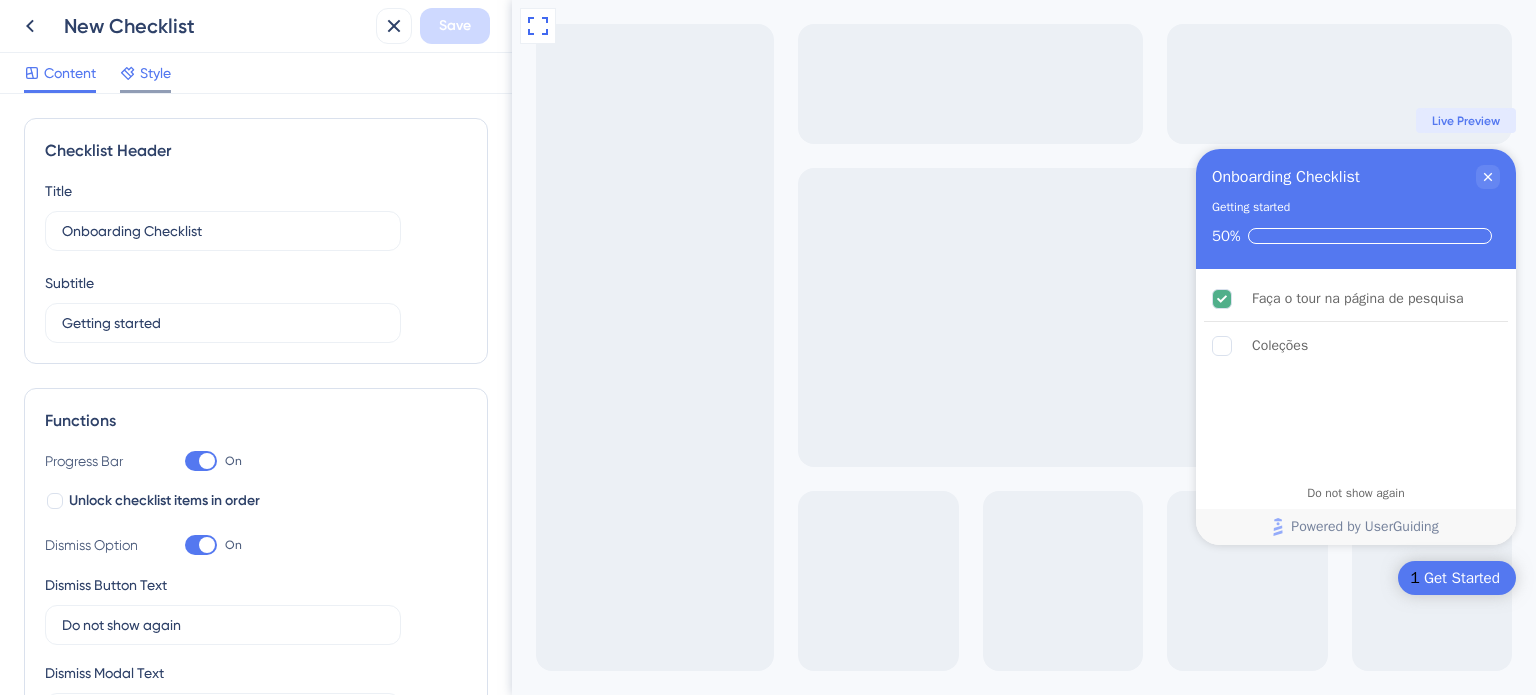 click on "Style" at bounding box center (145, 77) 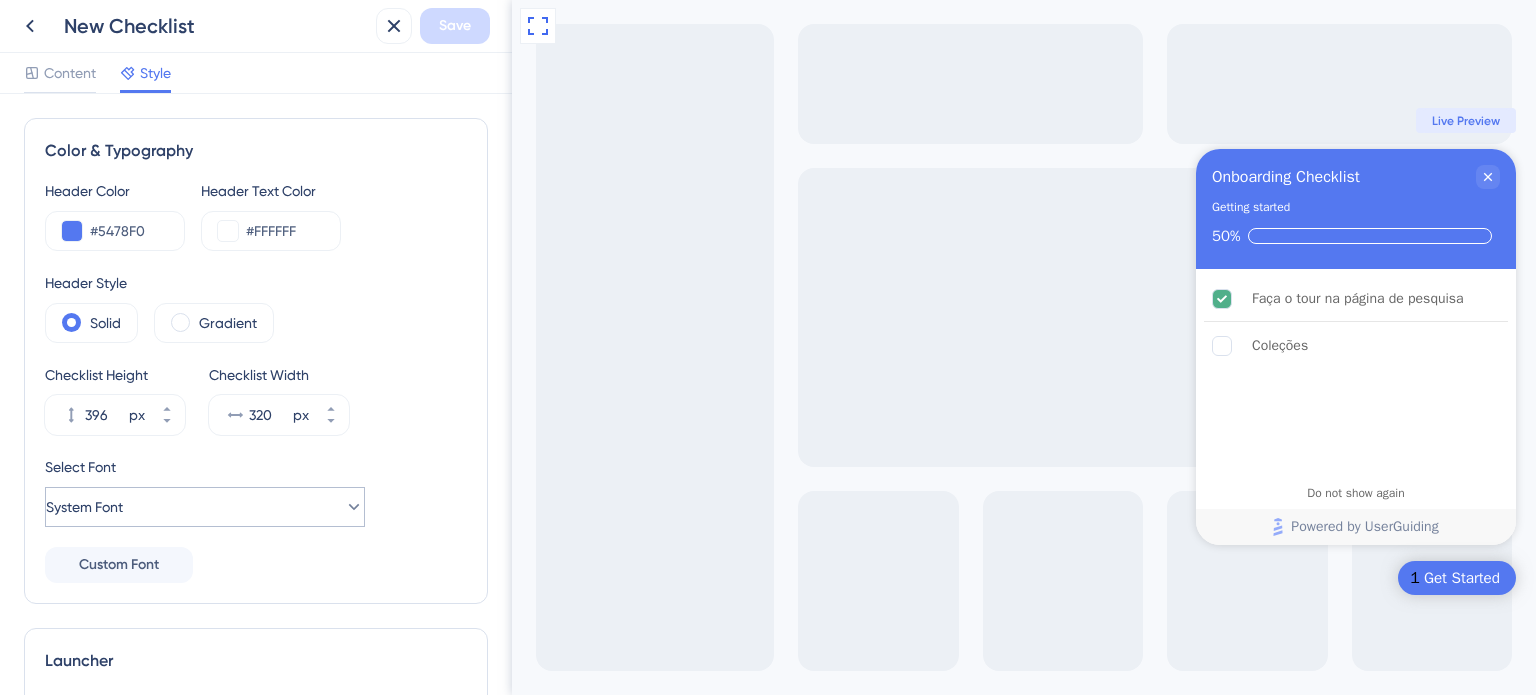 scroll, scrollTop: 0, scrollLeft: 0, axis: both 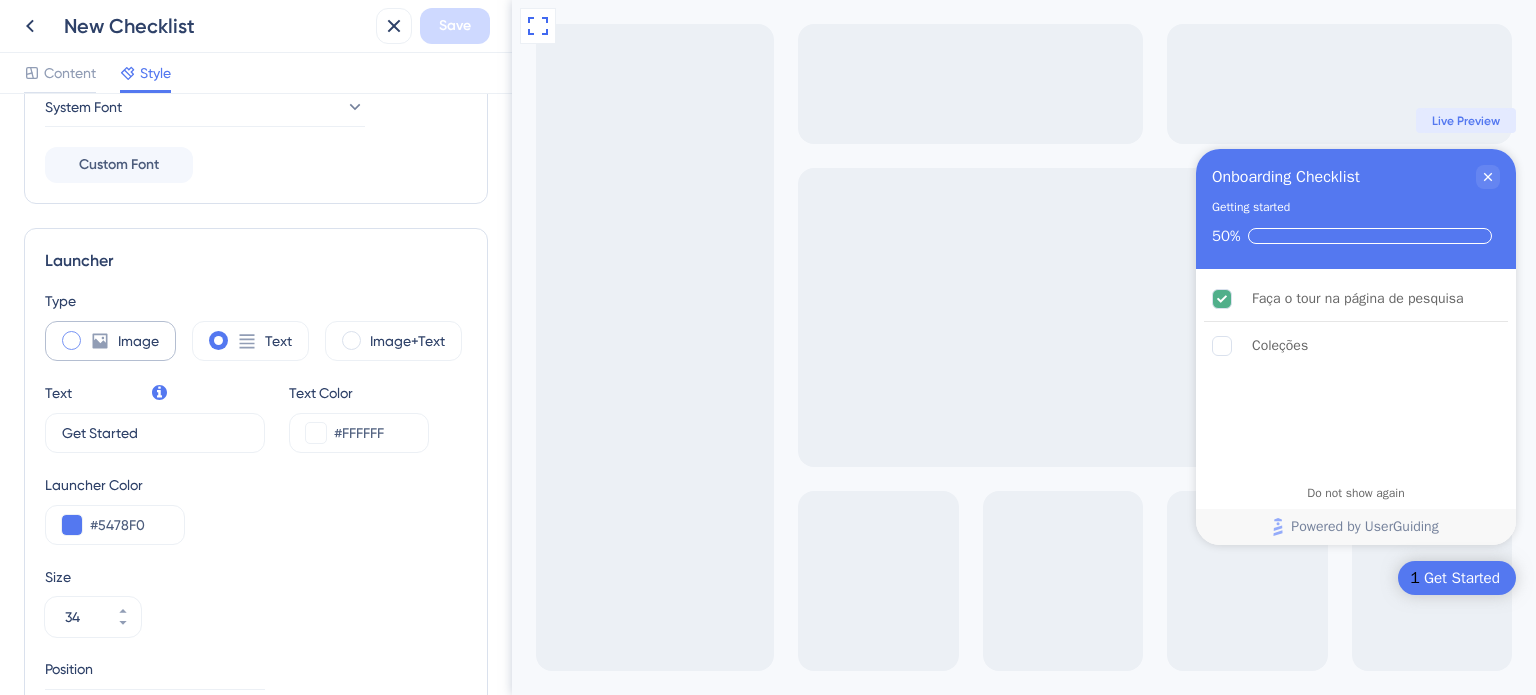 click at bounding box center [71, 340] 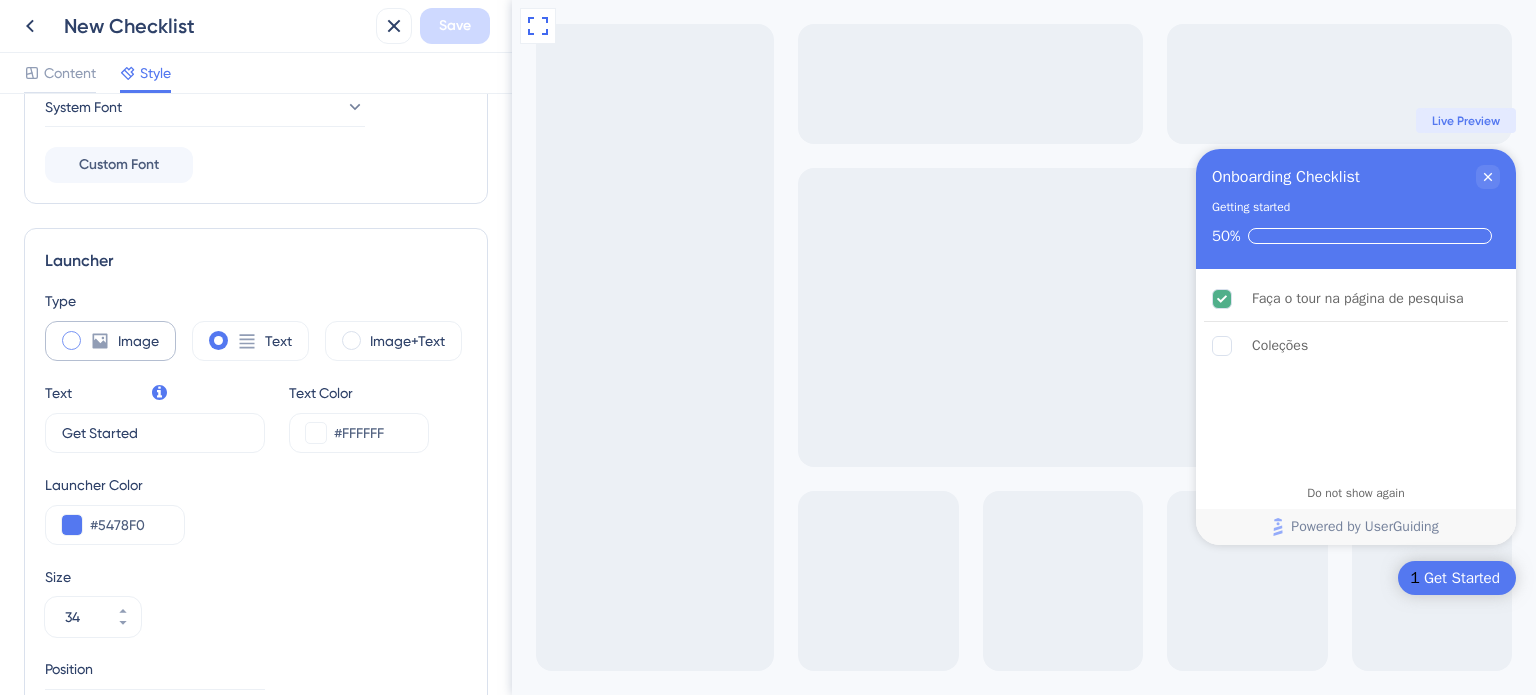 click at bounding box center [87, 334] 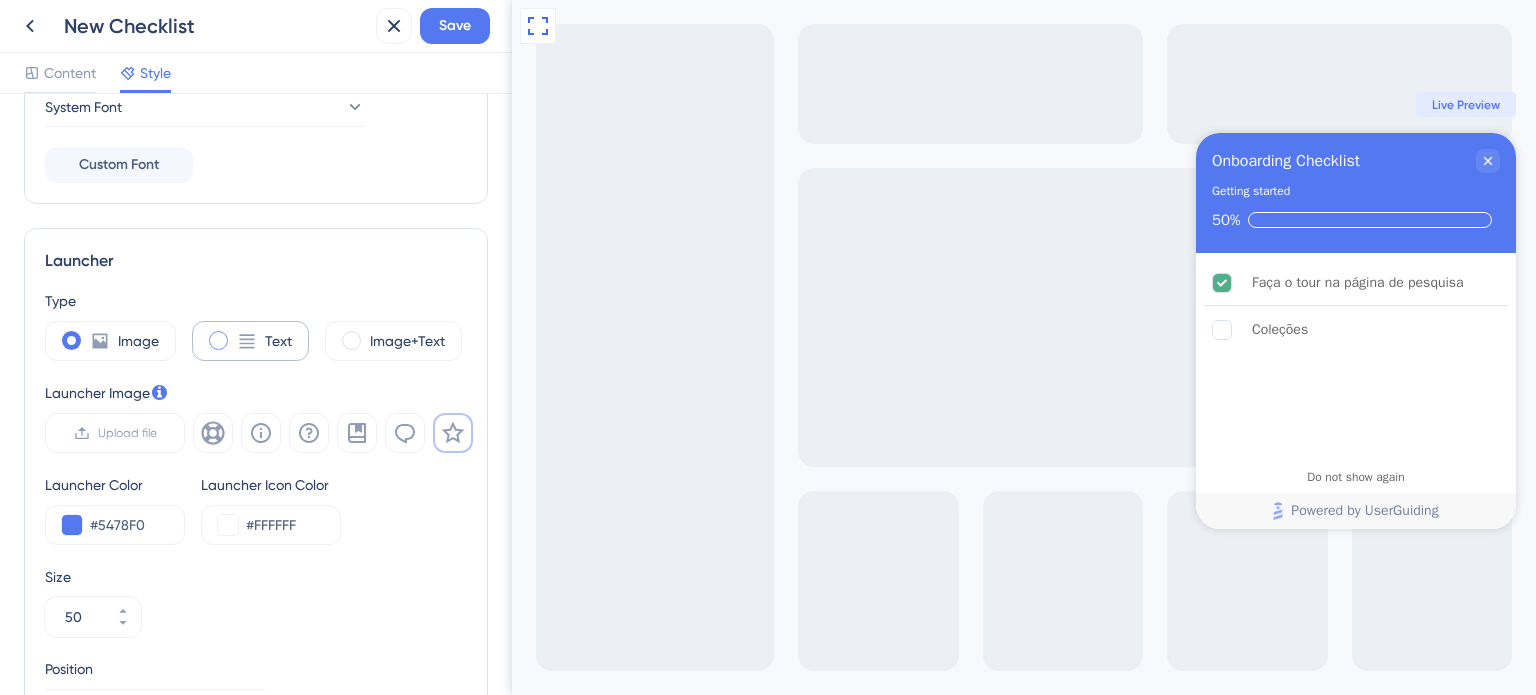 click at bounding box center [218, 340] 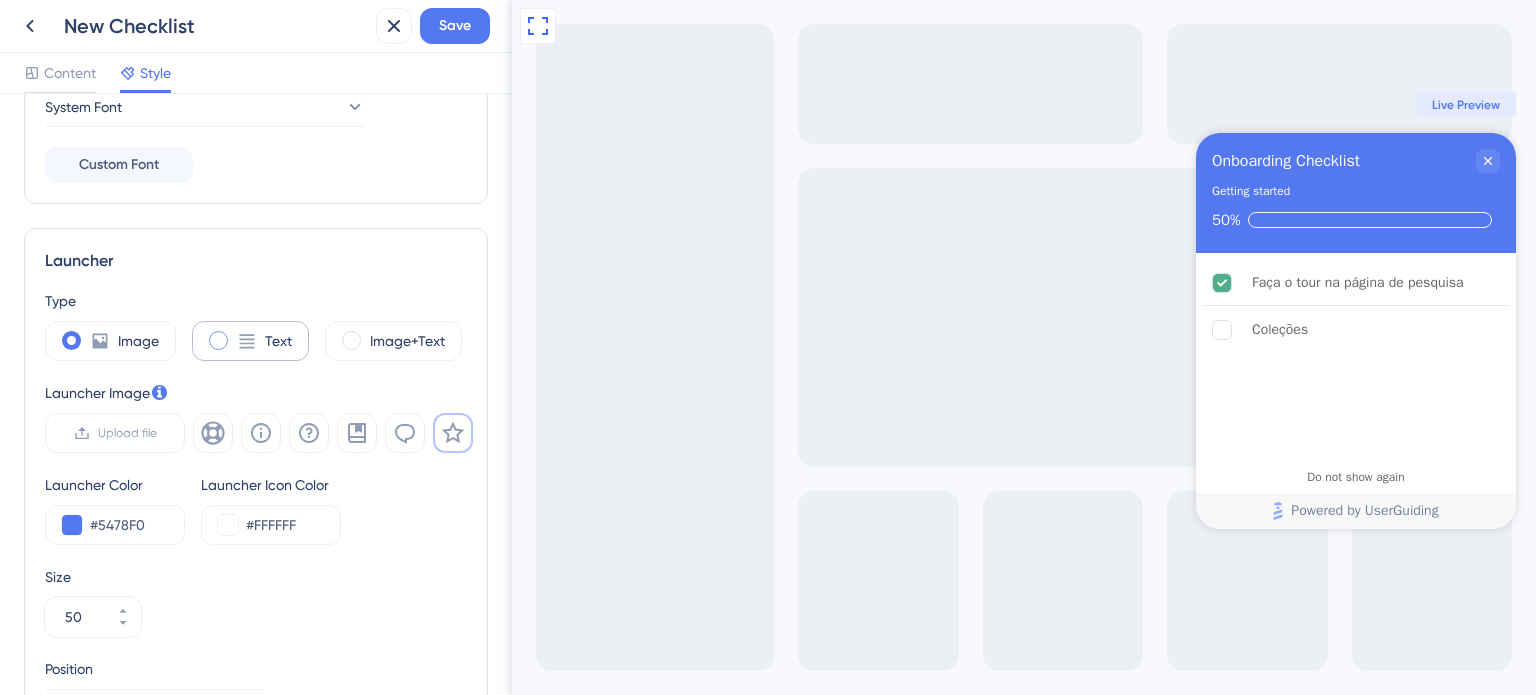 click at bounding box center (234, 334) 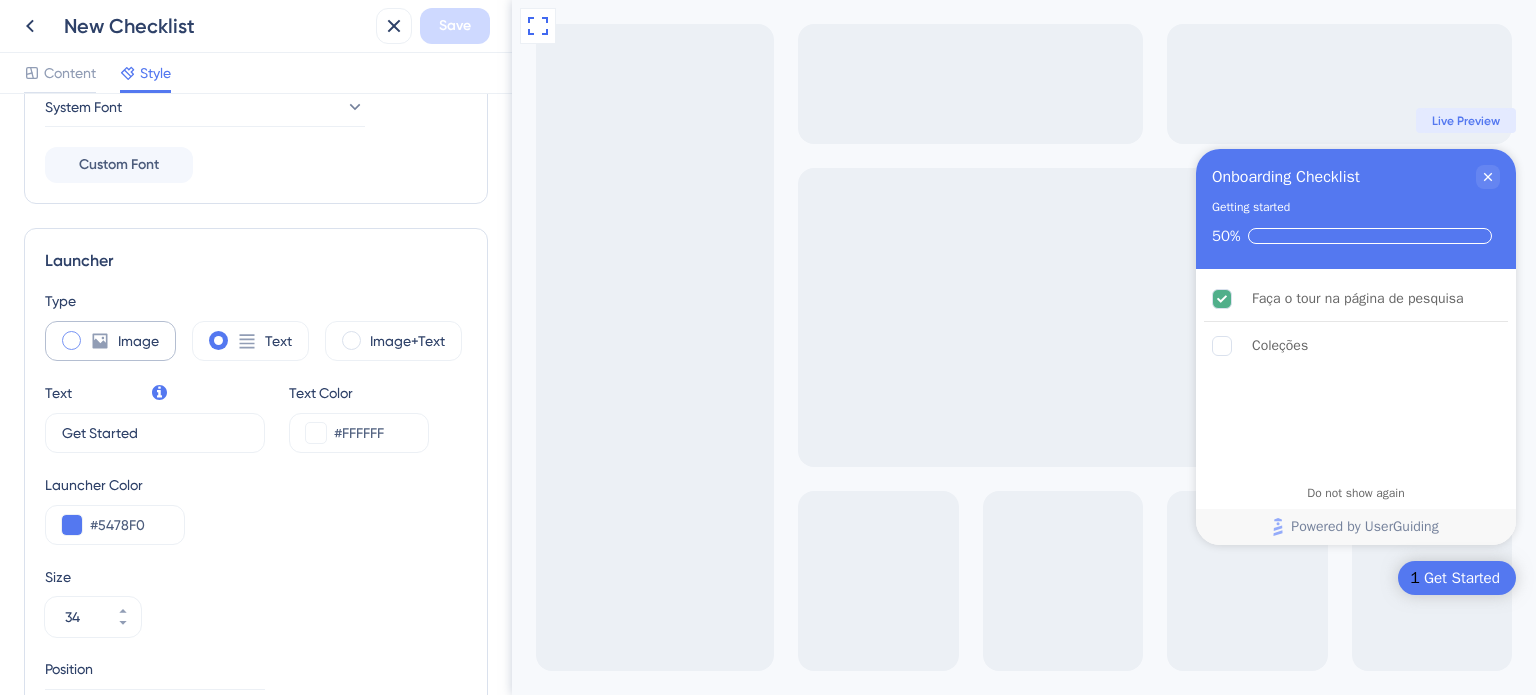 click on "Image" at bounding box center (138, 341) 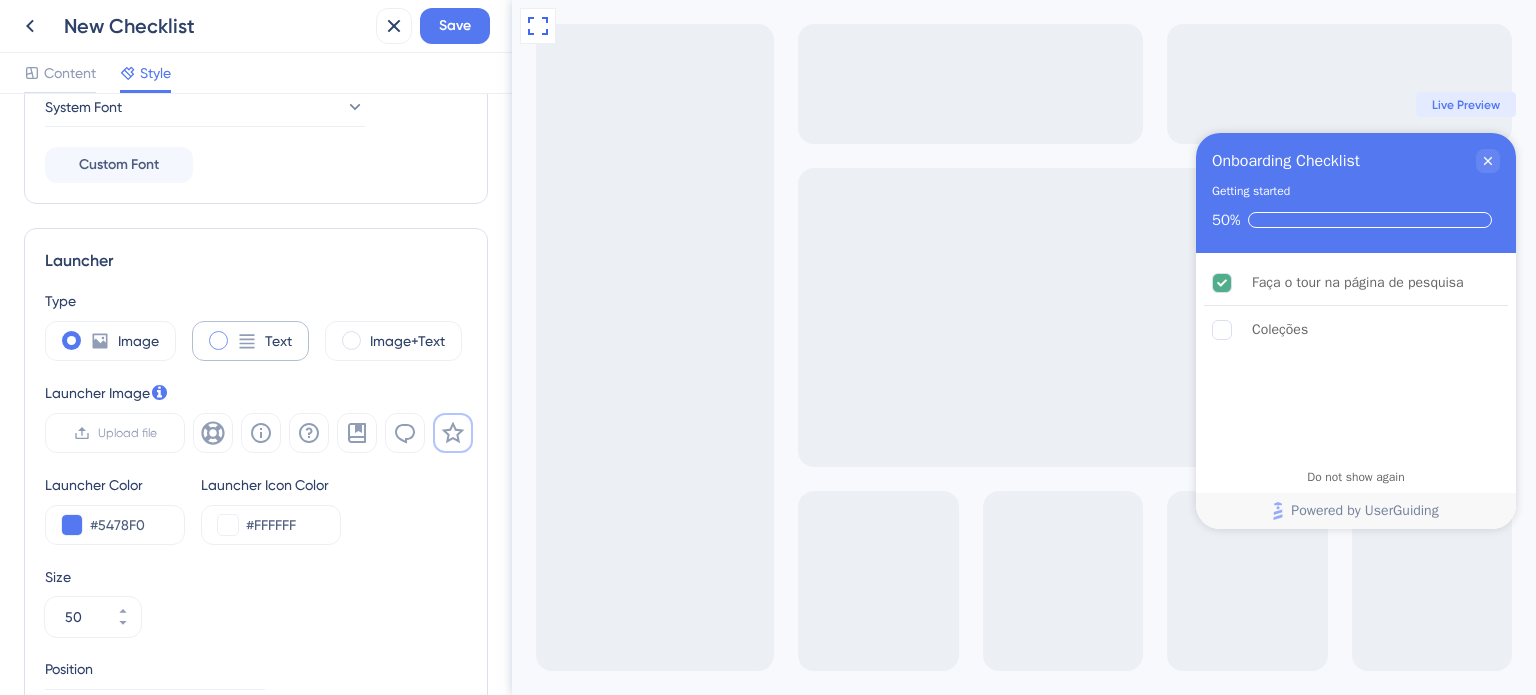 click at bounding box center [218, 340] 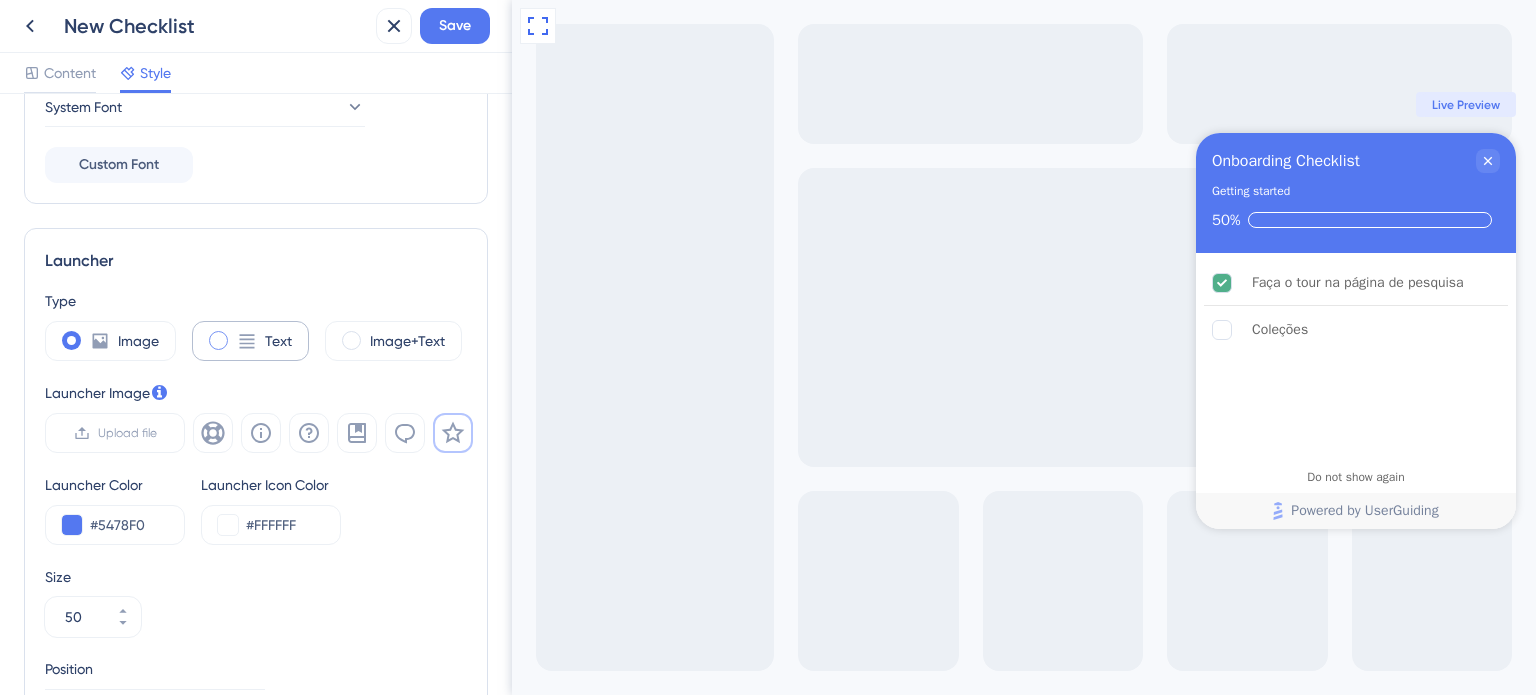 click at bounding box center (234, 334) 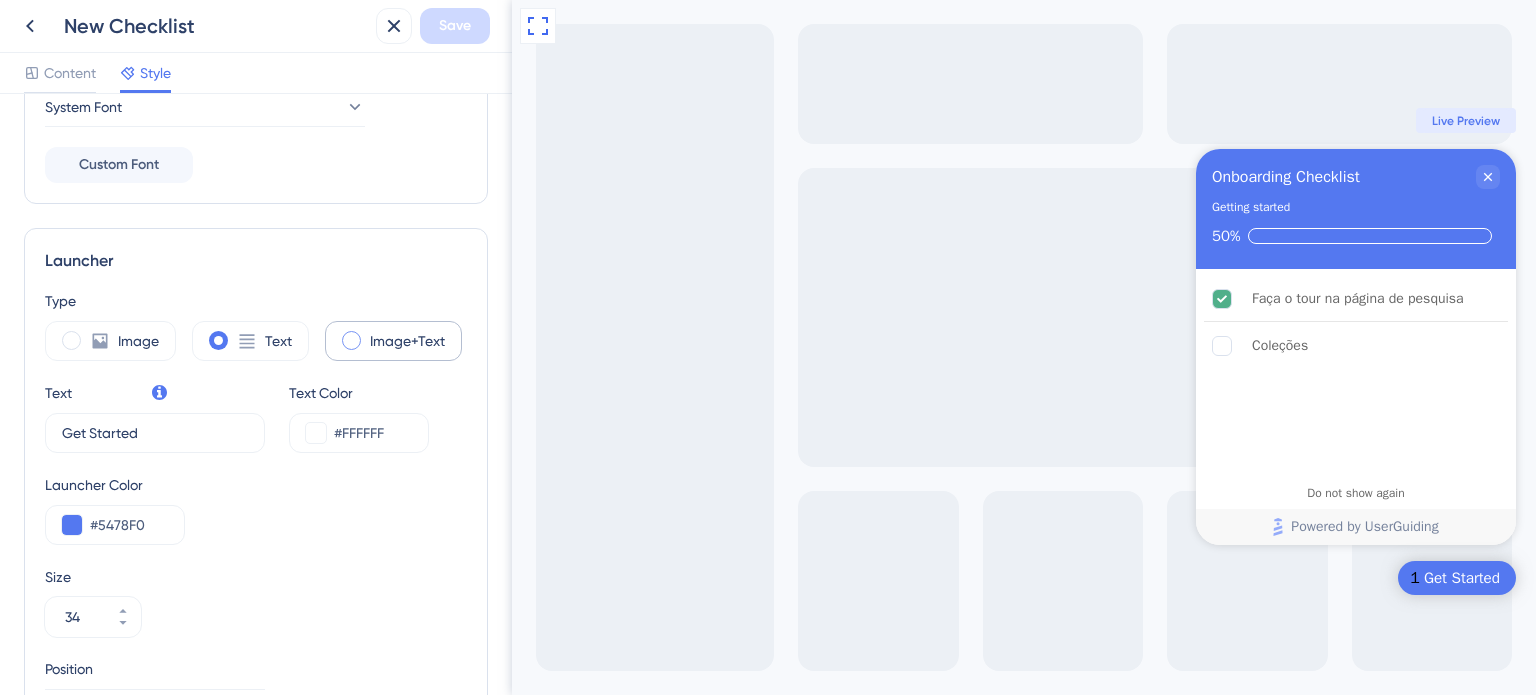 click at bounding box center (351, 340) 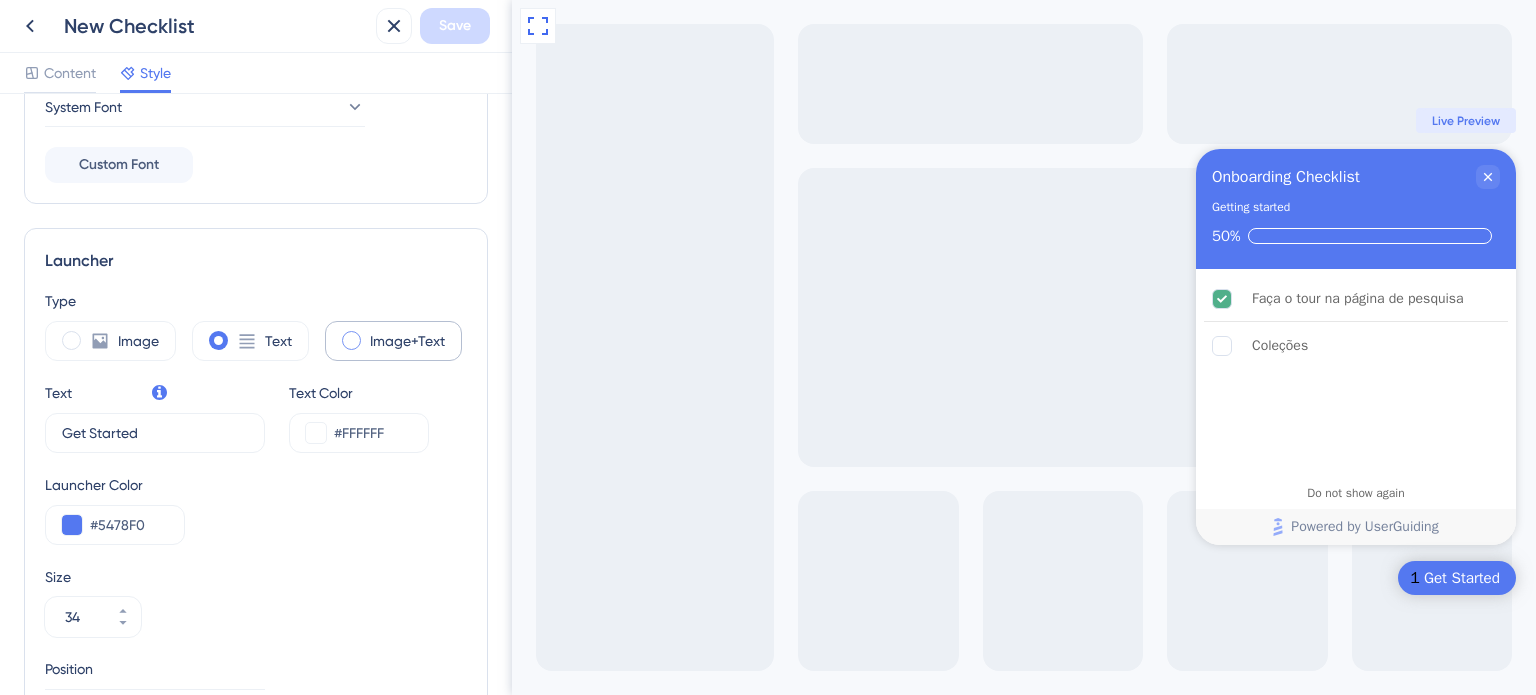 click at bounding box center [367, 334] 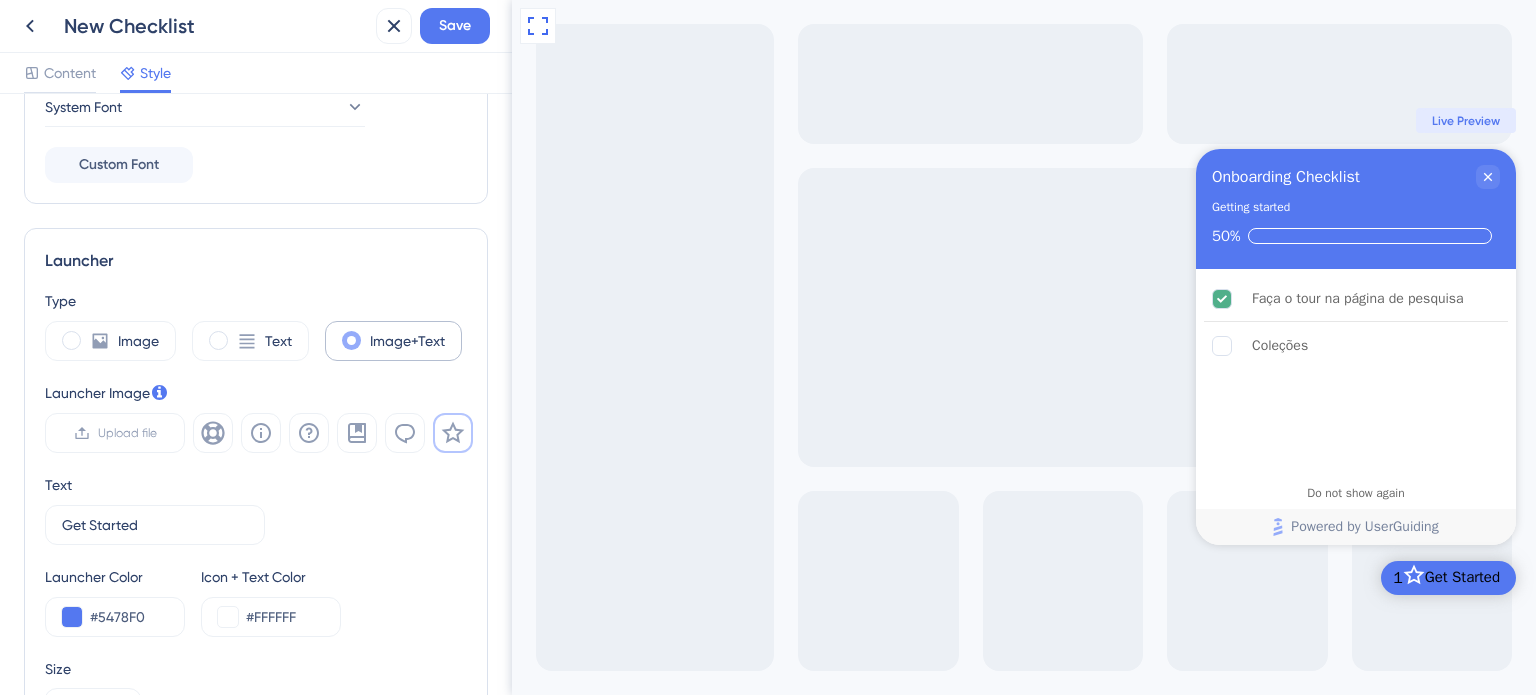 click at bounding box center [351, 340] 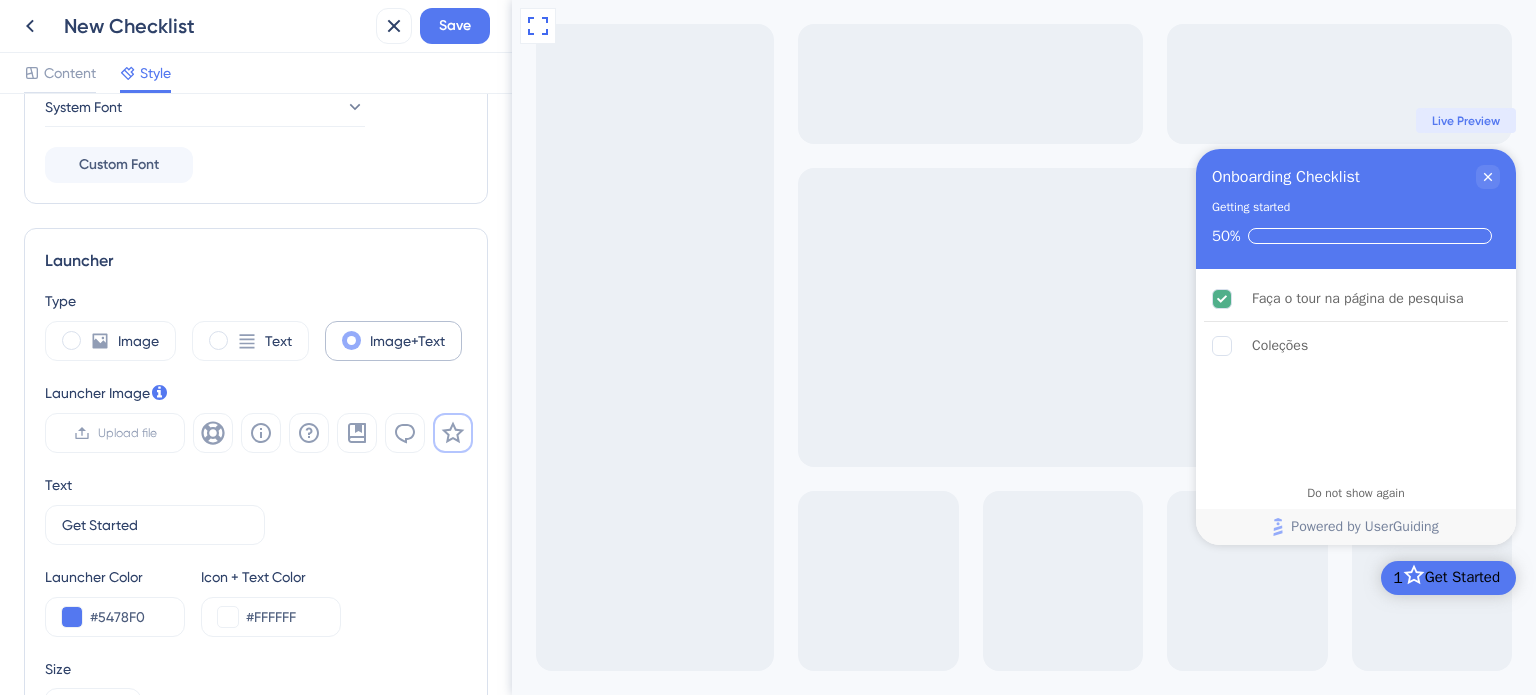 click at bounding box center (367, 334) 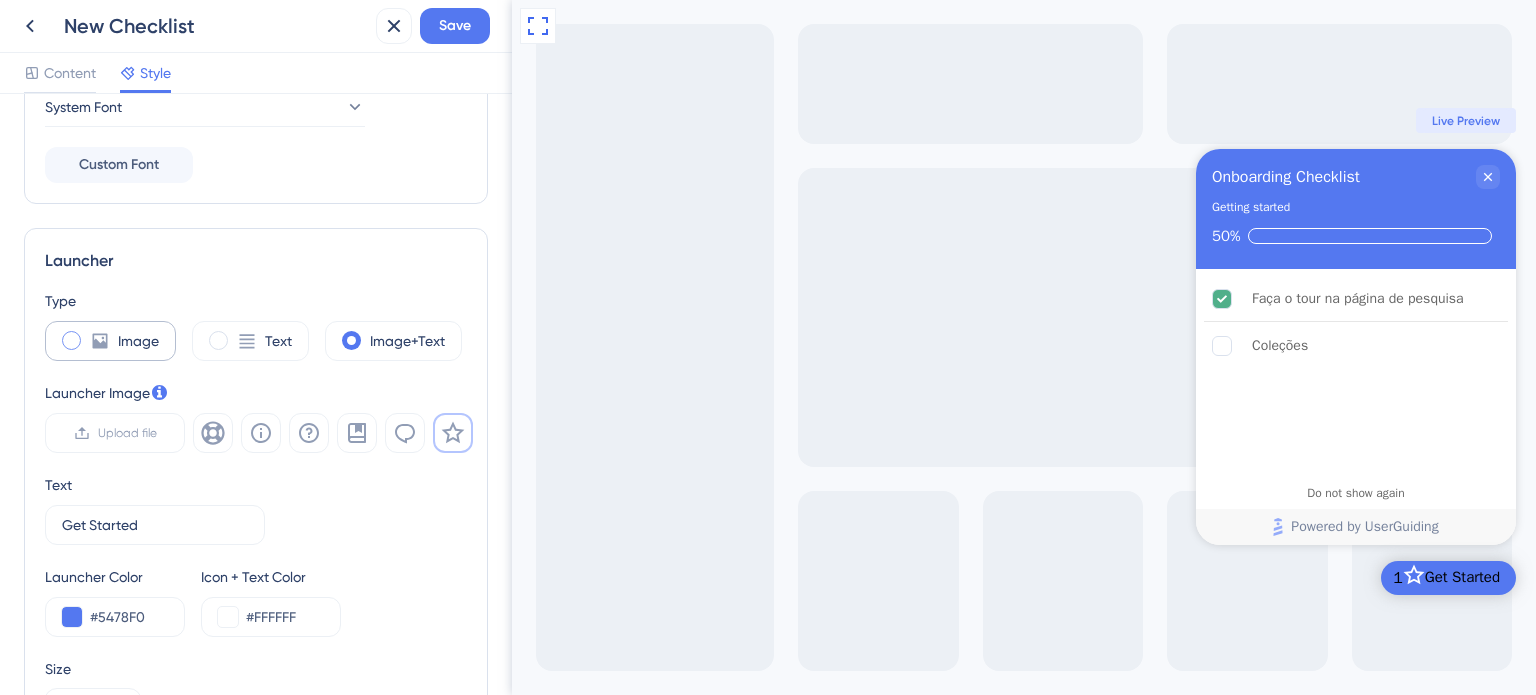 click on "Image" at bounding box center (110, 341) 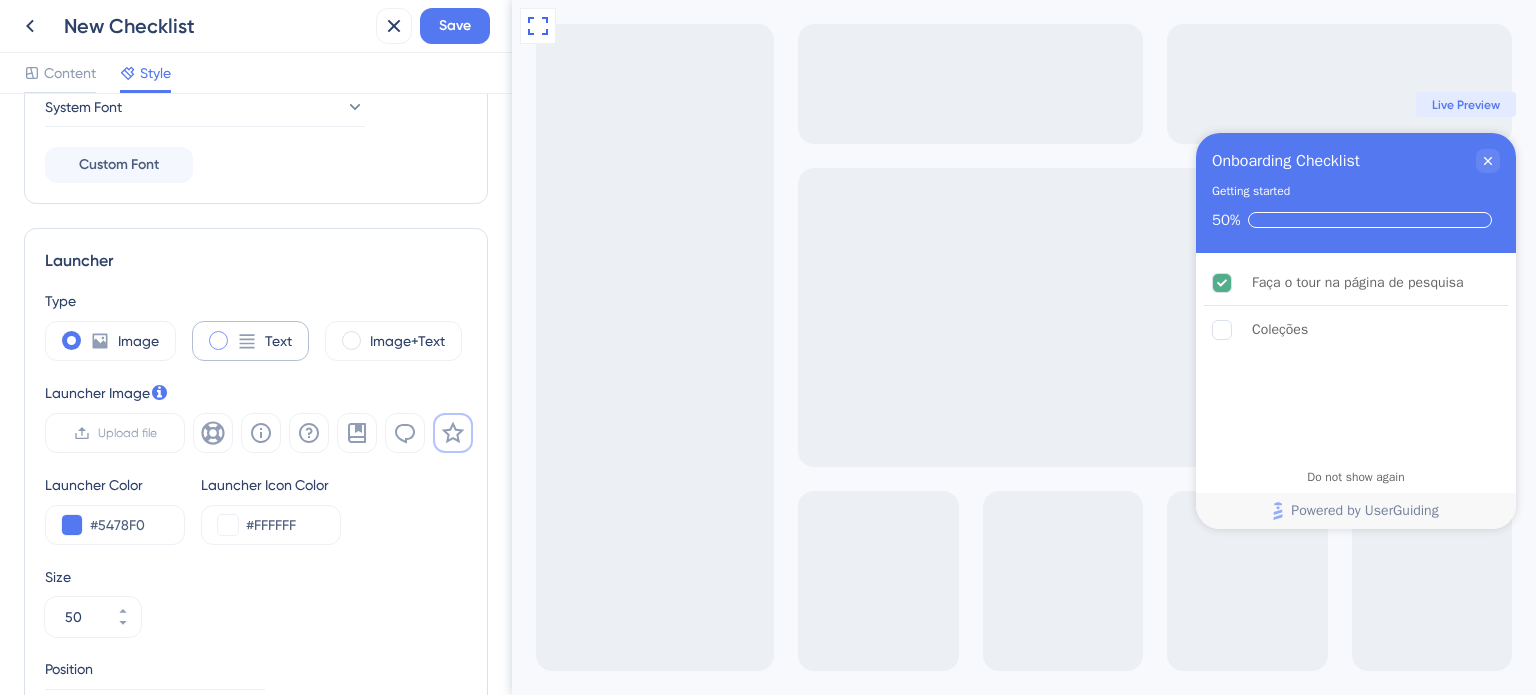 click 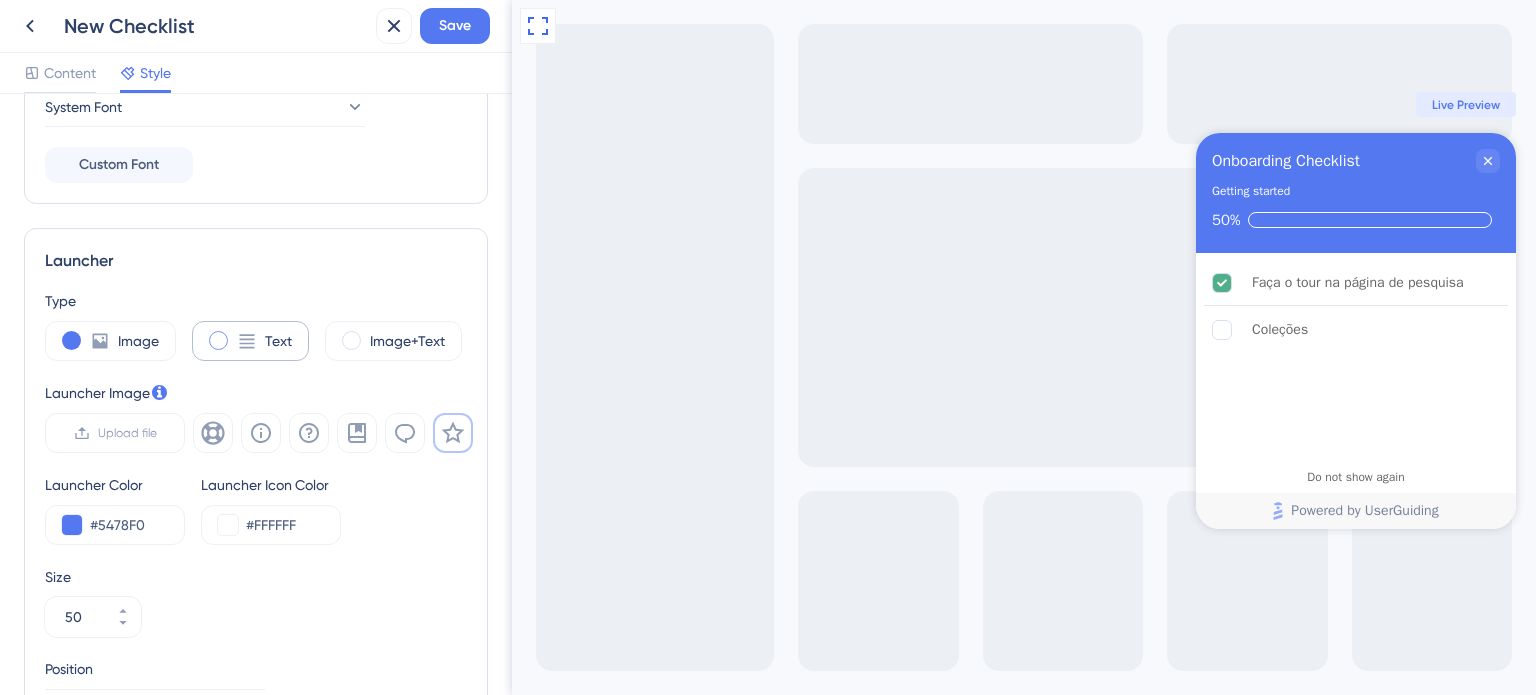 type on "34" 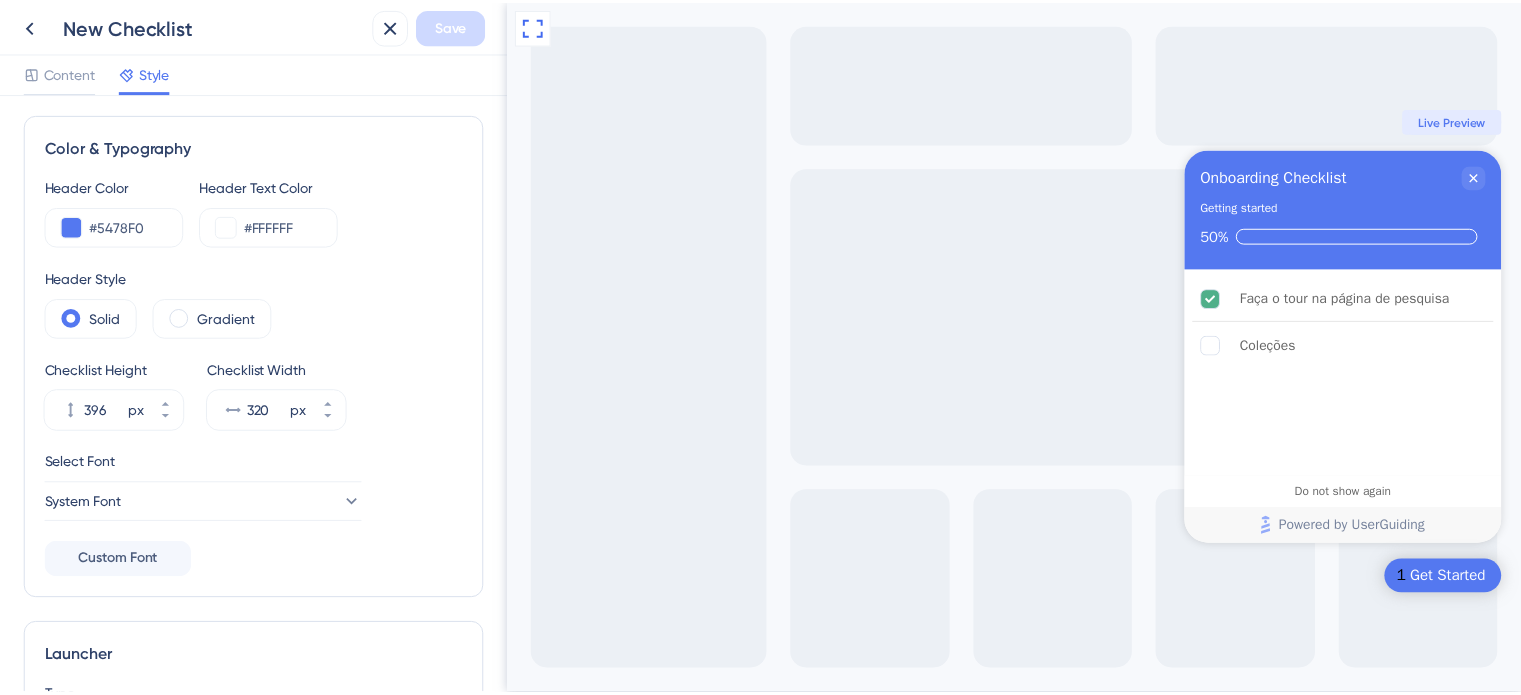 scroll, scrollTop: 0, scrollLeft: 0, axis: both 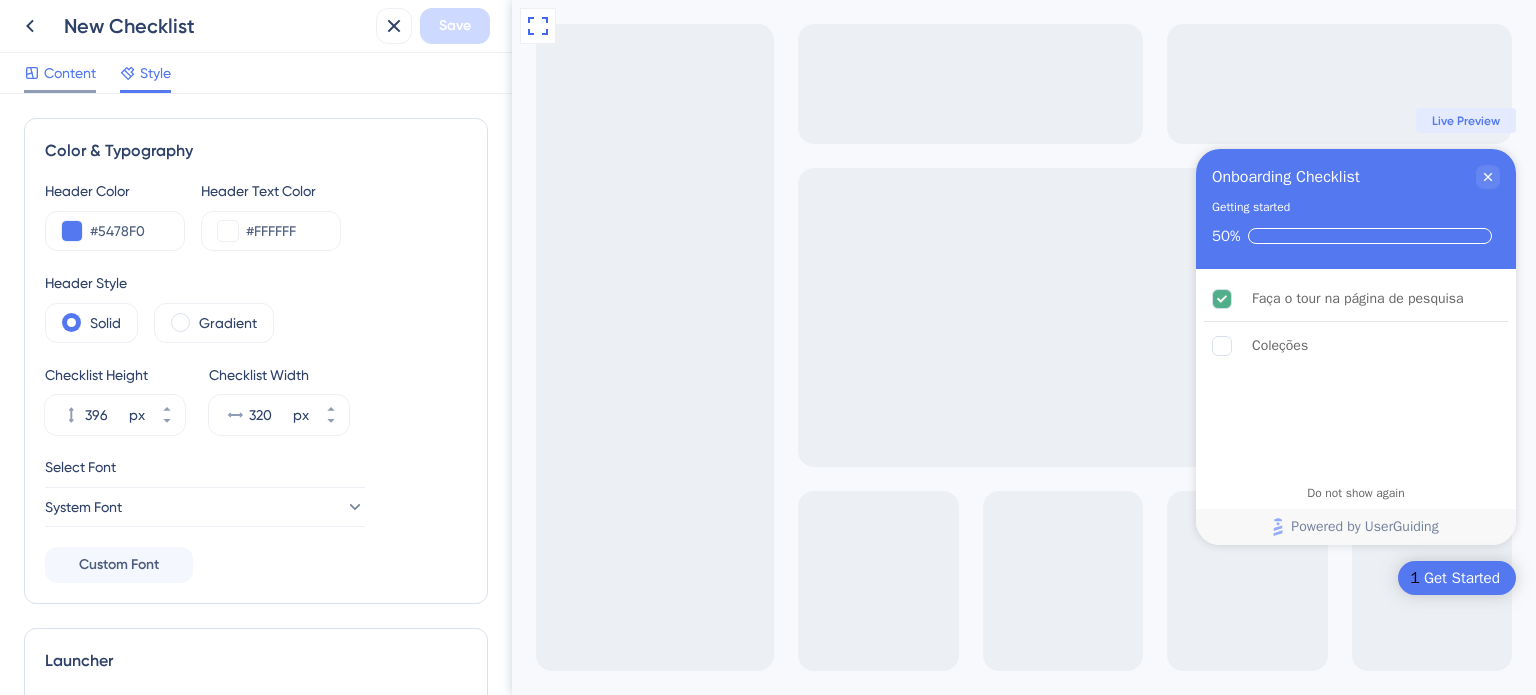 click on "Content" at bounding box center (70, 73) 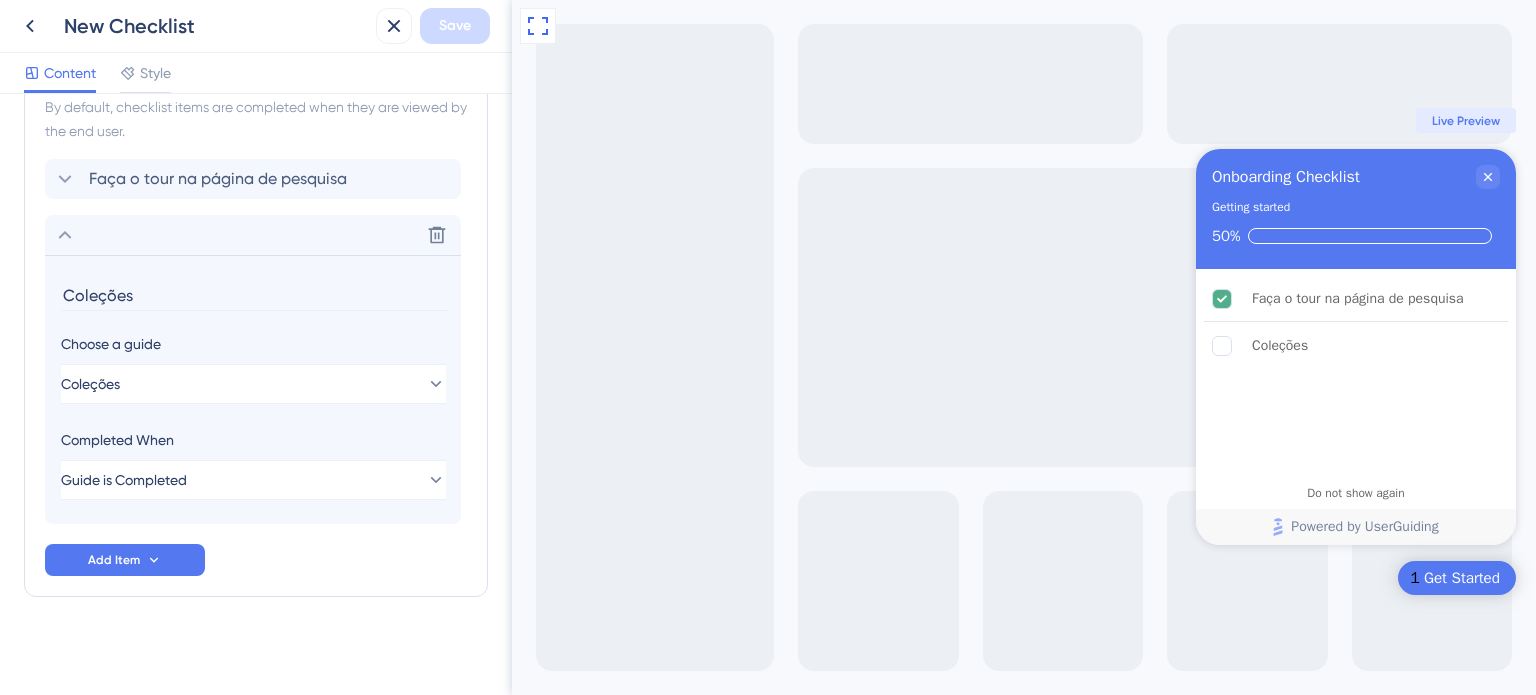 scroll, scrollTop: 940, scrollLeft: 0, axis: vertical 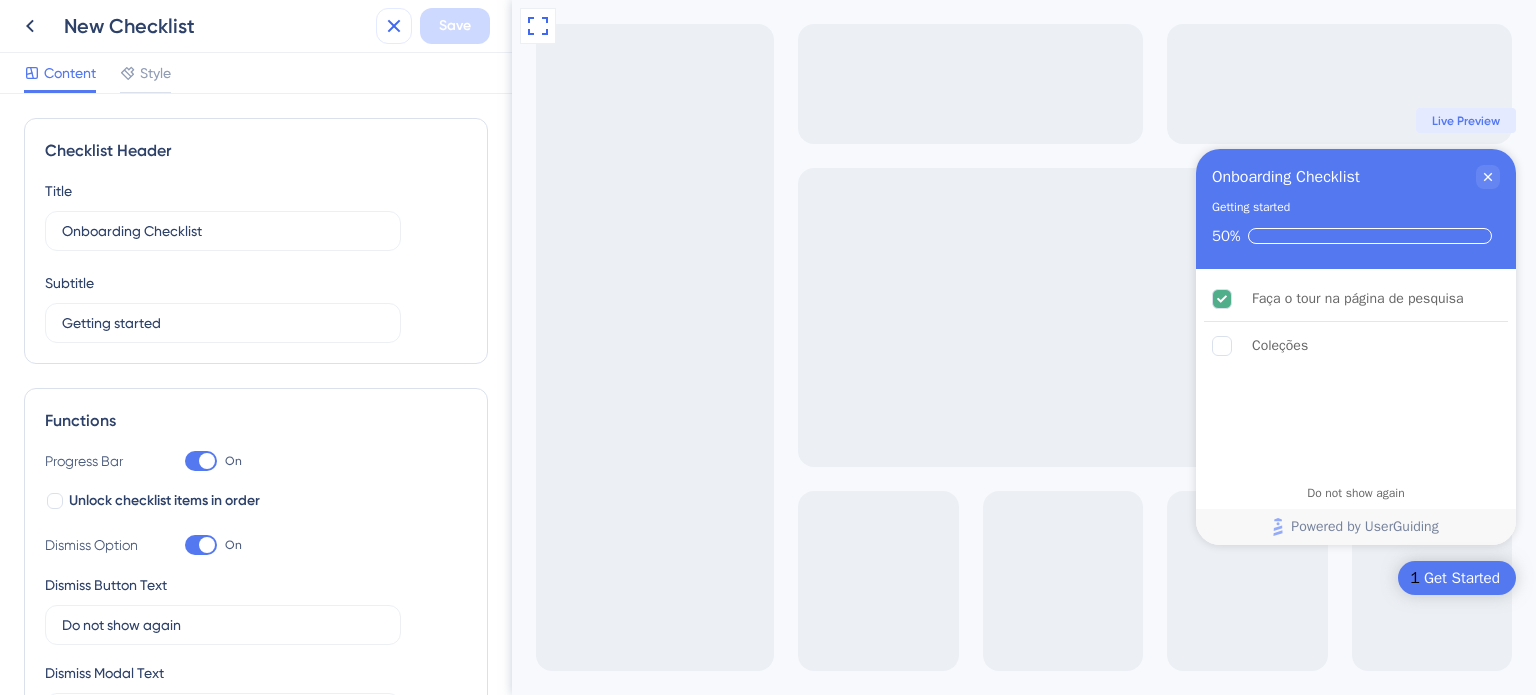 click 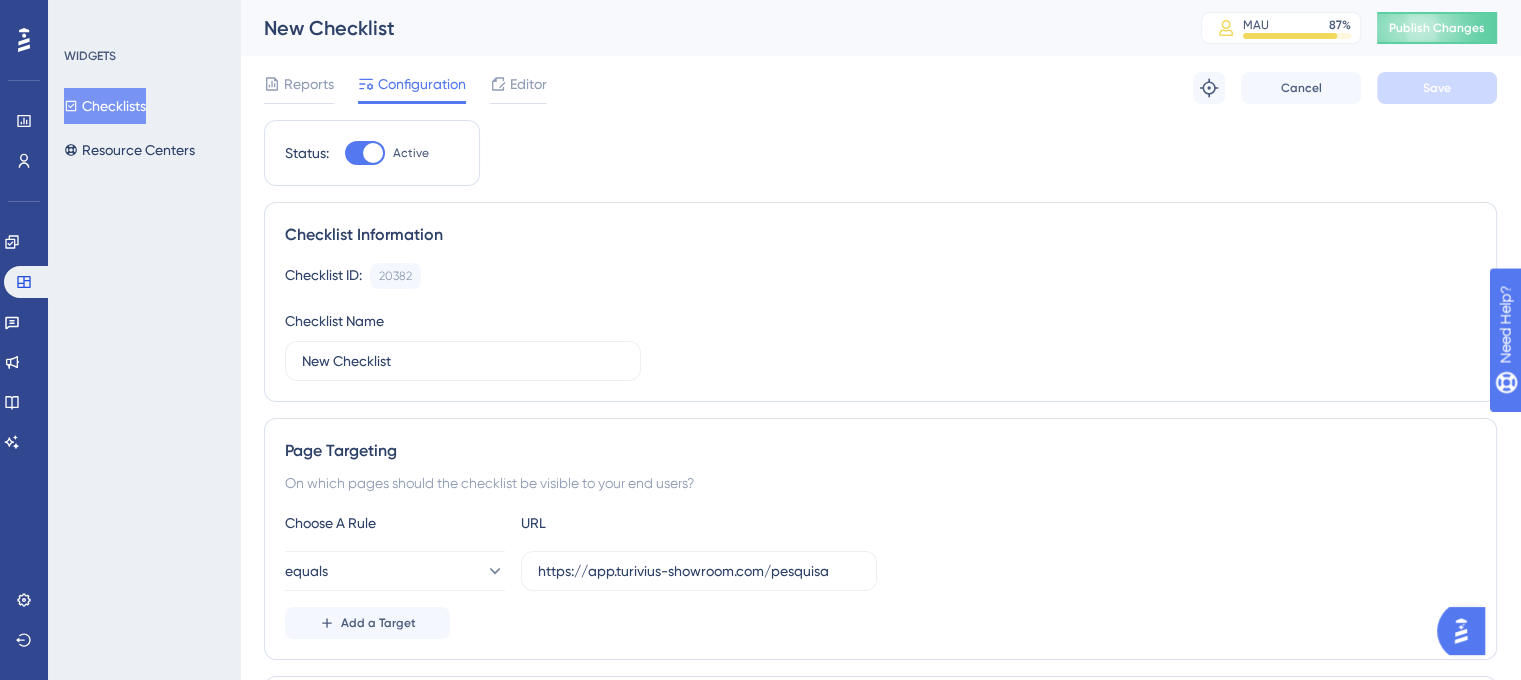 scroll, scrollTop: 0, scrollLeft: 0, axis: both 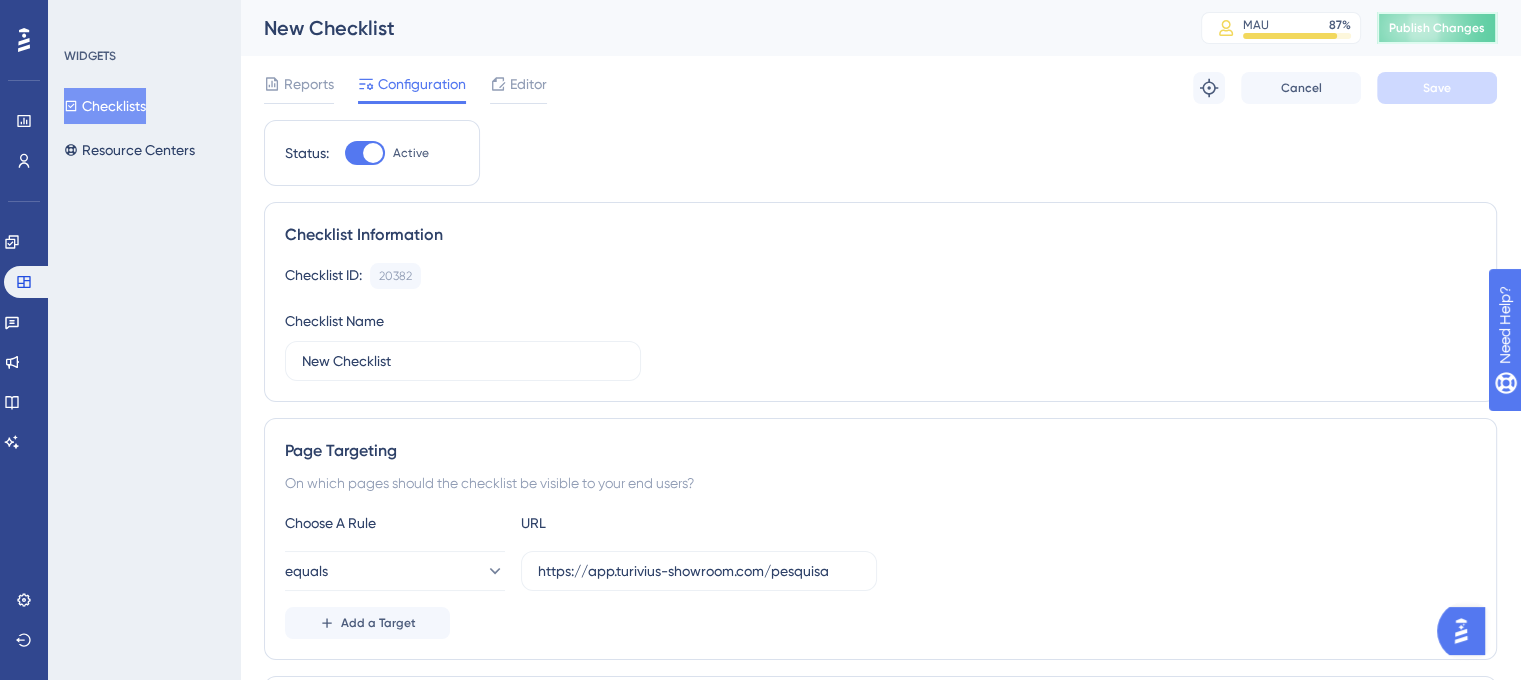 click on "Publish Changes" at bounding box center [1437, 28] 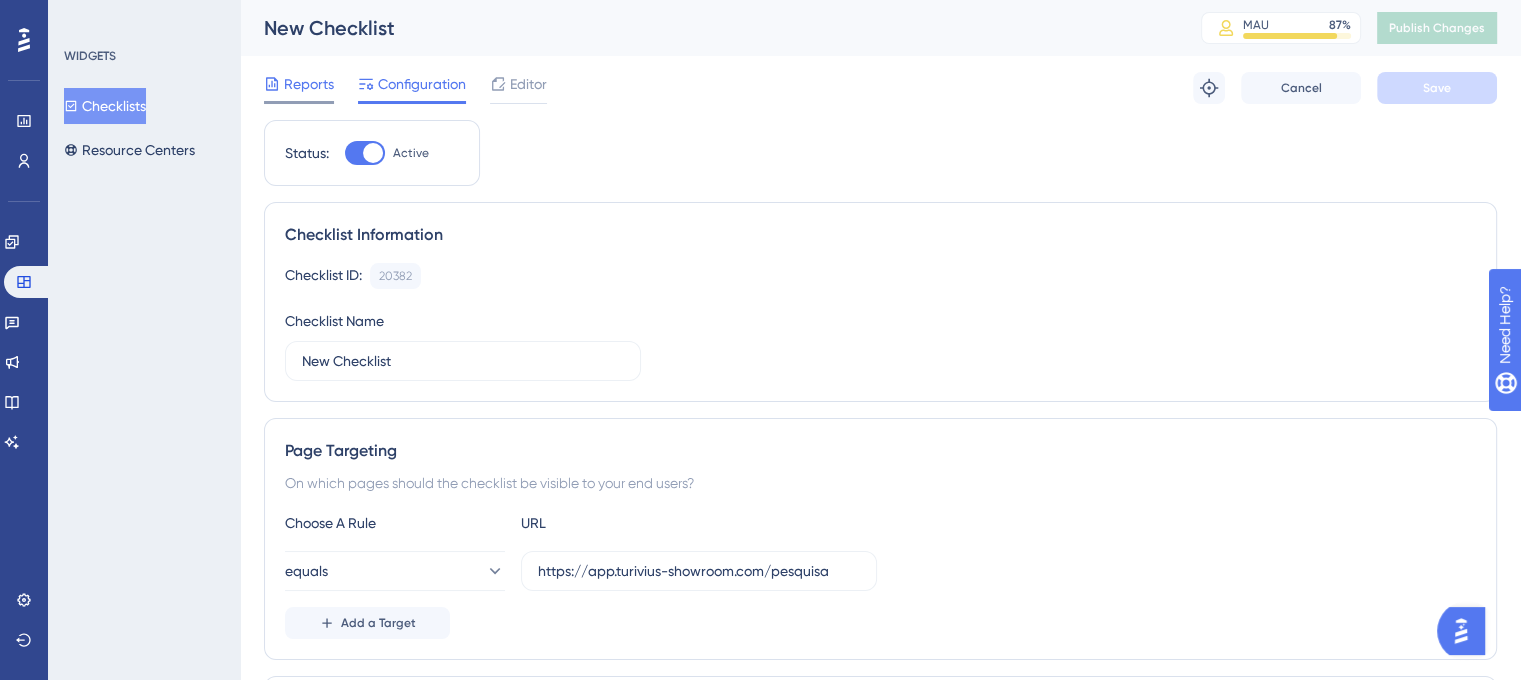 click on "Reports" at bounding box center (309, 84) 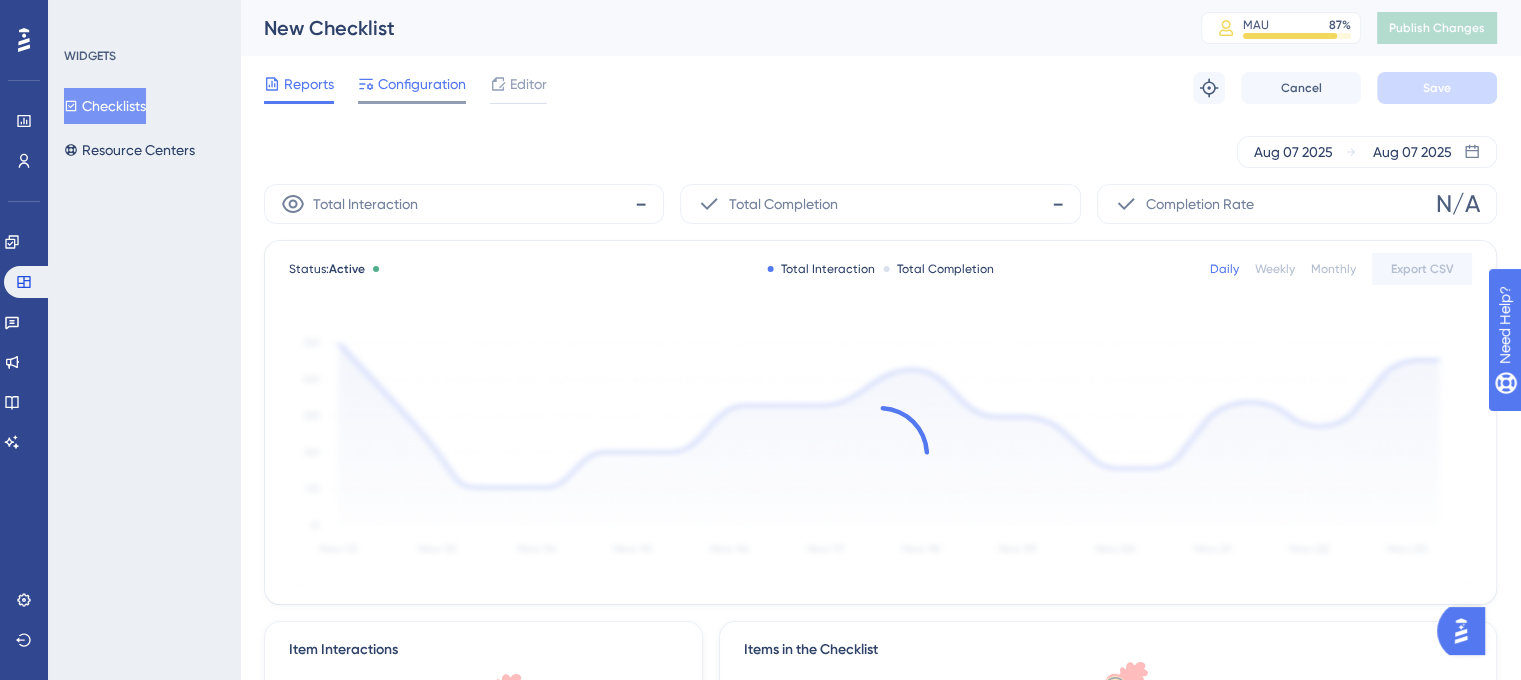 click on "Configuration" at bounding box center (422, 84) 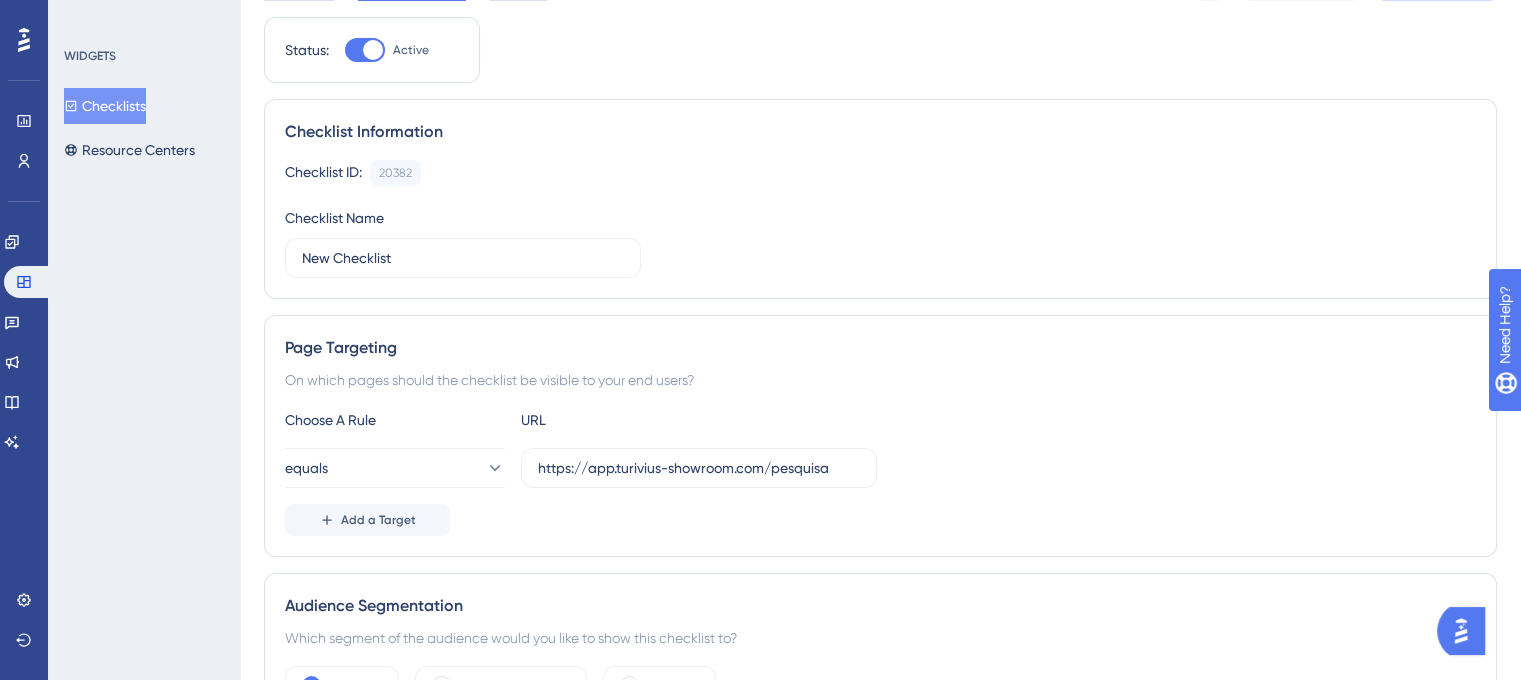 scroll, scrollTop: 200, scrollLeft: 0, axis: vertical 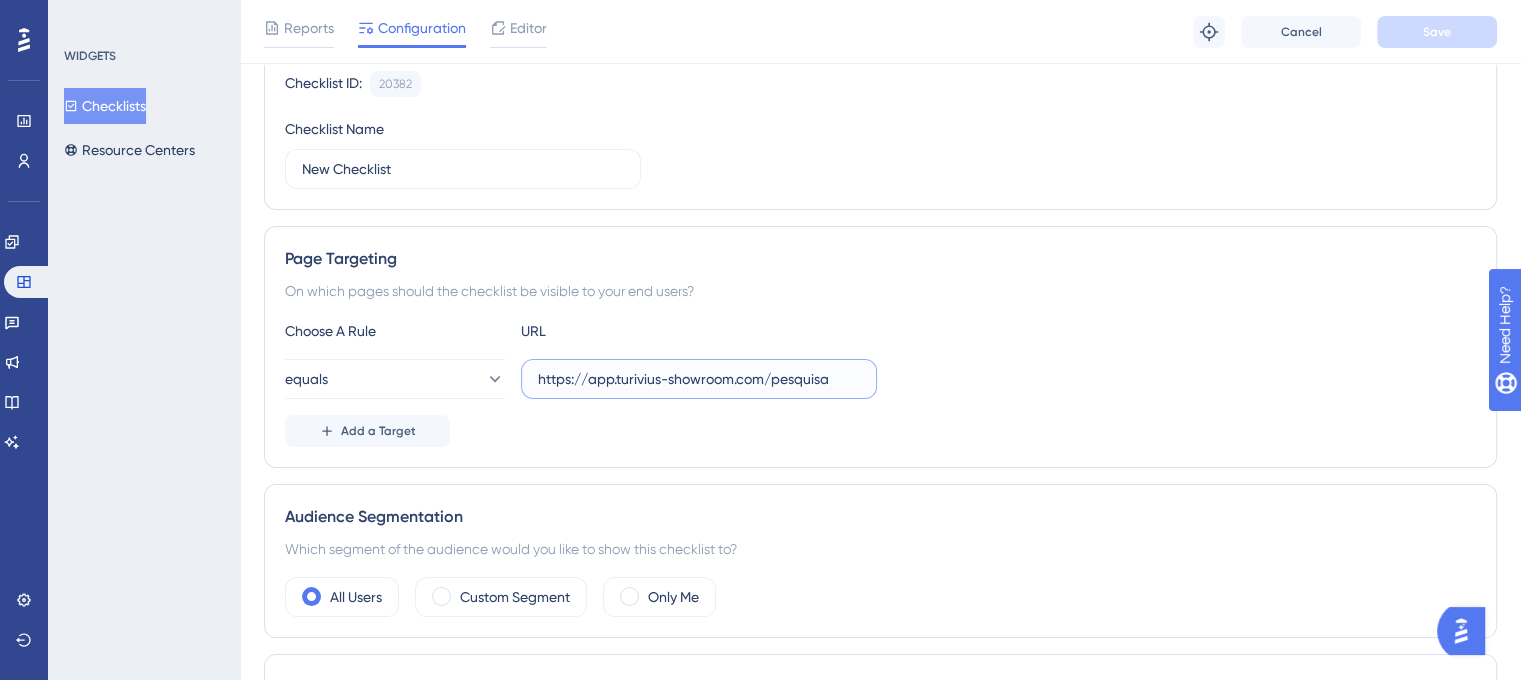 click on "https://app.turivius-showroom.com/pesquisa" at bounding box center (699, 379) 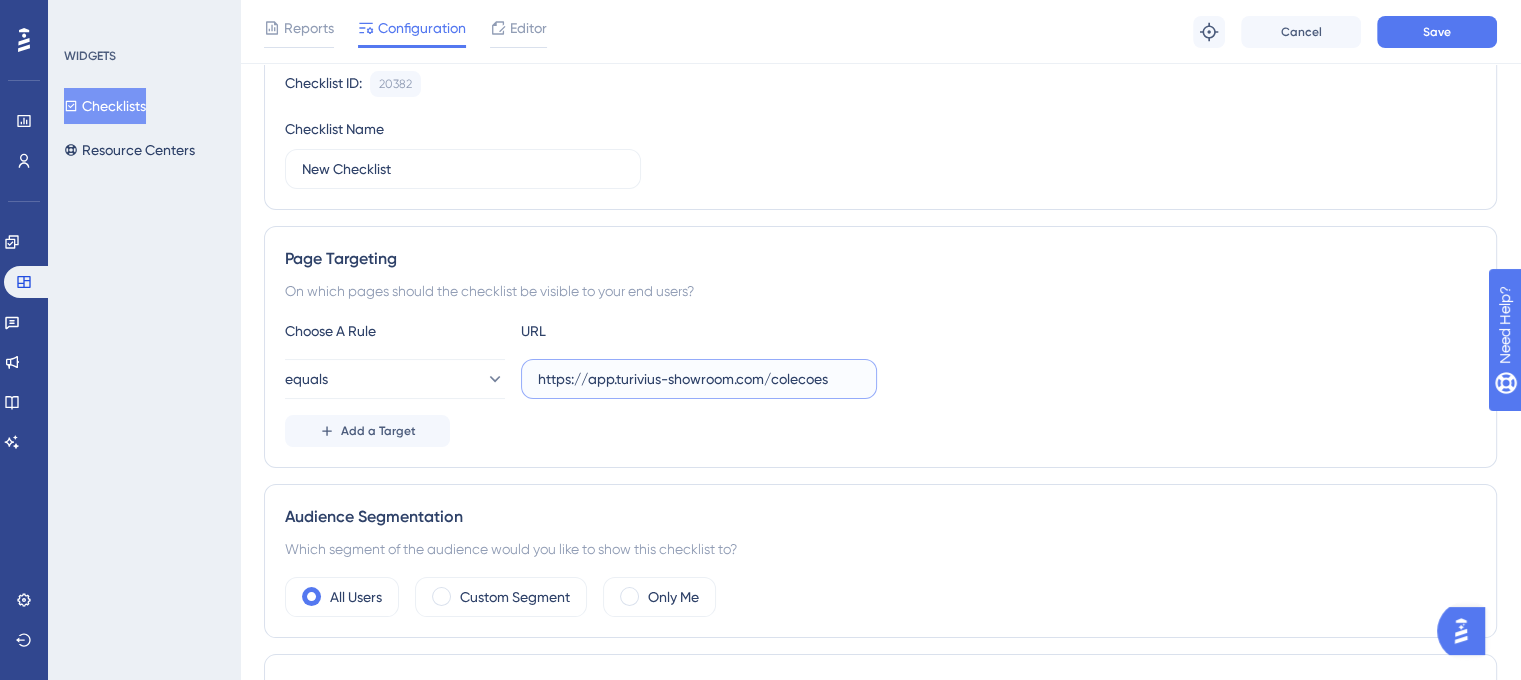 type on "https://app.turivius-showroom.com/colecoes" 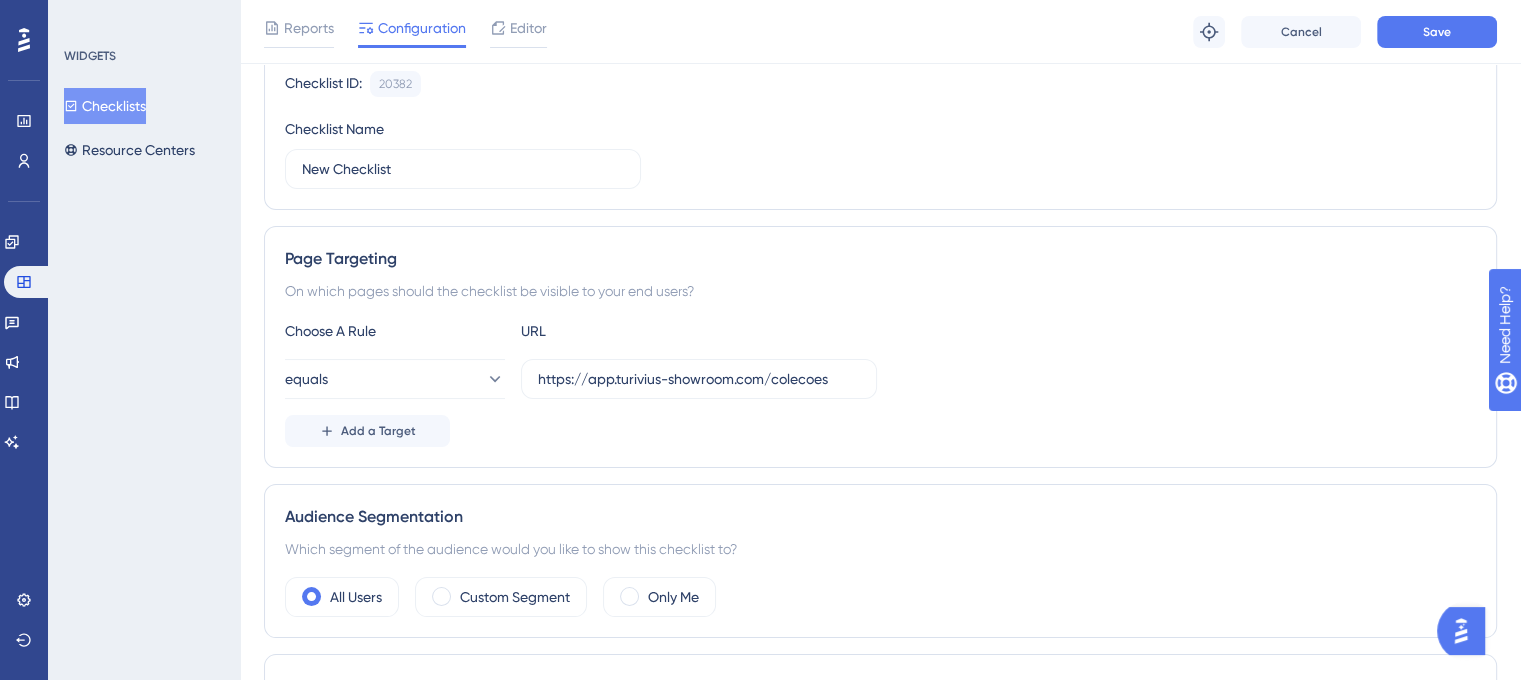 click on "Reports Configuration Editor Troubleshoot Cancel Save" at bounding box center [880, 32] 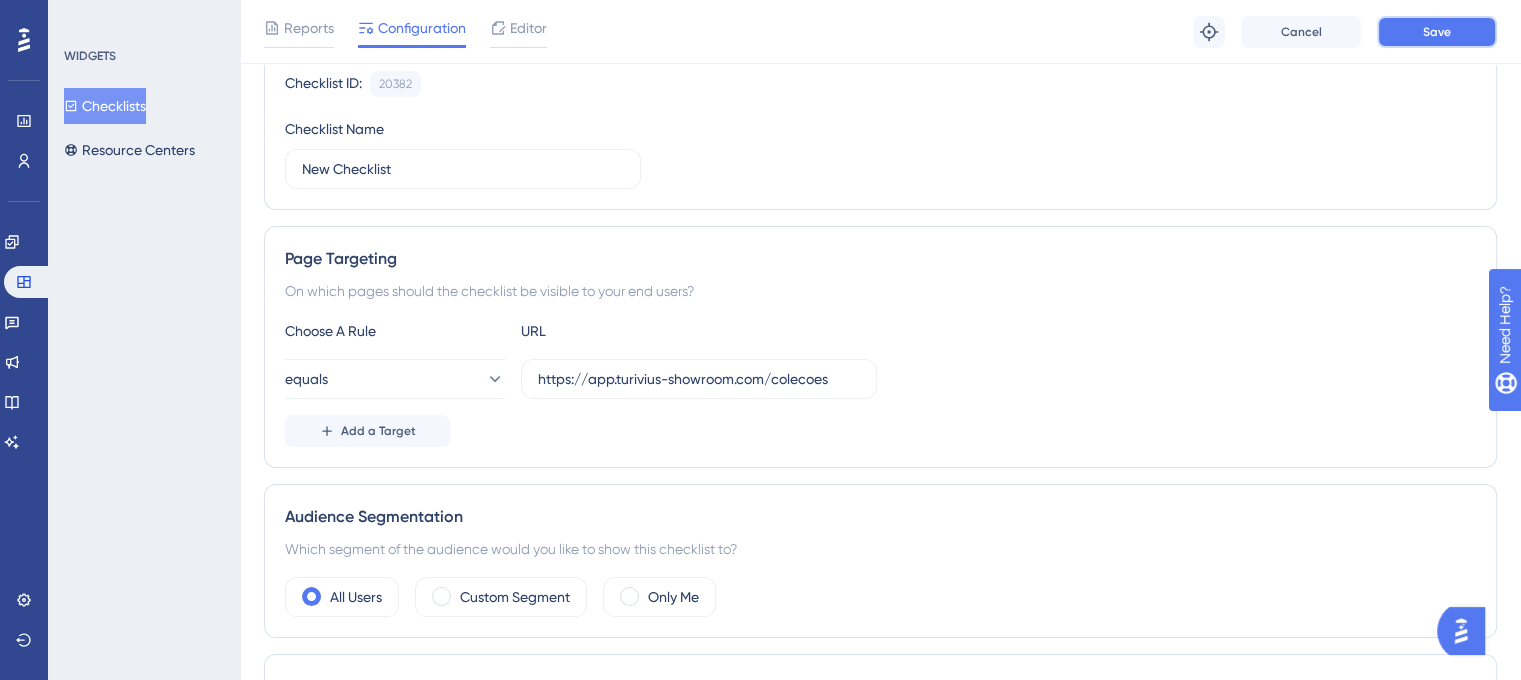 click on "Save" at bounding box center [1437, 32] 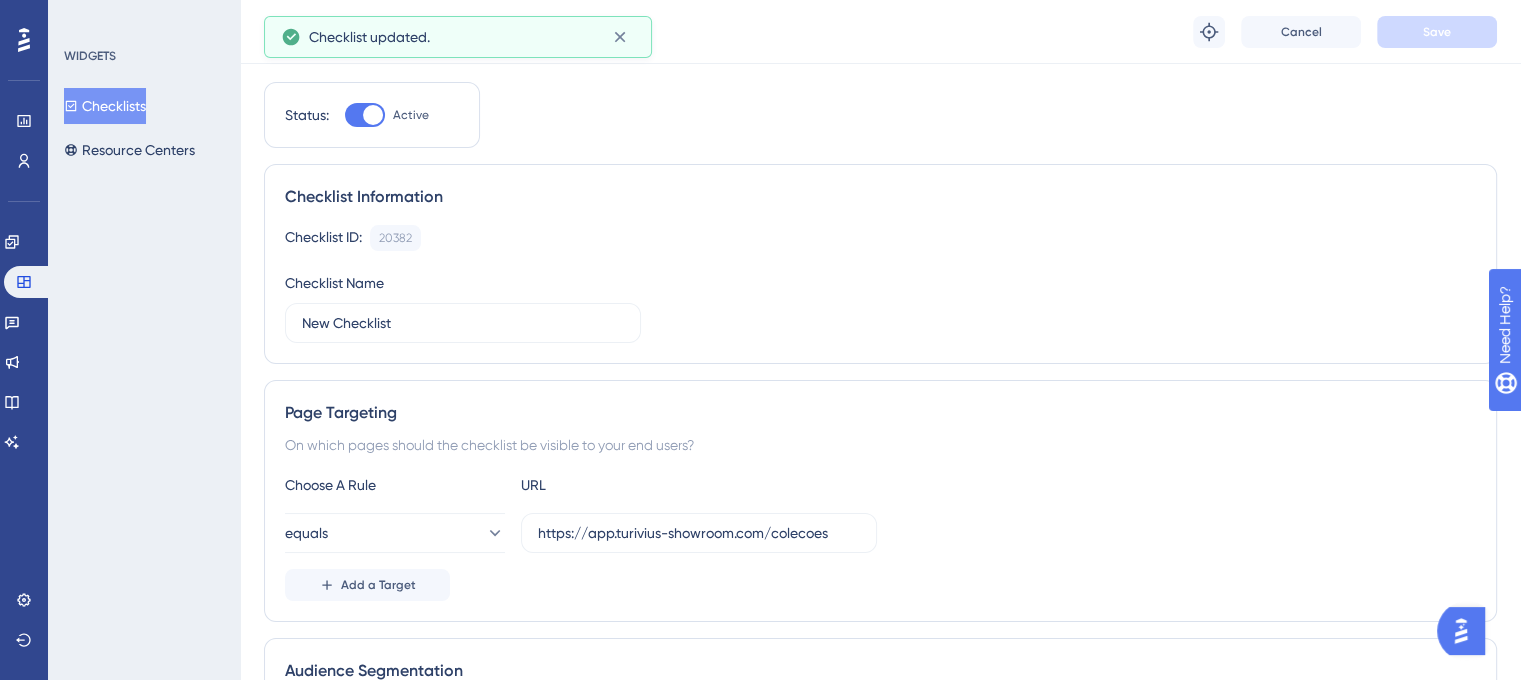 scroll, scrollTop: 0, scrollLeft: 0, axis: both 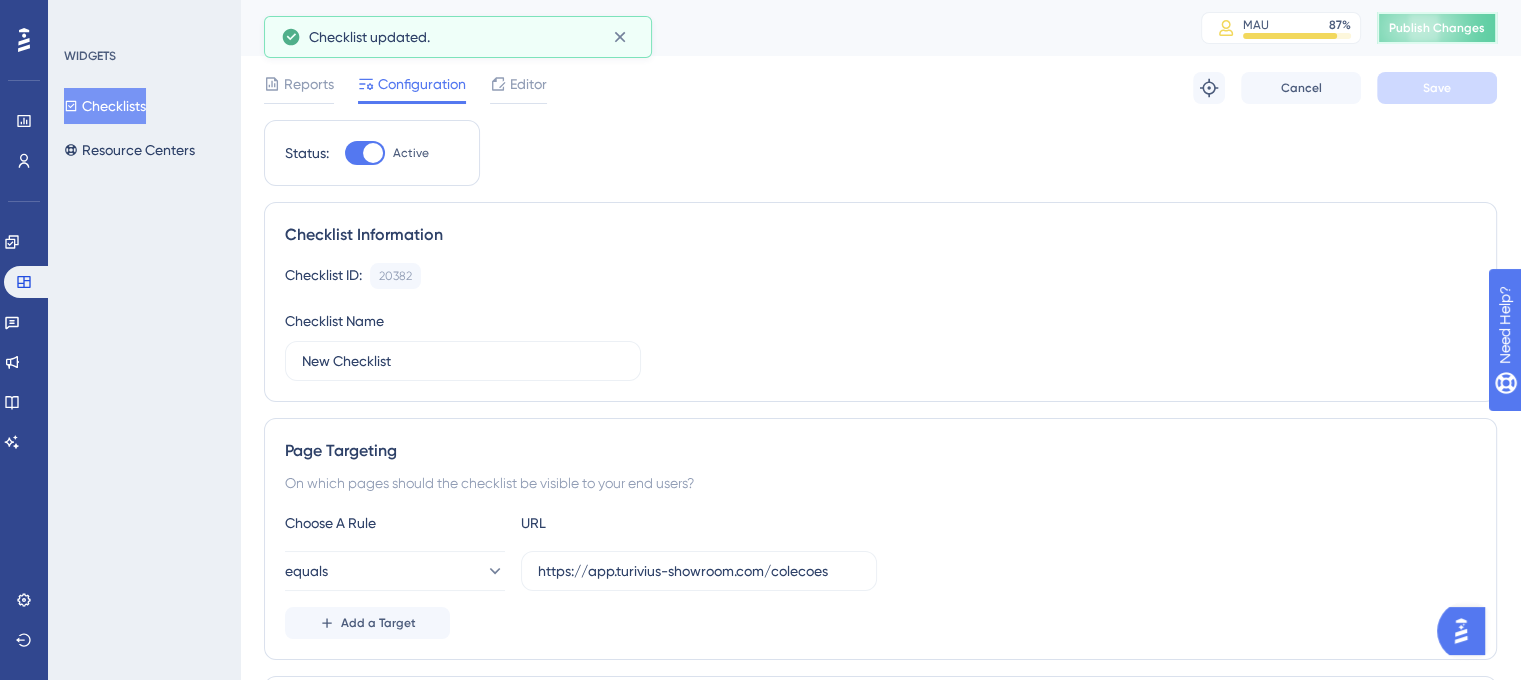 click on "Publish Changes" at bounding box center (1437, 28) 